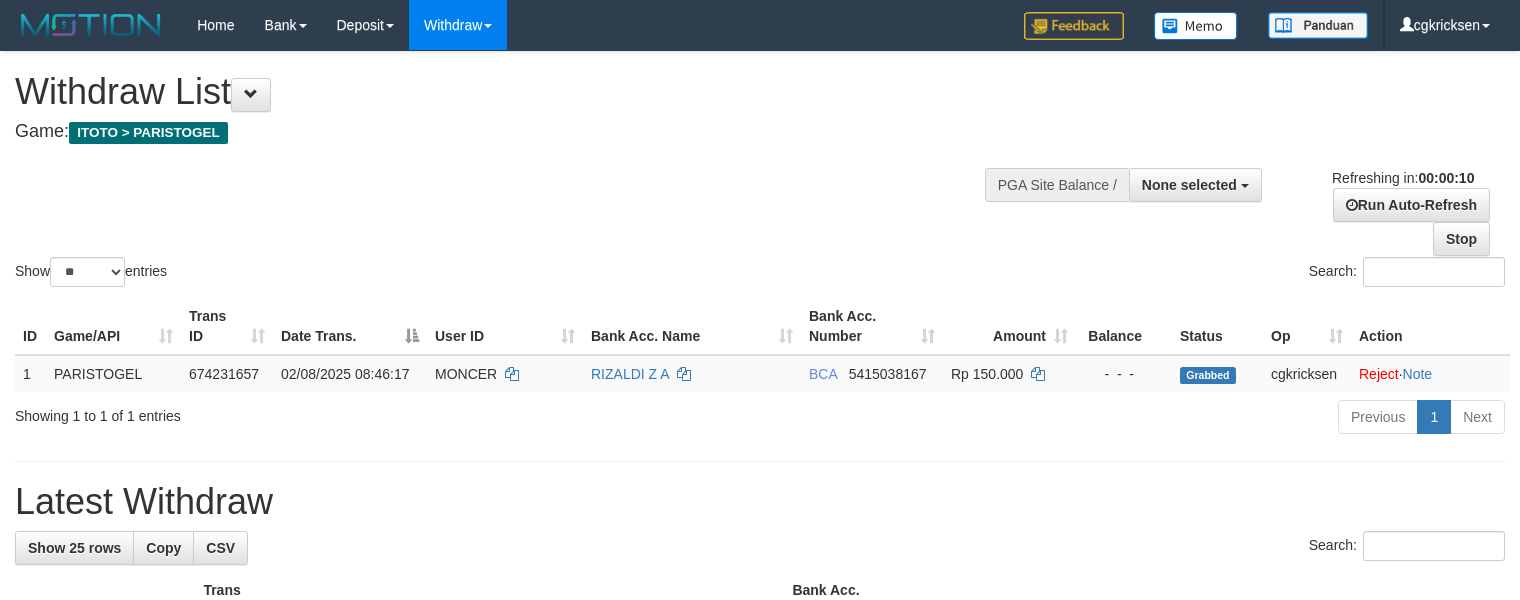 select 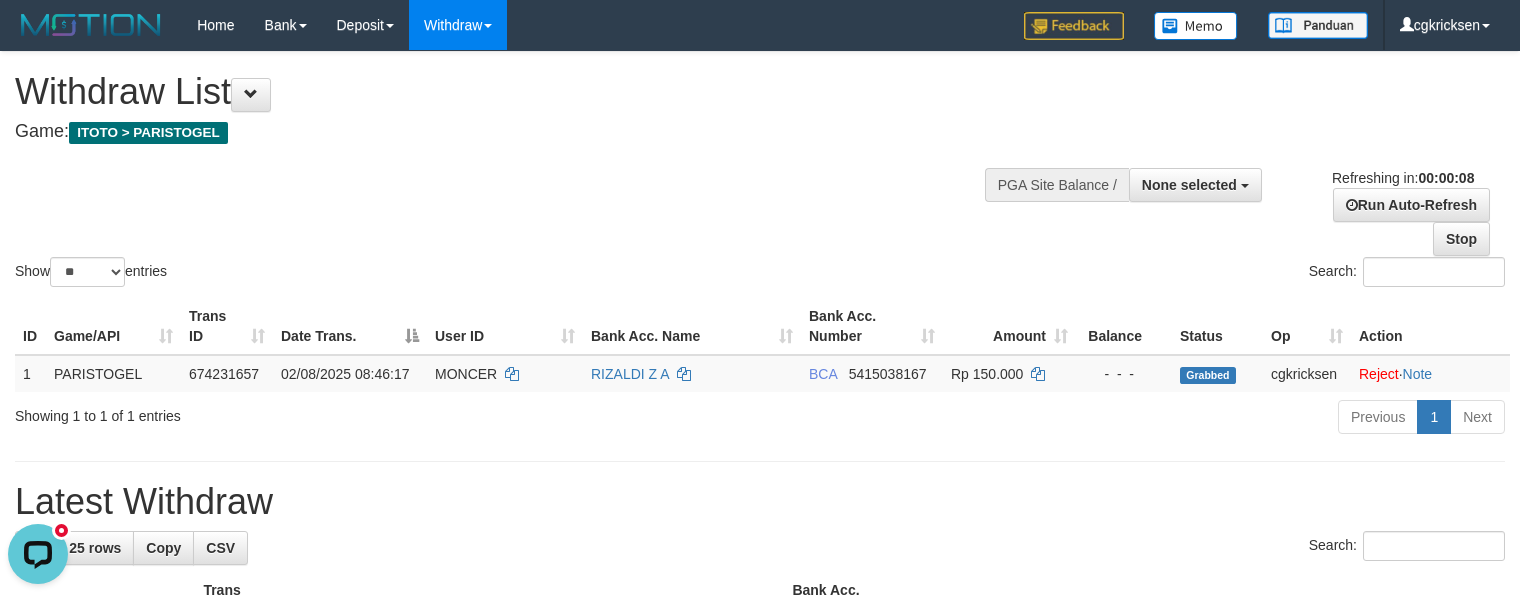 scroll, scrollTop: 0, scrollLeft: 0, axis: both 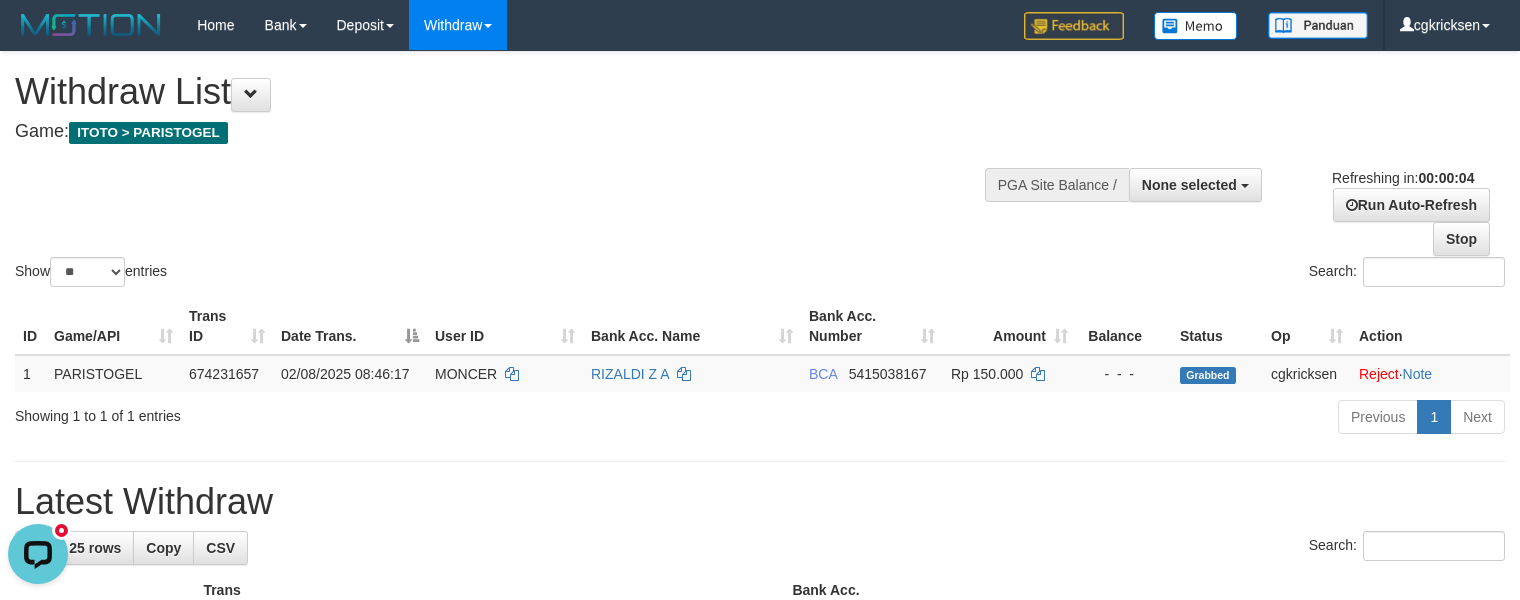 click on "**********" at bounding box center (1271, 204) 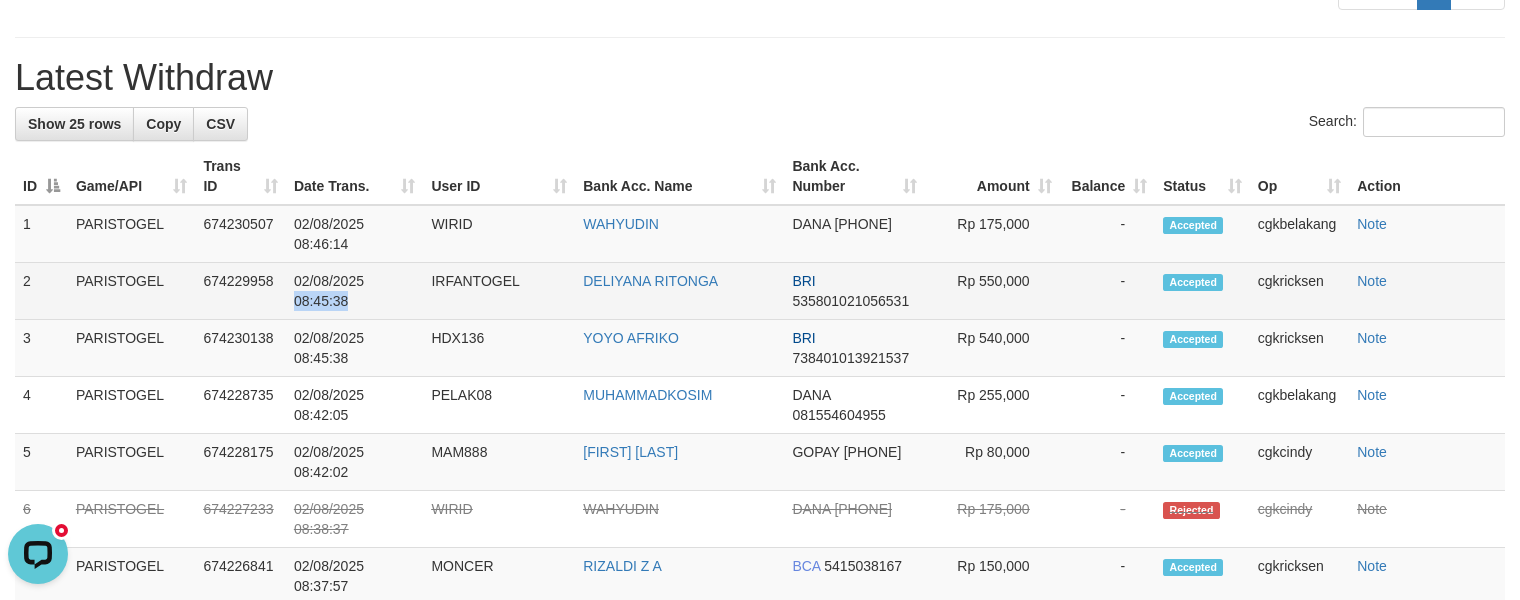 drag, startPoint x: 268, startPoint y: 326, endPoint x: 288, endPoint y: 333, distance: 21.189621 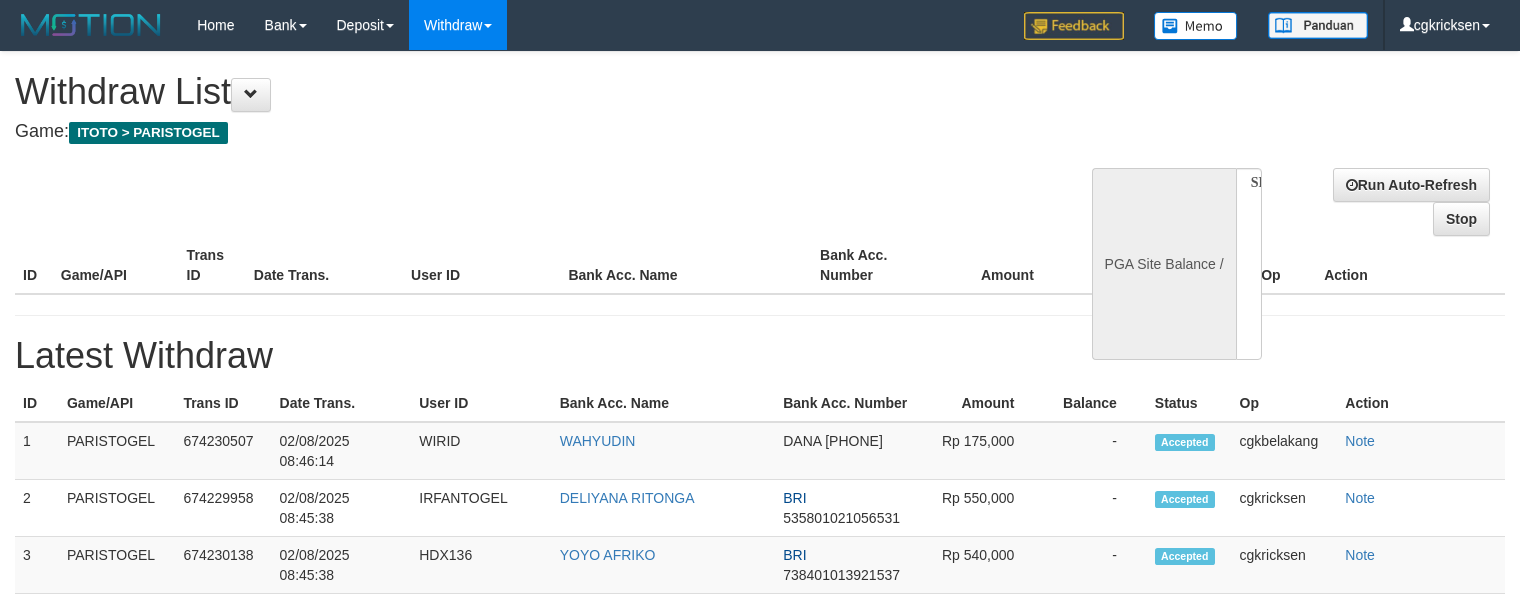 select 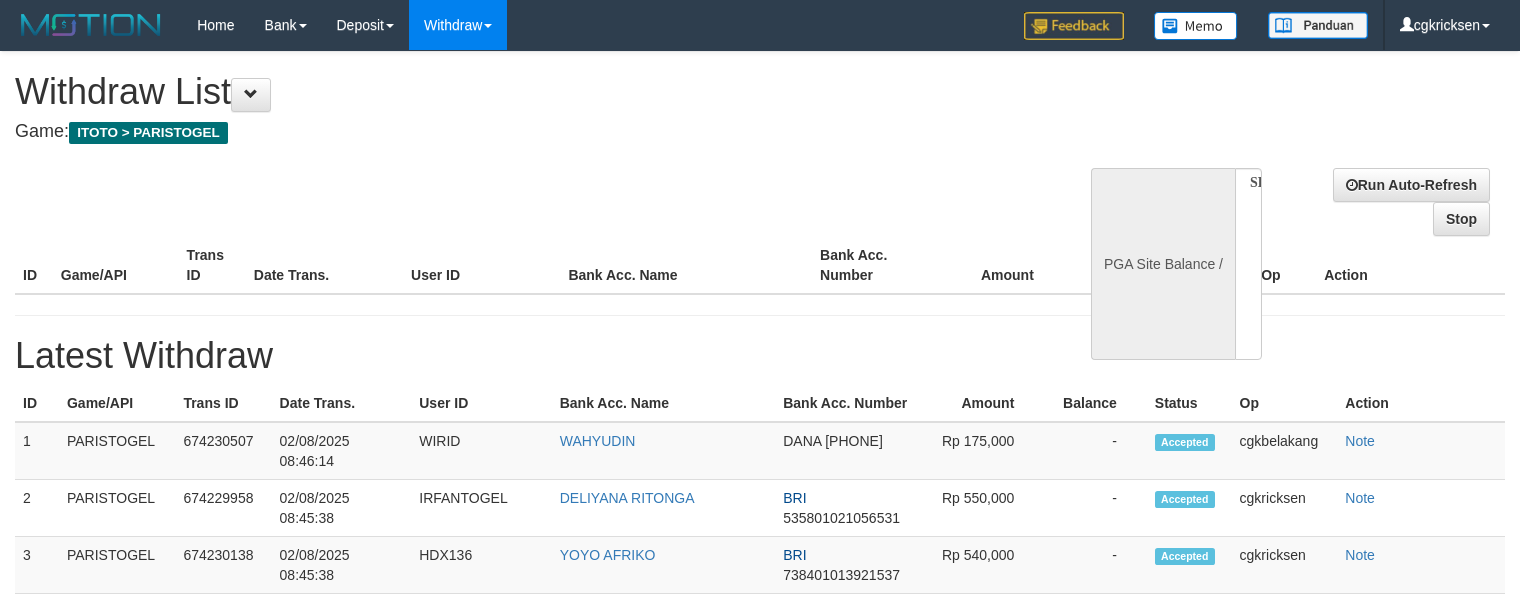 scroll, scrollTop: 0, scrollLeft: 0, axis: both 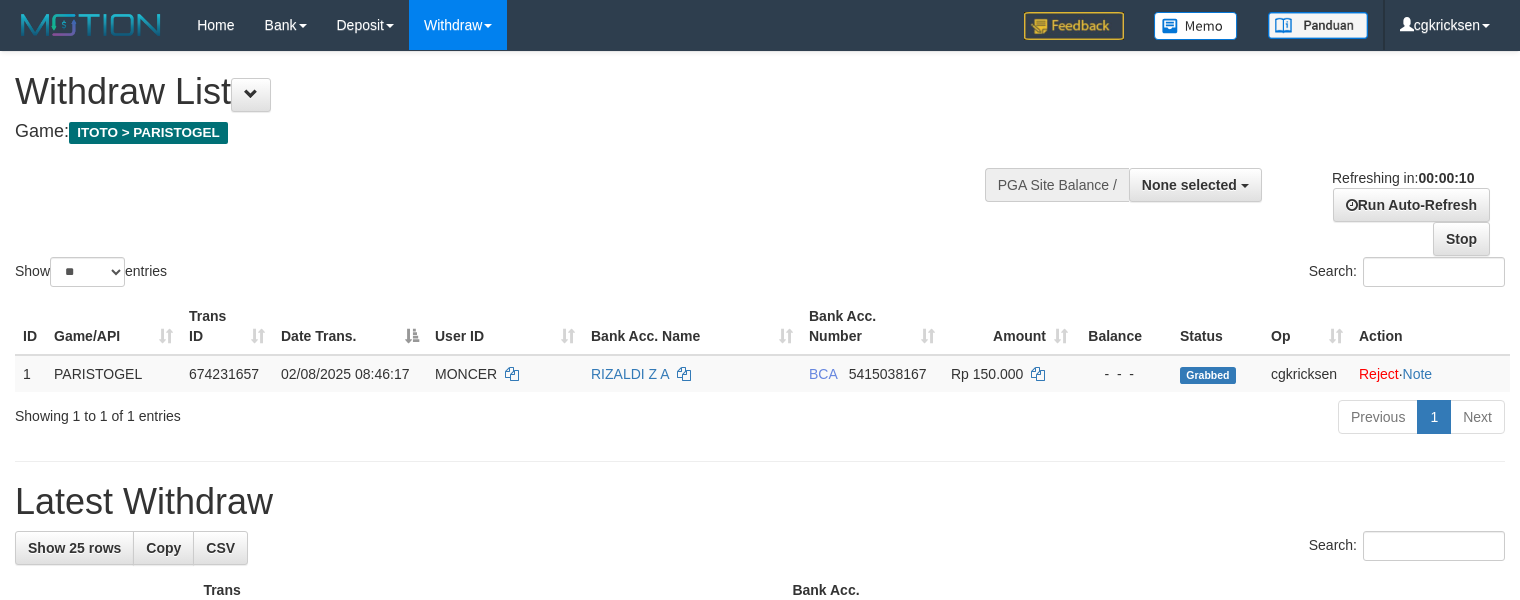 select 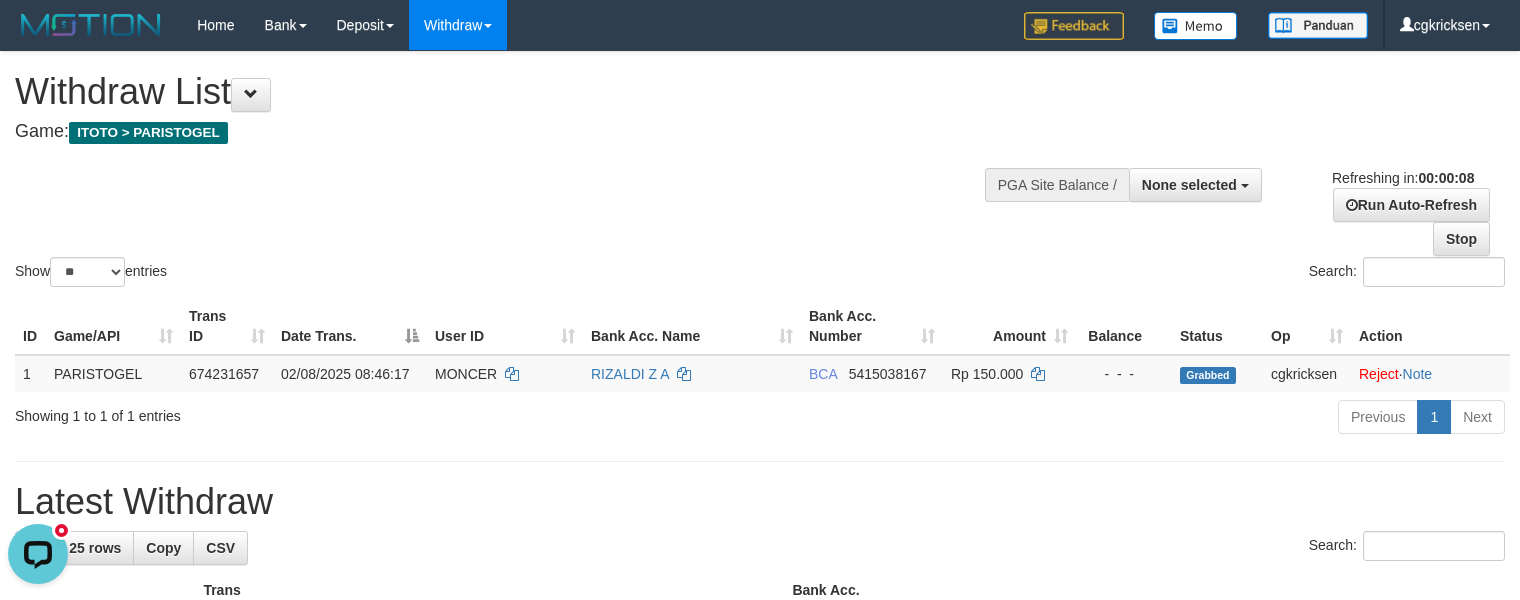 scroll, scrollTop: 0, scrollLeft: 0, axis: both 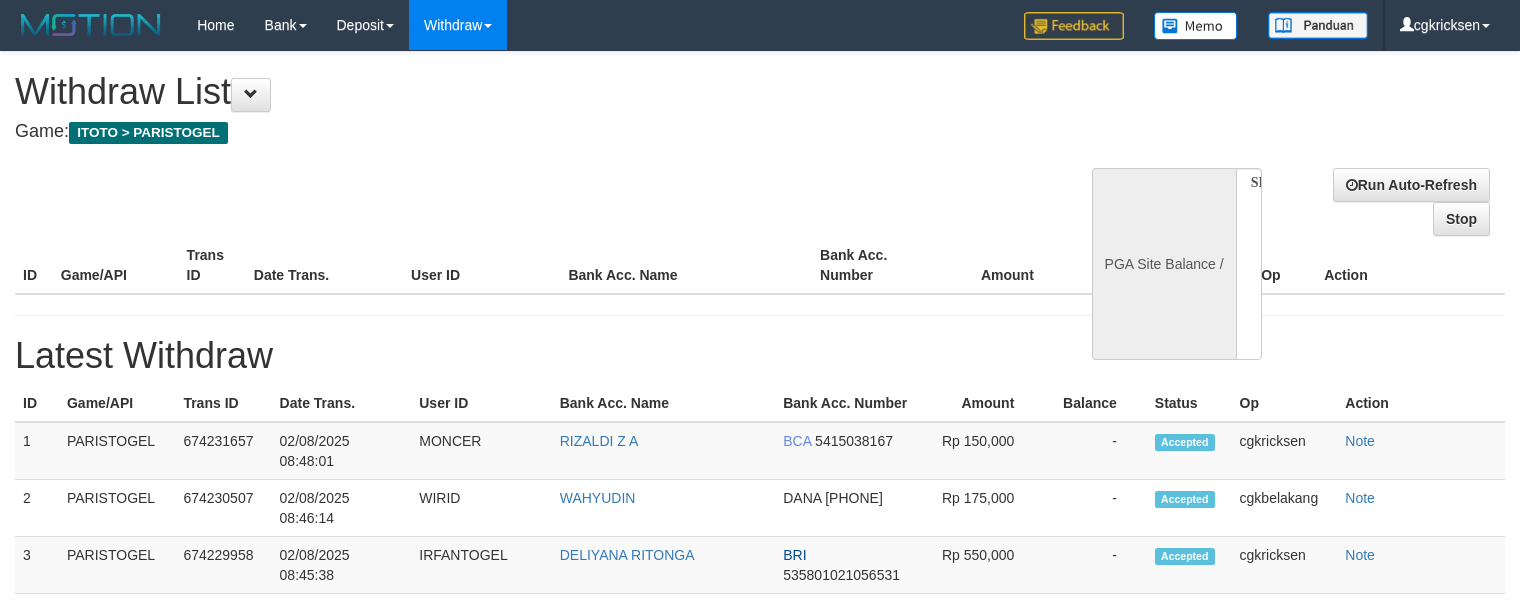 select 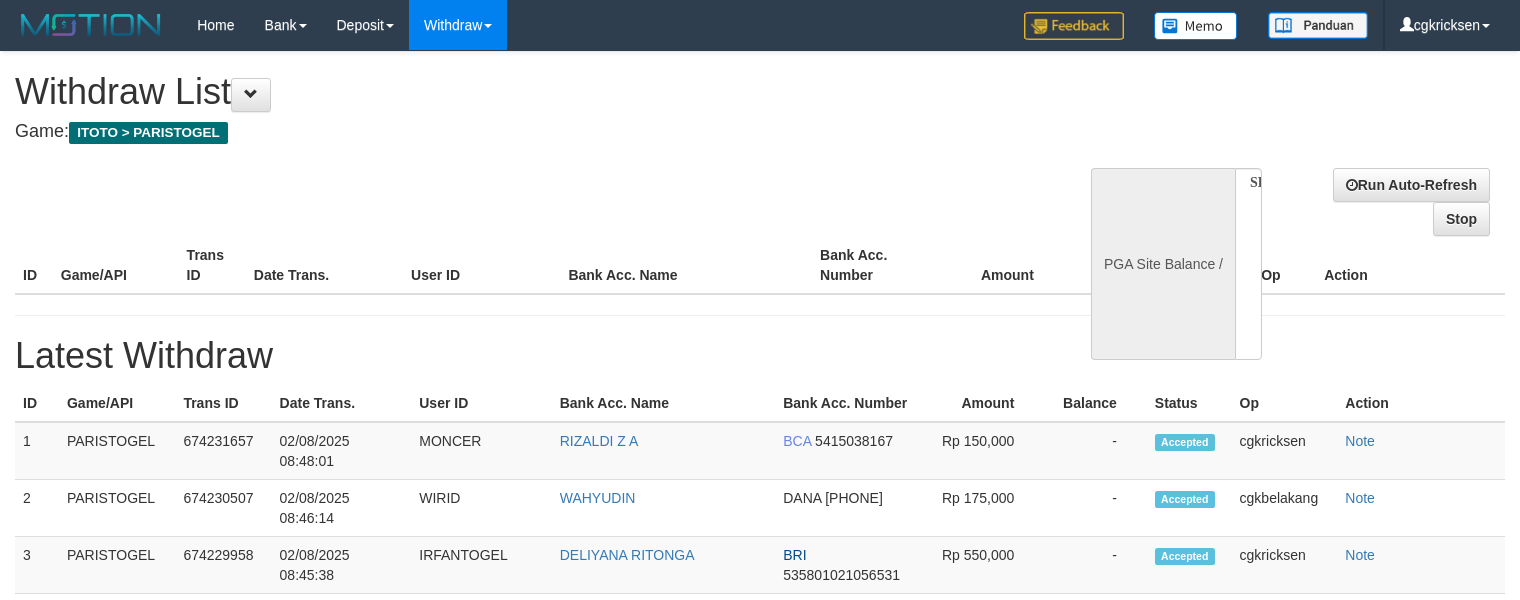scroll, scrollTop: 0, scrollLeft: 0, axis: both 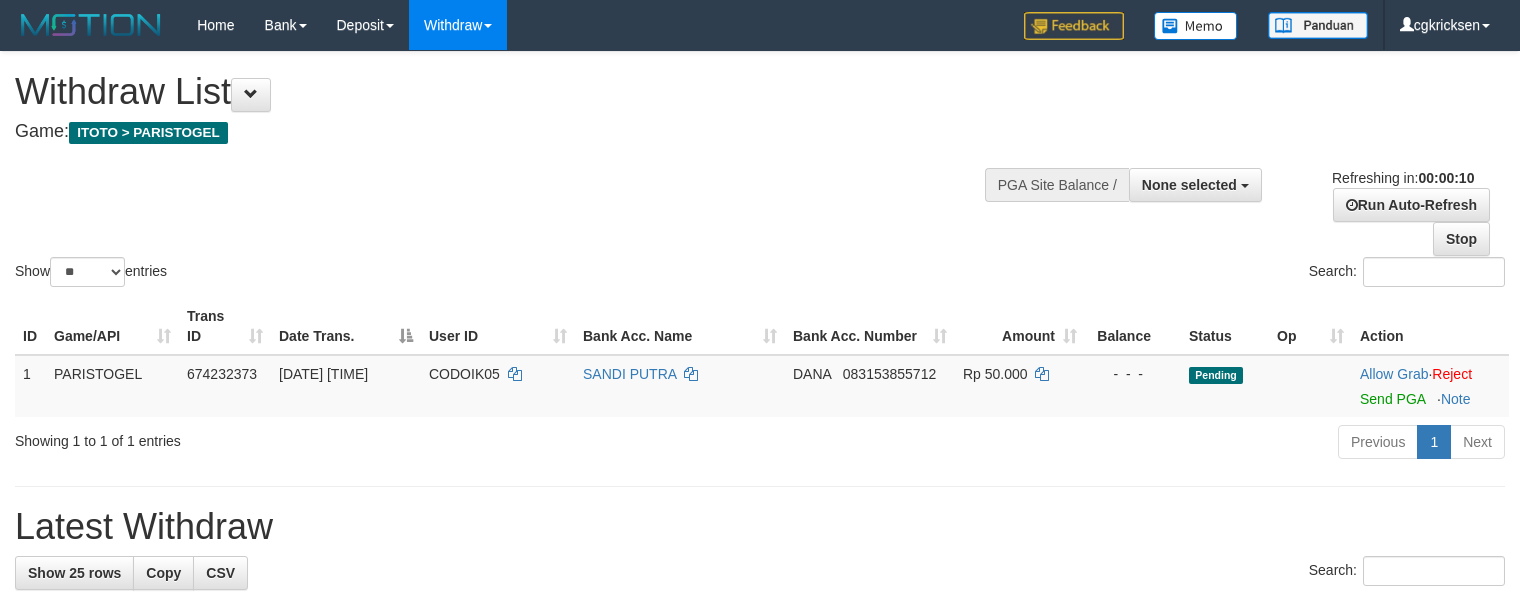 select 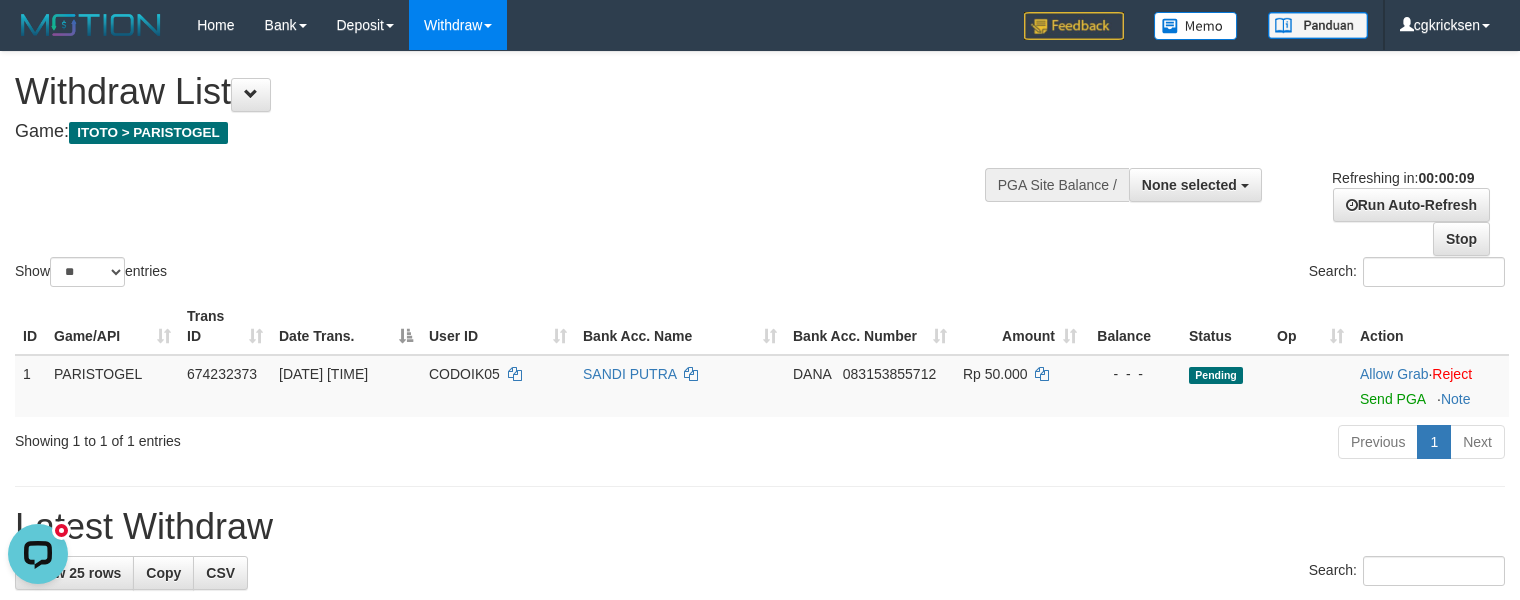 scroll, scrollTop: 0, scrollLeft: 0, axis: both 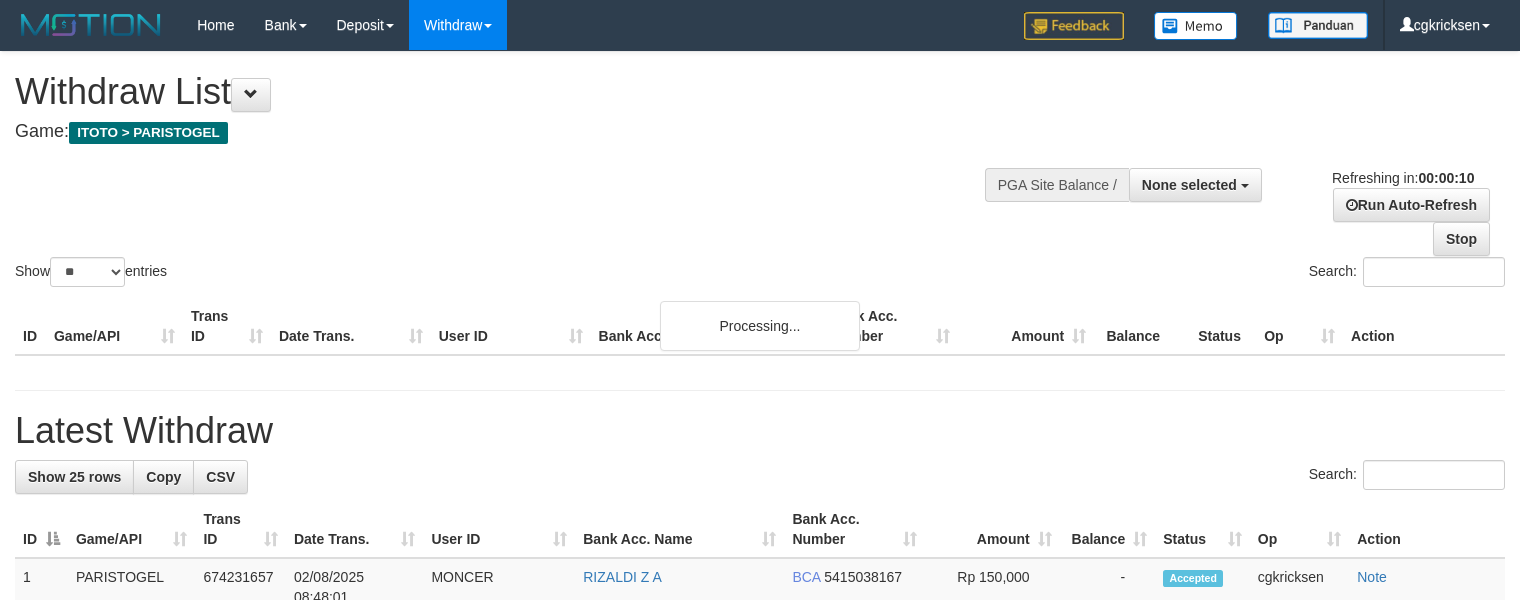 select 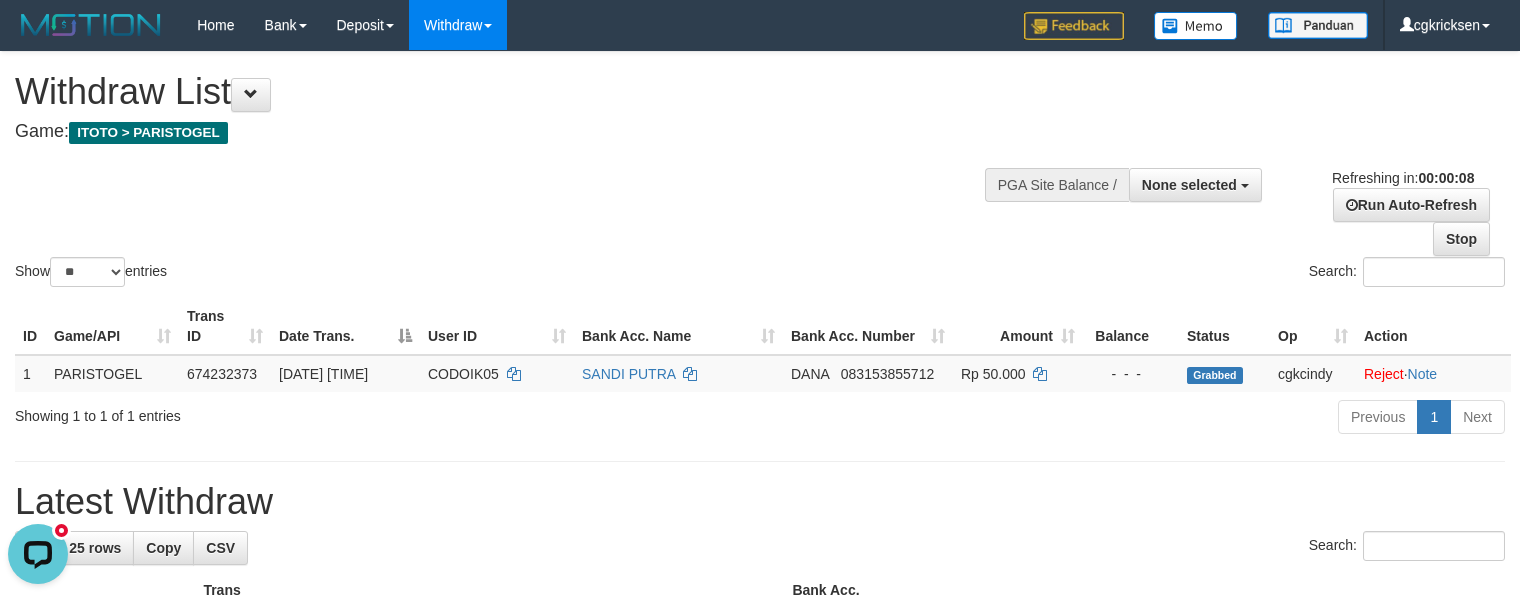 scroll, scrollTop: 0, scrollLeft: 0, axis: both 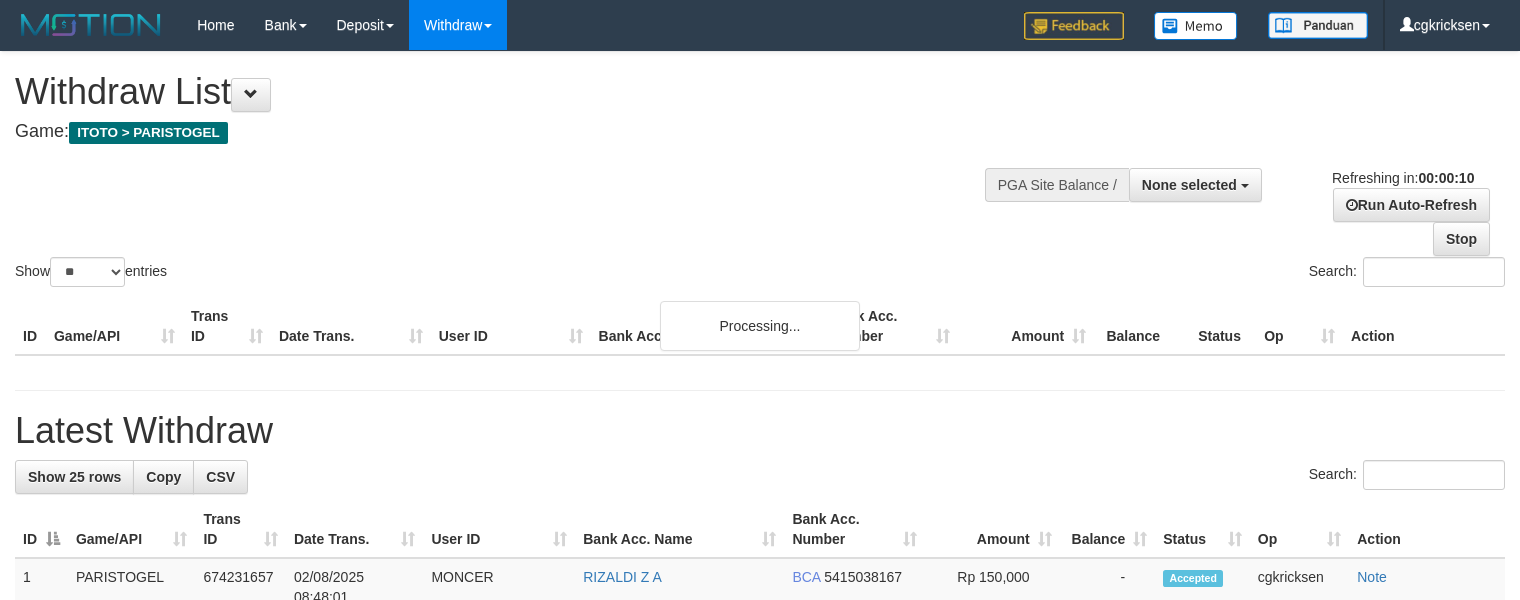 select 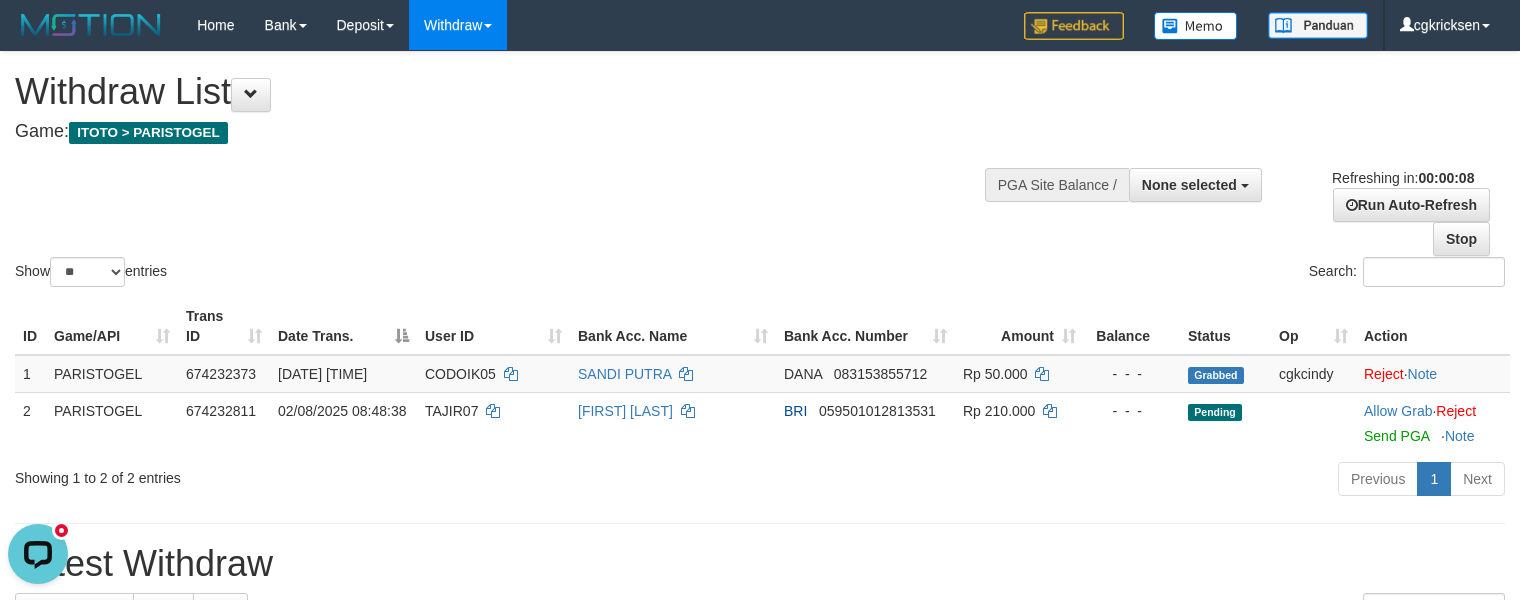 scroll, scrollTop: 0, scrollLeft: 0, axis: both 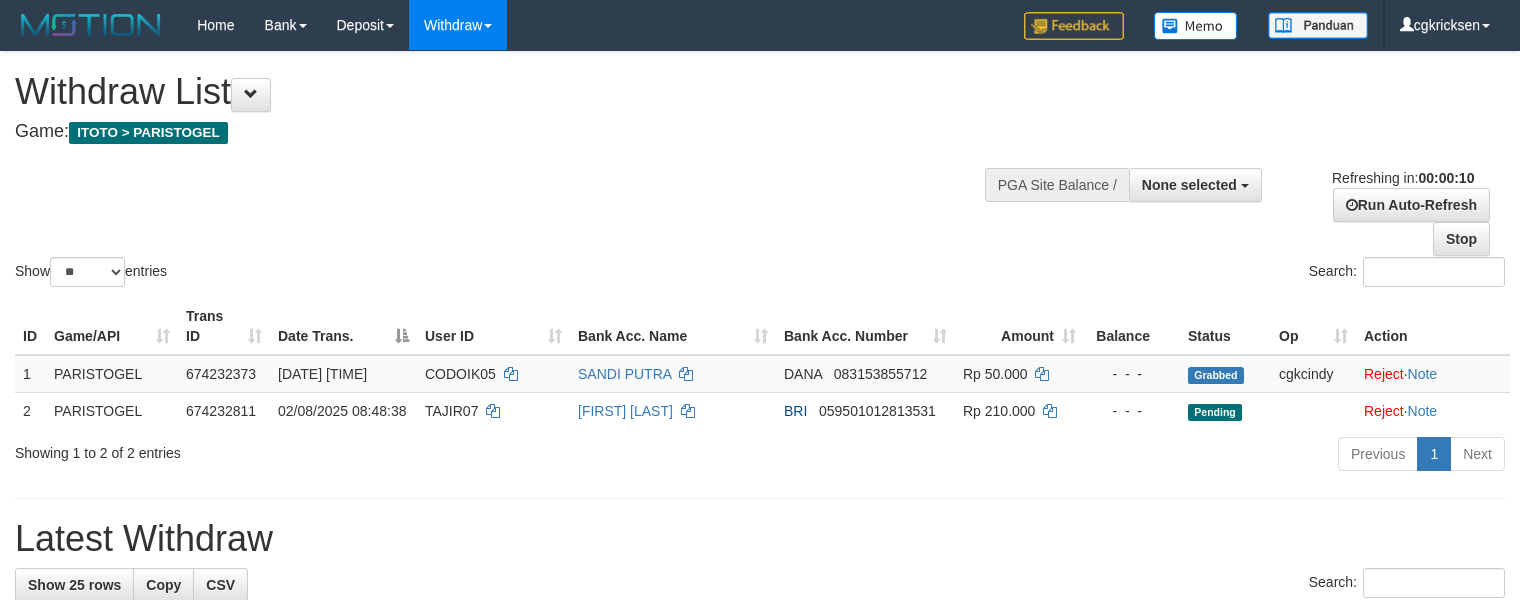 select 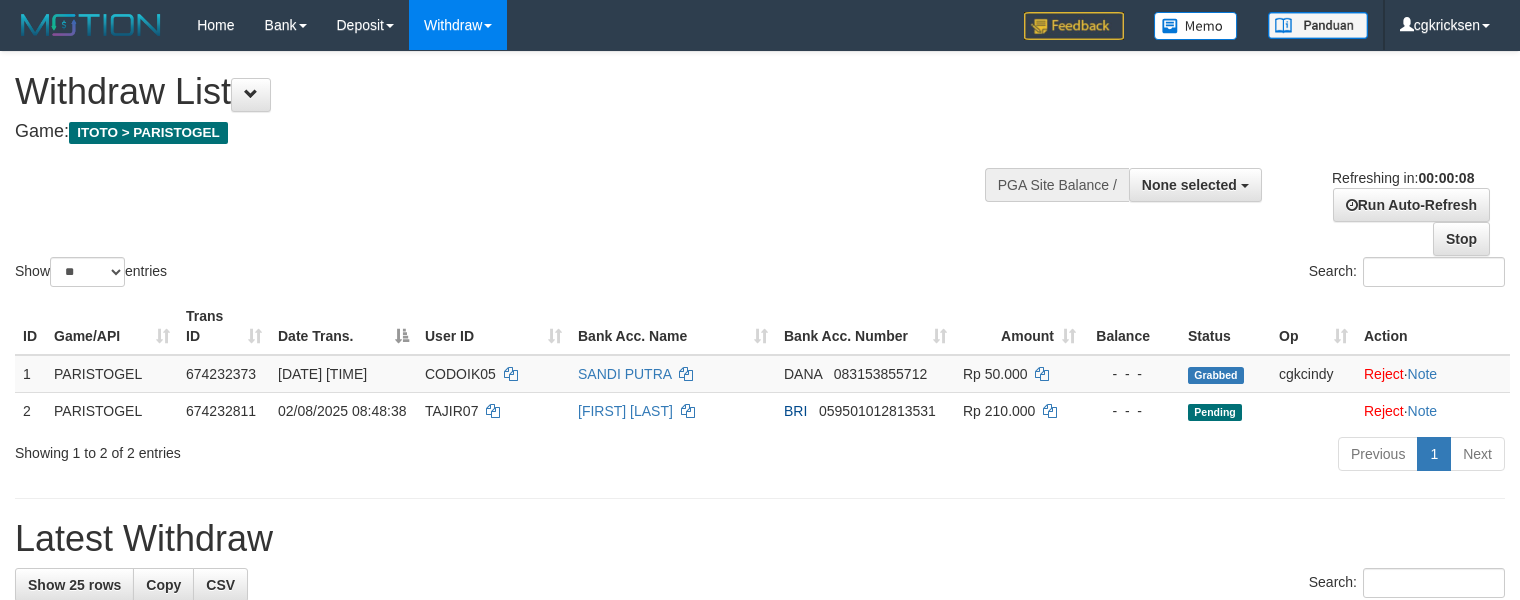 scroll, scrollTop: 0, scrollLeft: 0, axis: both 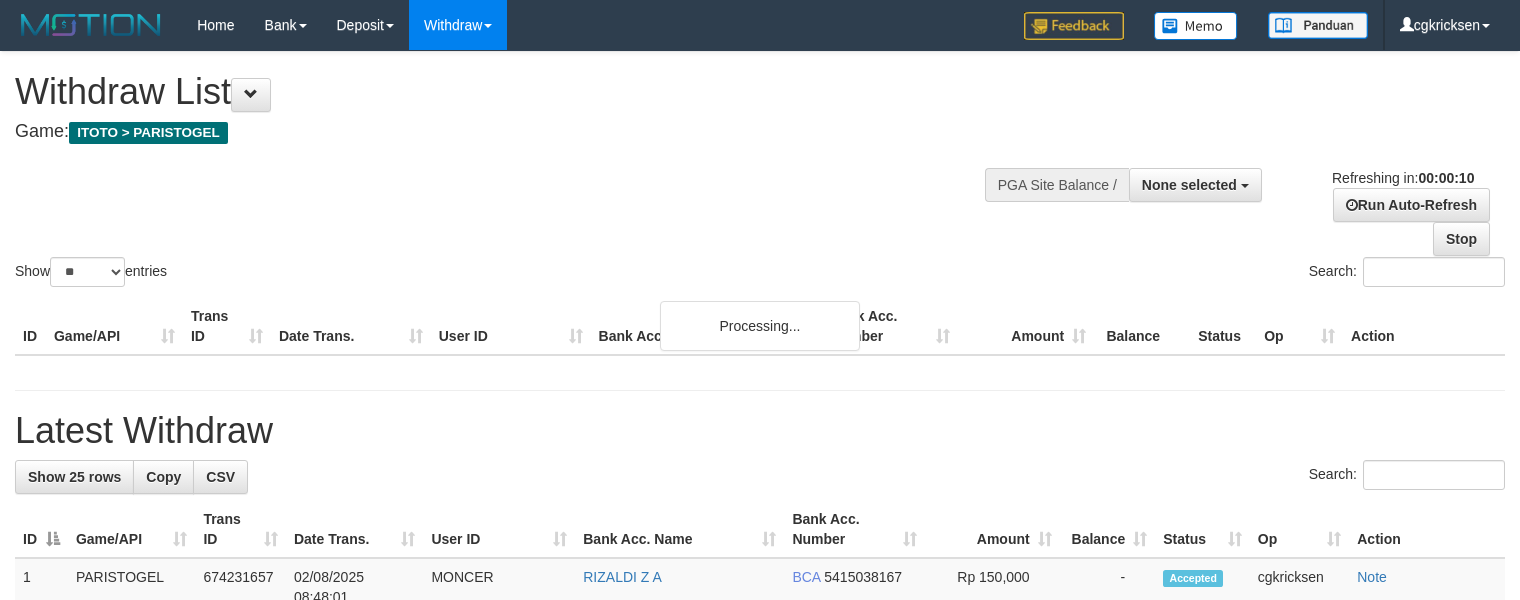 select 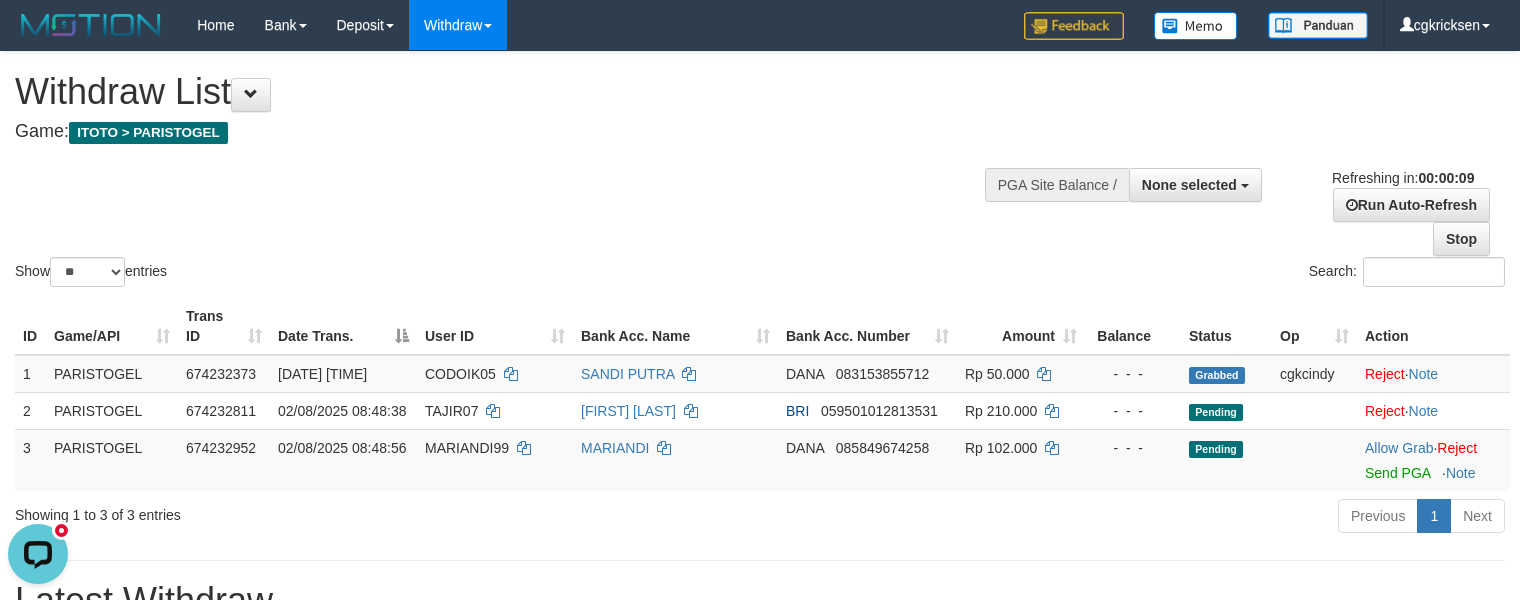 scroll, scrollTop: 0, scrollLeft: 0, axis: both 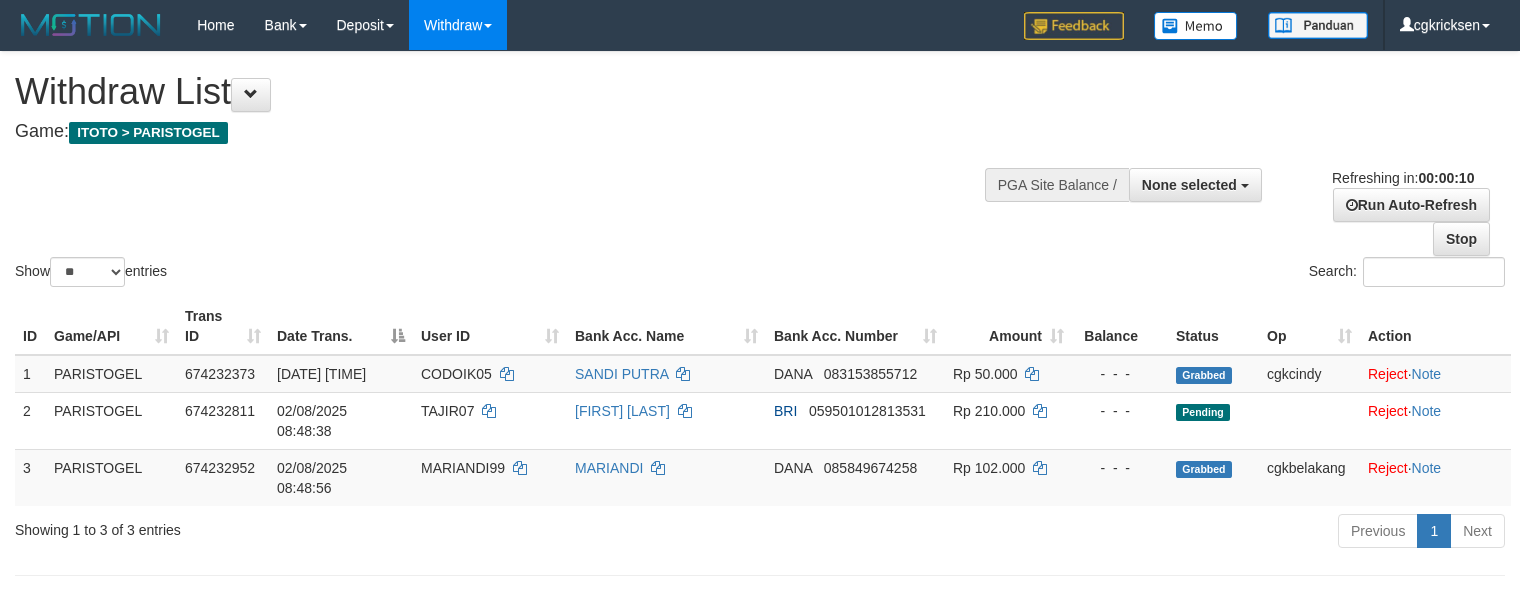 select 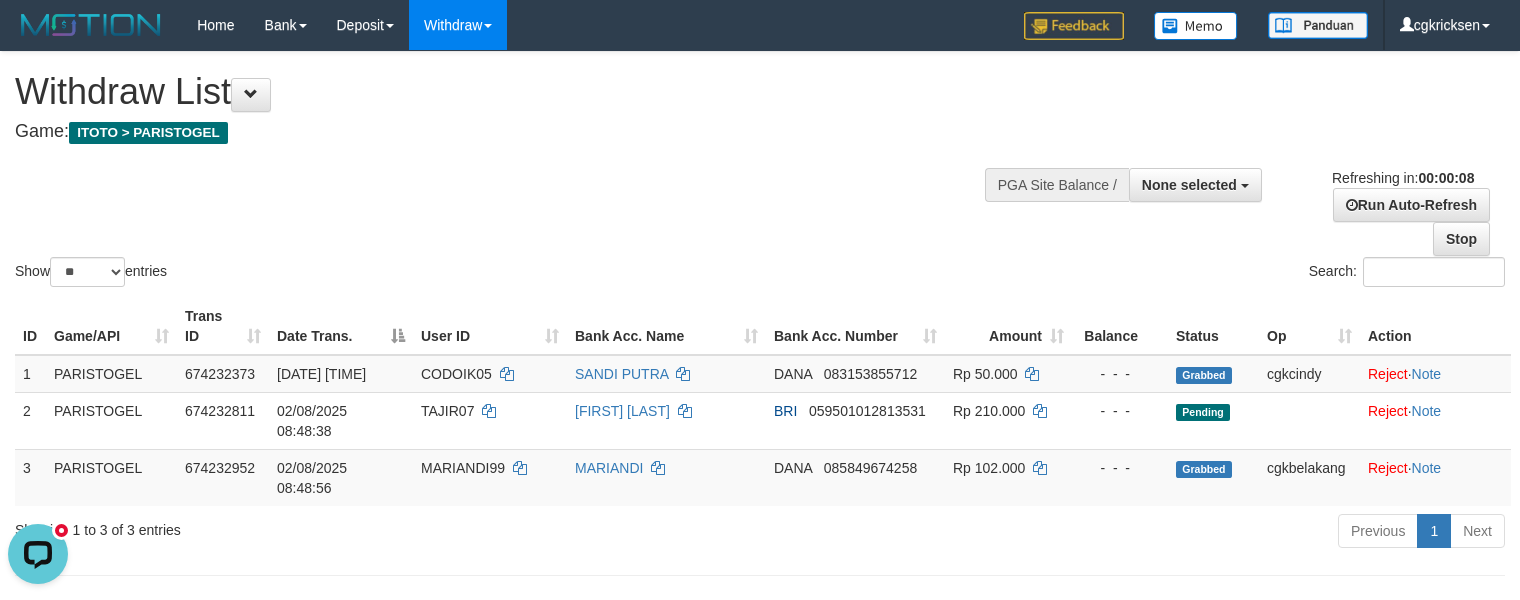 scroll, scrollTop: 0, scrollLeft: 0, axis: both 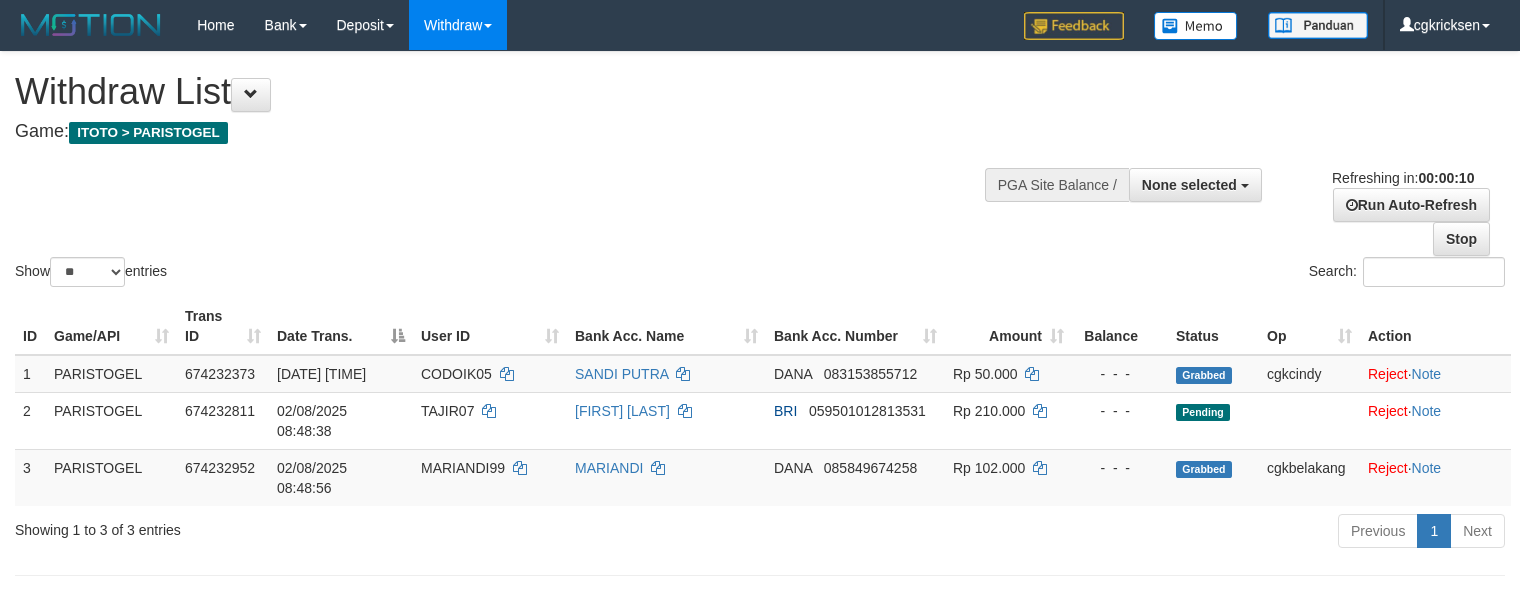 select 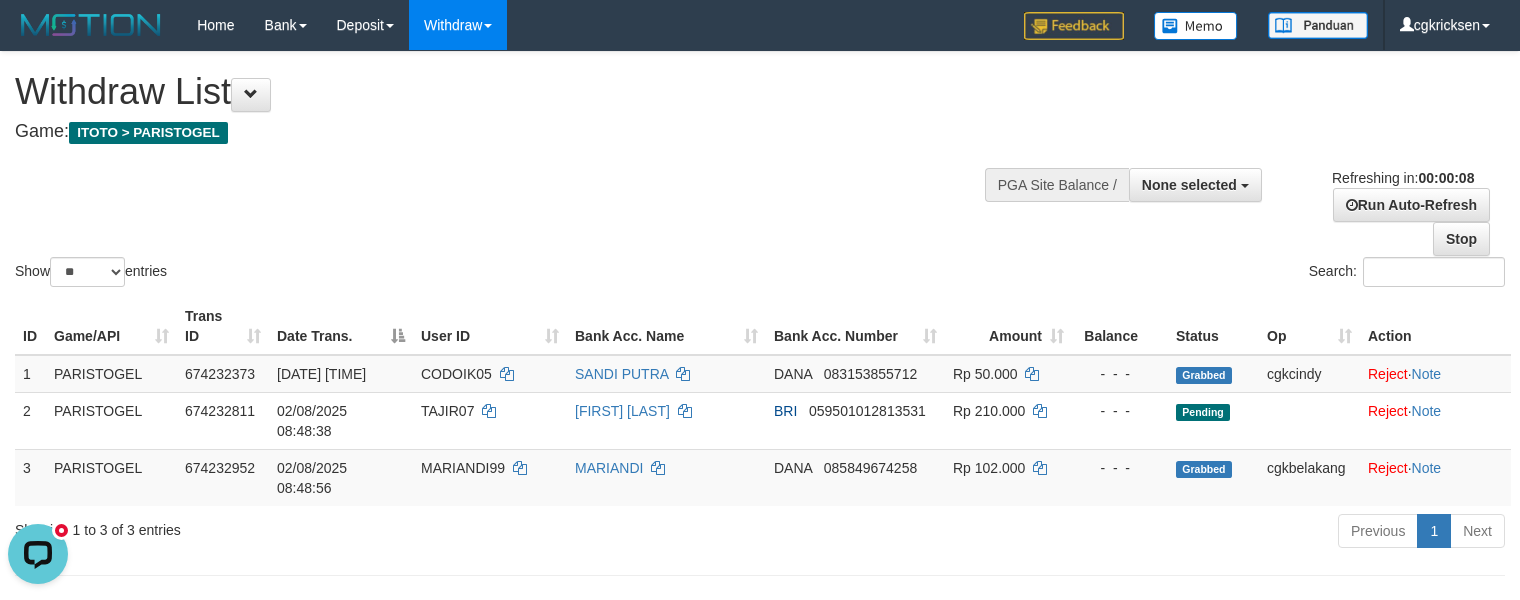 scroll, scrollTop: 0, scrollLeft: 0, axis: both 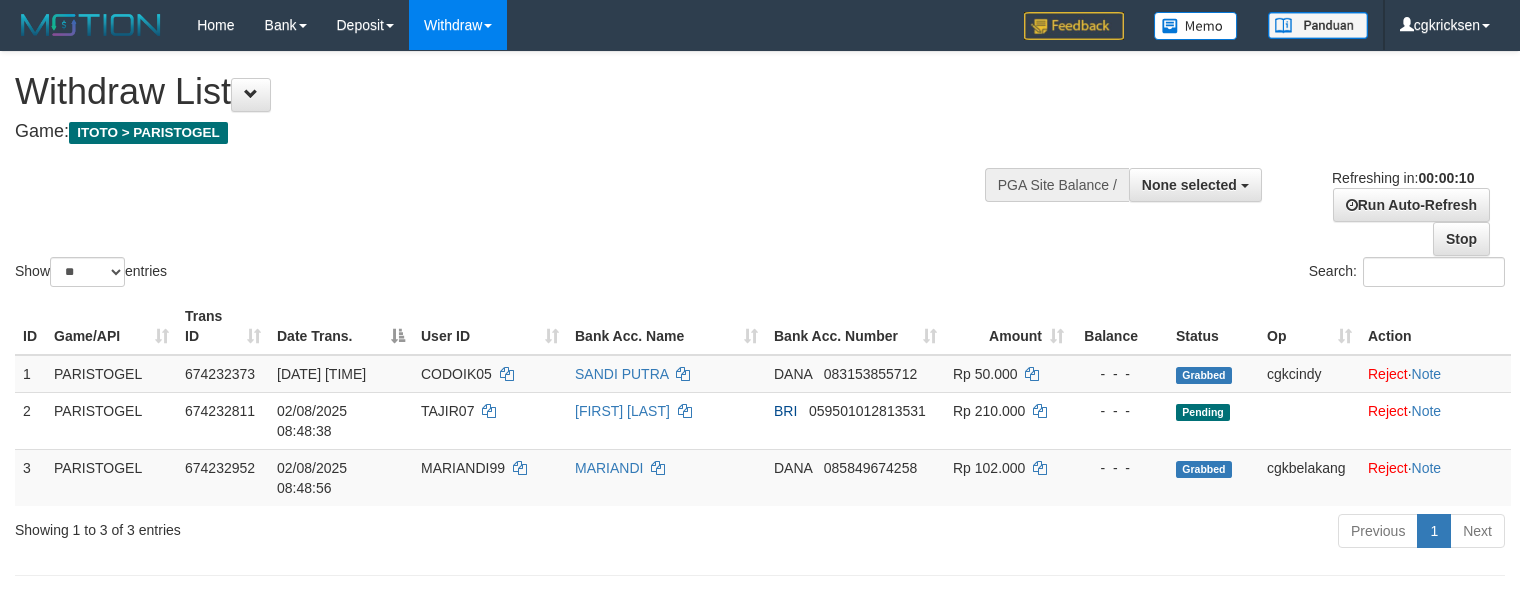 select 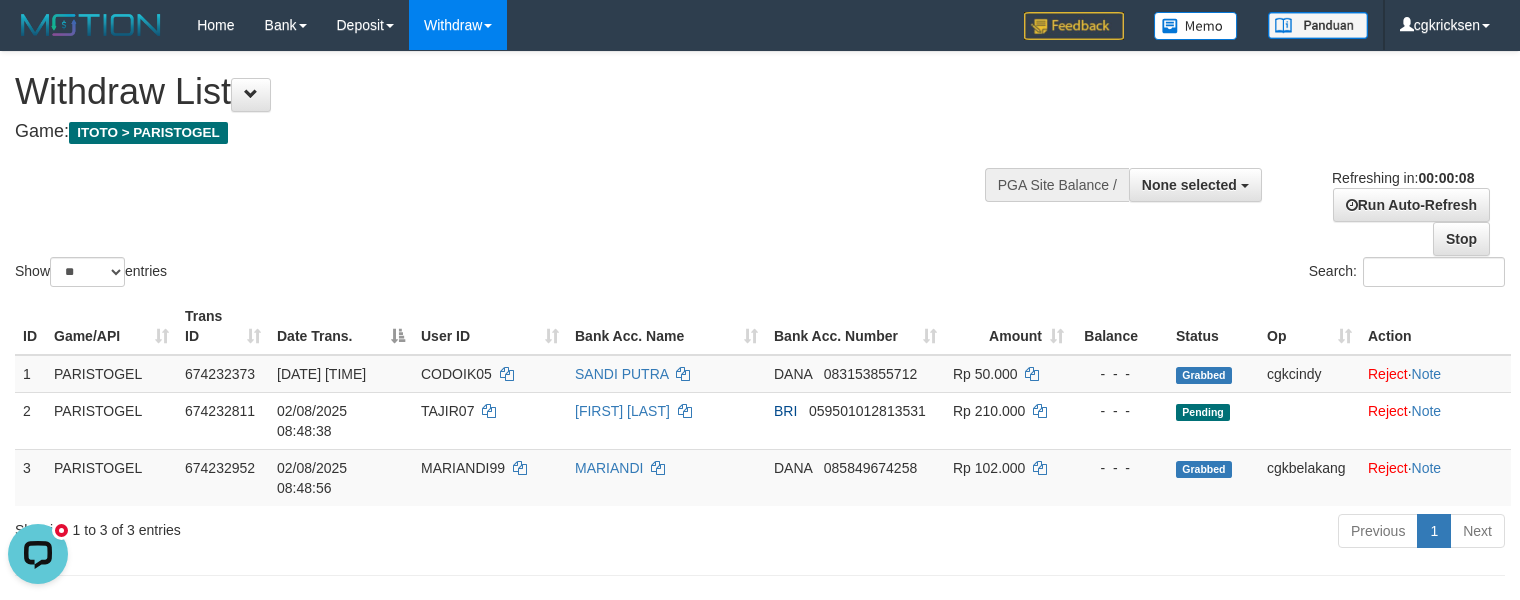 scroll, scrollTop: 0, scrollLeft: 0, axis: both 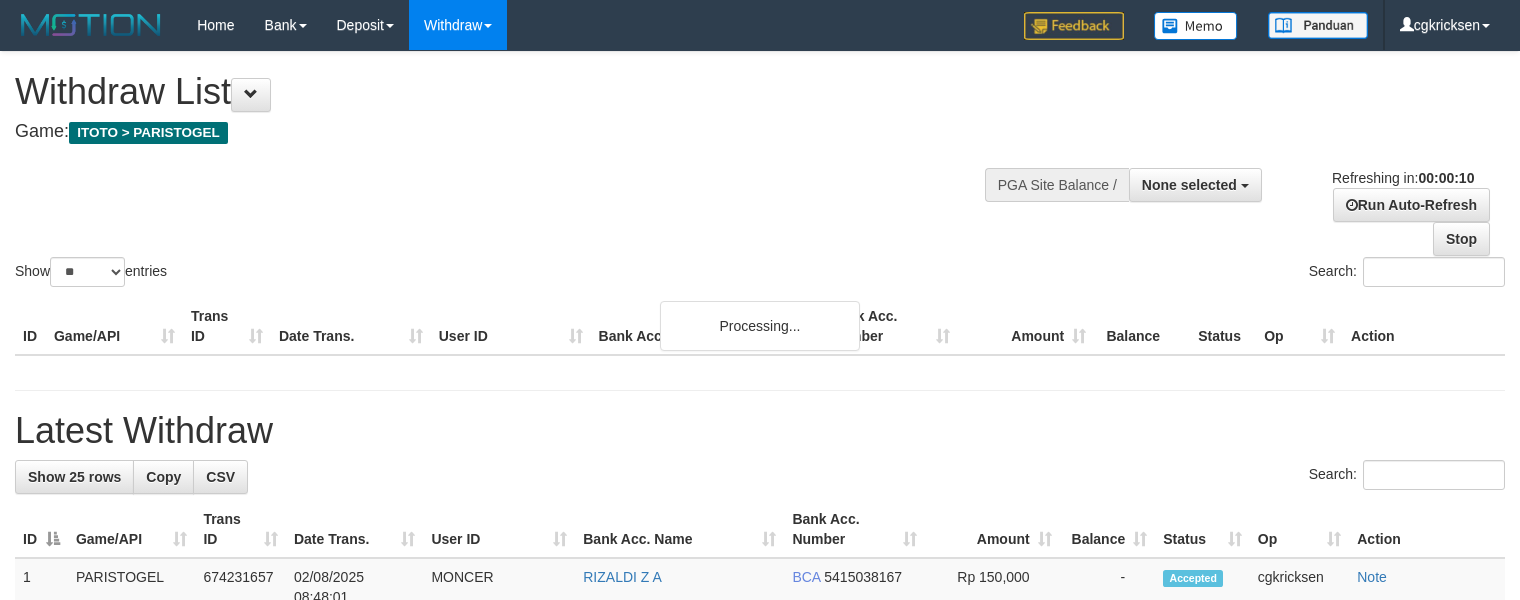 select 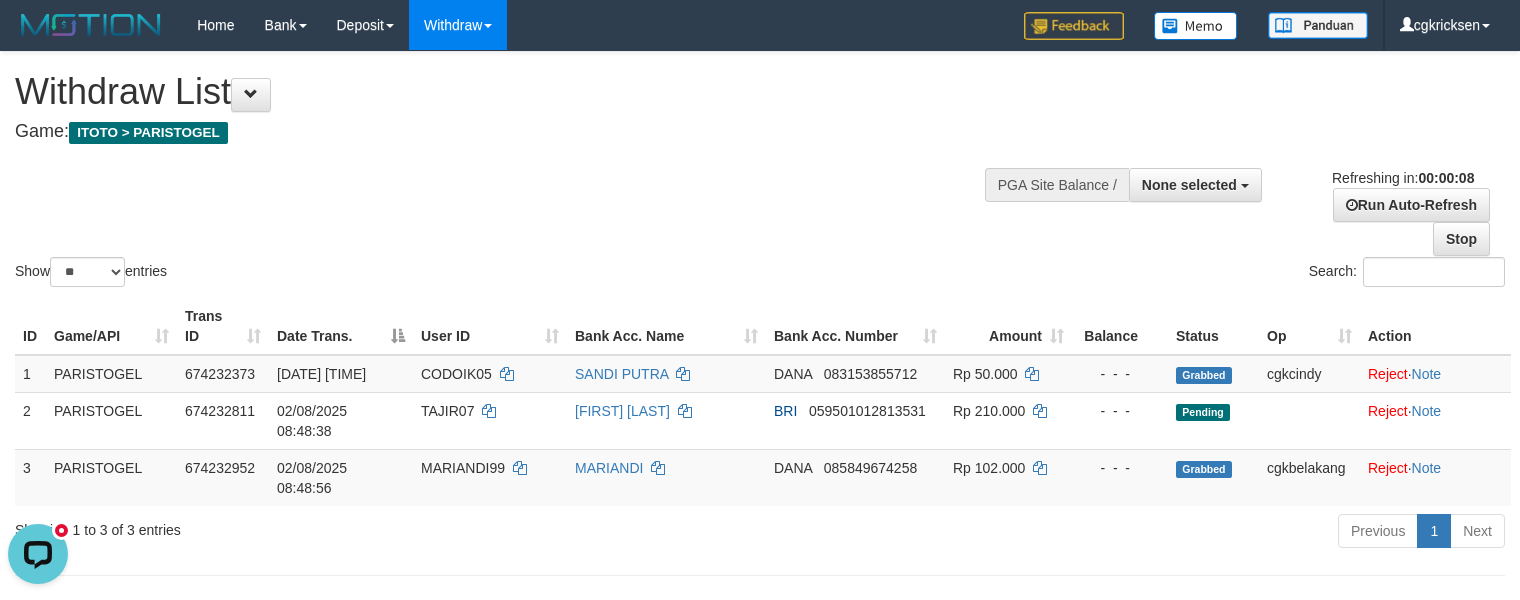scroll, scrollTop: 0, scrollLeft: 0, axis: both 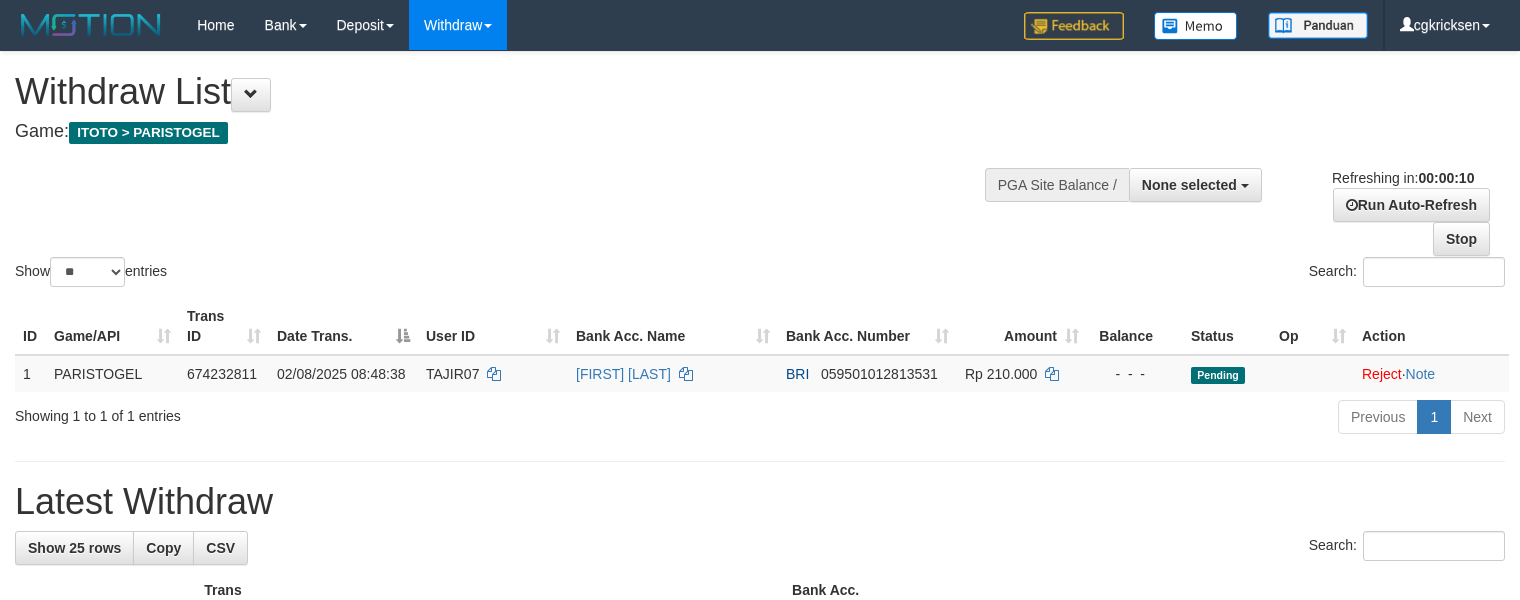 select 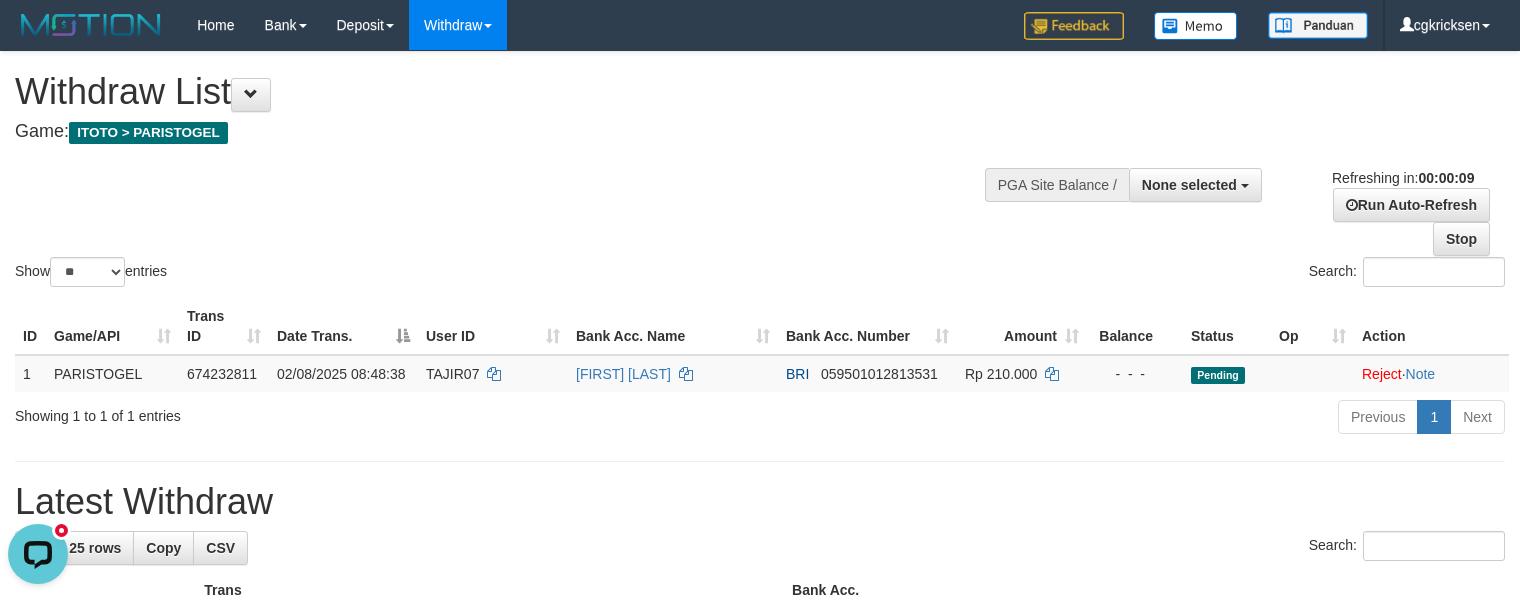 scroll, scrollTop: 0, scrollLeft: 0, axis: both 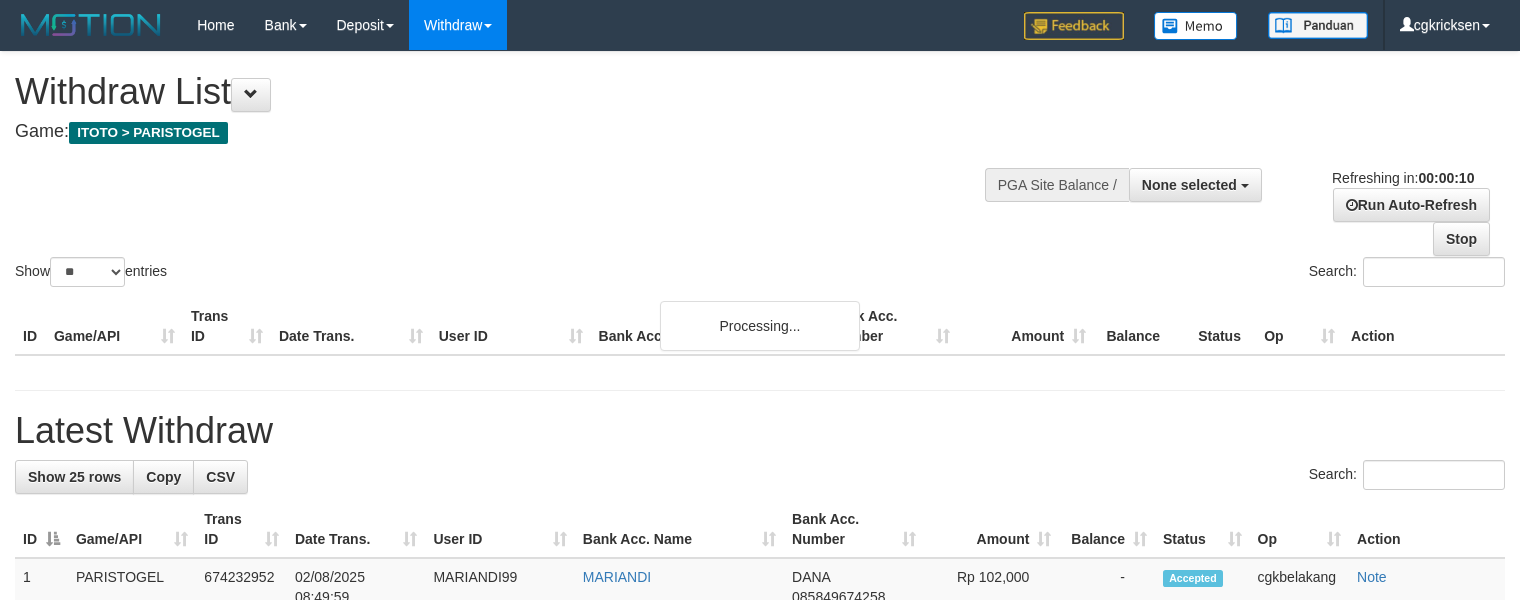 select 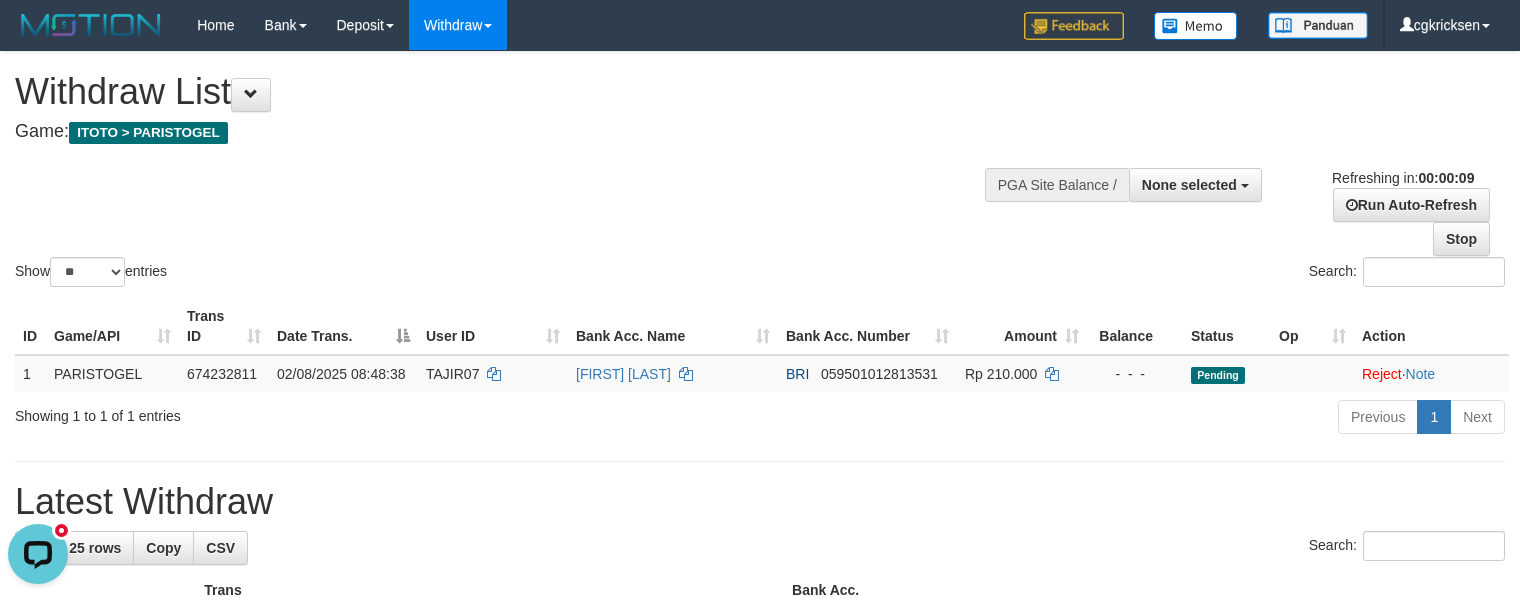 scroll, scrollTop: 0, scrollLeft: 0, axis: both 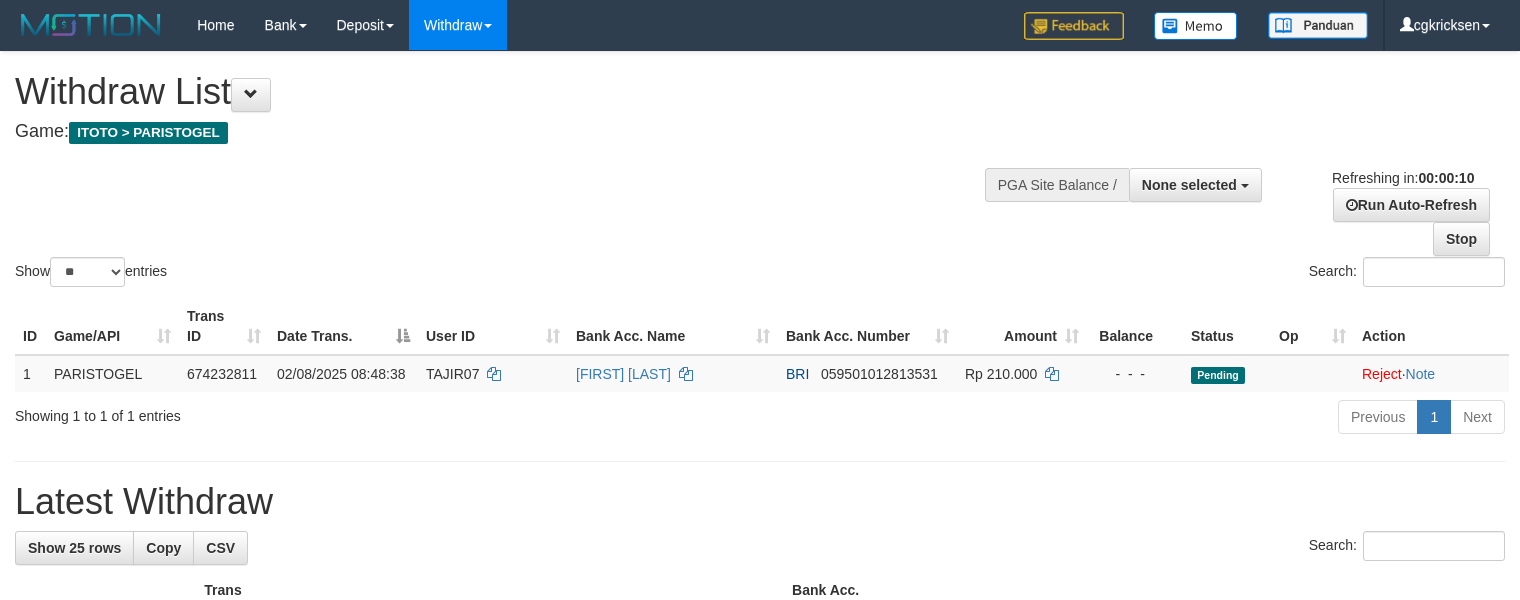 select 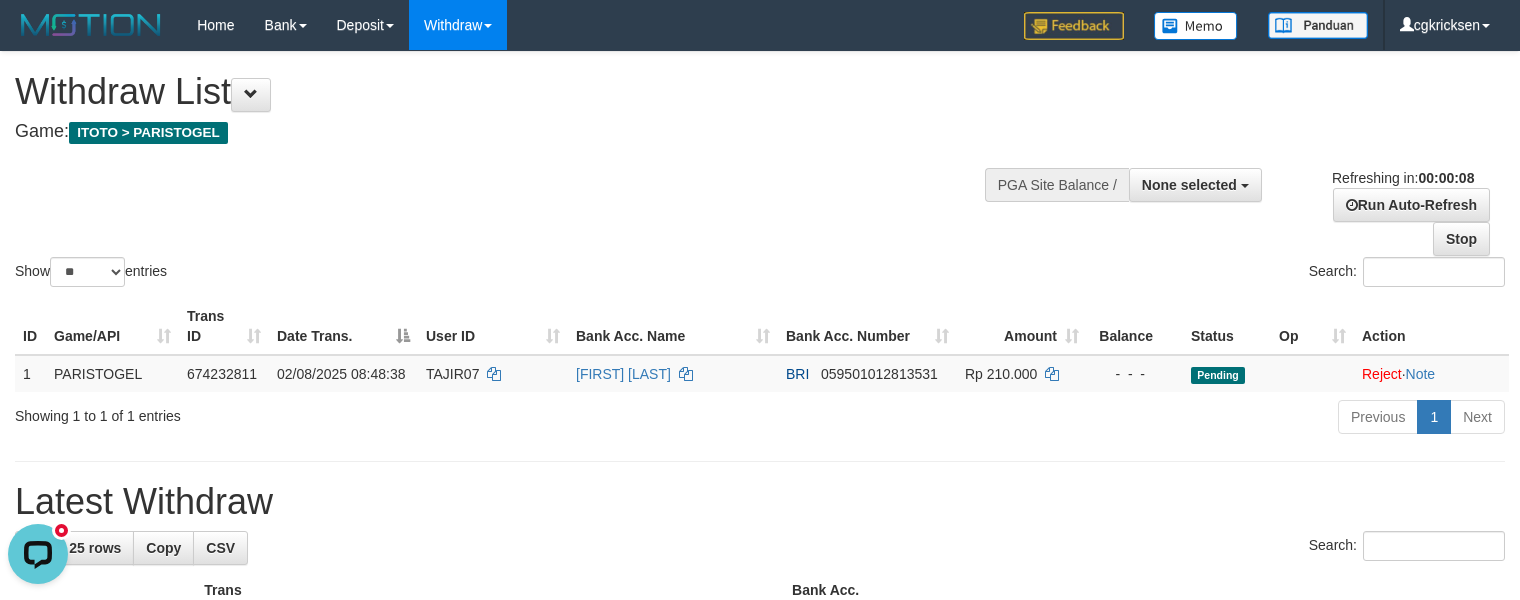scroll, scrollTop: 0, scrollLeft: 0, axis: both 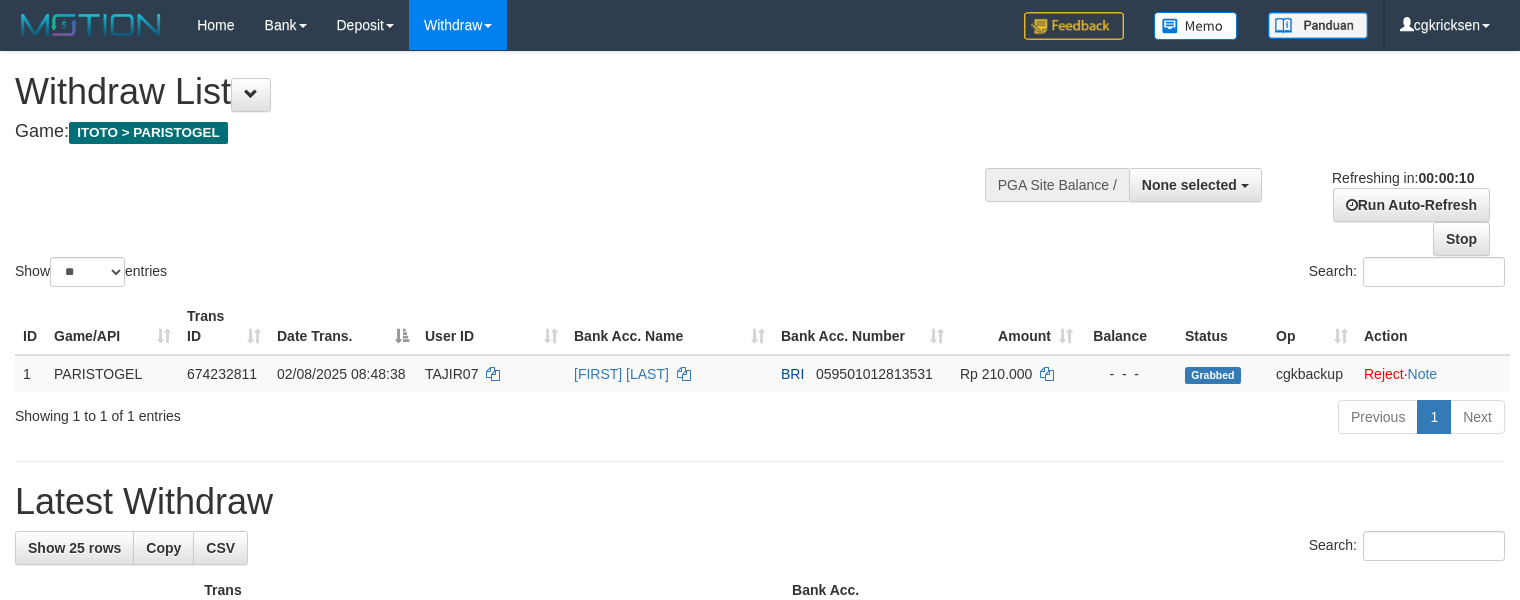 select 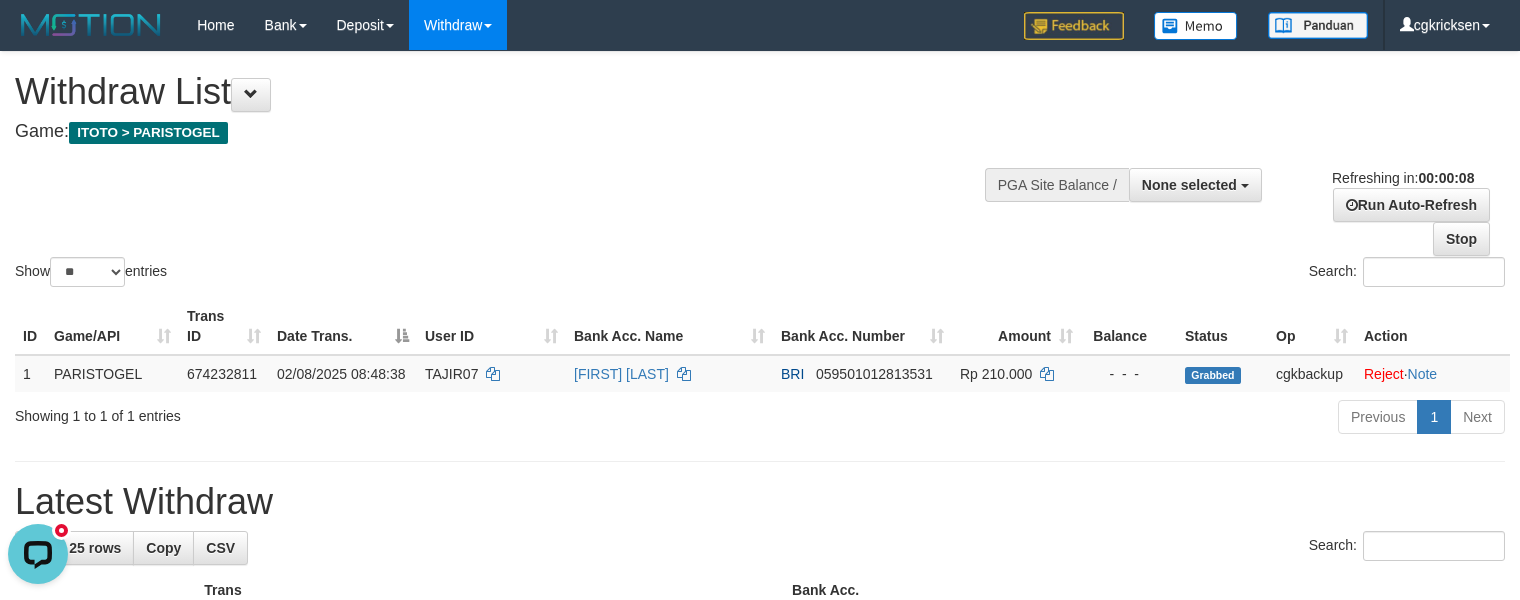 scroll, scrollTop: 0, scrollLeft: 0, axis: both 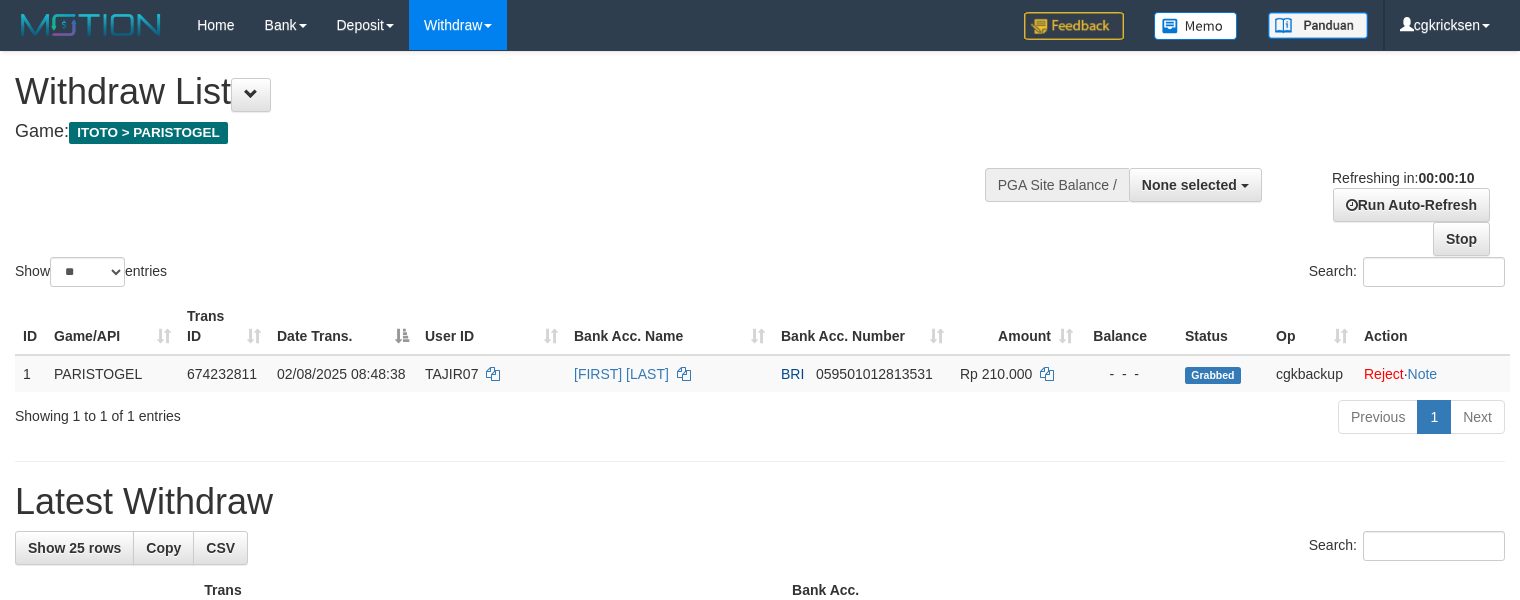 select 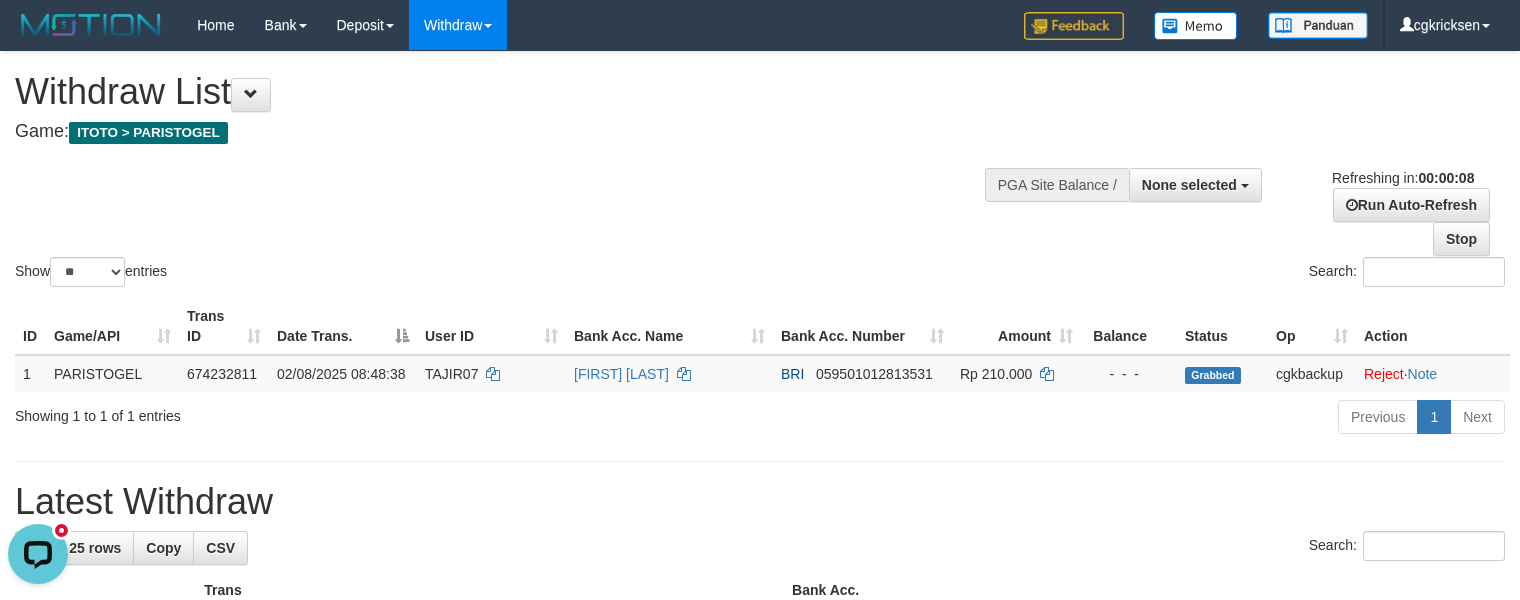scroll, scrollTop: 0, scrollLeft: 0, axis: both 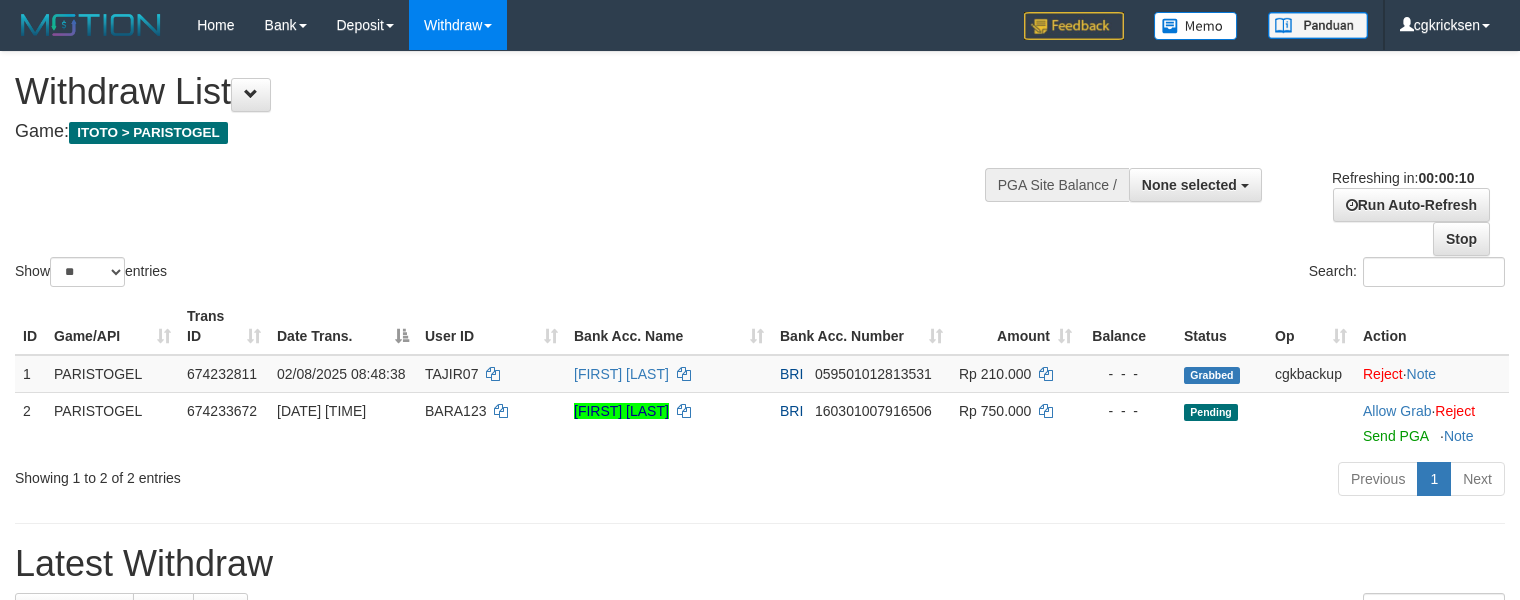 select 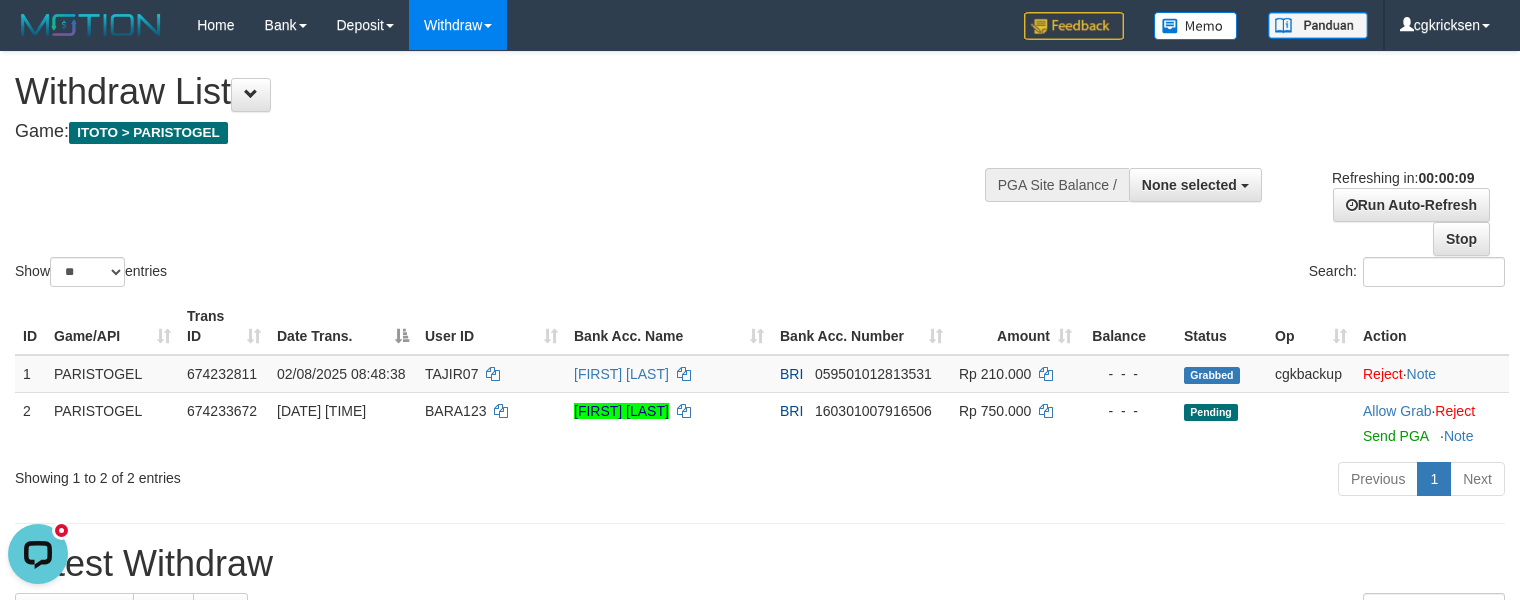 scroll, scrollTop: 0, scrollLeft: 0, axis: both 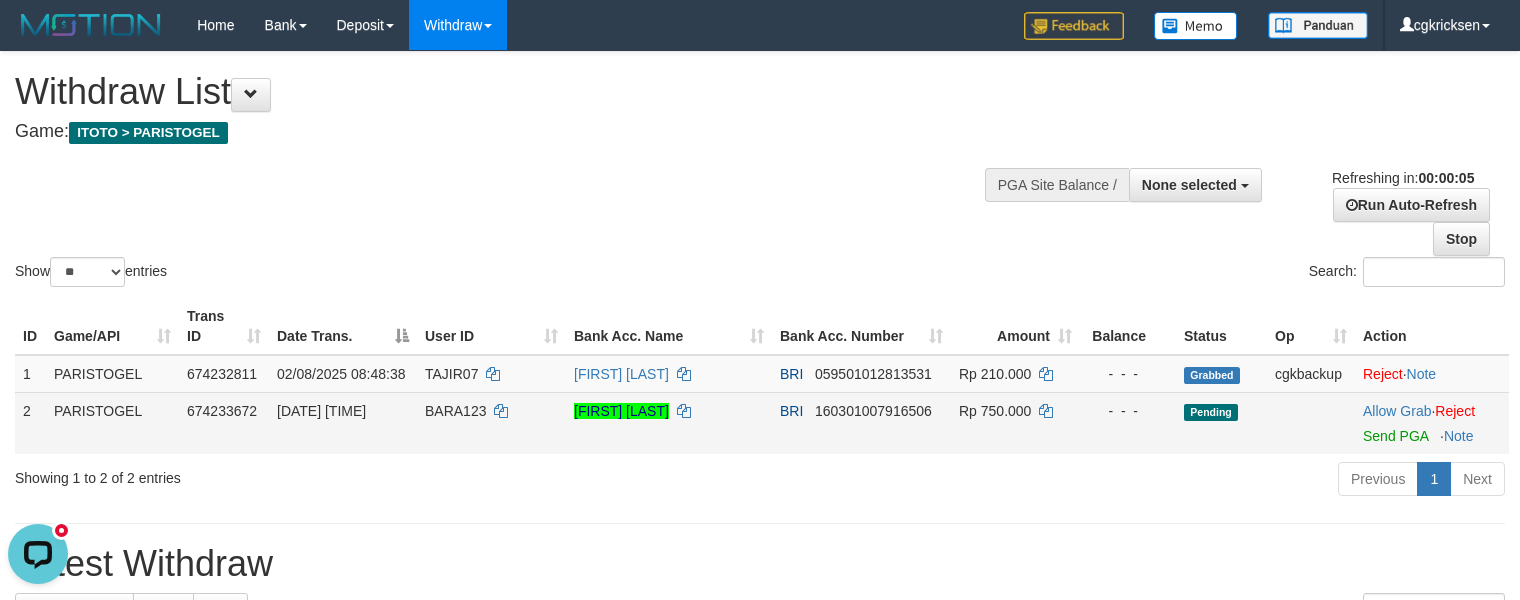 click on "BARA123" at bounding box center [455, 411] 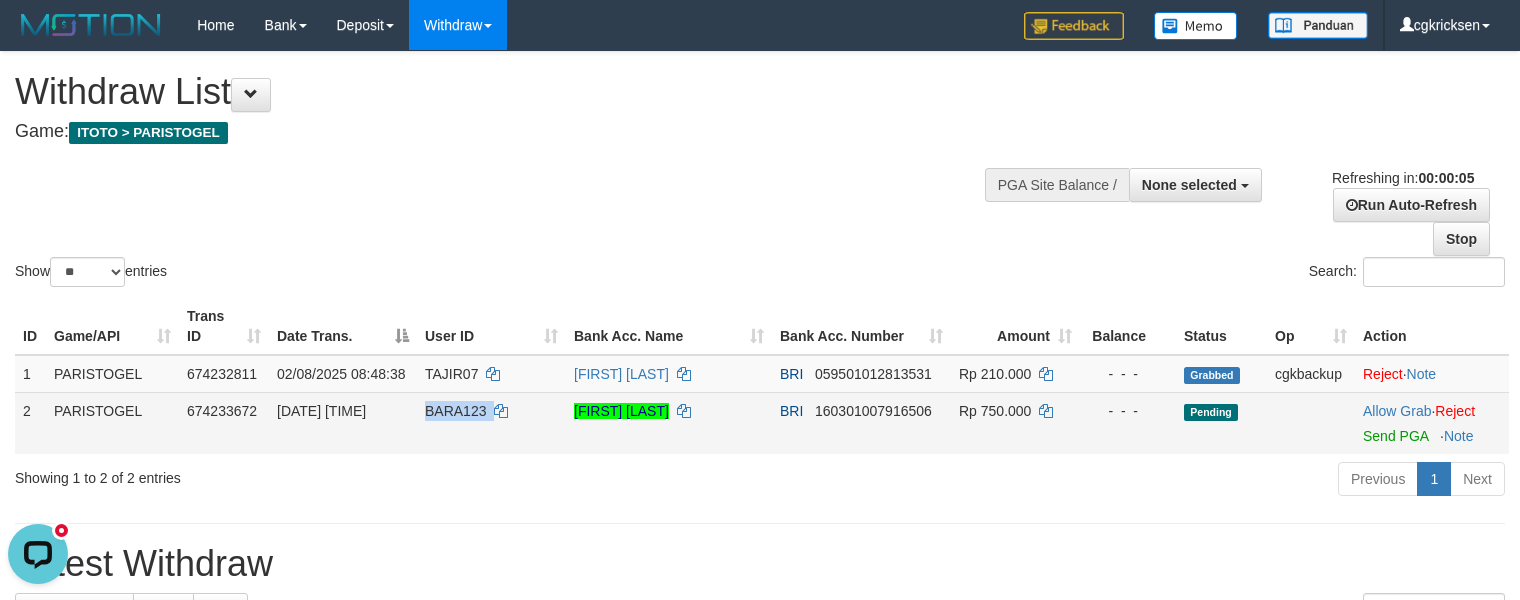 click on "BARA123" at bounding box center (455, 411) 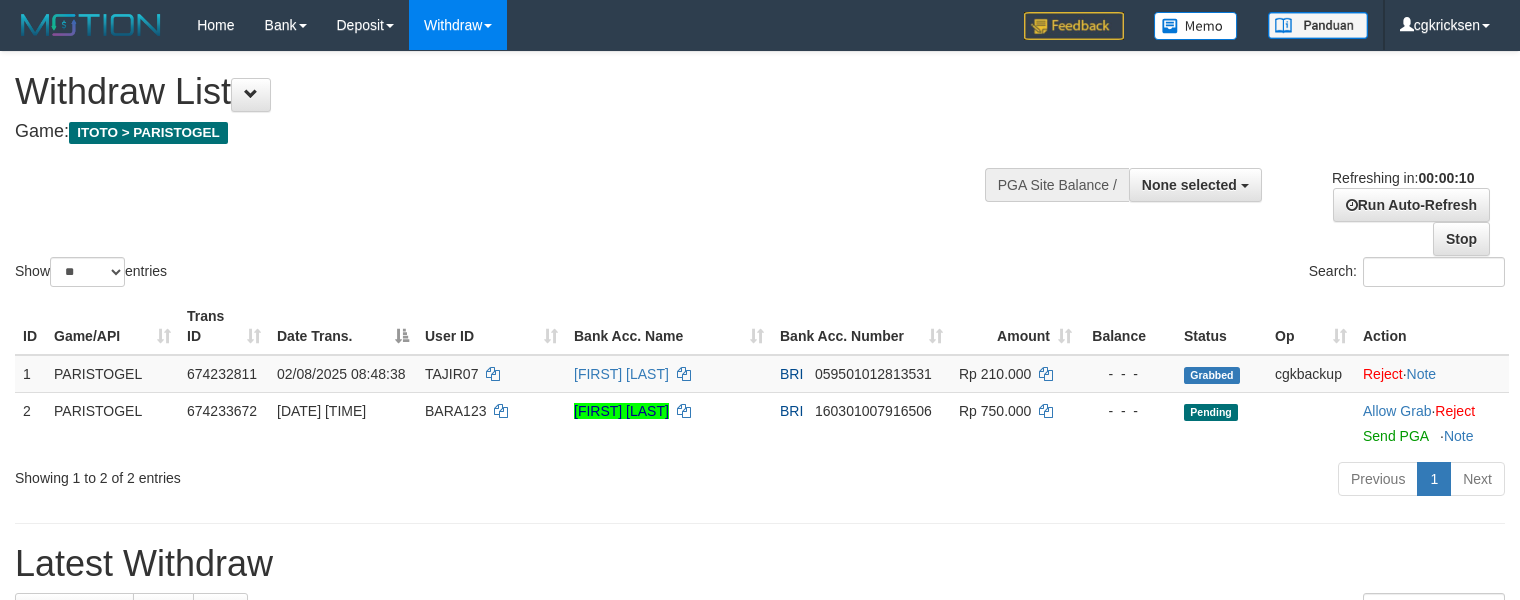 select 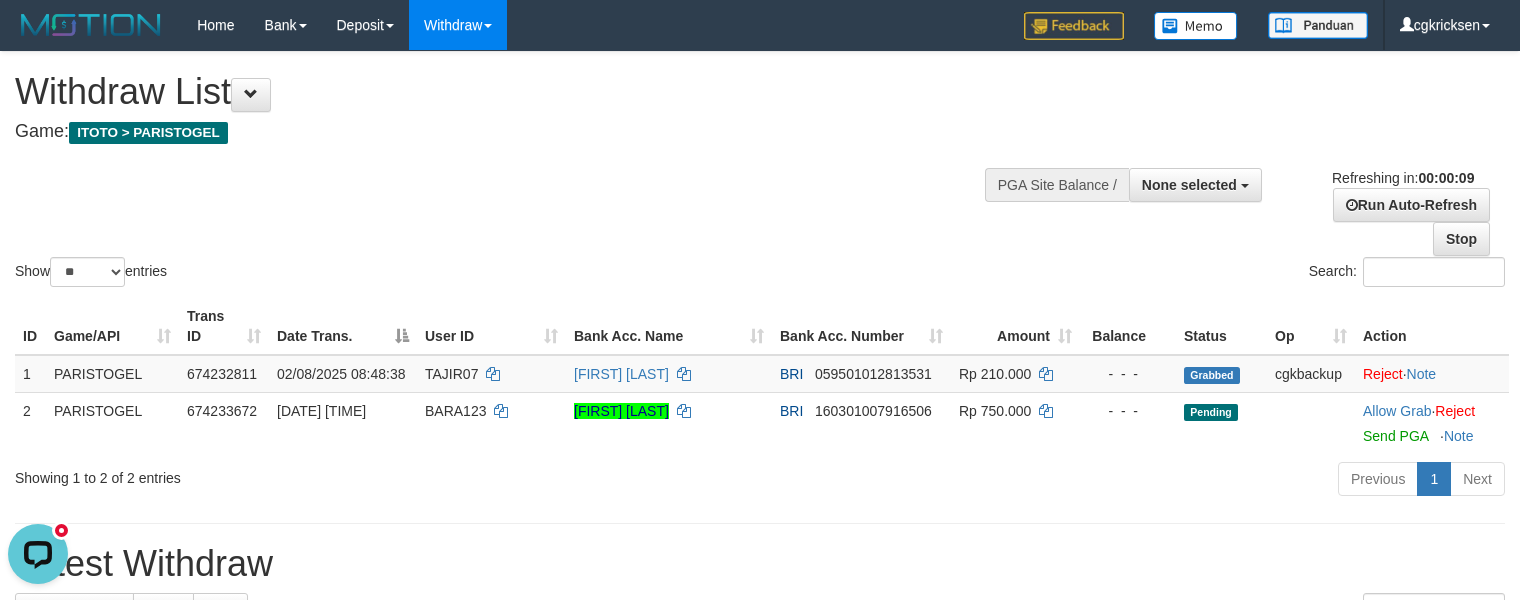 scroll, scrollTop: 0, scrollLeft: 0, axis: both 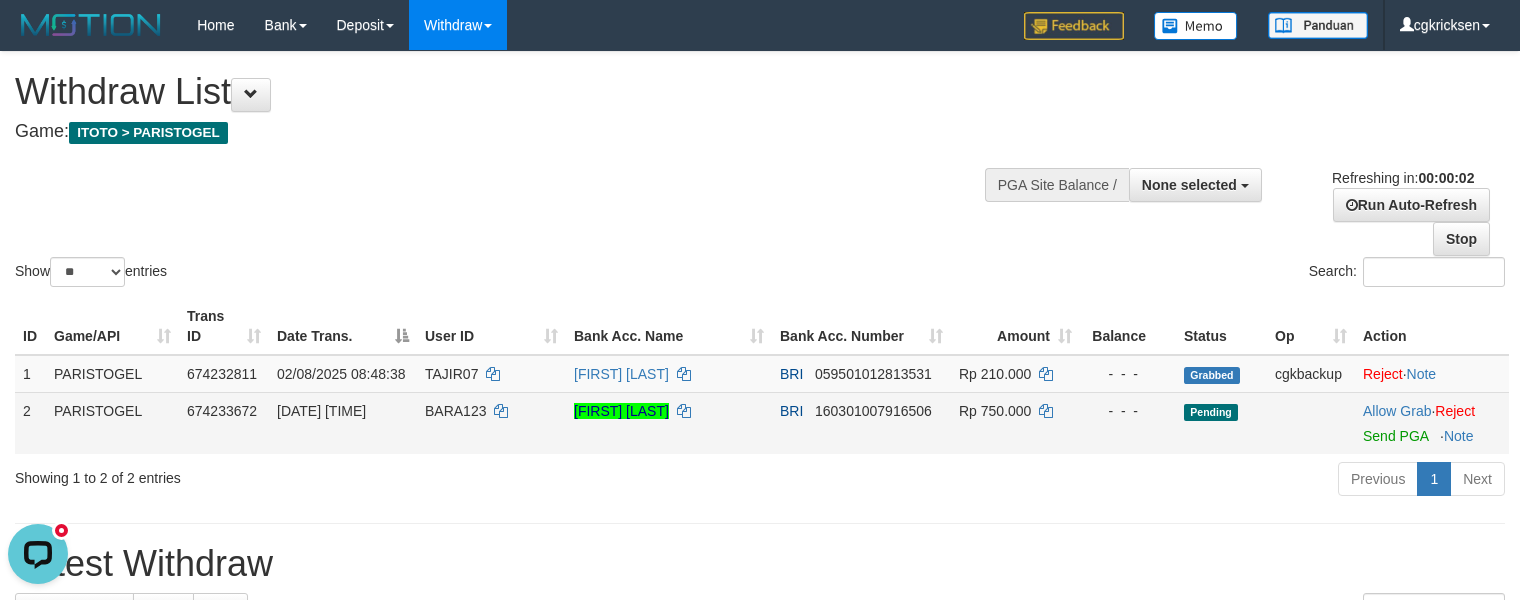 click on "[FIRST] [LAST]" at bounding box center [669, 423] 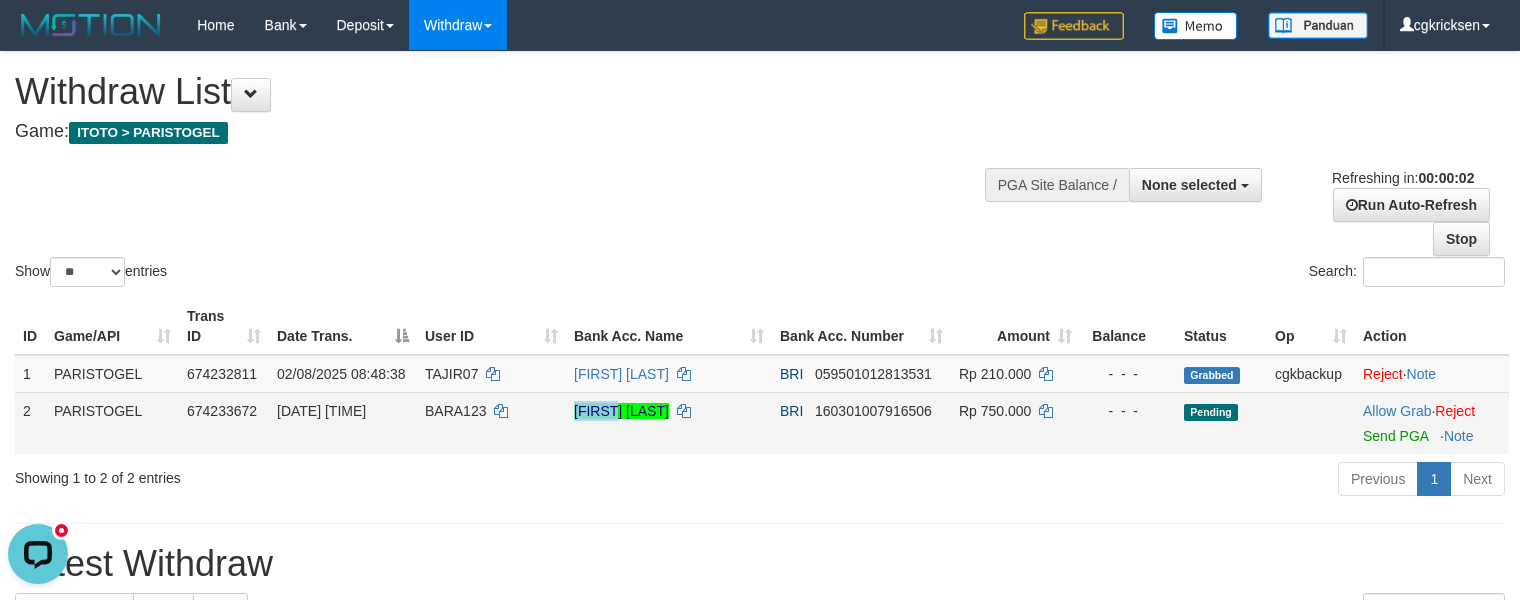 click on "[FIRST] [LAST]" at bounding box center [669, 423] 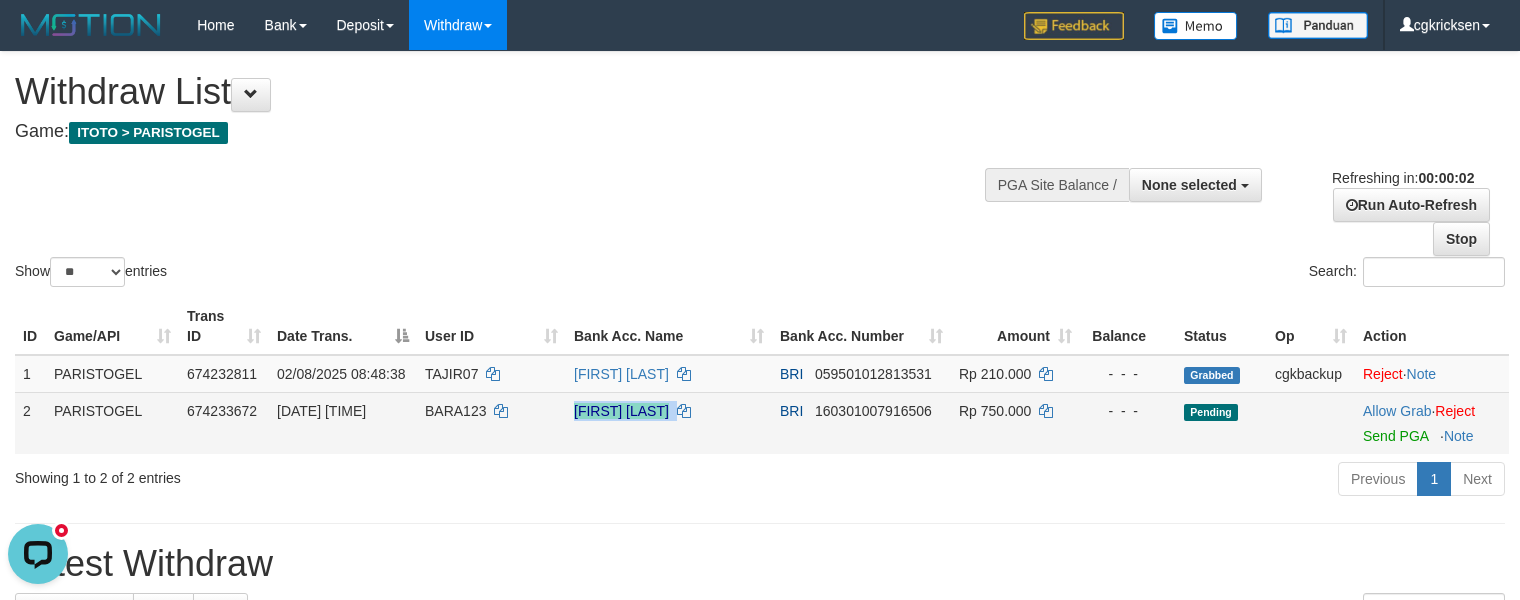 copy on "[FIRST] [LAST]" 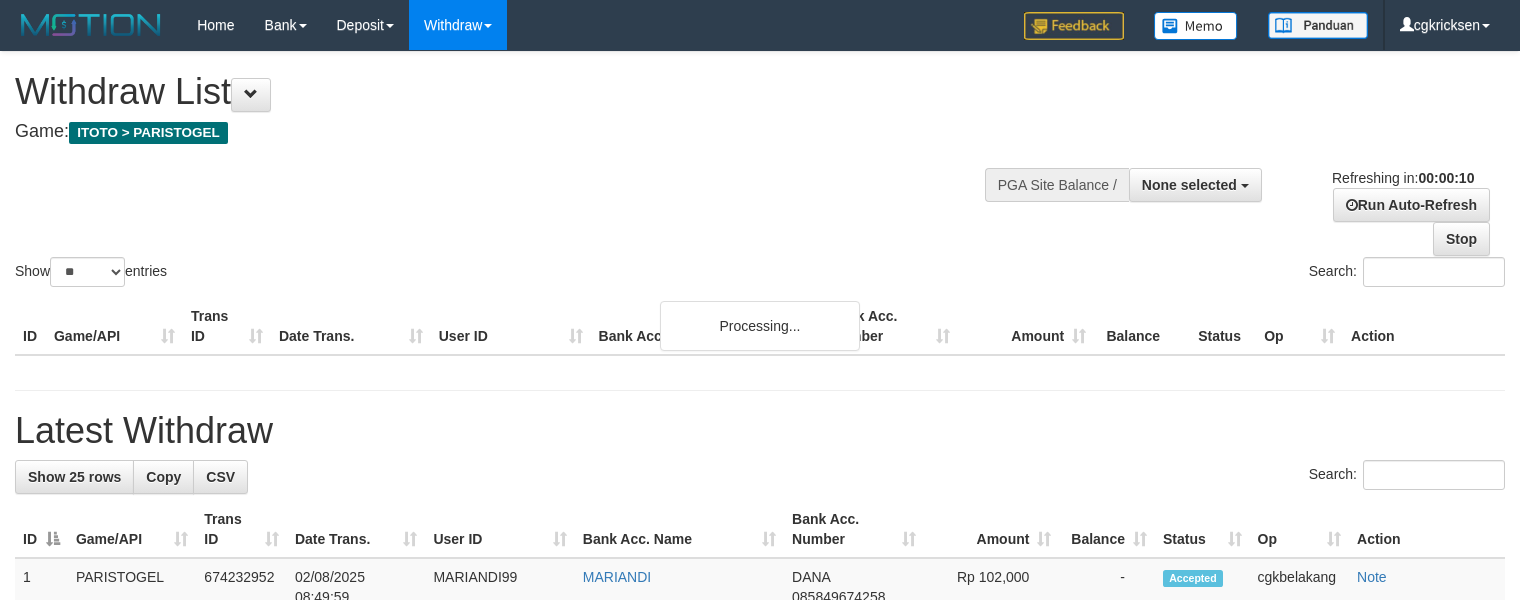 select 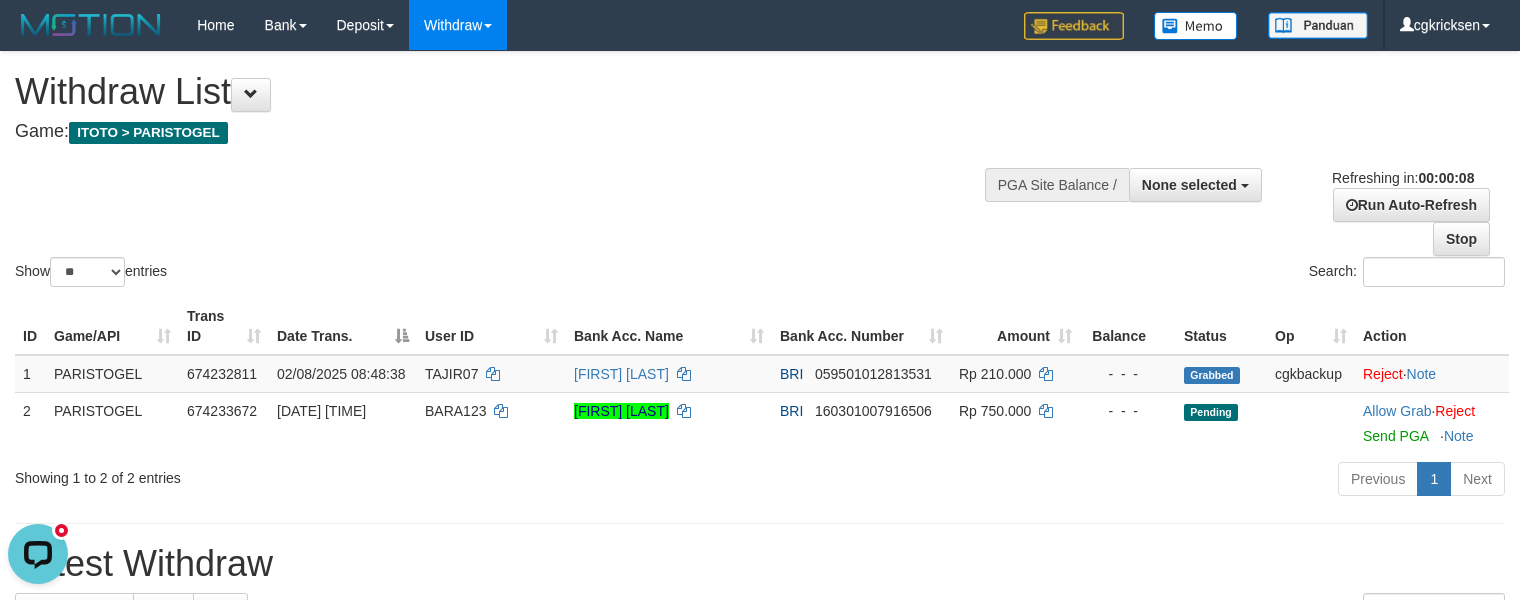 scroll, scrollTop: 0, scrollLeft: 0, axis: both 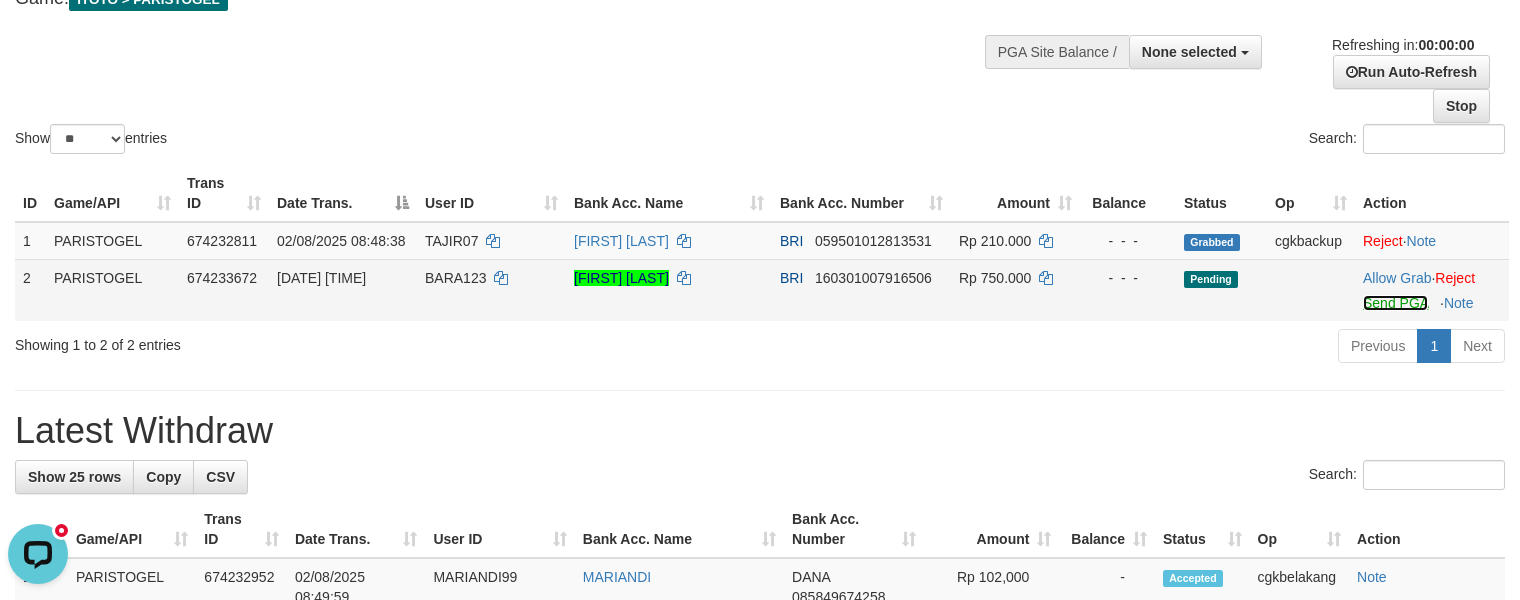 click on "Send PGA" at bounding box center [1395, 303] 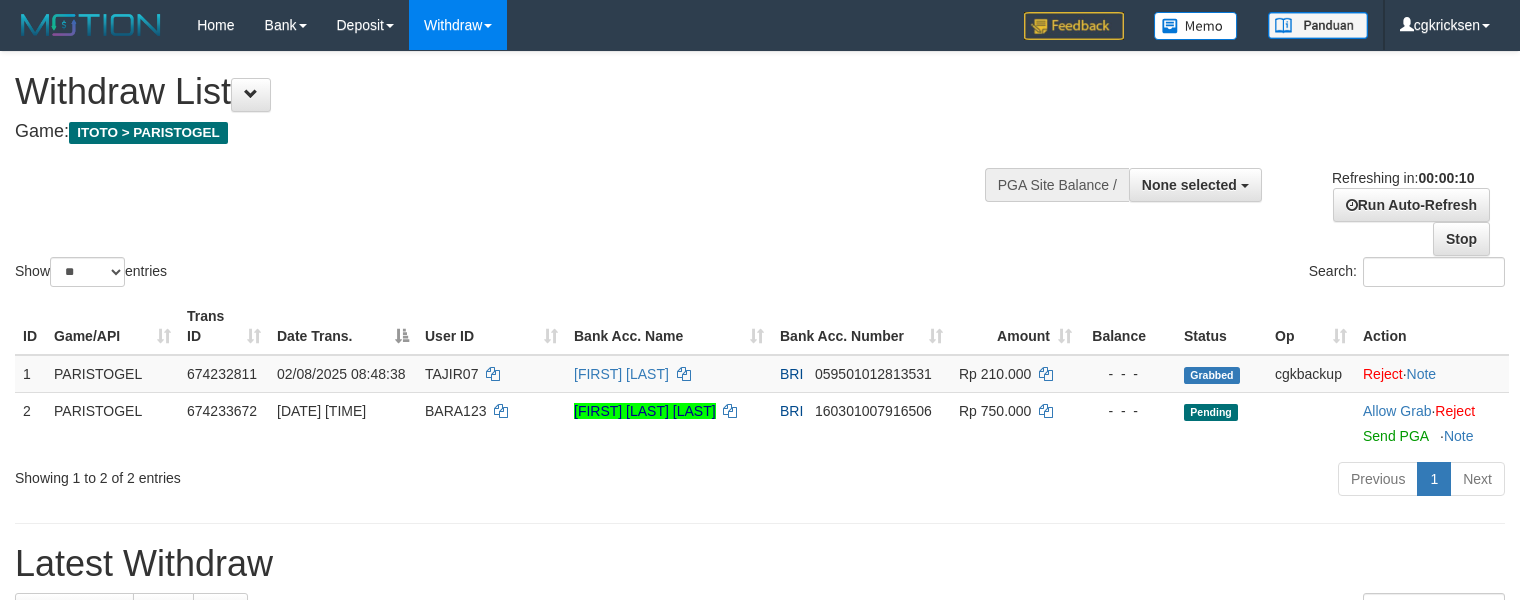 select 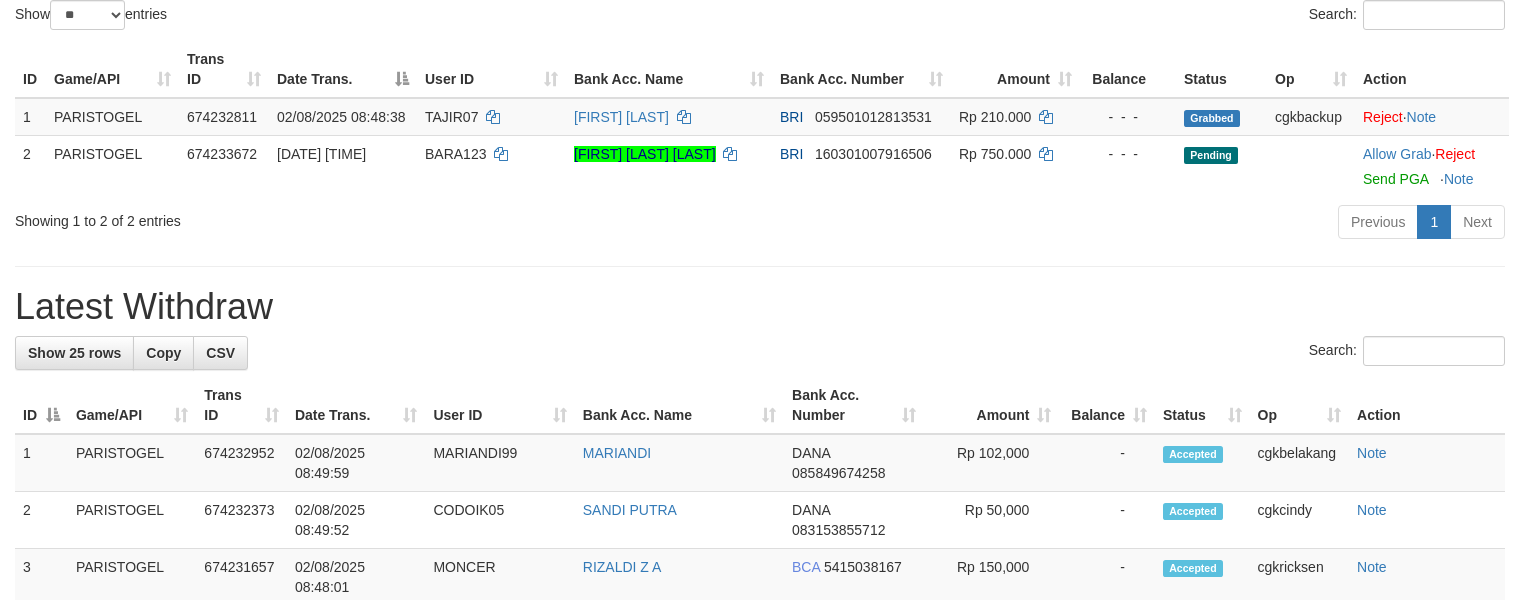 scroll, scrollTop: 266, scrollLeft: 0, axis: vertical 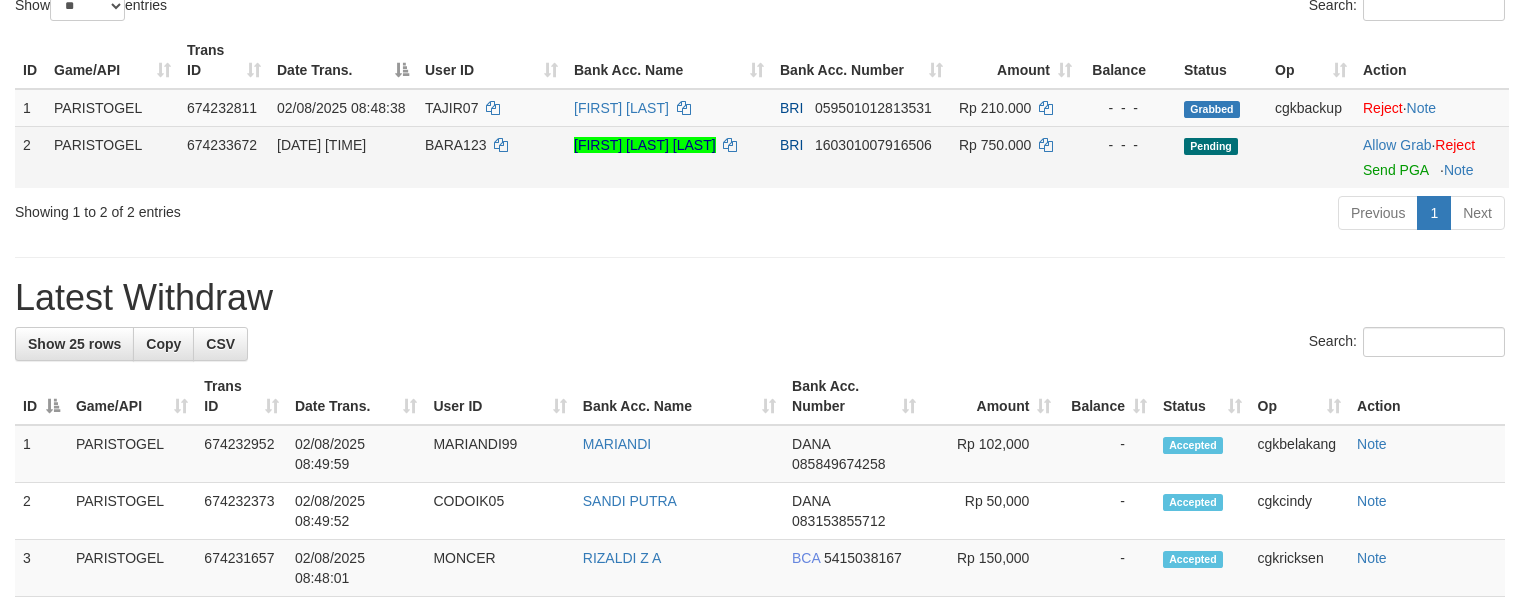 click on "Allow Grab   ·    Reject Send PGA     ·    Note" at bounding box center [1432, 157] 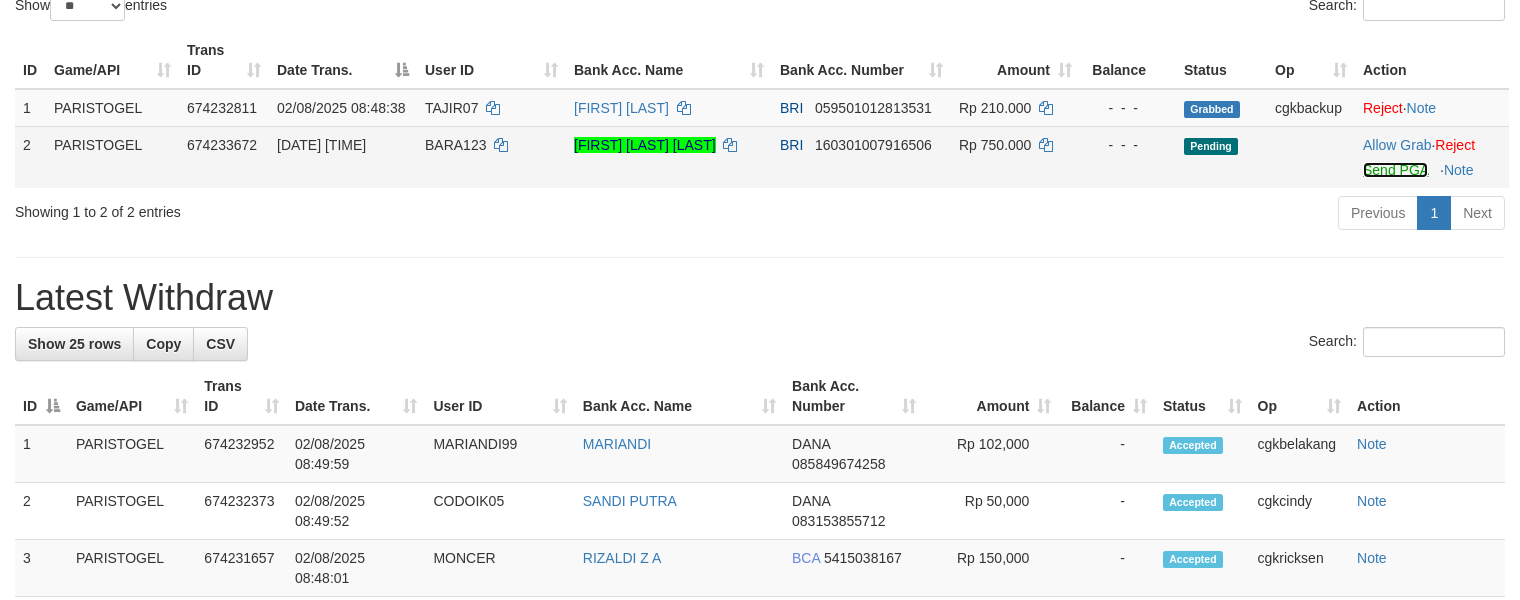 click on "Send PGA" at bounding box center (1395, 170) 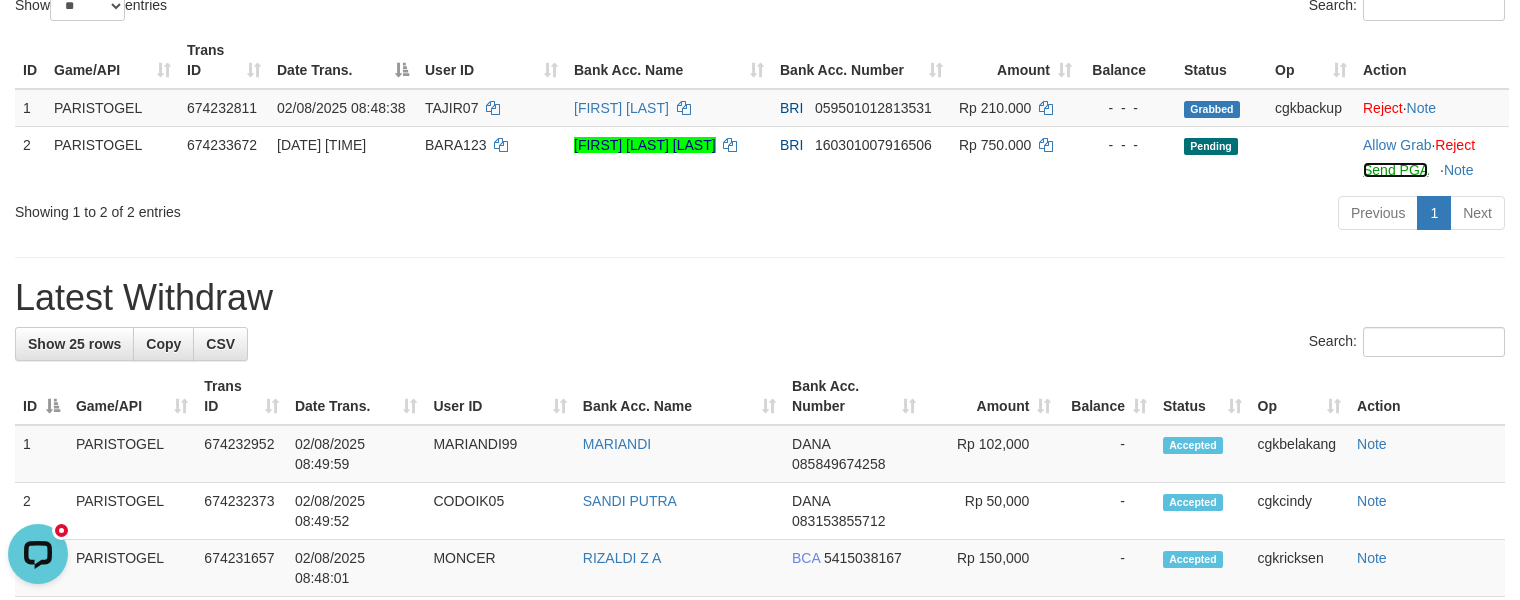 scroll, scrollTop: 0, scrollLeft: 0, axis: both 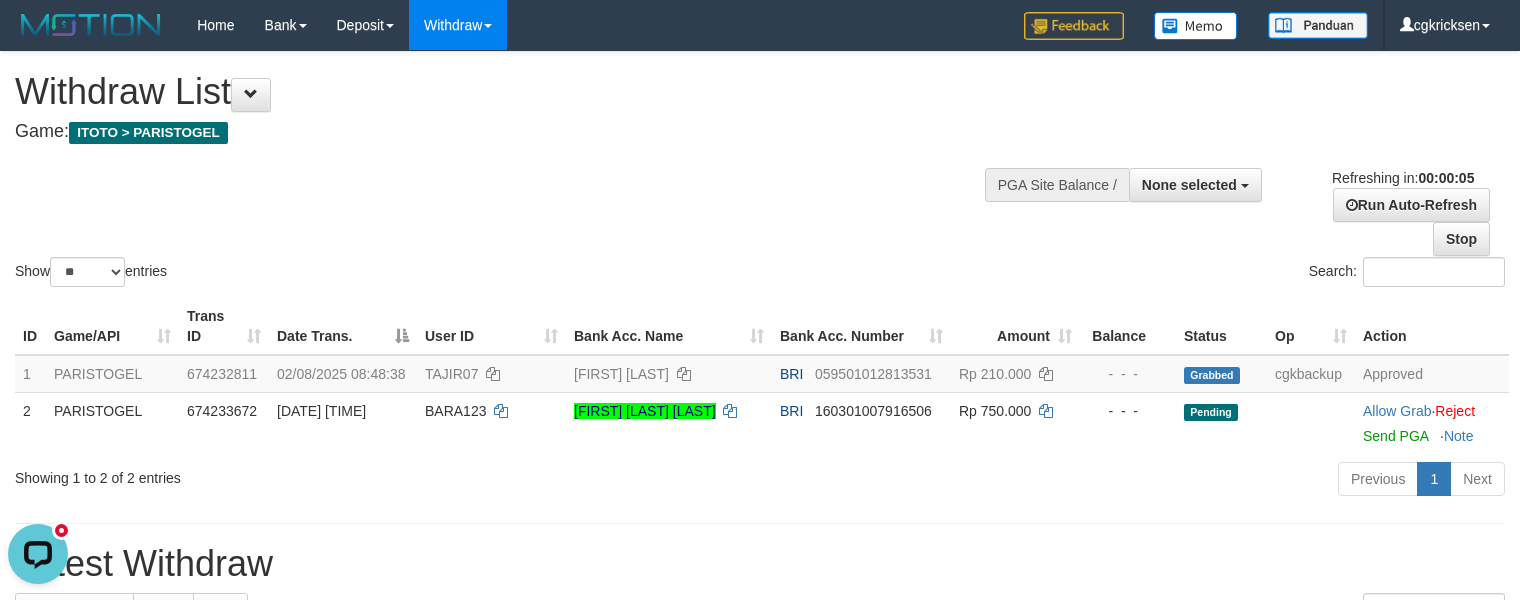 click on "Show  ** ** ** ***  entries Search:" at bounding box center (760, 171) 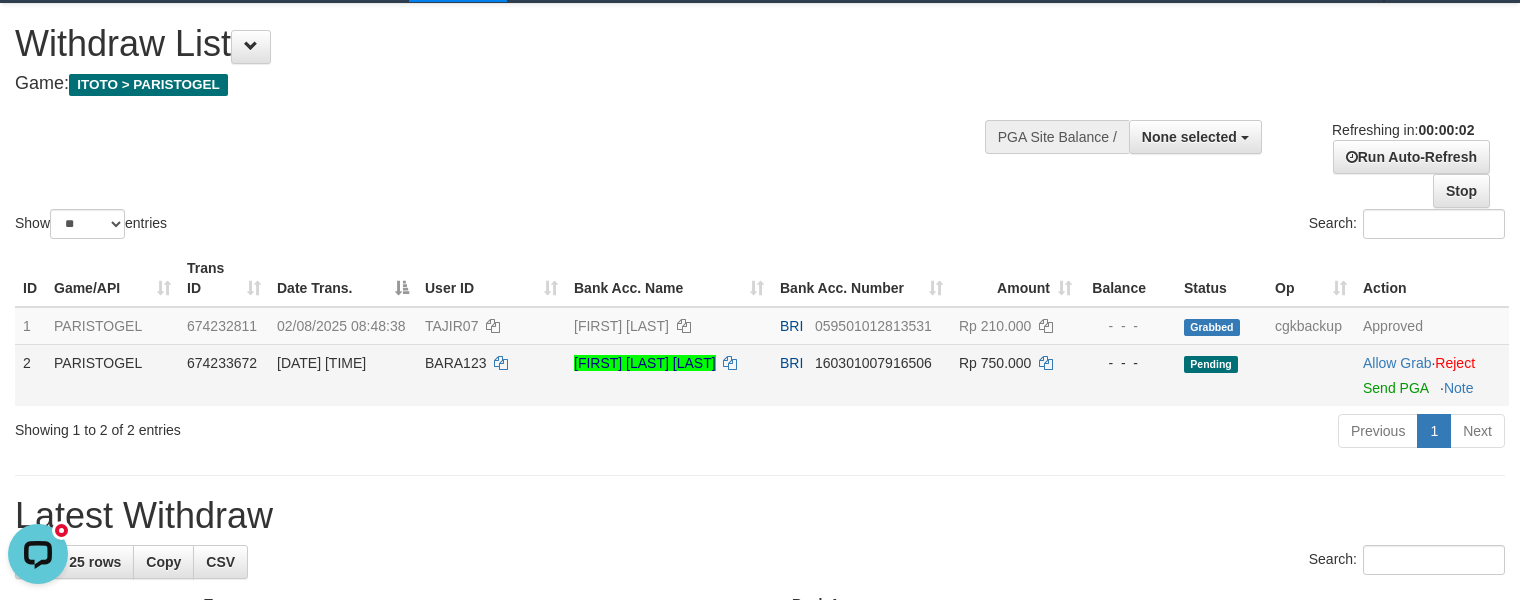 scroll, scrollTop: 0, scrollLeft: 0, axis: both 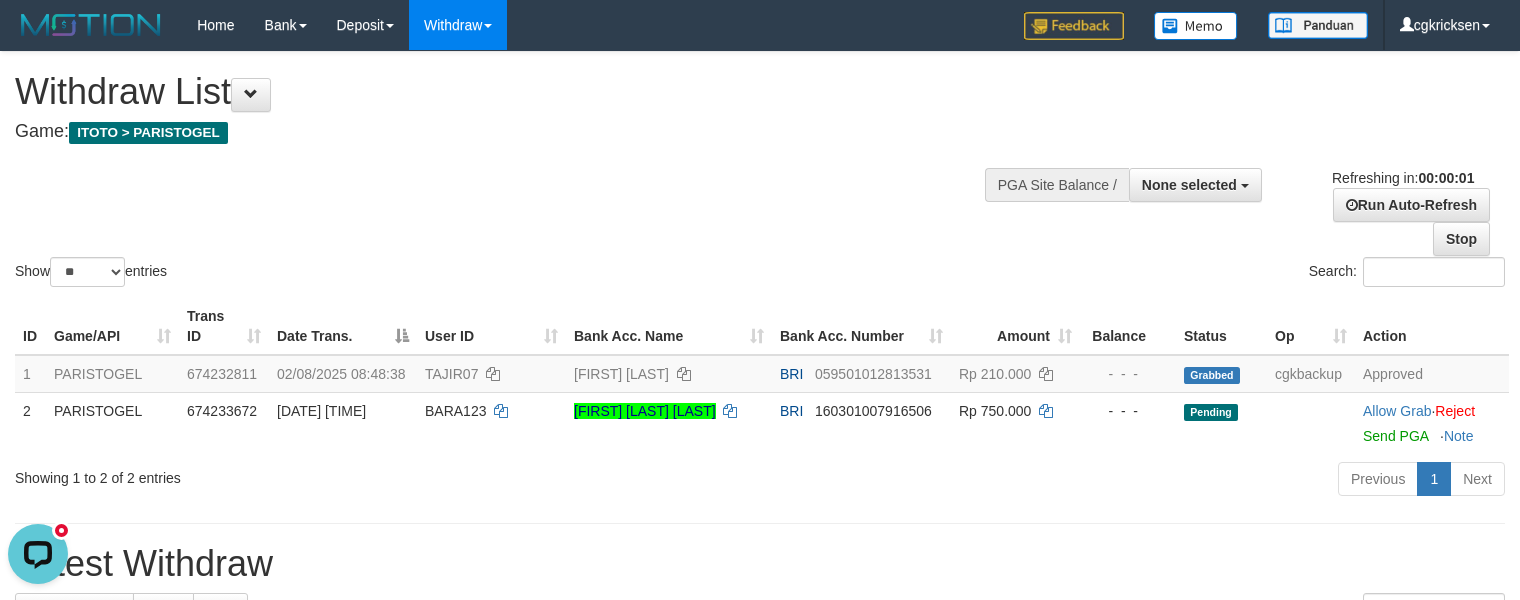 click on "Show  ** ** ** ***  entries Search:" at bounding box center (760, 171) 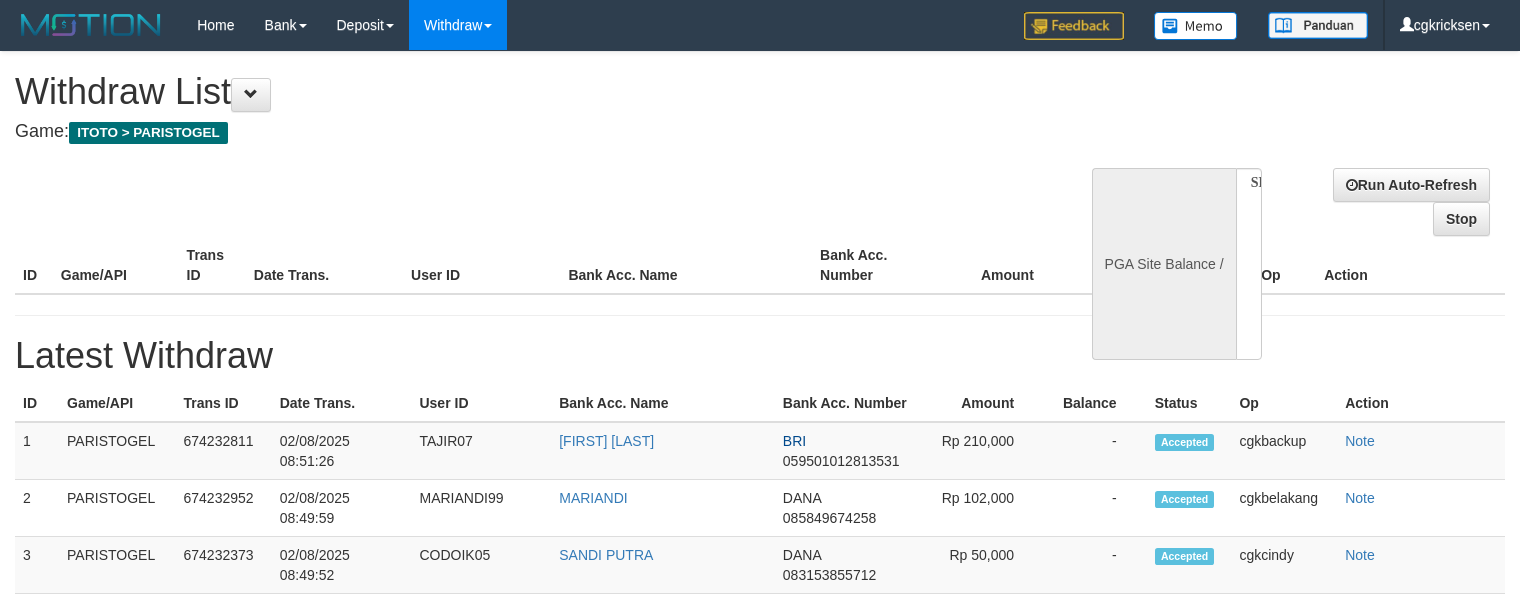 select 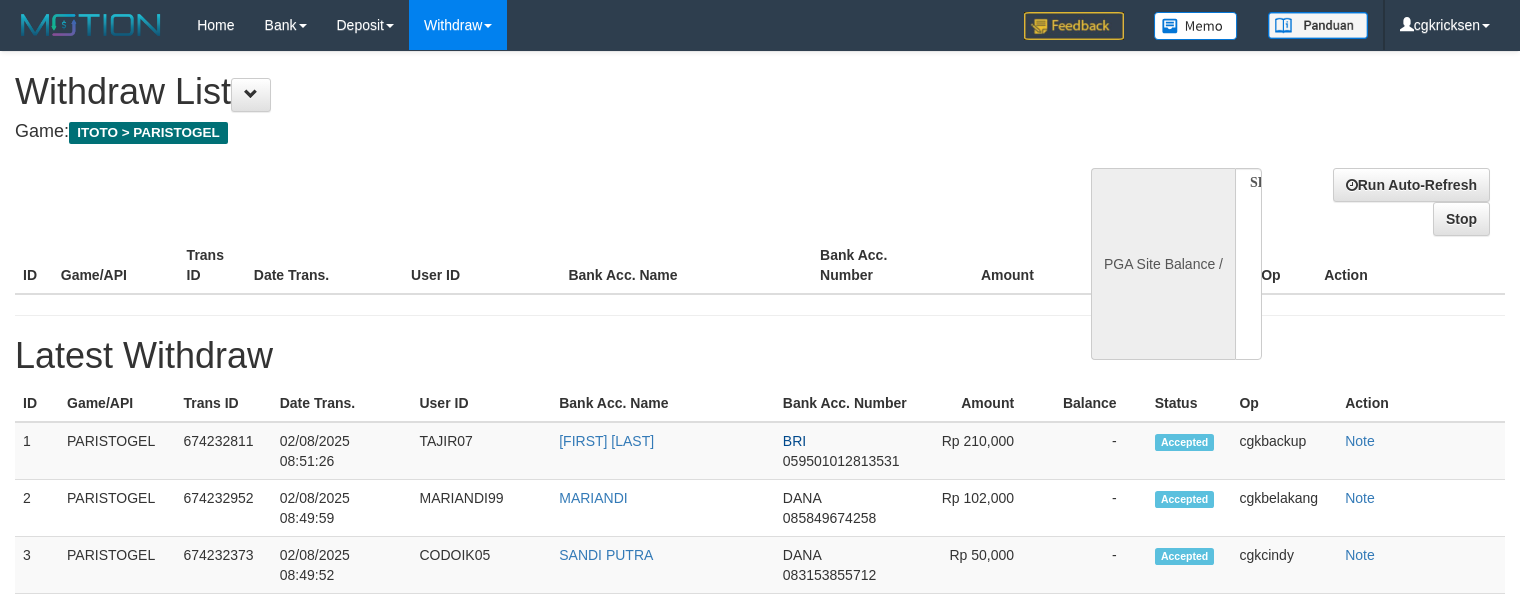 scroll, scrollTop: 0, scrollLeft: 0, axis: both 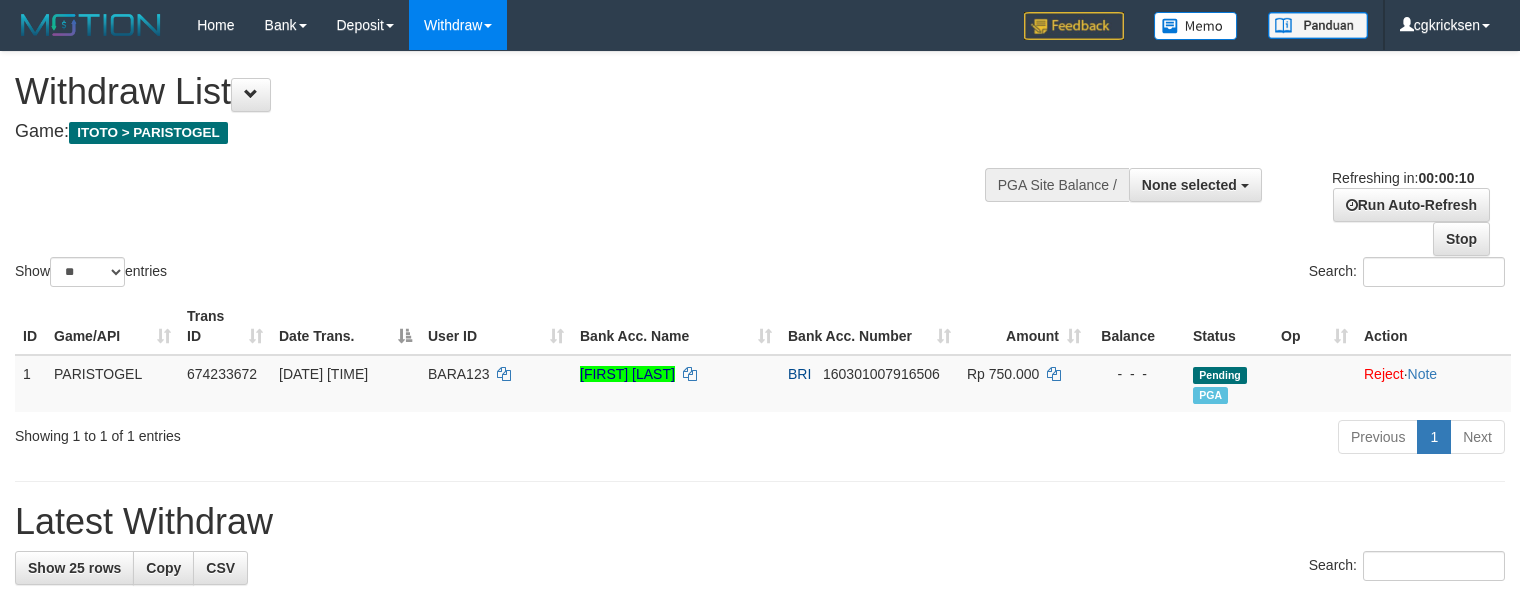 select 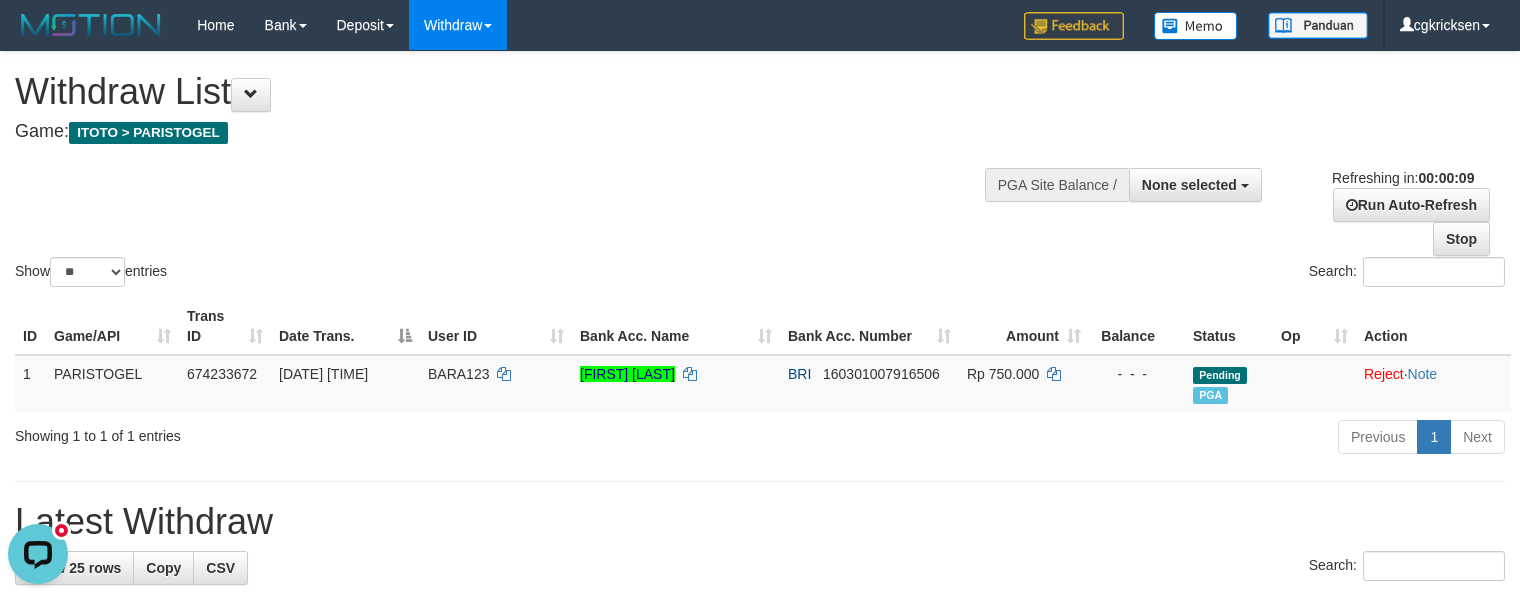 scroll, scrollTop: 0, scrollLeft: 0, axis: both 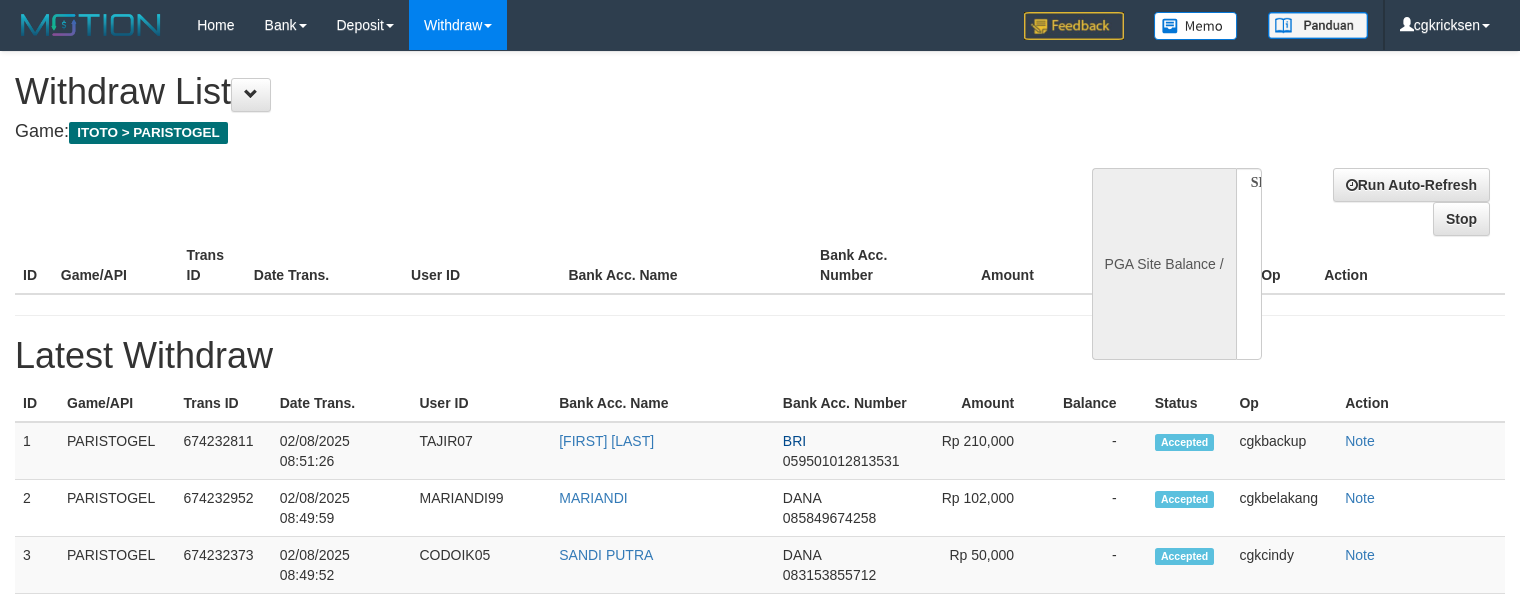 select 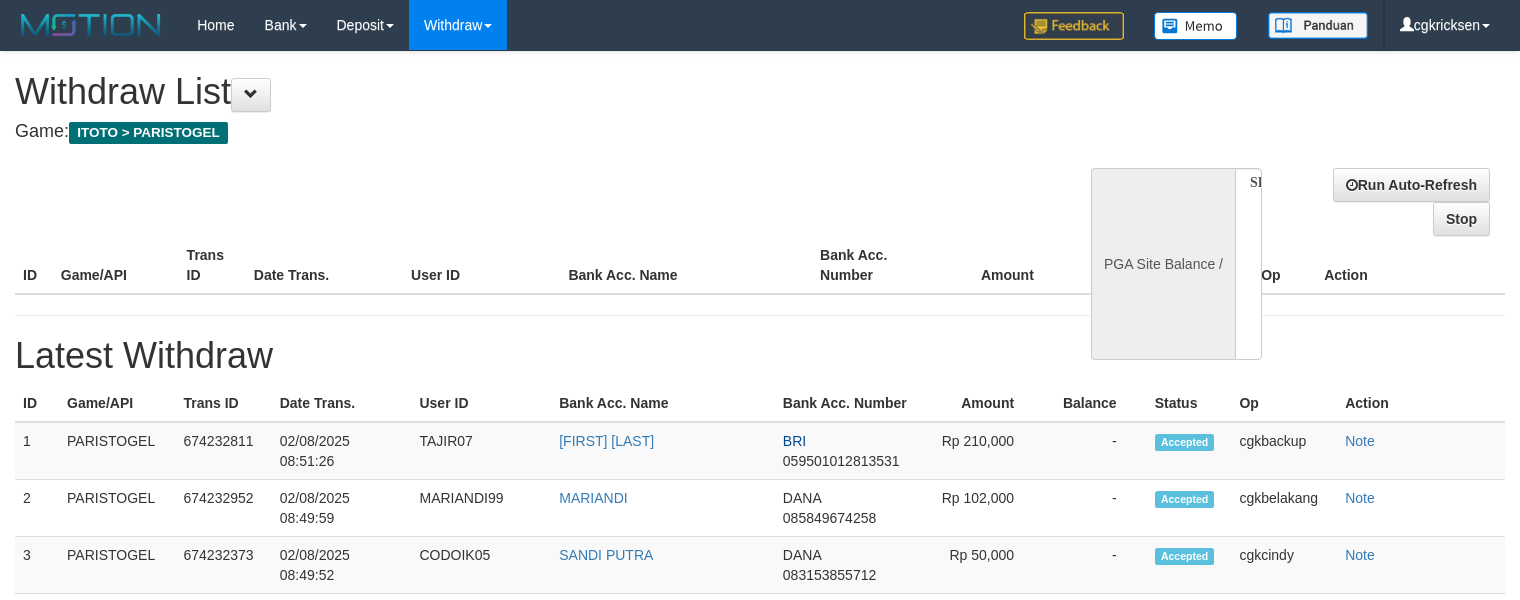scroll, scrollTop: 0, scrollLeft: 0, axis: both 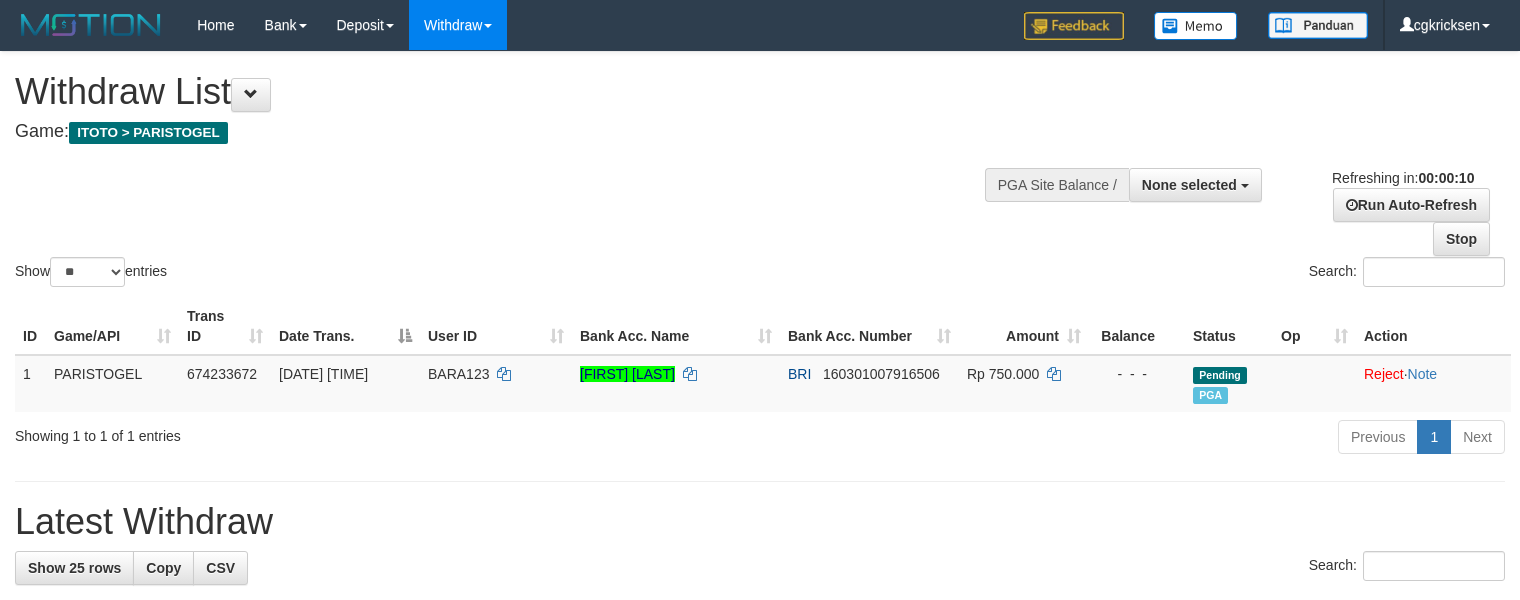select 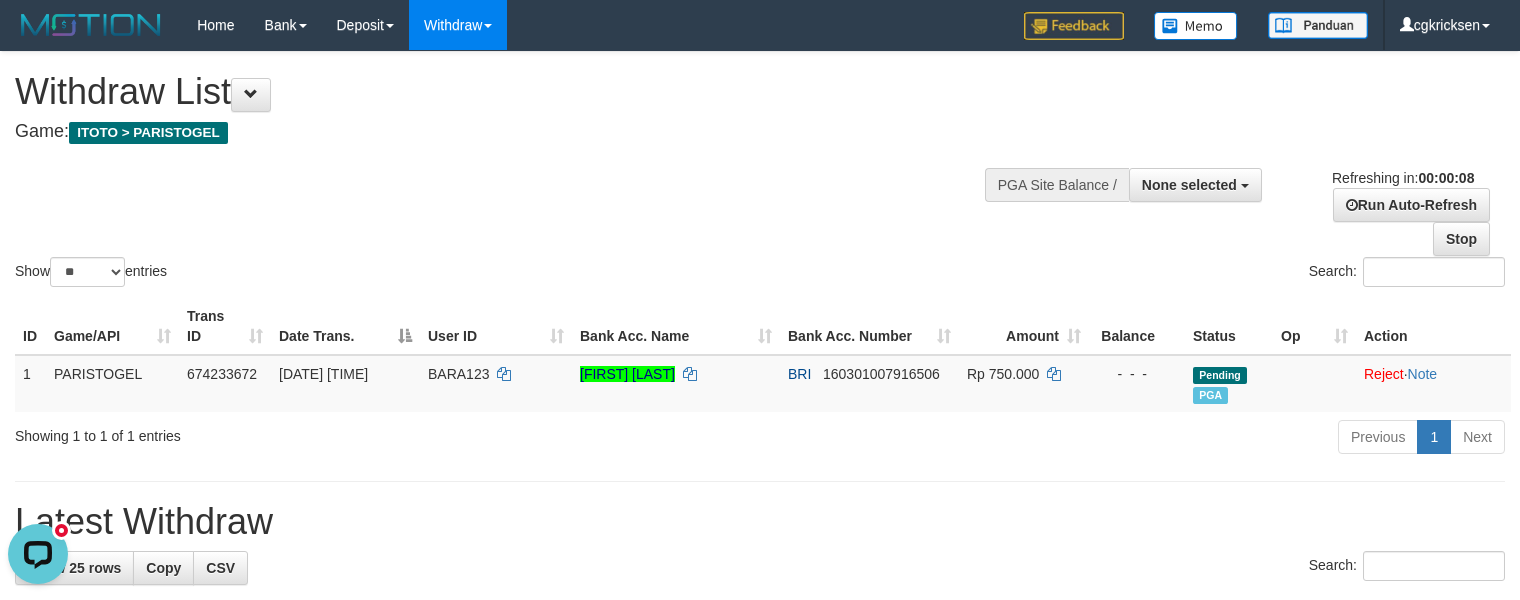 scroll, scrollTop: 0, scrollLeft: 0, axis: both 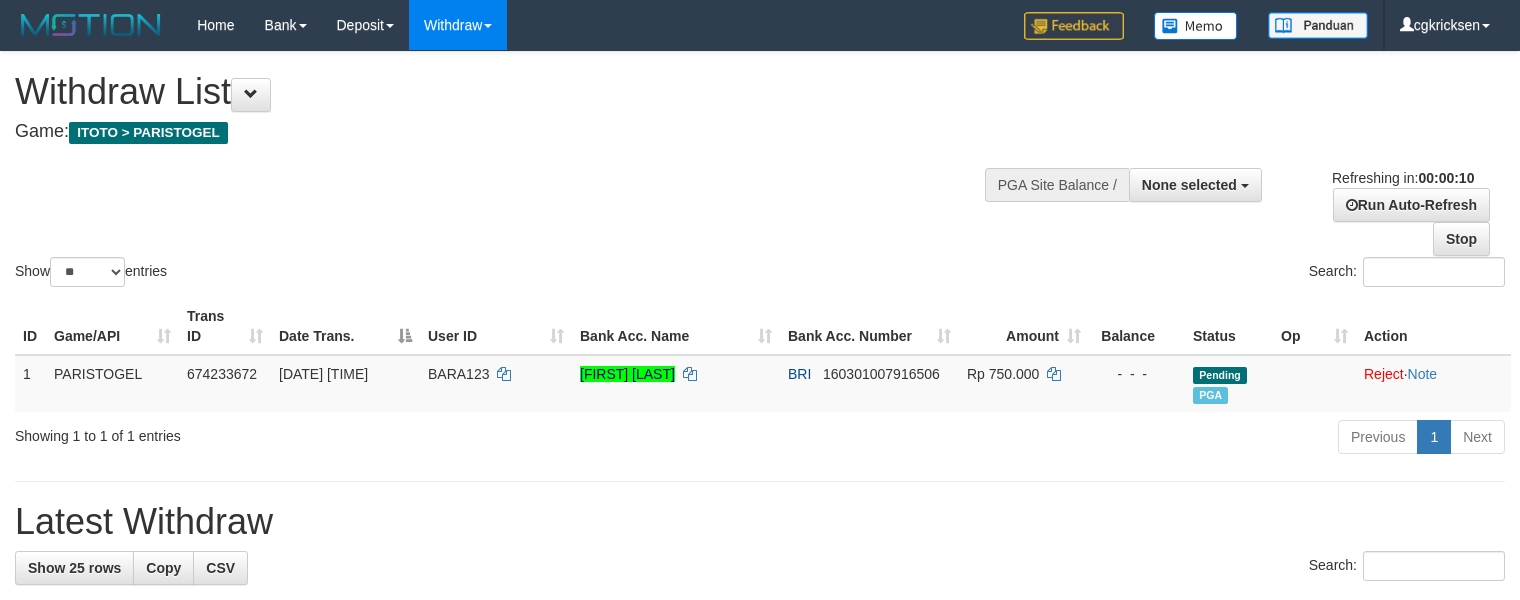 select 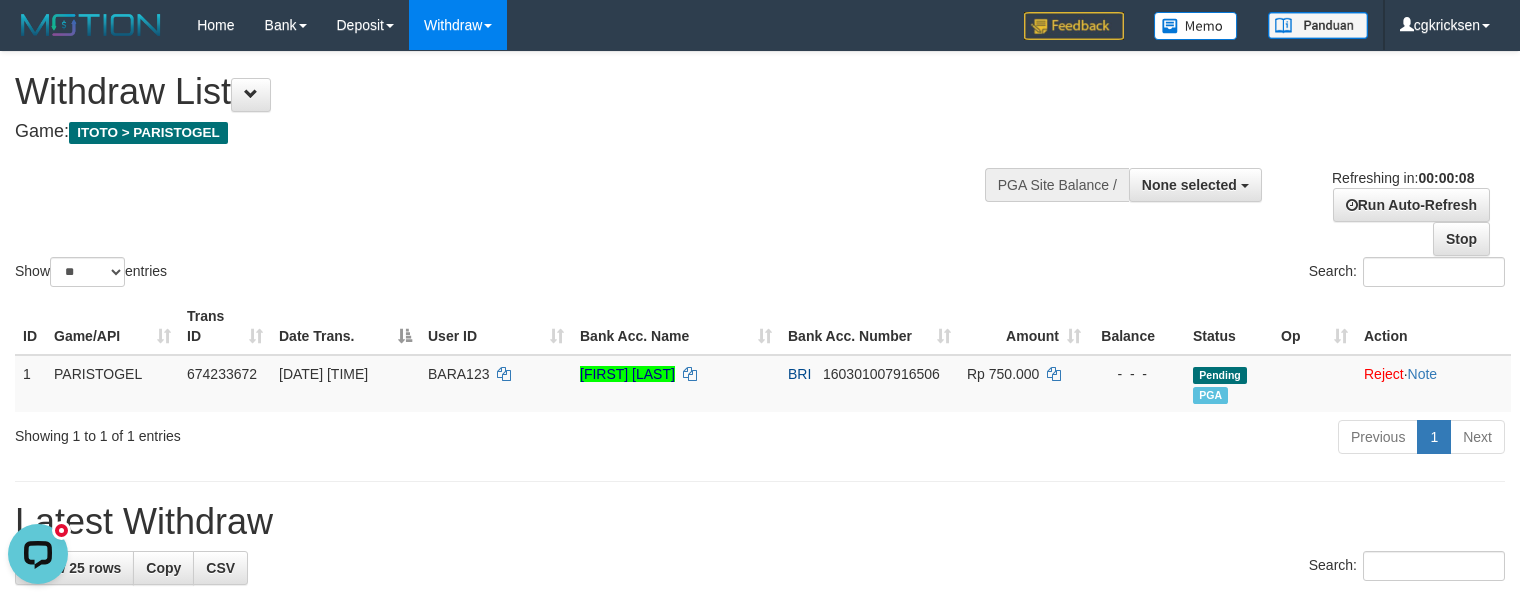 scroll, scrollTop: 0, scrollLeft: 0, axis: both 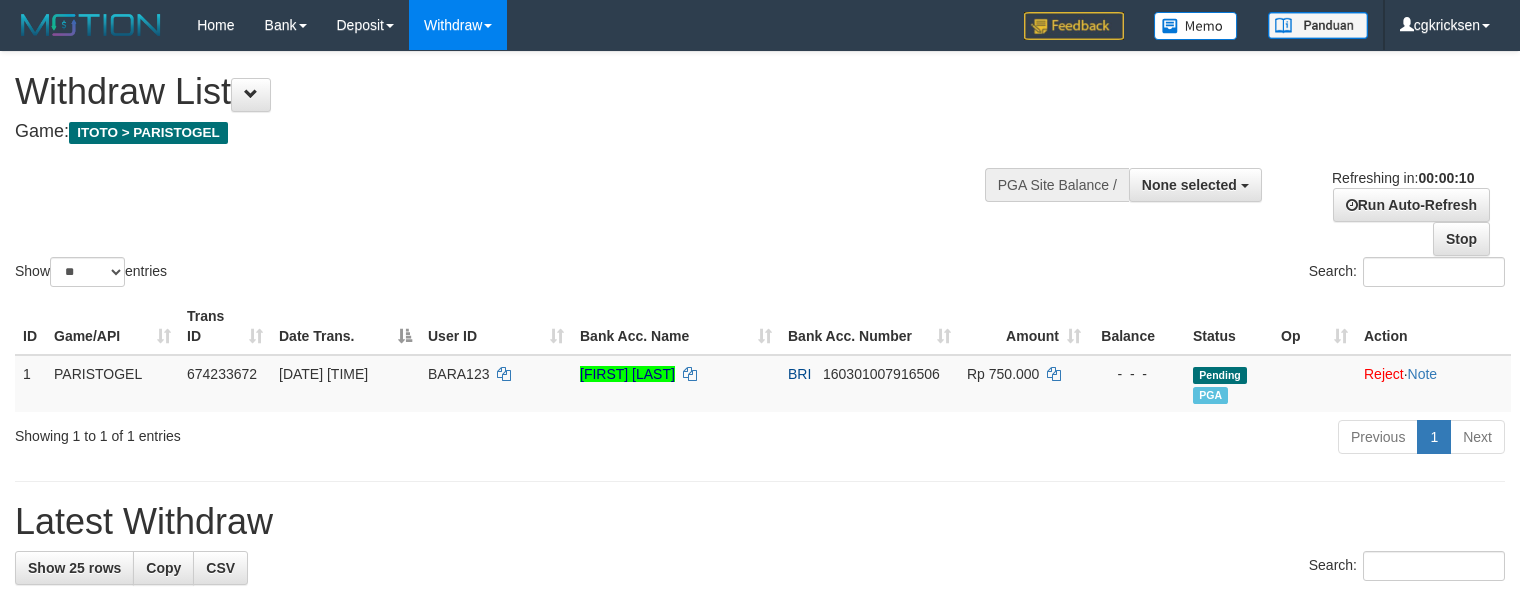 select 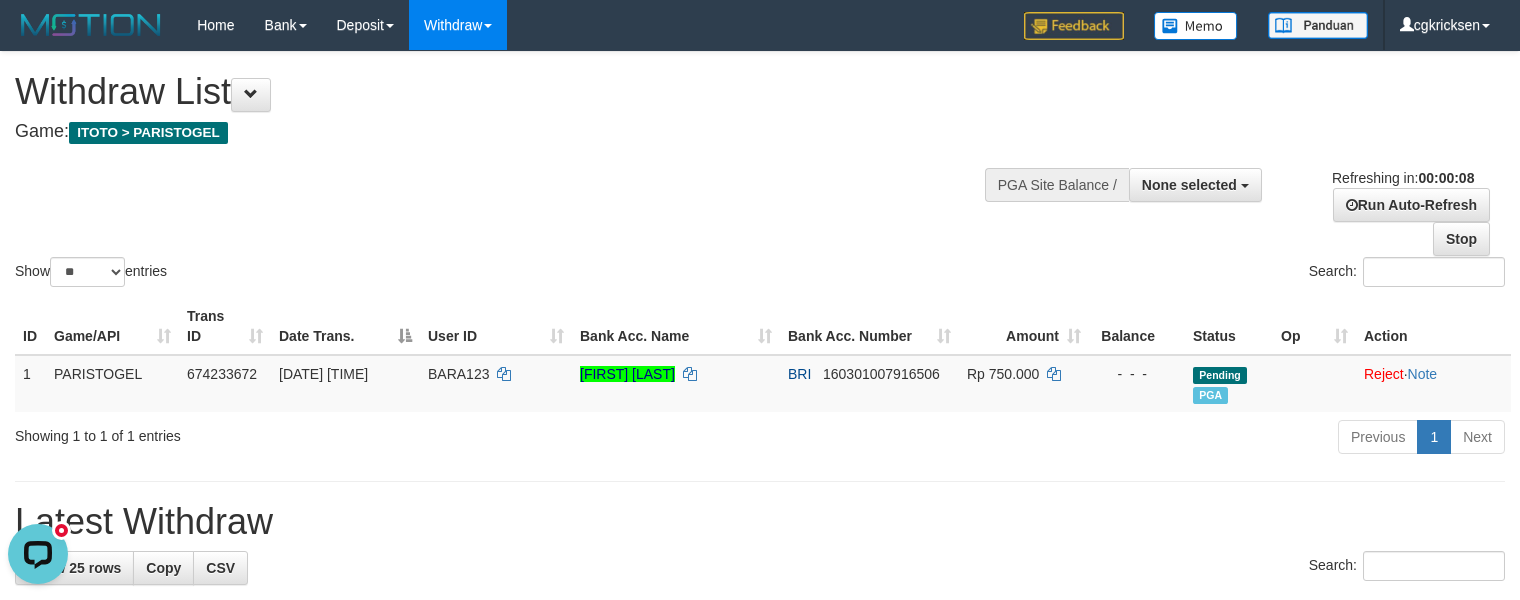 scroll, scrollTop: 0, scrollLeft: 0, axis: both 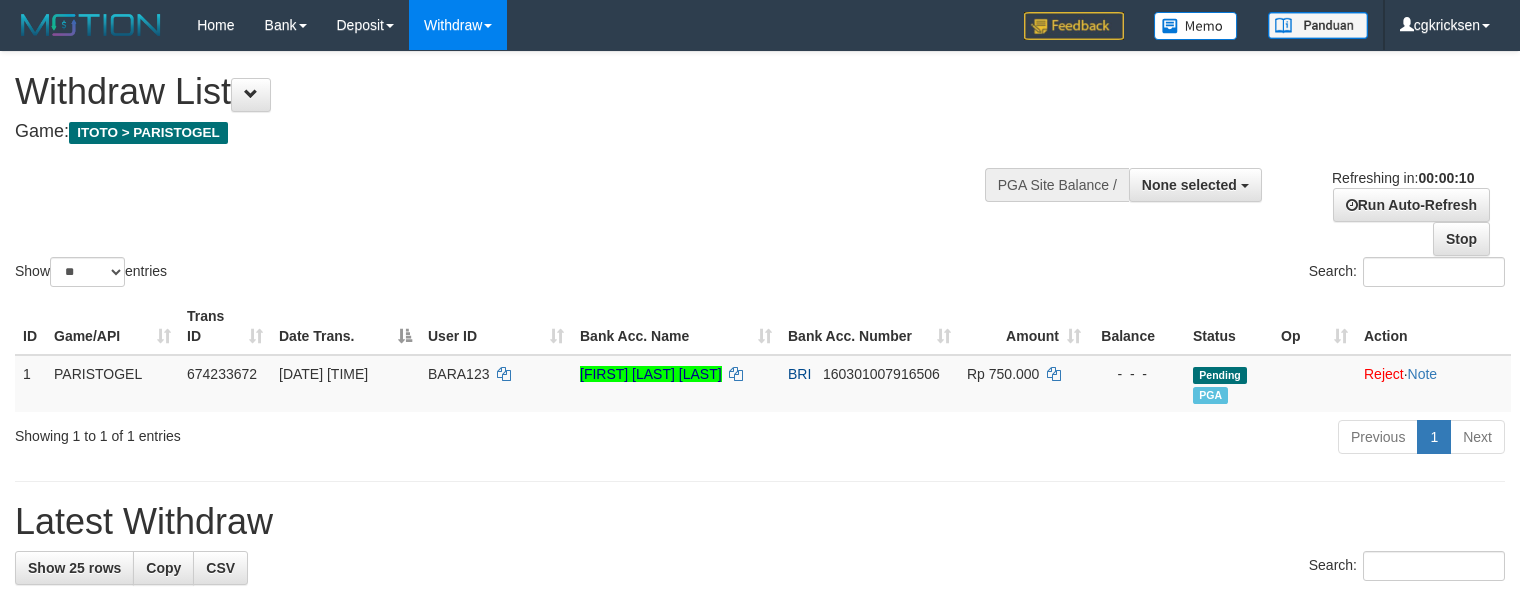 select 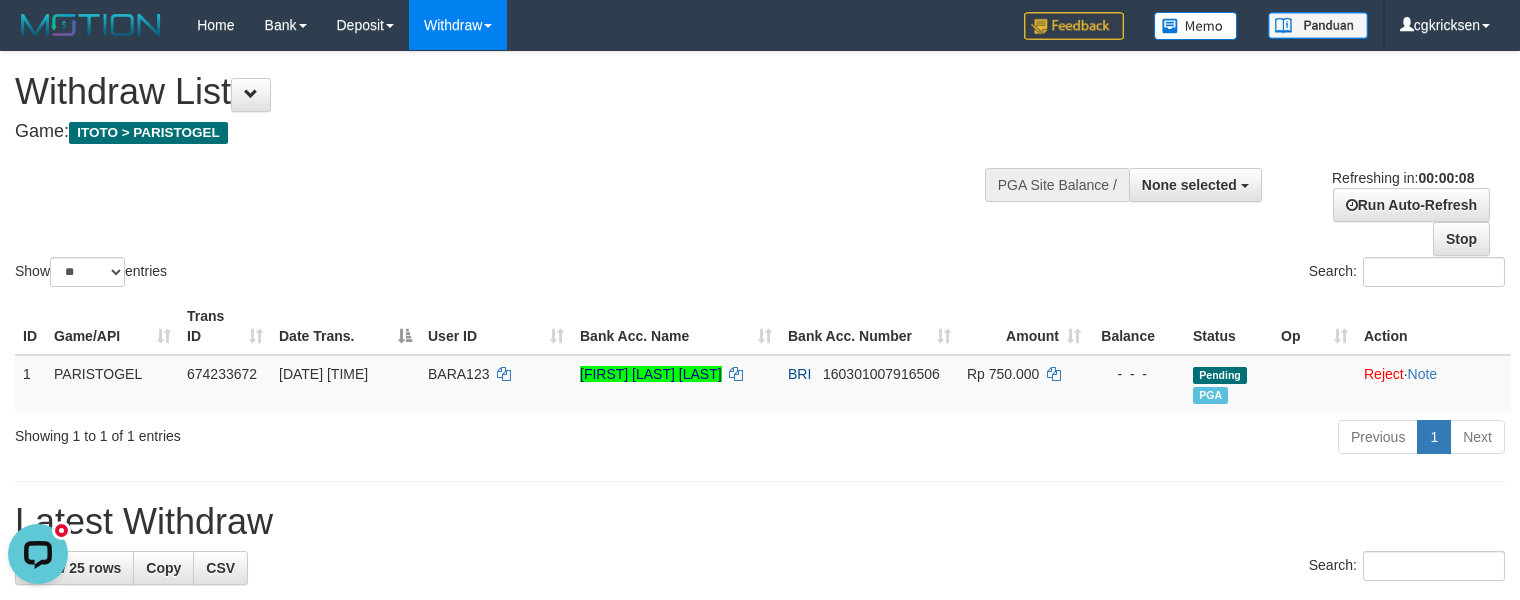 scroll, scrollTop: 0, scrollLeft: 0, axis: both 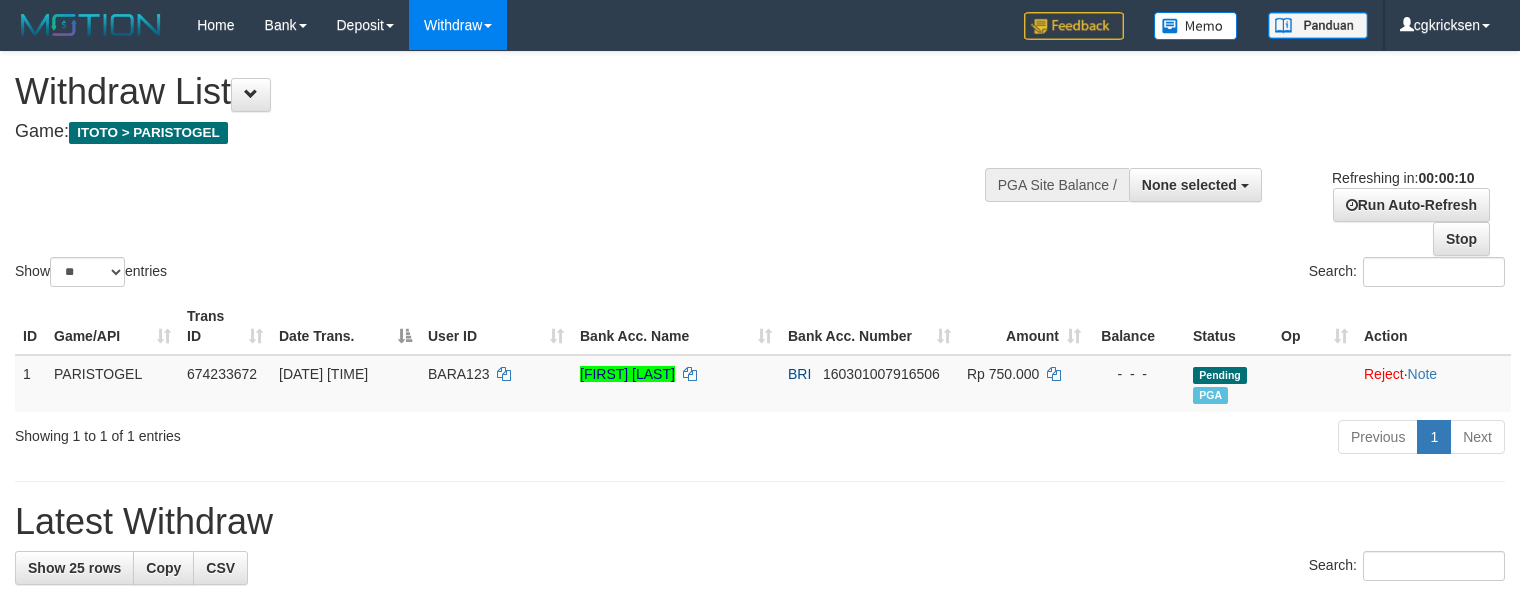select 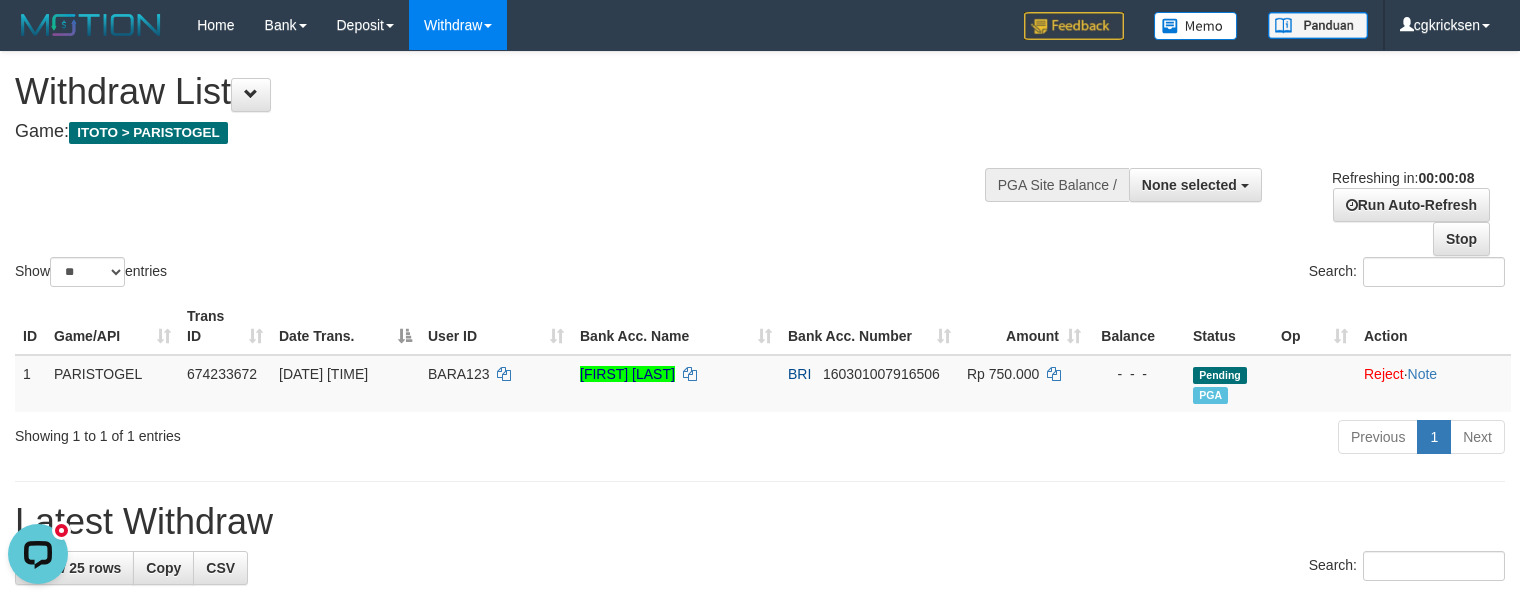 scroll, scrollTop: 0, scrollLeft: 0, axis: both 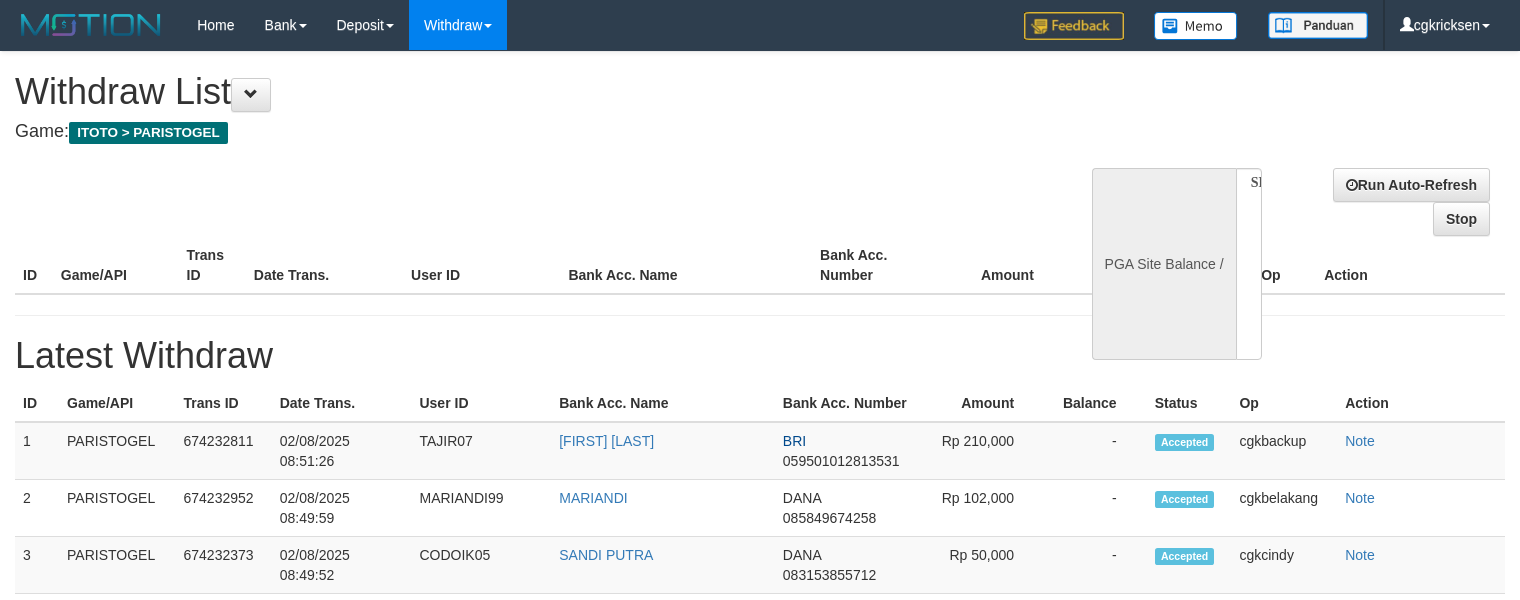 select 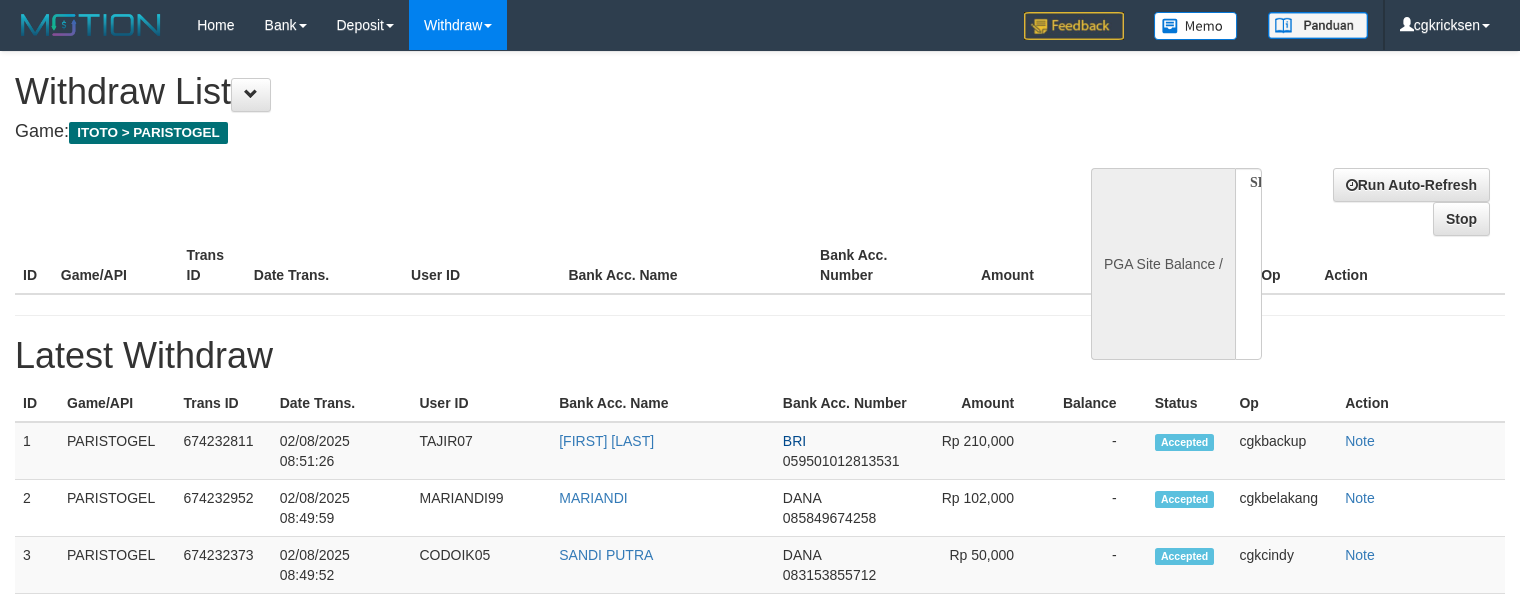 scroll, scrollTop: 0, scrollLeft: 0, axis: both 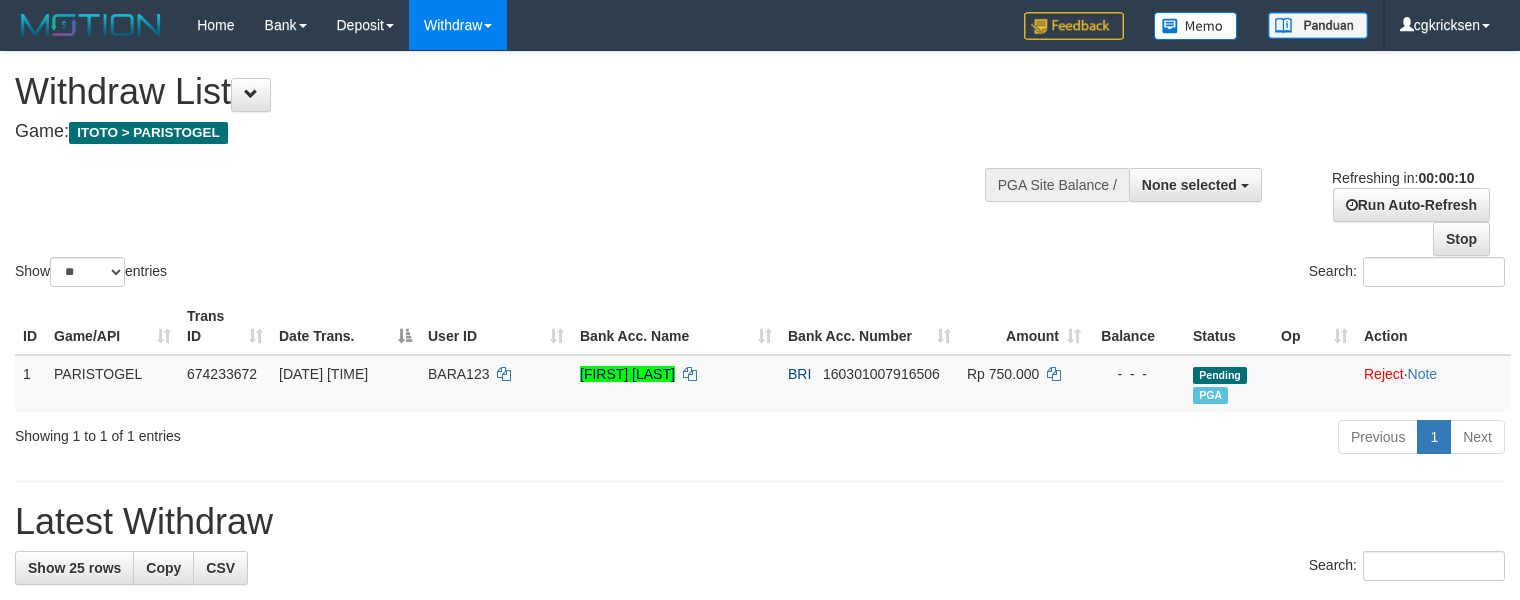 select 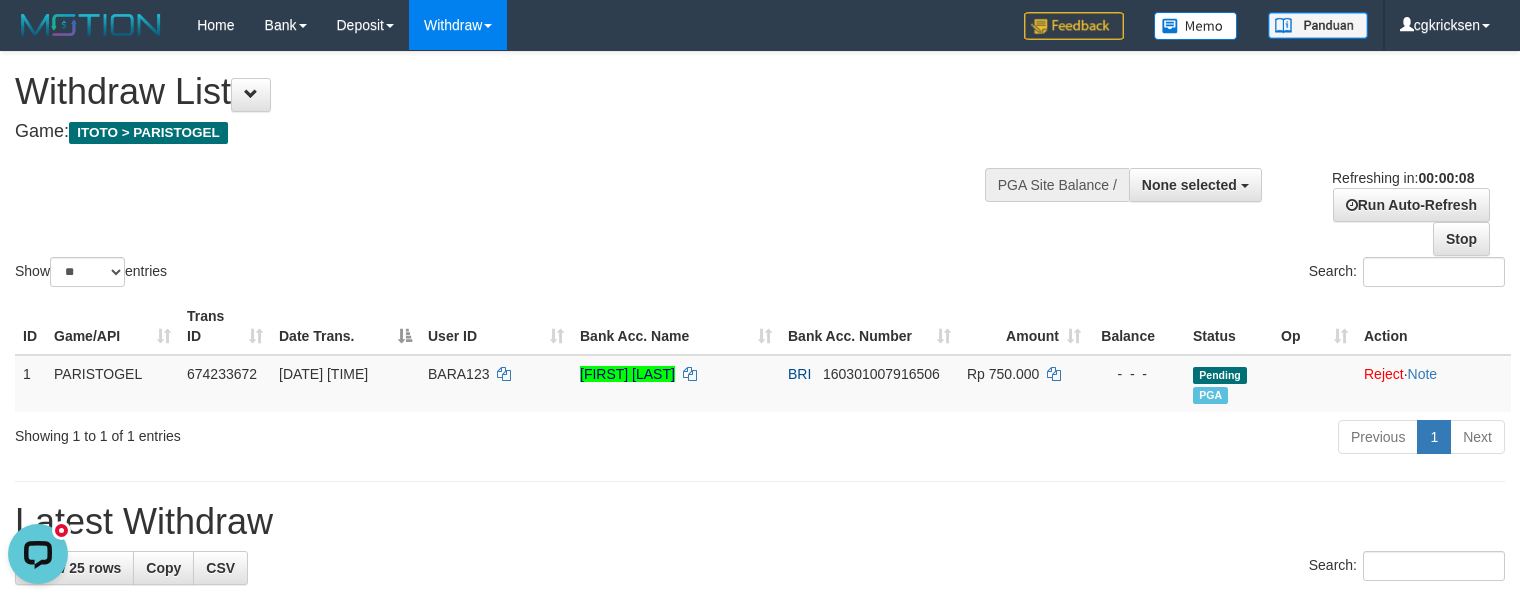 scroll, scrollTop: 0, scrollLeft: 0, axis: both 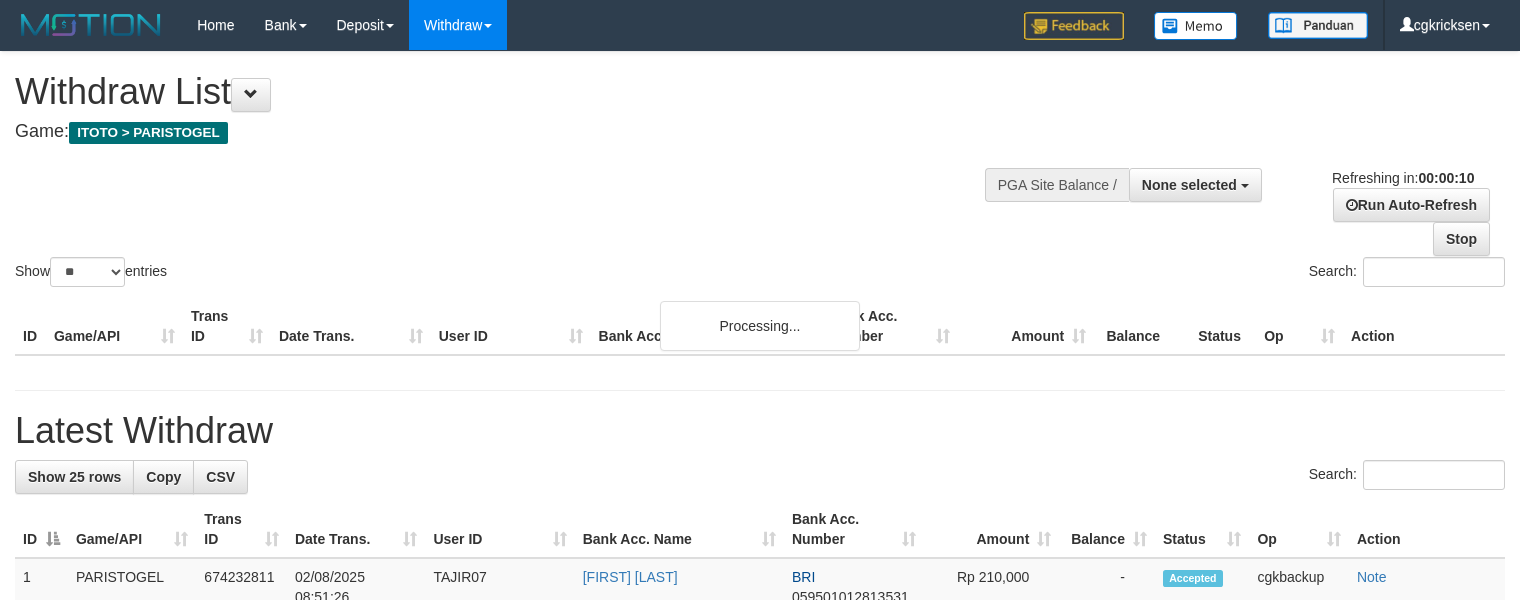 select 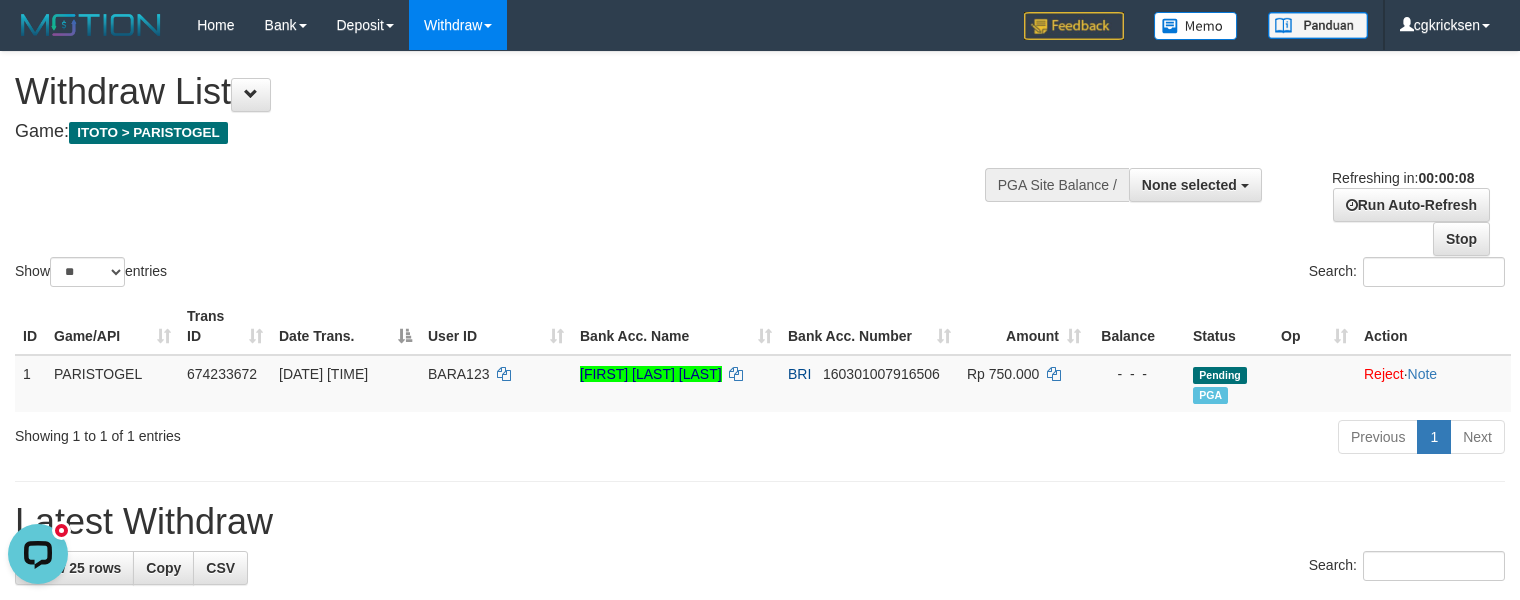 scroll, scrollTop: 0, scrollLeft: 0, axis: both 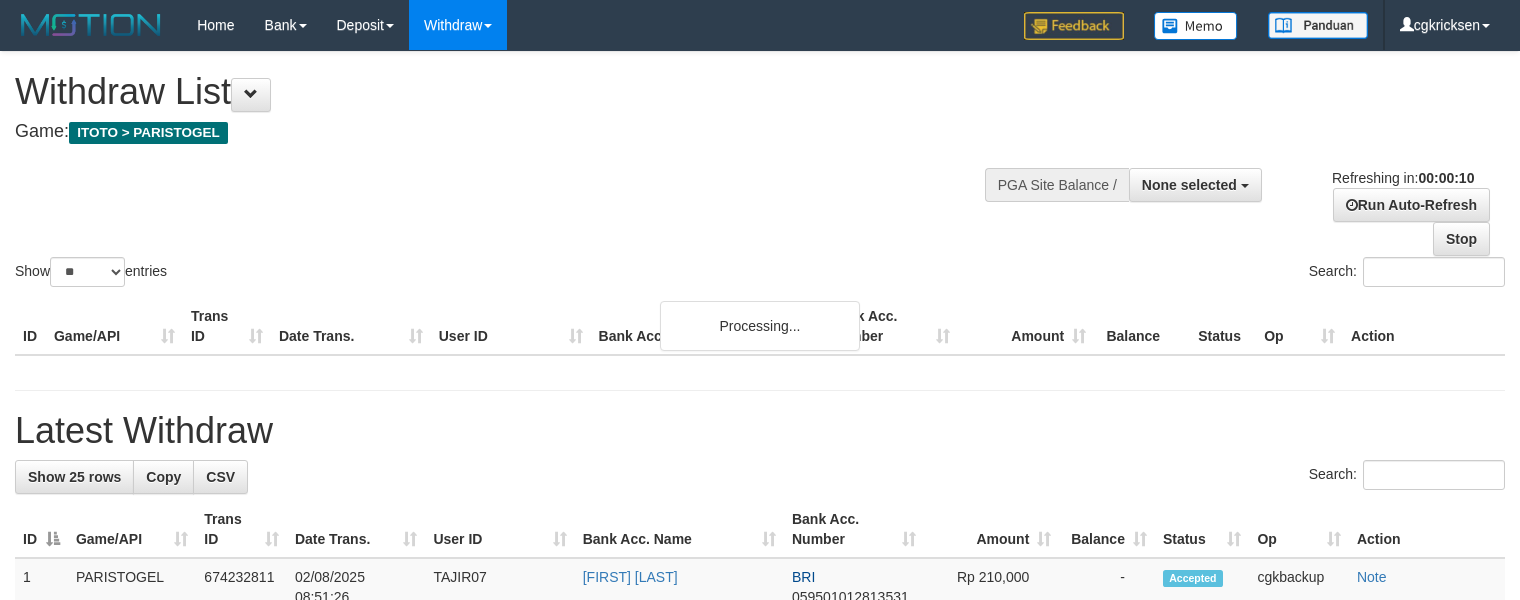select 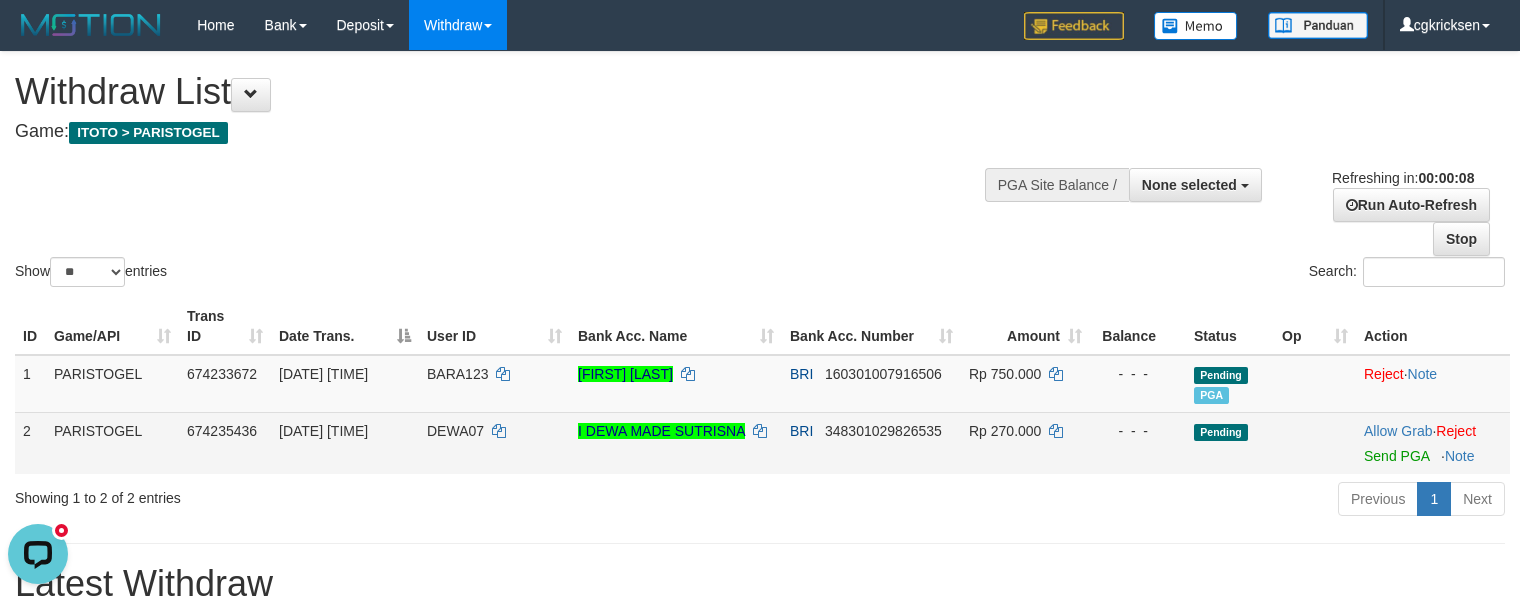 scroll, scrollTop: 0, scrollLeft: 0, axis: both 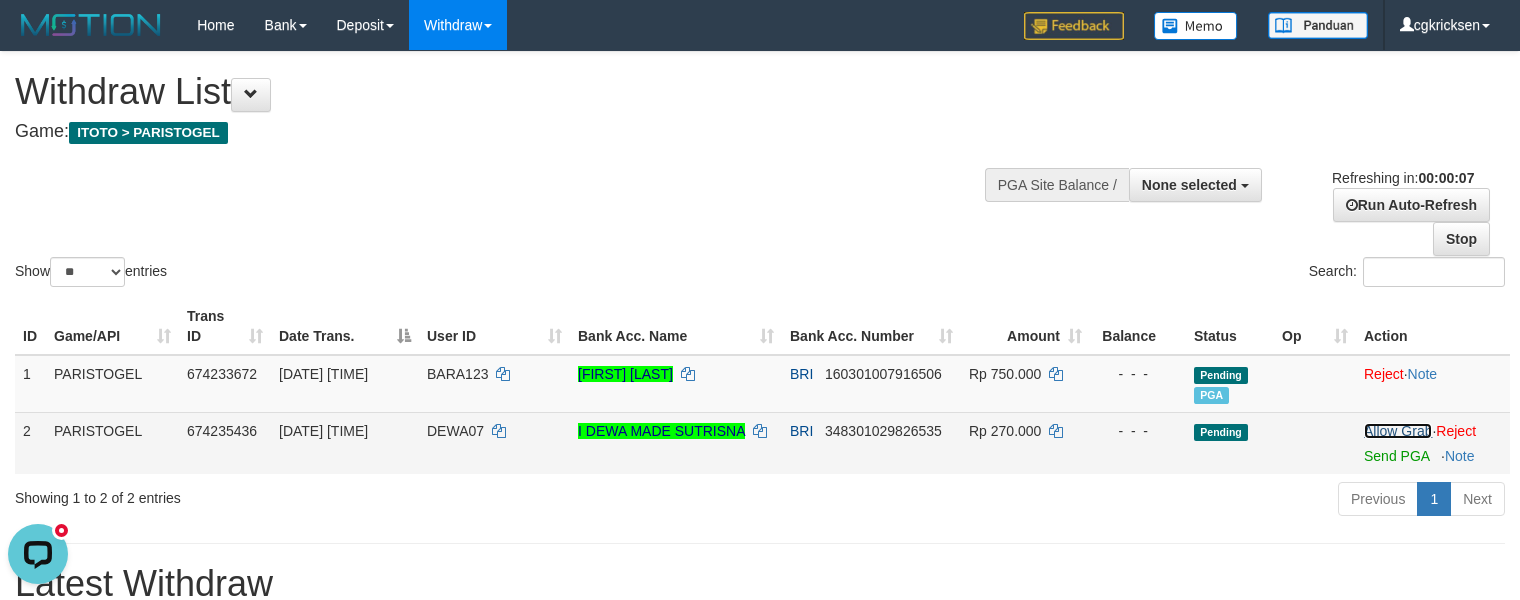 click on "Allow Grab" at bounding box center (1398, 431) 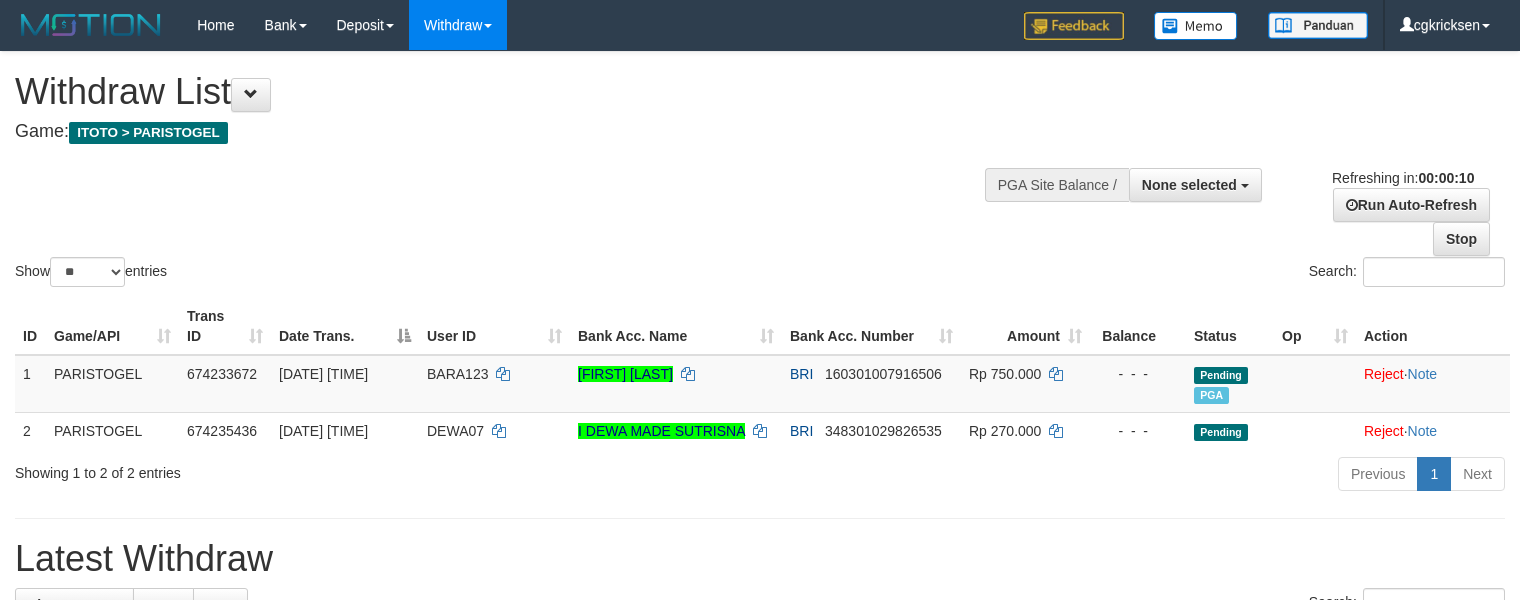 select 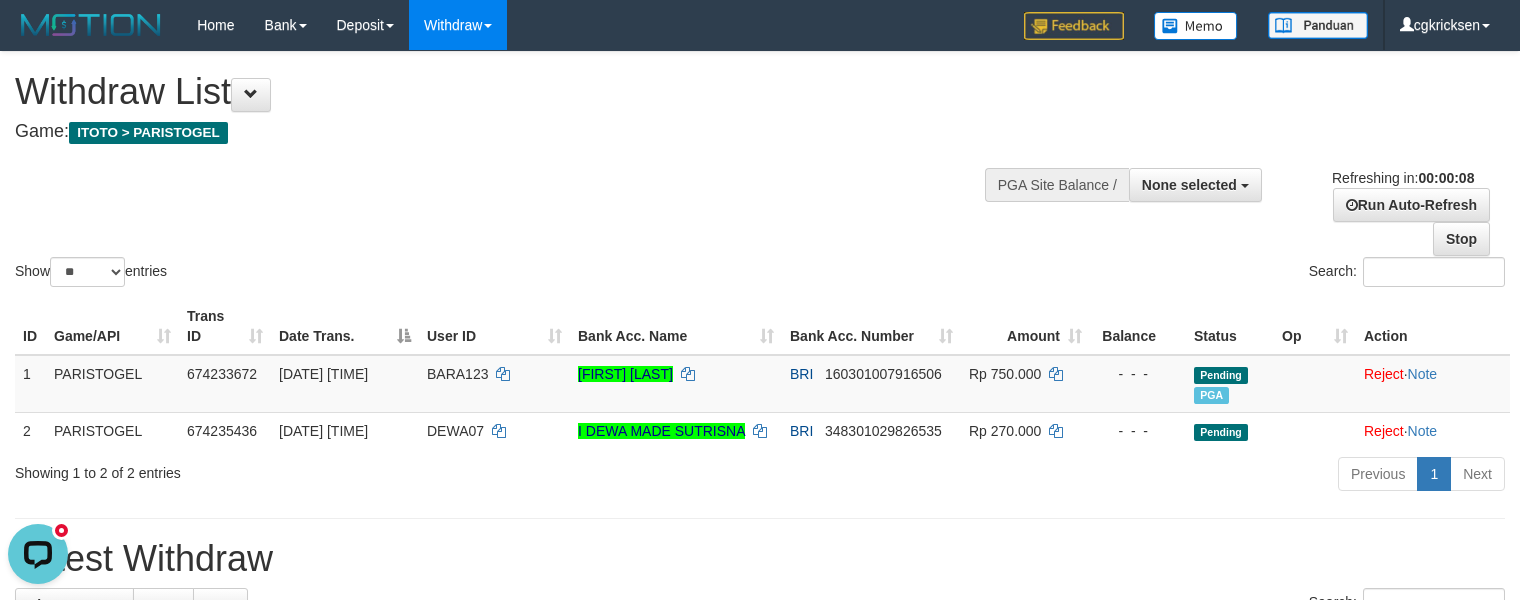 scroll, scrollTop: 0, scrollLeft: 0, axis: both 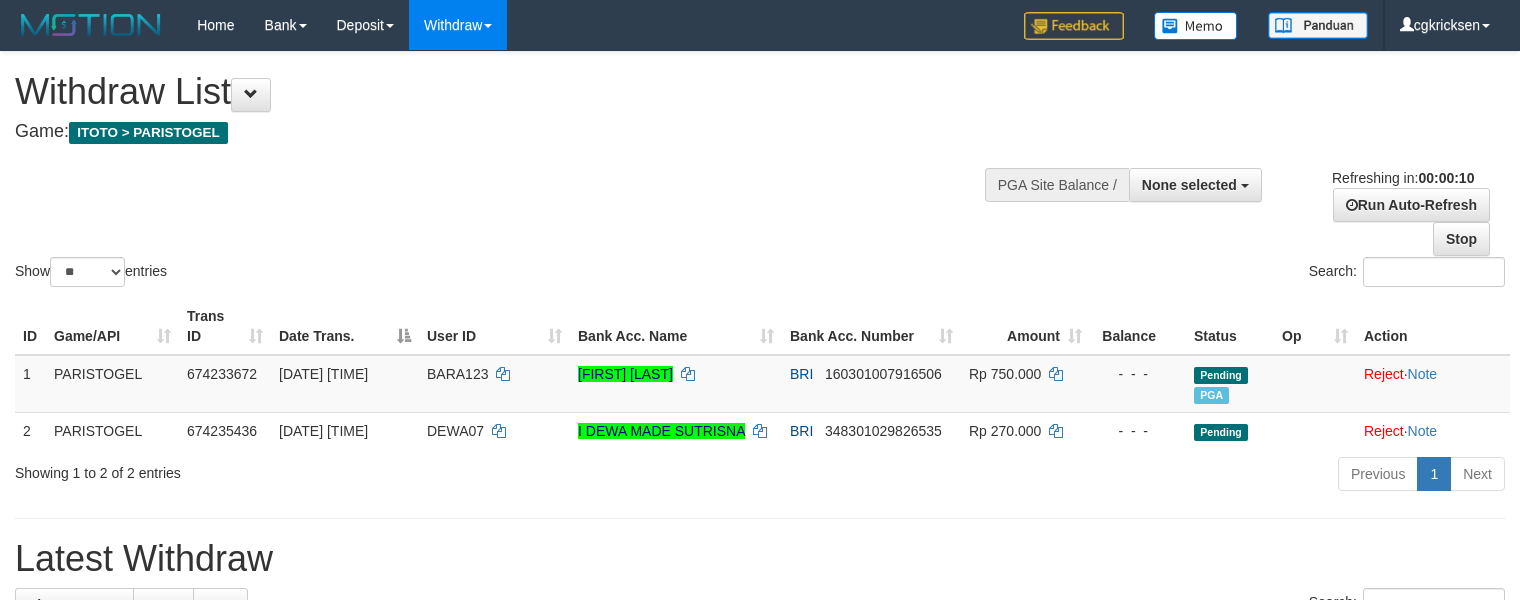 select 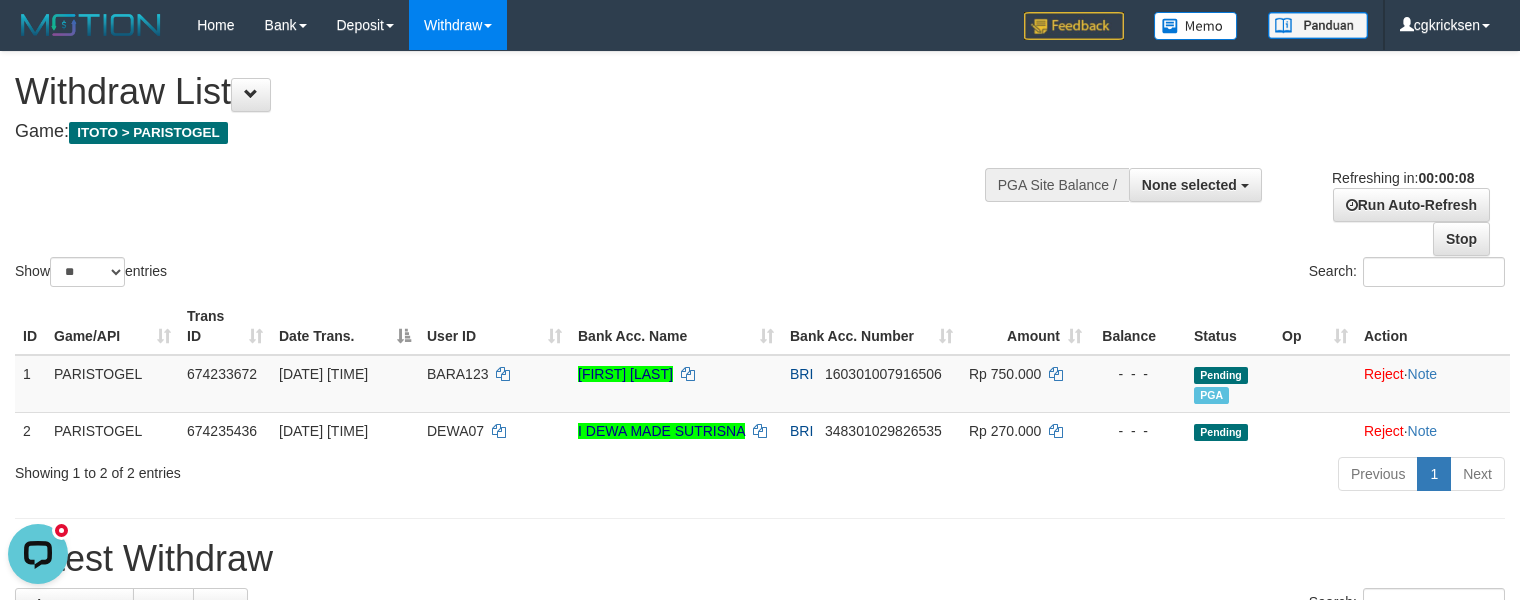 scroll, scrollTop: 0, scrollLeft: 0, axis: both 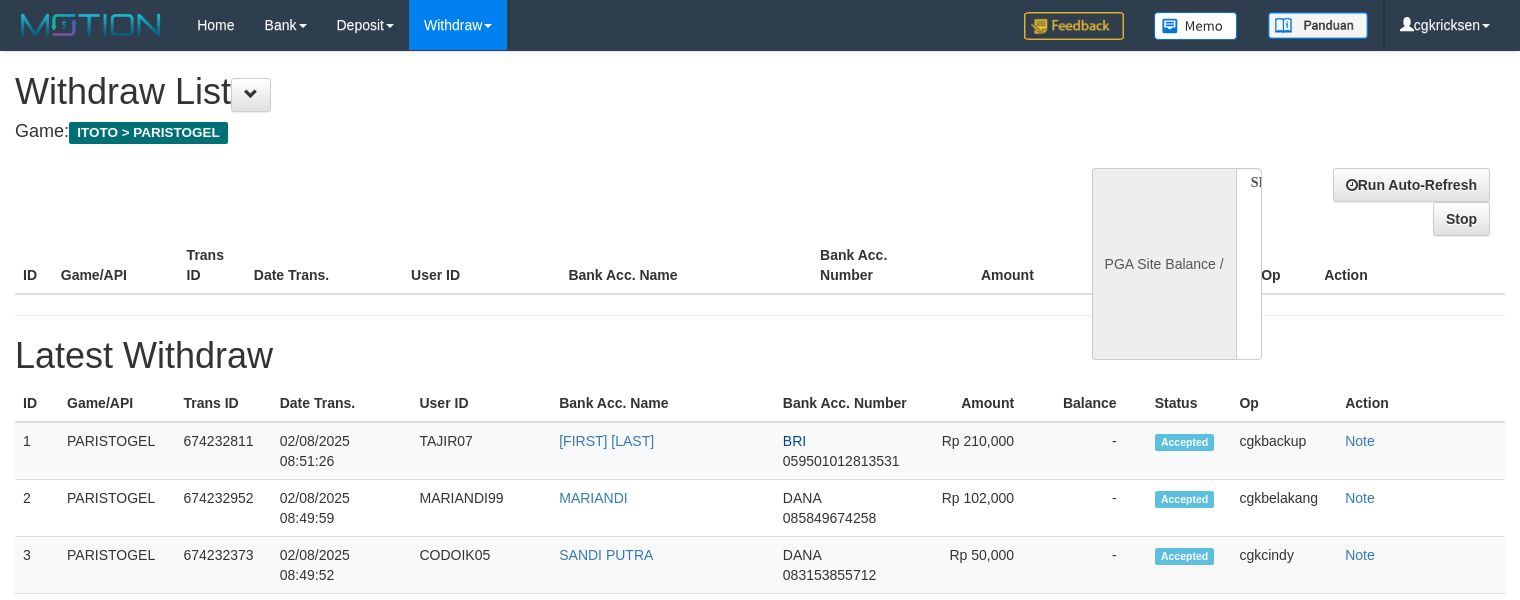 select 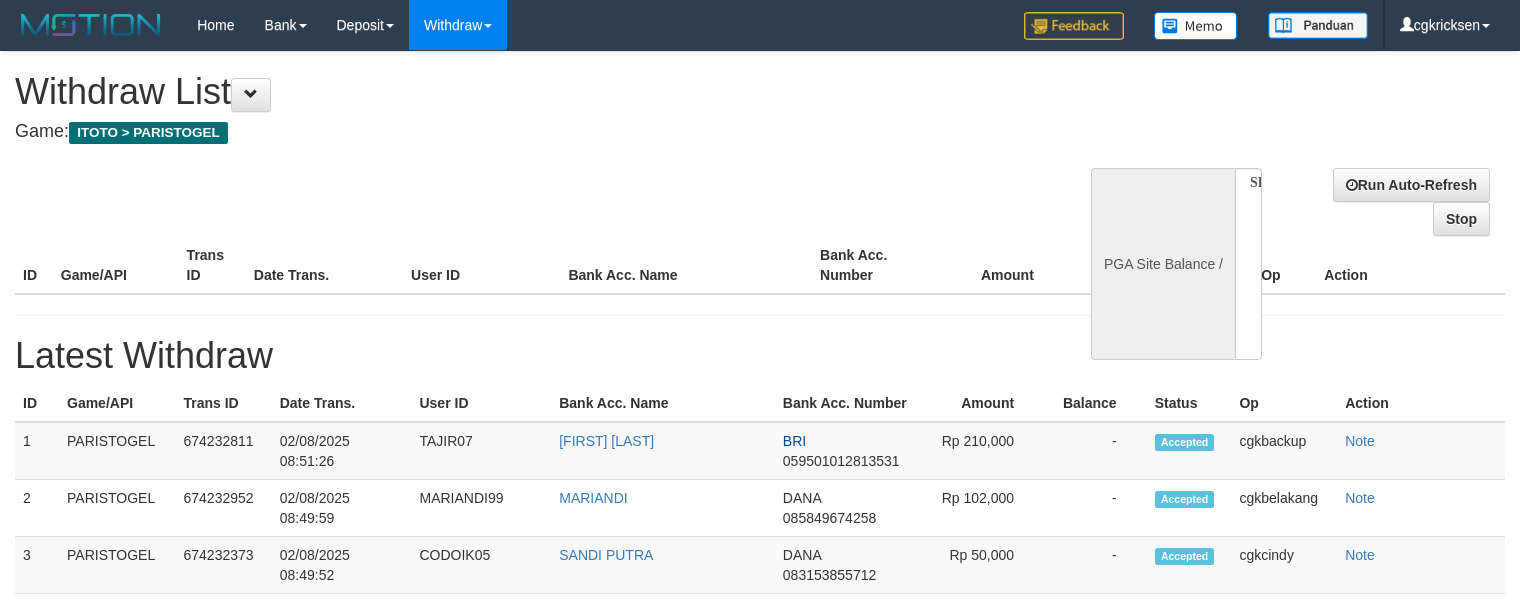 scroll, scrollTop: 0, scrollLeft: 0, axis: both 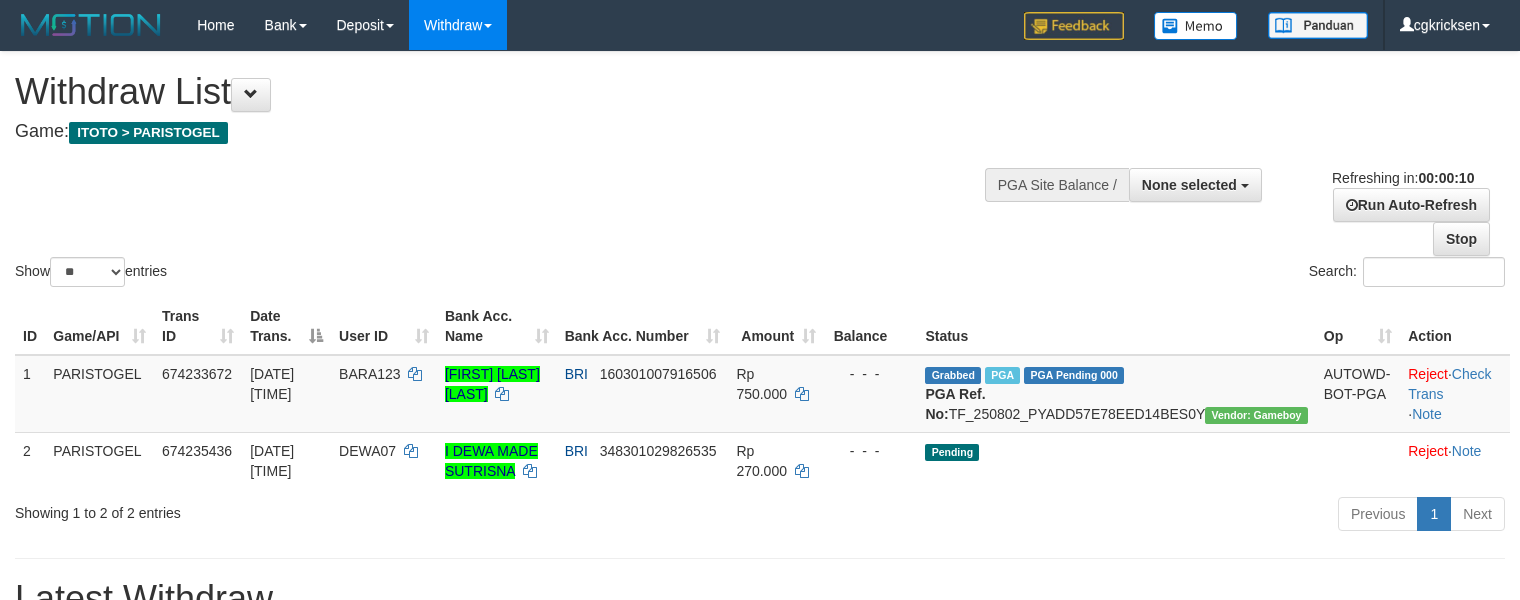 select 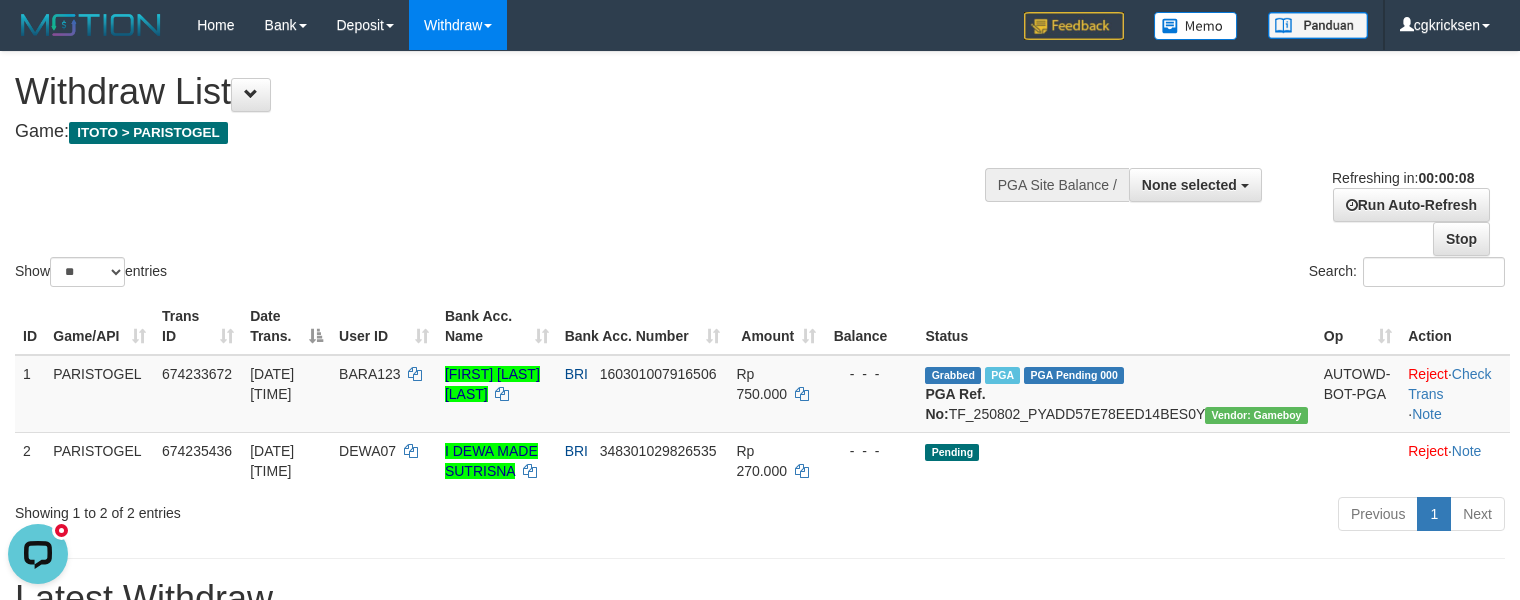 scroll, scrollTop: 0, scrollLeft: 0, axis: both 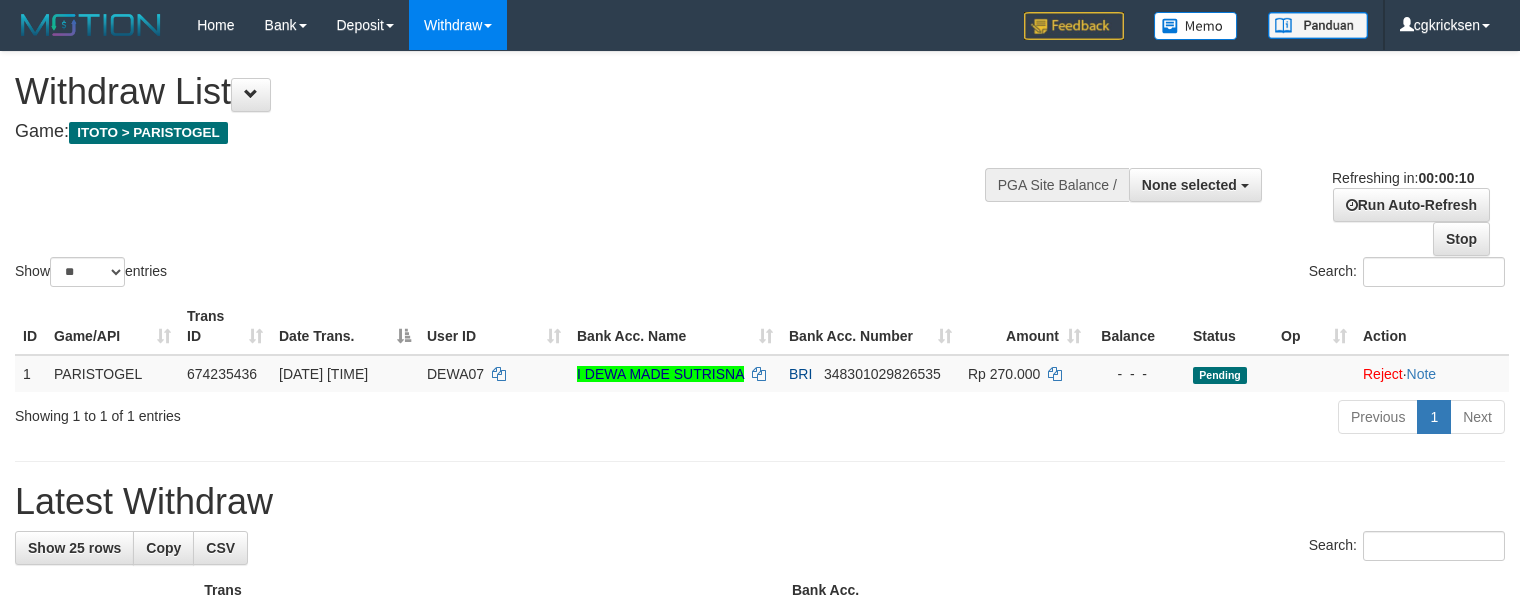 select 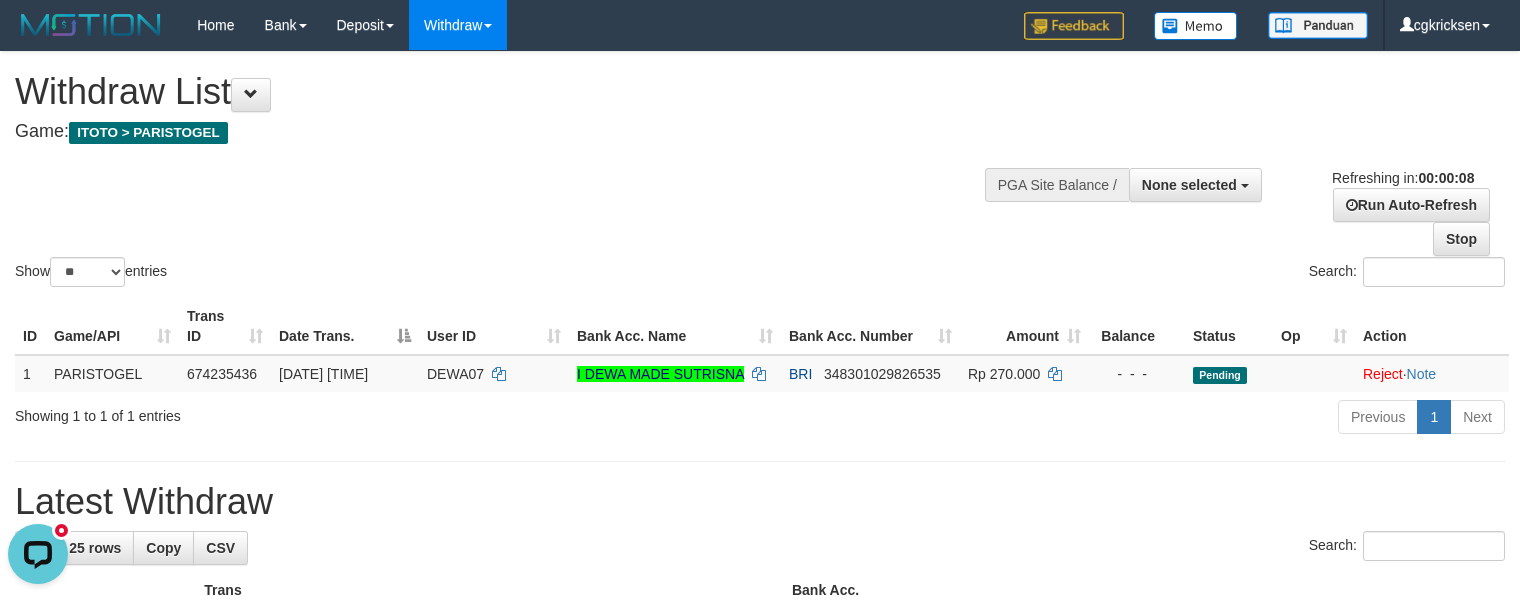 scroll, scrollTop: 0, scrollLeft: 0, axis: both 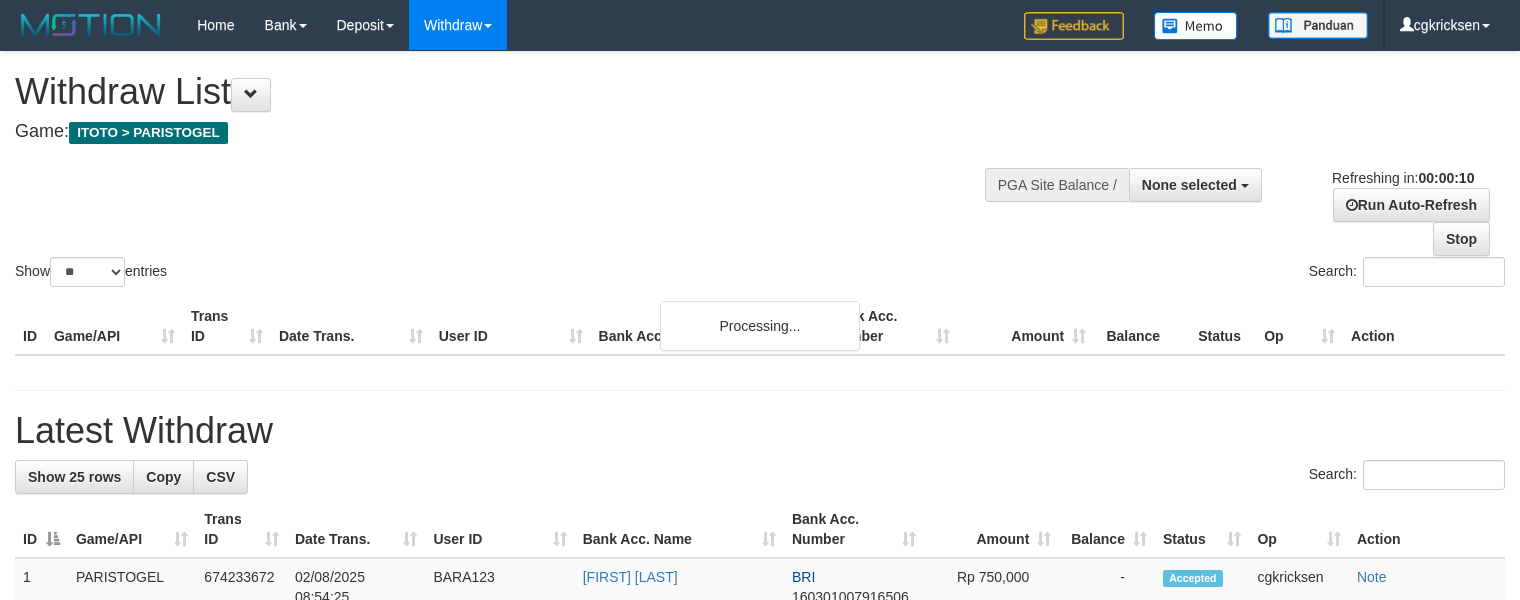 select 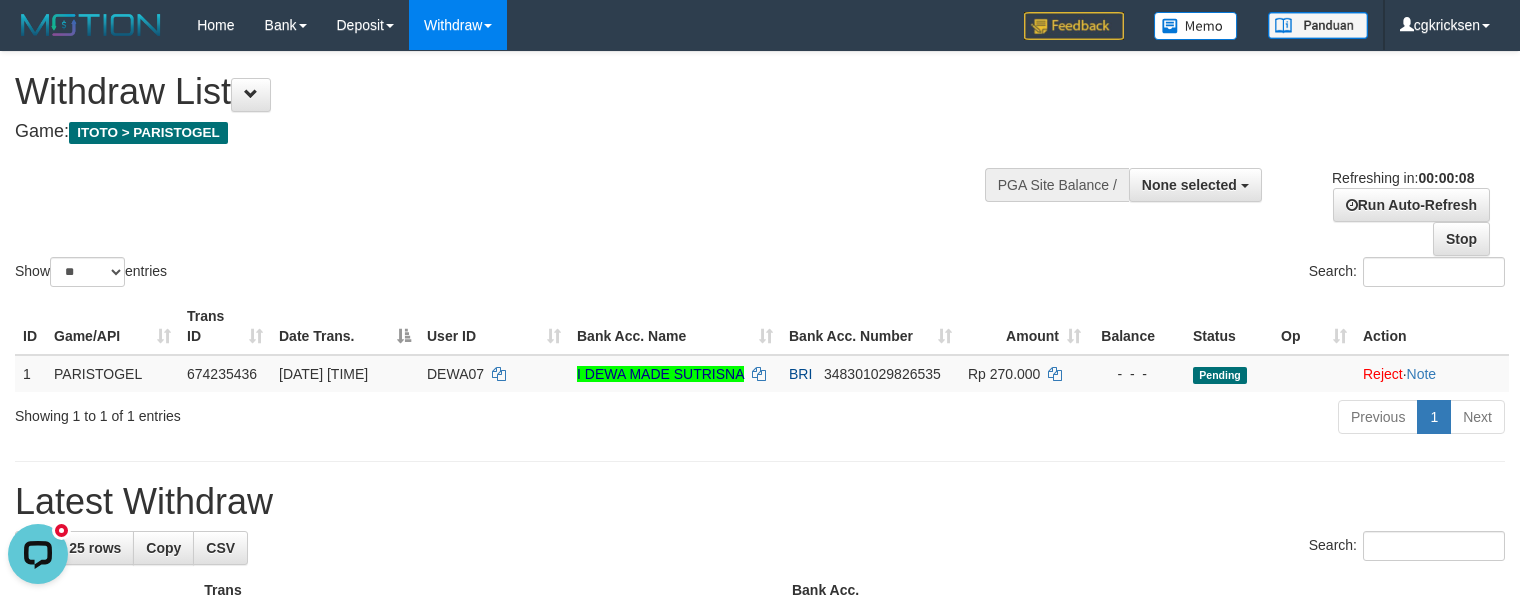 scroll, scrollTop: 0, scrollLeft: 0, axis: both 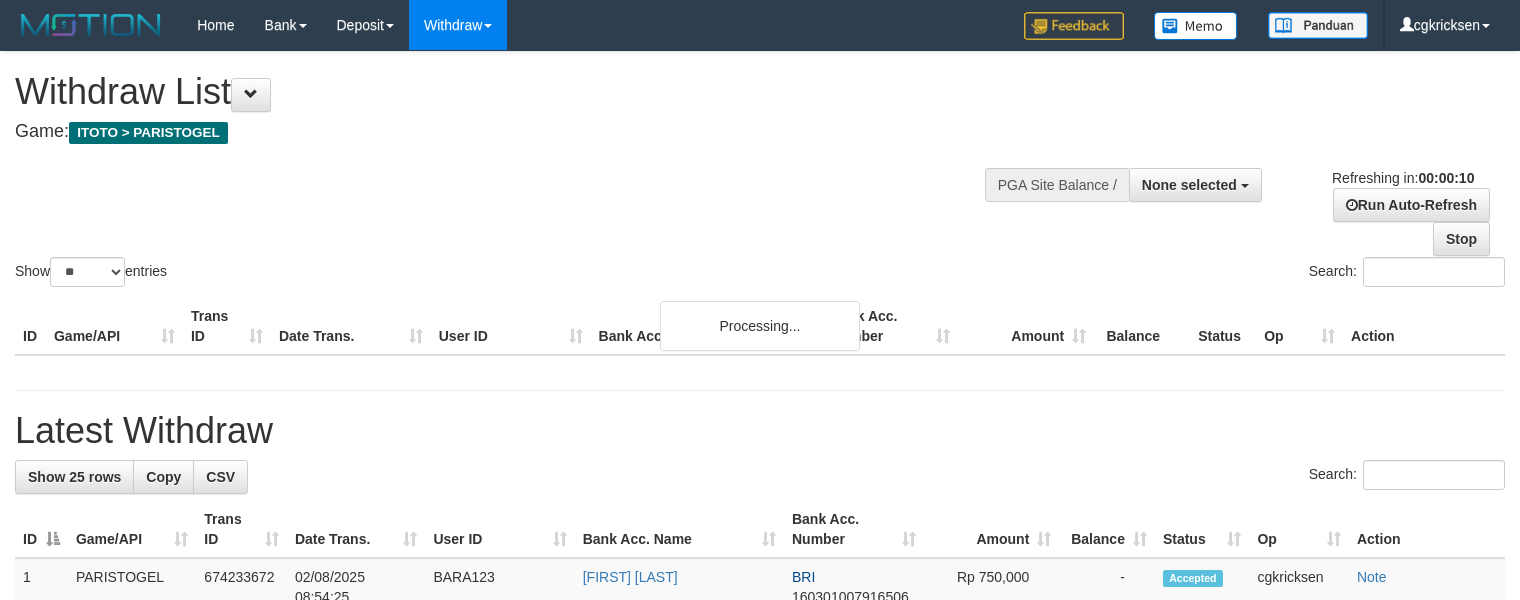 select 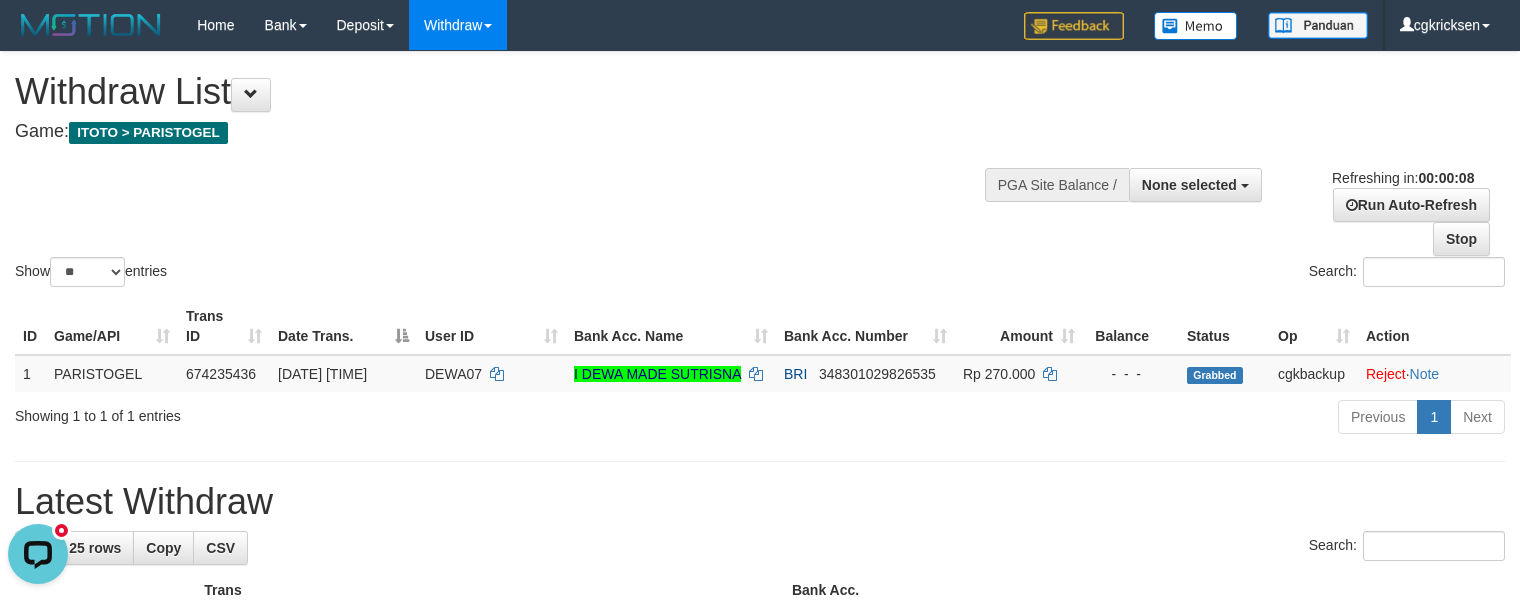 scroll, scrollTop: 0, scrollLeft: 0, axis: both 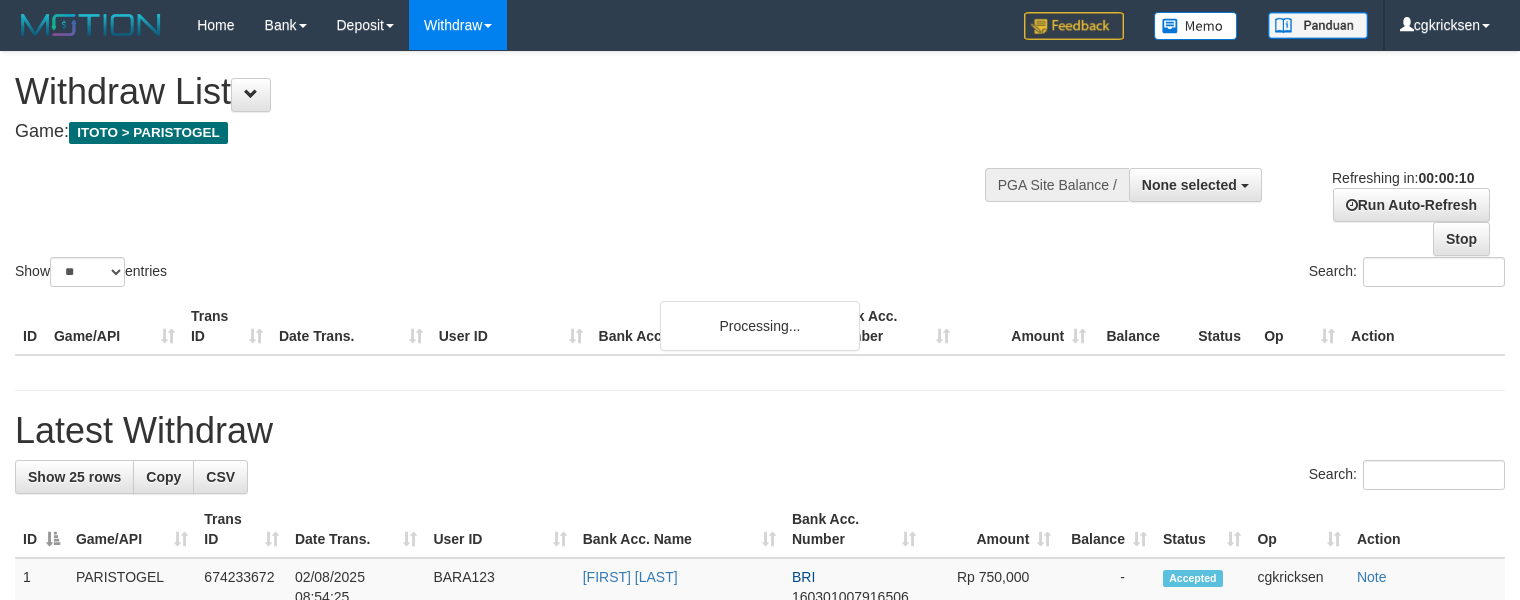 select 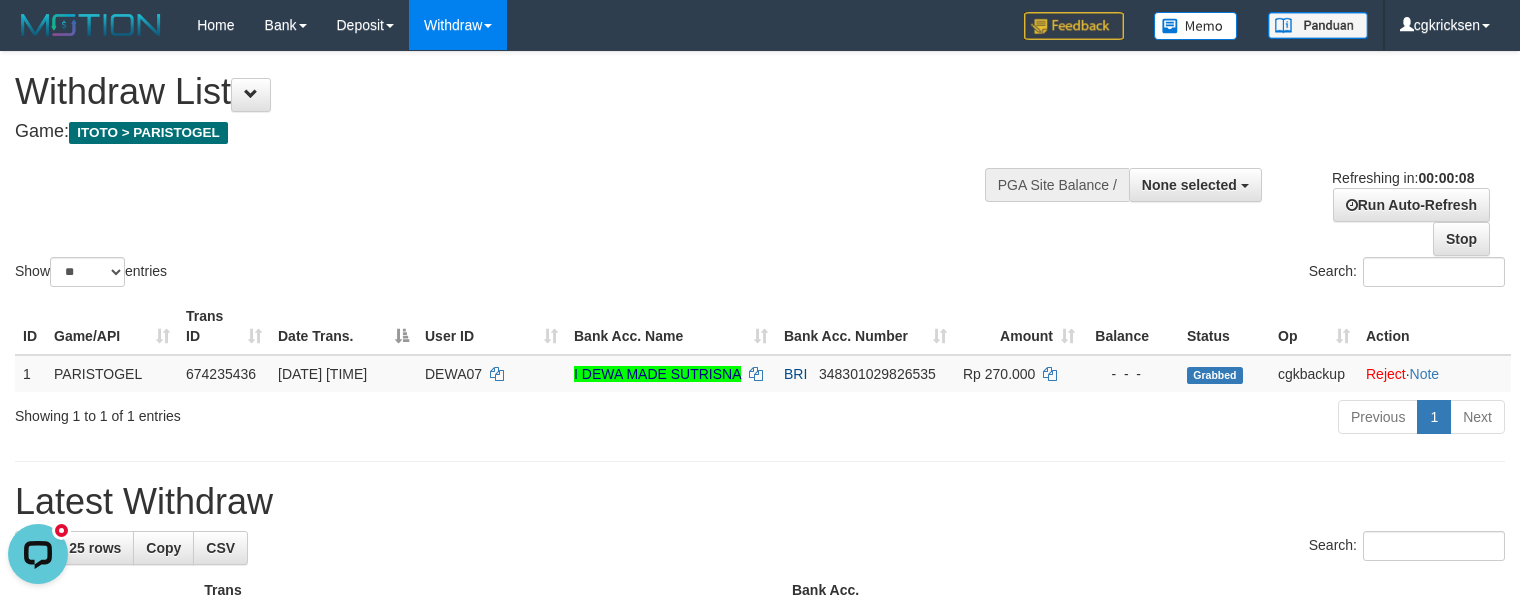 scroll, scrollTop: 0, scrollLeft: 0, axis: both 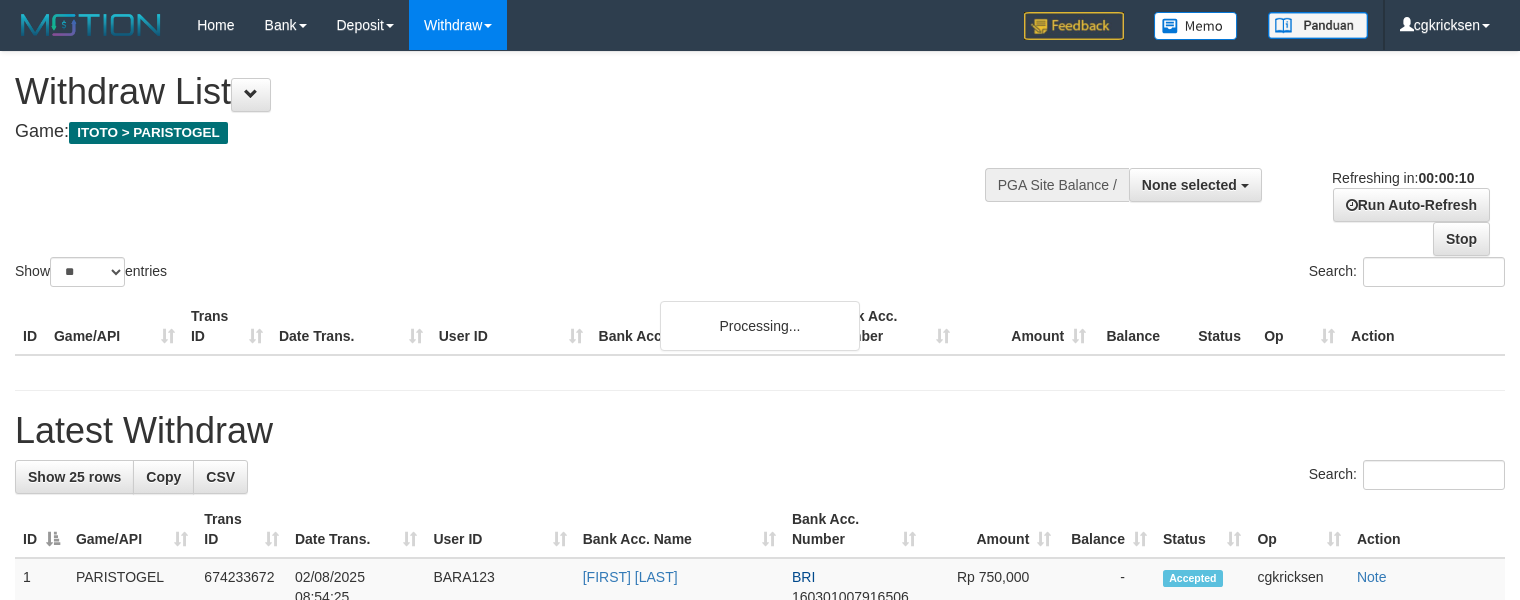 select 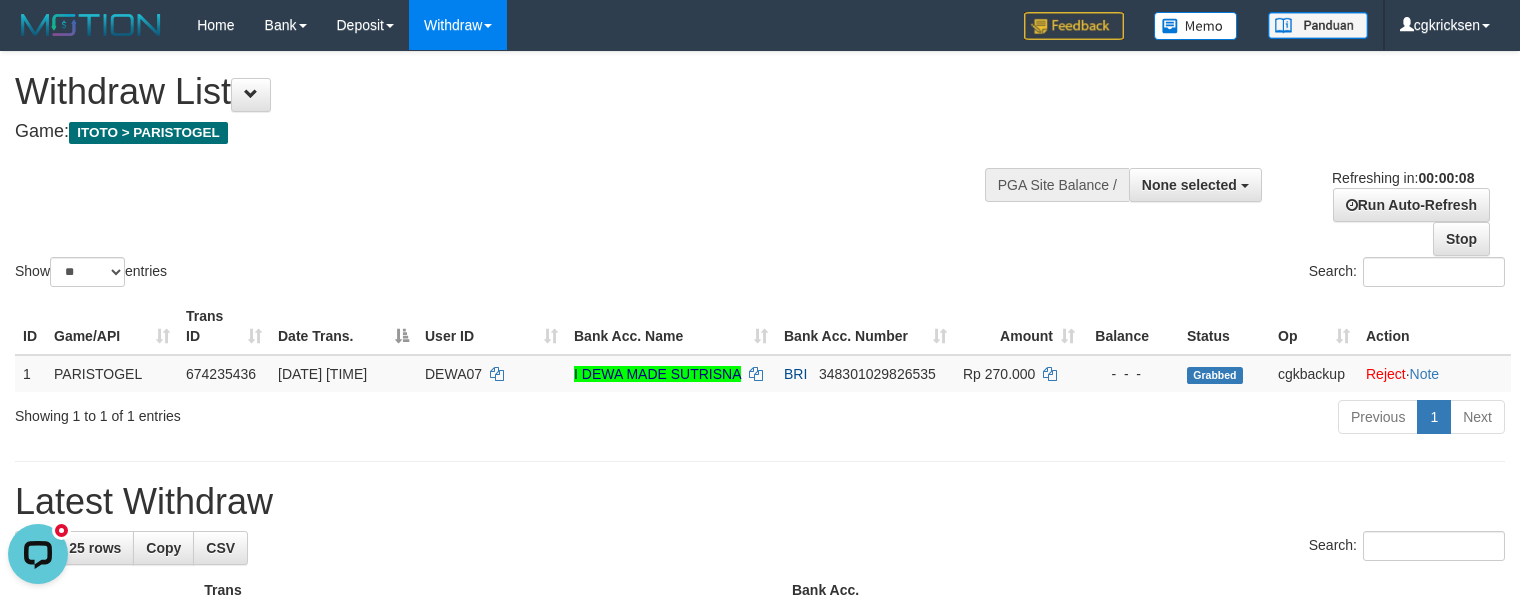 scroll, scrollTop: 0, scrollLeft: 0, axis: both 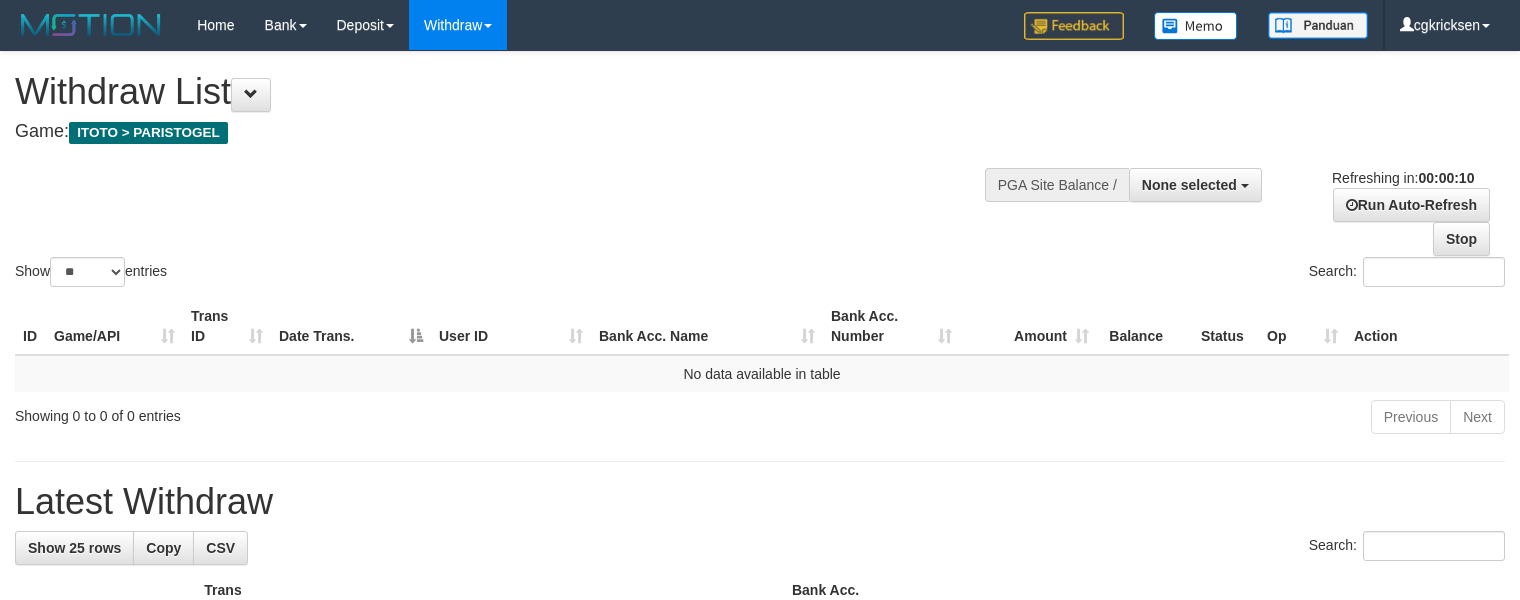 select 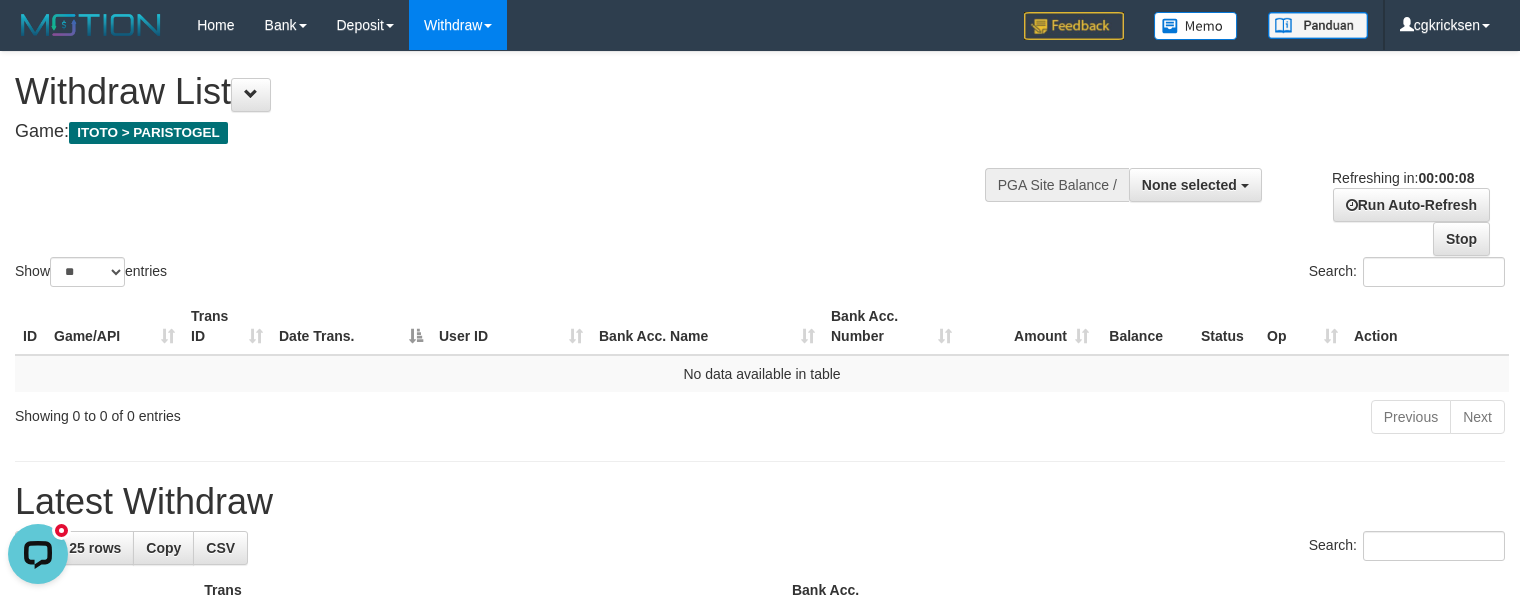 scroll, scrollTop: 0, scrollLeft: 0, axis: both 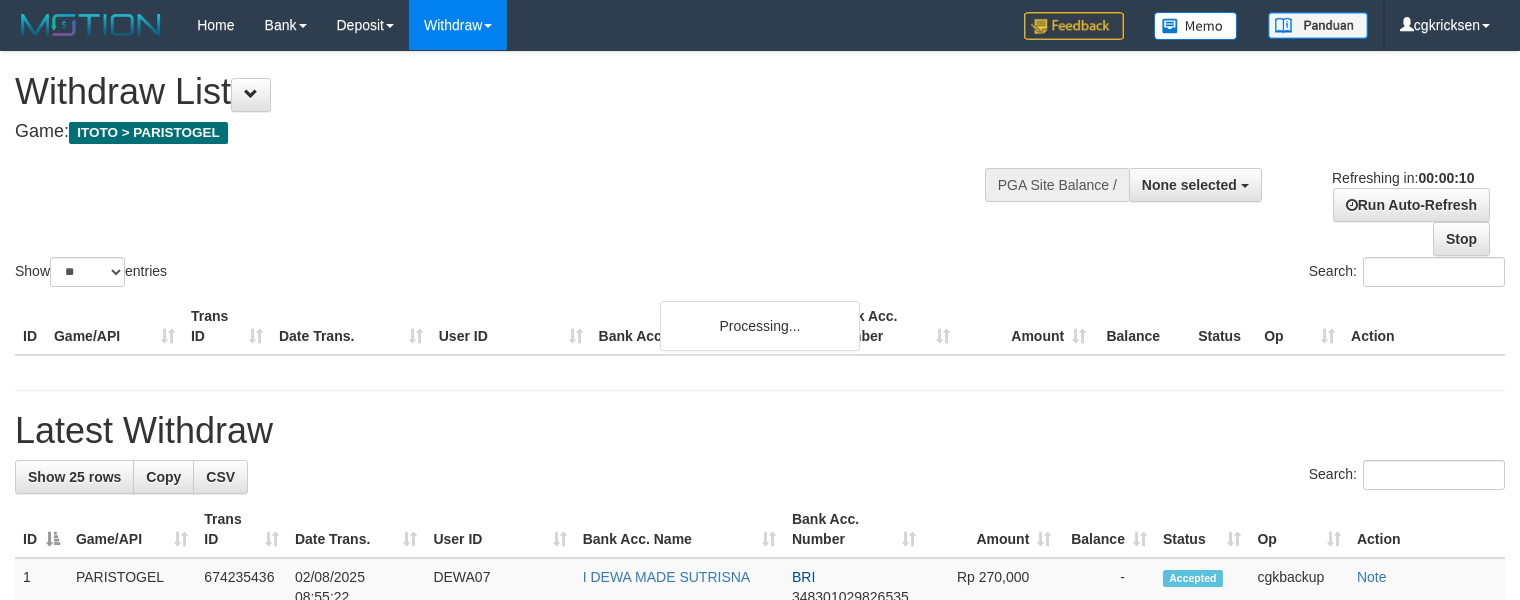 select 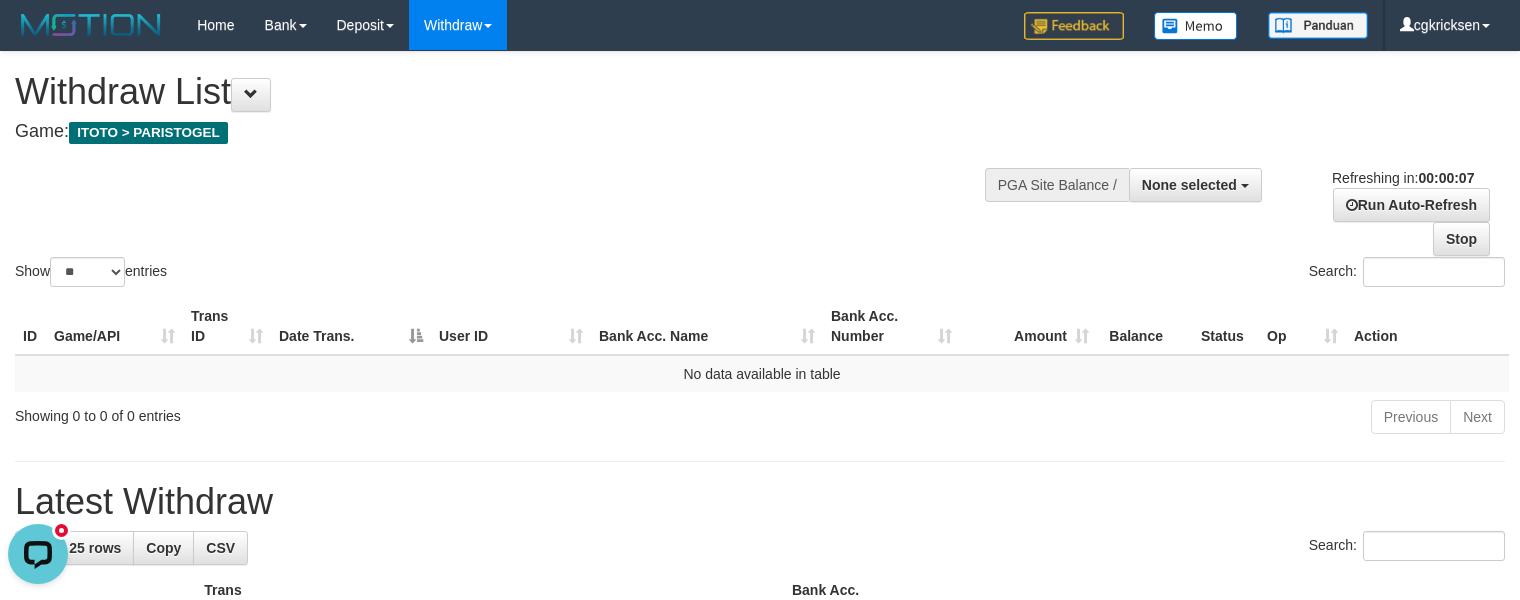 scroll, scrollTop: 0, scrollLeft: 0, axis: both 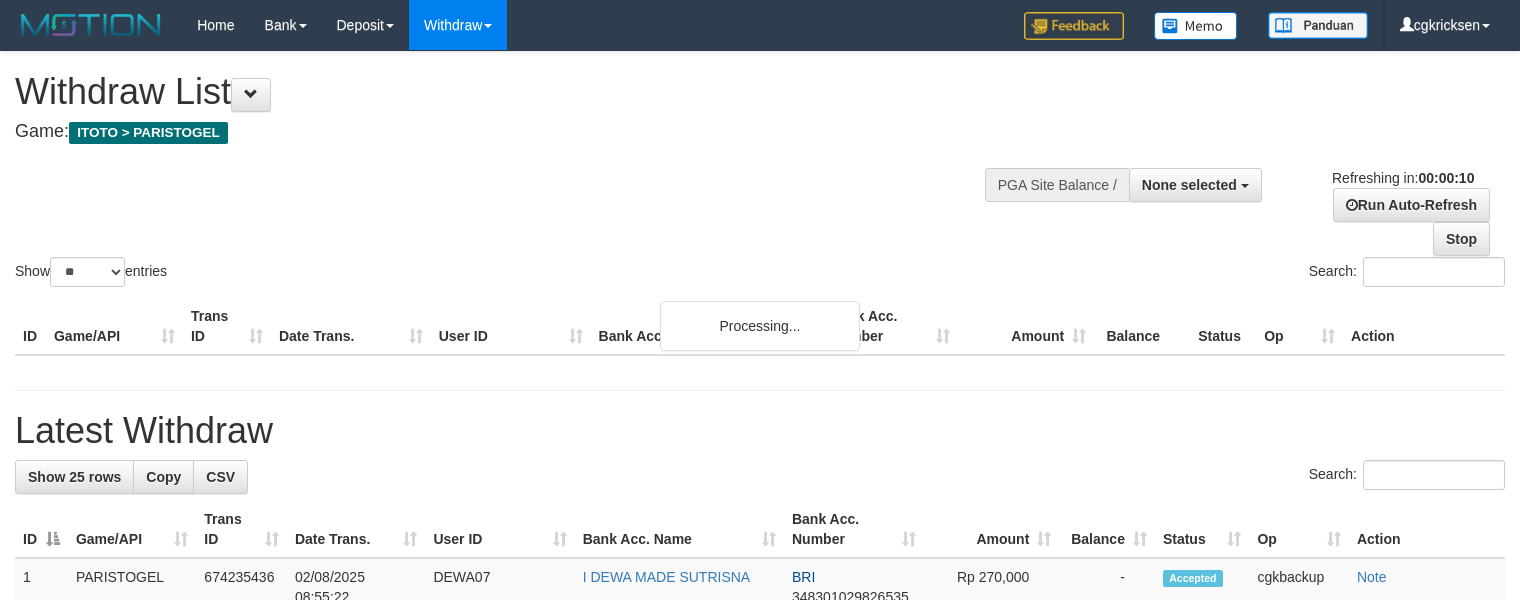 select 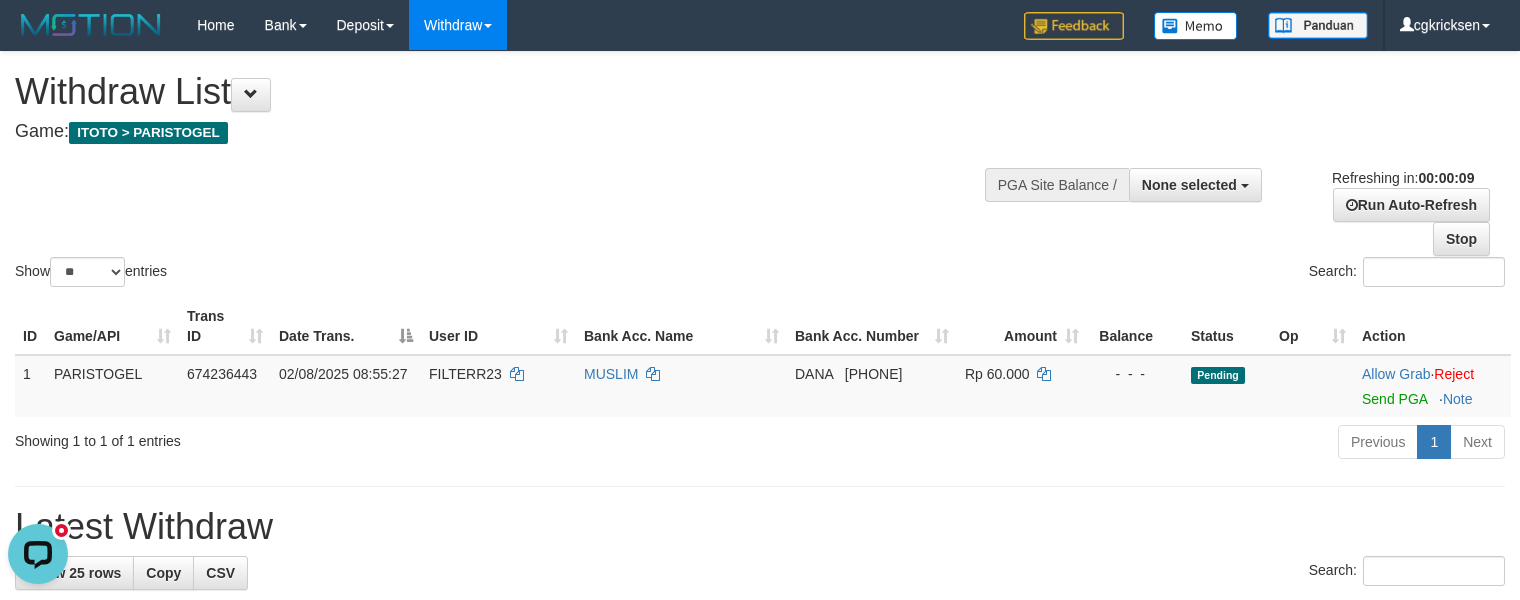 scroll, scrollTop: 0, scrollLeft: 0, axis: both 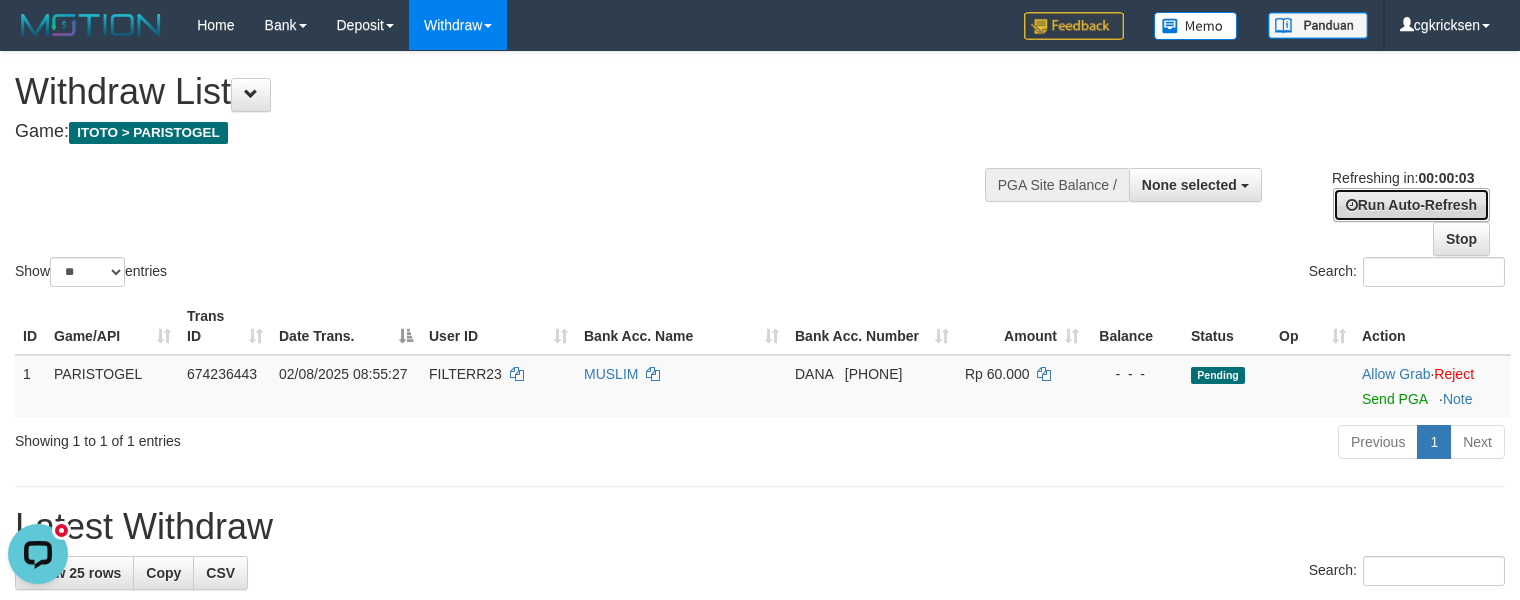 click on "Run Auto-Refresh" at bounding box center (1411, 205) 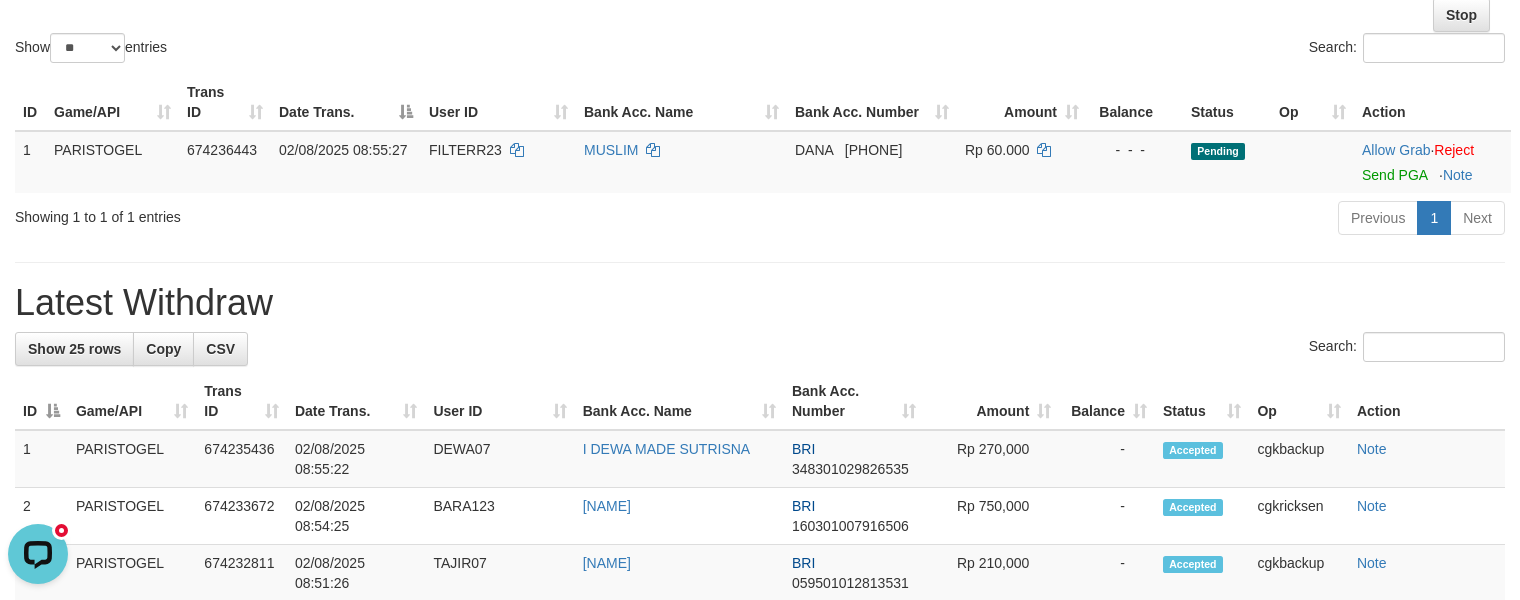 scroll, scrollTop: 0, scrollLeft: 0, axis: both 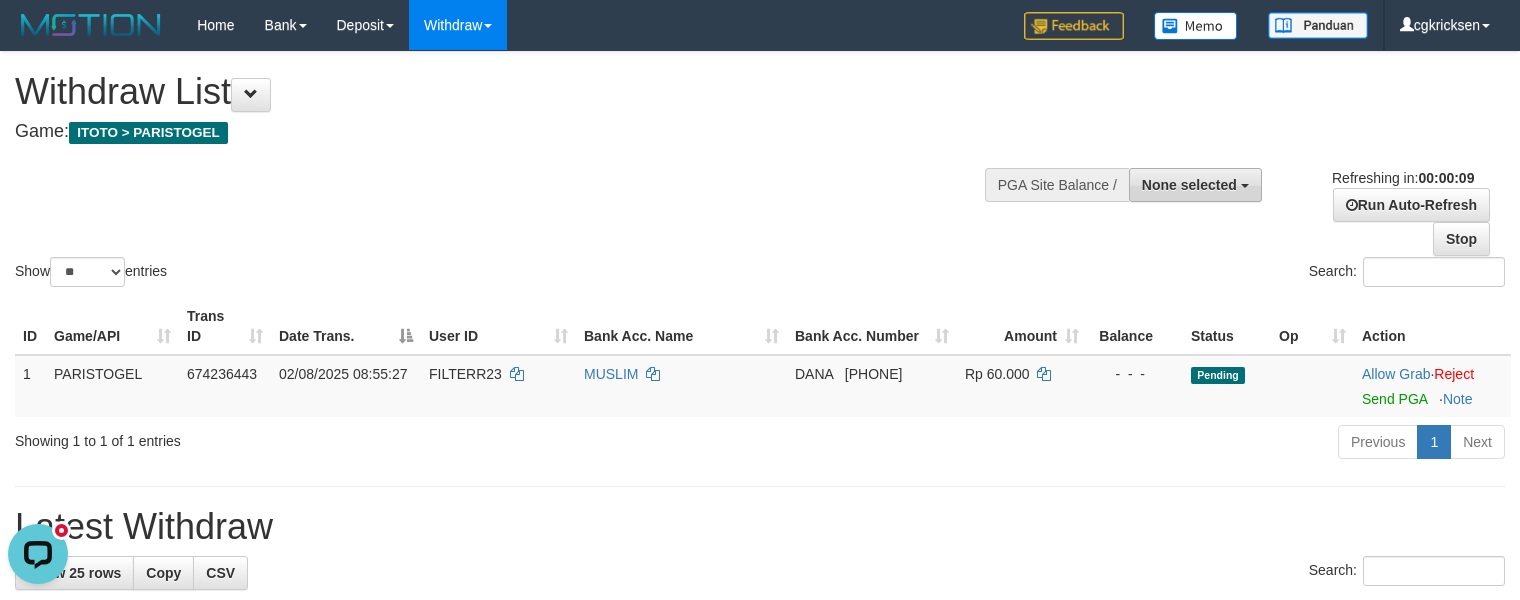 click on "None selected" at bounding box center (1189, 185) 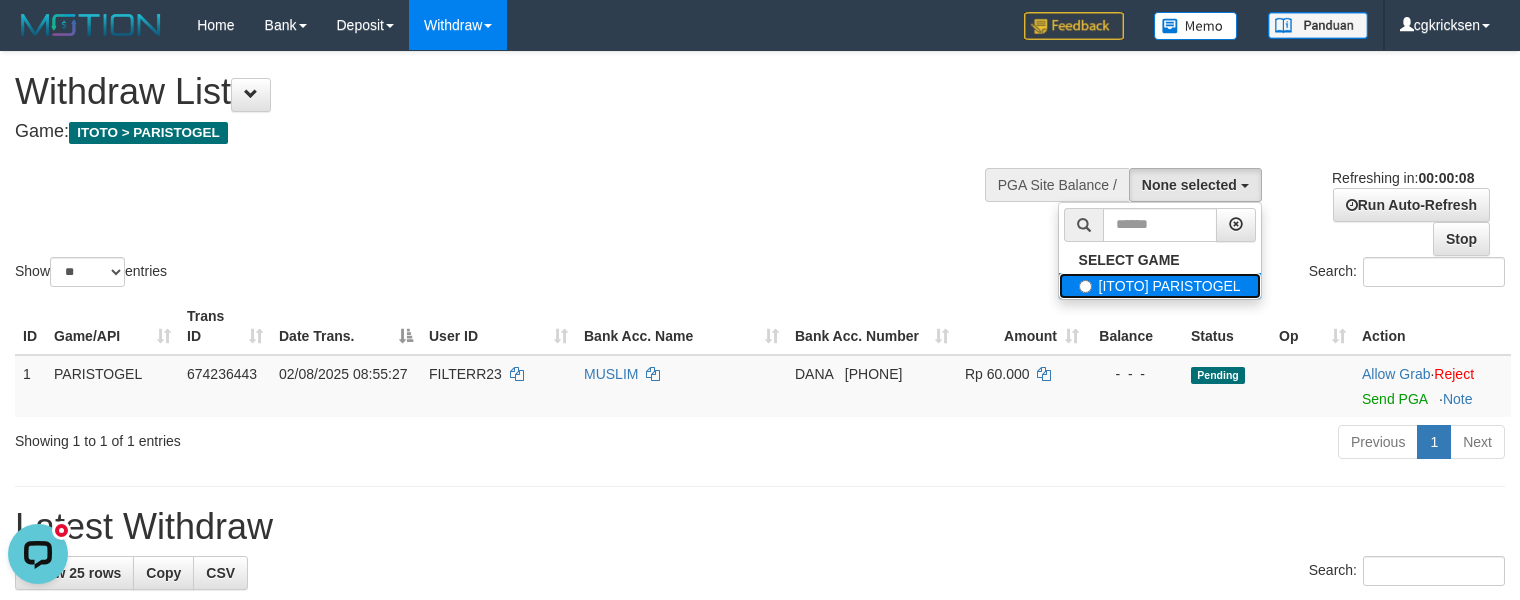 click on "[ITOTO] PARISTOGEL" at bounding box center (1160, 286) 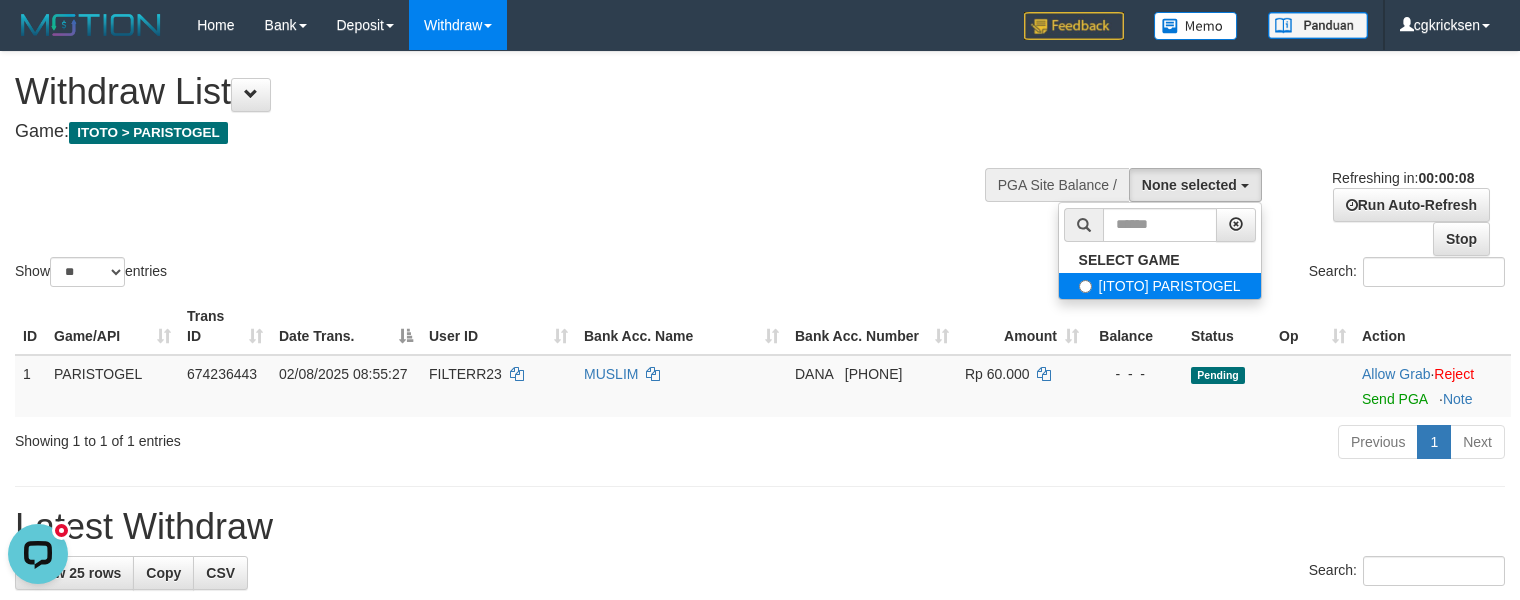 select on "****" 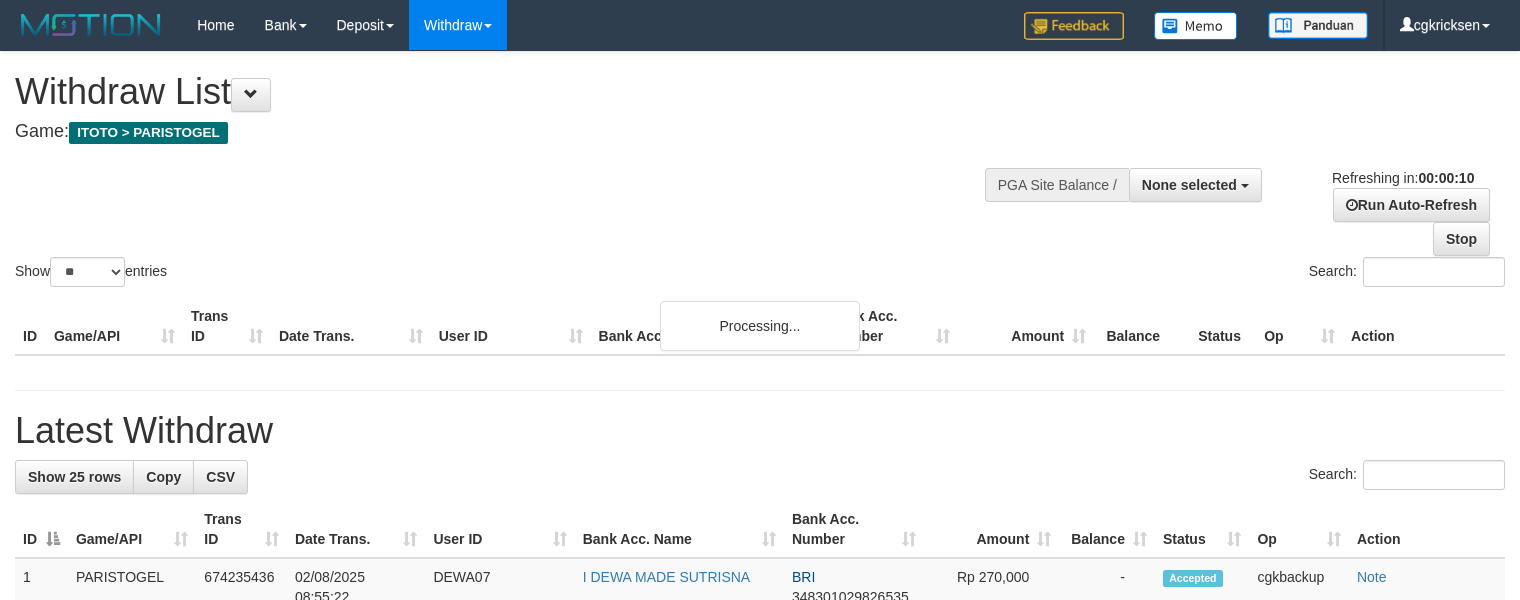 select 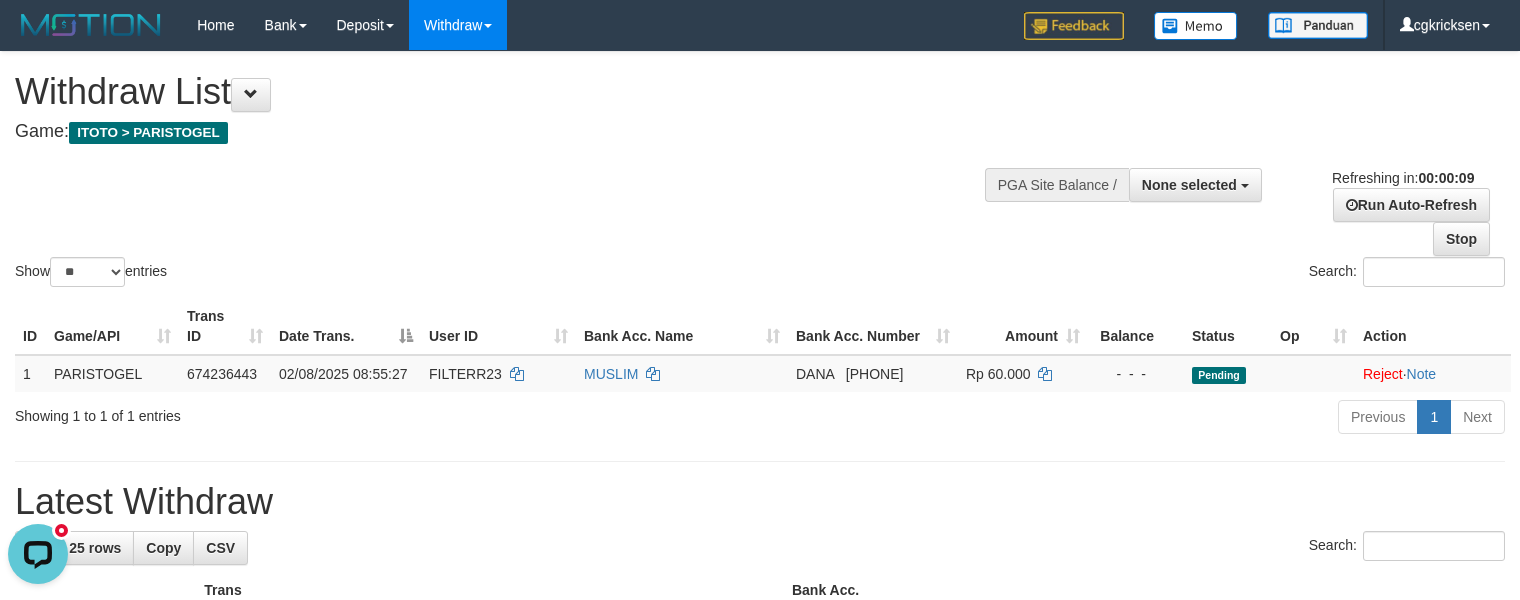 scroll, scrollTop: 0, scrollLeft: 0, axis: both 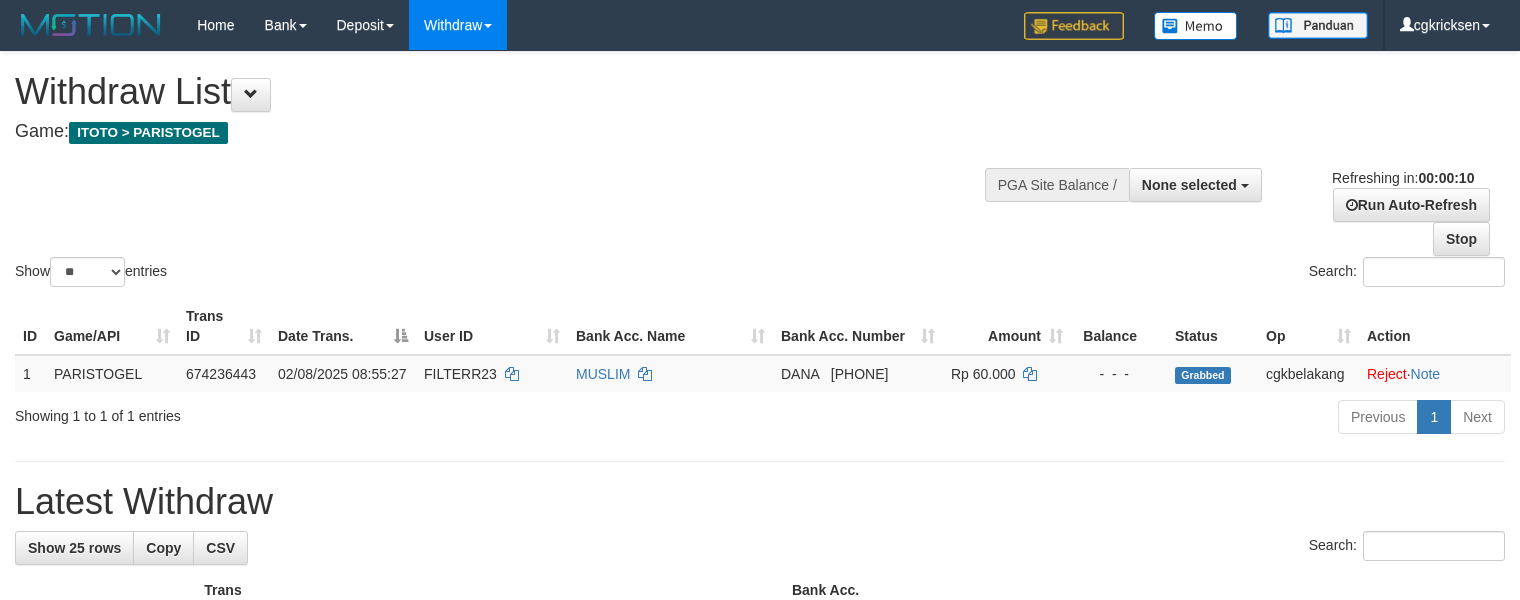 select 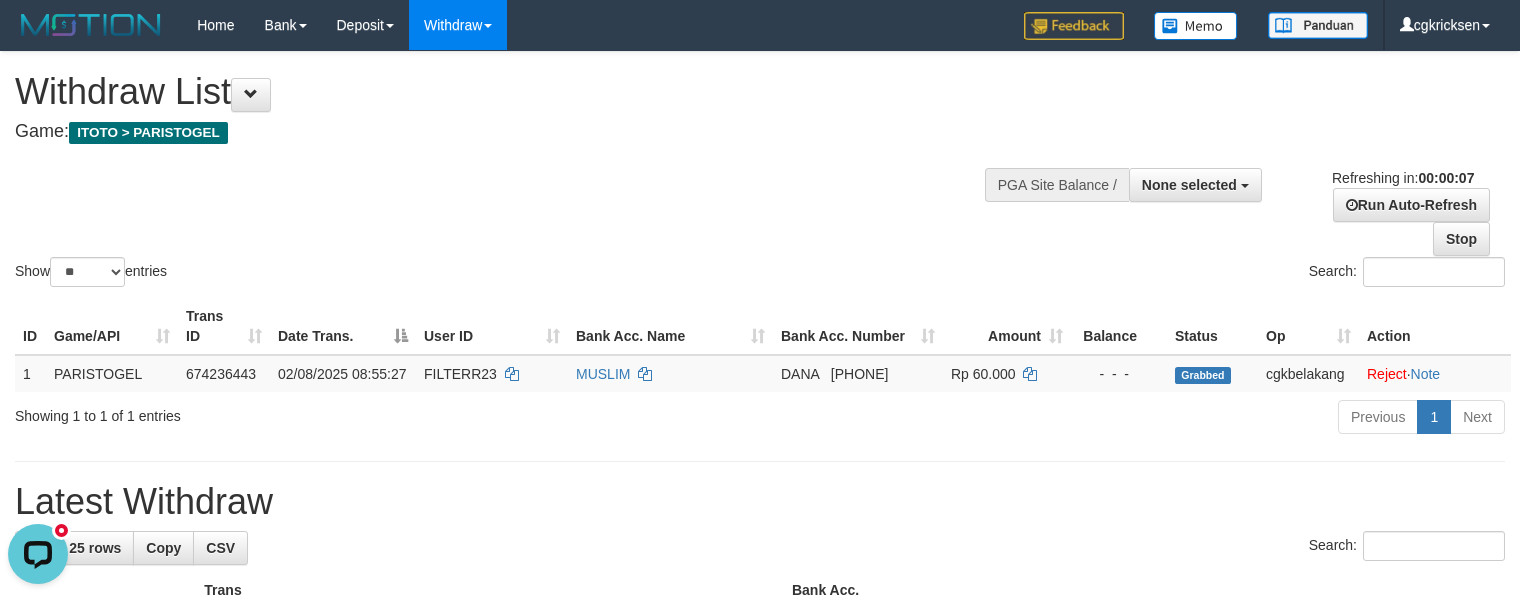 scroll, scrollTop: 0, scrollLeft: 0, axis: both 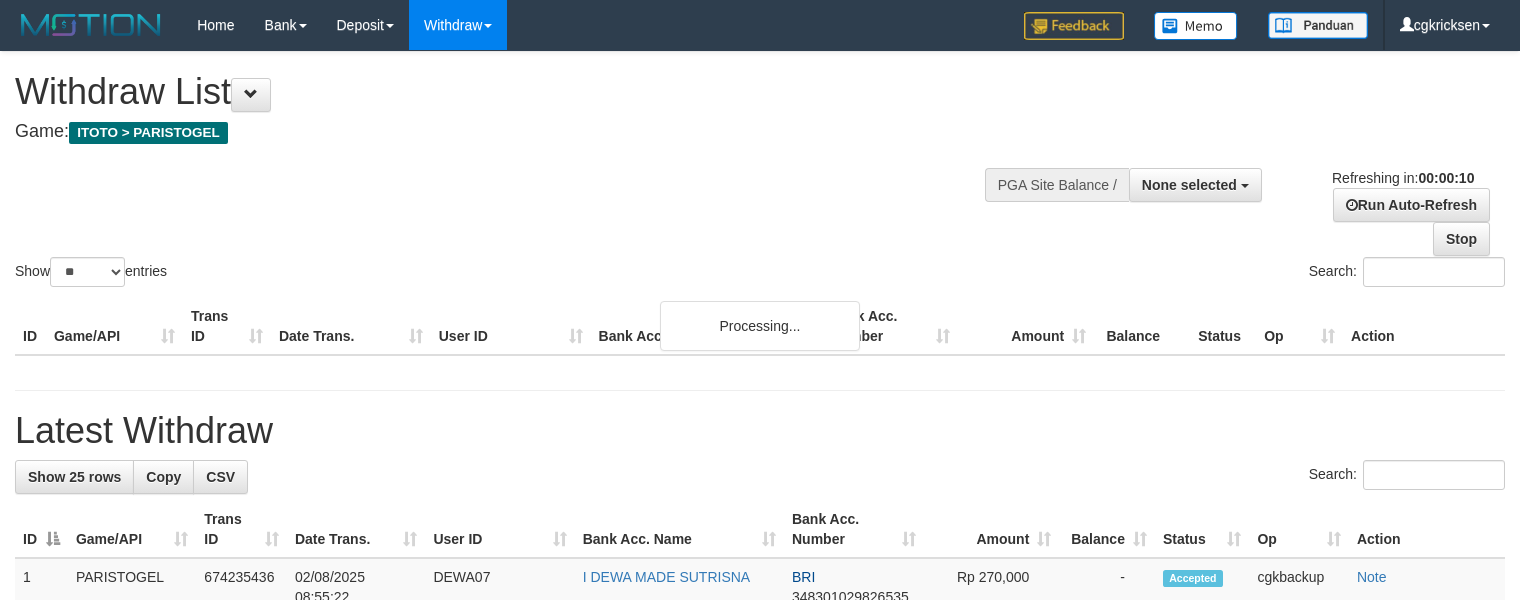 select 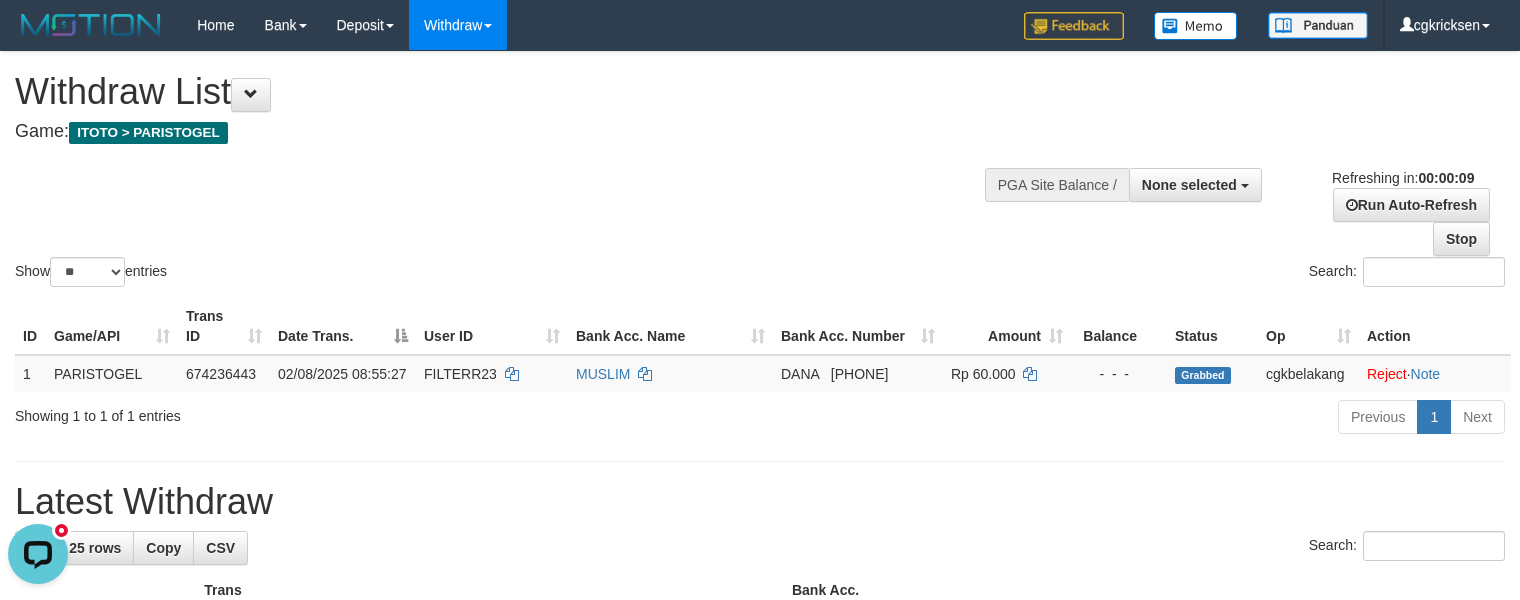 scroll, scrollTop: 0, scrollLeft: 0, axis: both 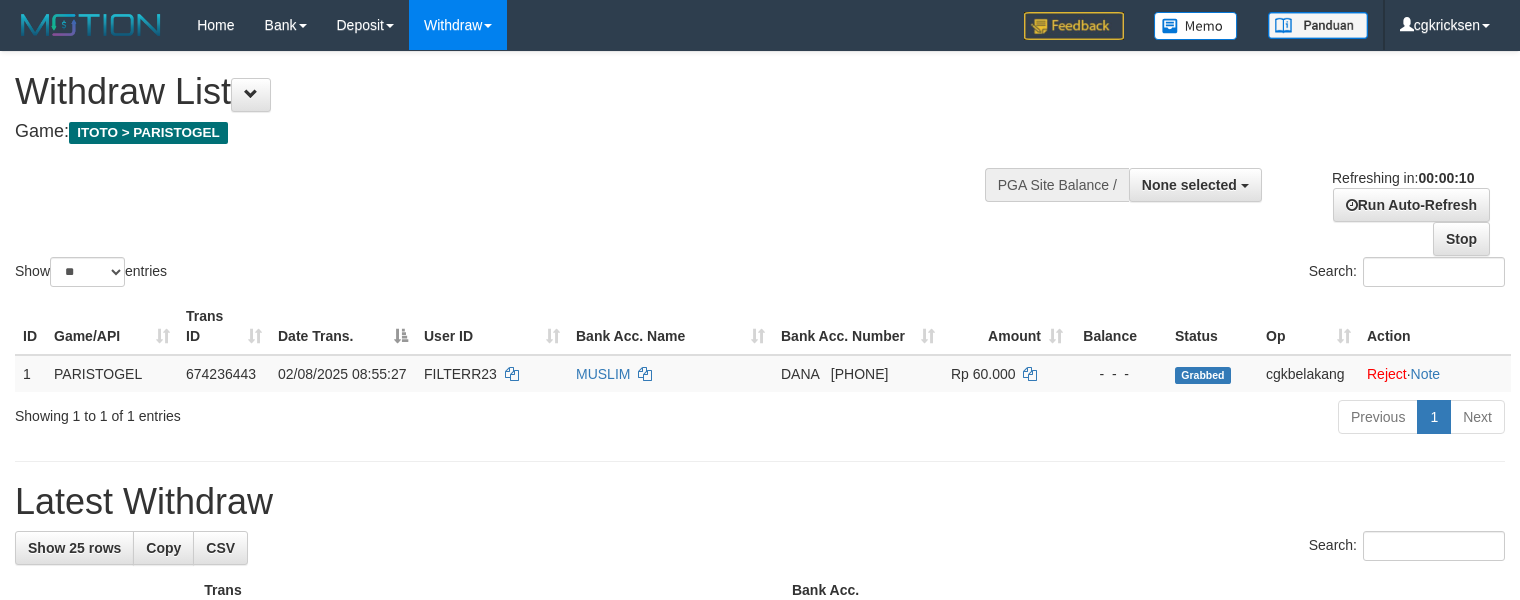 select 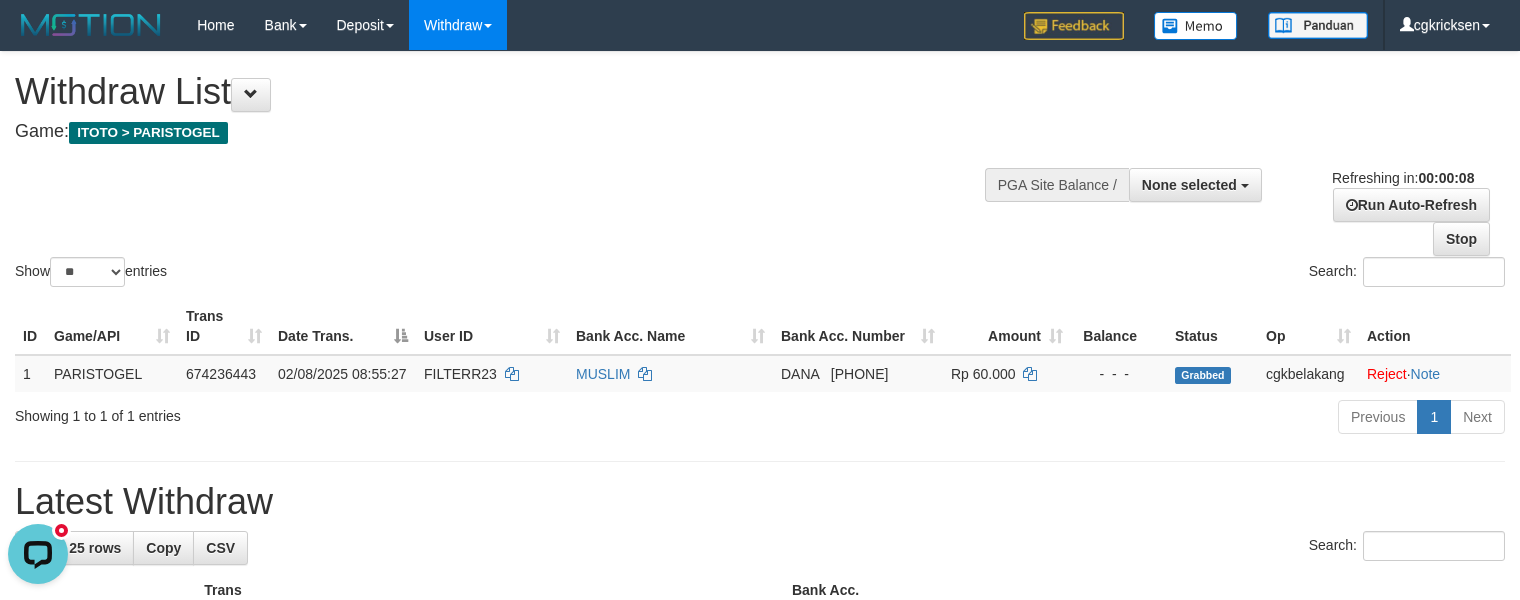 scroll, scrollTop: 0, scrollLeft: 0, axis: both 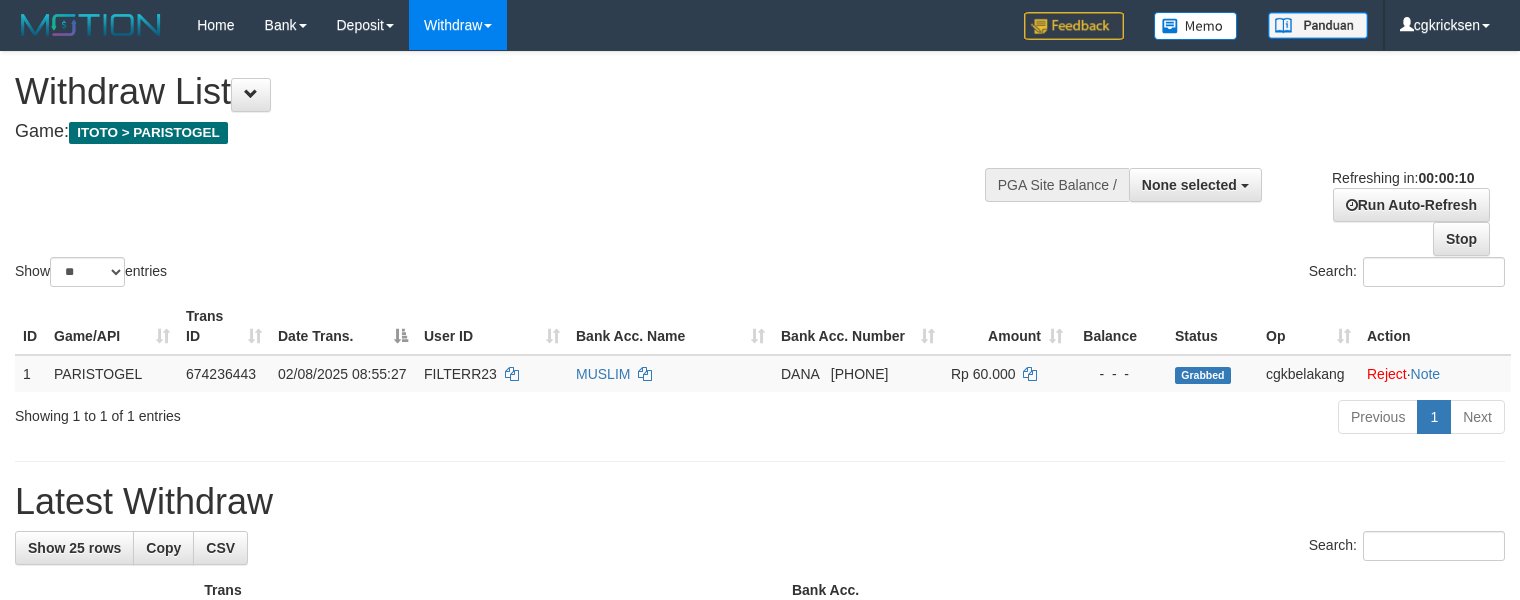 select 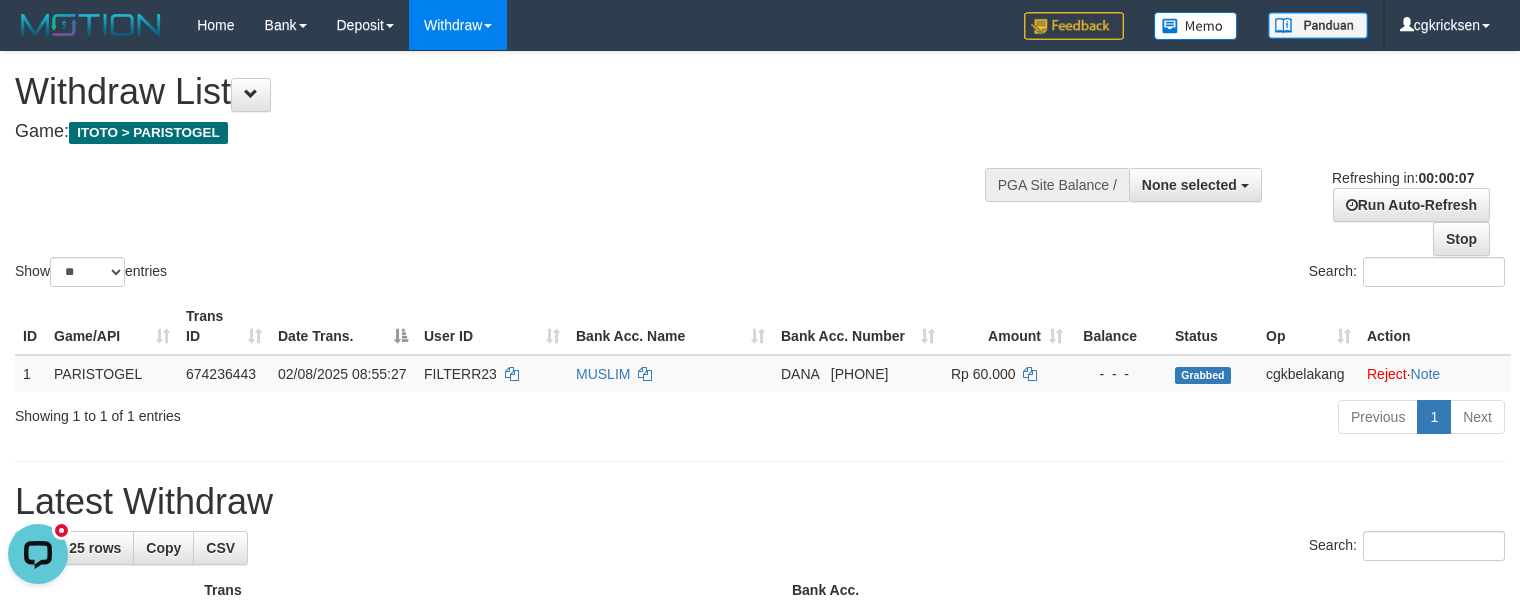 scroll, scrollTop: 0, scrollLeft: 0, axis: both 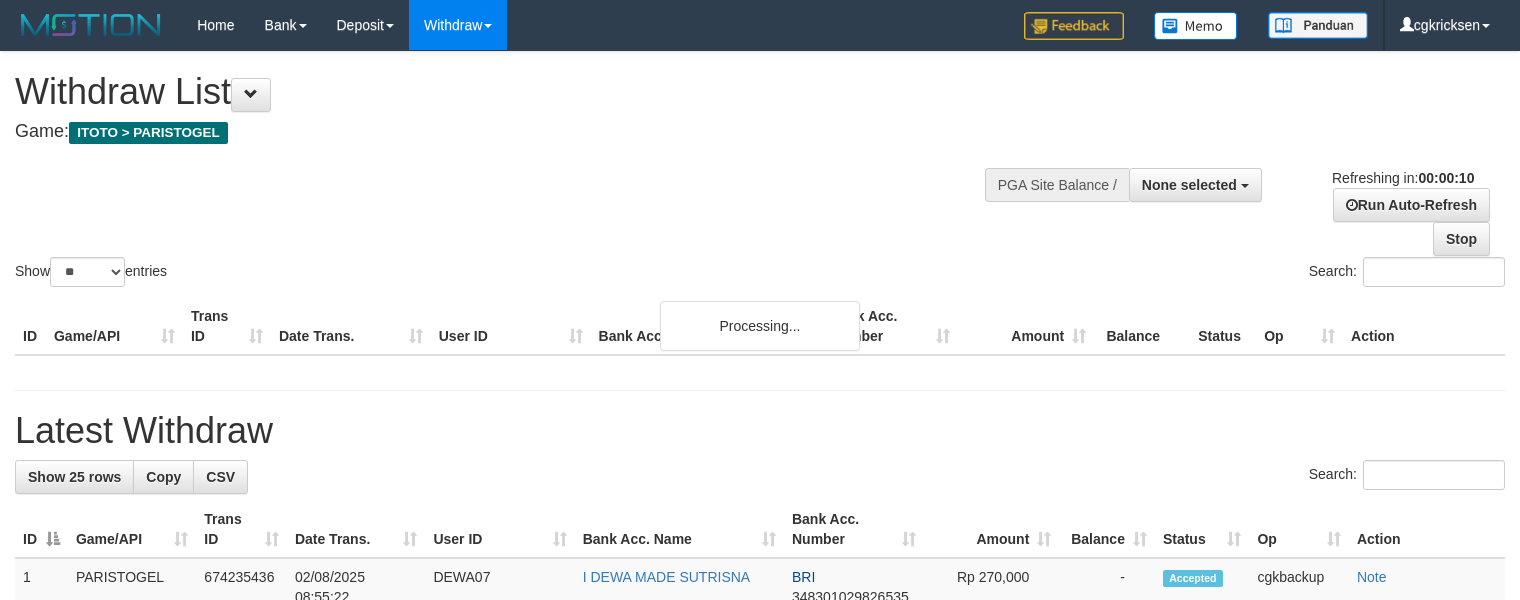 select 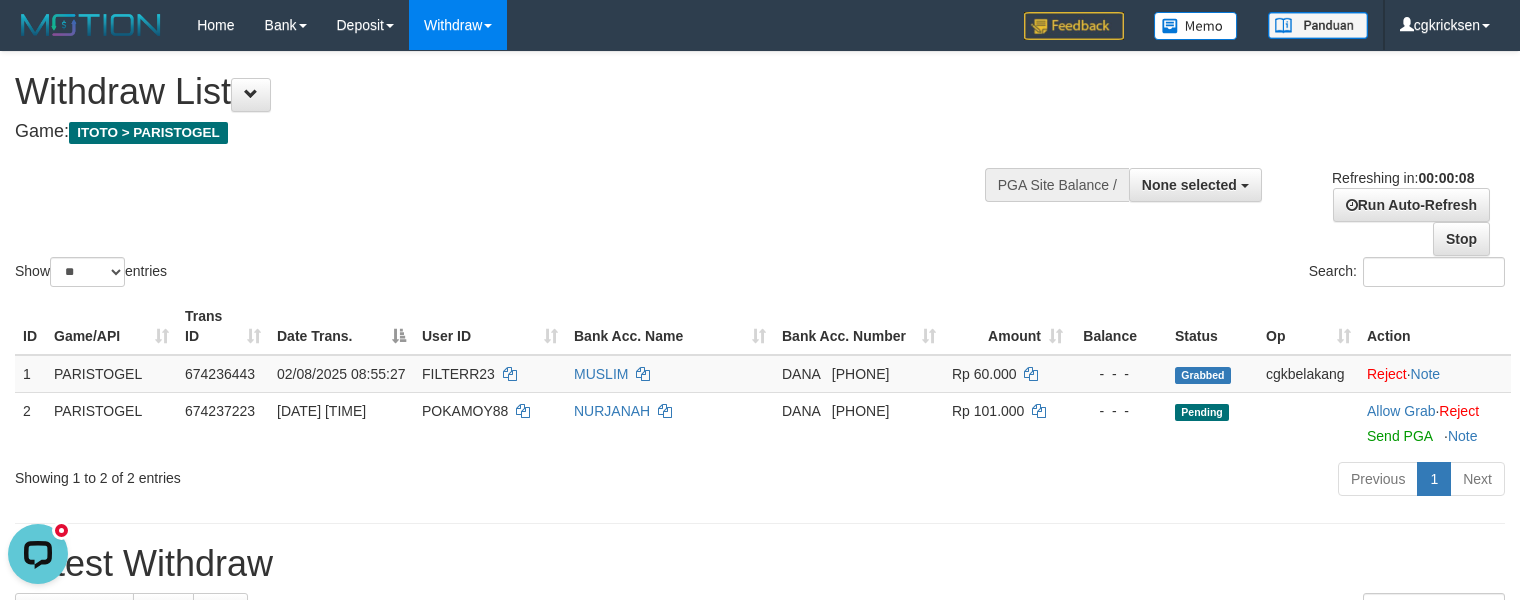 scroll, scrollTop: 0, scrollLeft: 0, axis: both 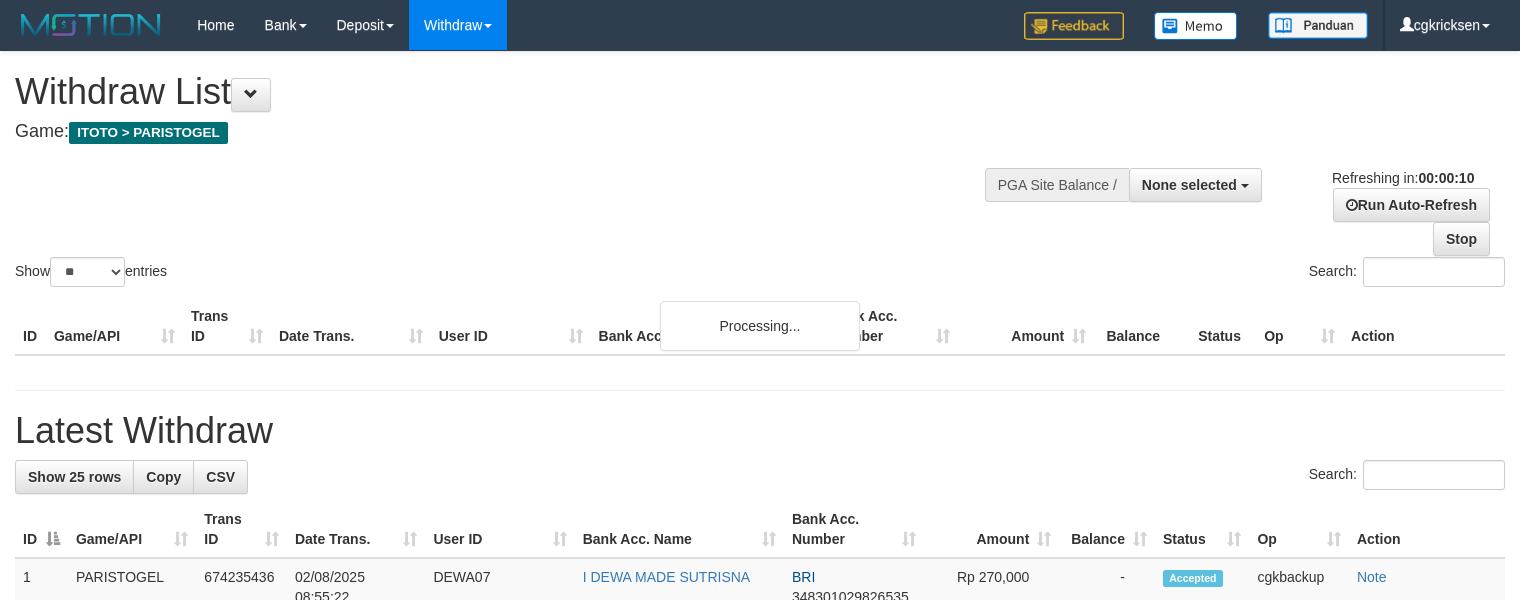 select 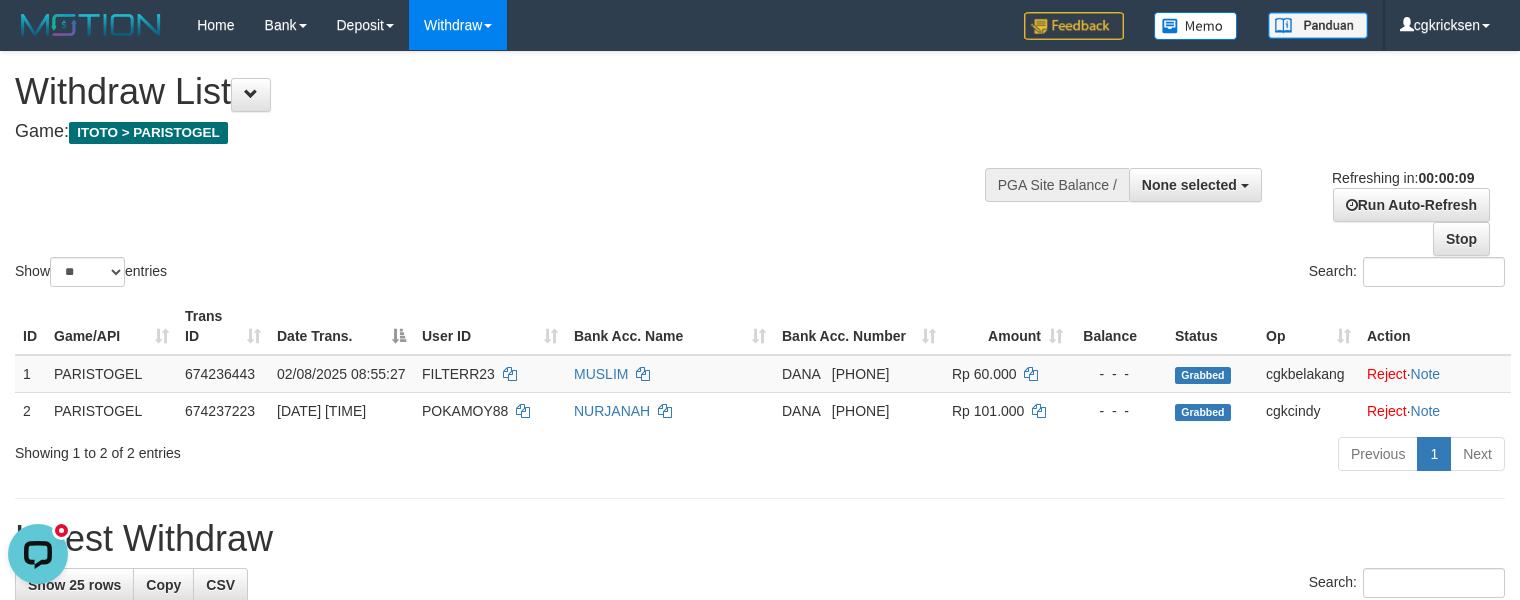 scroll, scrollTop: 0, scrollLeft: 0, axis: both 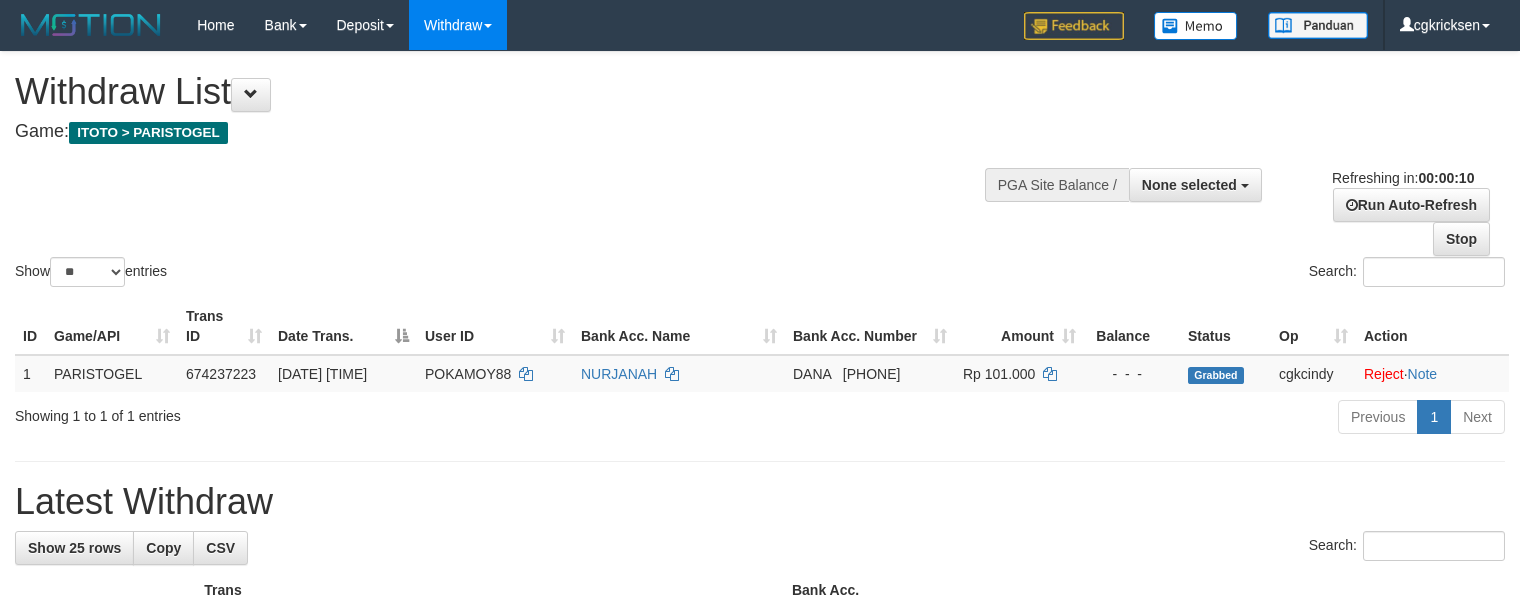 select 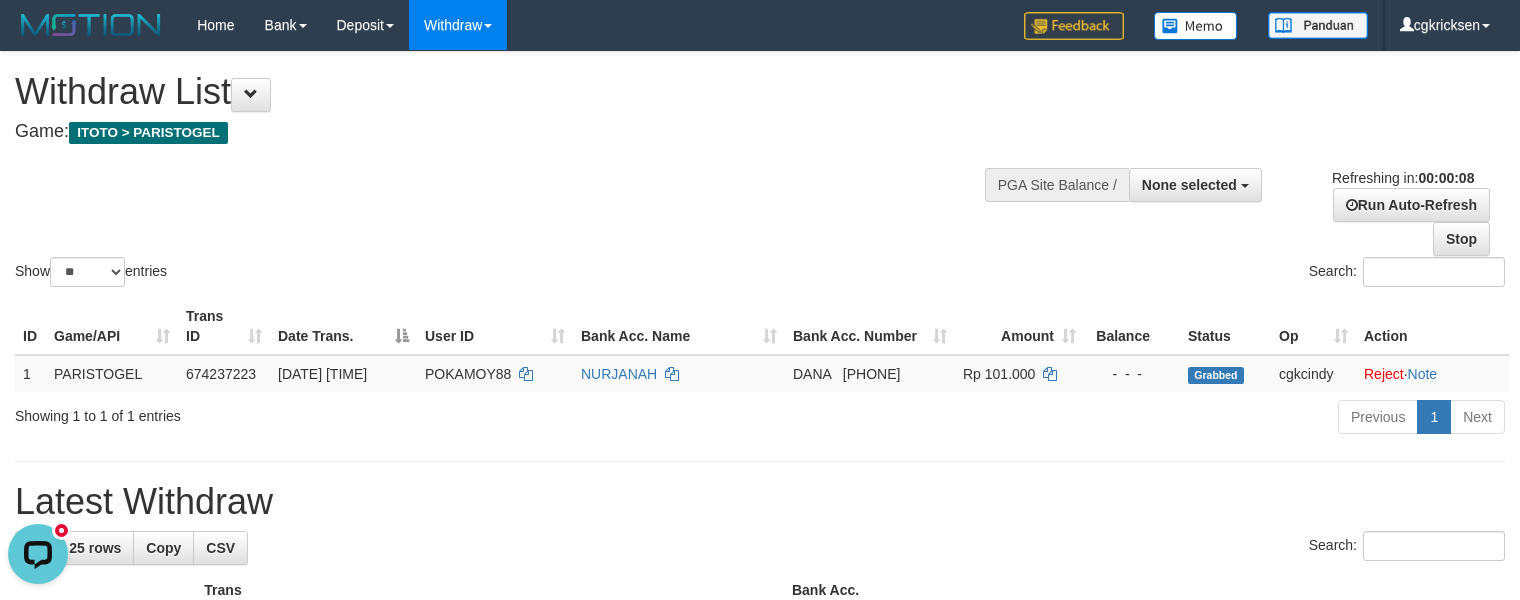 scroll, scrollTop: 0, scrollLeft: 0, axis: both 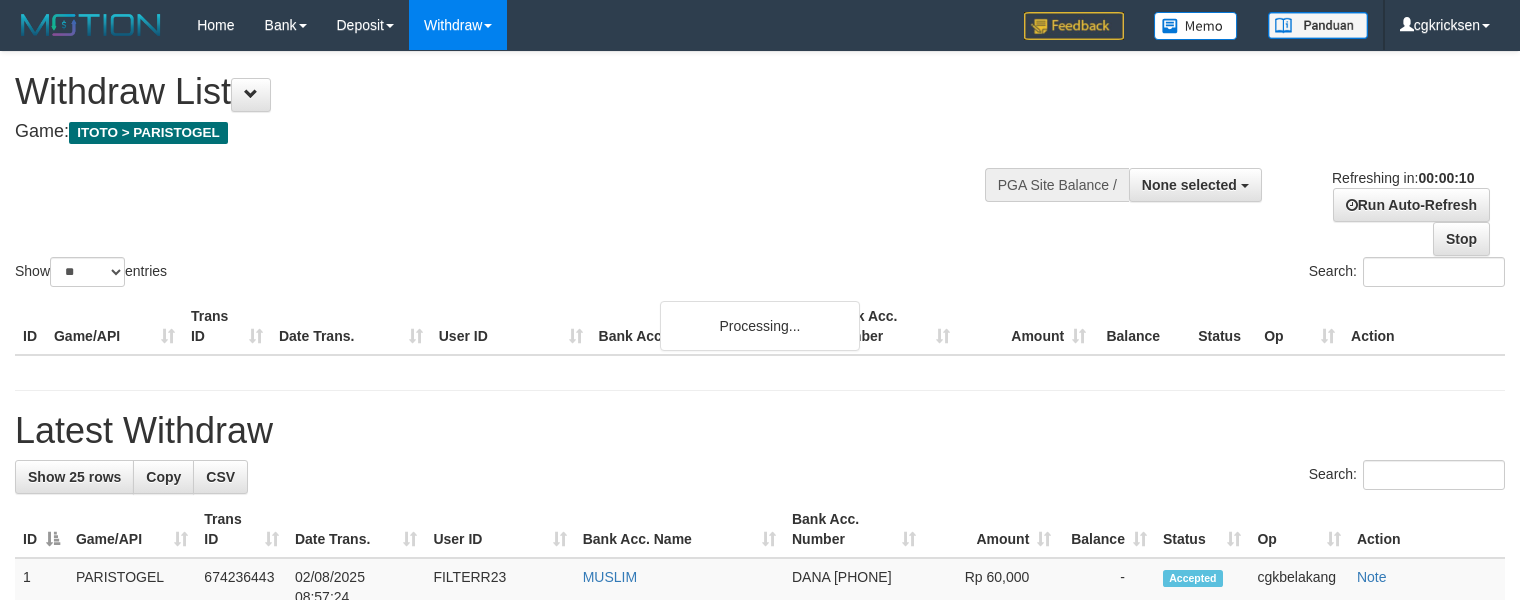 select 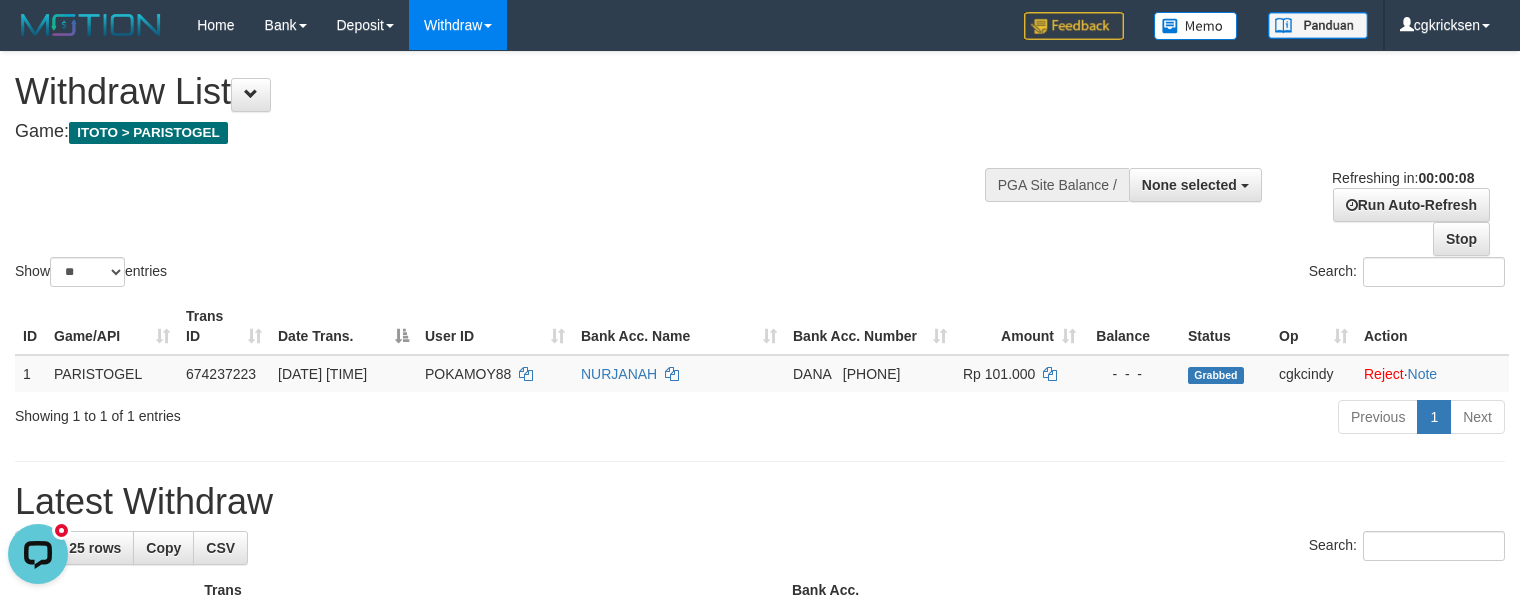 scroll, scrollTop: 0, scrollLeft: 0, axis: both 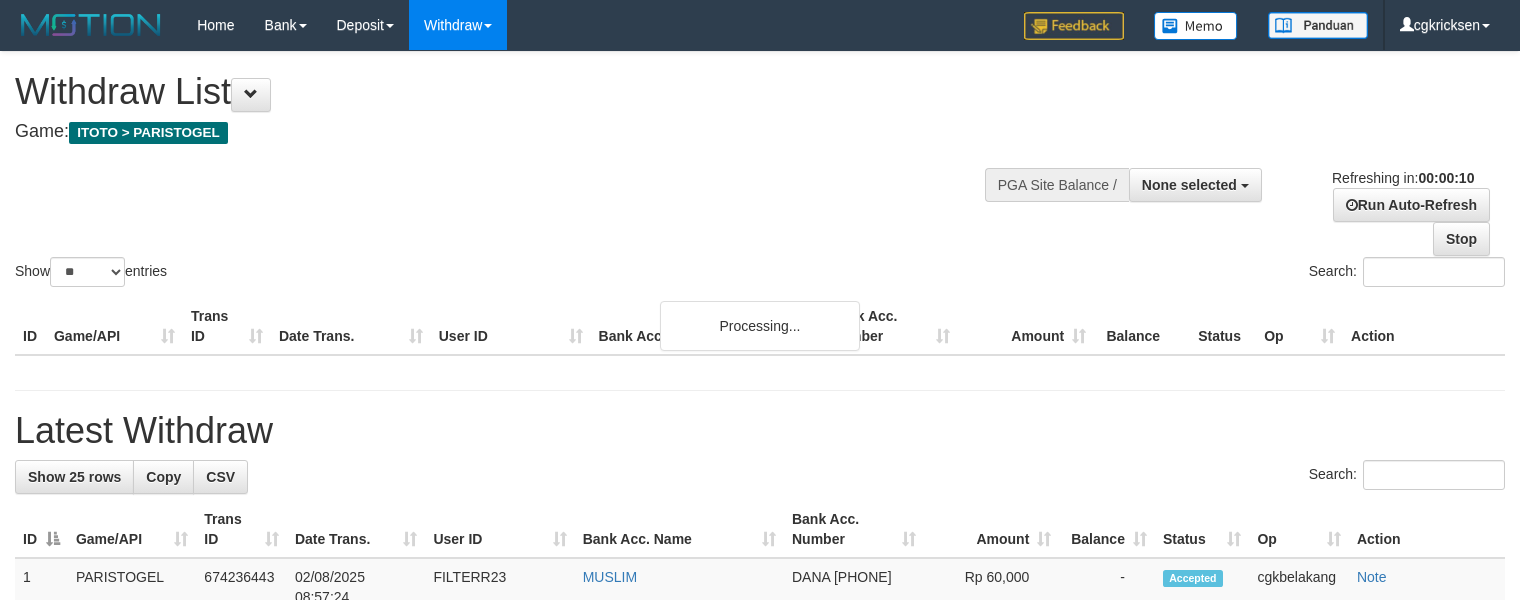 select 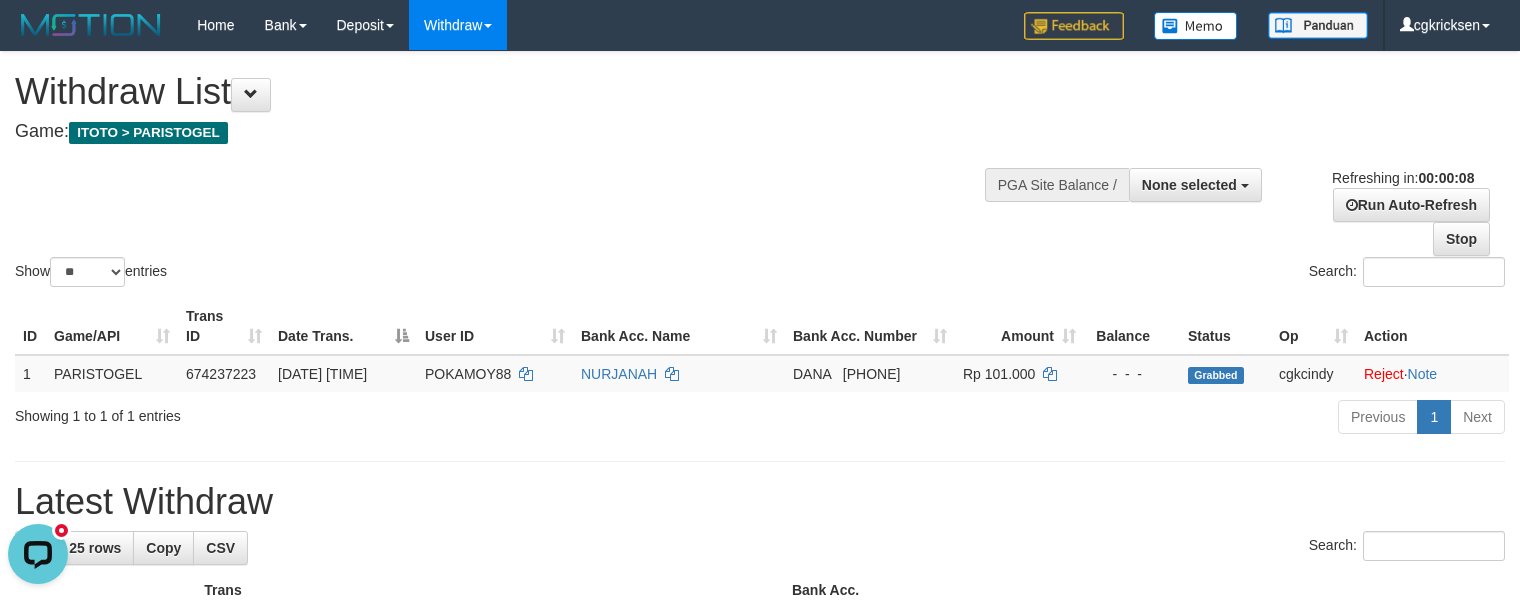 scroll, scrollTop: 0, scrollLeft: 0, axis: both 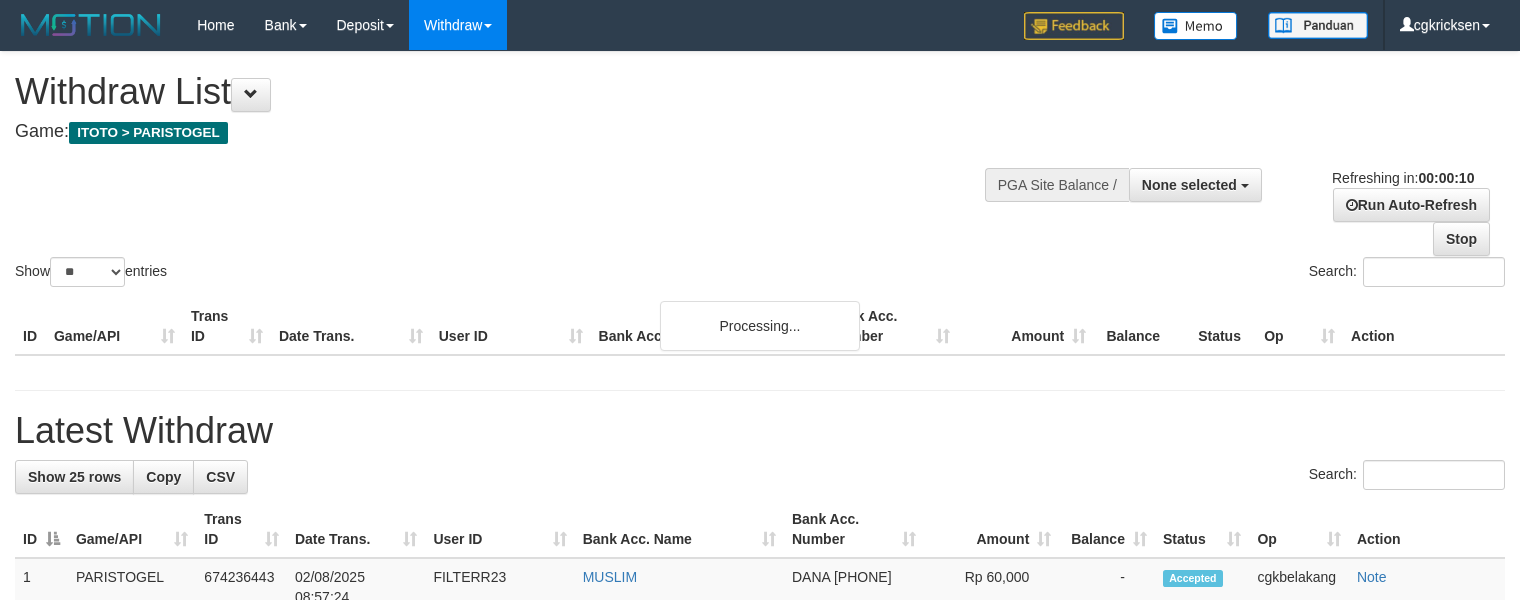 select 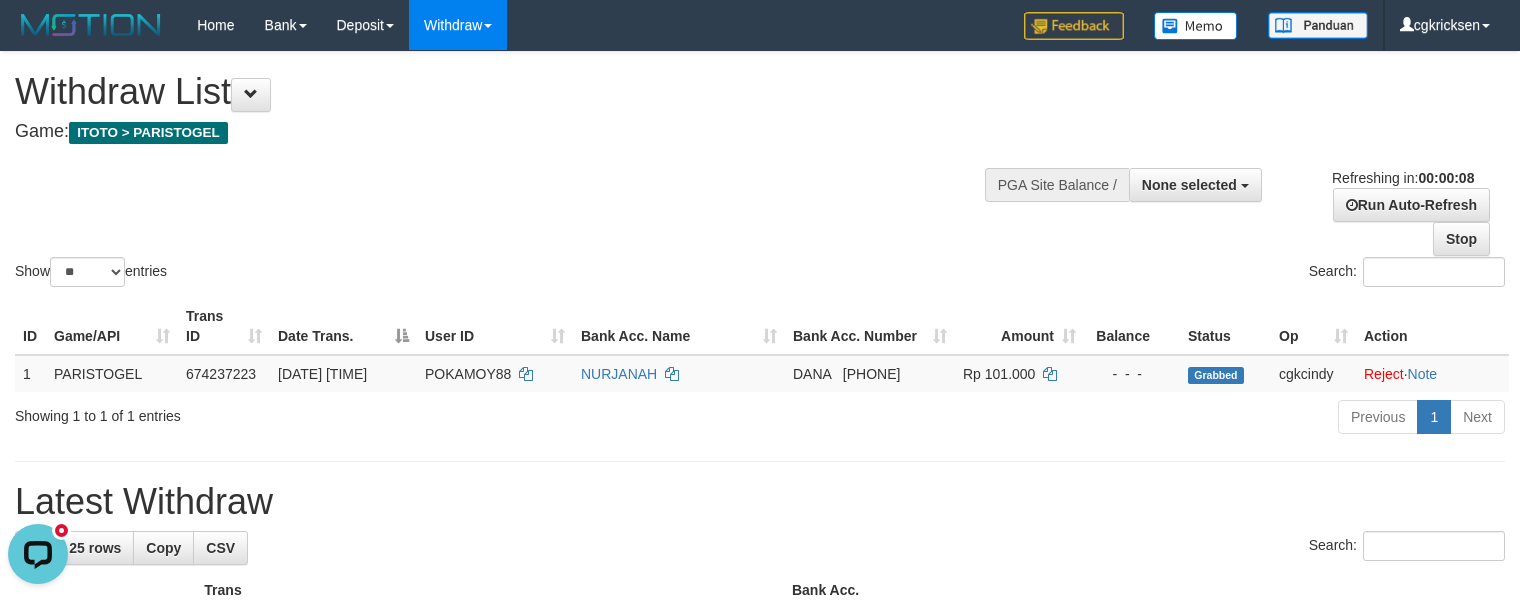 scroll, scrollTop: 0, scrollLeft: 0, axis: both 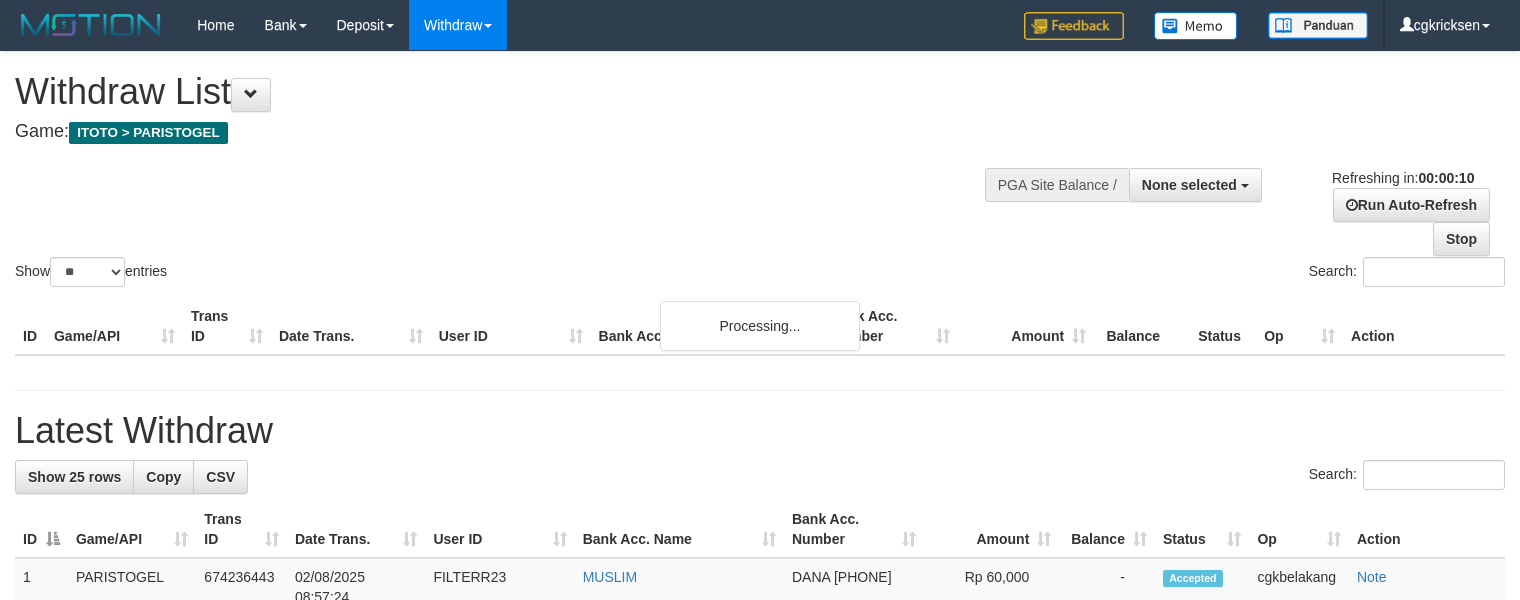 select 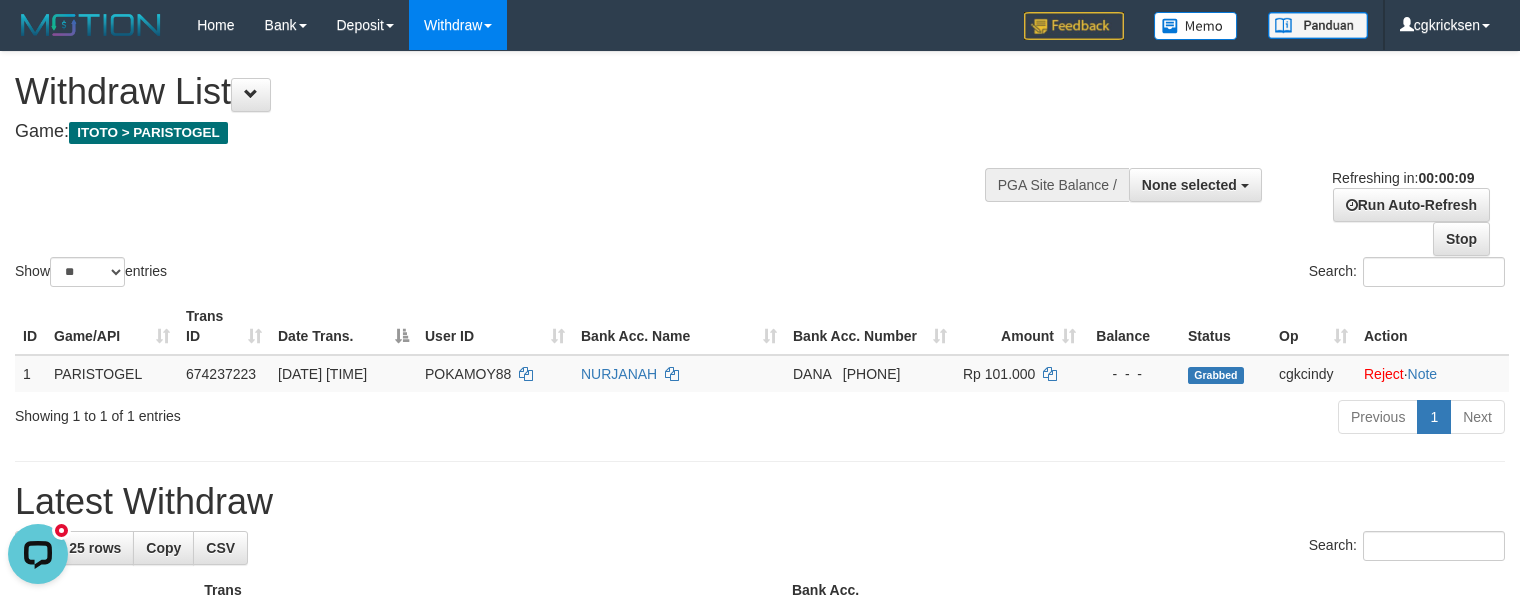 scroll, scrollTop: 0, scrollLeft: 0, axis: both 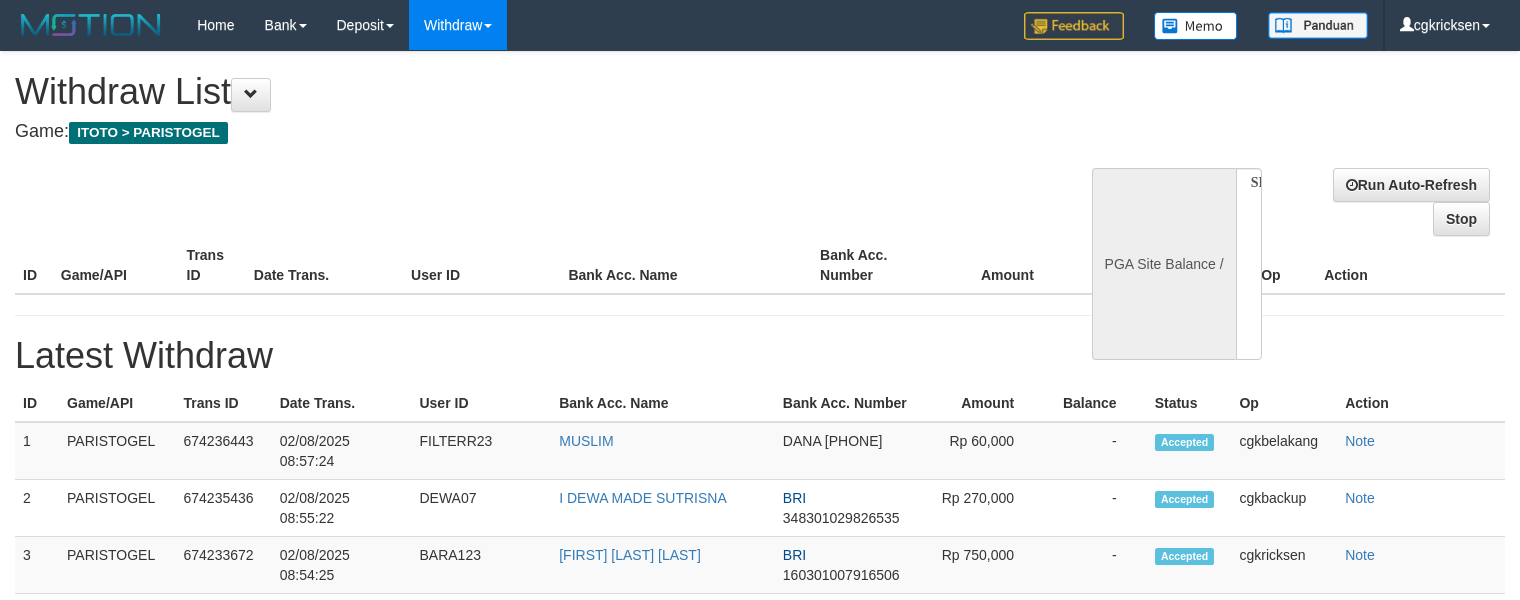 select 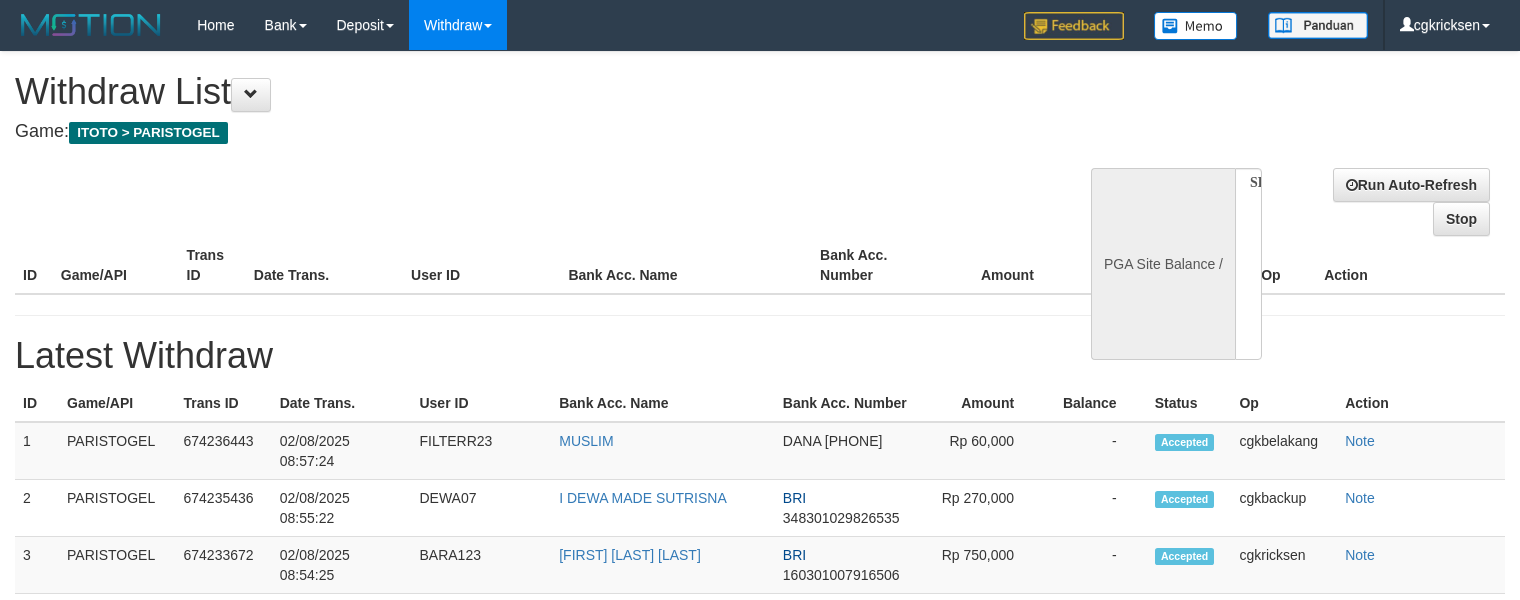scroll, scrollTop: 0, scrollLeft: 0, axis: both 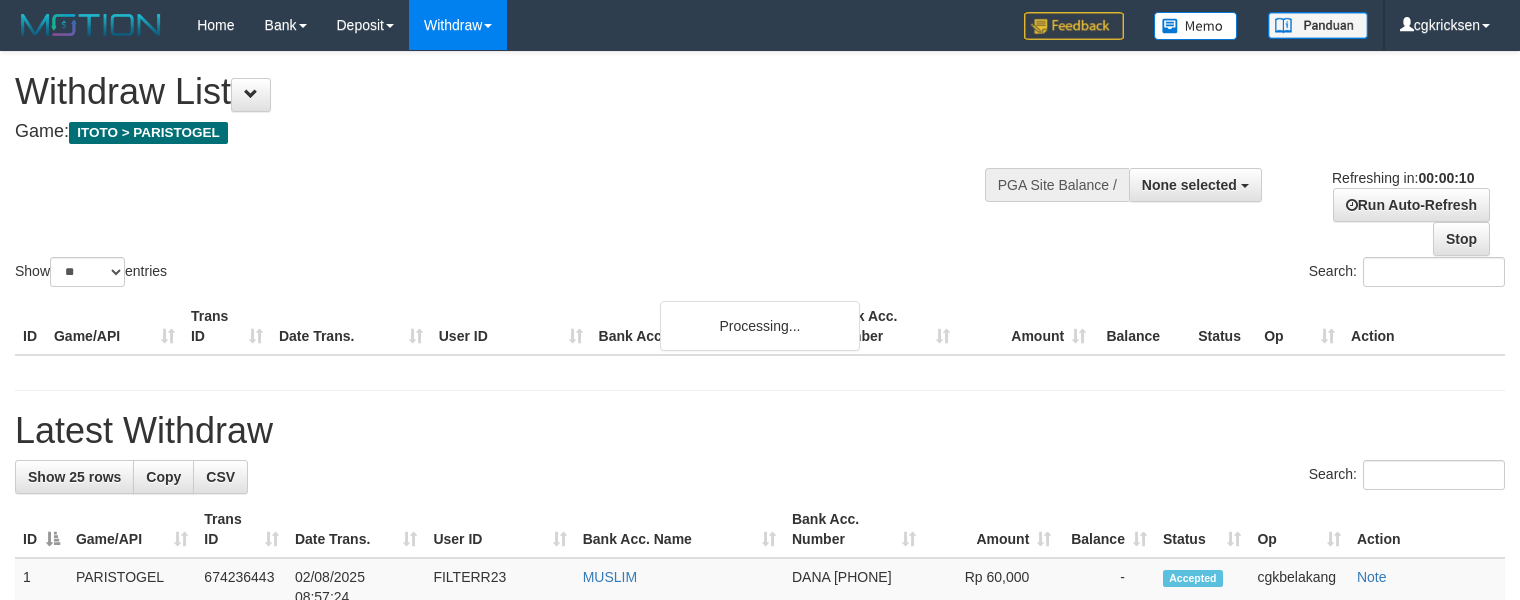 select 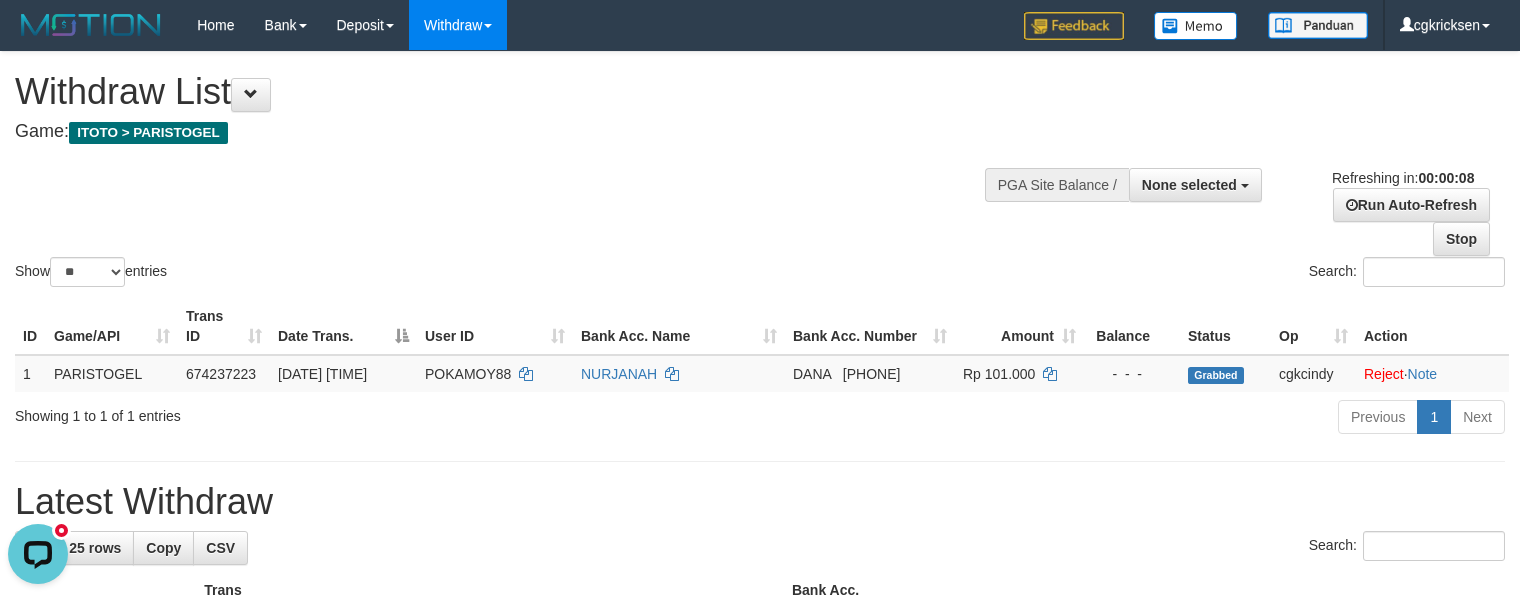 scroll, scrollTop: 0, scrollLeft: 0, axis: both 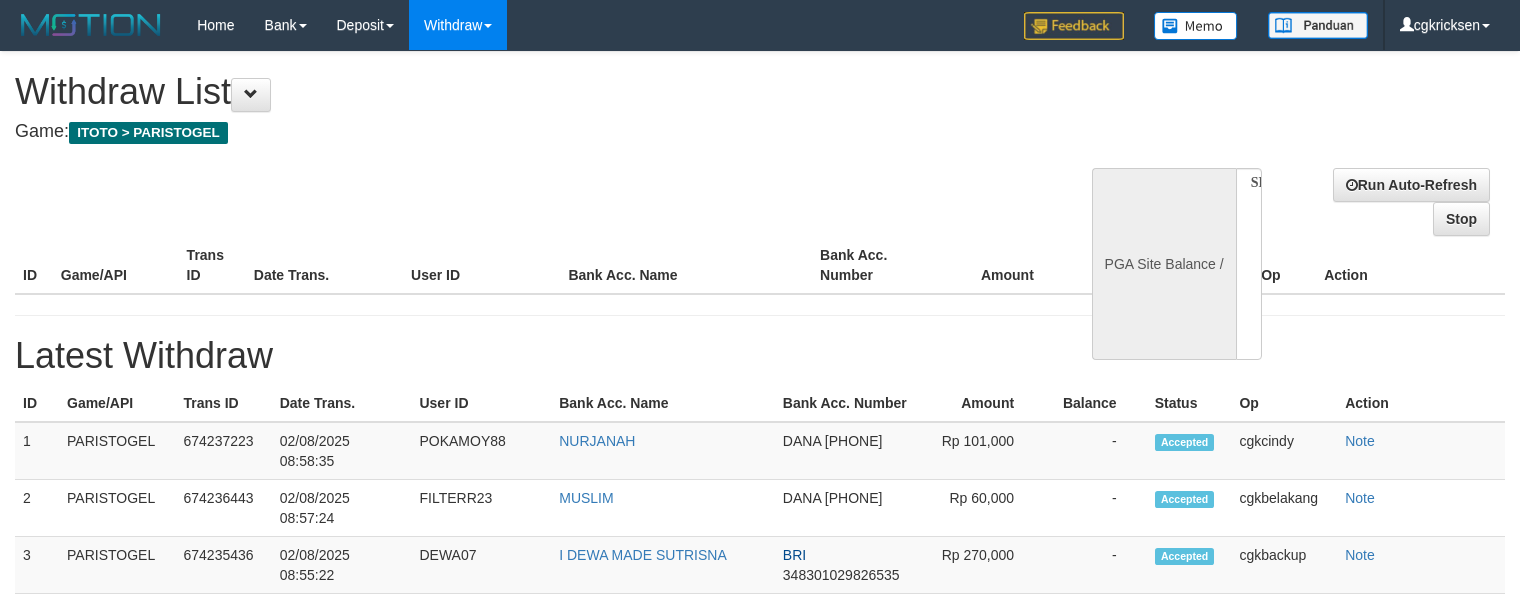 select 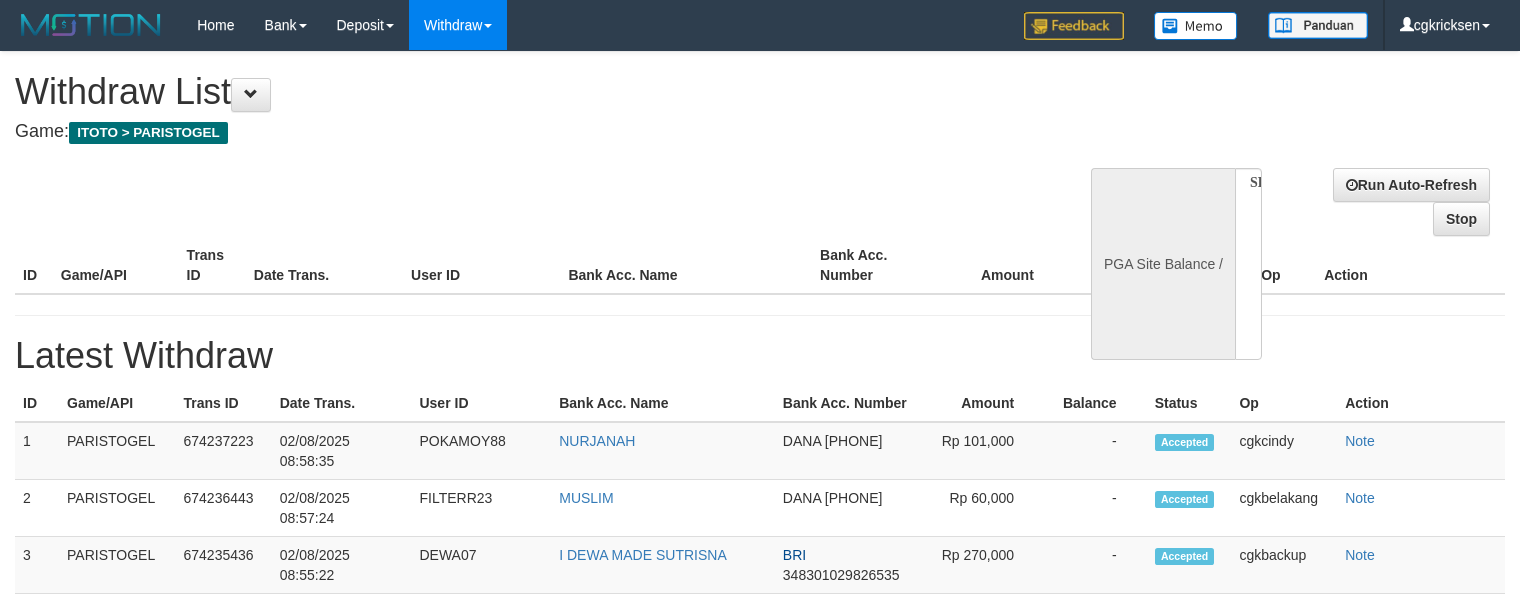 scroll, scrollTop: 0, scrollLeft: 0, axis: both 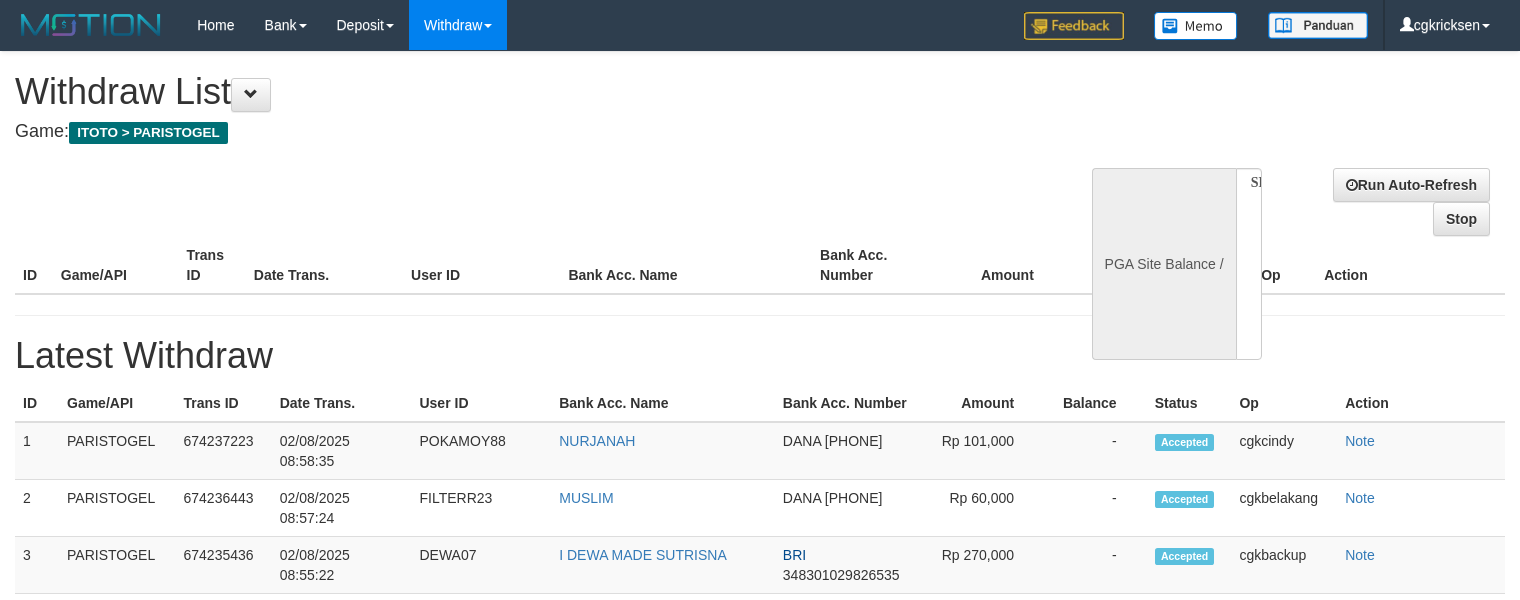 select 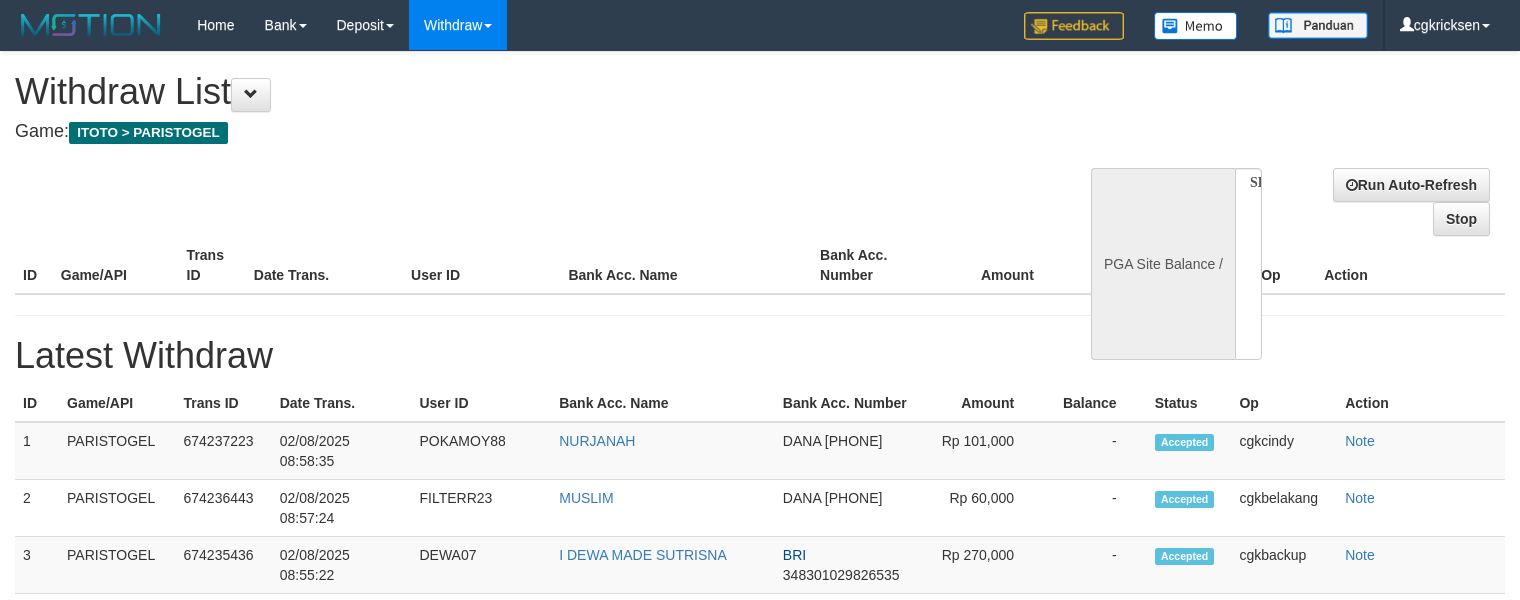 scroll, scrollTop: 0, scrollLeft: 0, axis: both 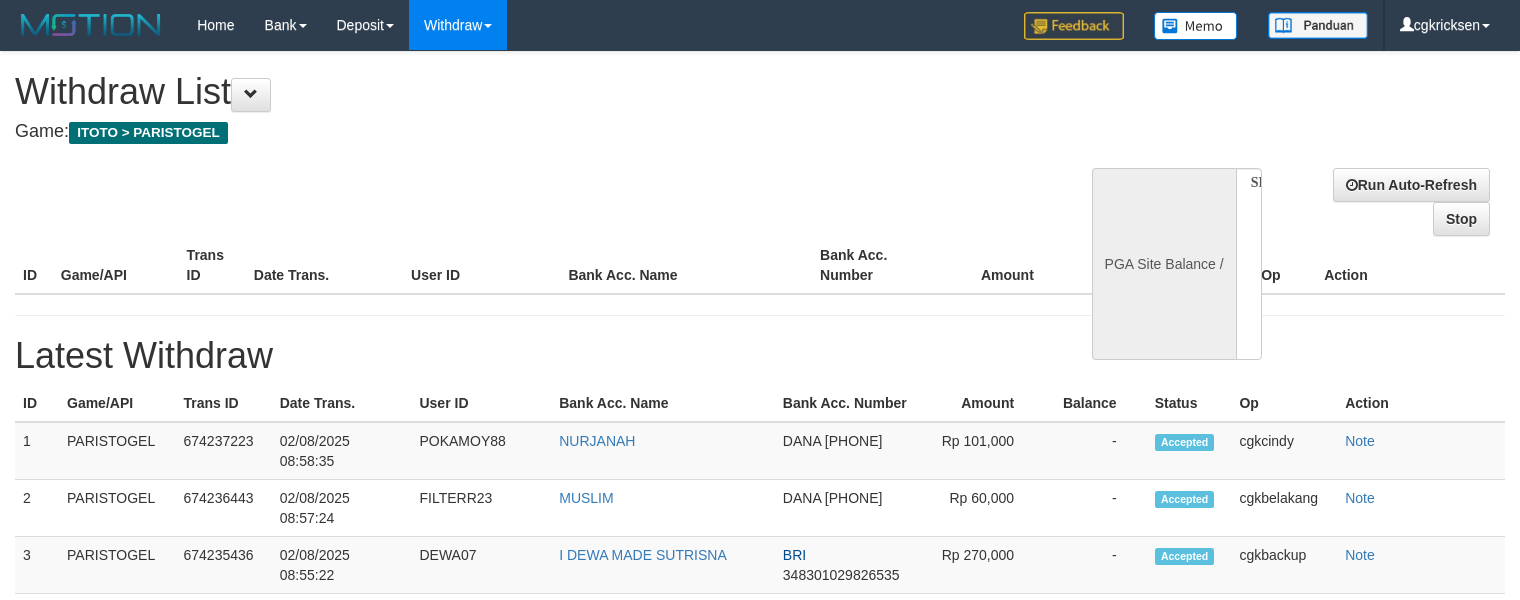 select 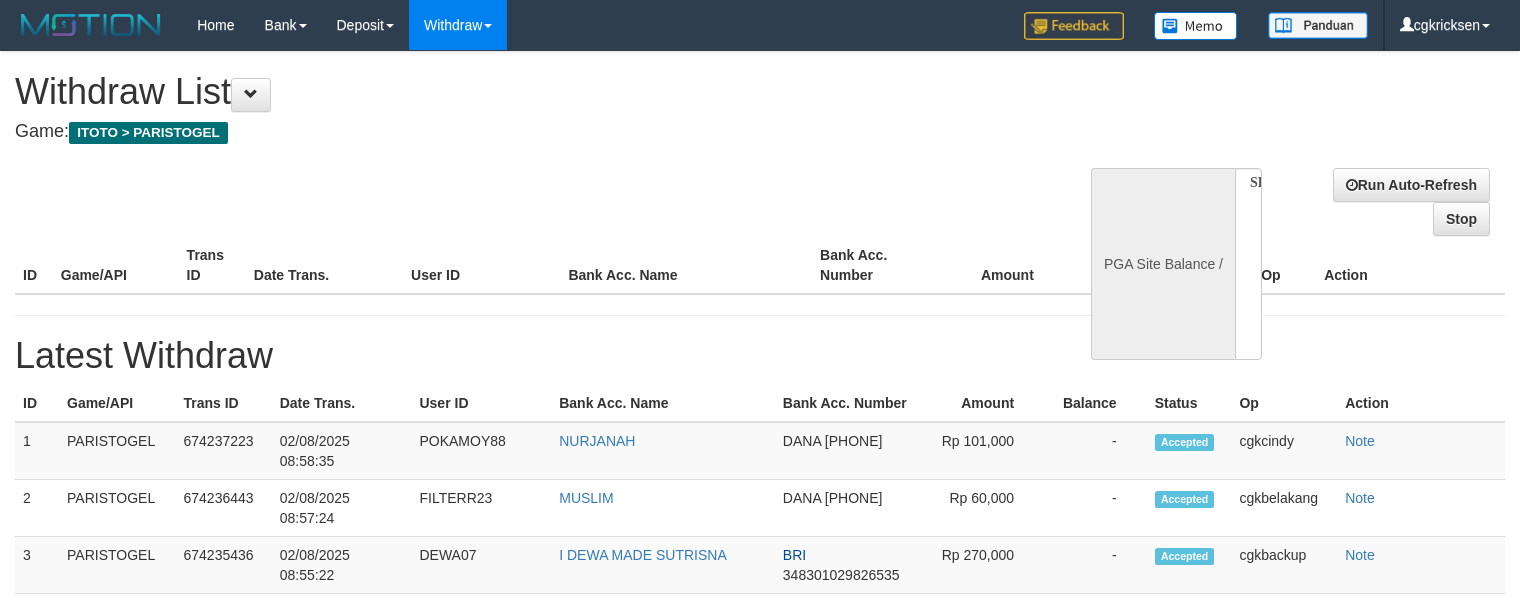scroll, scrollTop: 0, scrollLeft: 0, axis: both 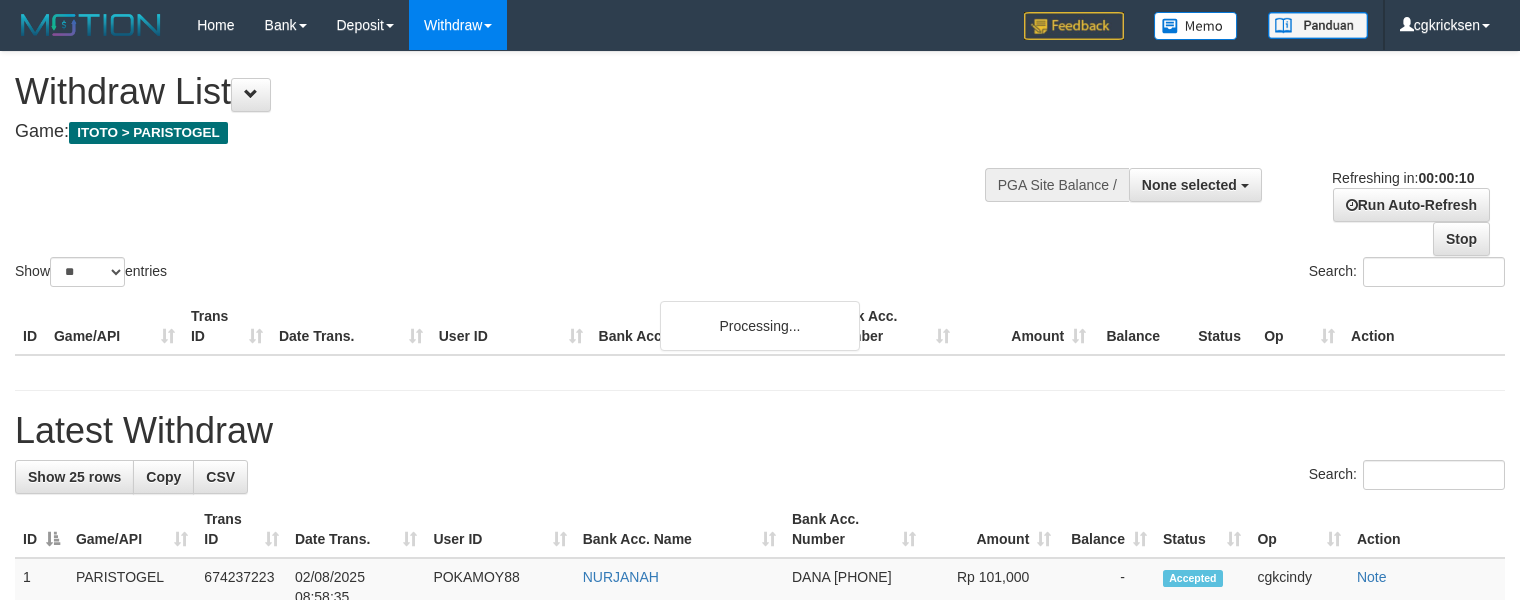 select 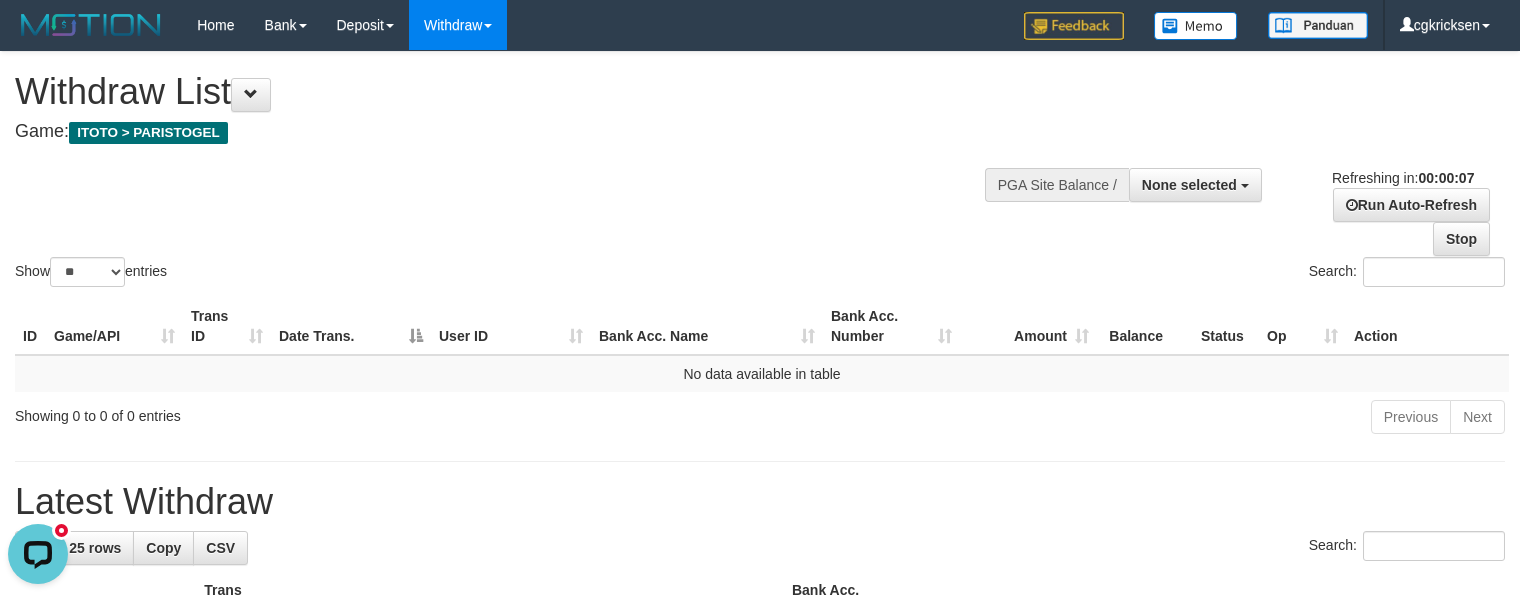scroll, scrollTop: 0, scrollLeft: 0, axis: both 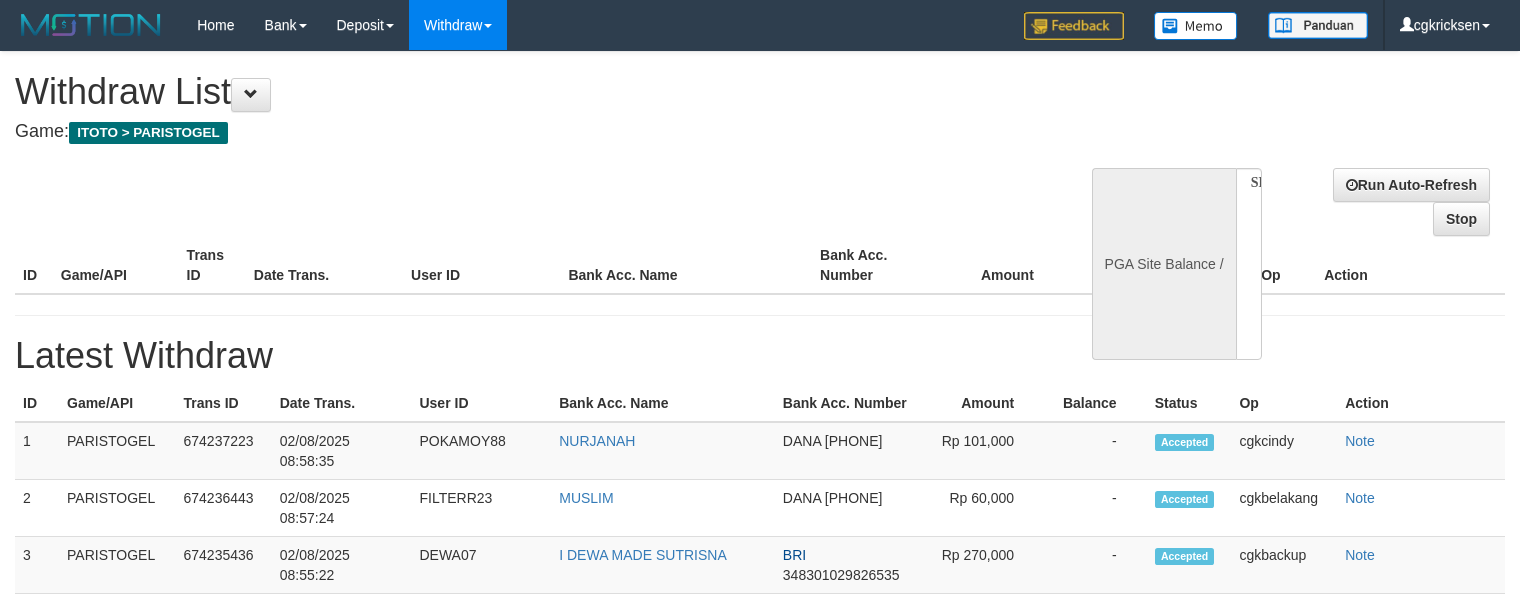 select 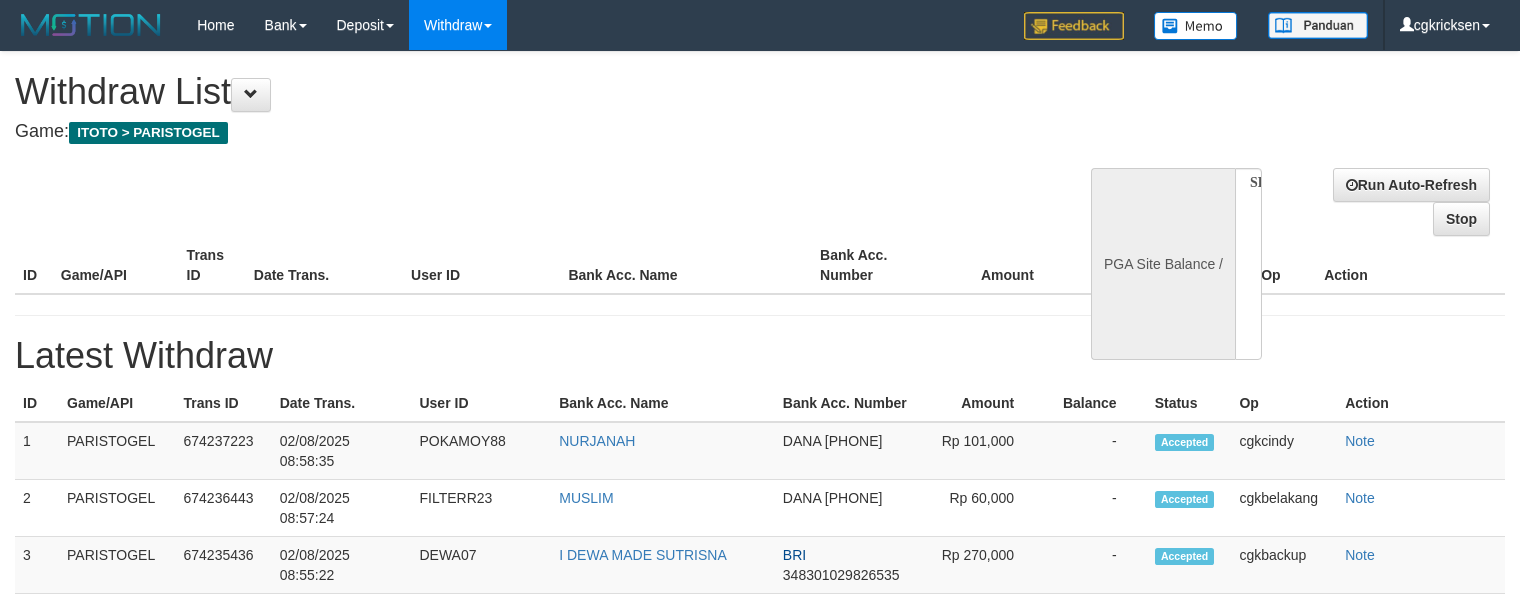 scroll, scrollTop: 0, scrollLeft: 0, axis: both 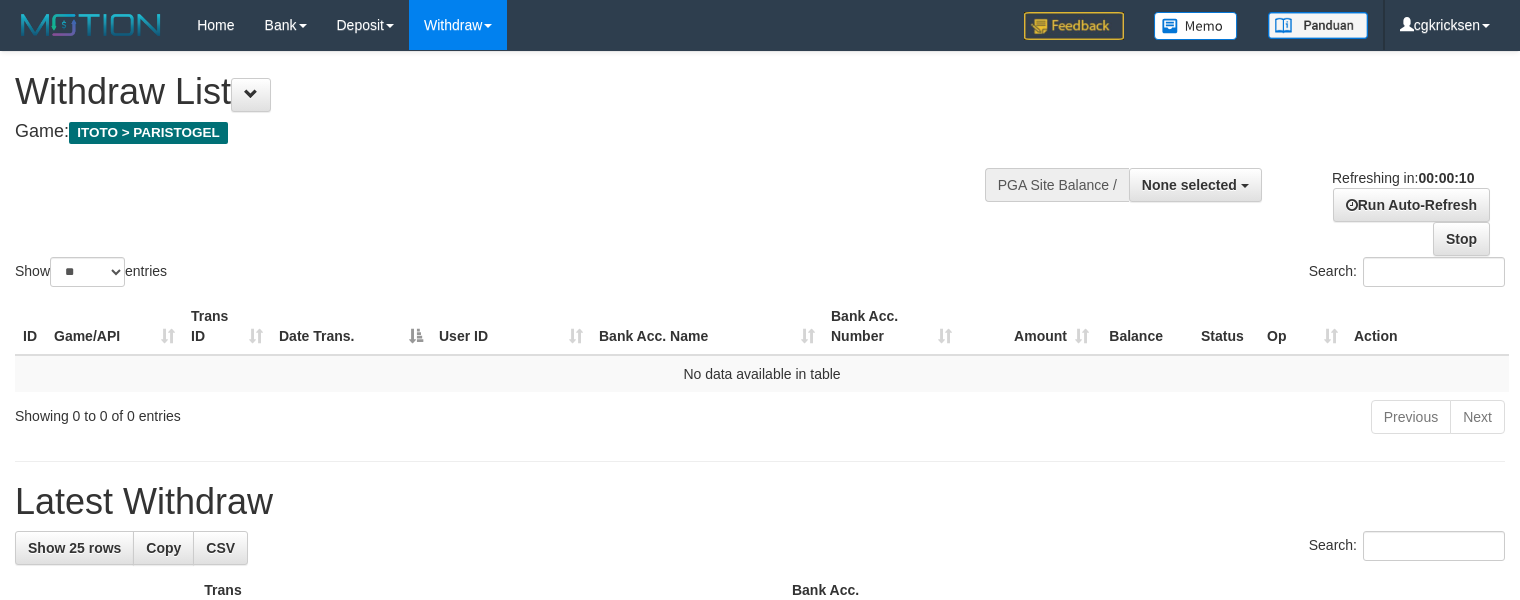 select 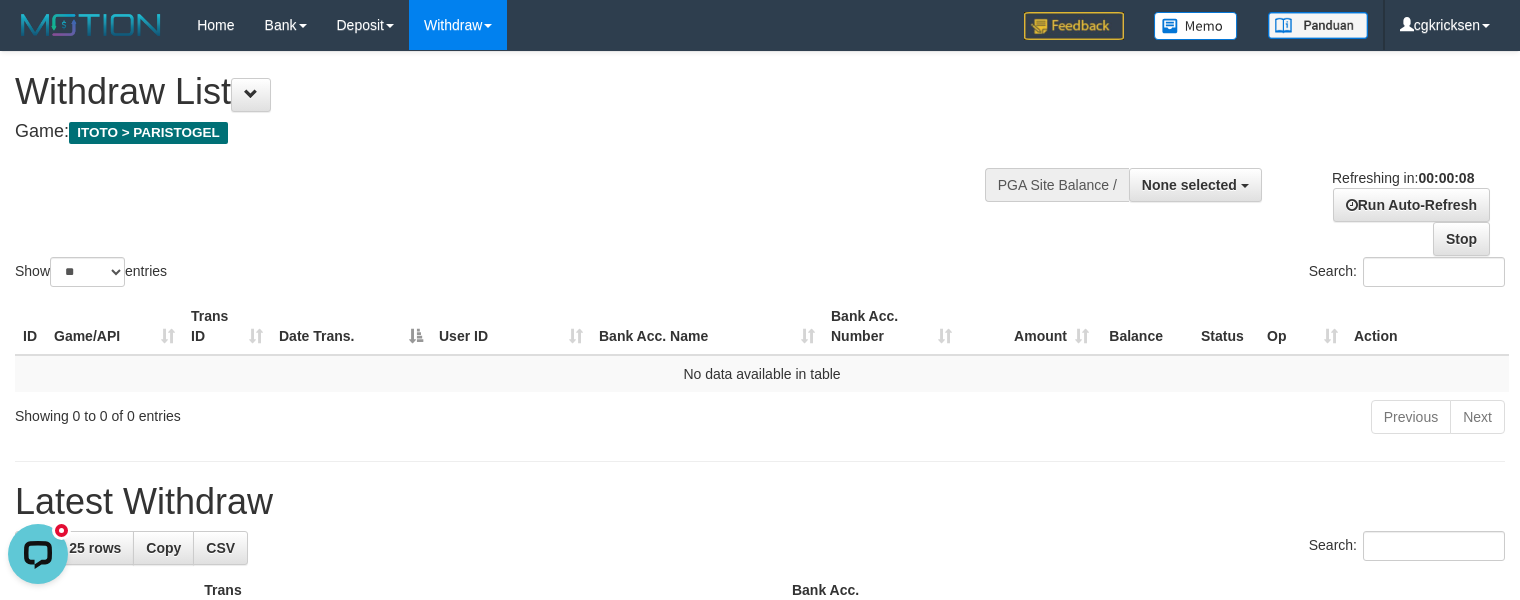 scroll, scrollTop: 0, scrollLeft: 0, axis: both 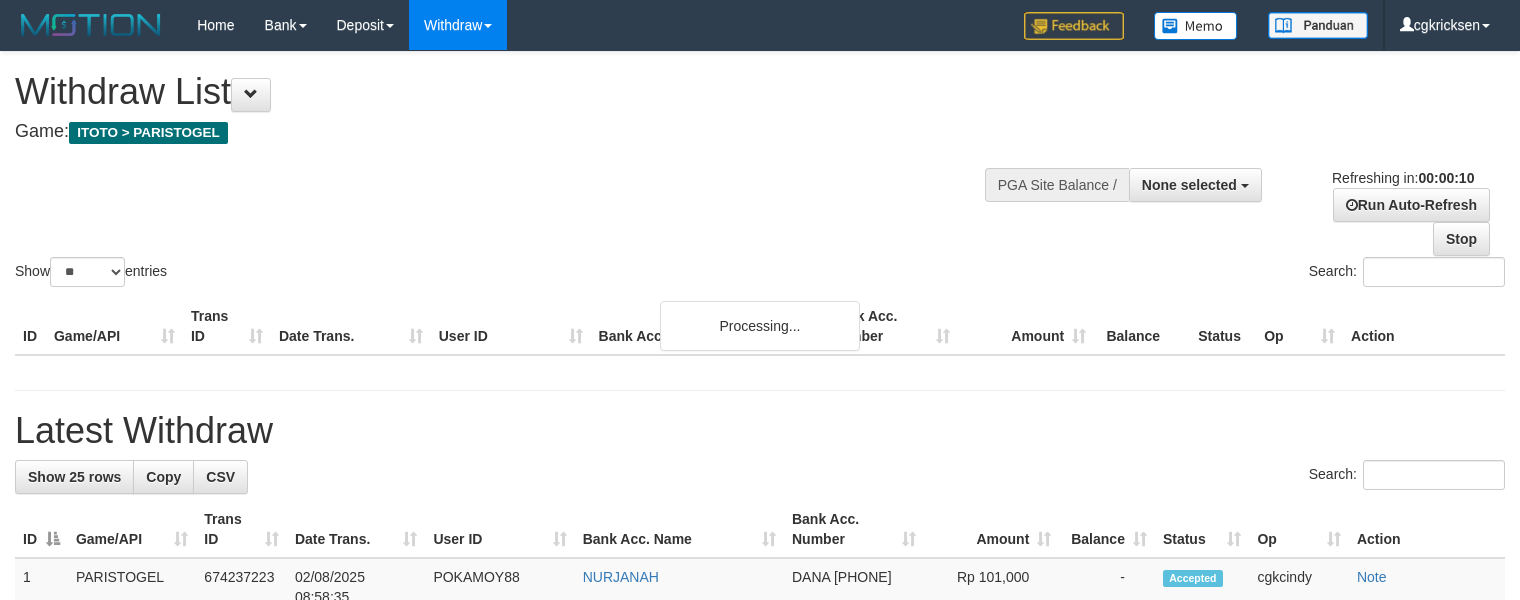 select 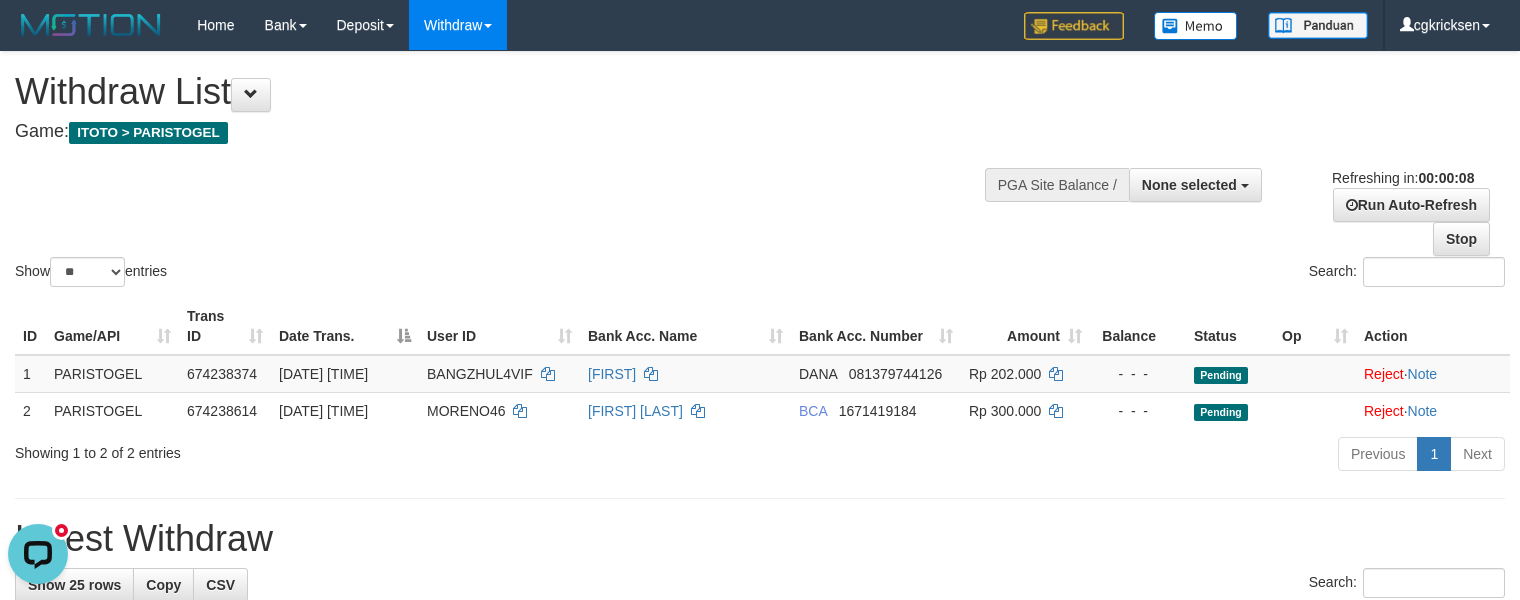 scroll, scrollTop: 0, scrollLeft: 0, axis: both 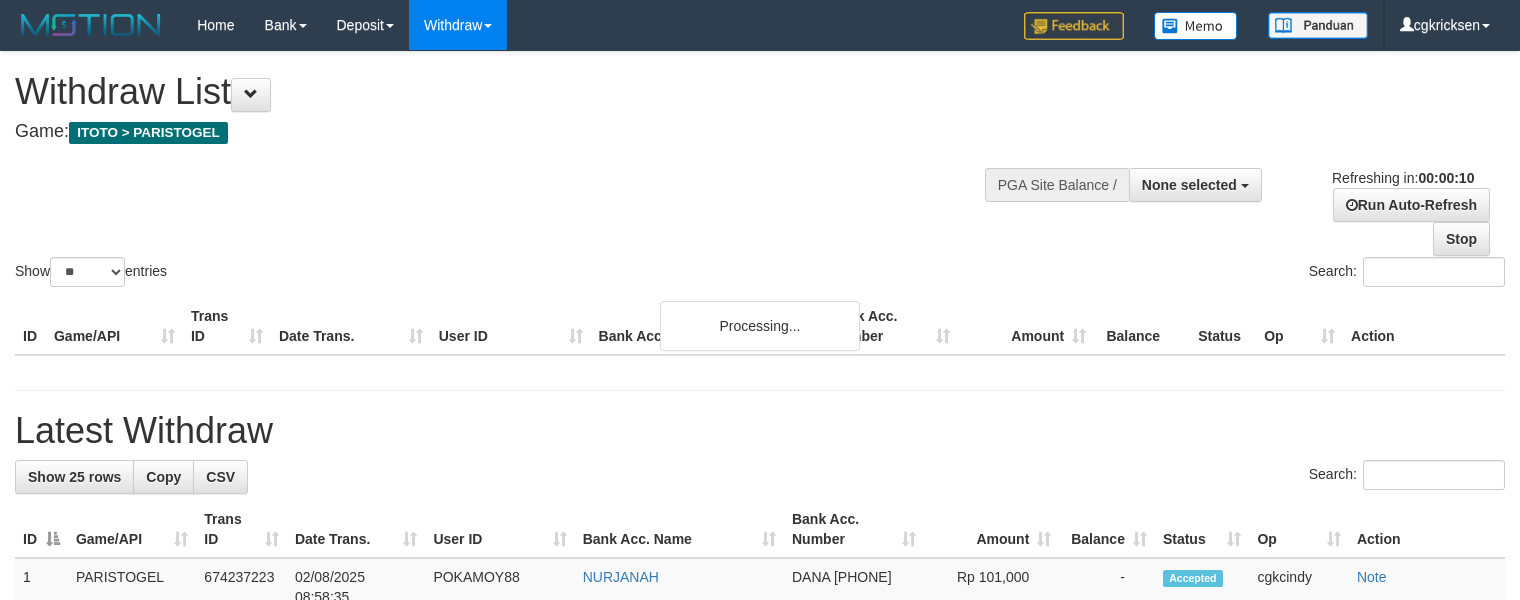 select 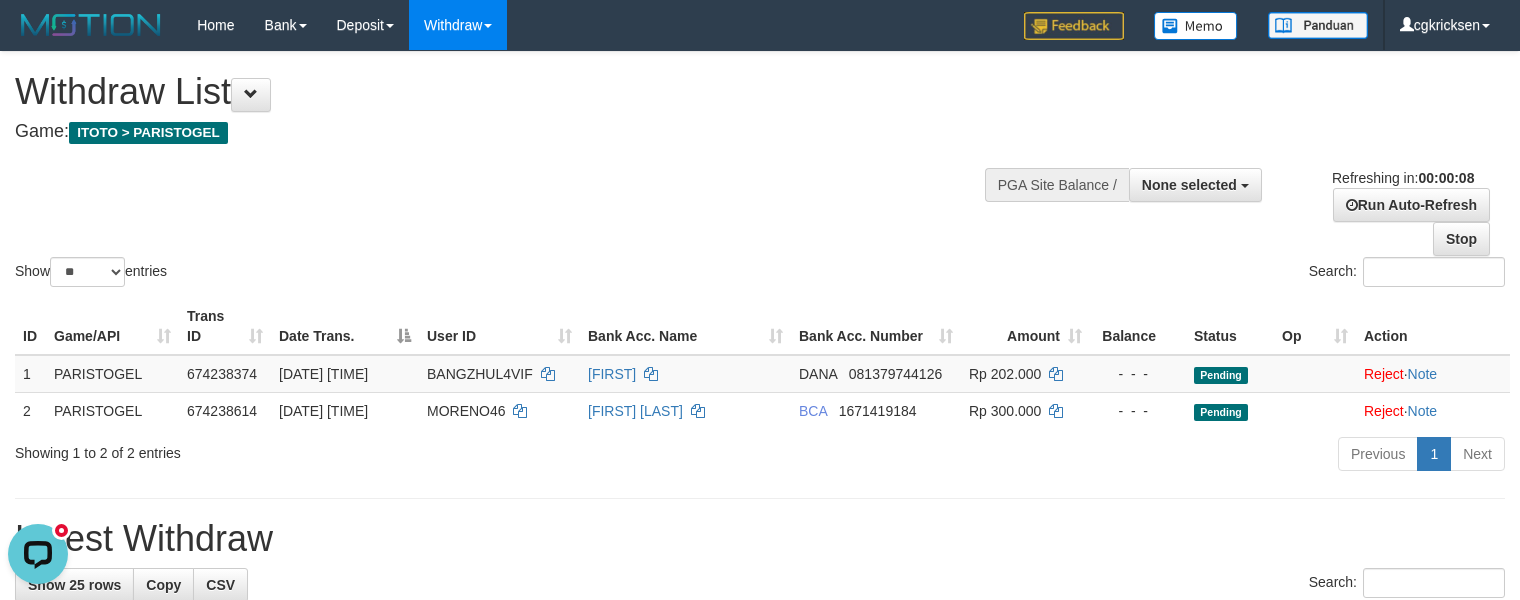 scroll, scrollTop: 0, scrollLeft: 0, axis: both 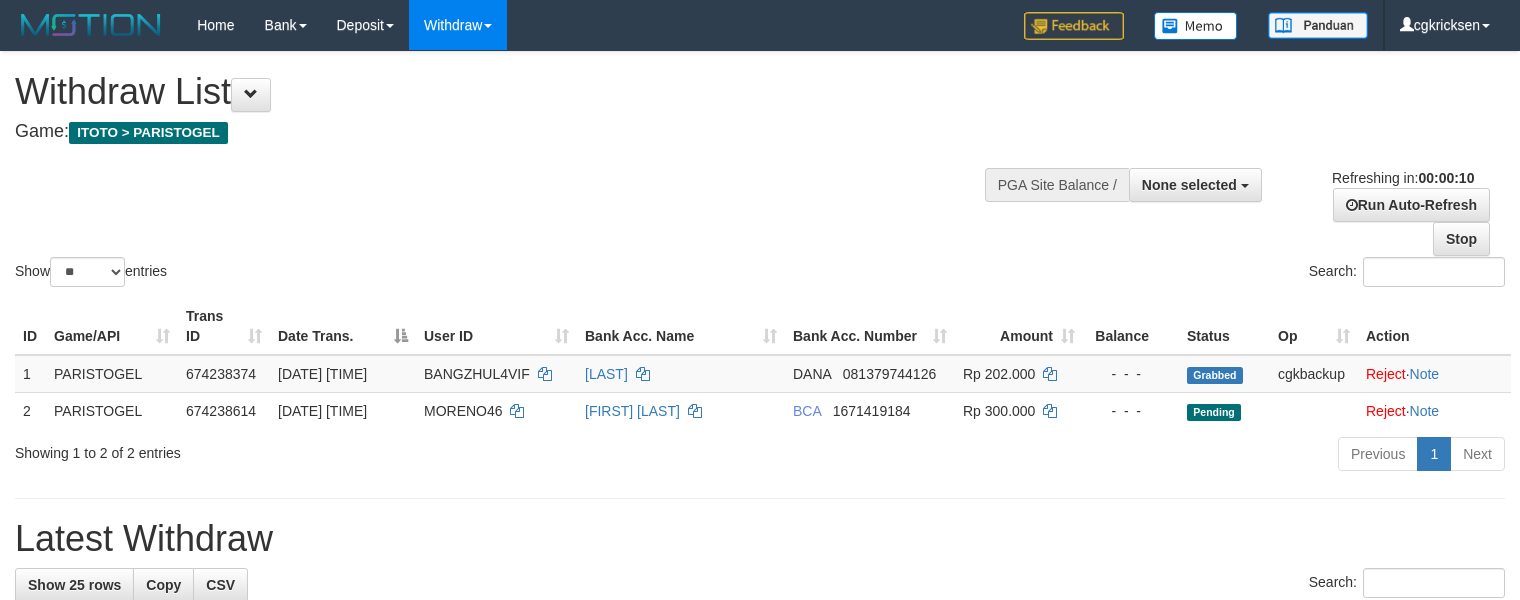 select 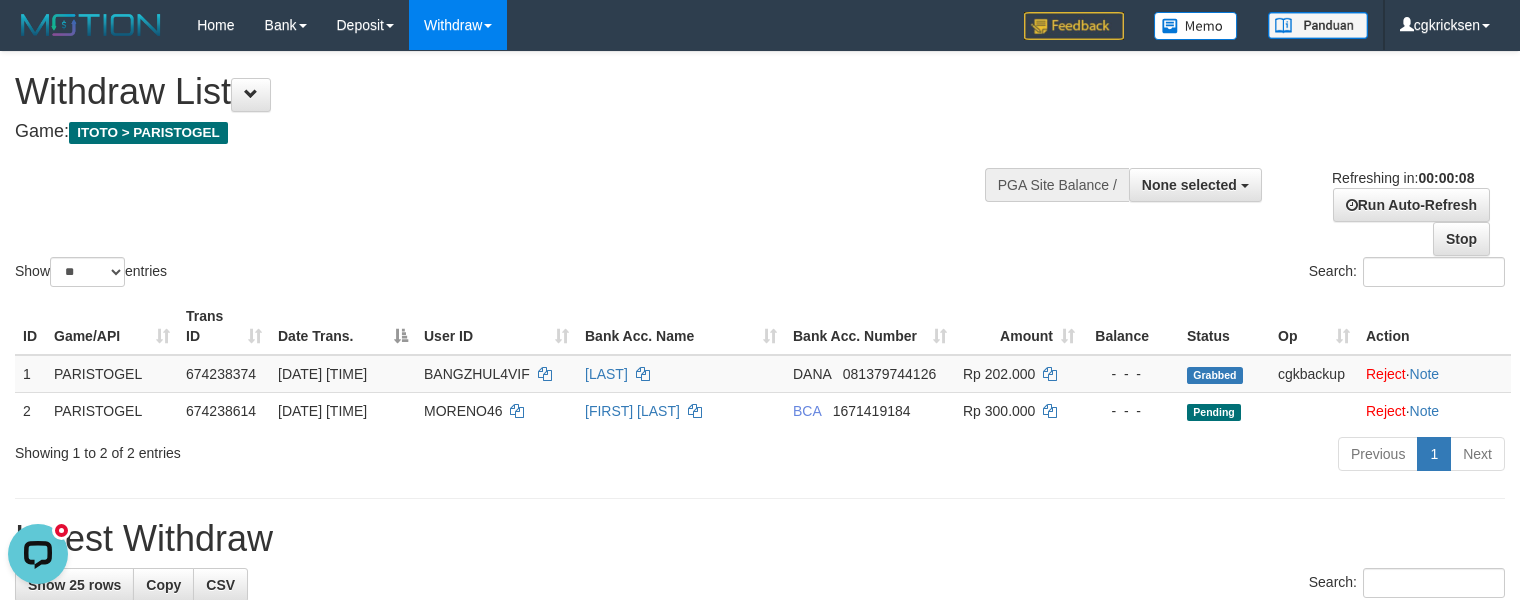 scroll, scrollTop: 0, scrollLeft: 0, axis: both 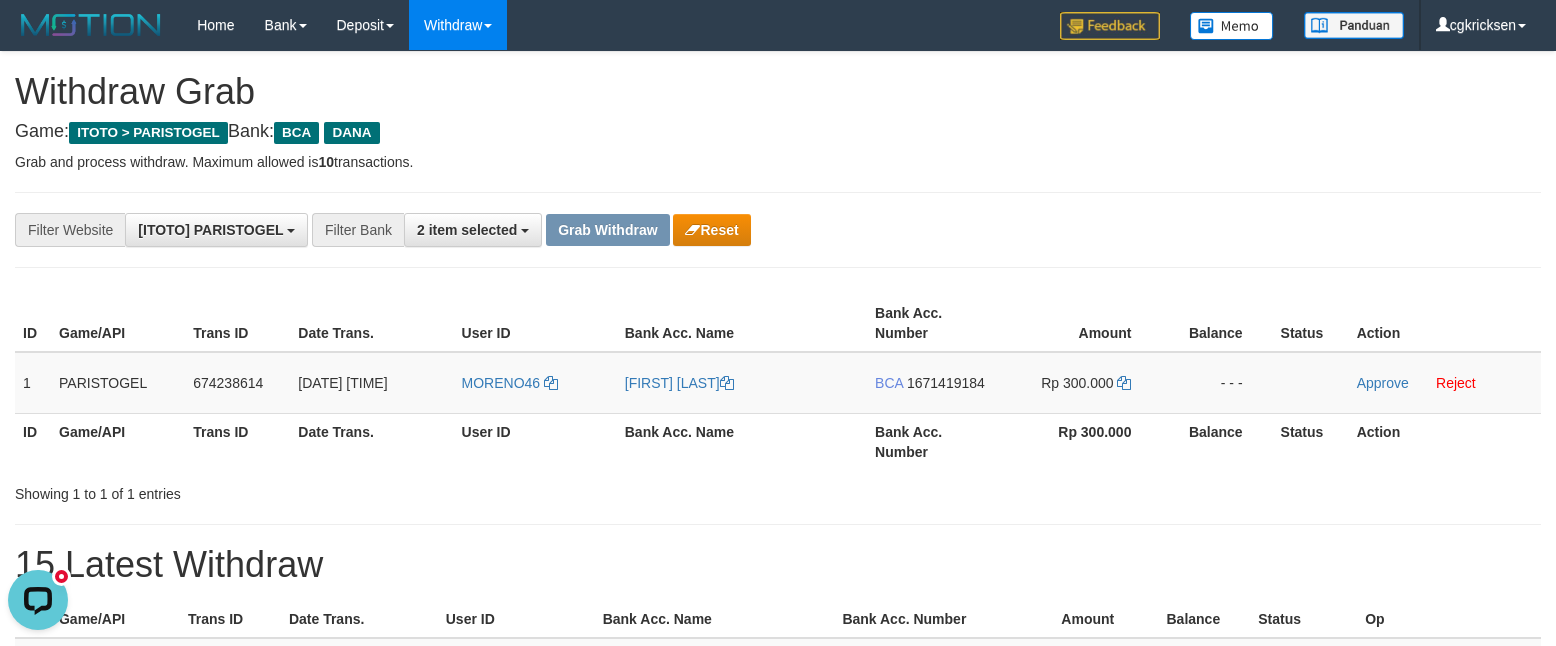 click on "User ID" at bounding box center [535, 441] 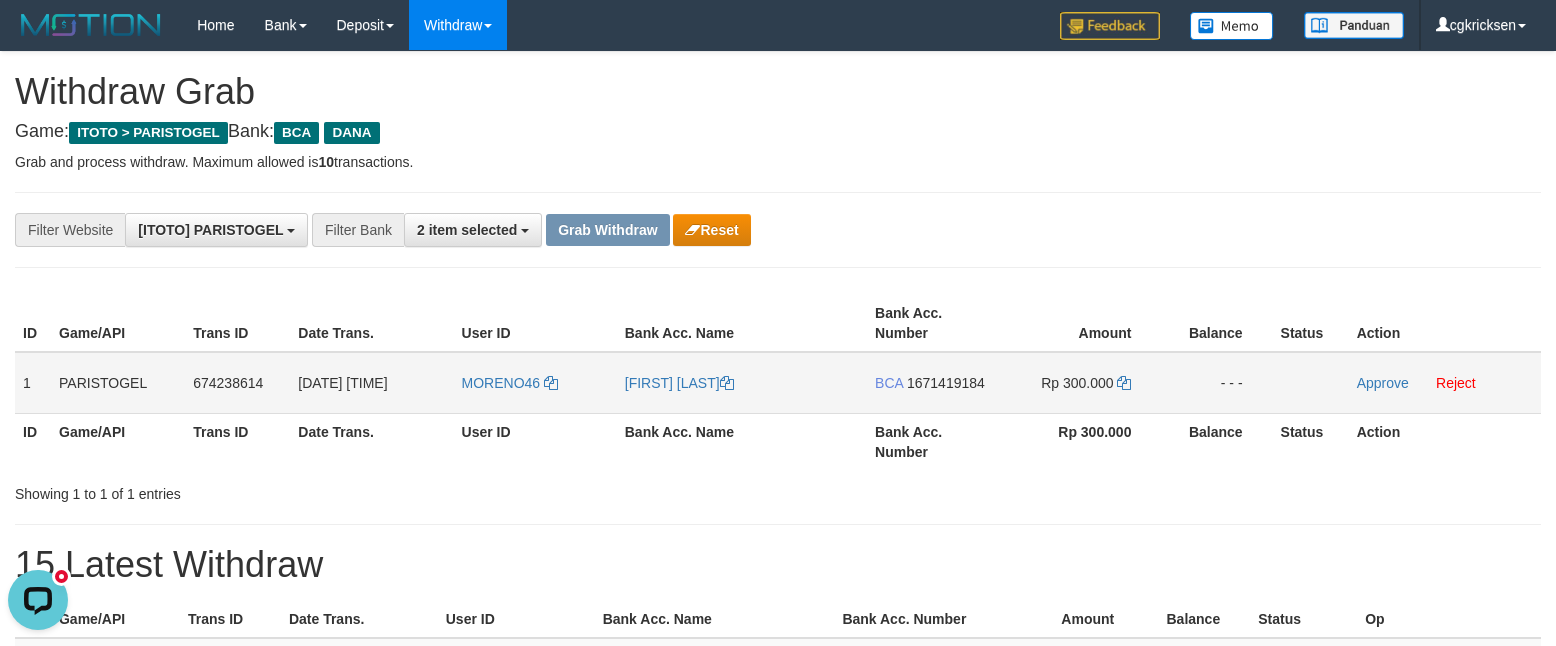 click on "MORENO46" at bounding box center (535, 383) 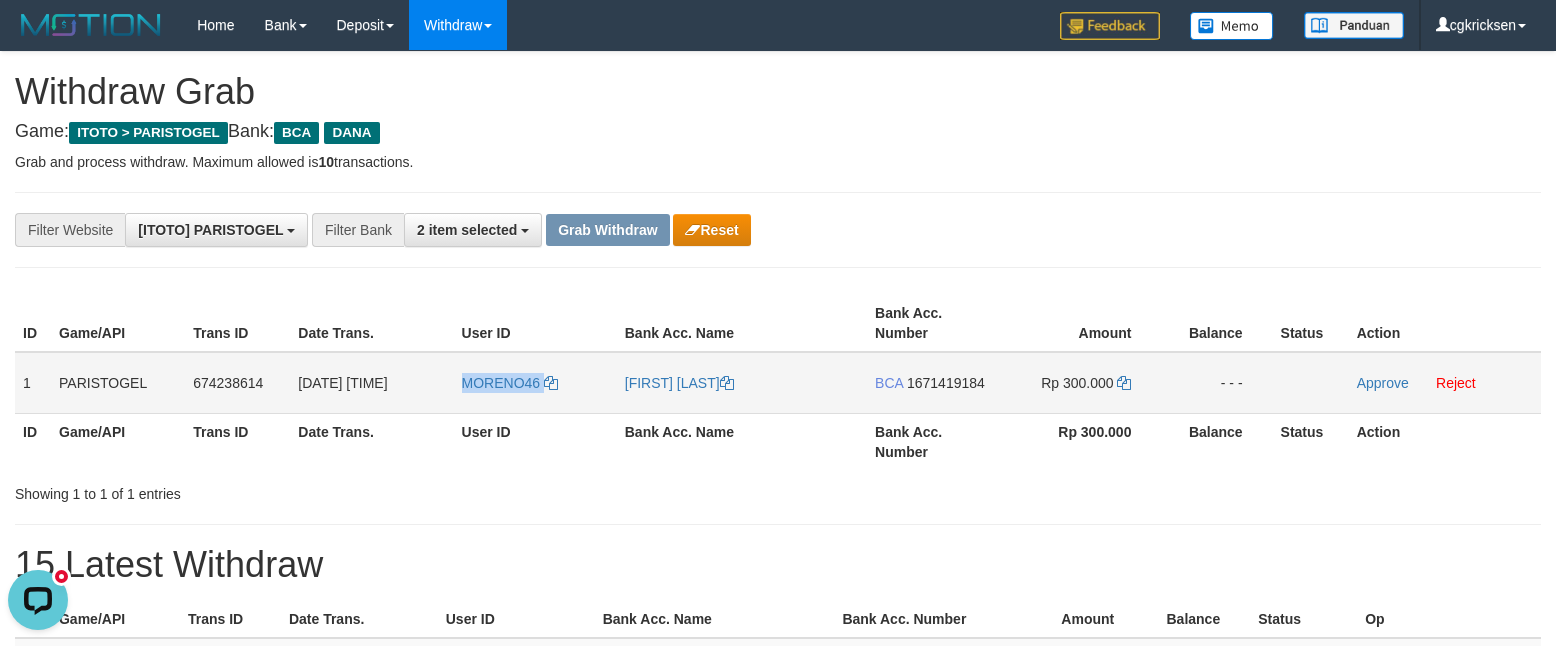 click on "MORENO46" at bounding box center [535, 383] 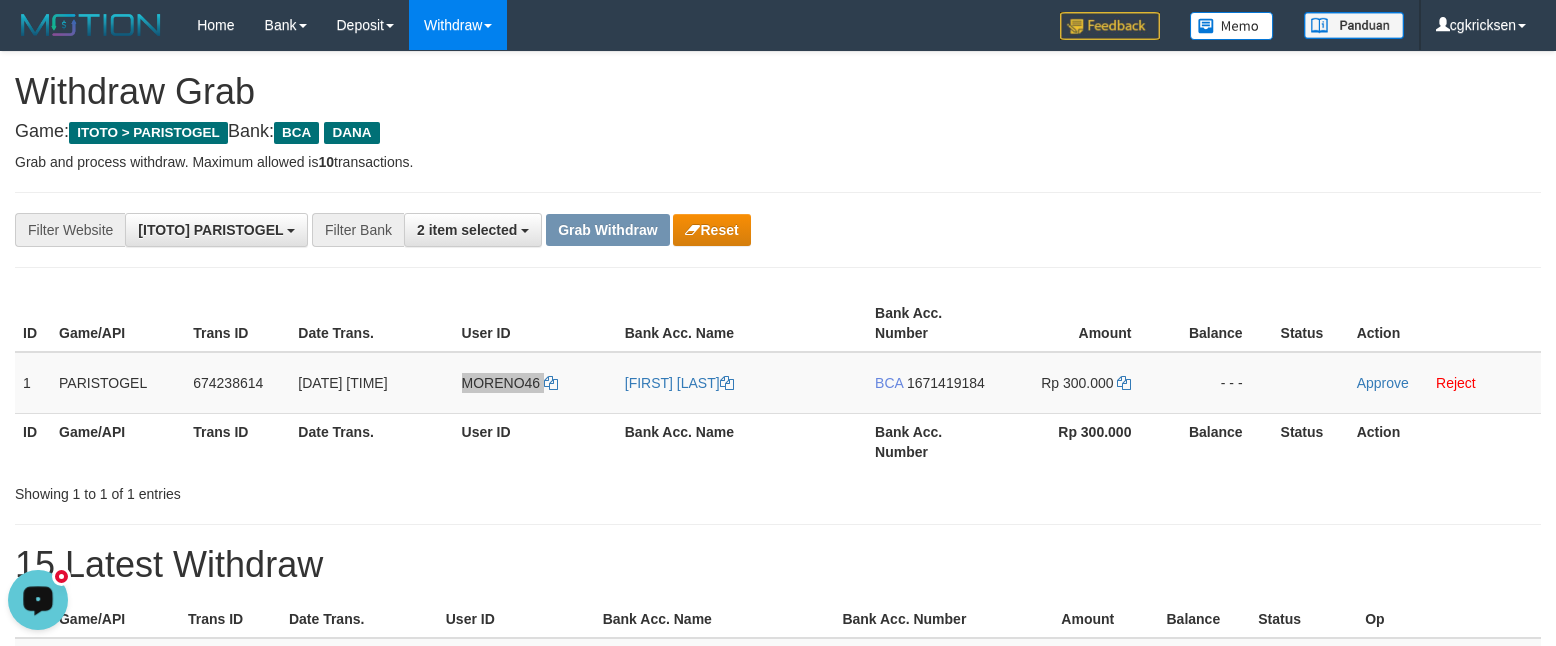 click at bounding box center [38, 600] 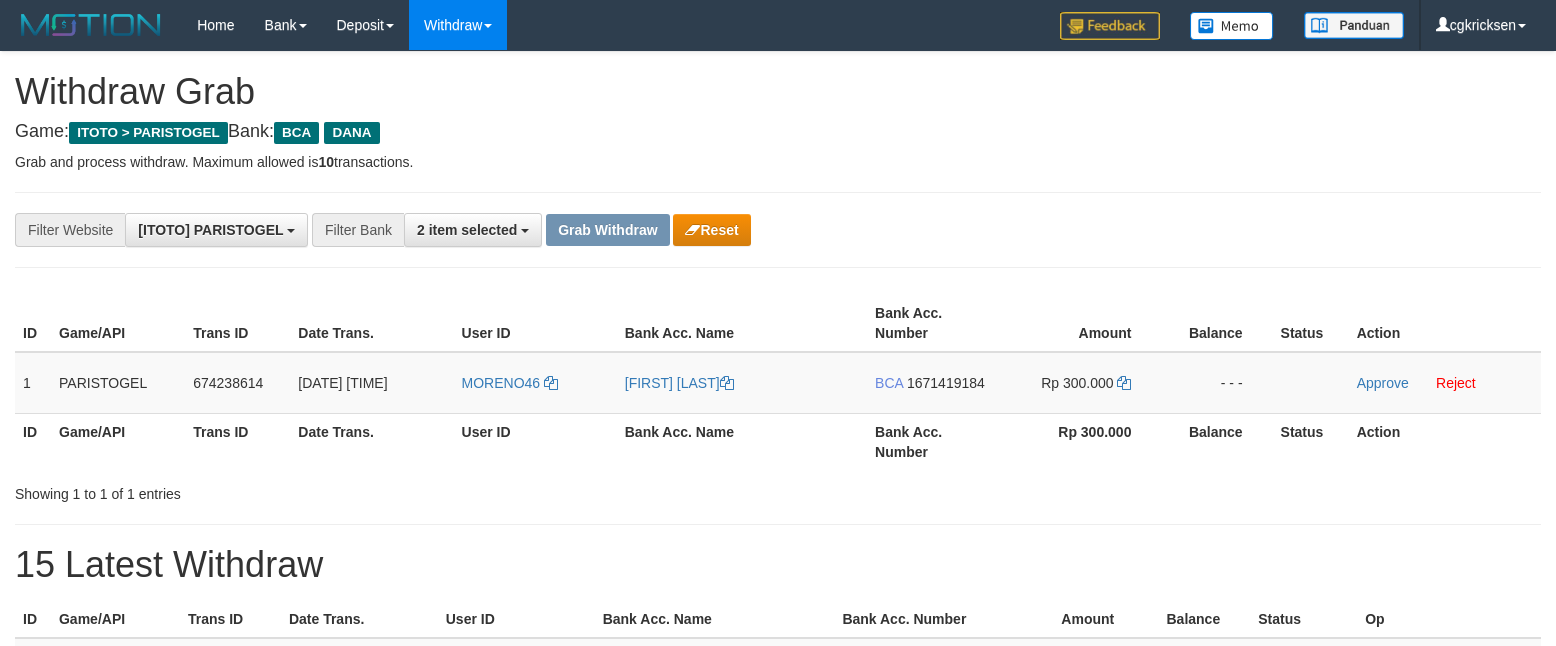 drag, startPoint x: 1065, startPoint y: 165, endPoint x: 821, endPoint y: 221, distance: 250.34377 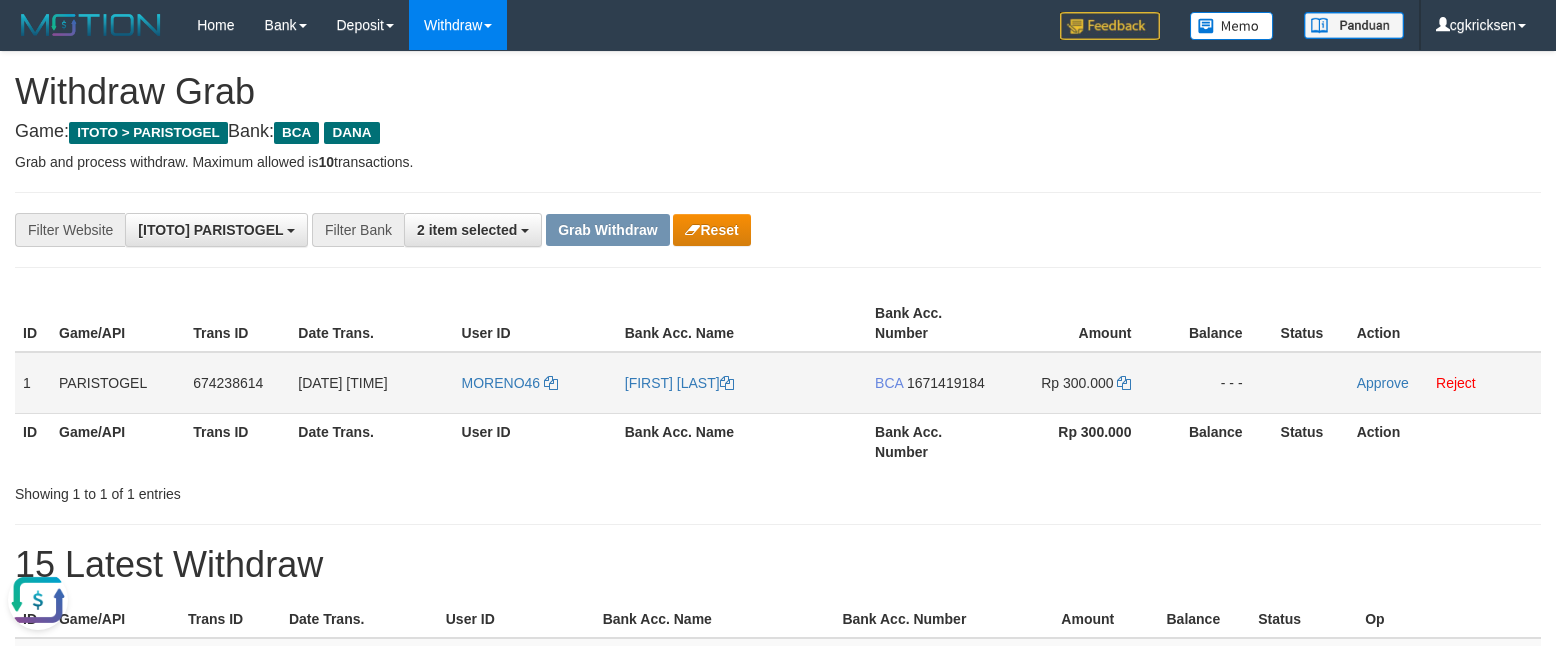 click on "[FIRST] [LAST]" at bounding box center (742, 383) 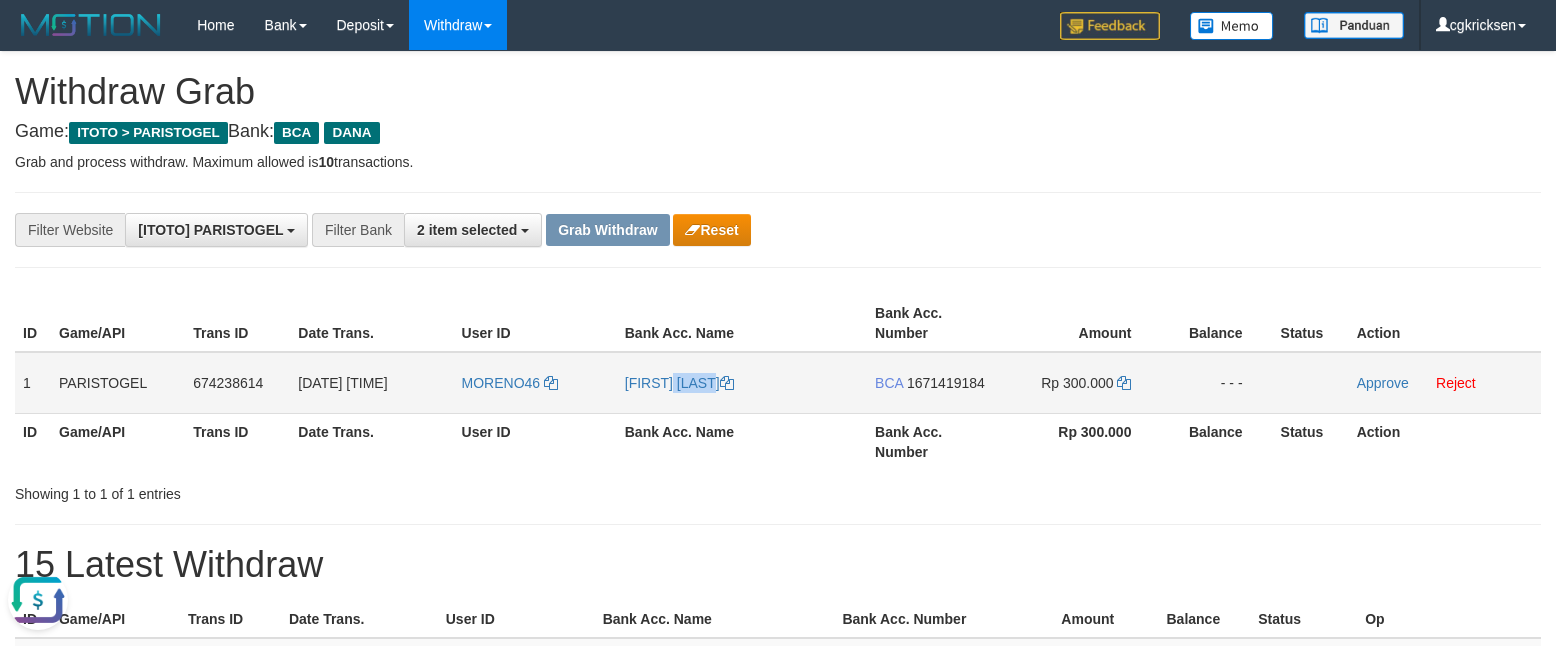 click on "[FIRST] [LAST]" at bounding box center [742, 383] 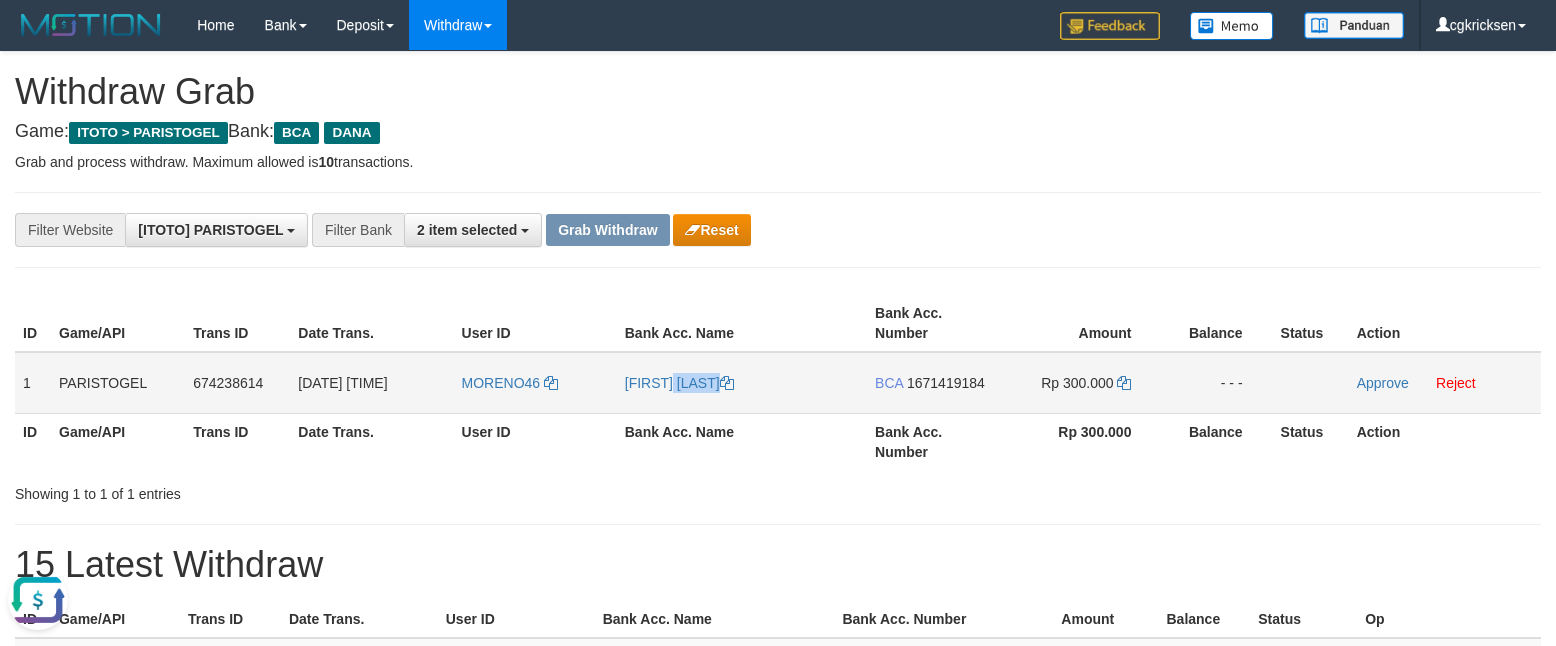 click on "[FIRST] [LAST]" at bounding box center (742, 383) 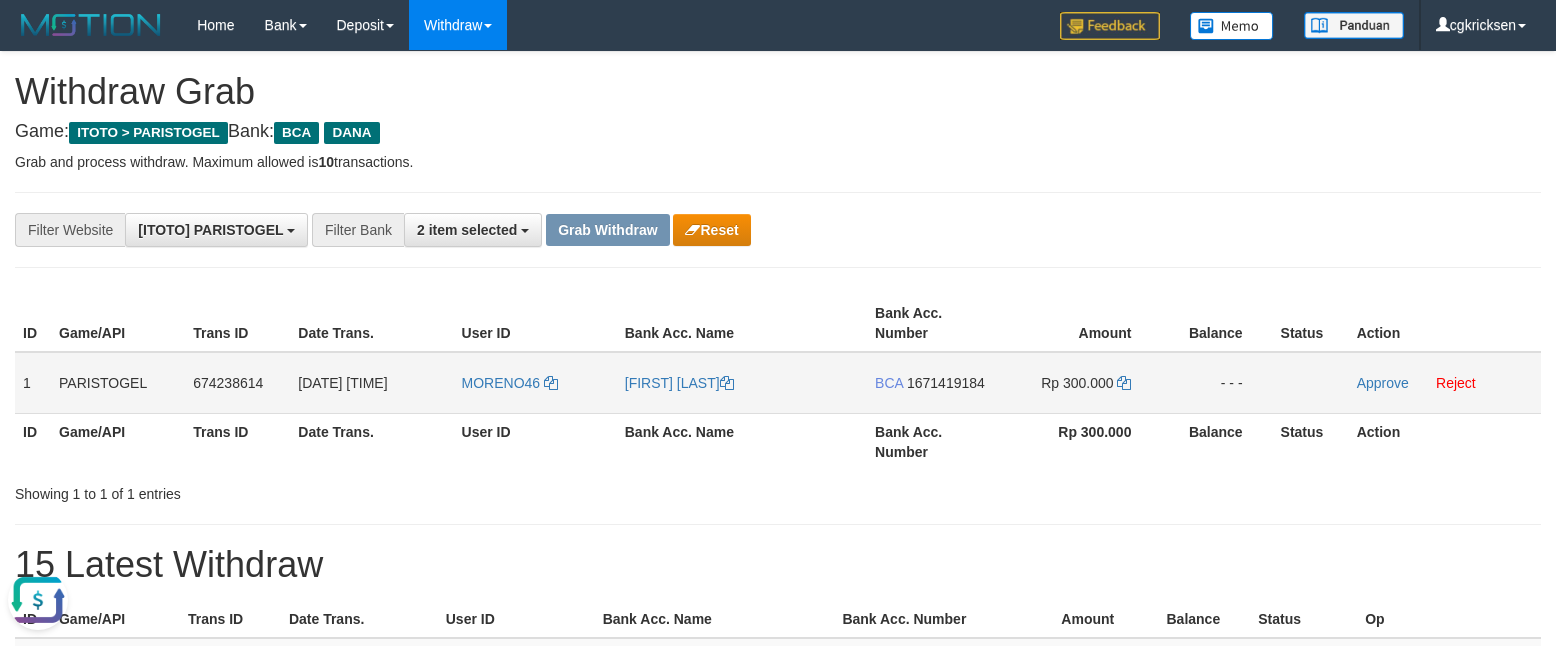click on "BCA
1671419184" at bounding box center (934, 383) 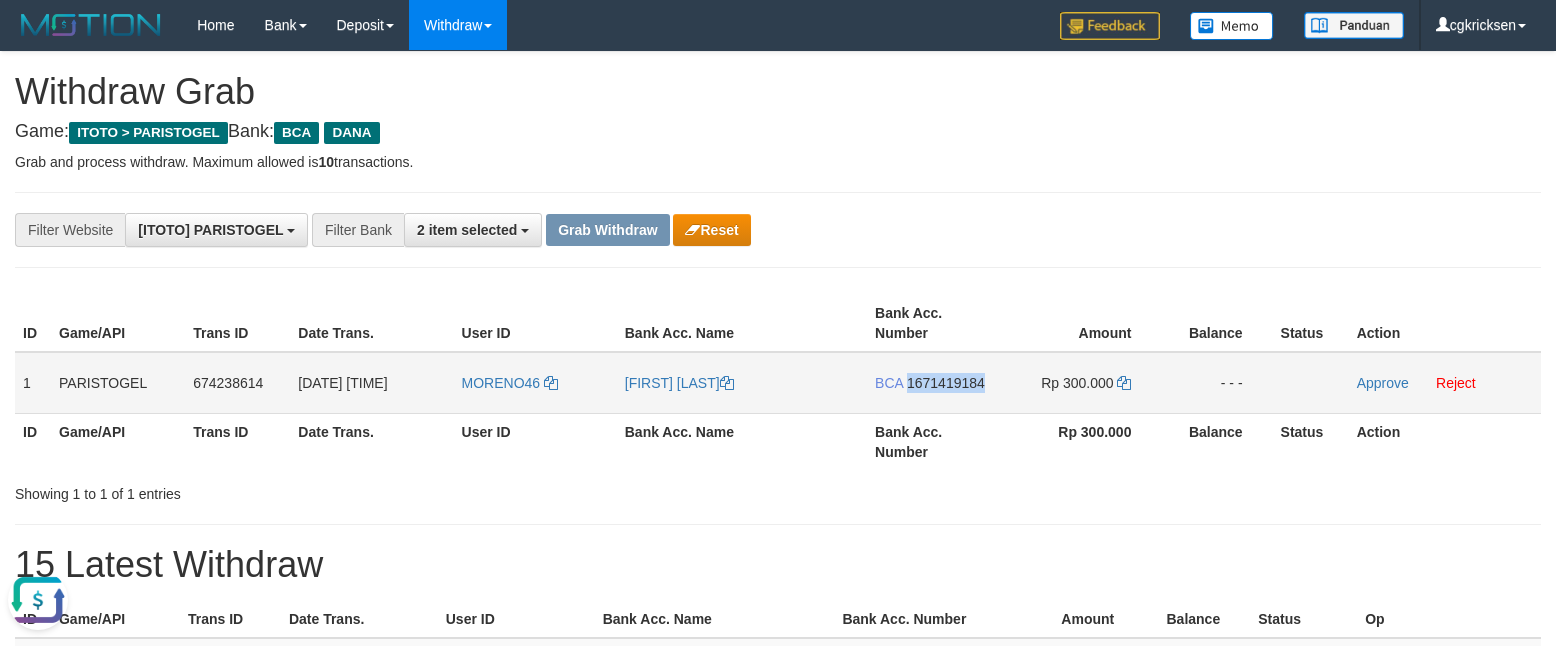 click on "BCA
1671419184" at bounding box center (934, 383) 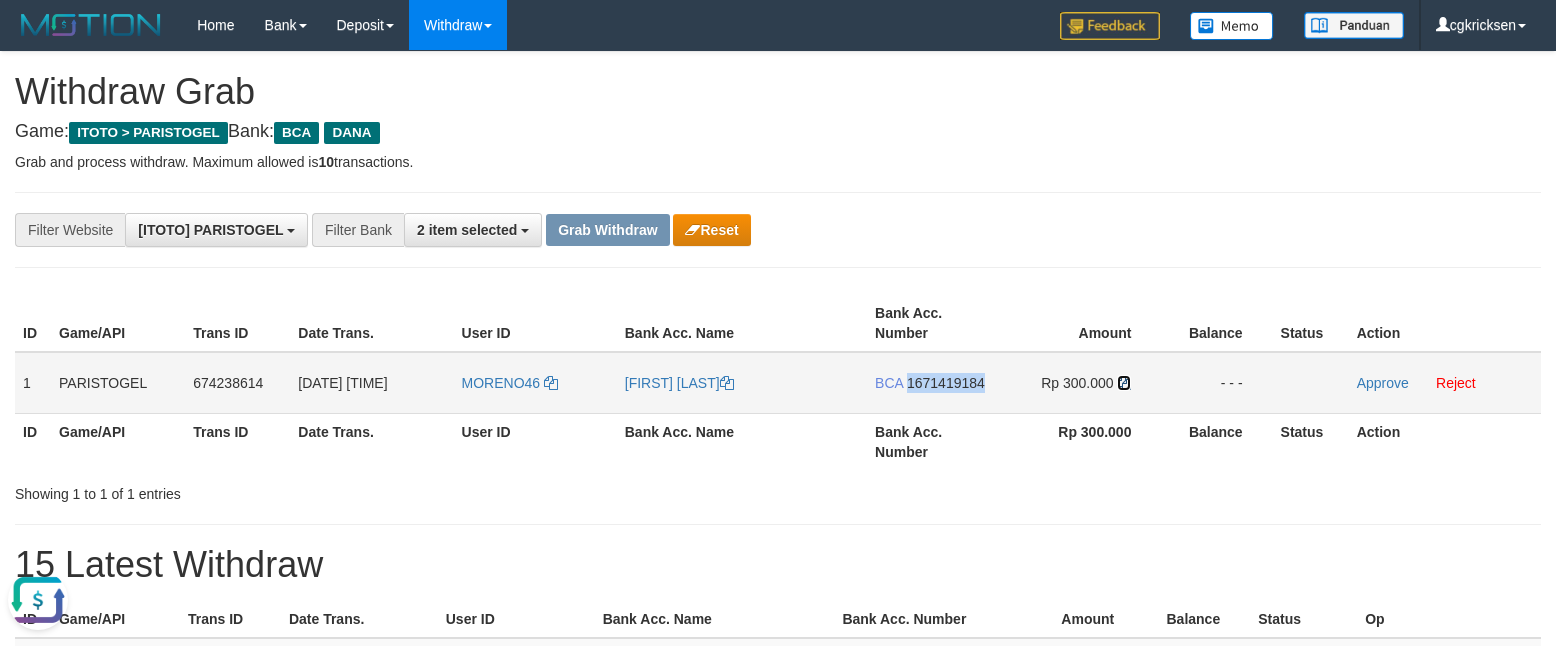 click at bounding box center [1124, 383] 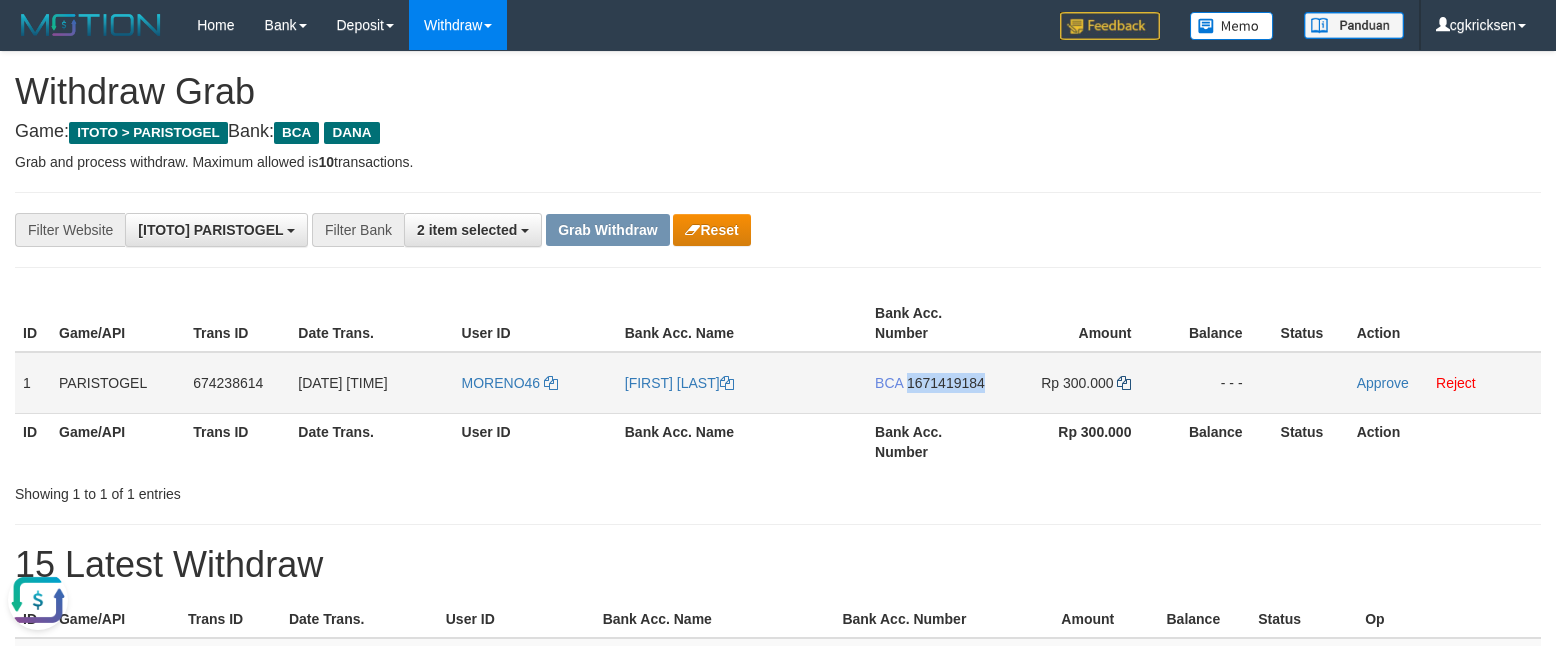 copy on "1671419184" 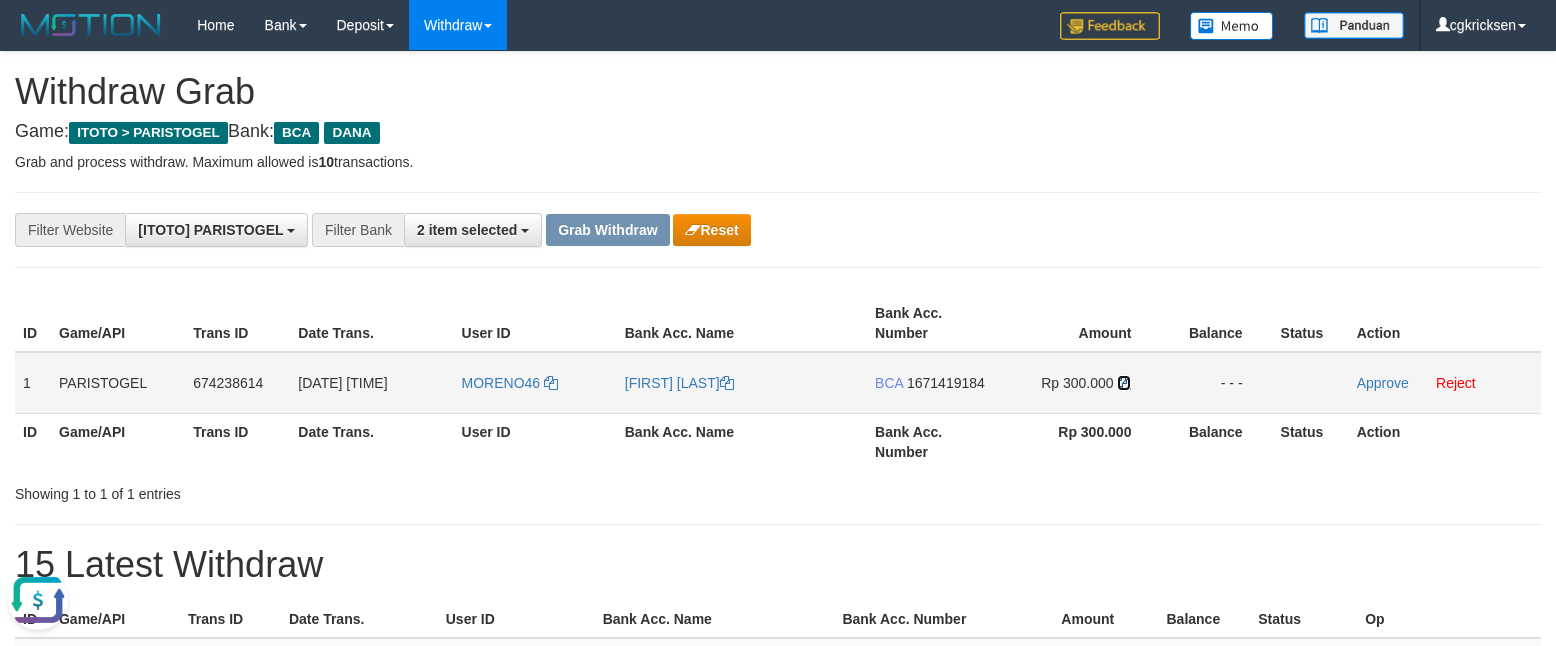 click at bounding box center (1124, 383) 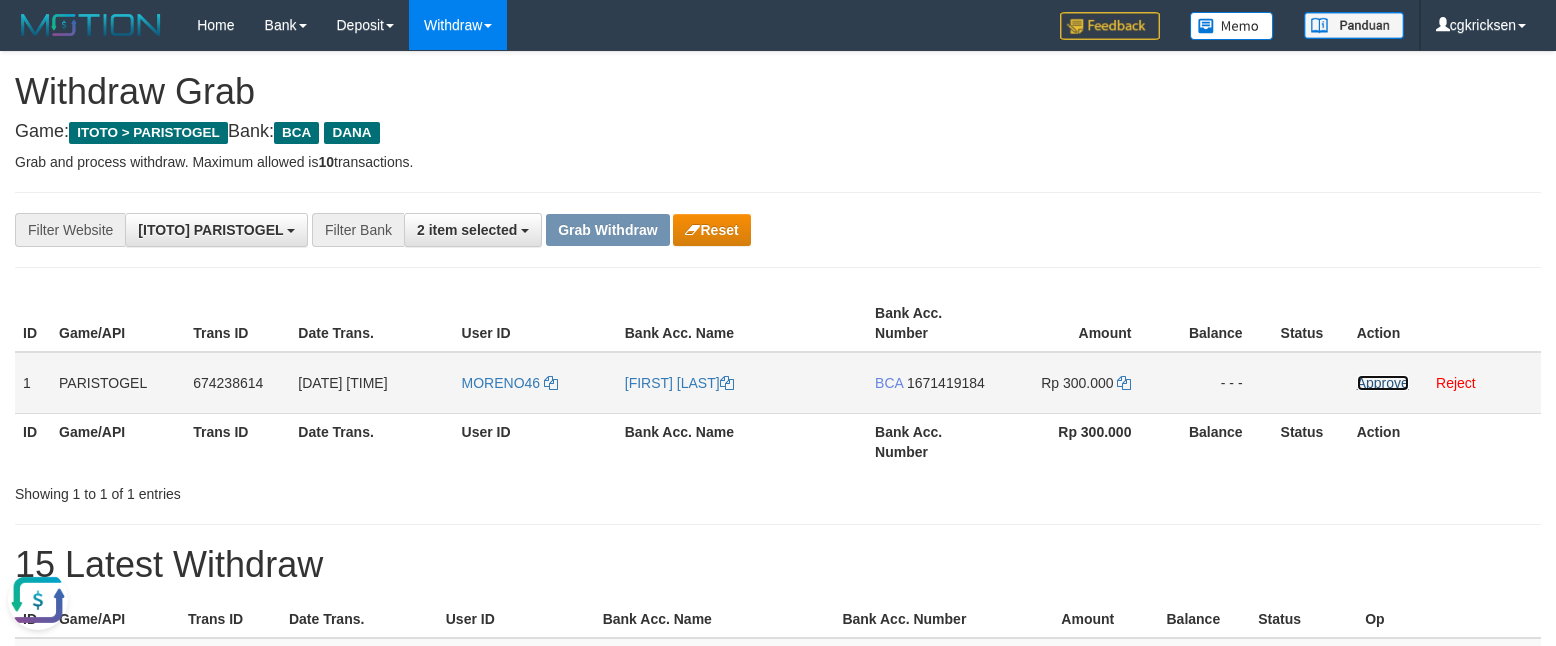 click on "Approve" at bounding box center [1383, 383] 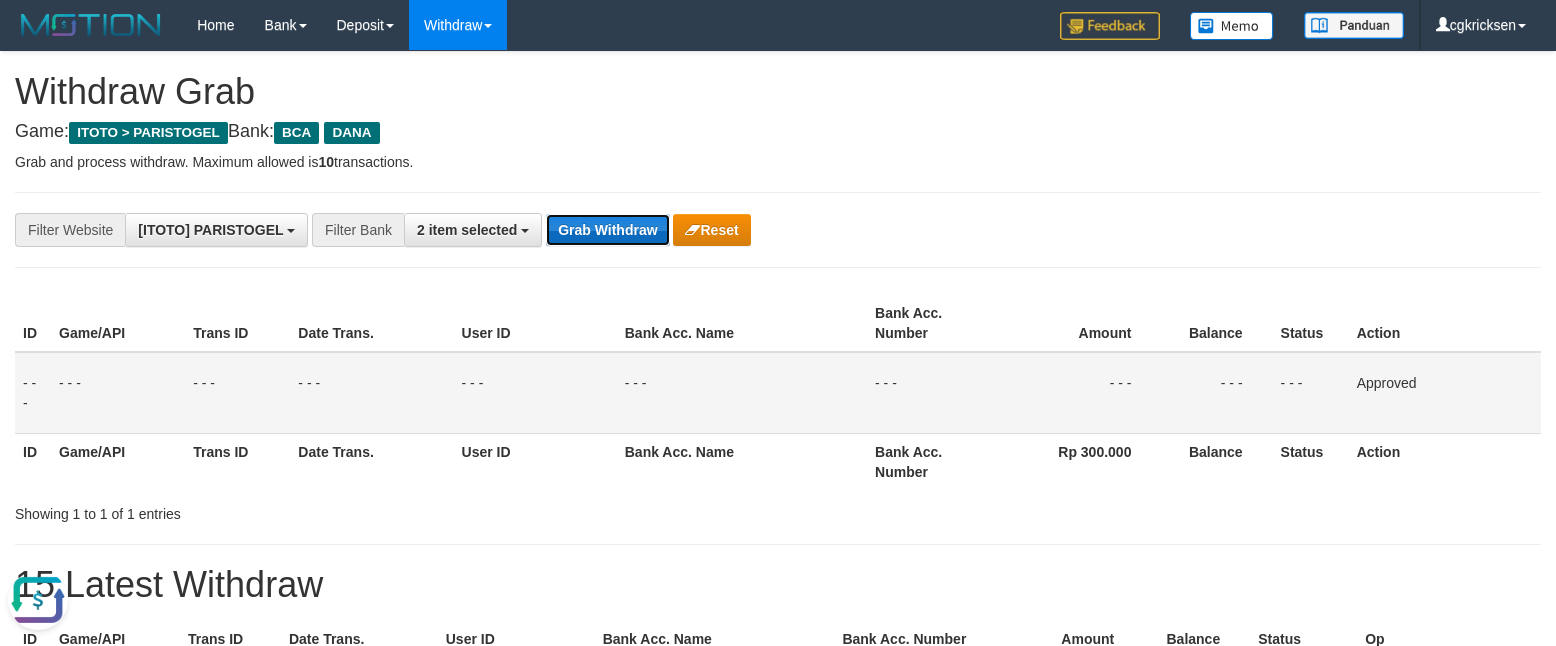 click on "Grab Withdraw" at bounding box center (607, 230) 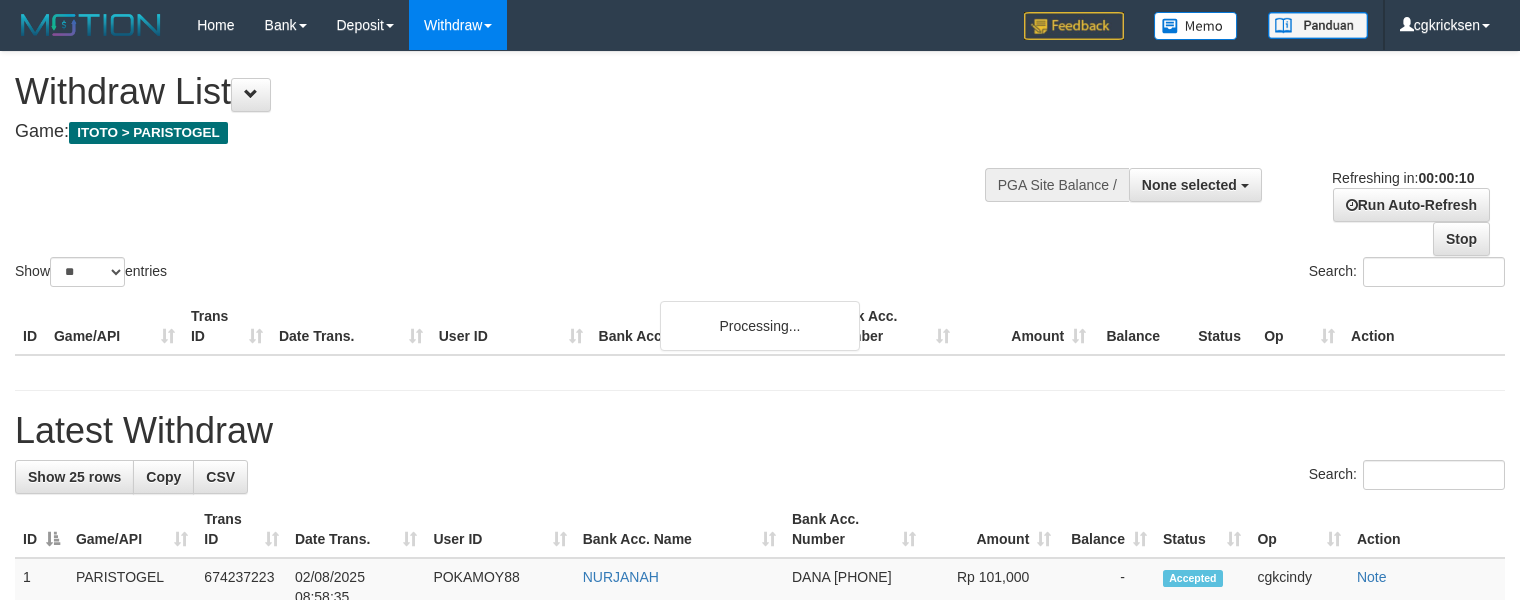 select 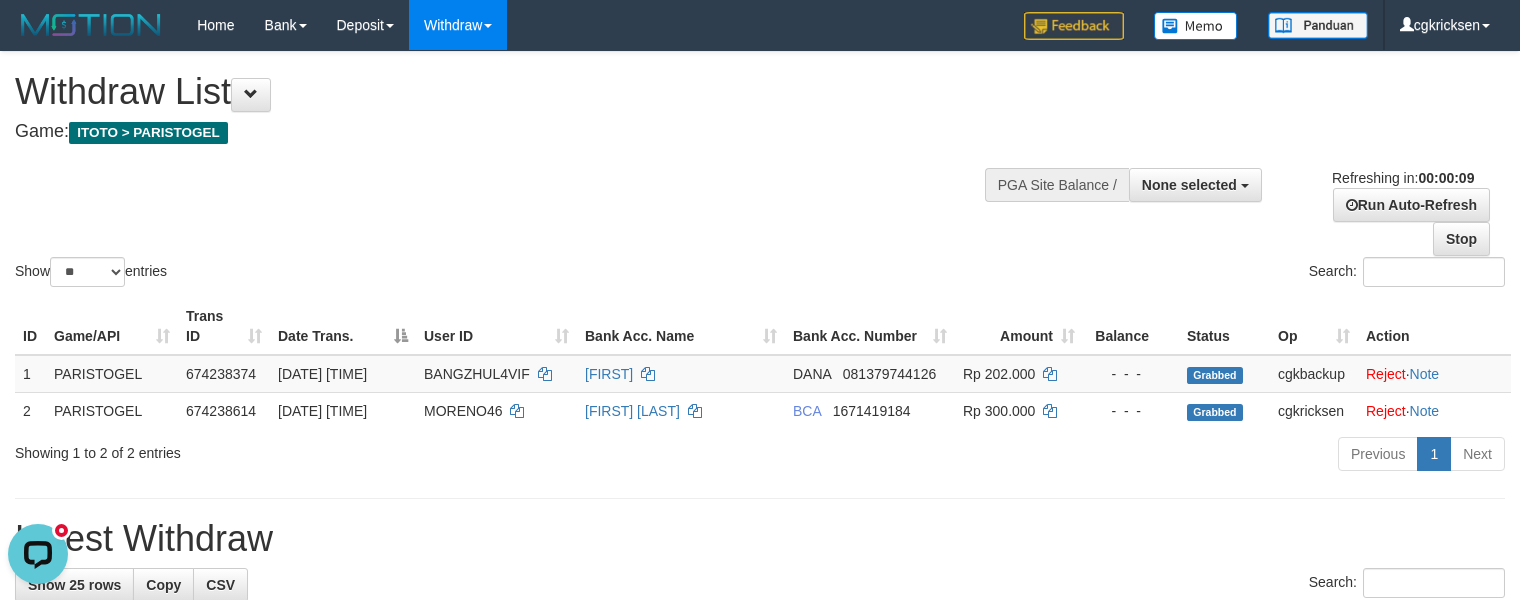 scroll, scrollTop: 0, scrollLeft: 0, axis: both 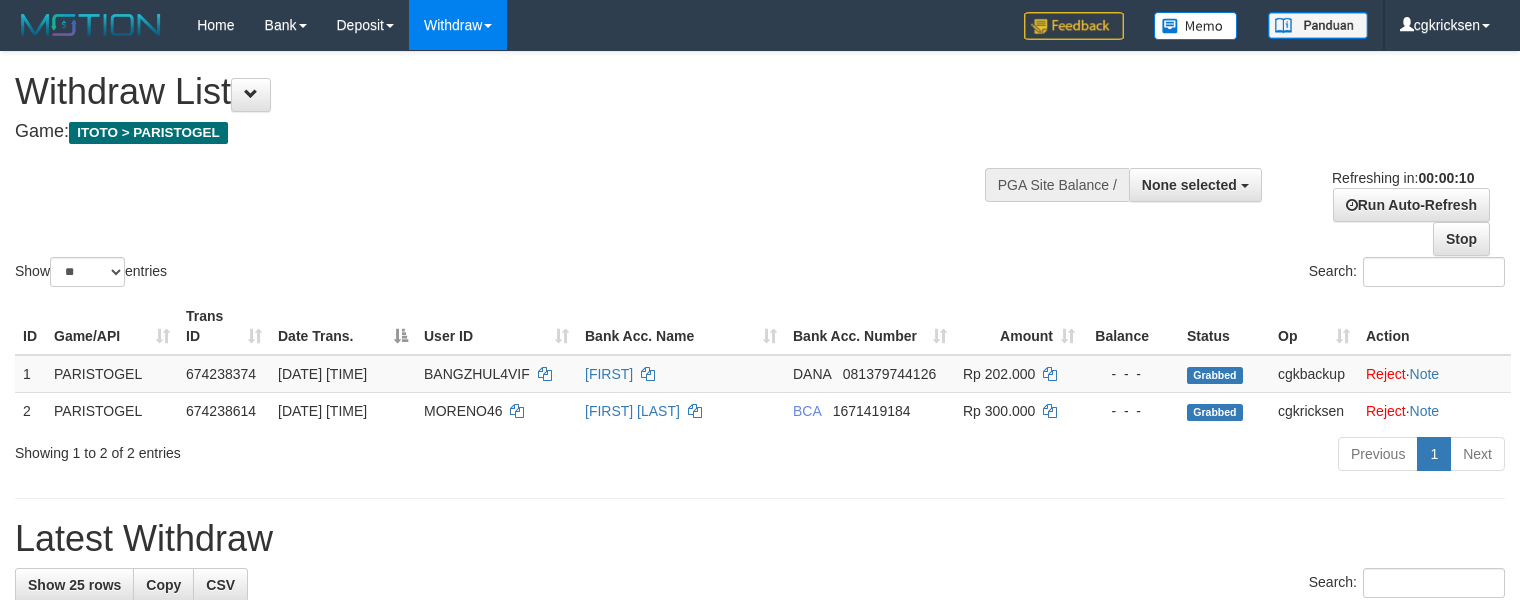 select 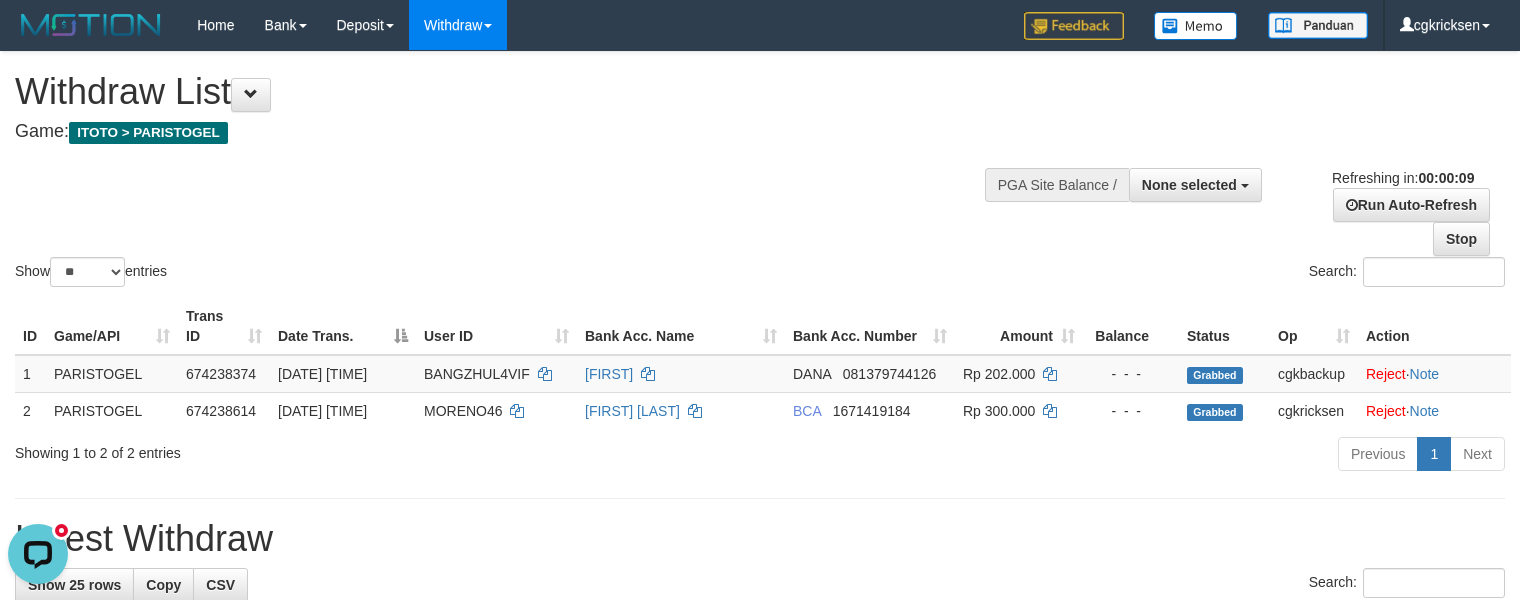 scroll, scrollTop: 0, scrollLeft: 0, axis: both 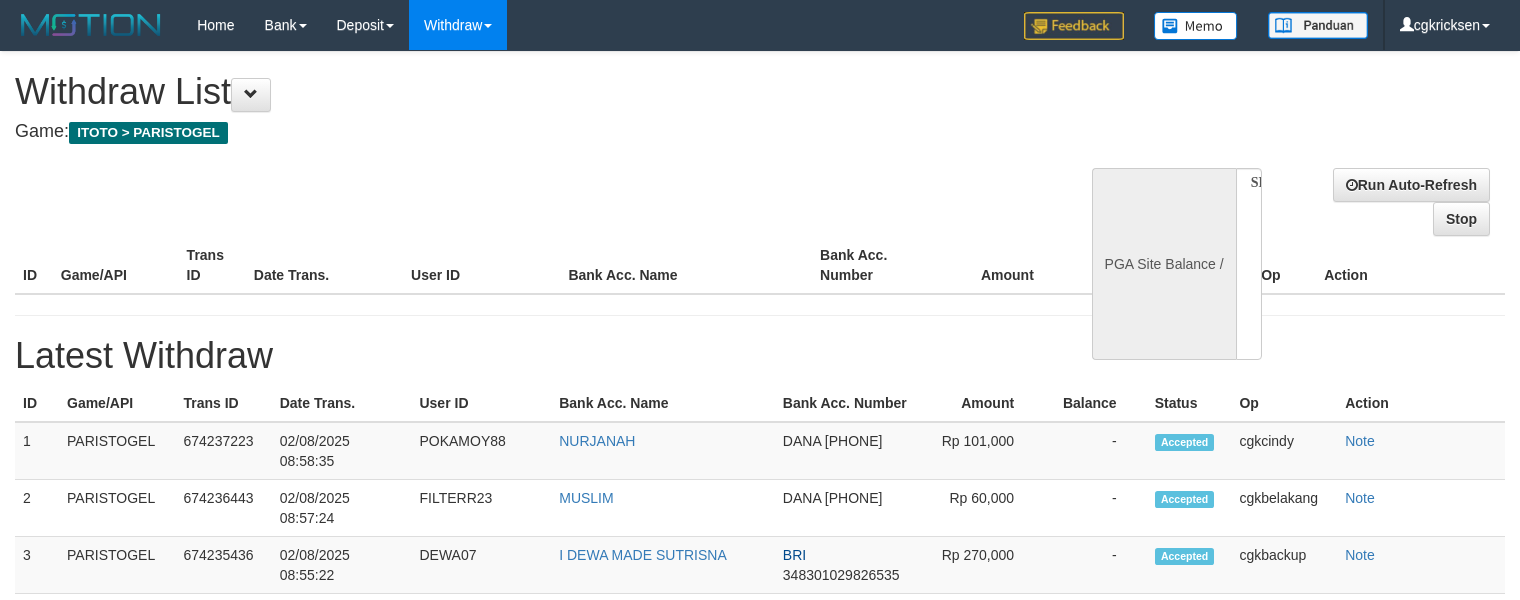 select 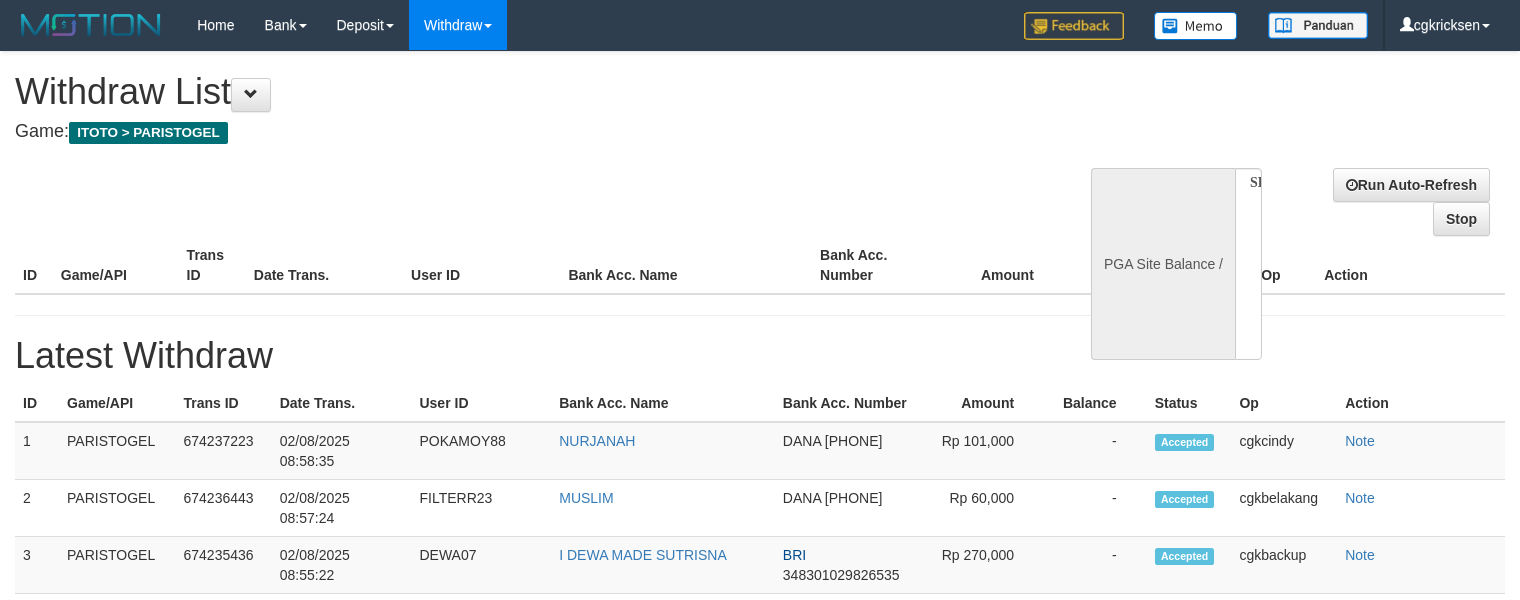 scroll, scrollTop: 0, scrollLeft: 0, axis: both 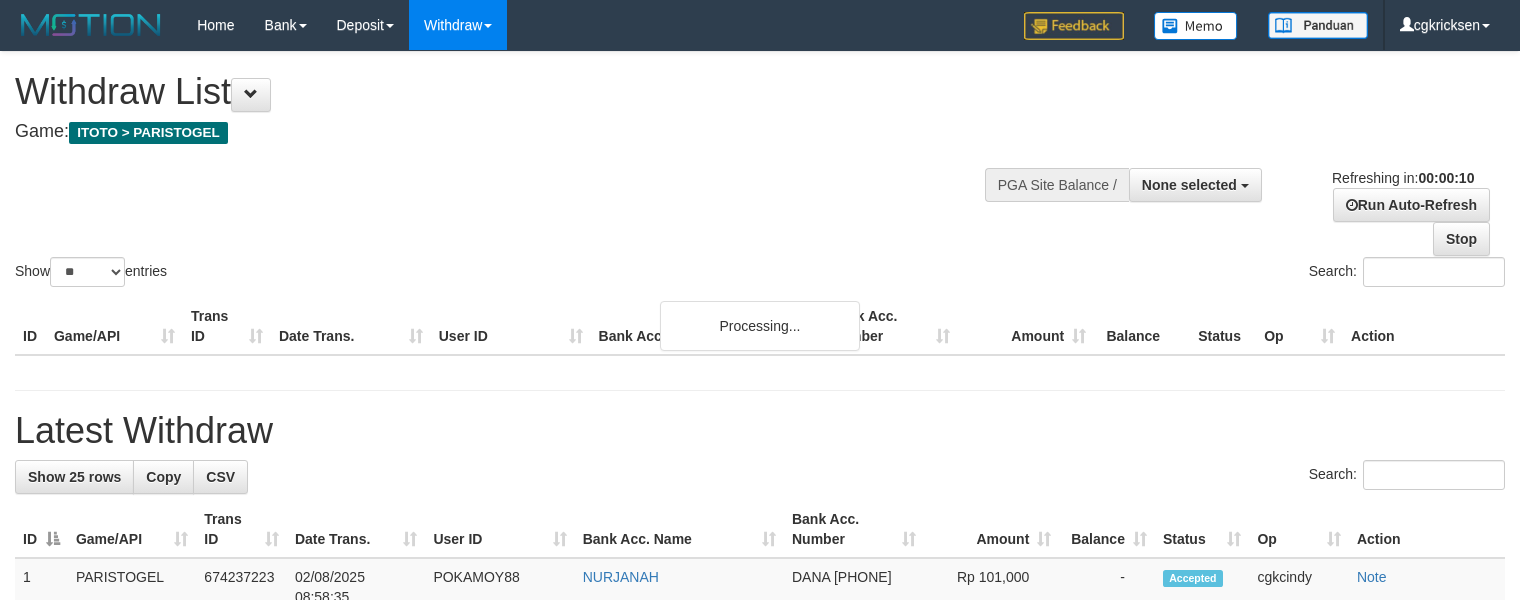 select 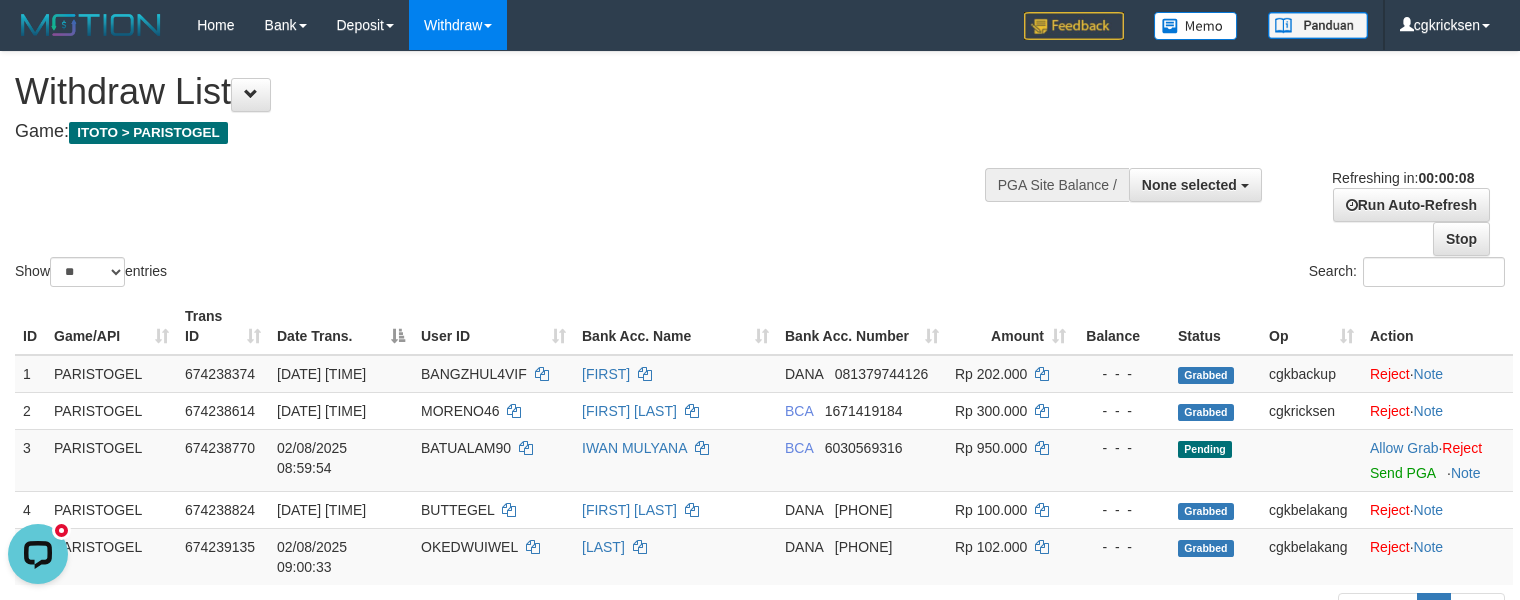 scroll, scrollTop: 0, scrollLeft: 0, axis: both 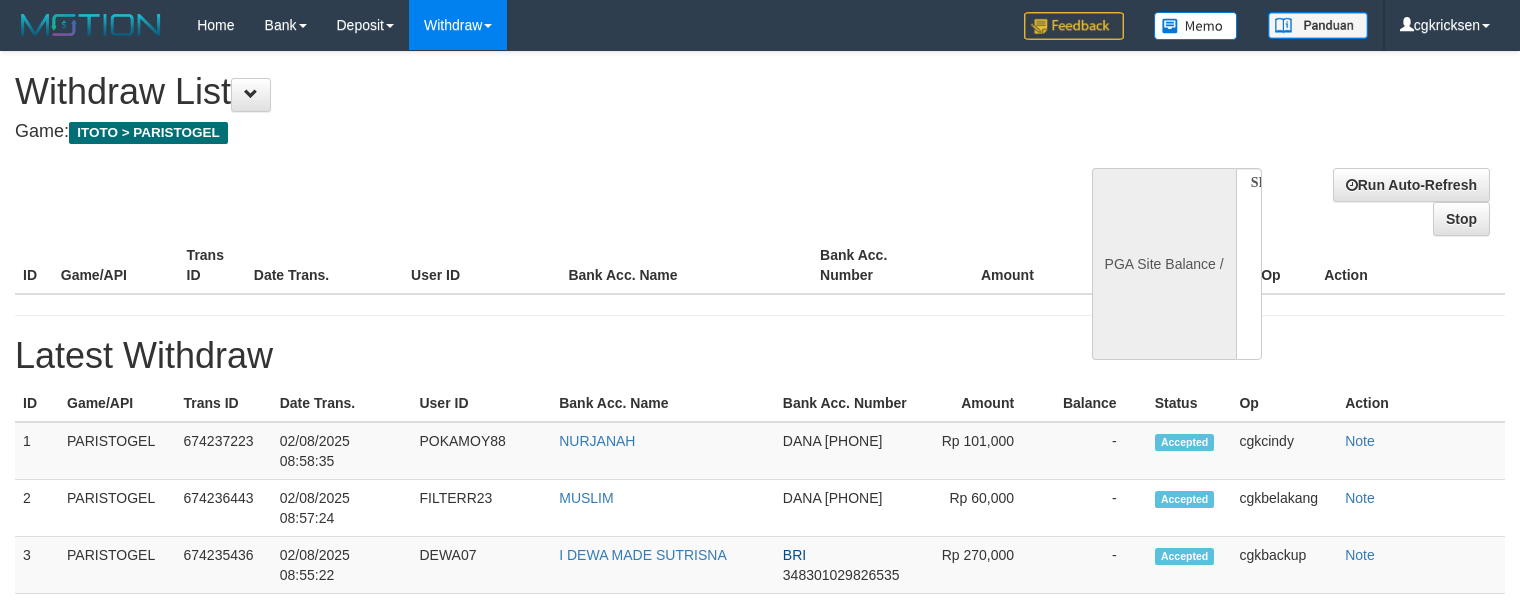 select 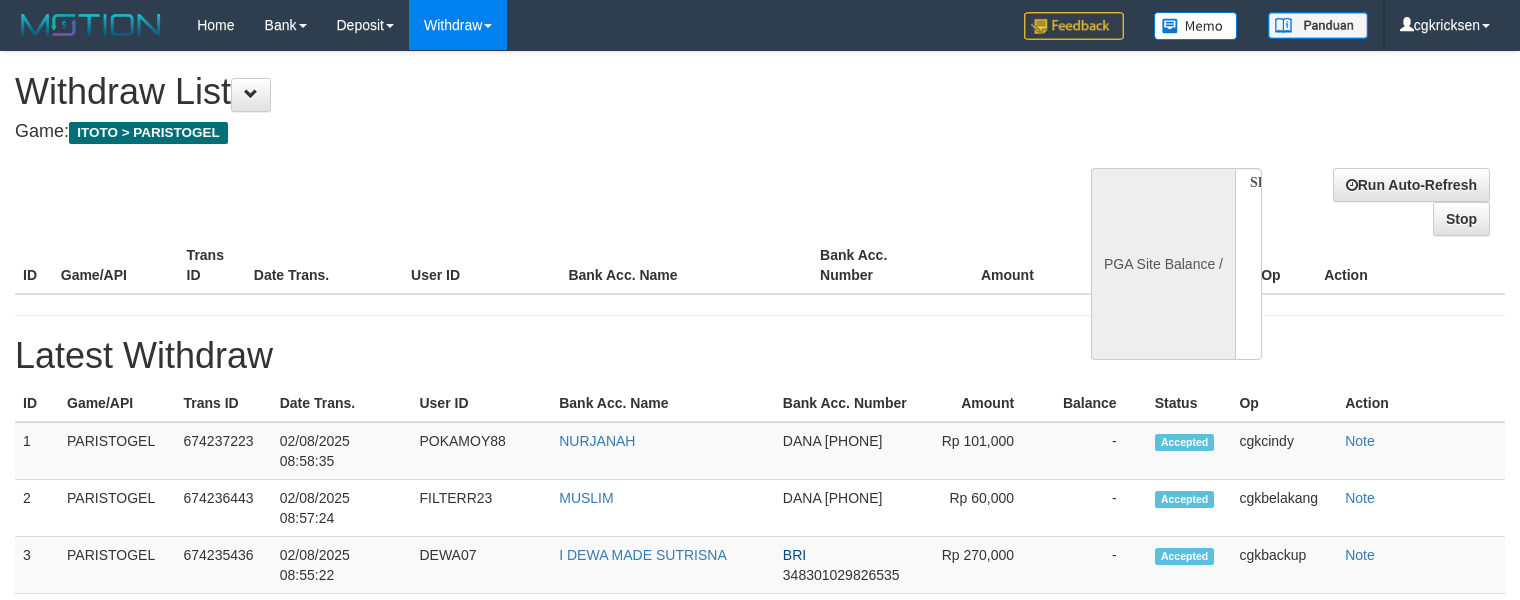 scroll, scrollTop: 0, scrollLeft: 0, axis: both 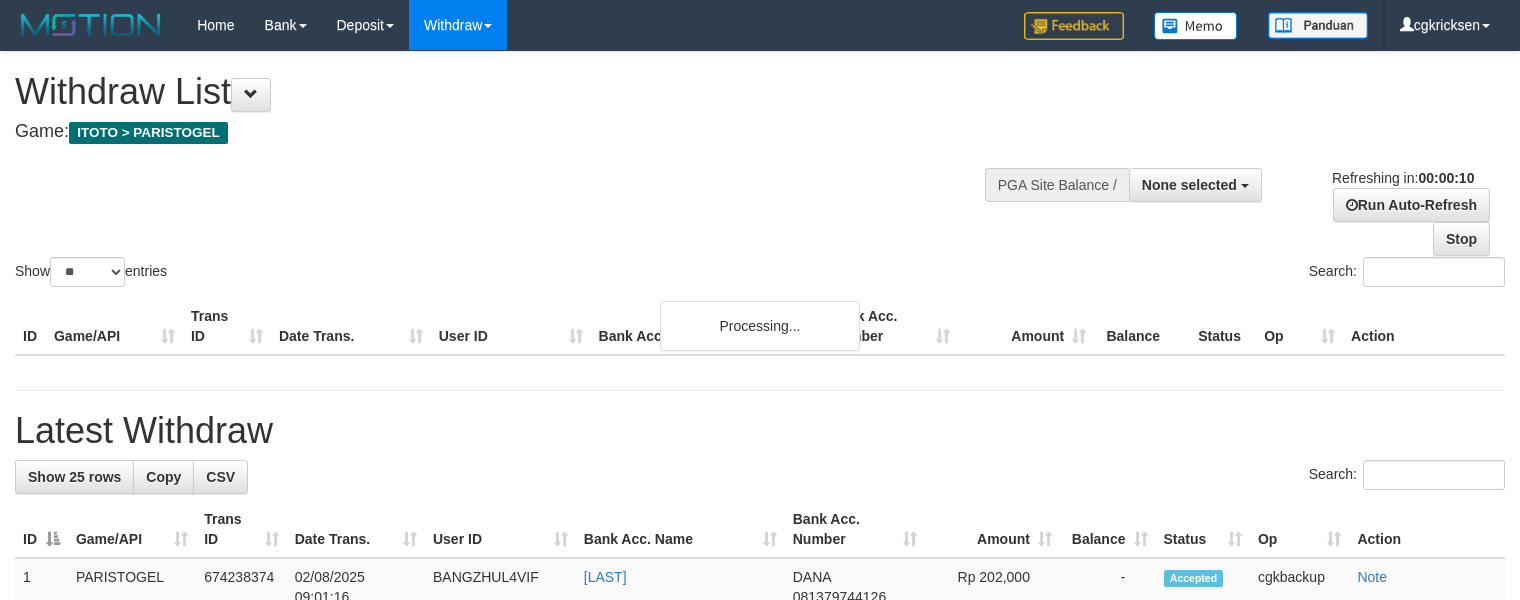 select 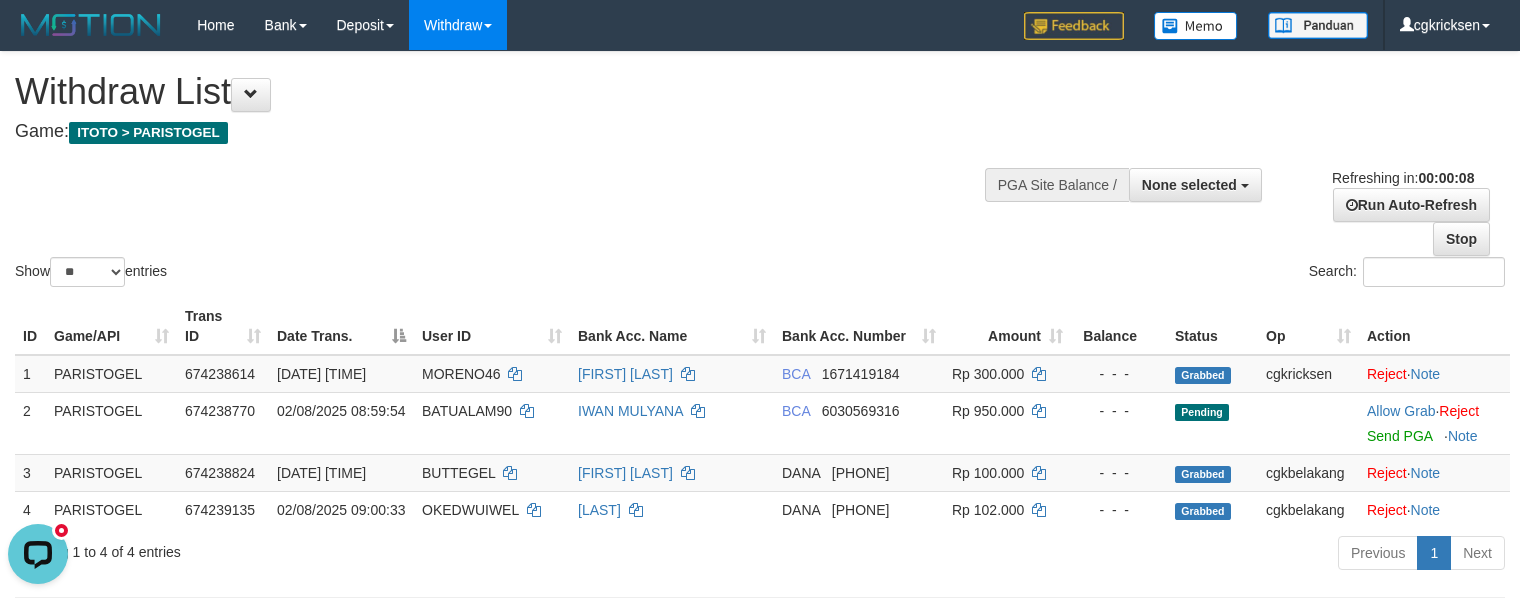 scroll, scrollTop: 0, scrollLeft: 0, axis: both 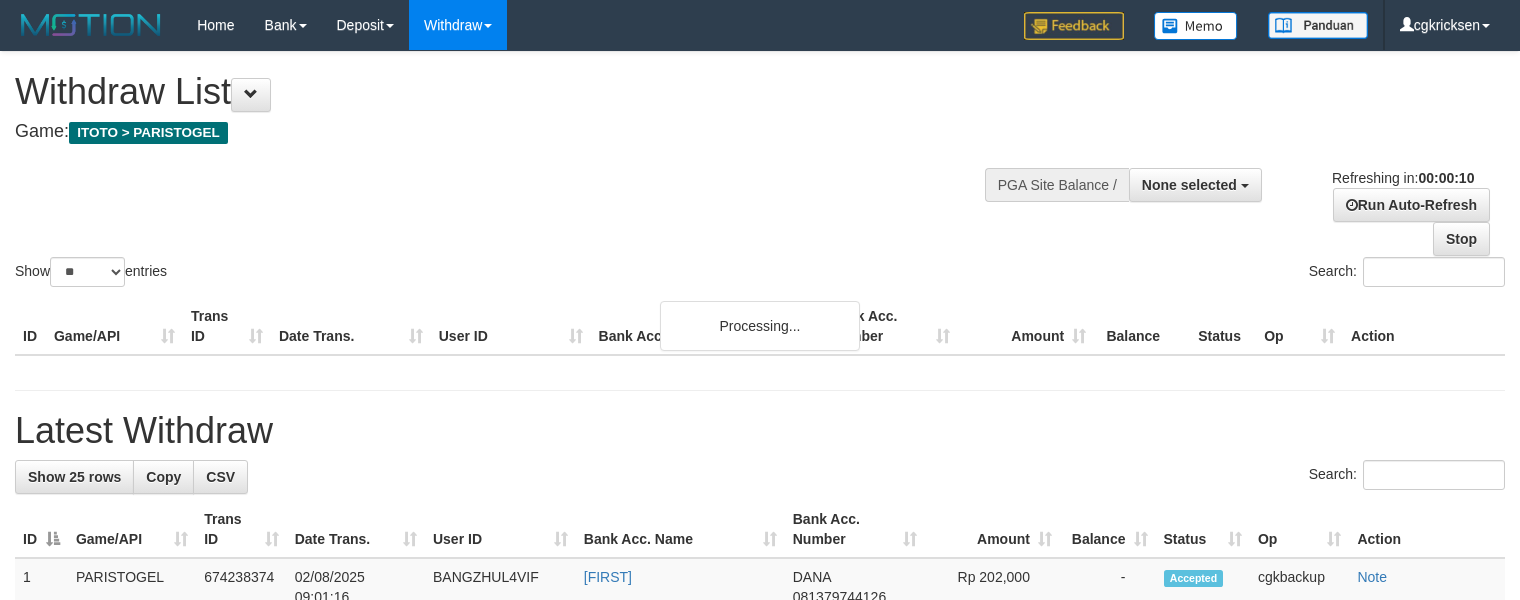 select 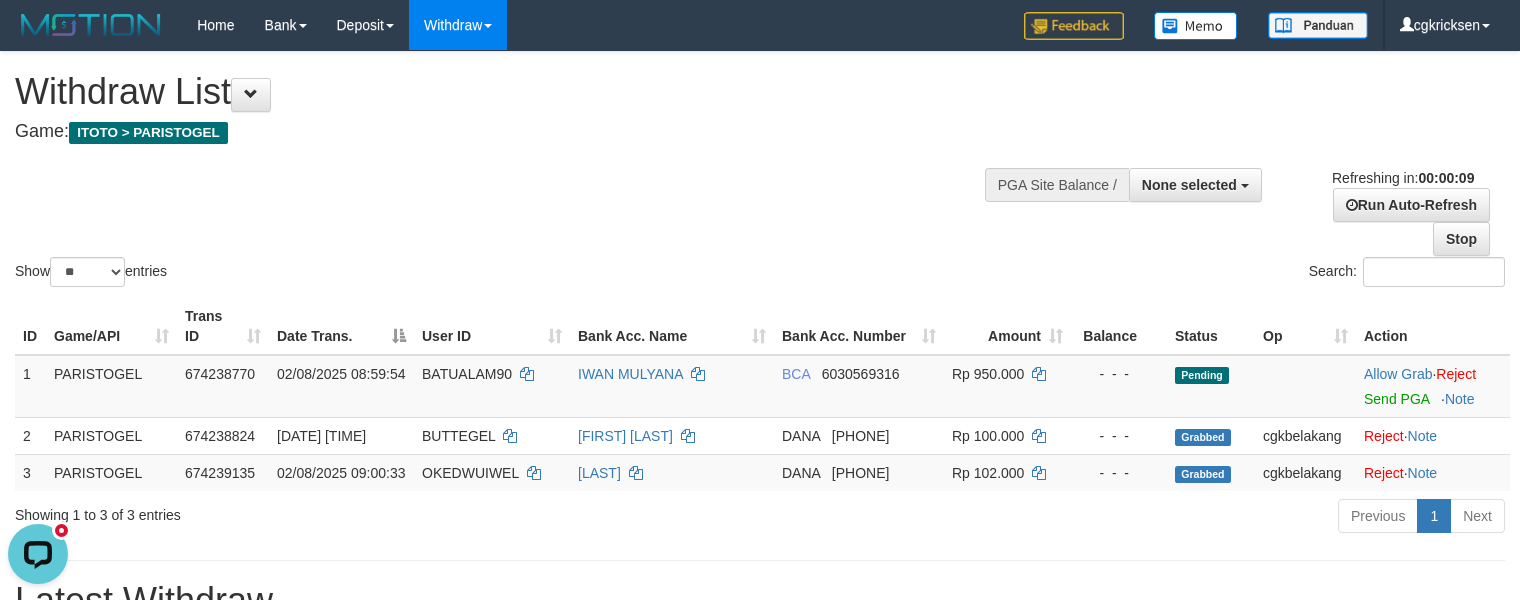 scroll, scrollTop: 0, scrollLeft: 0, axis: both 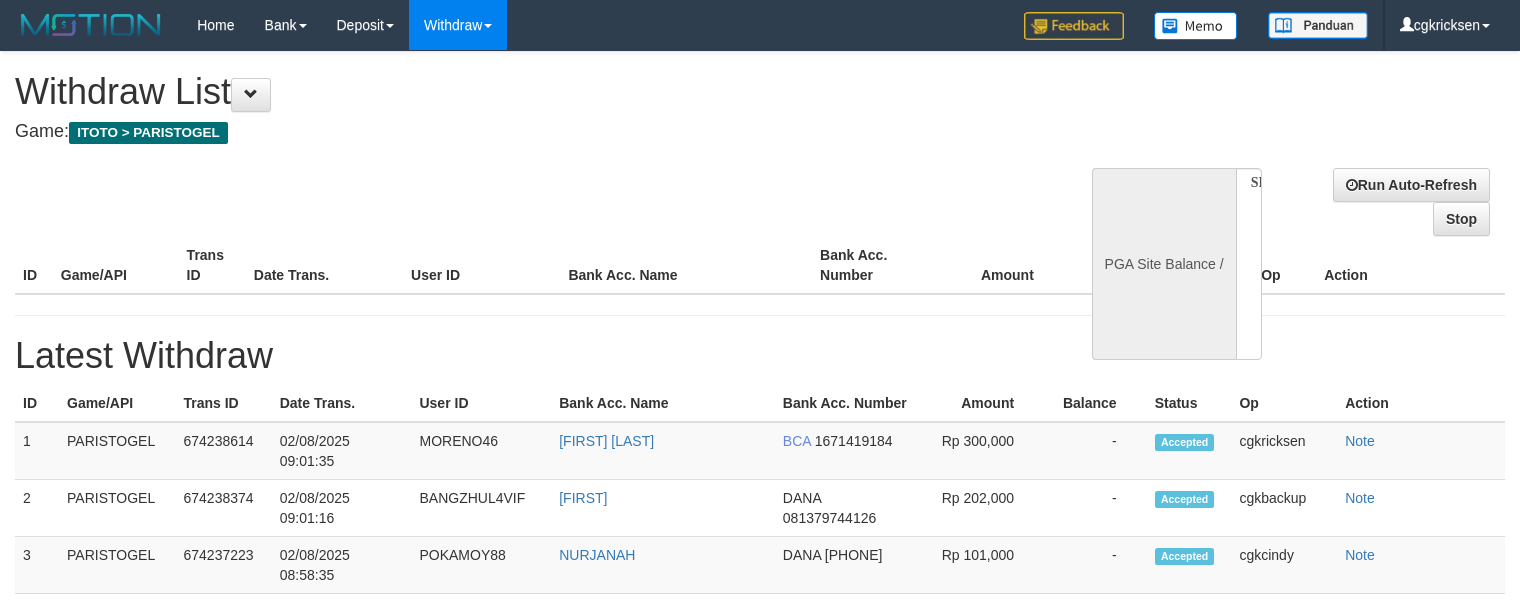 select 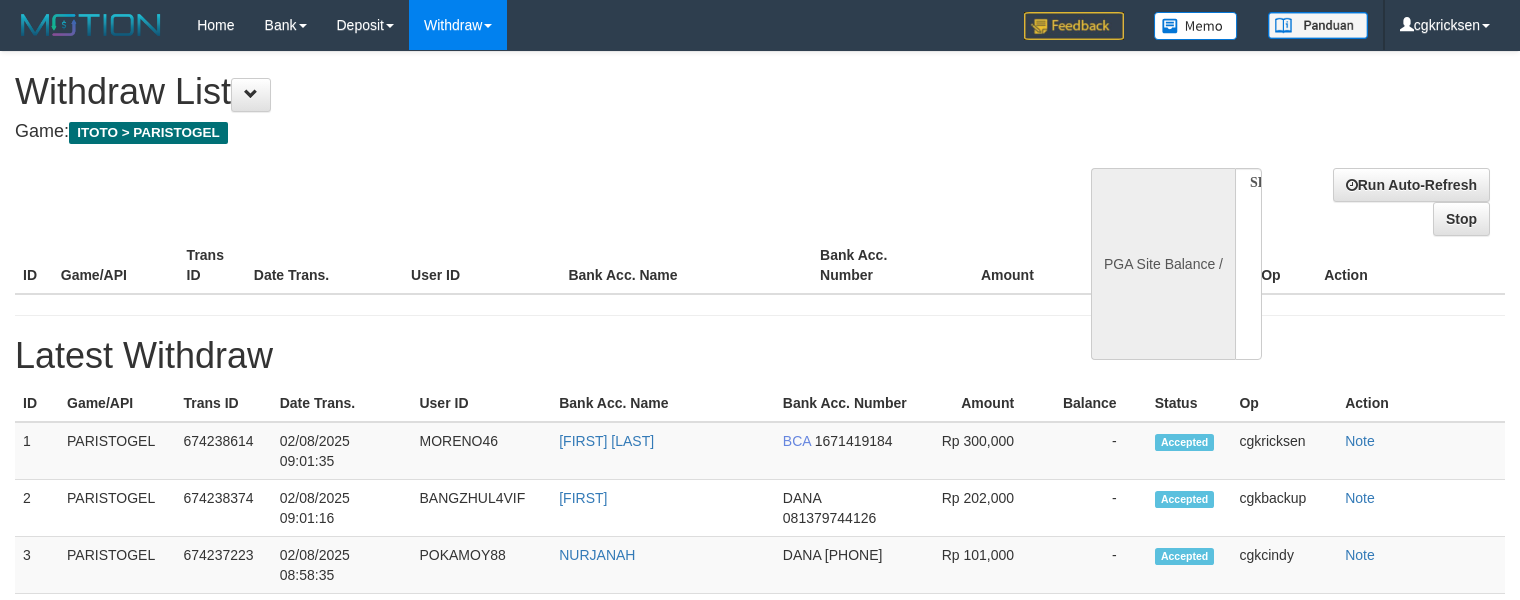 scroll, scrollTop: 0, scrollLeft: 0, axis: both 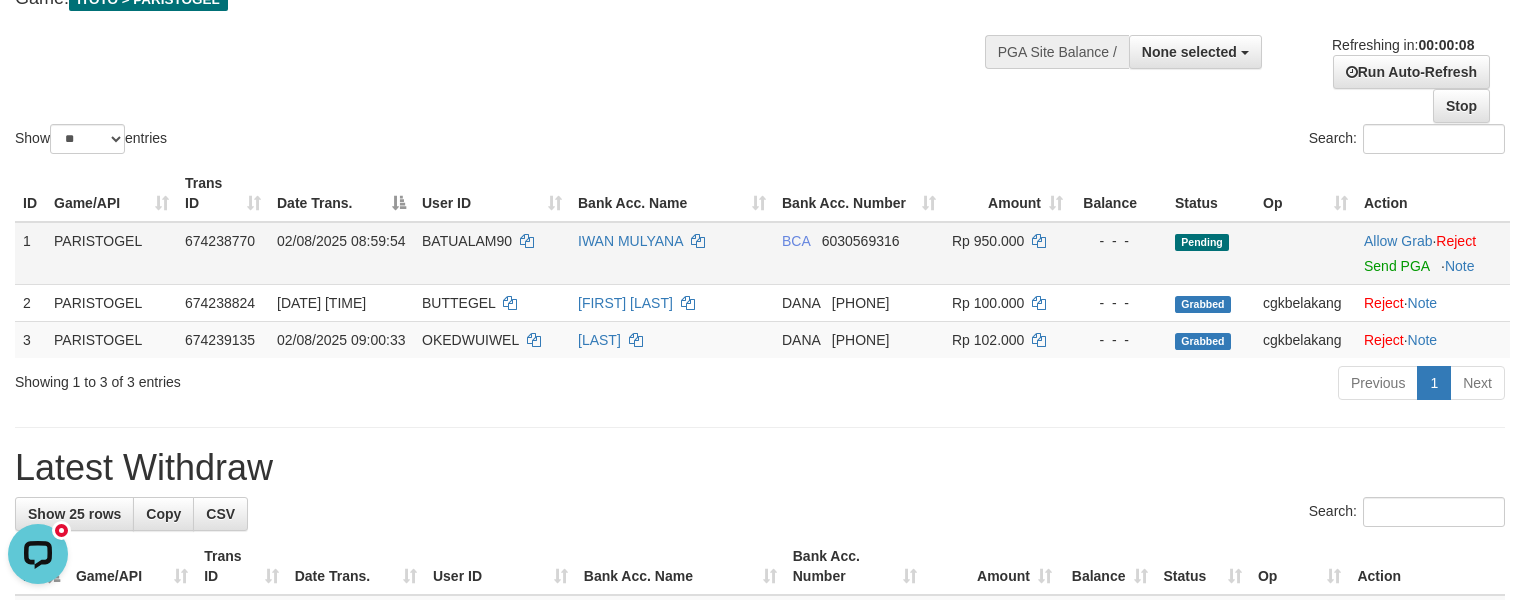 click on "BATUALAM90" at bounding box center (492, 253) 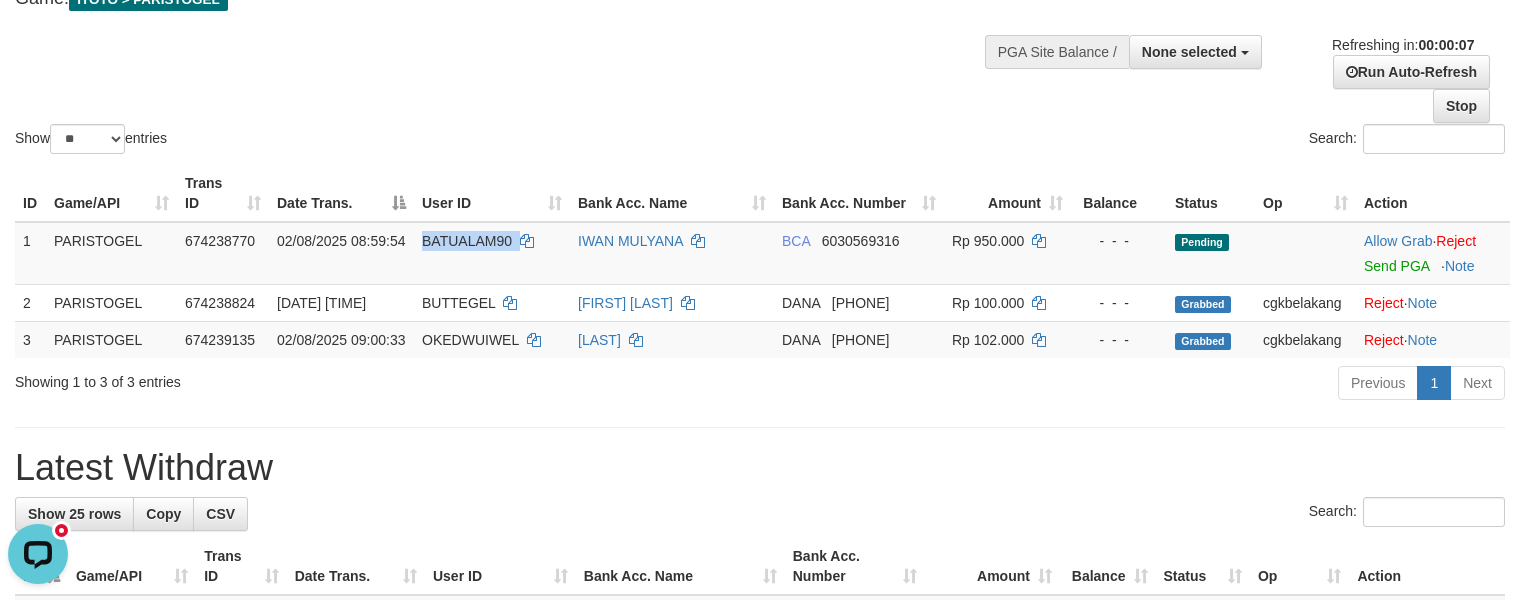 drag, startPoint x: 441, startPoint y: 258, endPoint x: 1528, endPoint y: 254, distance: 1087.0073 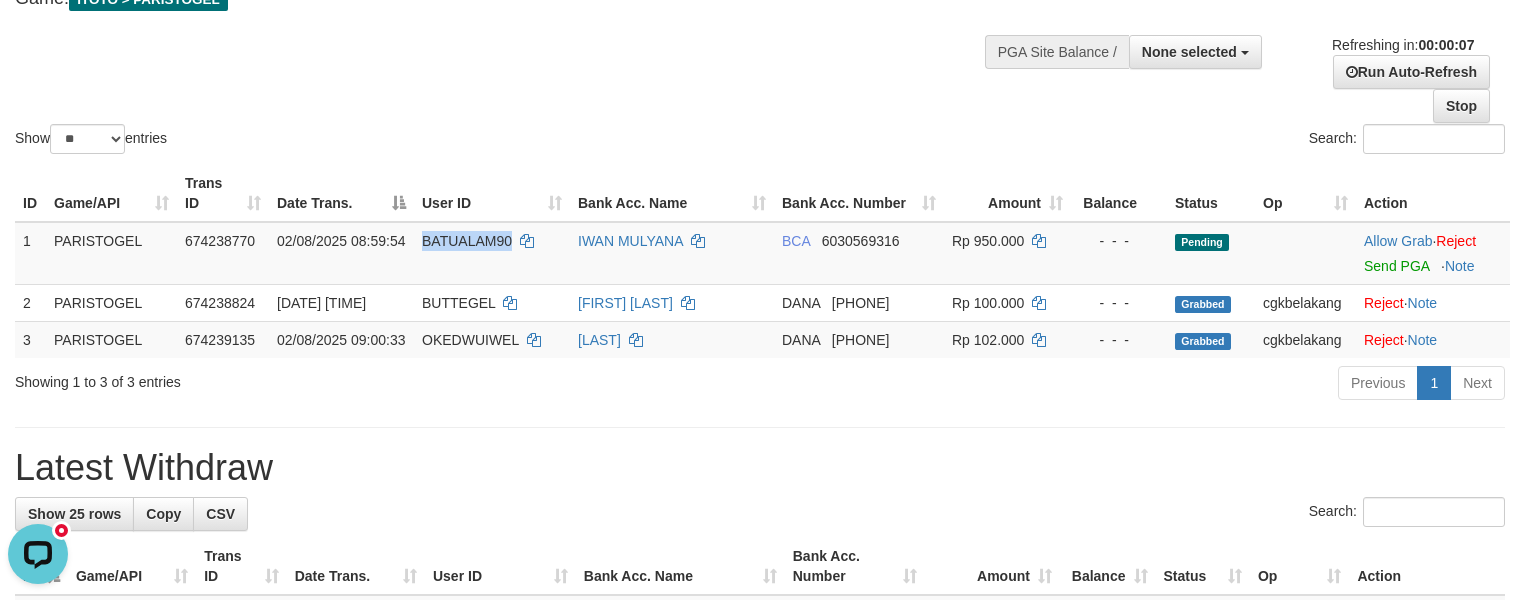 copy on "BATUALAM90" 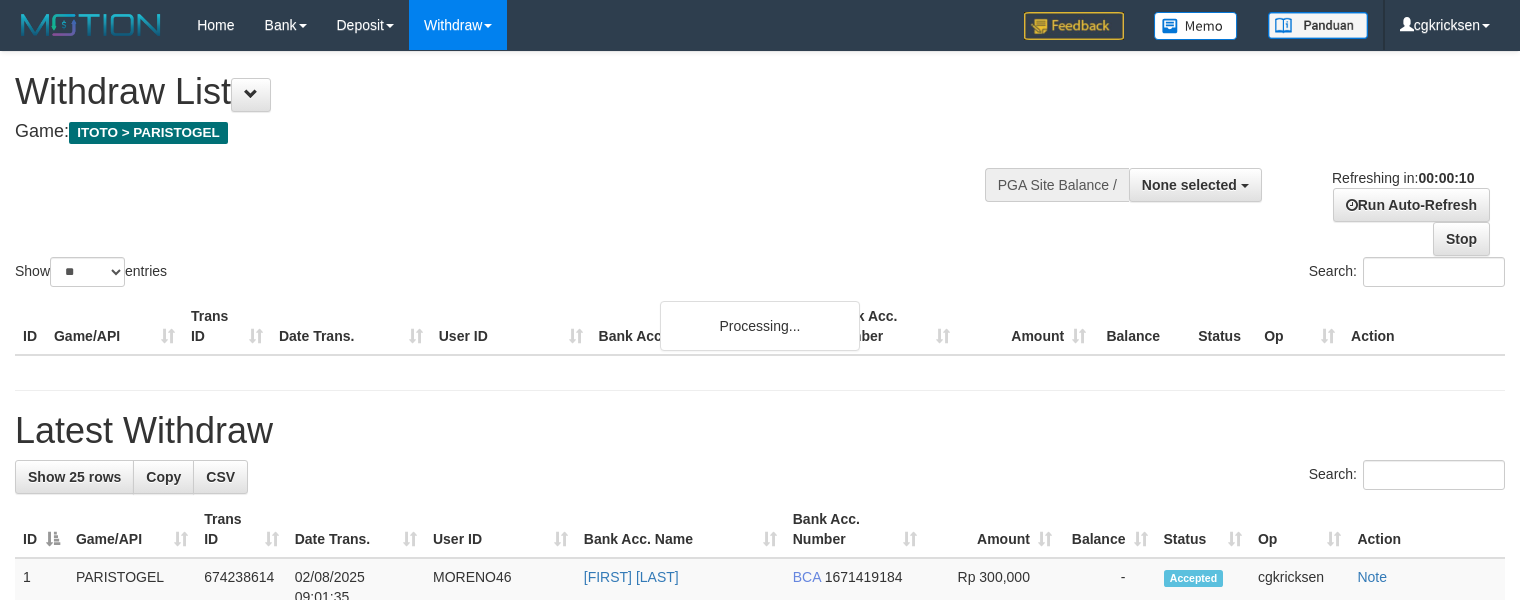 select 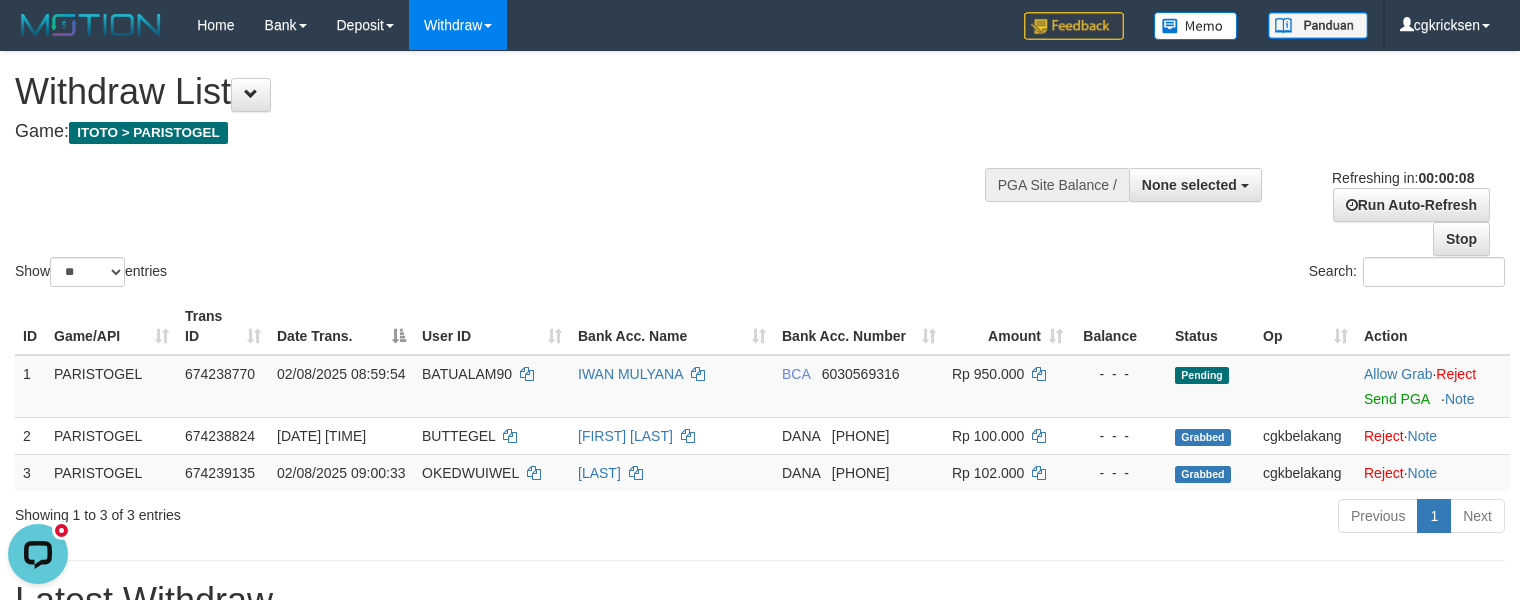 scroll, scrollTop: 0, scrollLeft: 0, axis: both 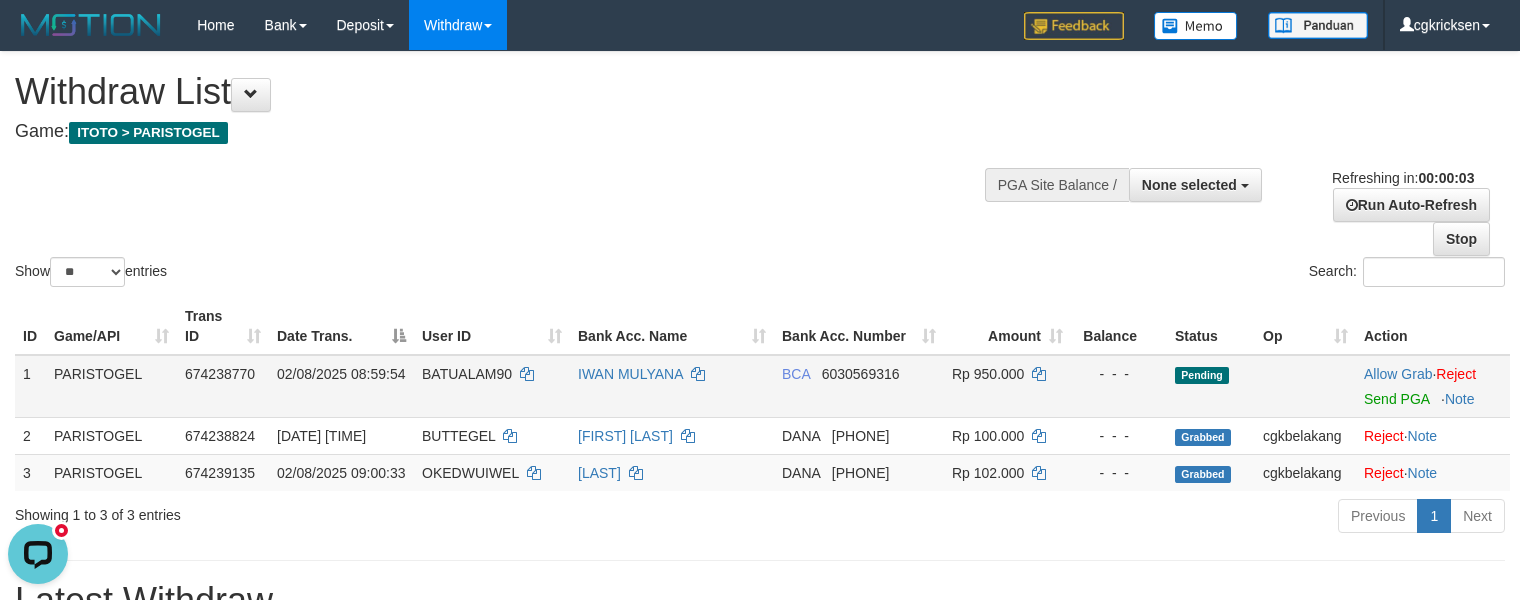 click on "IWAN MULYANA" at bounding box center [672, 386] 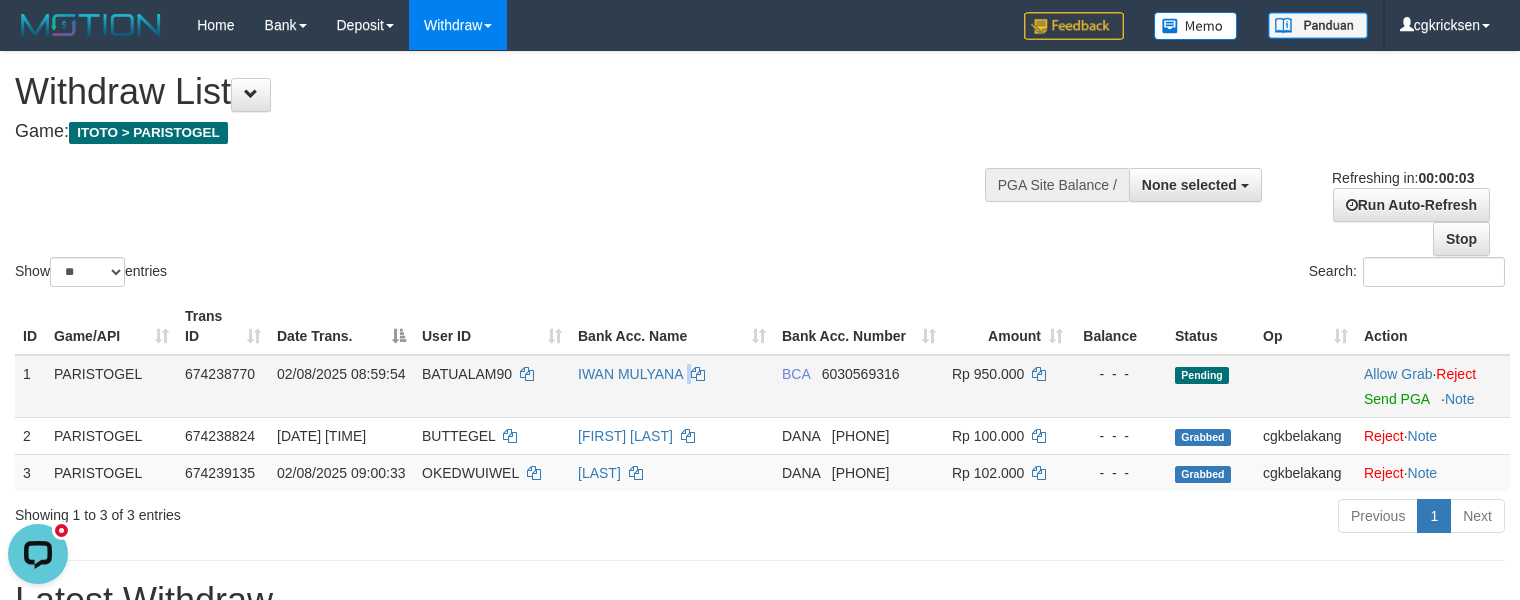 click on "IWAN MULYANA" at bounding box center (672, 386) 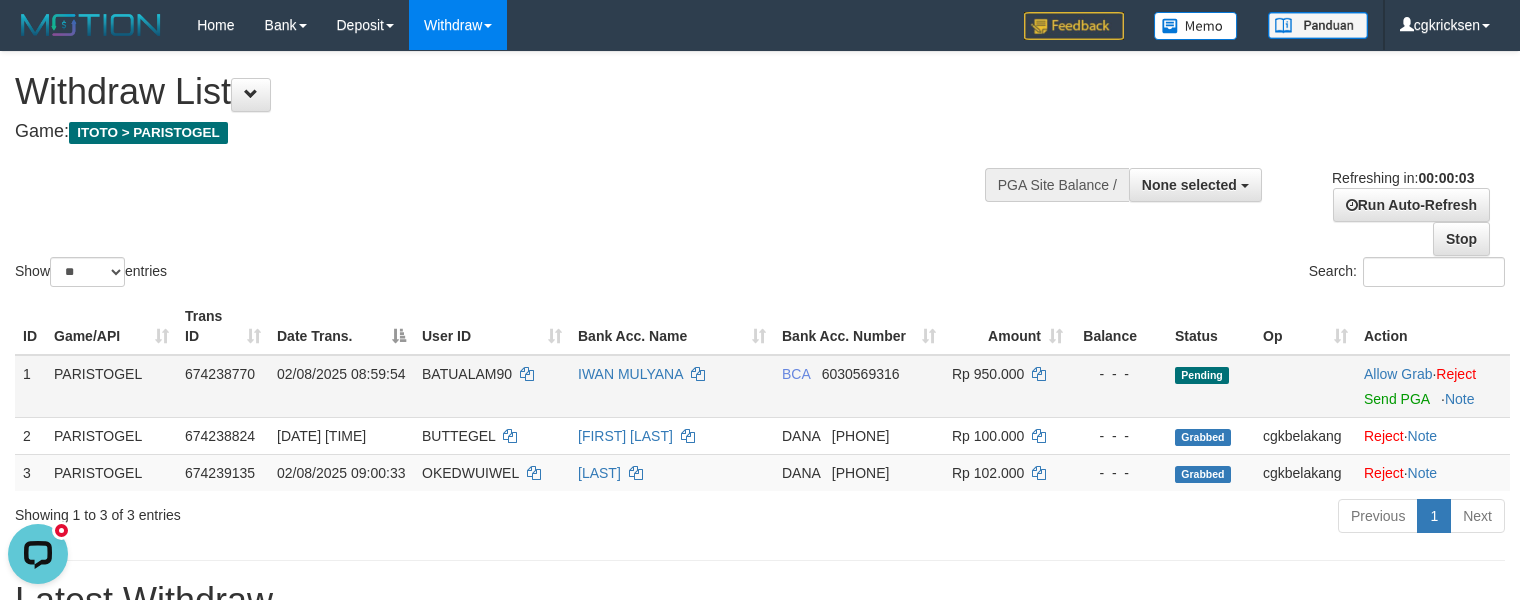 click on "IWAN MULYANA" at bounding box center [672, 386] 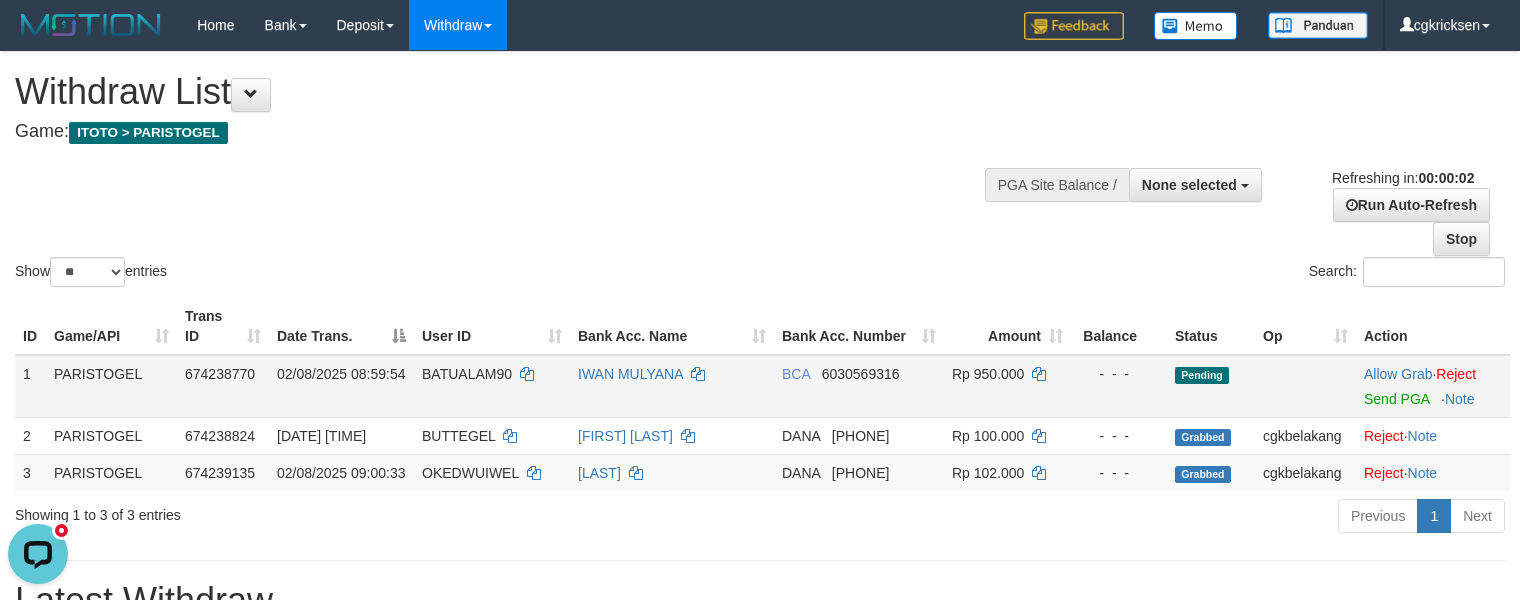 click on "BCA     6030569316" at bounding box center [859, 386] 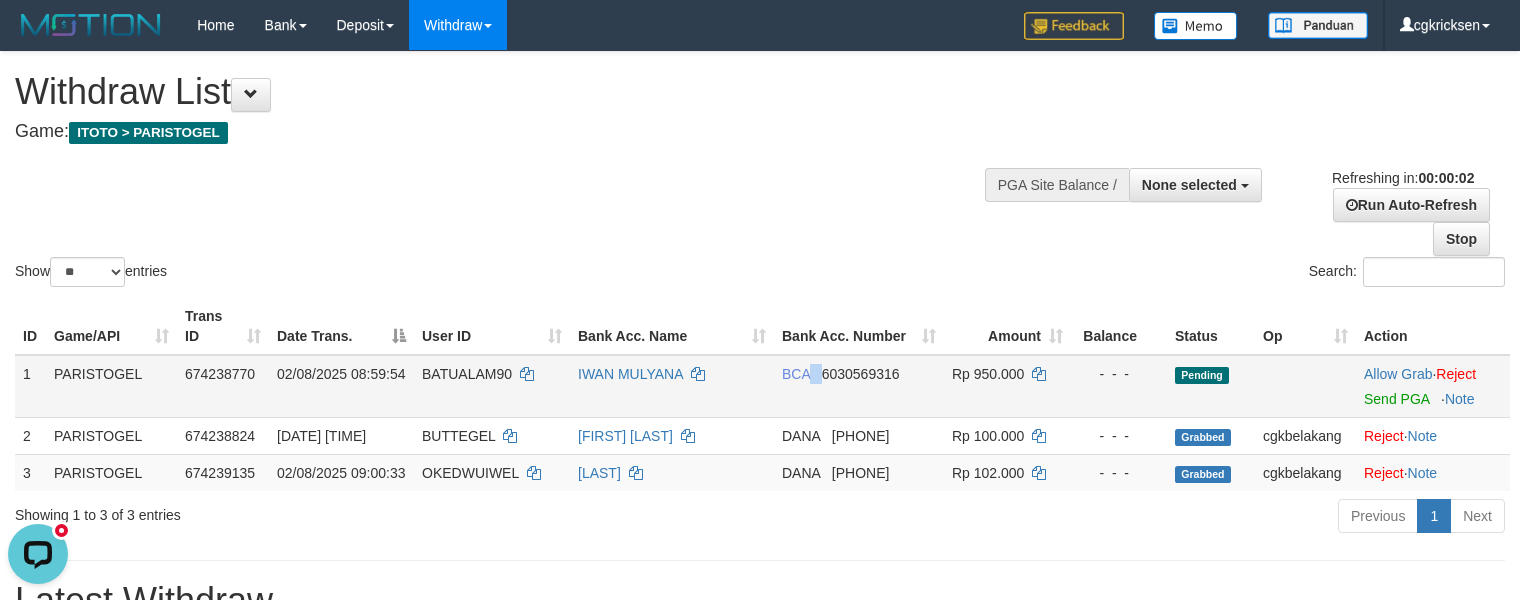 click on "BCA     6030569316" at bounding box center (859, 386) 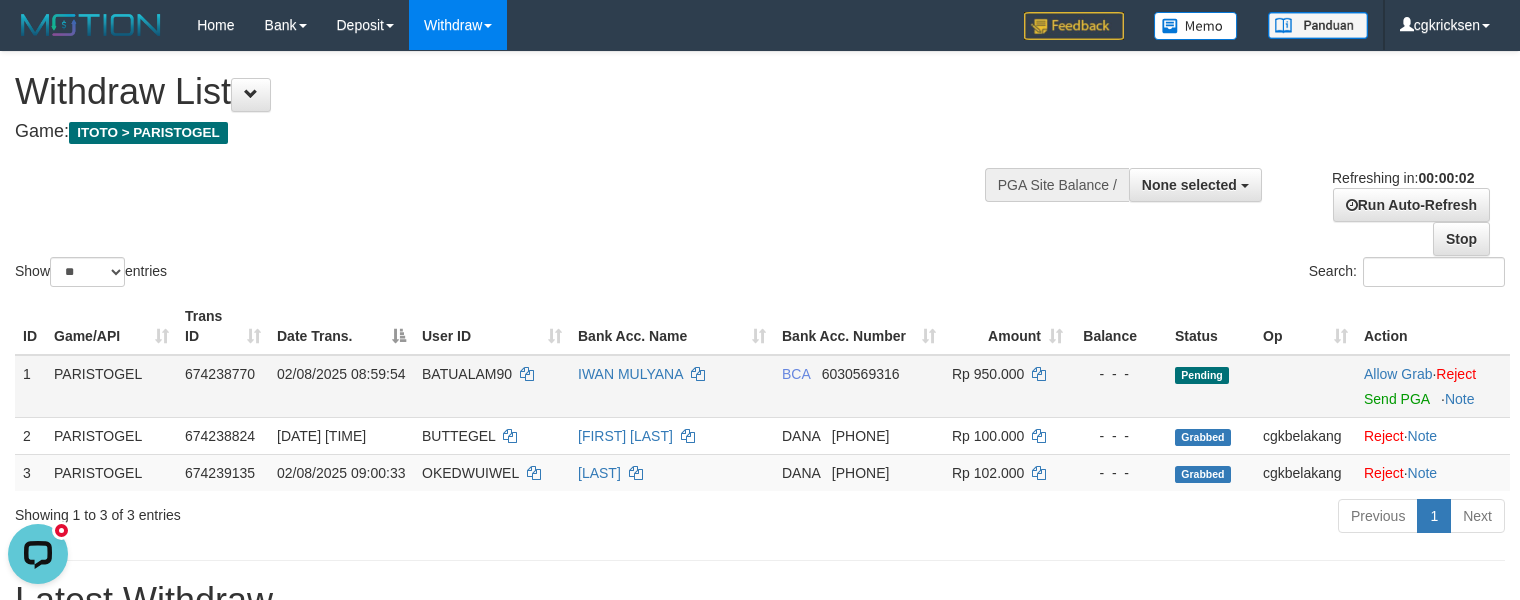 click on "BCA     6030569316" at bounding box center (859, 386) 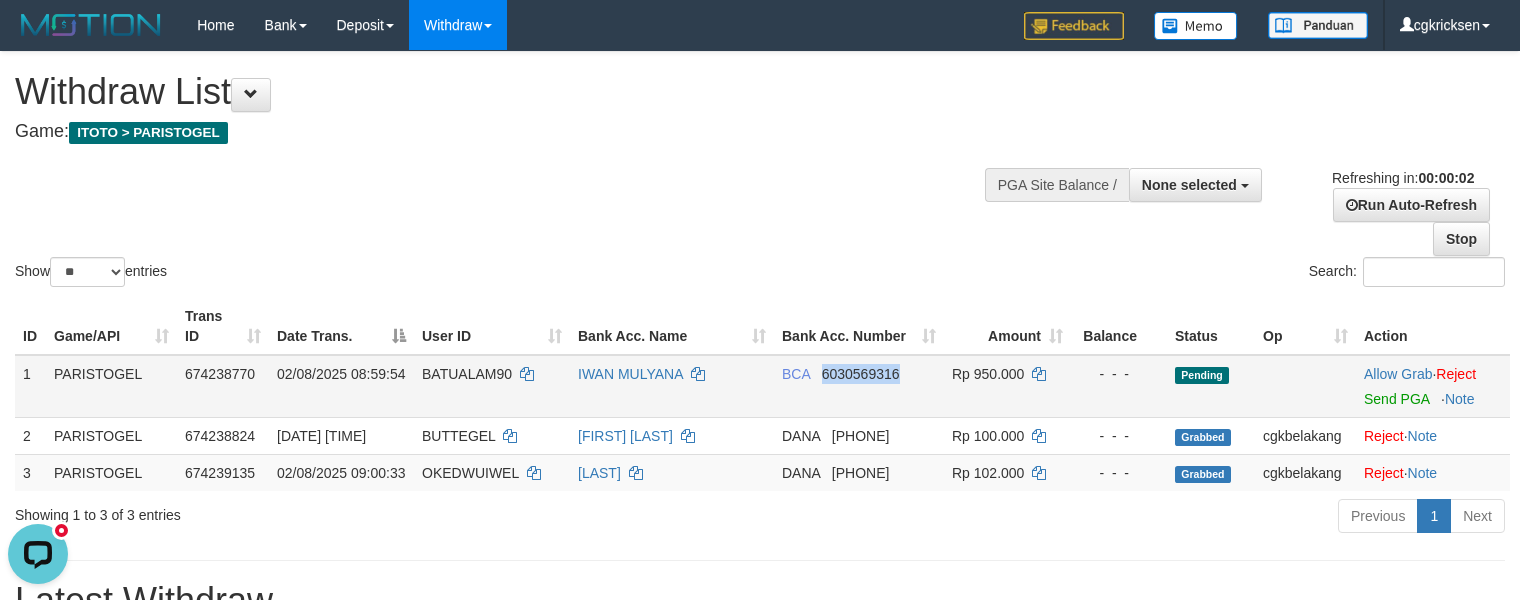 copy on "6030569316" 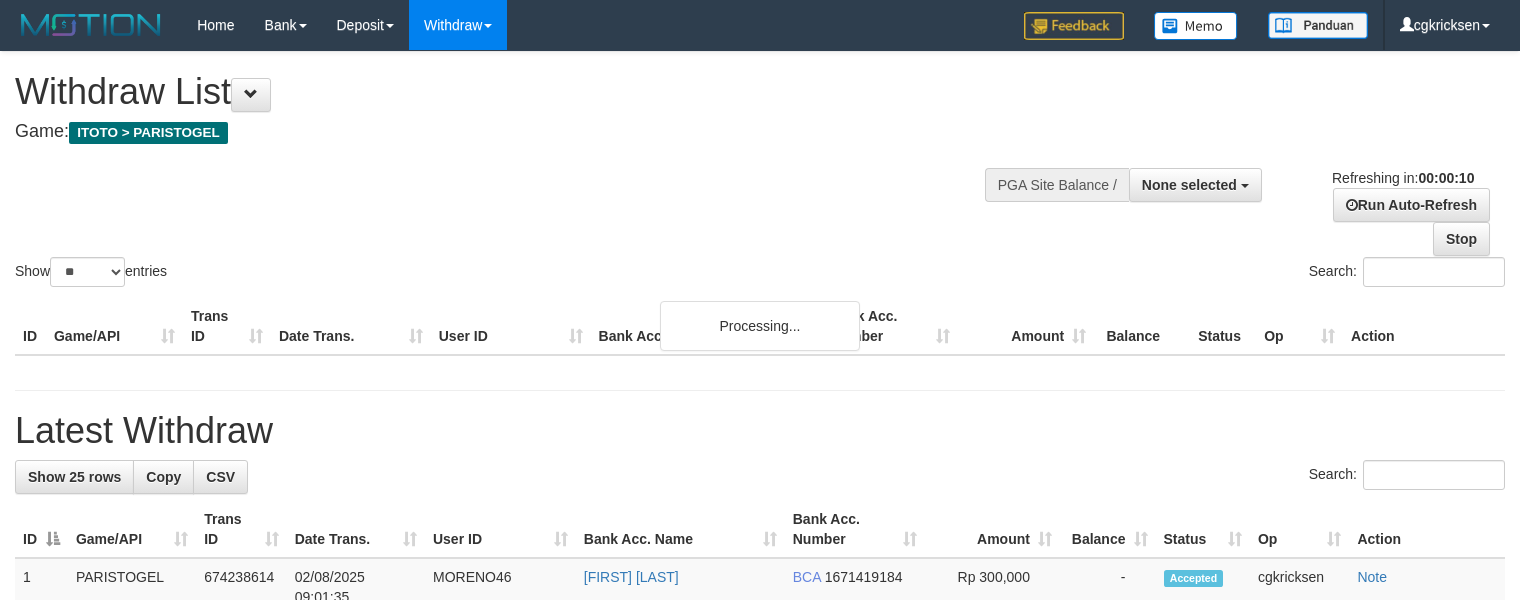 select 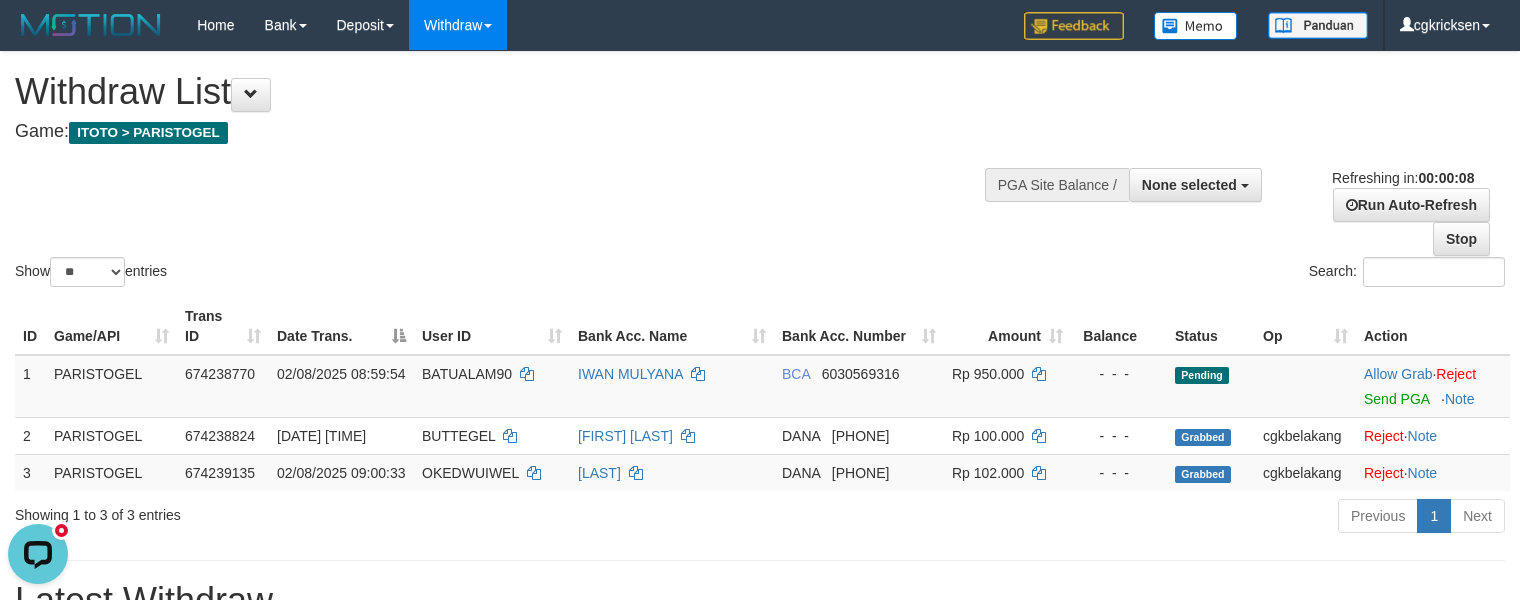 scroll, scrollTop: 0, scrollLeft: 0, axis: both 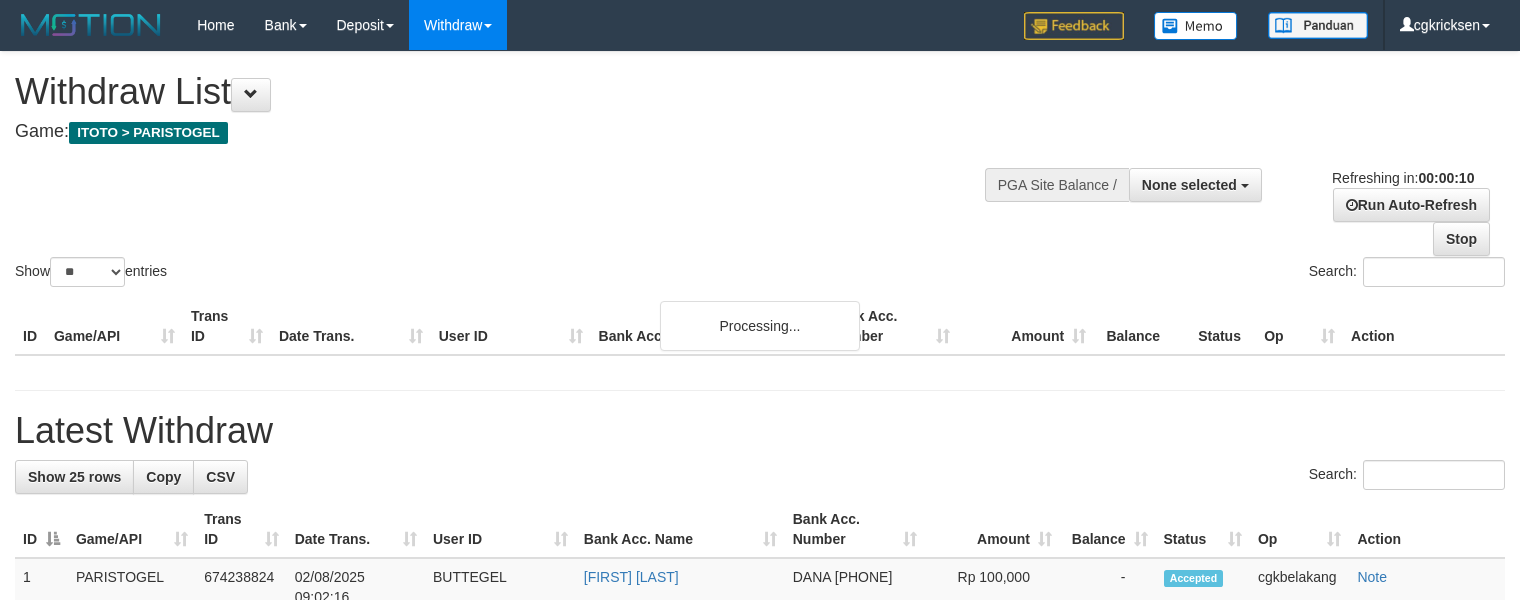 select 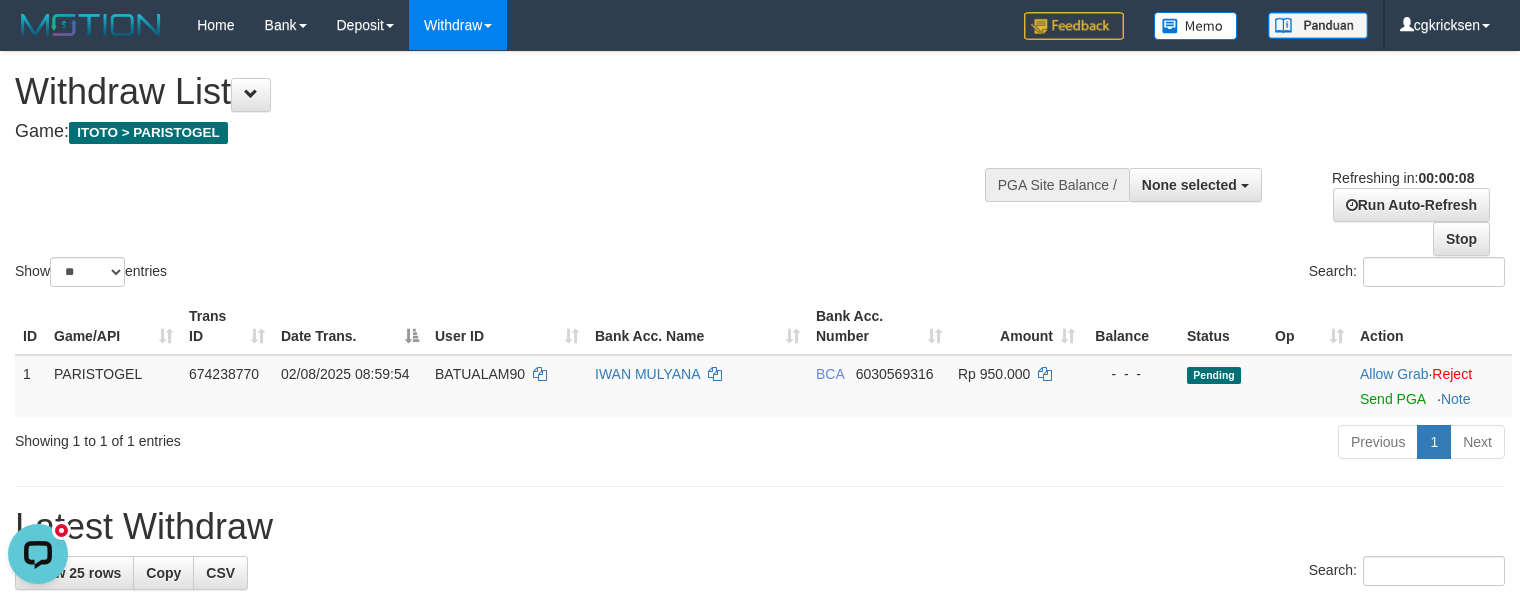 scroll, scrollTop: 0, scrollLeft: 0, axis: both 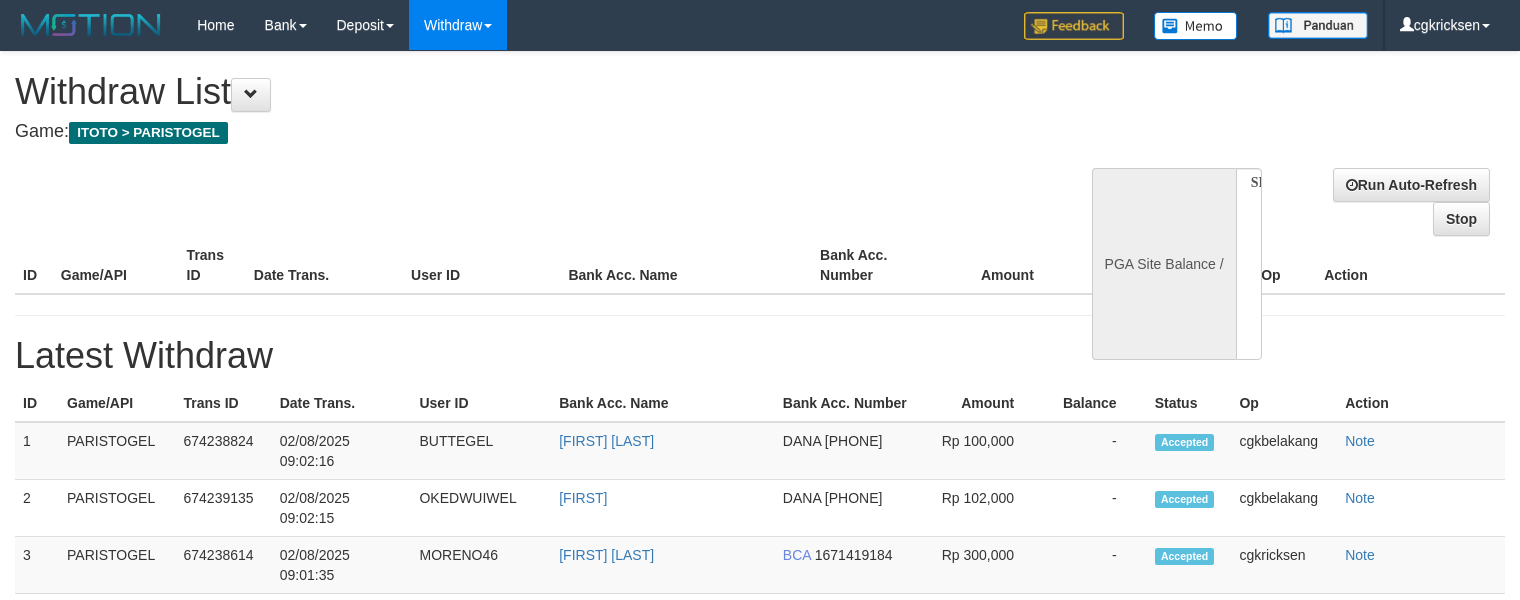 select 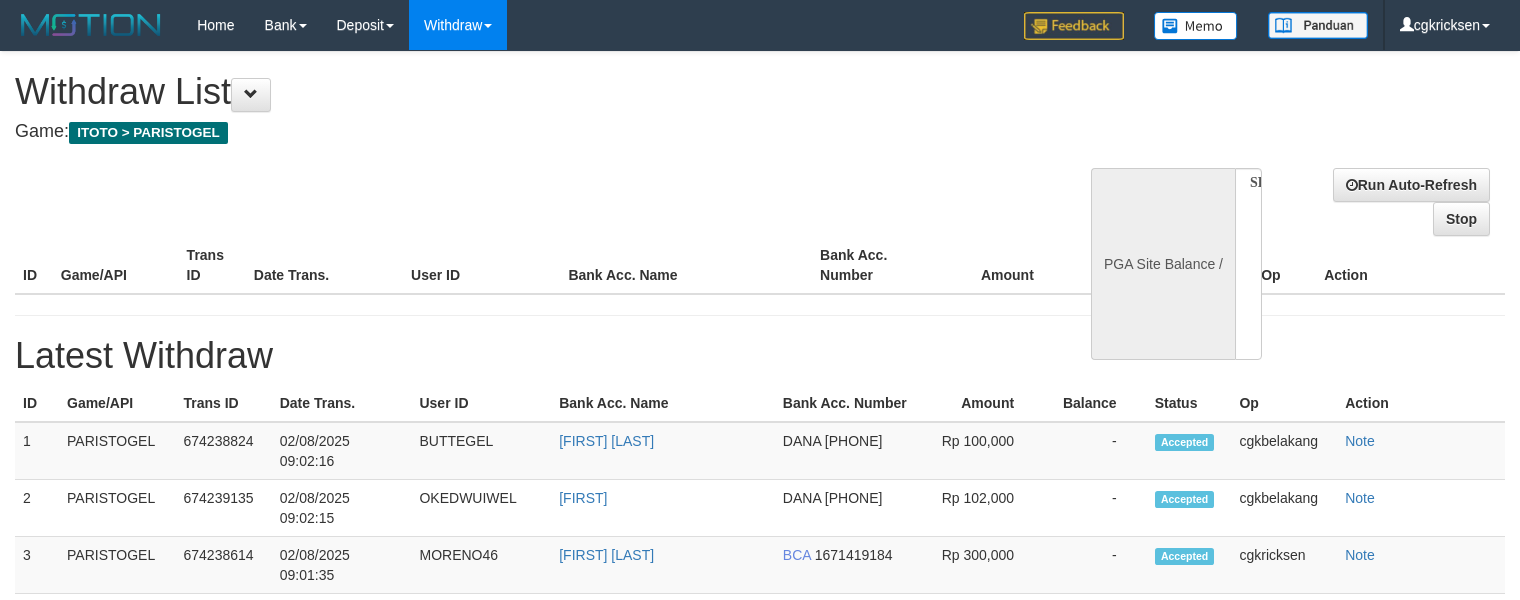 scroll, scrollTop: 0, scrollLeft: 0, axis: both 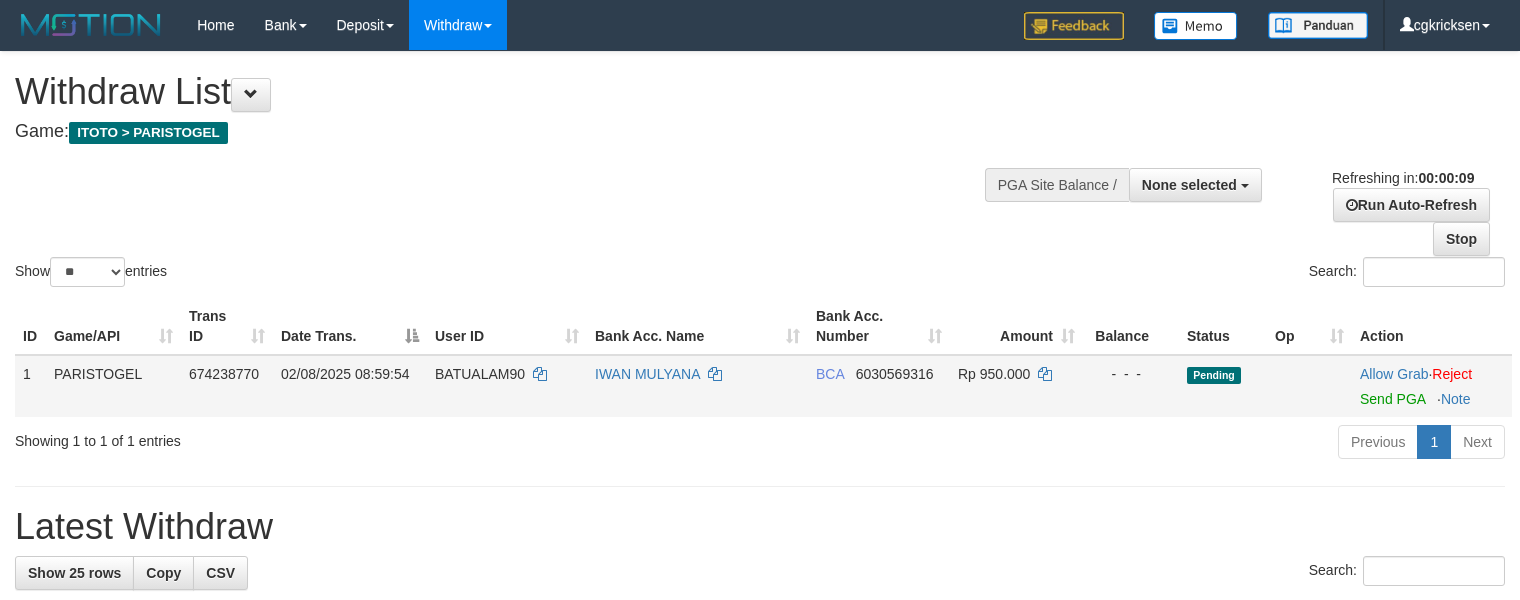 click on "BATUALAM90" at bounding box center (507, 386) 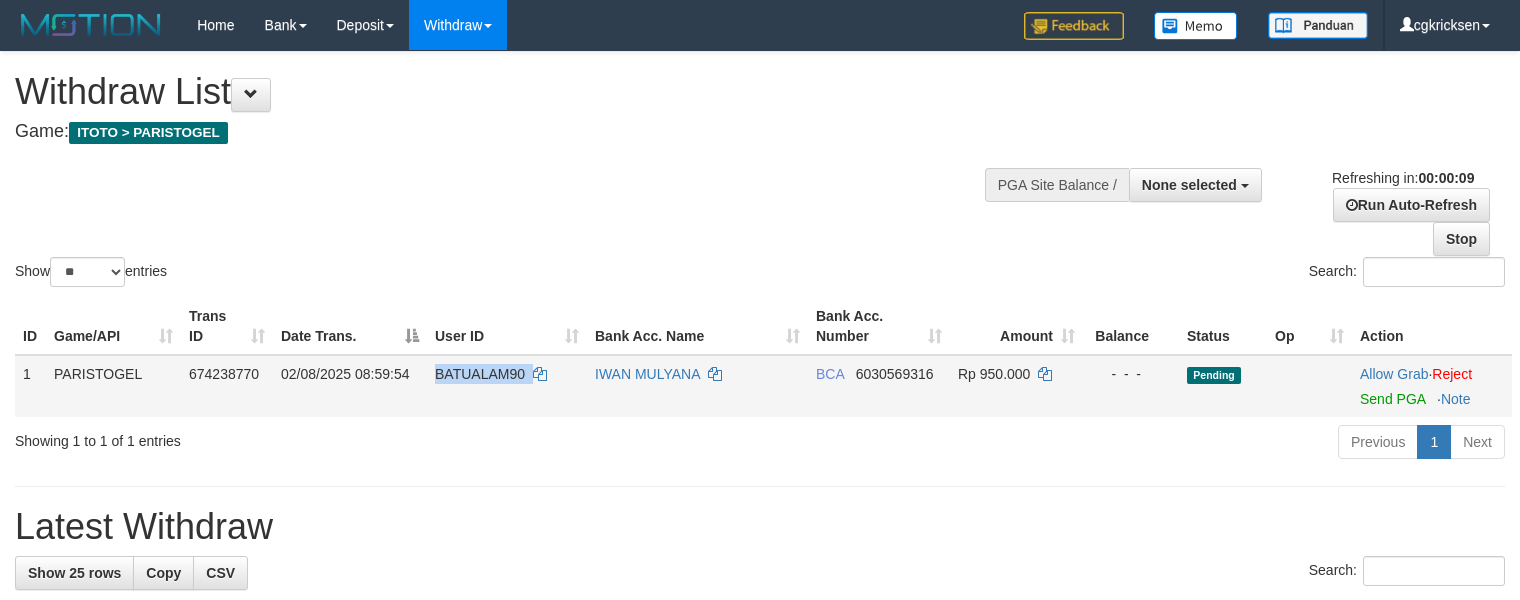 click on "BATUALAM90" at bounding box center (507, 386) 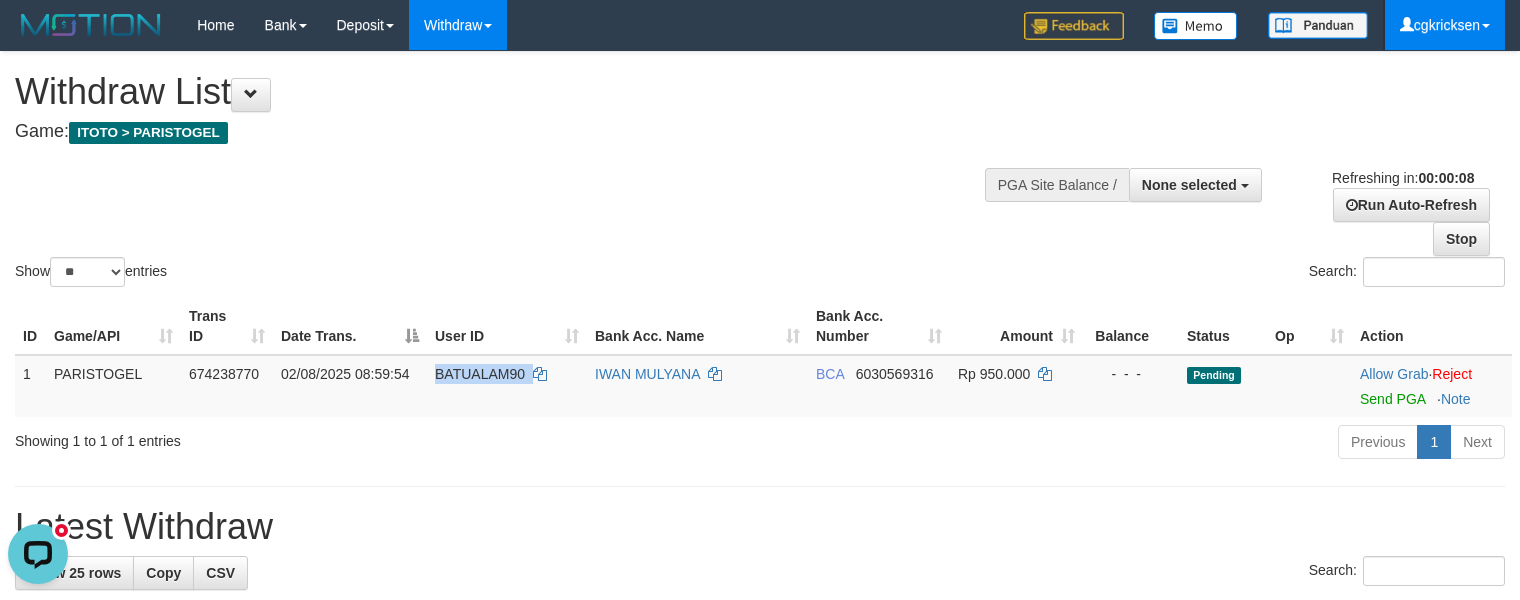 scroll, scrollTop: 0, scrollLeft: 0, axis: both 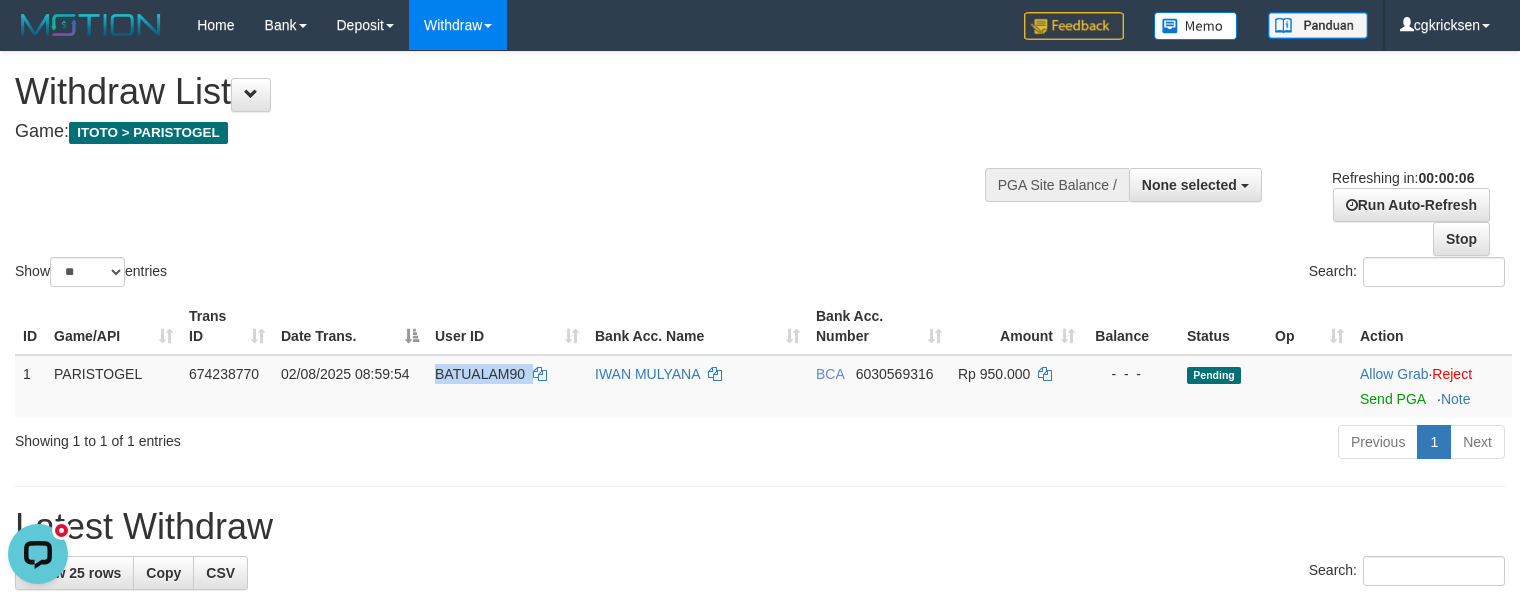 drag, startPoint x: 604, startPoint y: 449, endPoint x: 645, endPoint y: 429, distance: 45.617977 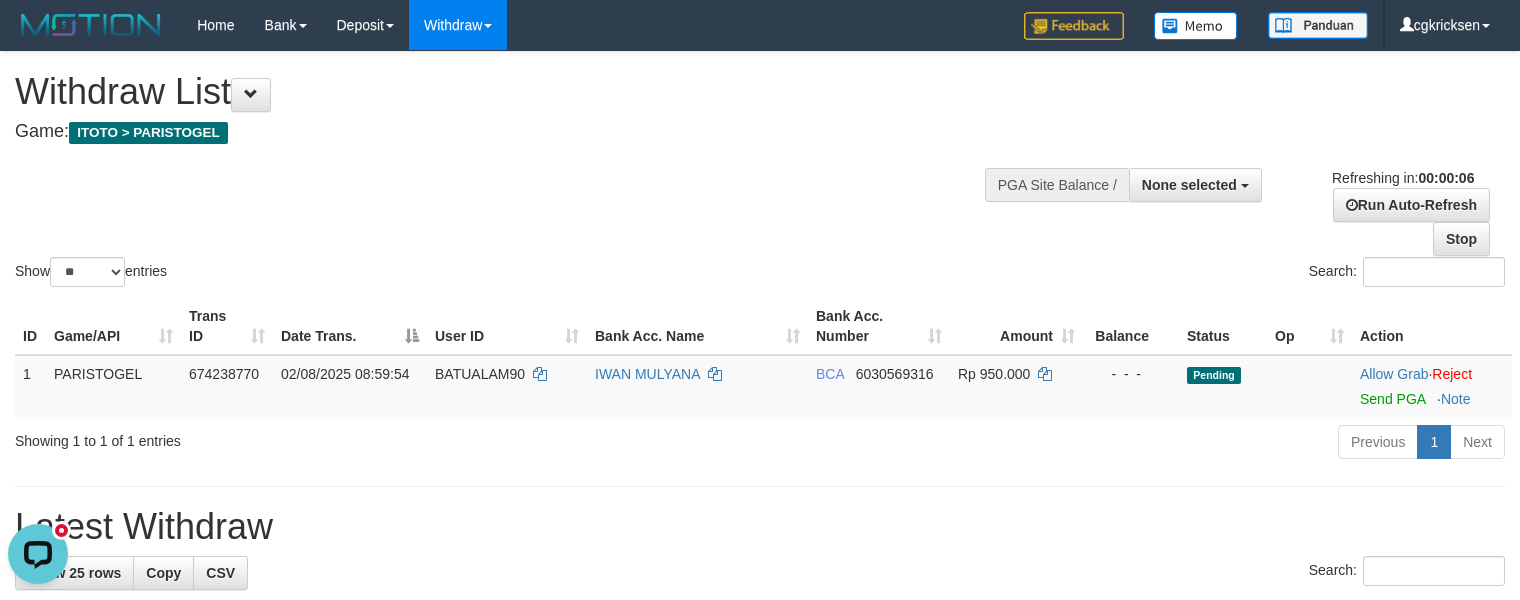 click on "ID Game/API Trans ID Date Trans. User ID Bank Acc. Name Bank Acc. Number Amount Balance Status Op Action
1 PARISTOGEL 674238770 02/08/2025 08:59:54 BATUALAM90    IWAN MULYANA    BCA     6030569316 Rp 950.000    -  -  - Pending Allow Grab   ·    Reject Send PGA     ·    Note Processing..." at bounding box center [760, 357] 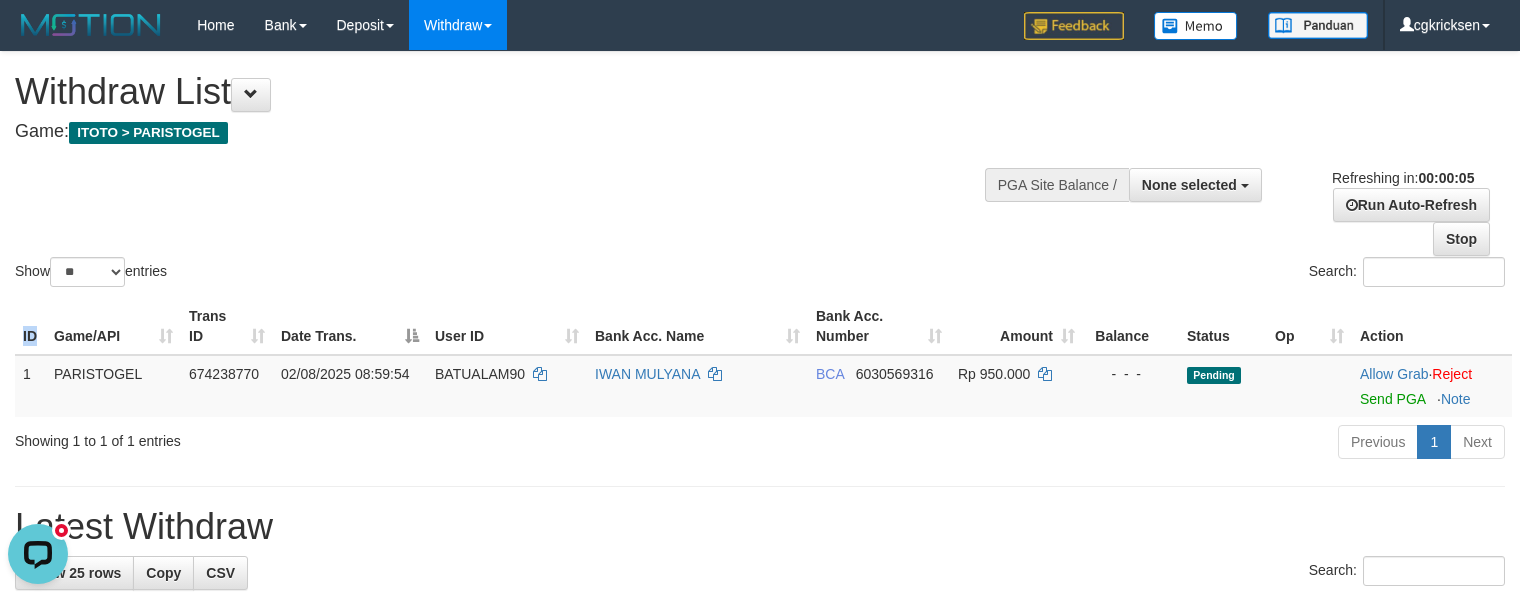 copy on "ID" 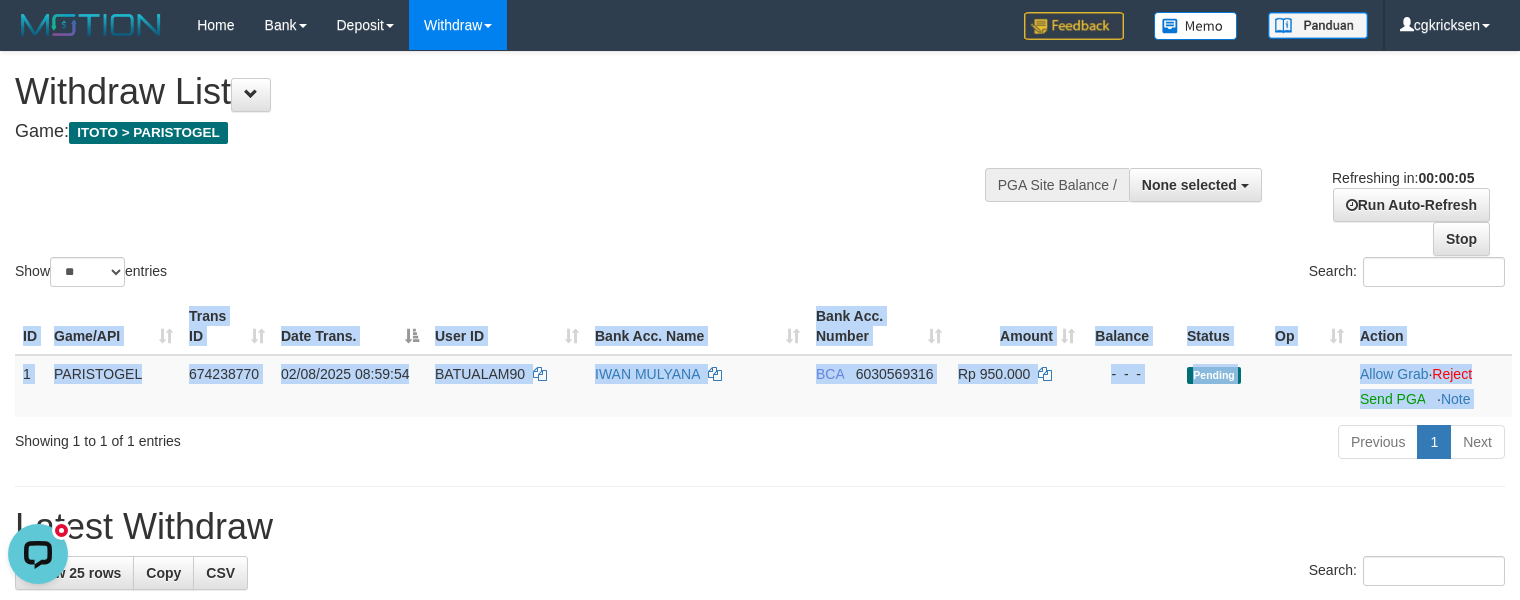 copy on "ID Game/API Trans ID Date Trans. User ID Bank Acc. Name Bank Acc. Number Amount Balance Status Op Action
1 PARISTOGEL 674238770 02/08/2025 08:59:54 BATUALAM90    IWAN MULYANA    BCA     6030569316 Rp 950.000    -  -  - Pending Allow Grab   ·    Reject Send PGA     ·    Note Processing..." 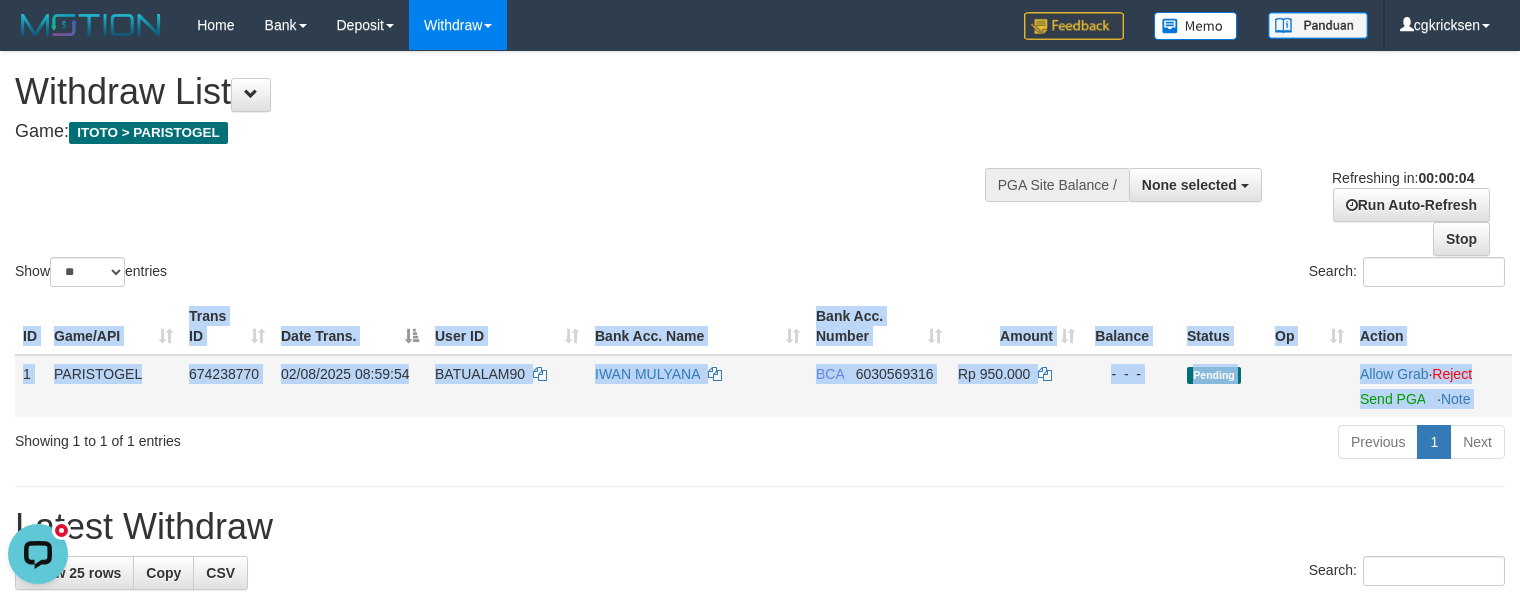 click on "IWAN MULYANA" at bounding box center [697, 386] 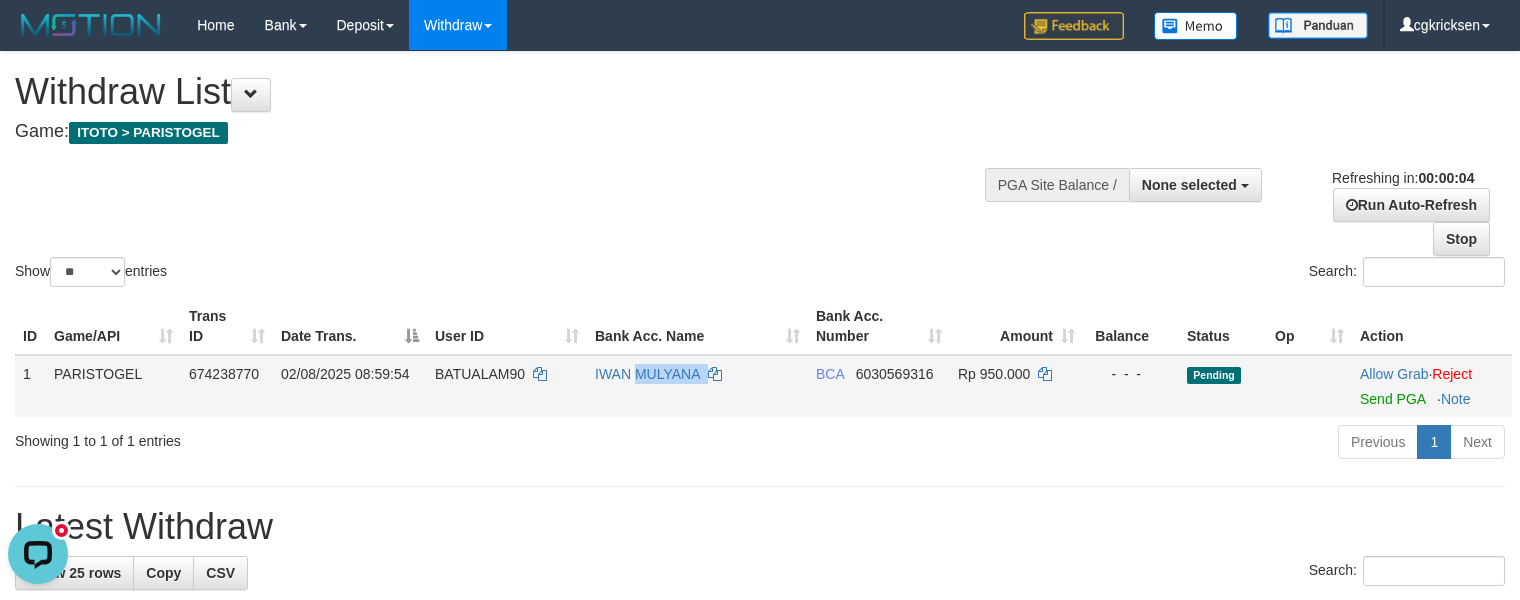 click on "IWAN MULYANA" at bounding box center (697, 386) 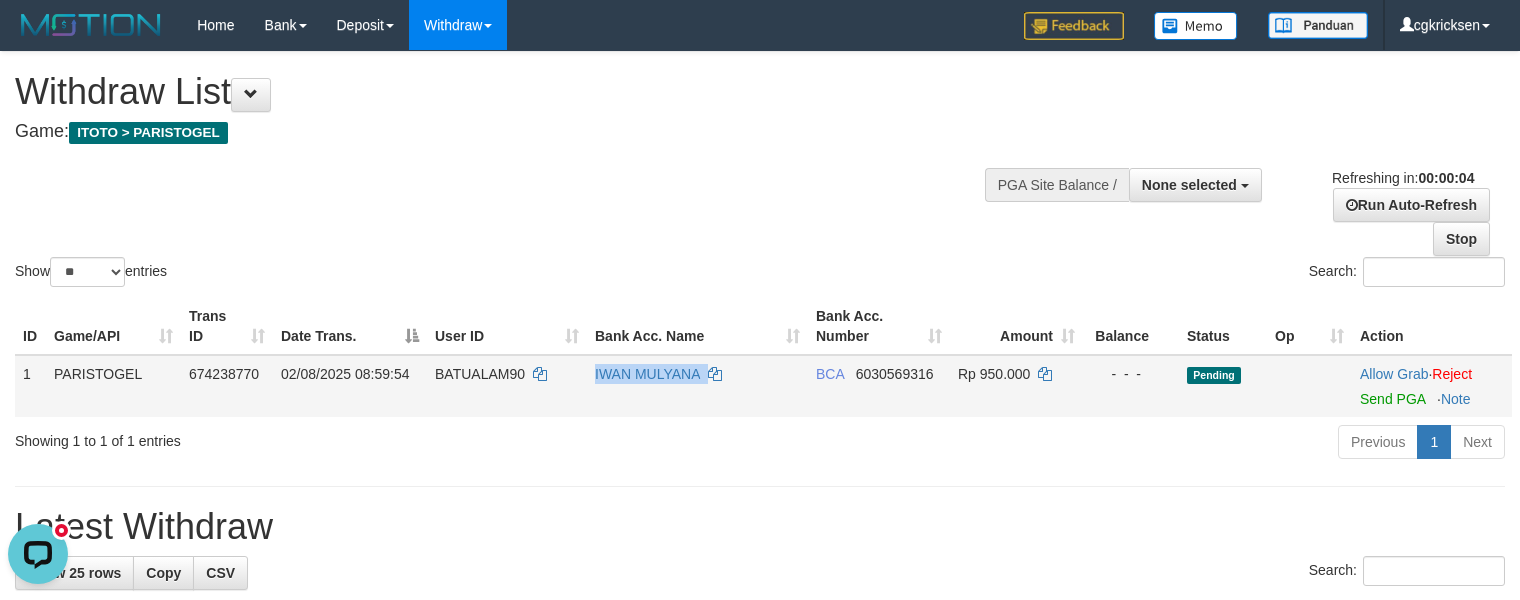 click on "IWAN MULYANA" at bounding box center (697, 386) 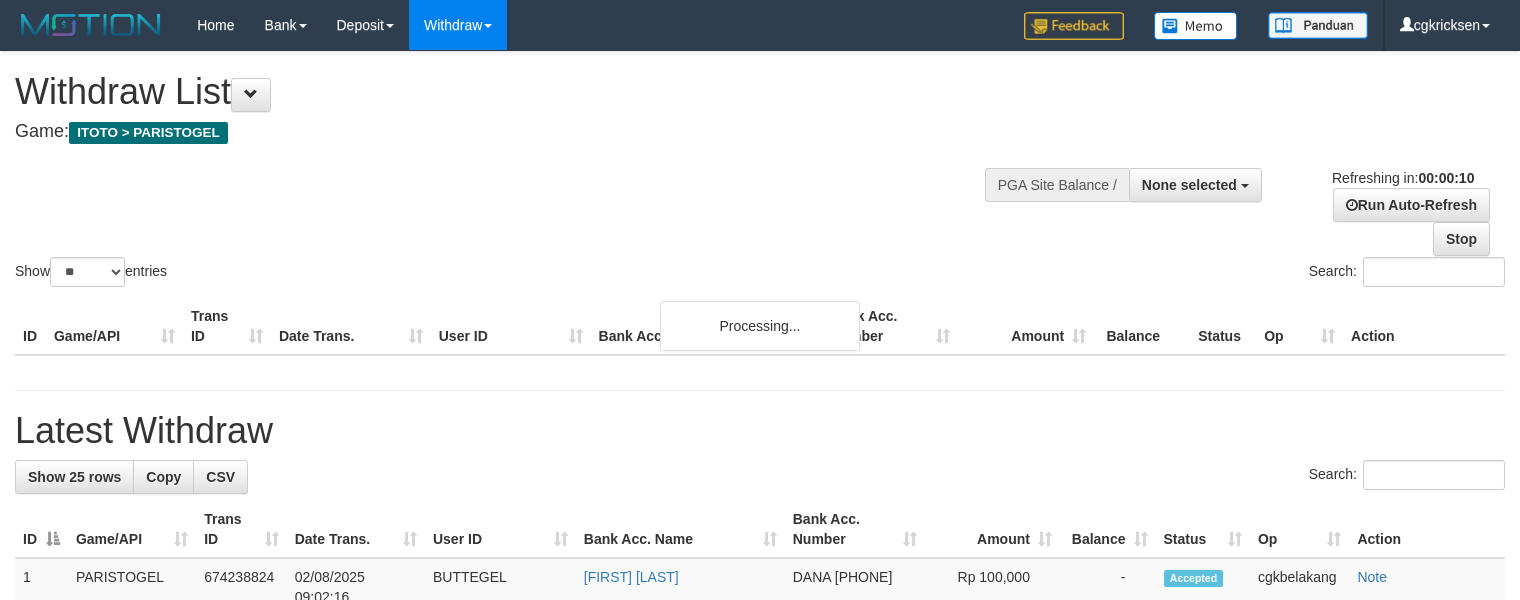 select 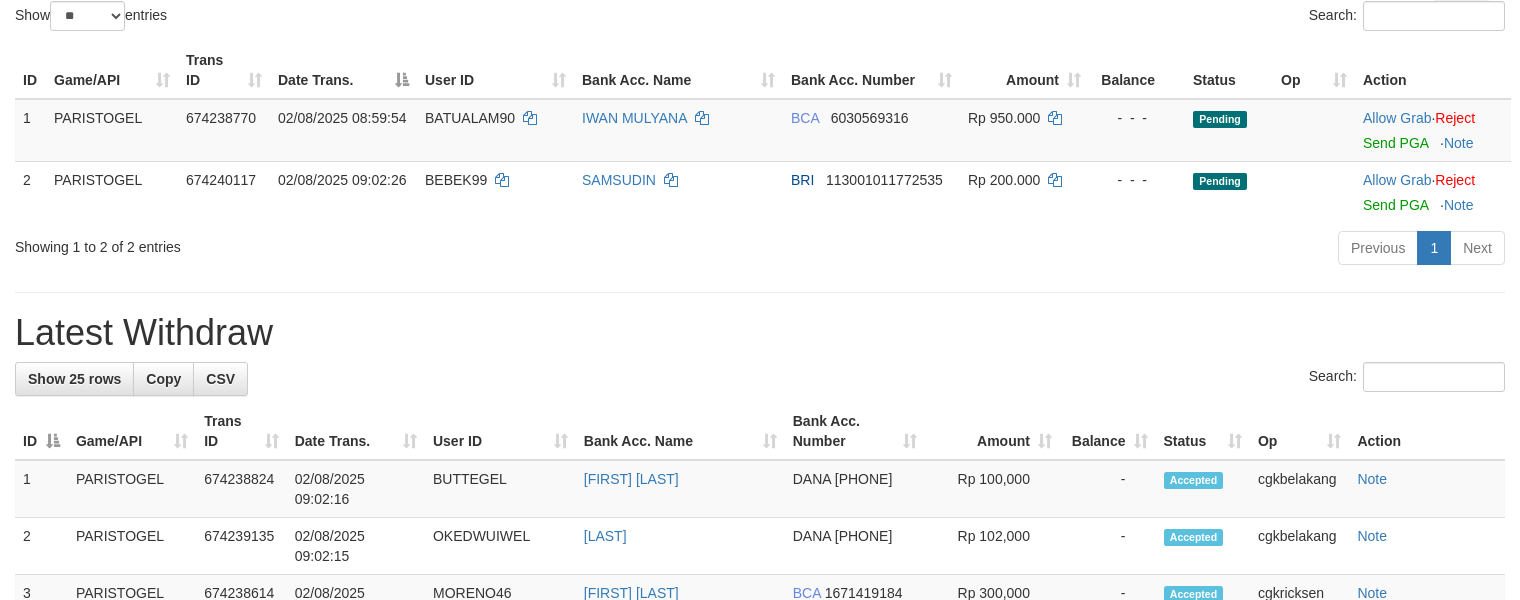 scroll, scrollTop: 266, scrollLeft: 0, axis: vertical 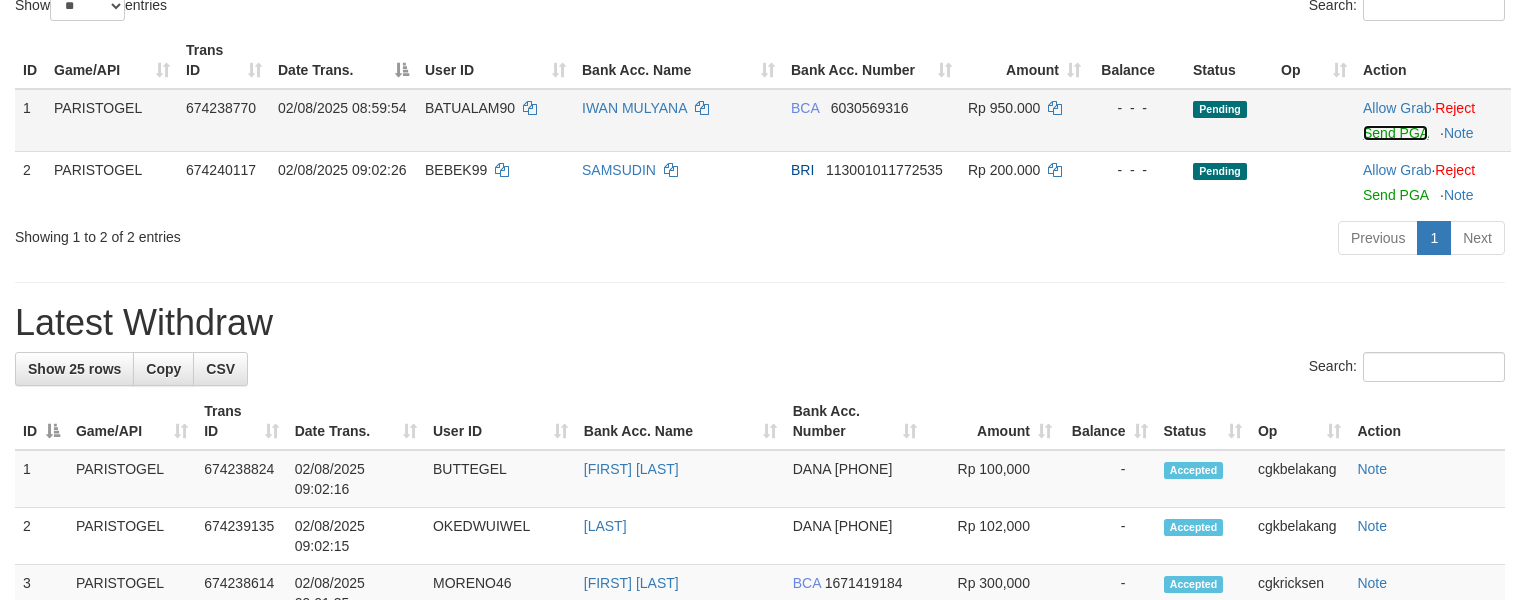 click on "Send PGA" at bounding box center [1395, 133] 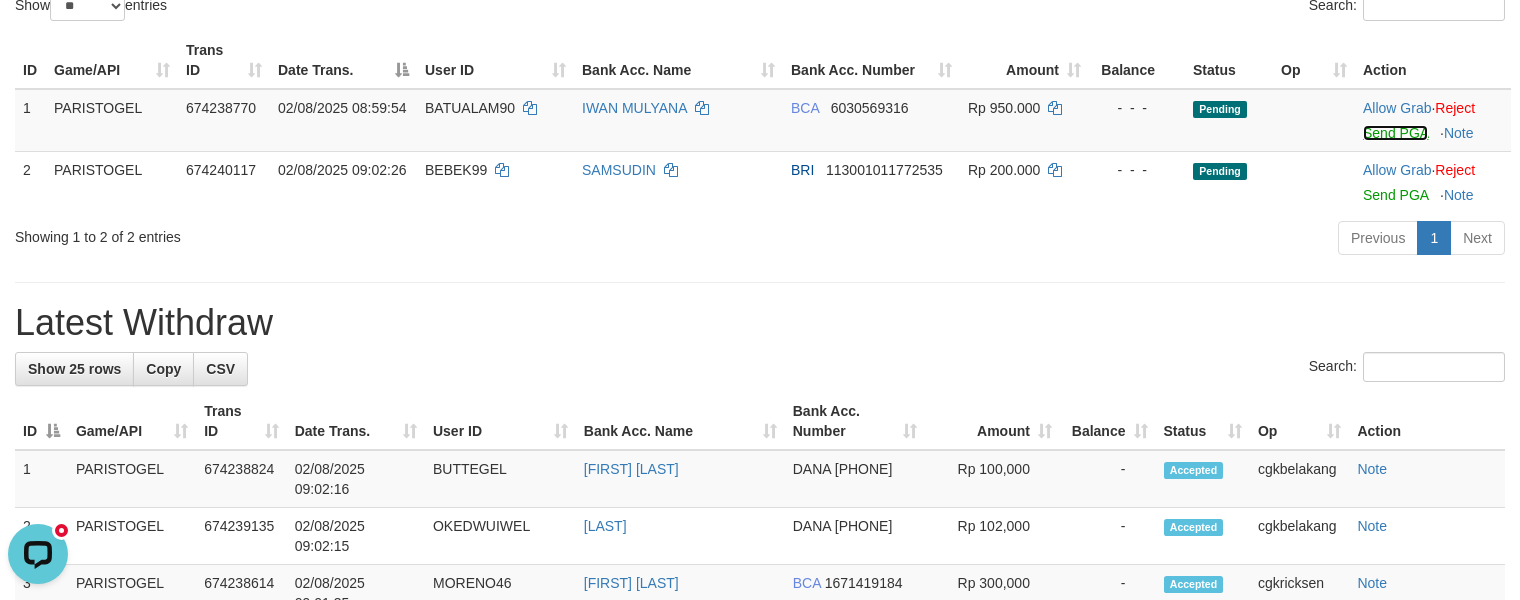 scroll, scrollTop: 0, scrollLeft: 0, axis: both 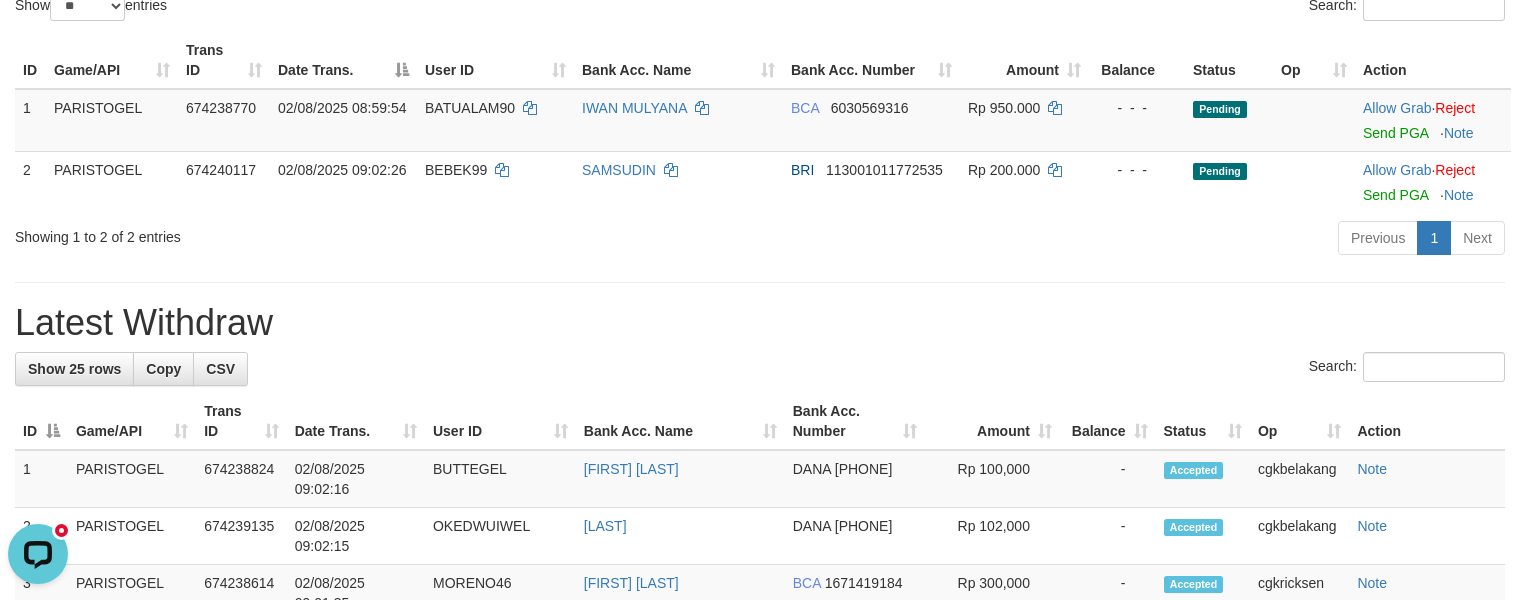 click on "**********" at bounding box center [760, 887] 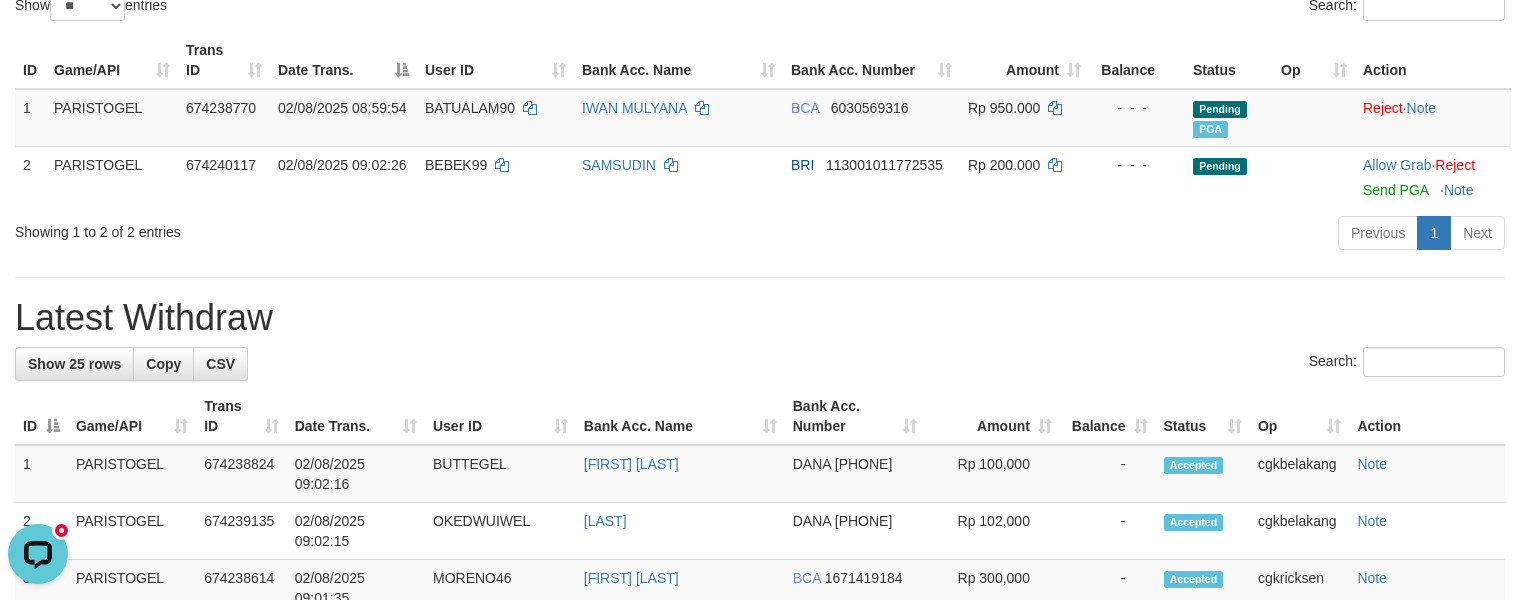 scroll, scrollTop: 893, scrollLeft: 0, axis: vertical 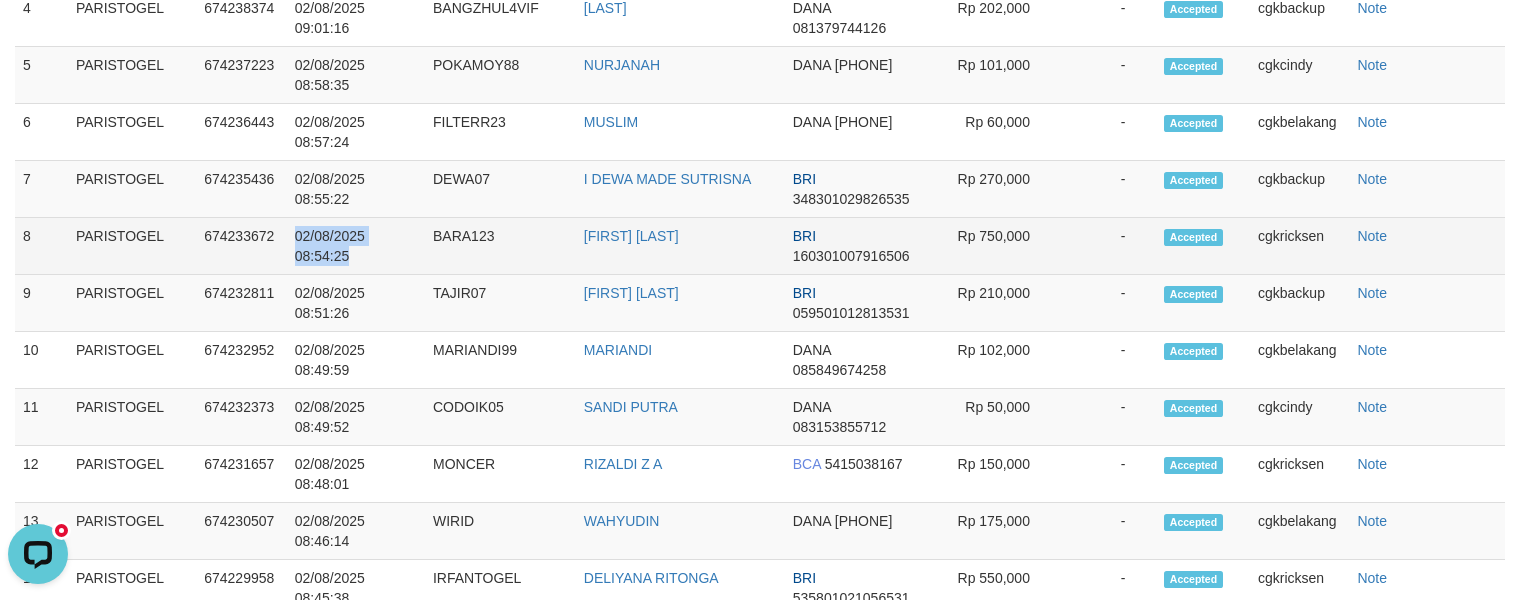 drag, startPoint x: 358, startPoint y: 328, endPoint x: 284, endPoint y: 330, distance: 74.02702 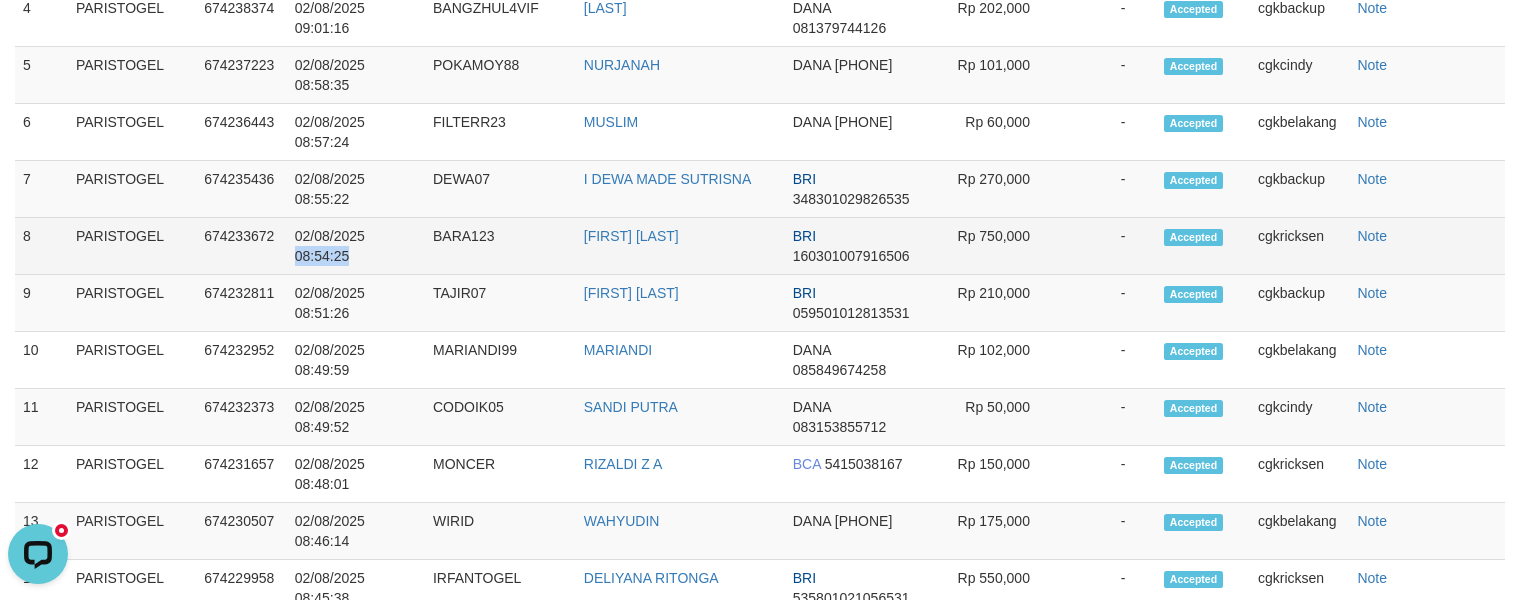 drag, startPoint x: 372, startPoint y: 330, endPoint x: 296, endPoint y: 334, distance: 76.105194 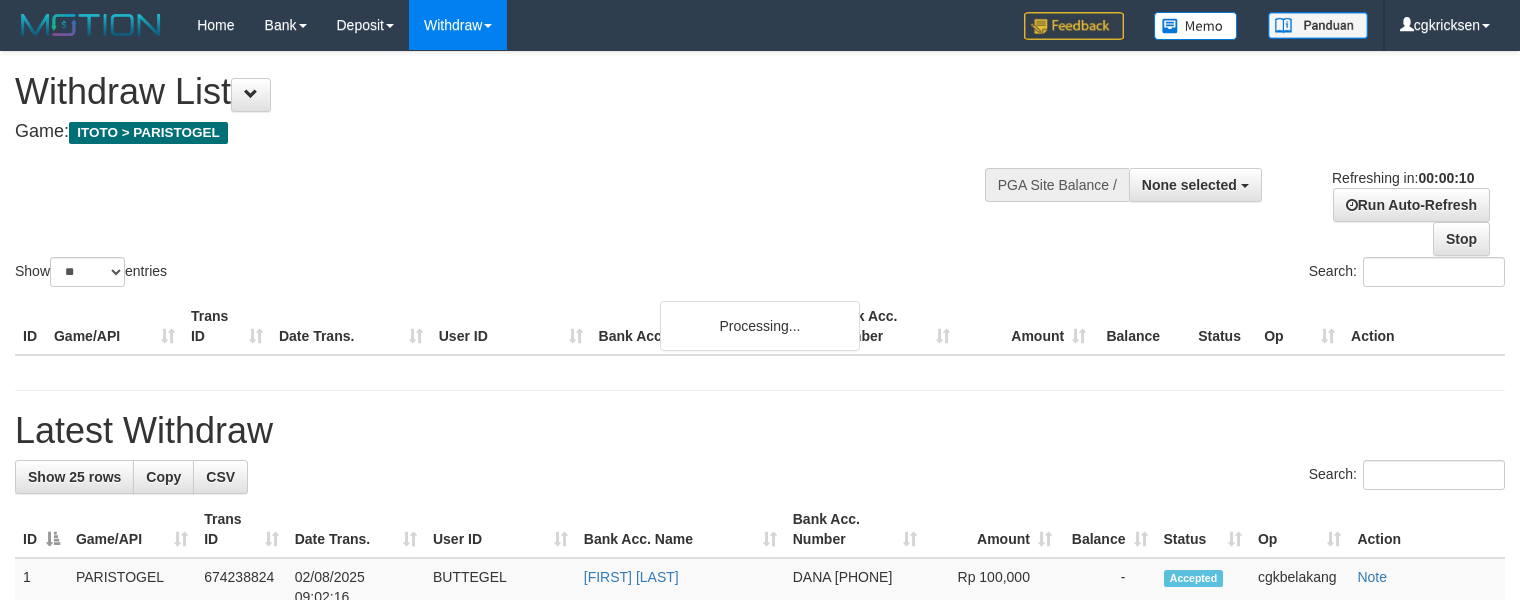 select 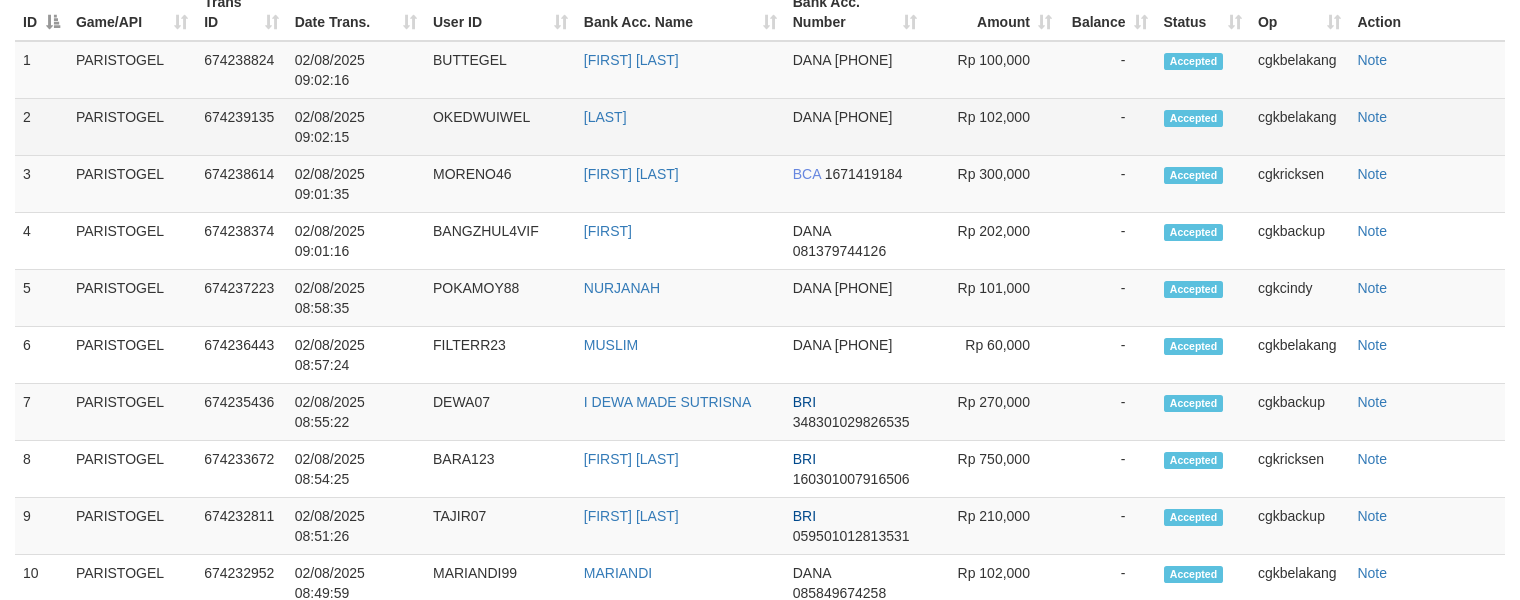 scroll, scrollTop: 800, scrollLeft: 0, axis: vertical 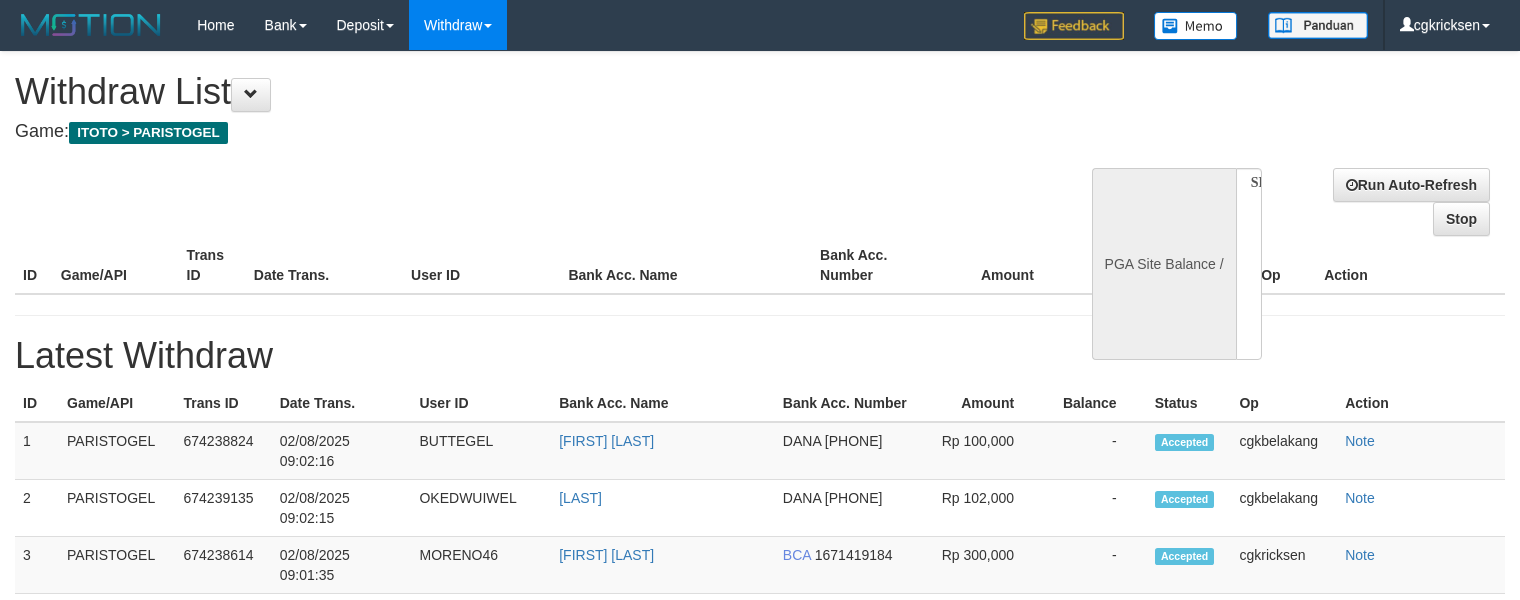 select 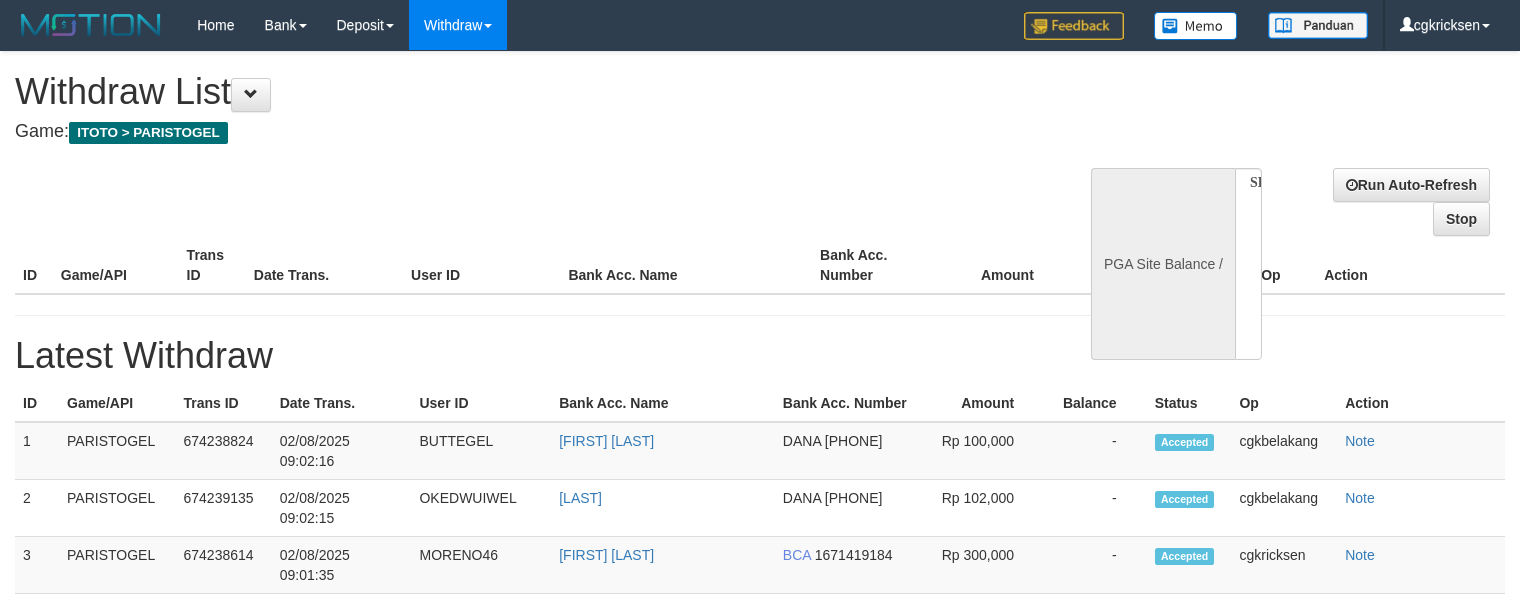 scroll, scrollTop: 0, scrollLeft: 0, axis: both 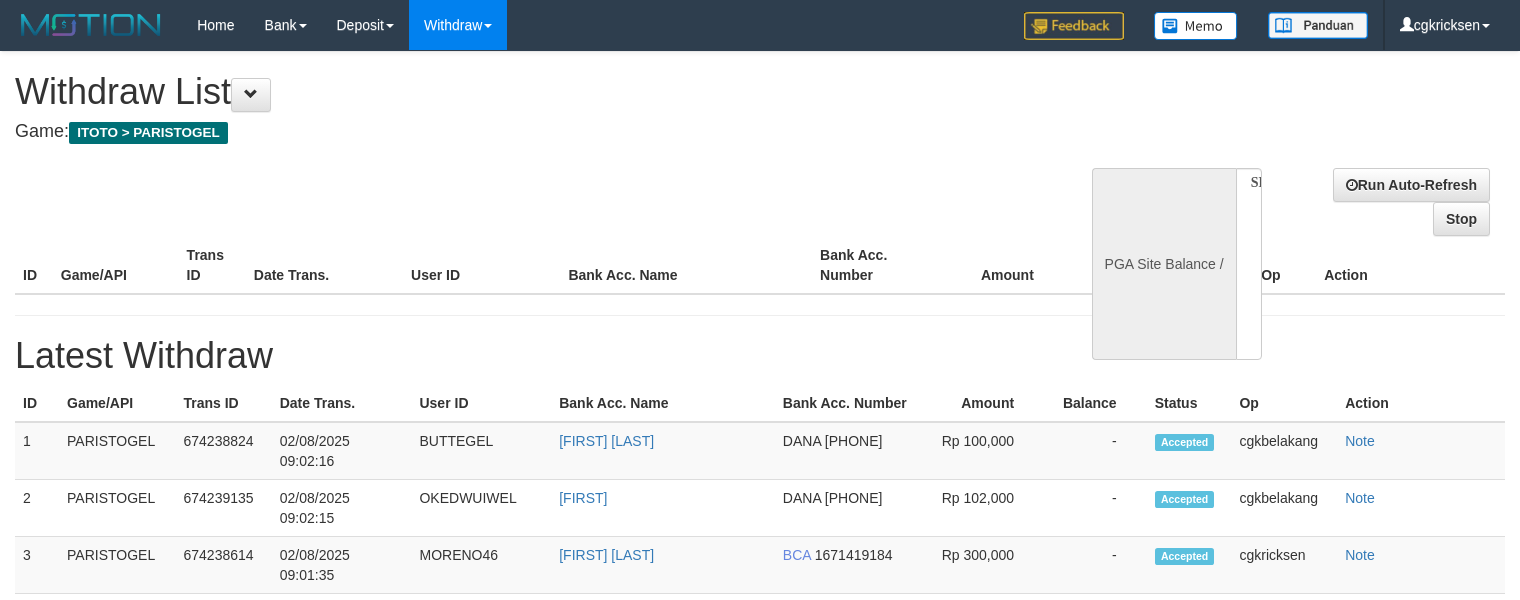 select 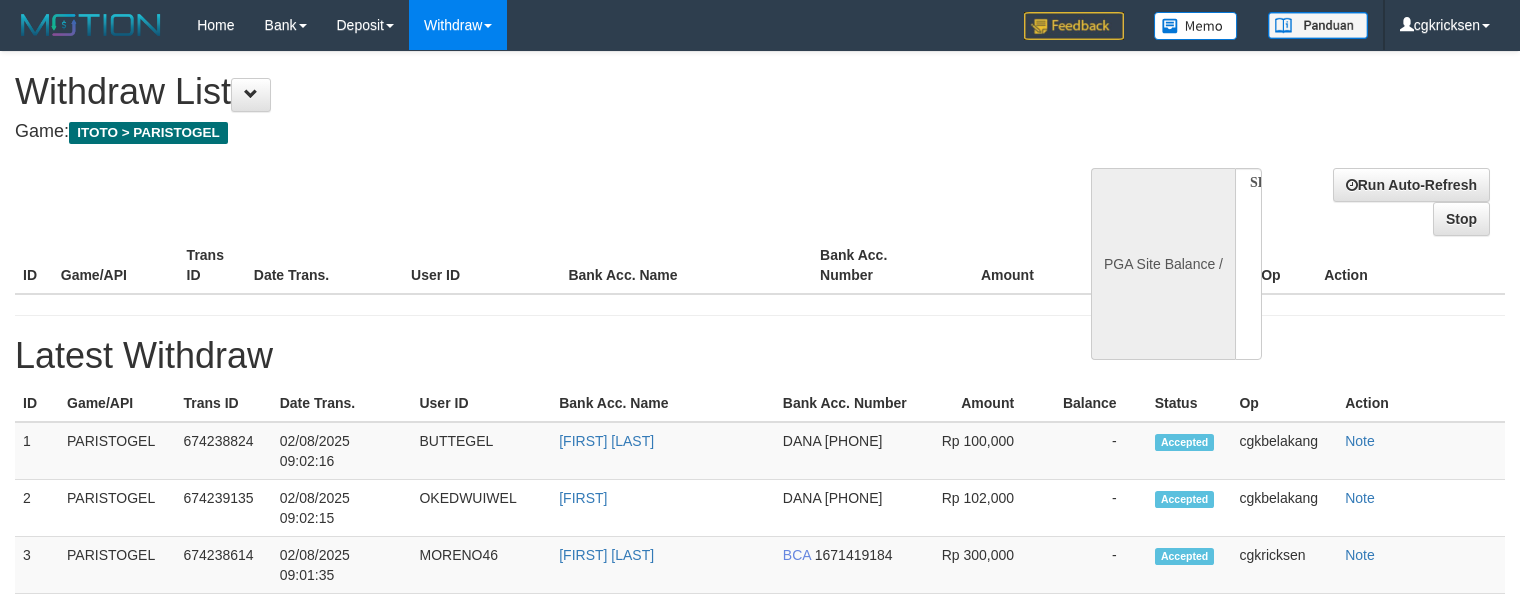 scroll, scrollTop: 0, scrollLeft: 0, axis: both 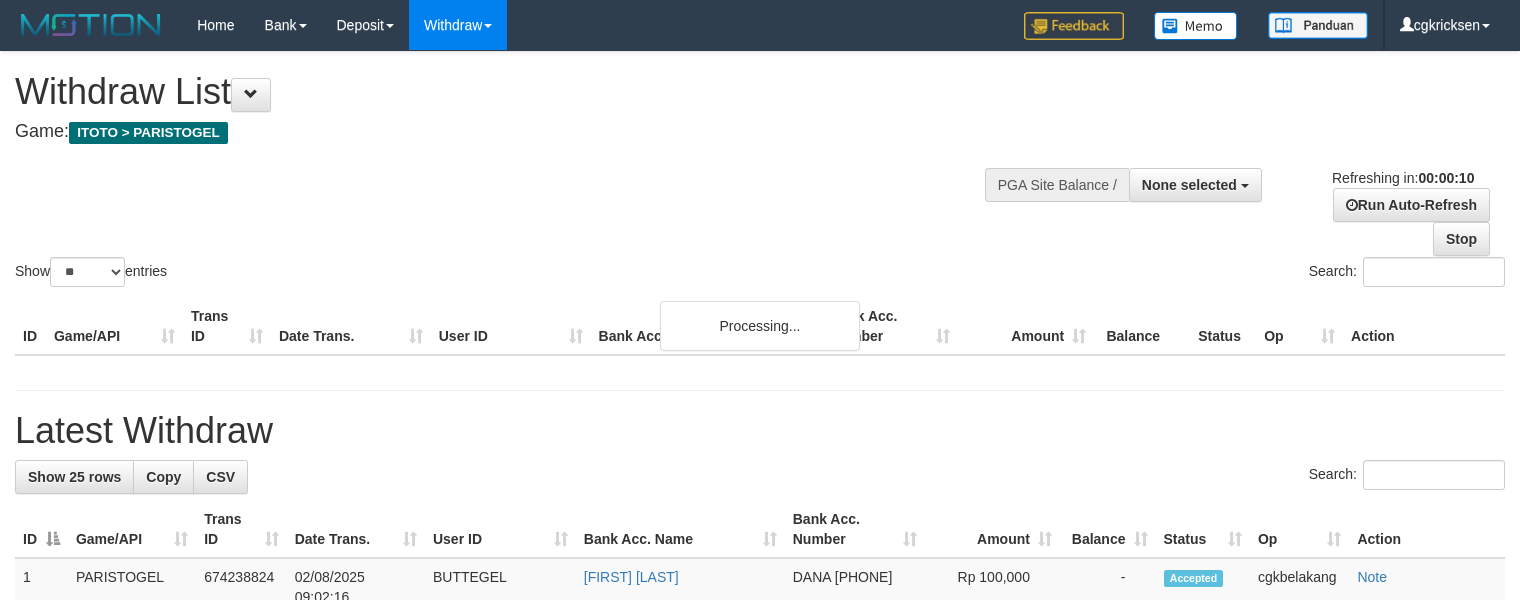 select 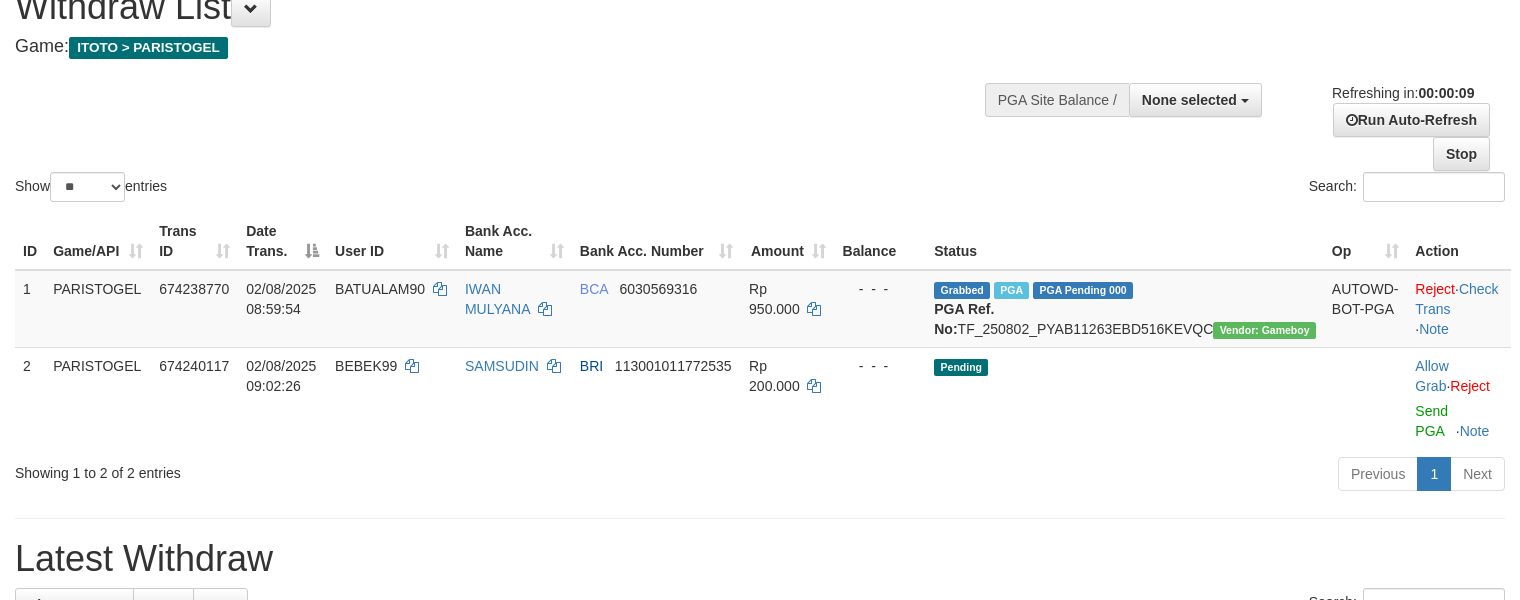 scroll, scrollTop: 133, scrollLeft: 0, axis: vertical 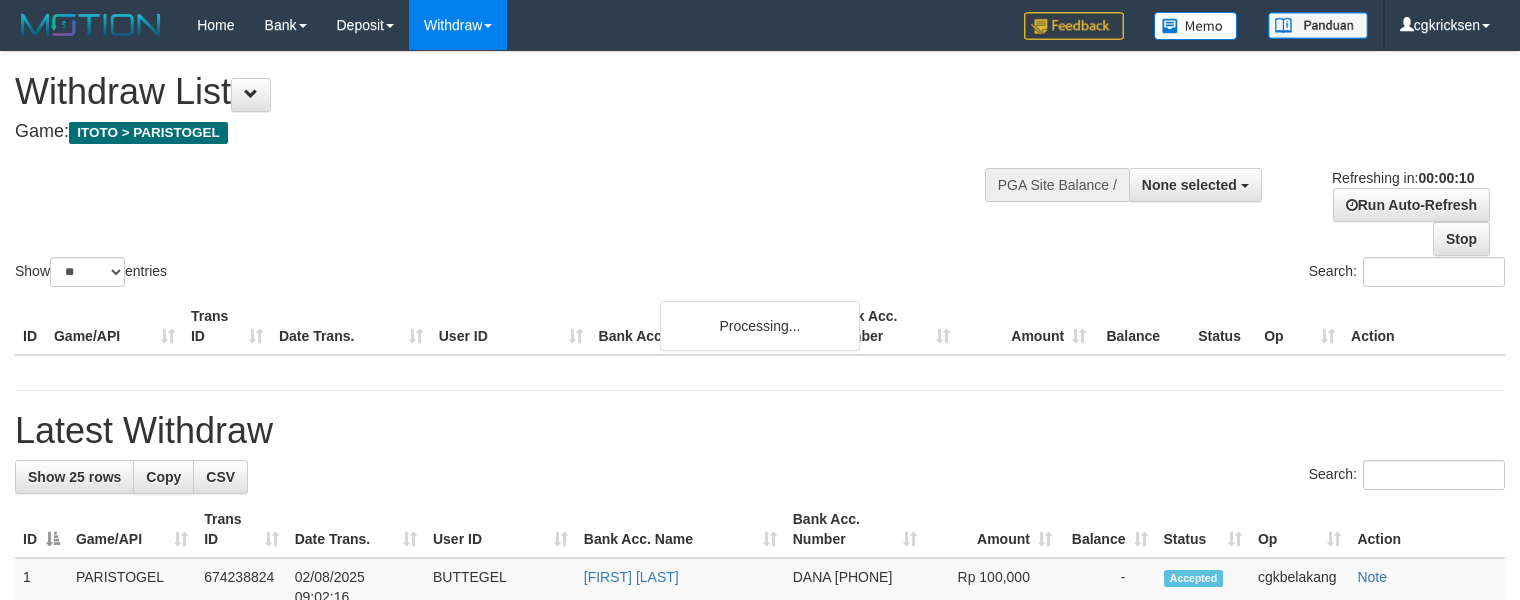 select 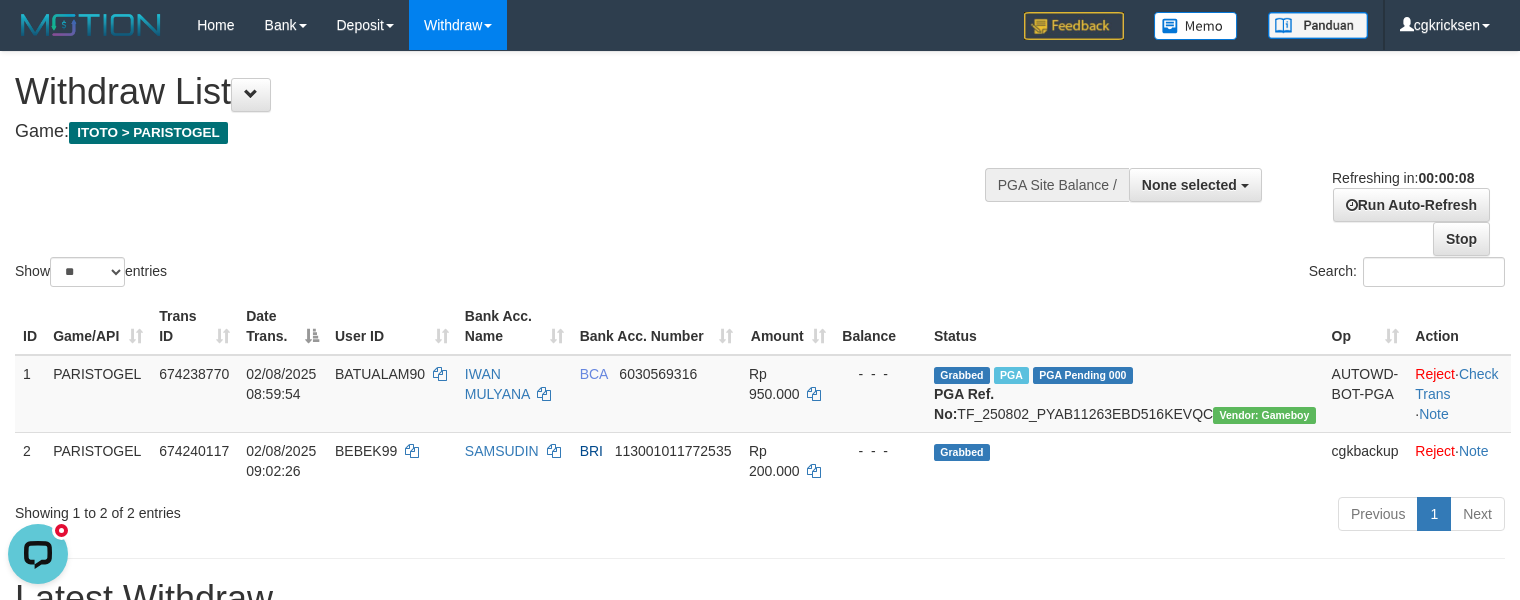 scroll, scrollTop: 0, scrollLeft: 0, axis: both 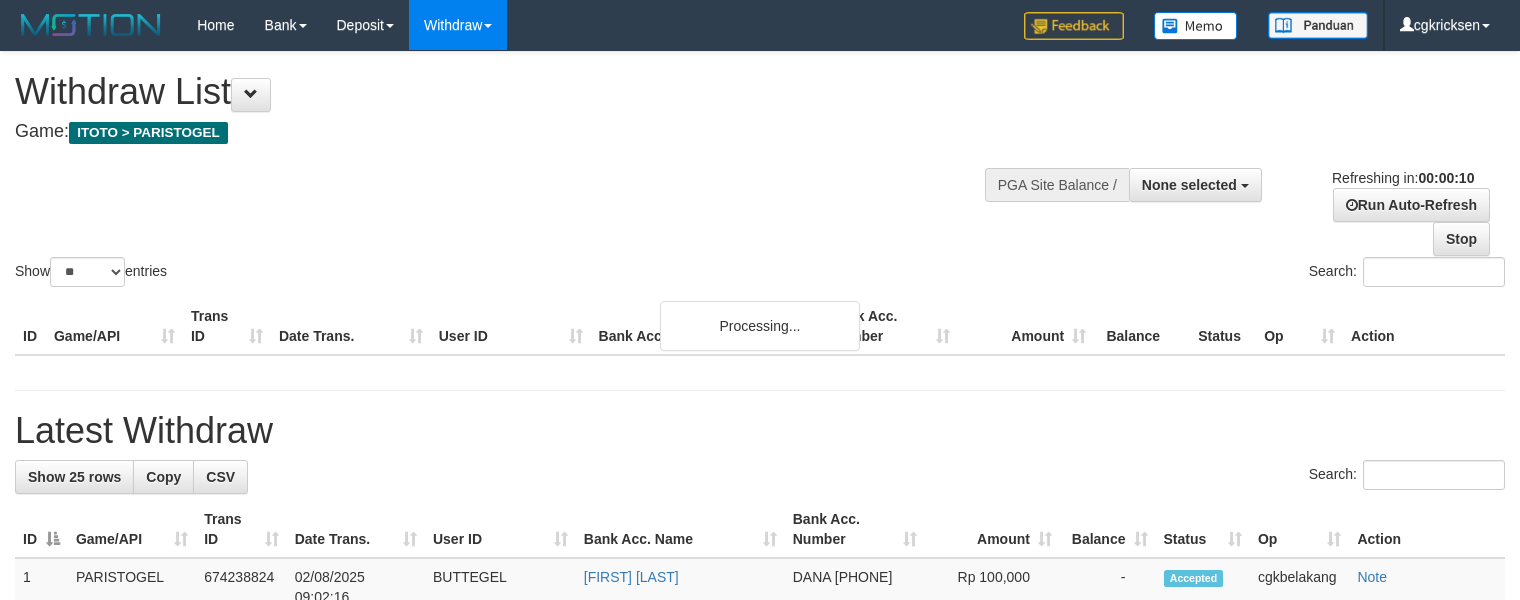 select 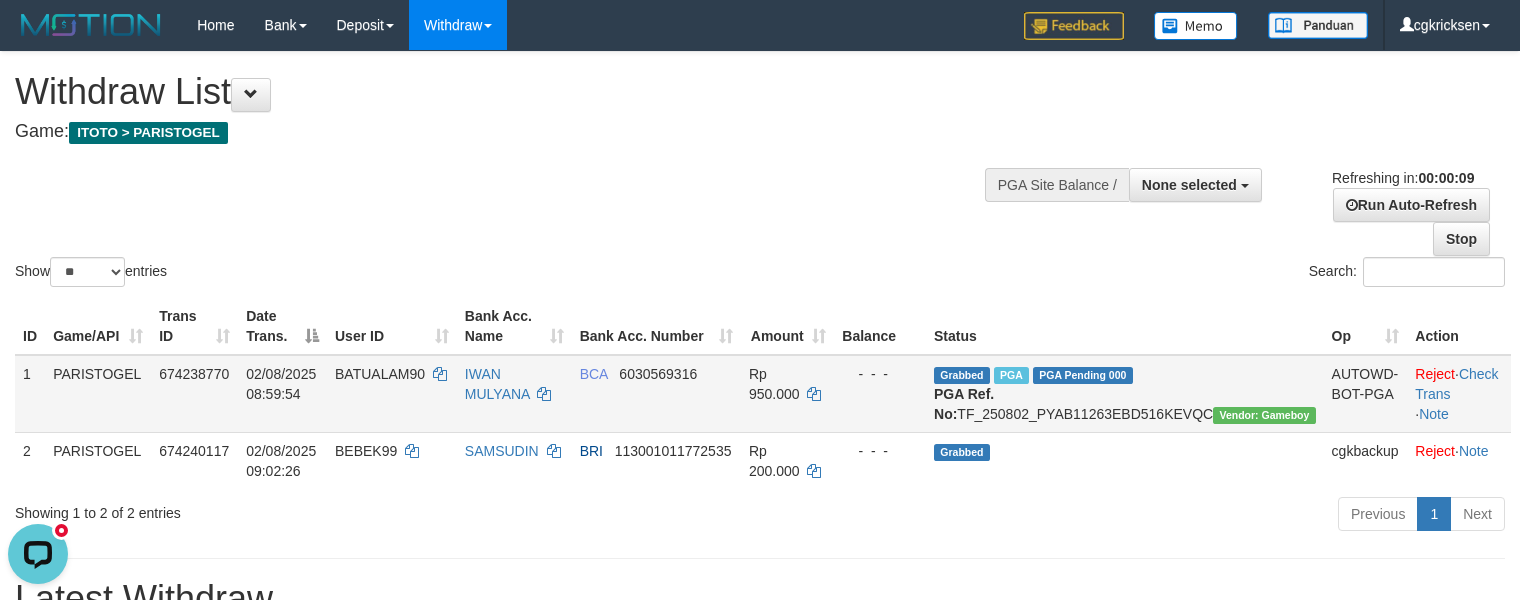 scroll, scrollTop: 0, scrollLeft: 0, axis: both 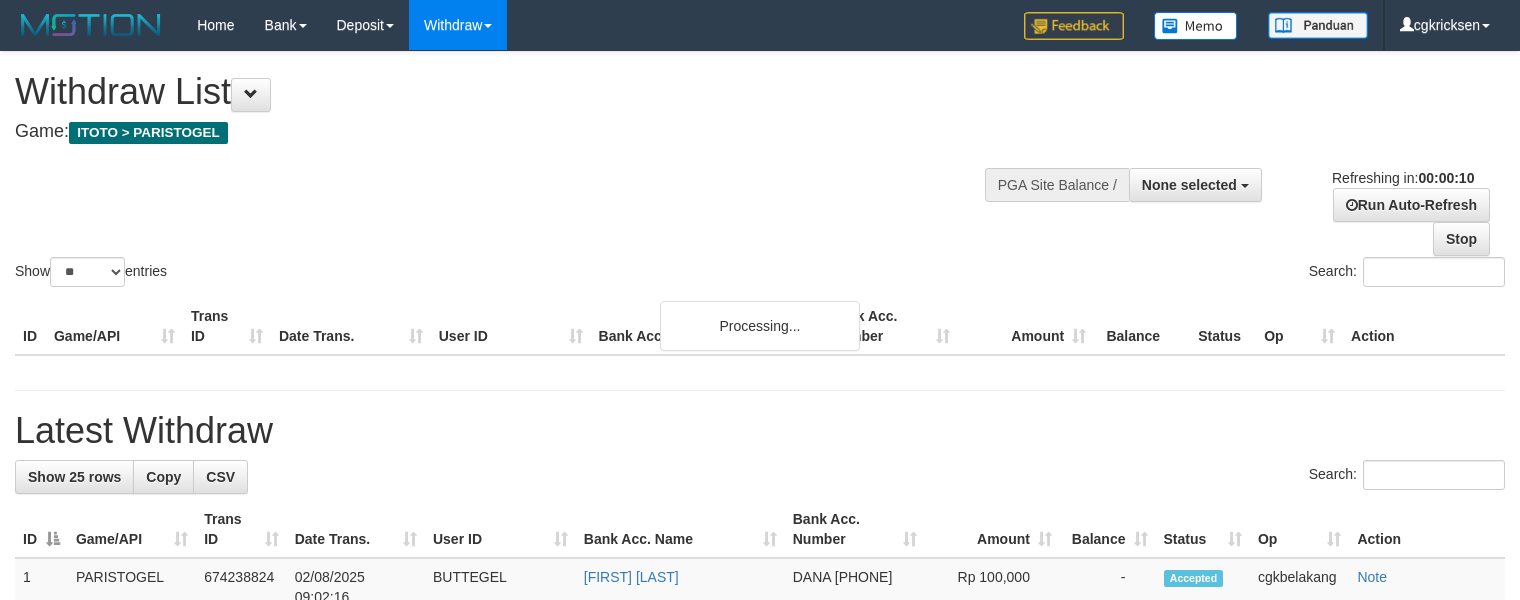 select 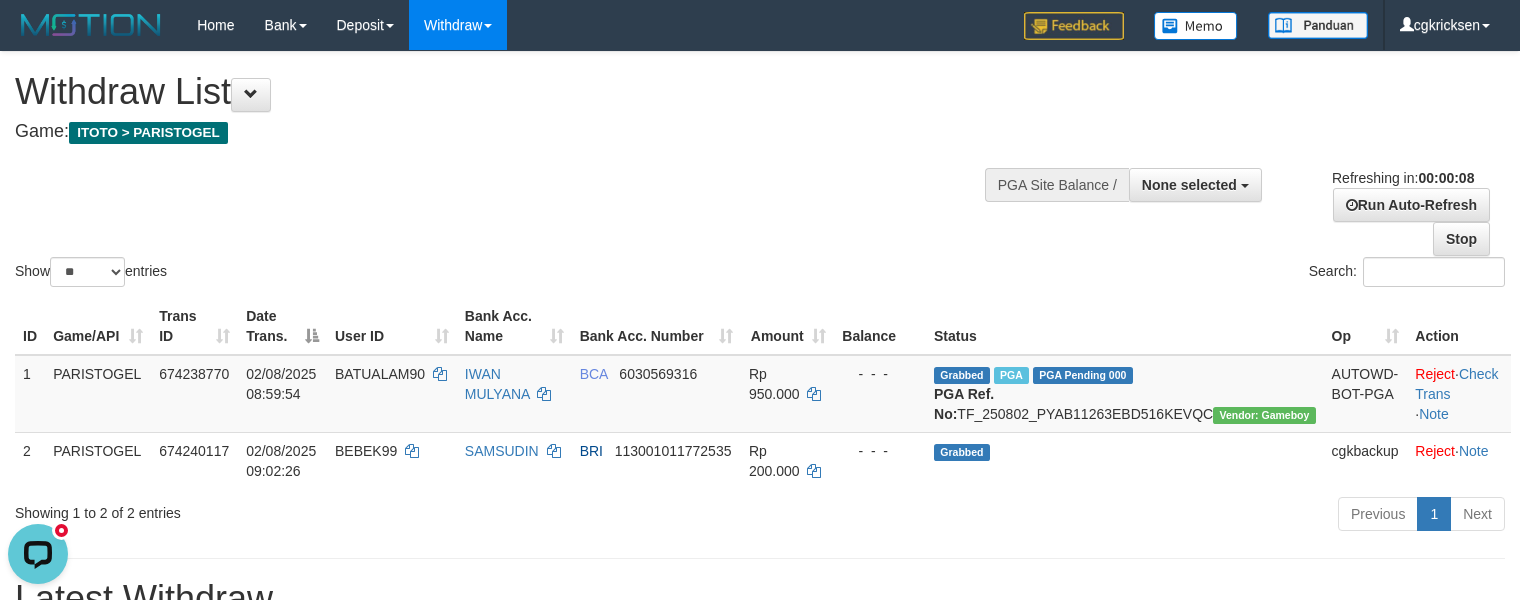 scroll, scrollTop: 0, scrollLeft: 0, axis: both 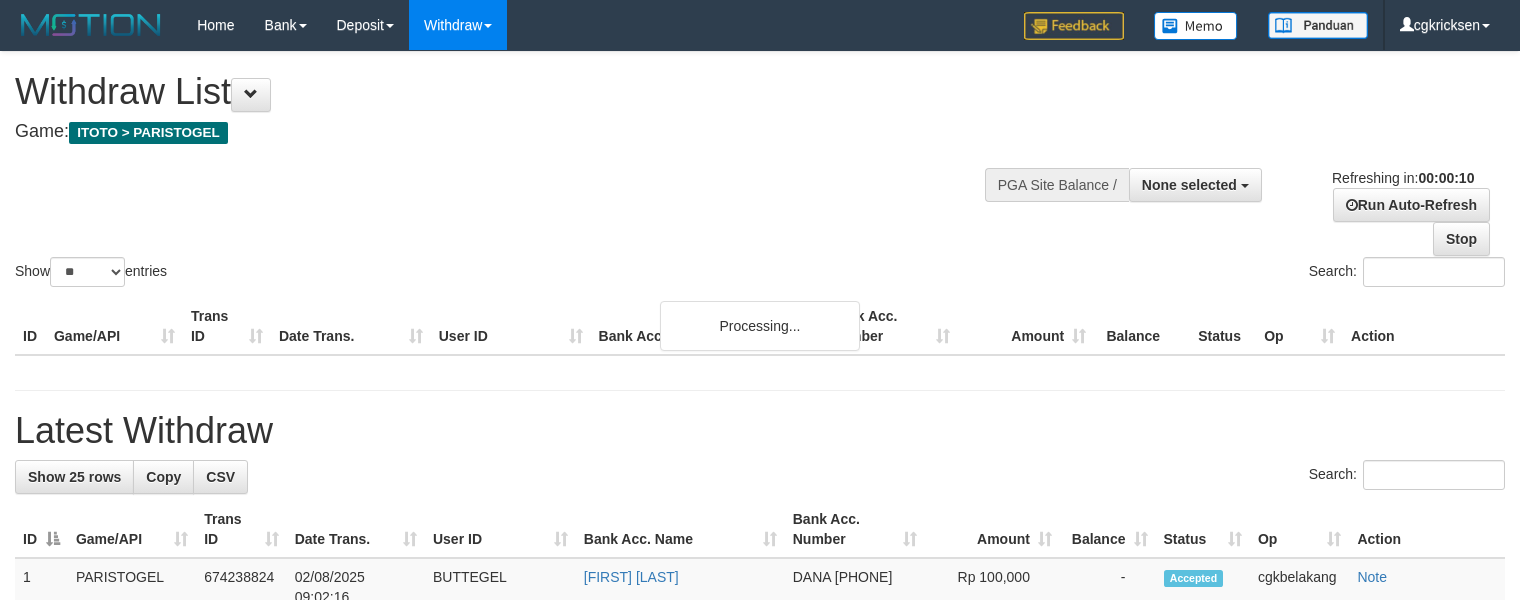 select 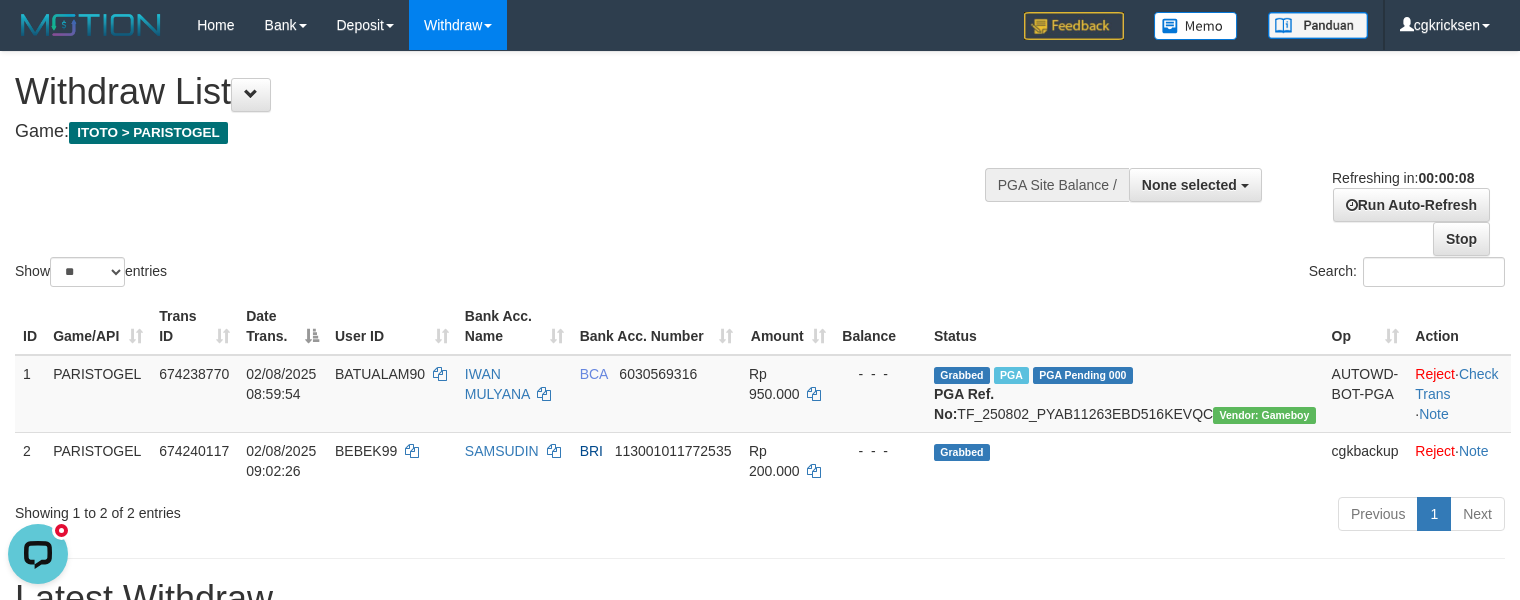scroll, scrollTop: 0, scrollLeft: 0, axis: both 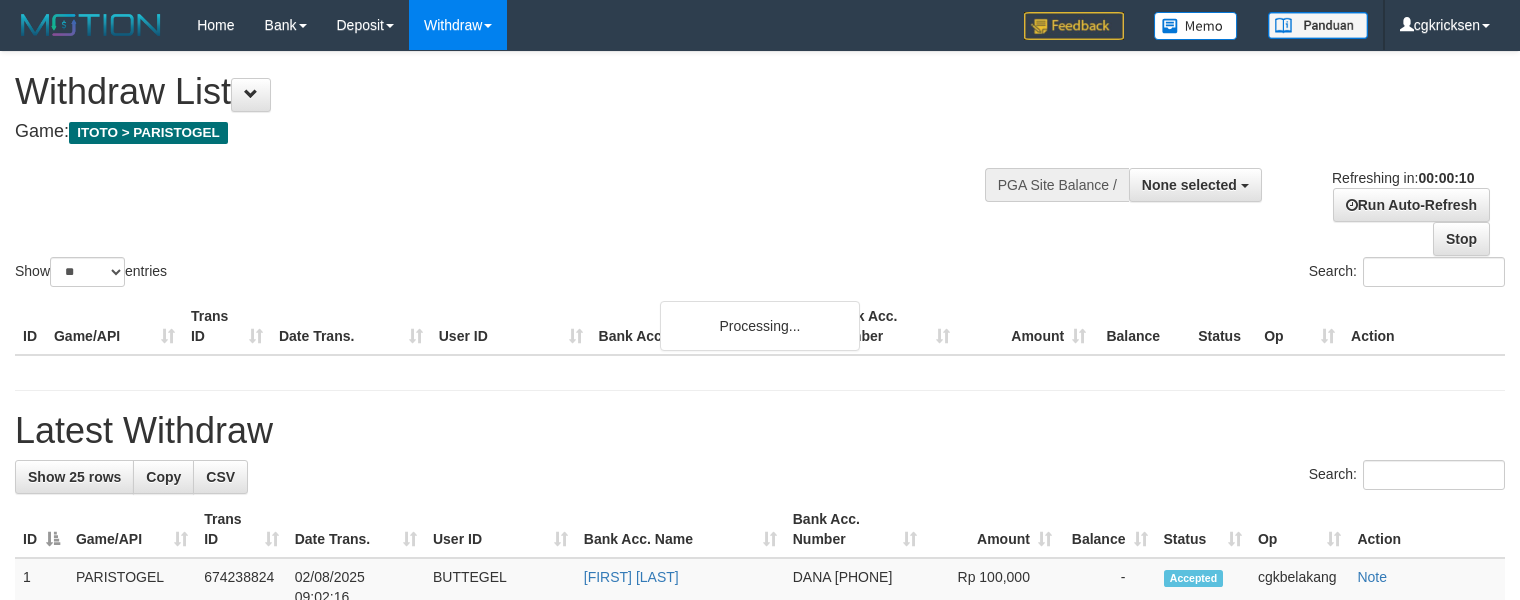 select 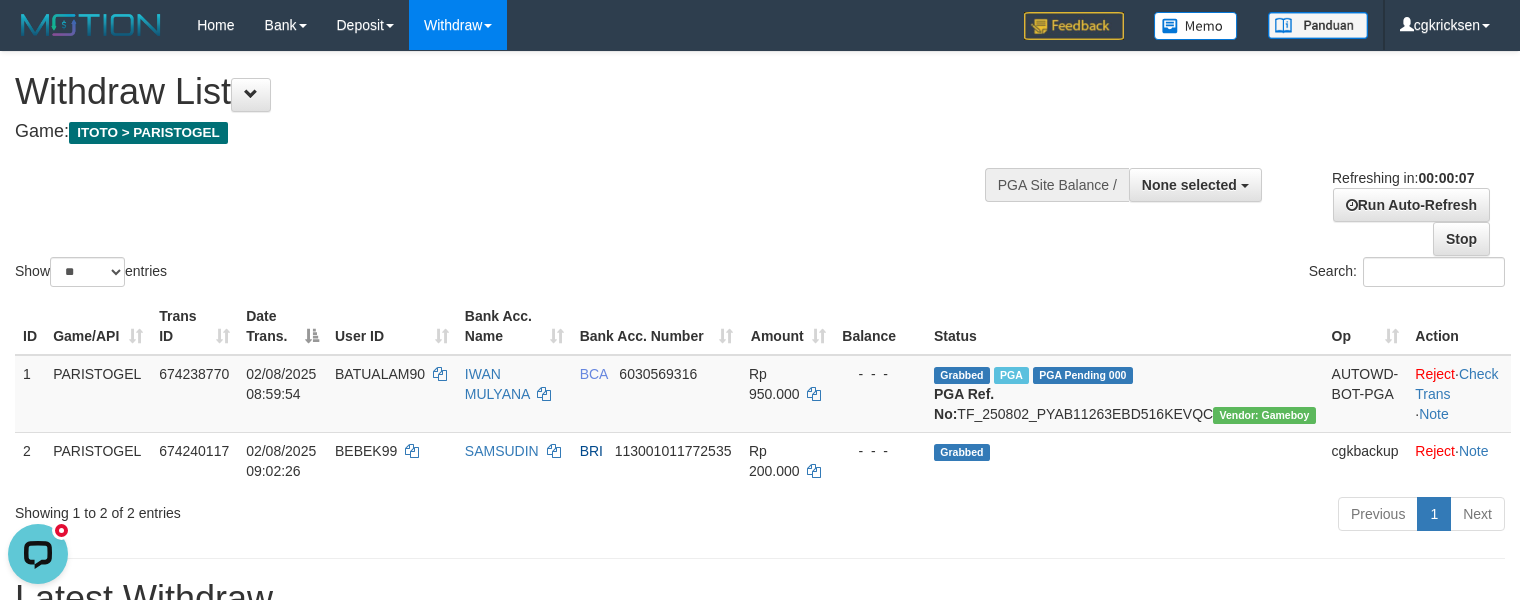 scroll, scrollTop: 0, scrollLeft: 0, axis: both 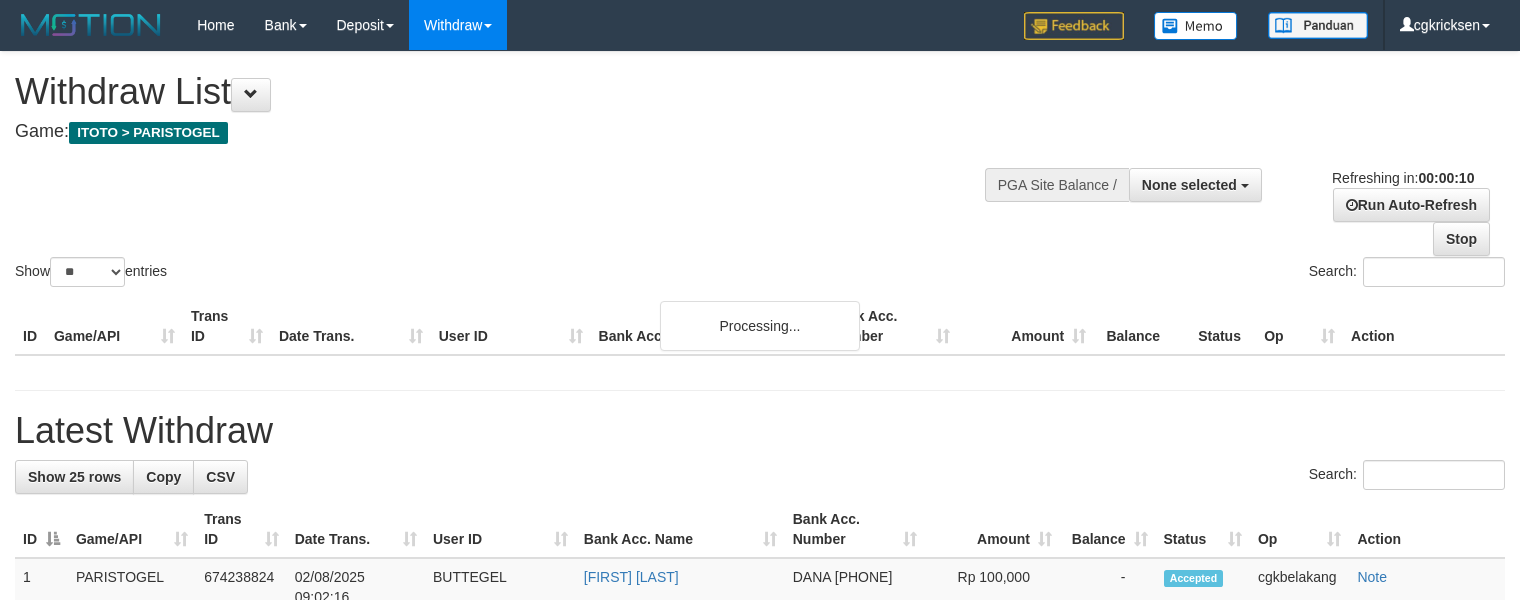 select 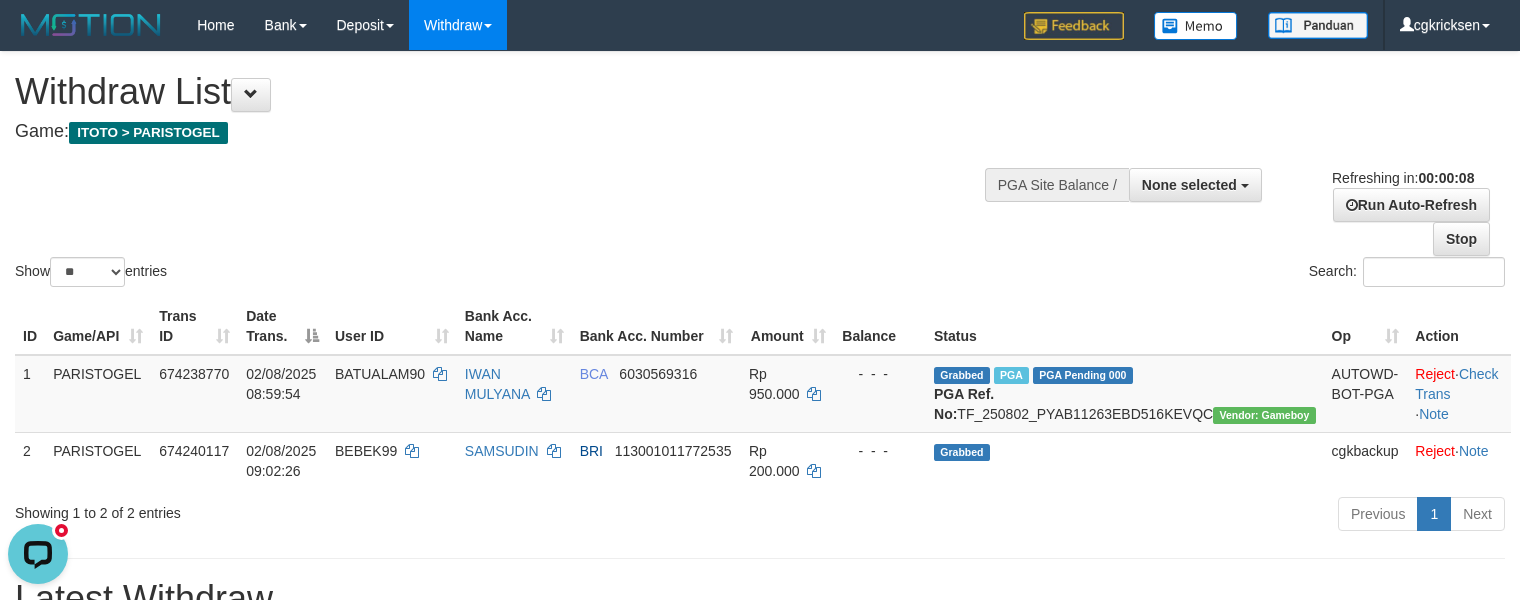 scroll, scrollTop: 0, scrollLeft: 0, axis: both 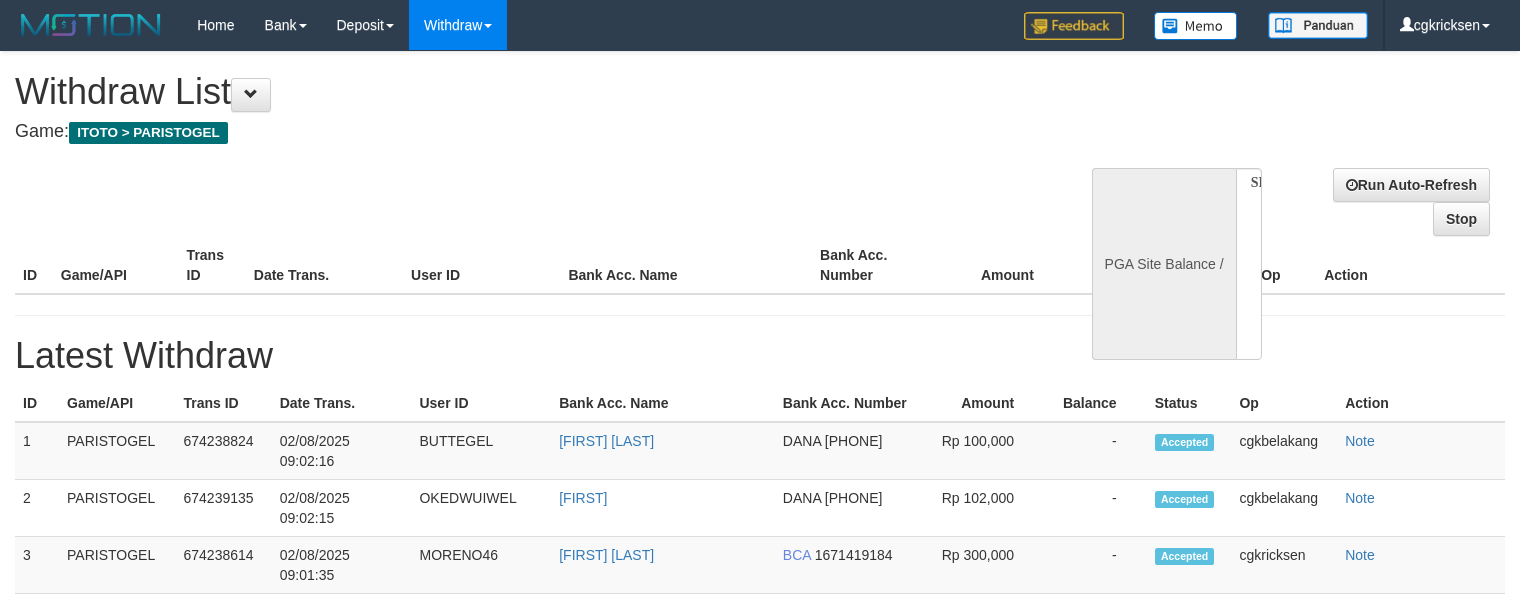 select 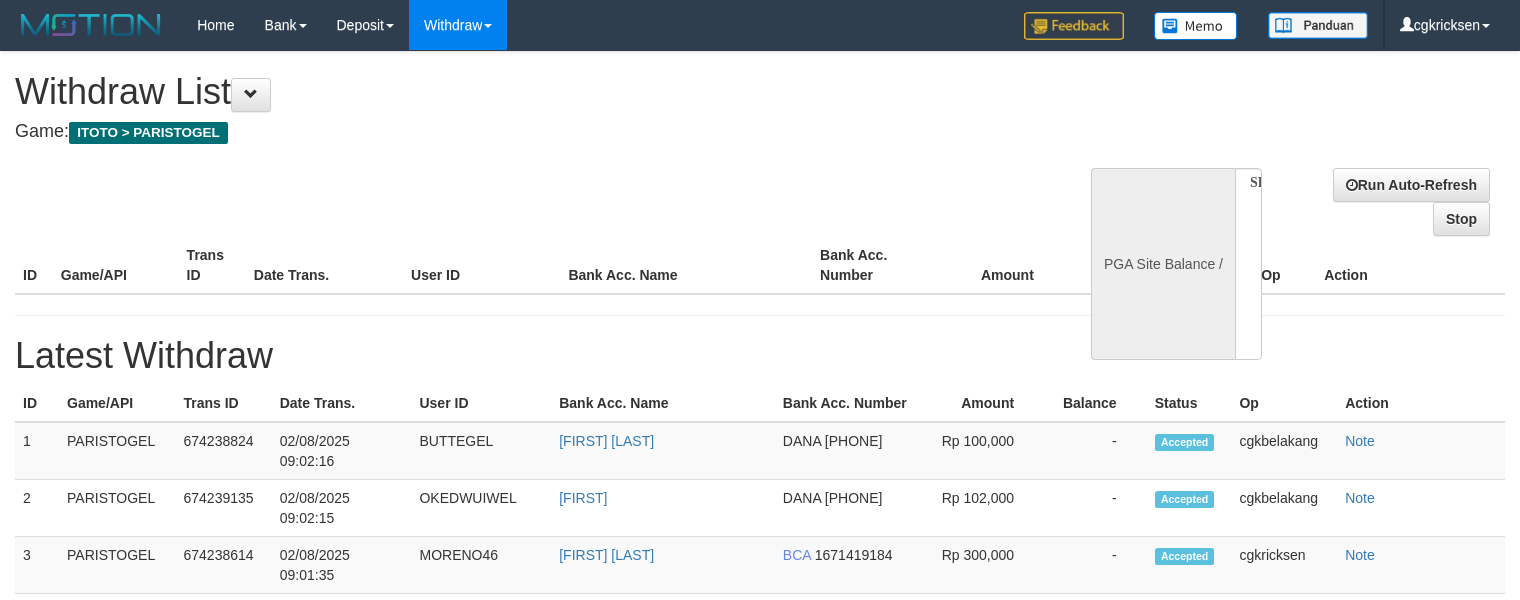 scroll, scrollTop: 0, scrollLeft: 0, axis: both 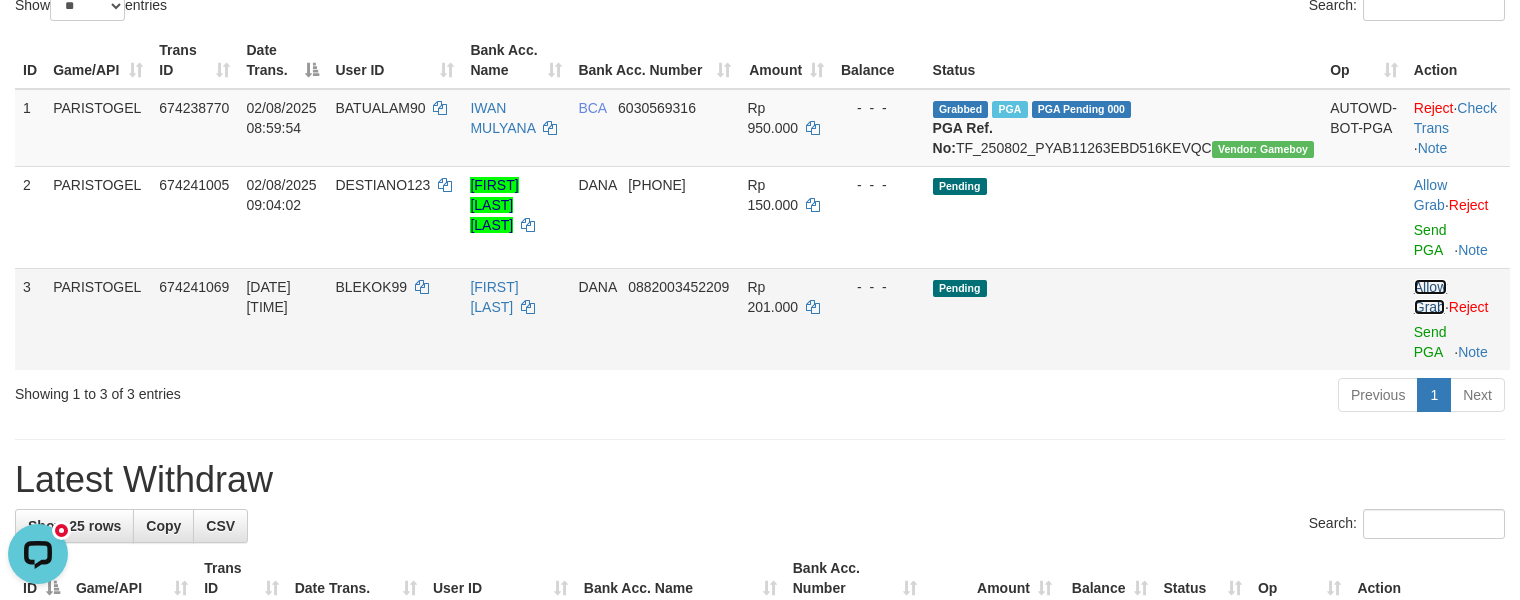 click on "Allow Grab" at bounding box center [1430, 297] 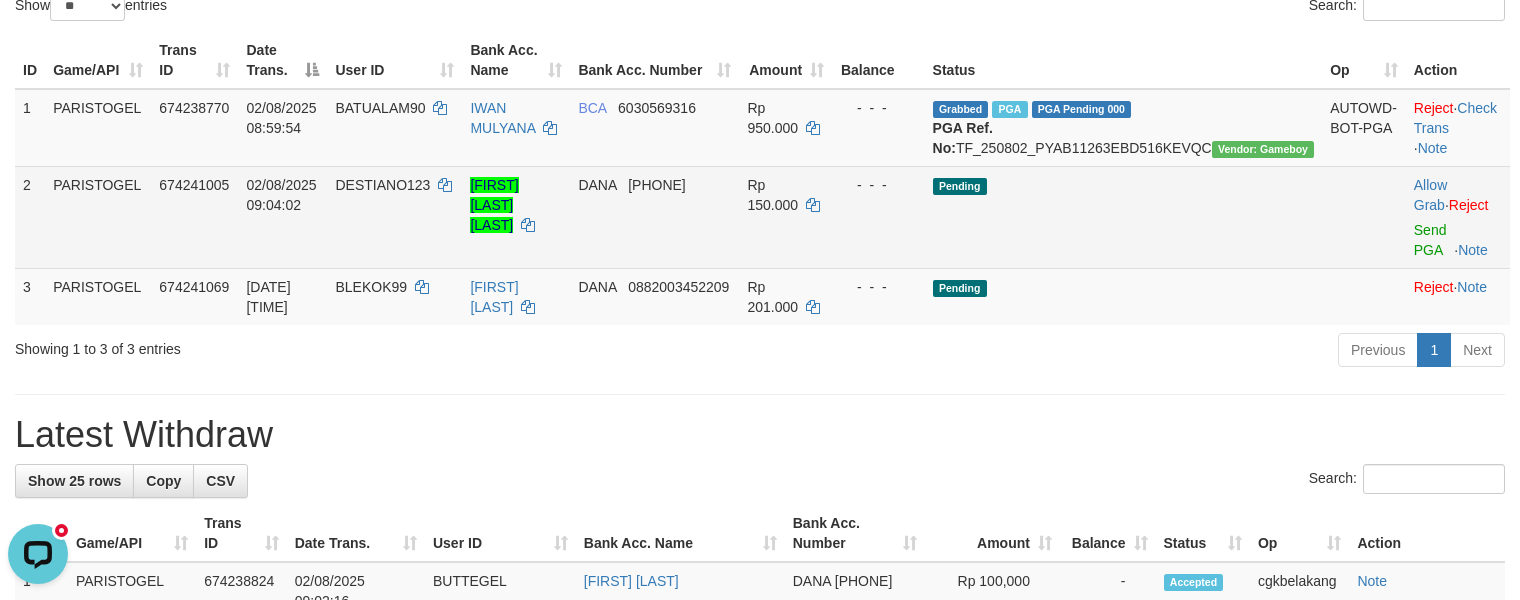 click on "Allow Grab   ·    Reject Send PGA     ·    Note" at bounding box center [1458, 217] 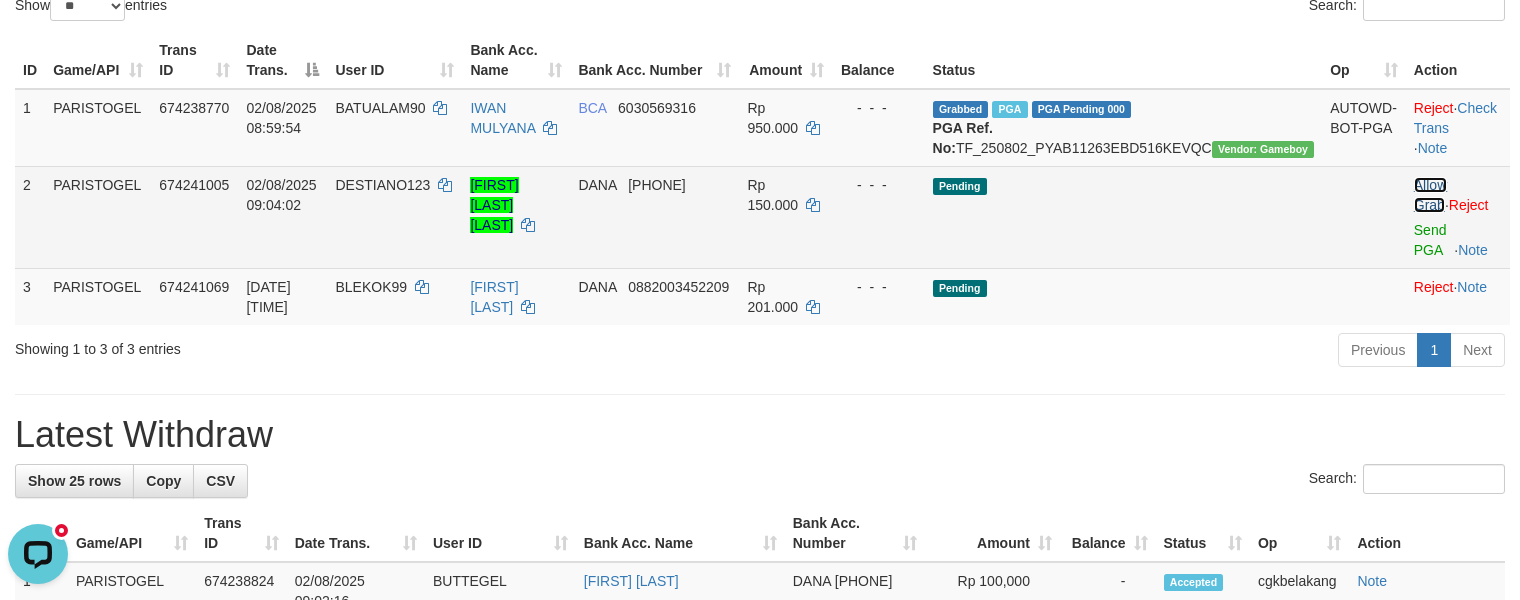 click on "Allow Grab" at bounding box center [1430, 195] 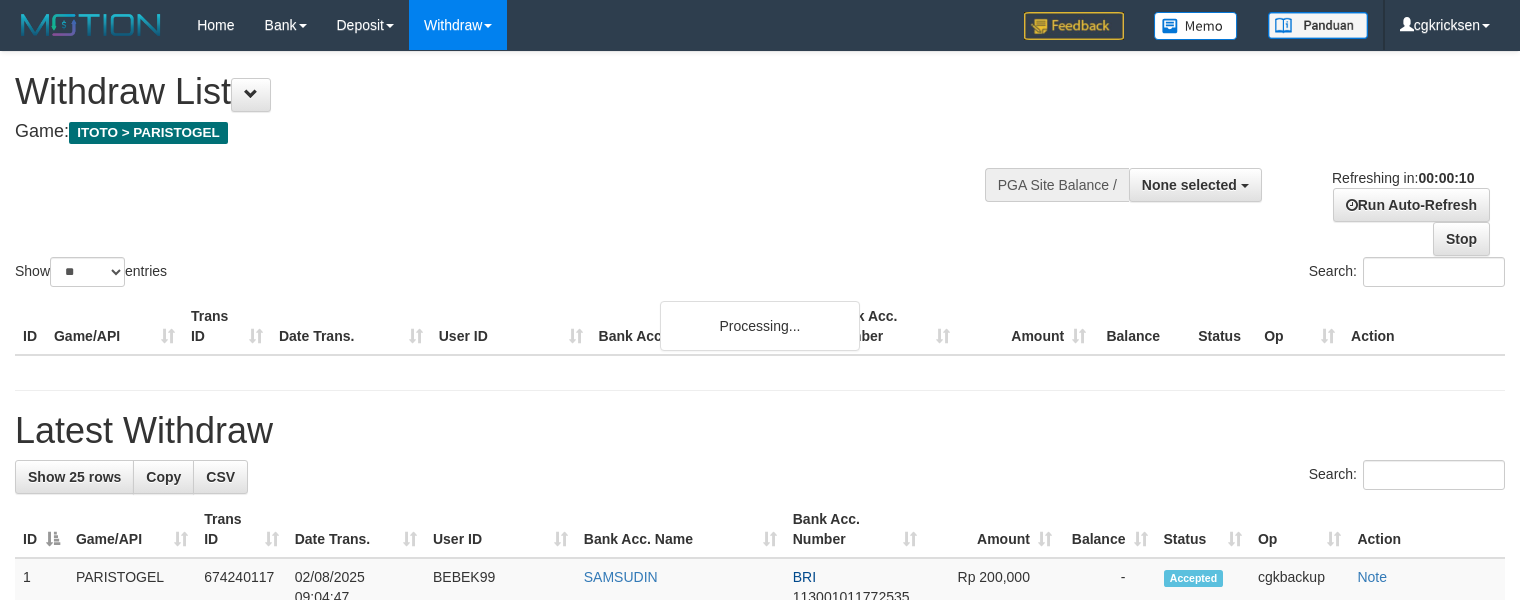 select 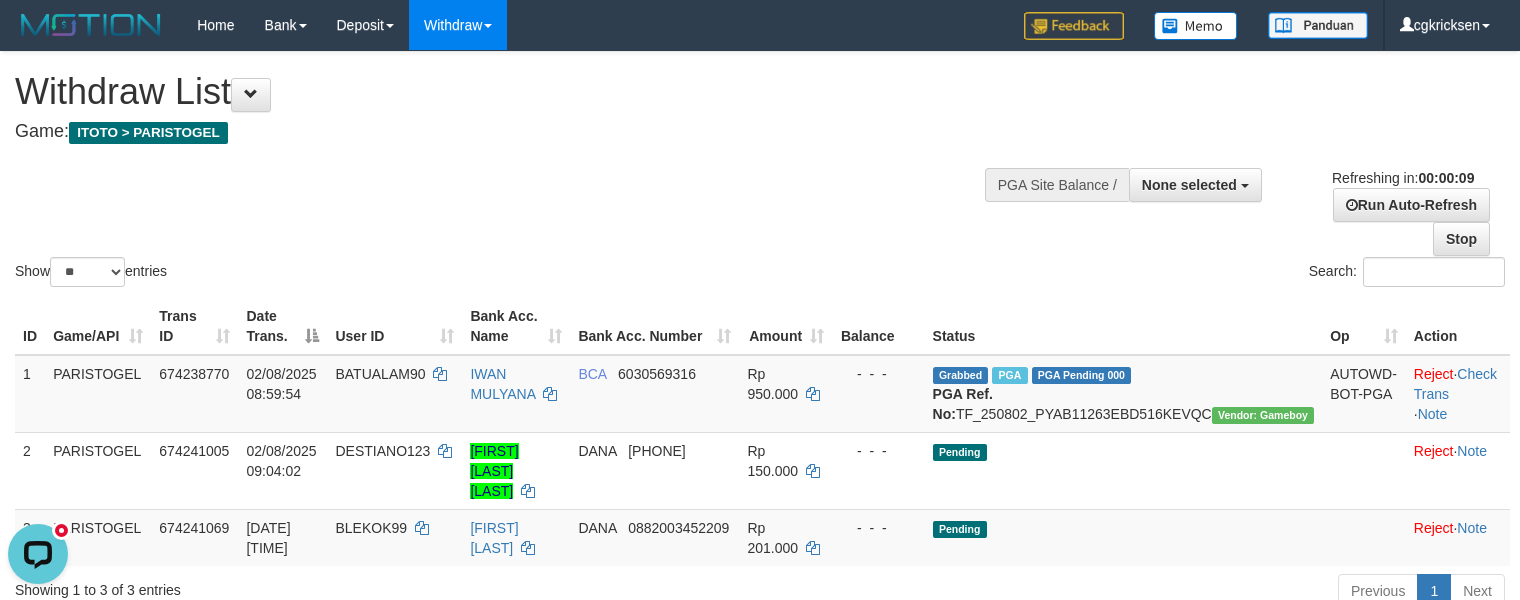 scroll, scrollTop: 0, scrollLeft: 0, axis: both 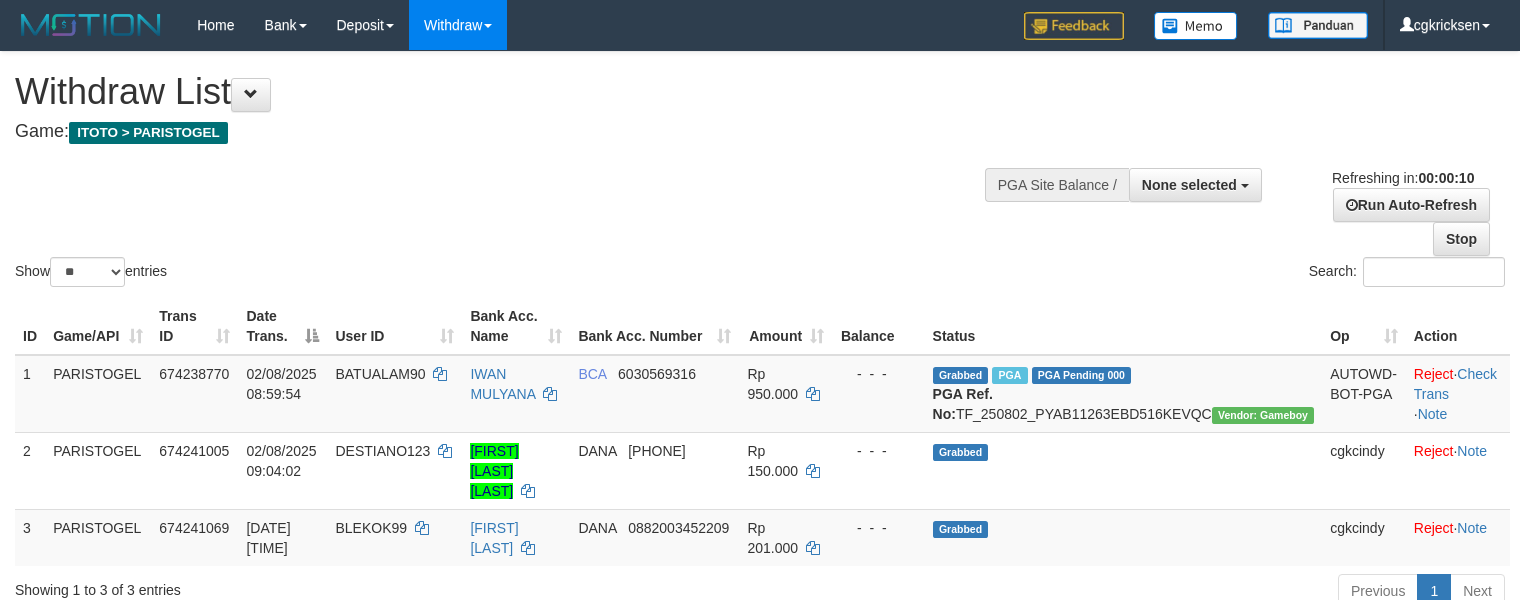 select 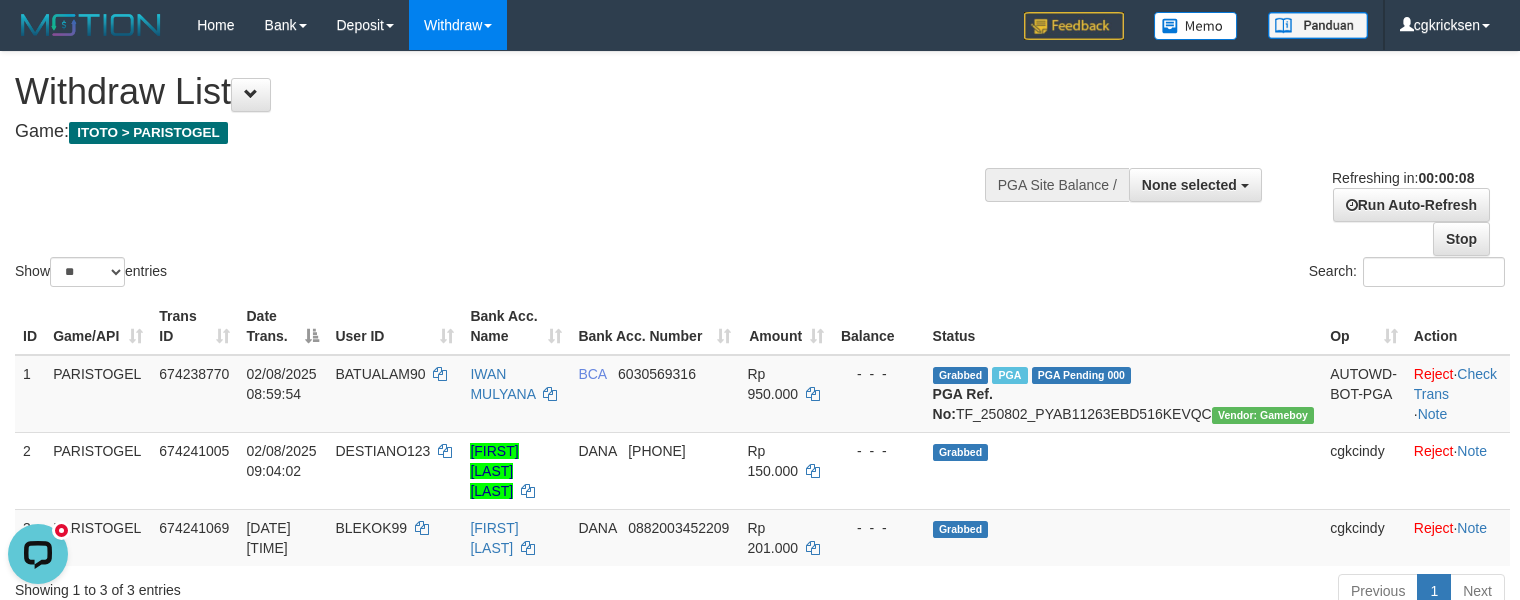 scroll, scrollTop: 0, scrollLeft: 0, axis: both 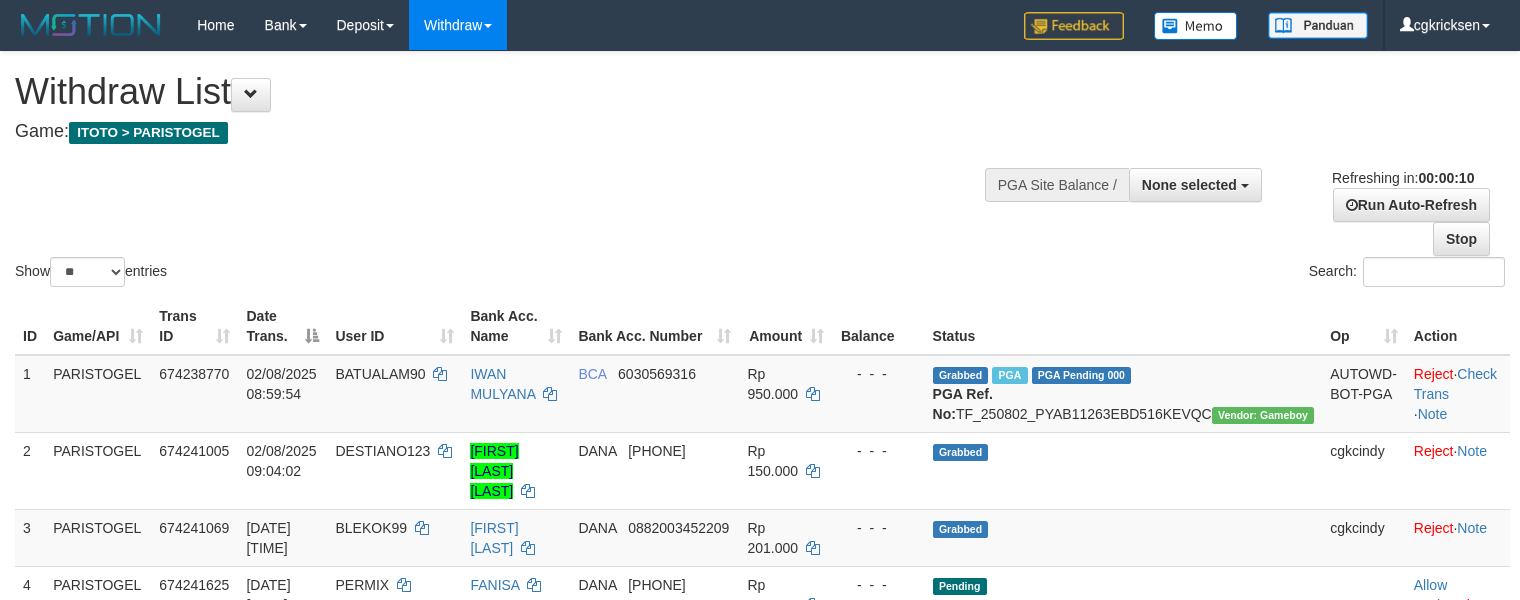 select 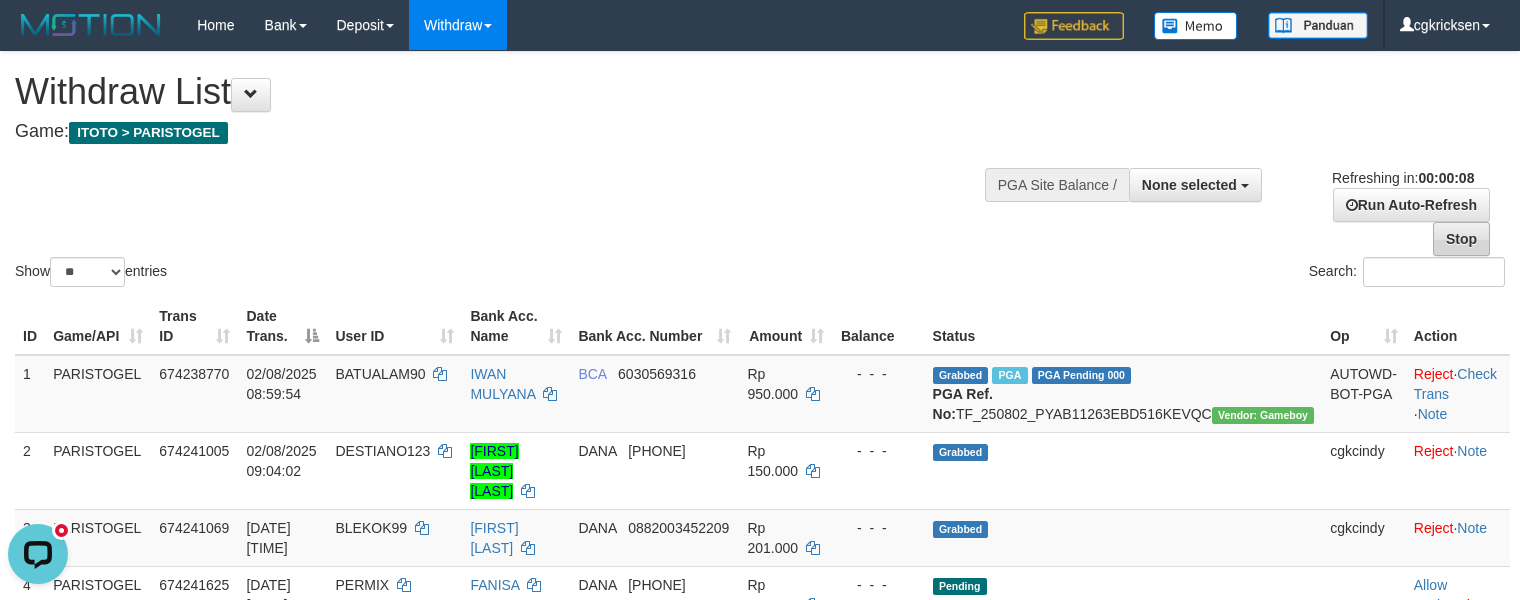 scroll, scrollTop: 0, scrollLeft: 0, axis: both 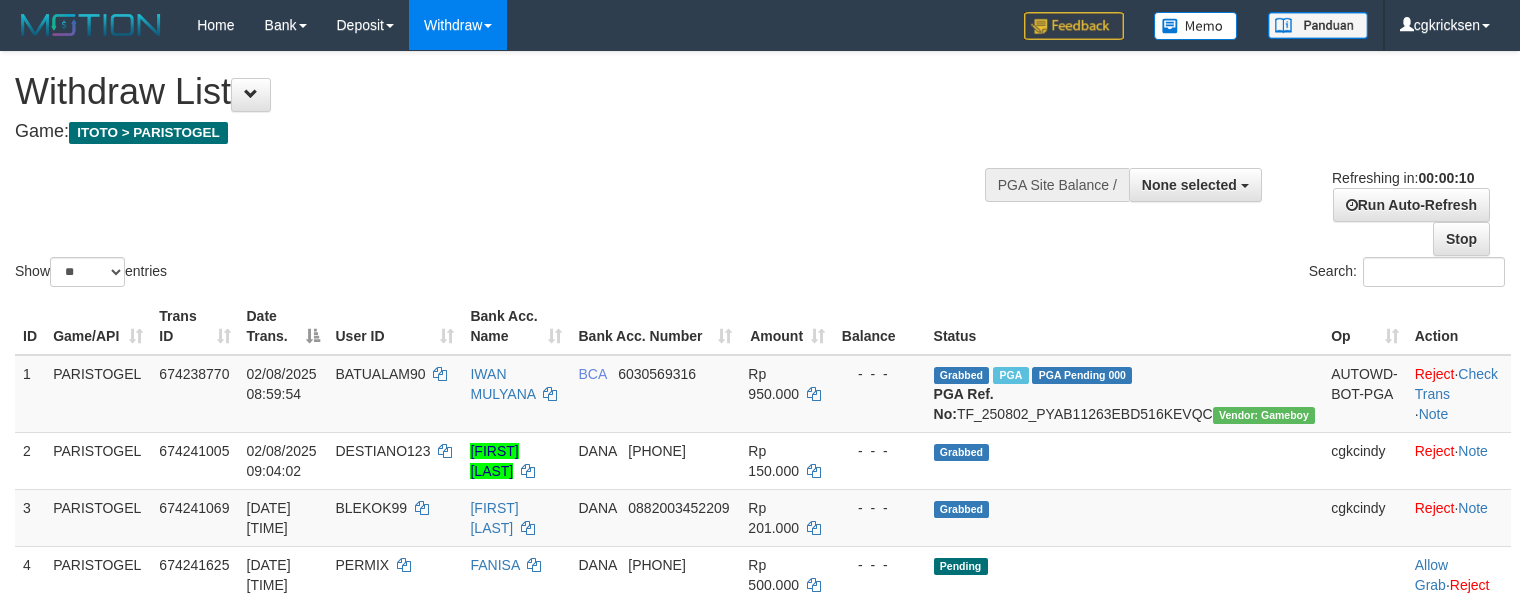 select 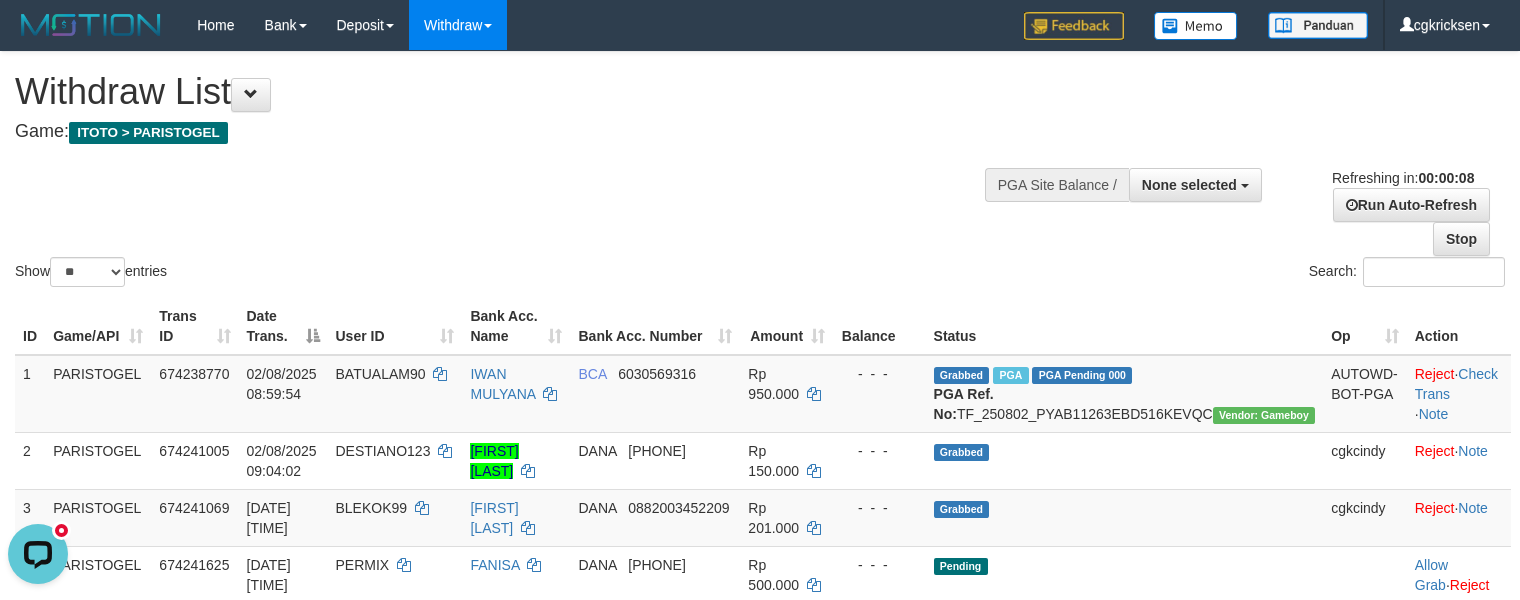 scroll, scrollTop: 0, scrollLeft: 0, axis: both 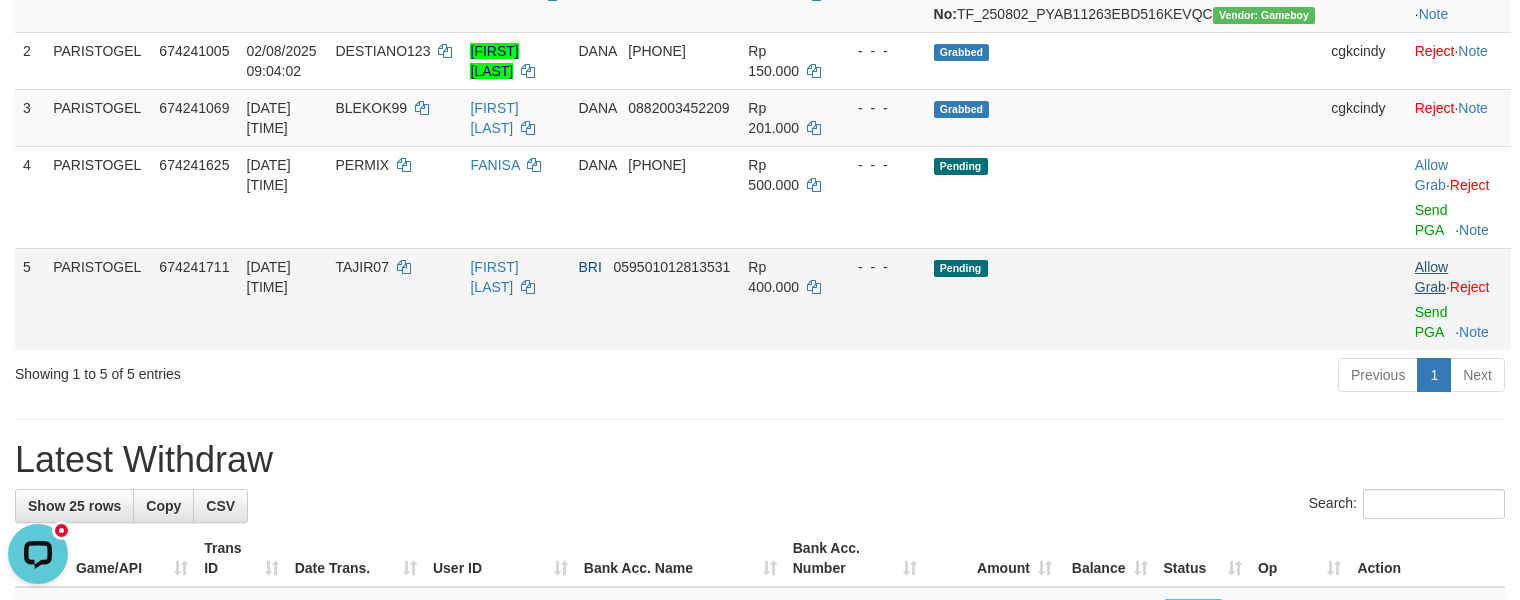 click on "Allow Grab   ·    Reject Send PGA     ·    Note" at bounding box center (1459, 299) 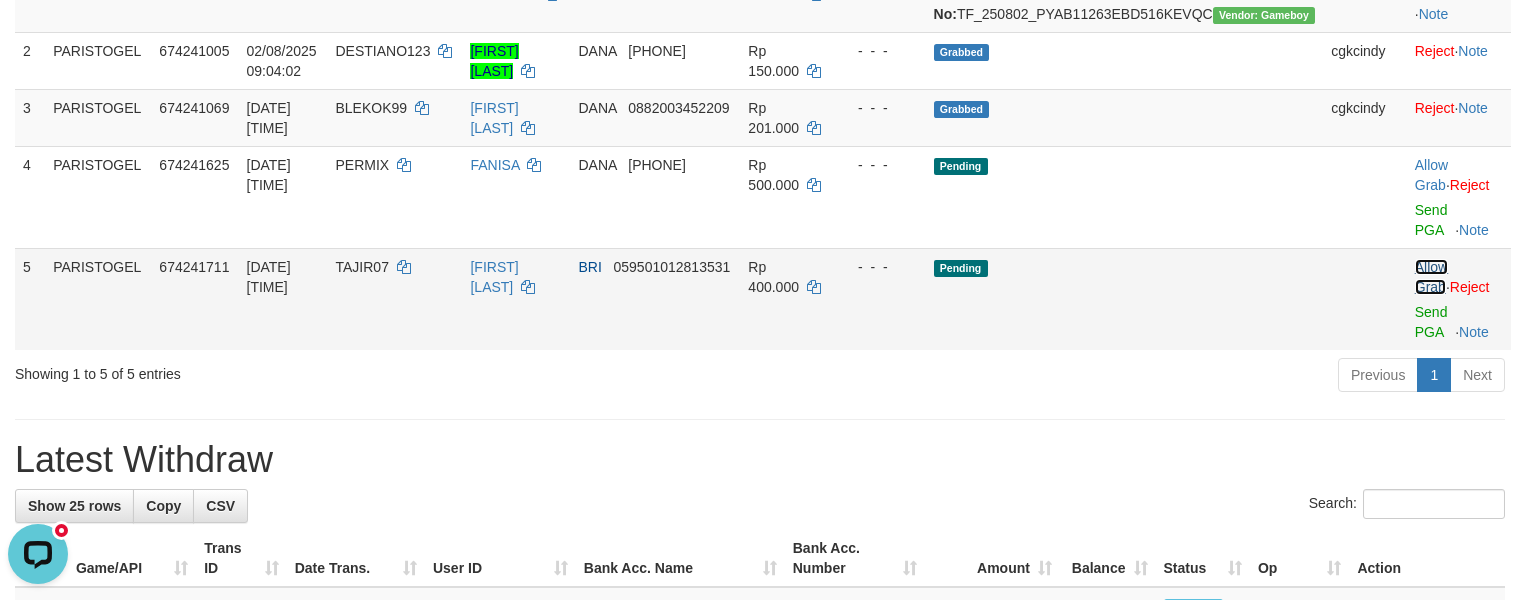 click on "Allow Grab" at bounding box center (1431, 277) 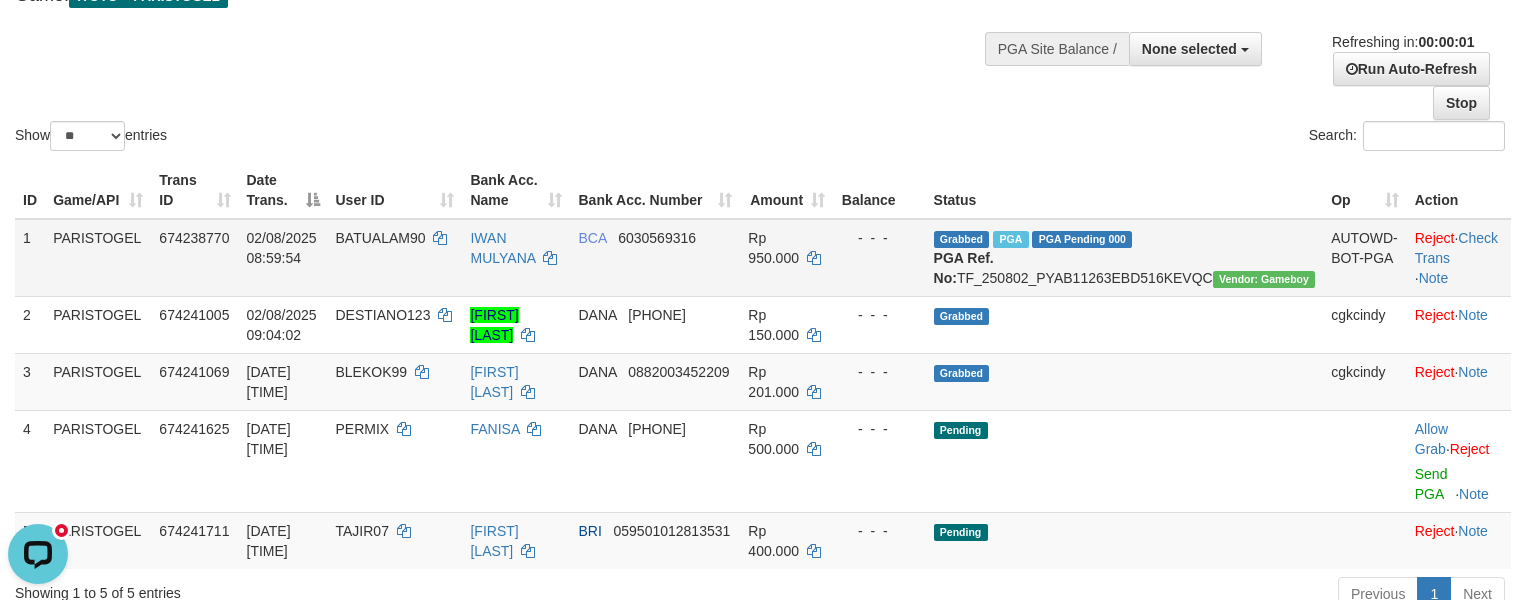 scroll, scrollTop: 133, scrollLeft: 0, axis: vertical 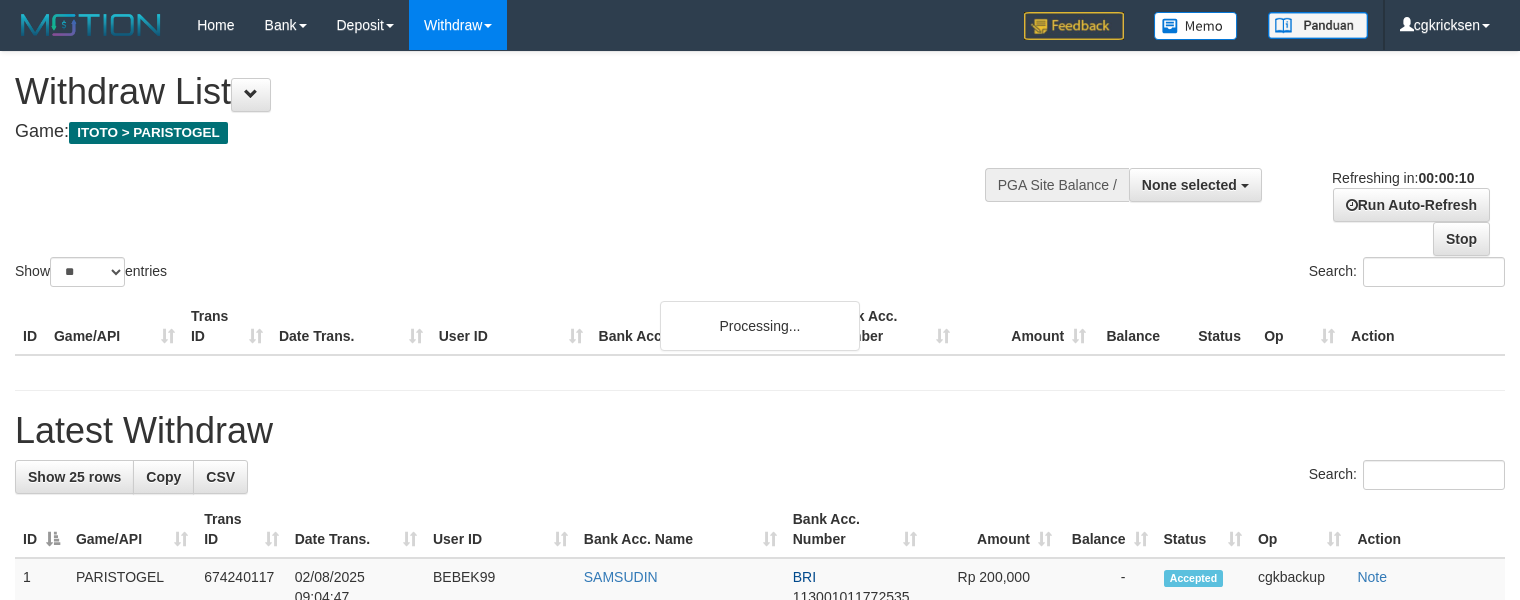 select 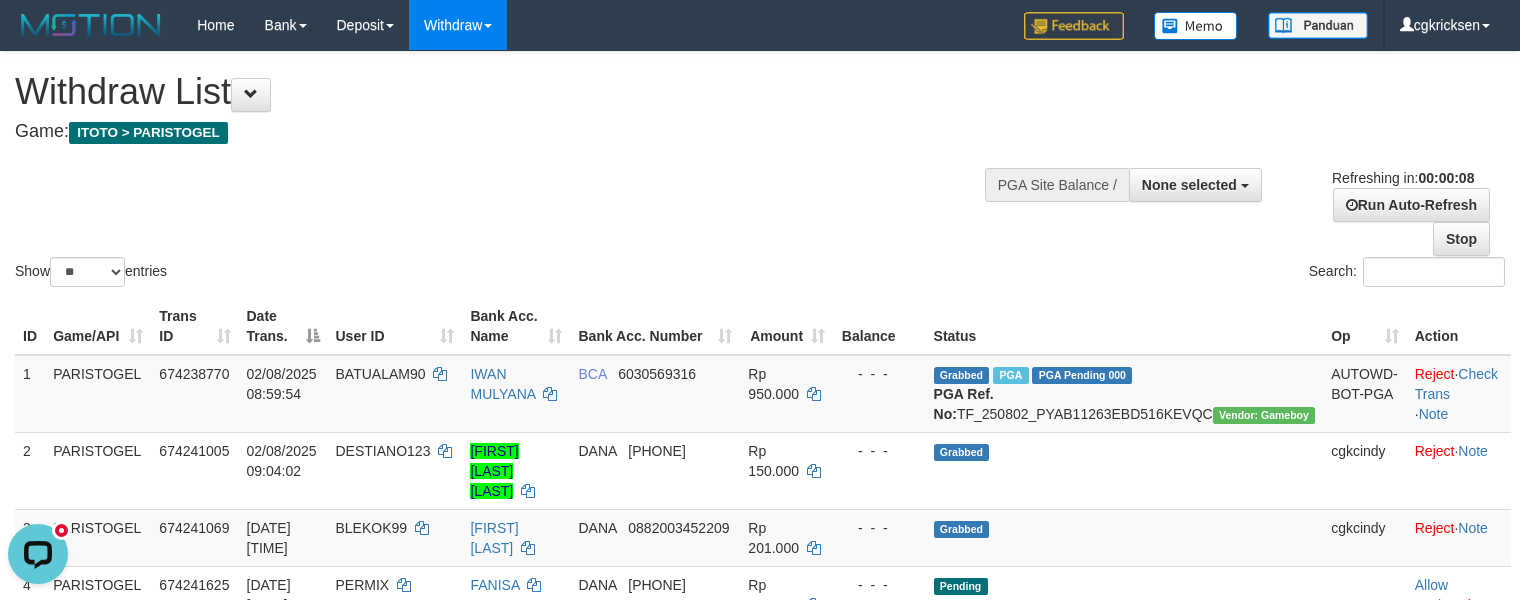 scroll, scrollTop: 0, scrollLeft: 0, axis: both 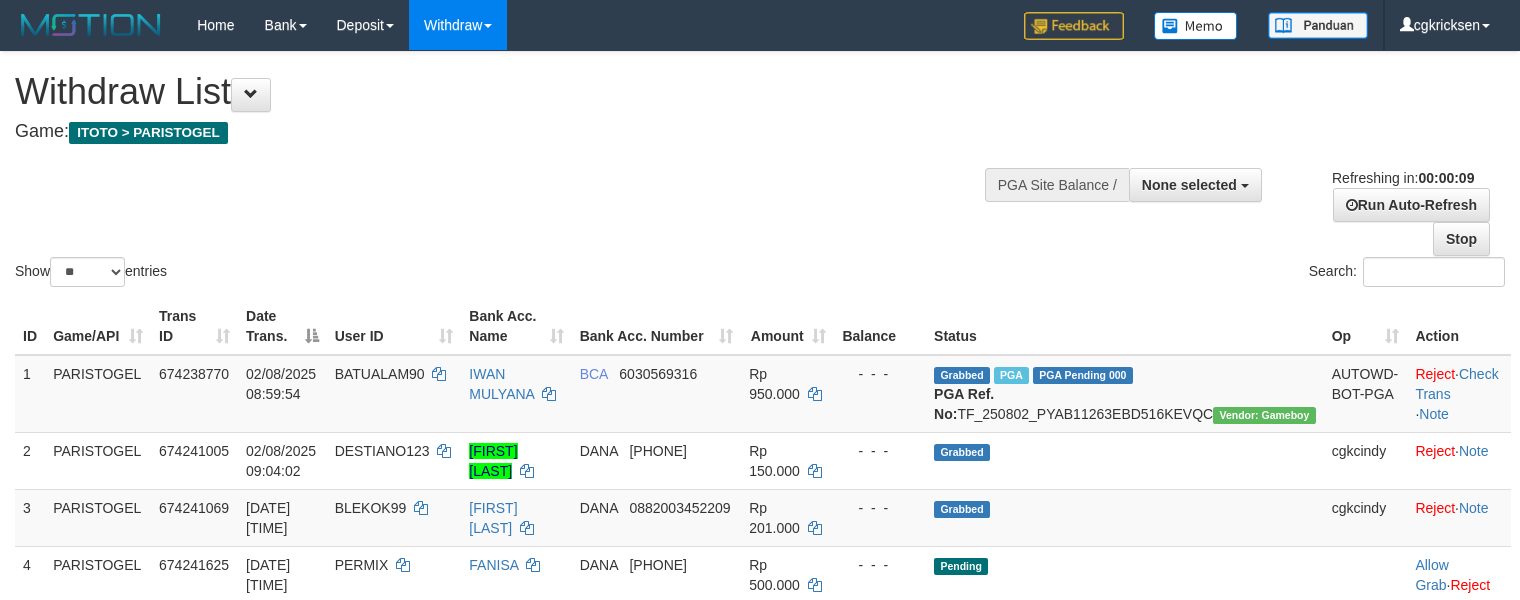 select 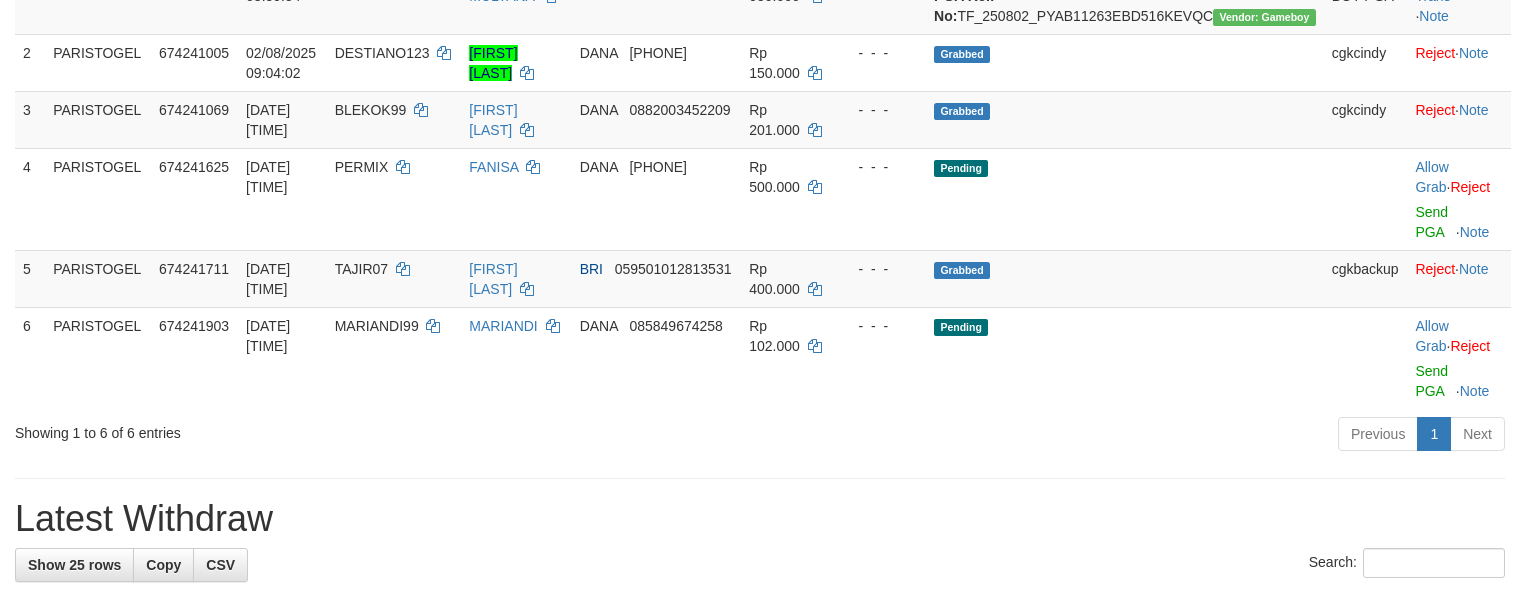 scroll, scrollTop: 400, scrollLeft: 0, axis: vertical 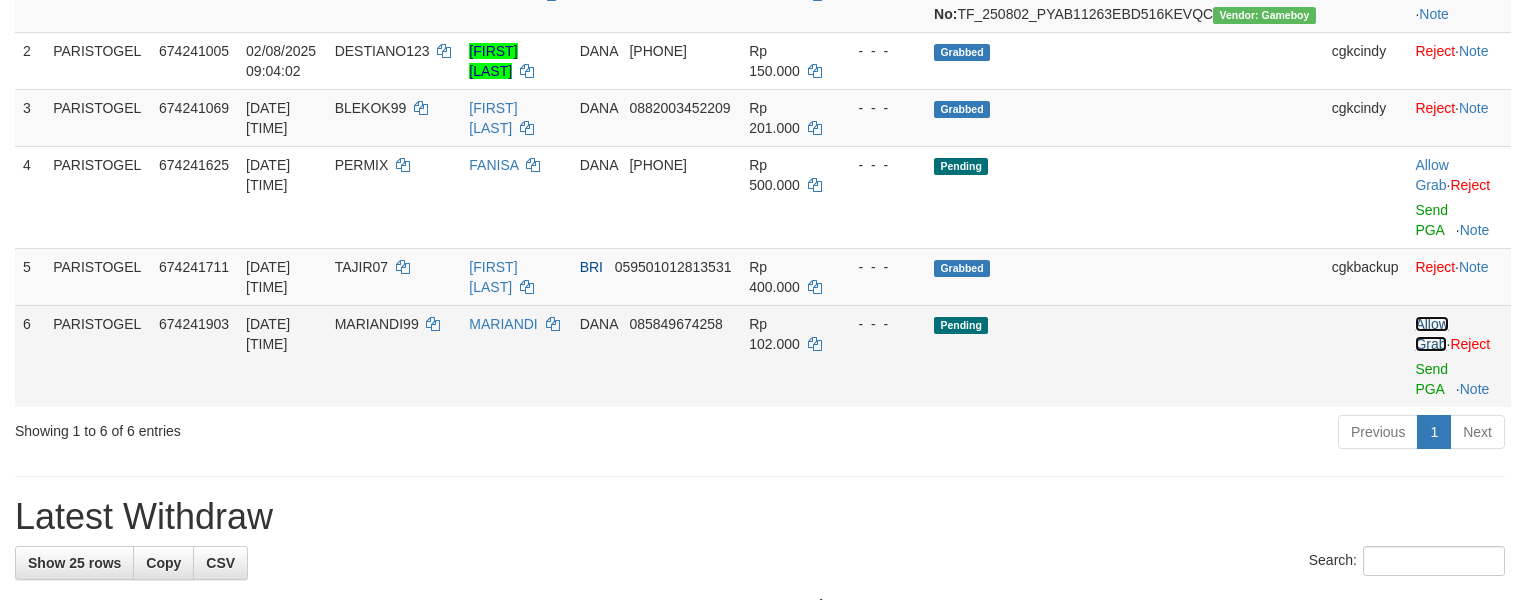 click on "Allow Grab" at bounding box center [1431, 334] 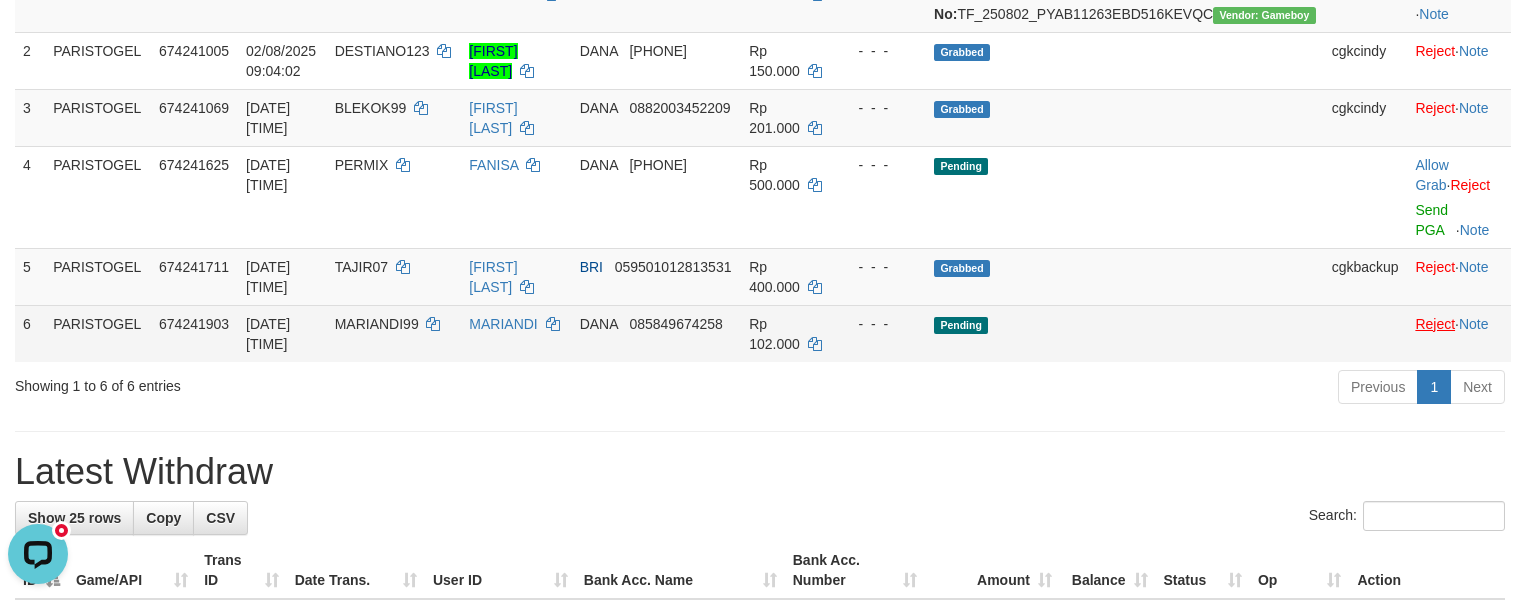 scroll, scrollTop: 0, scrollLeft: 0, axis: both 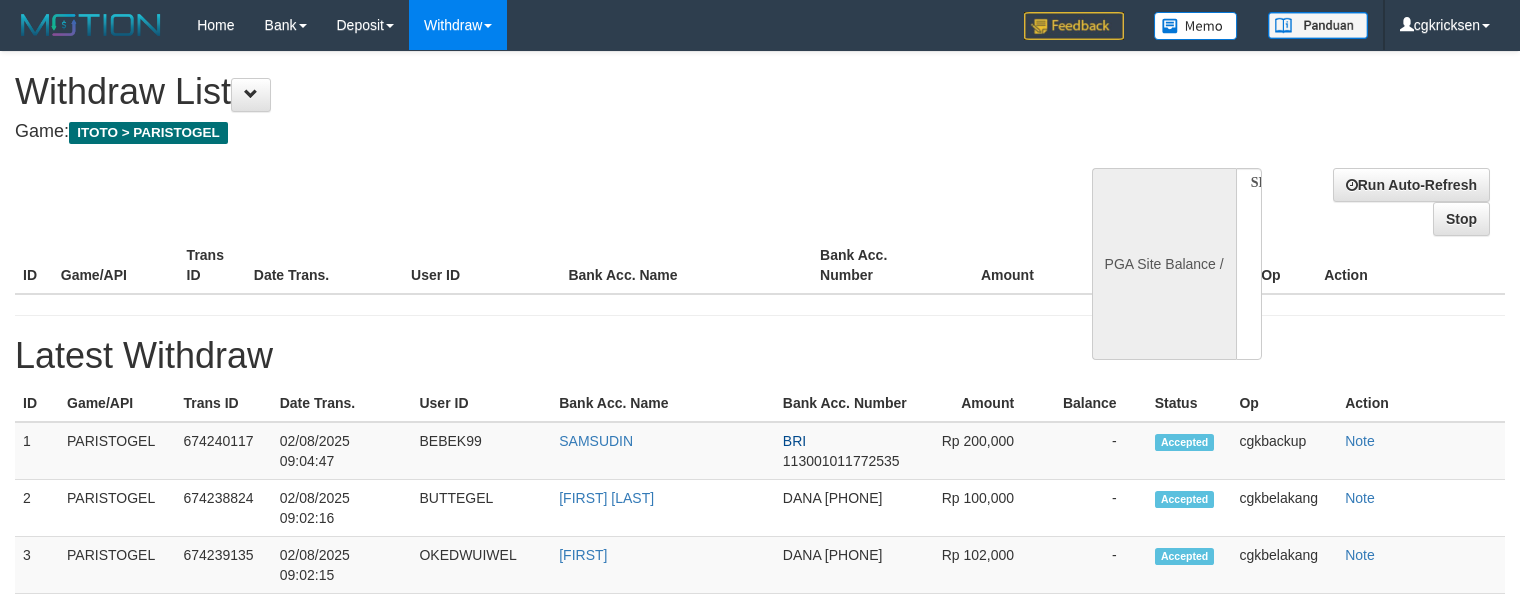 select 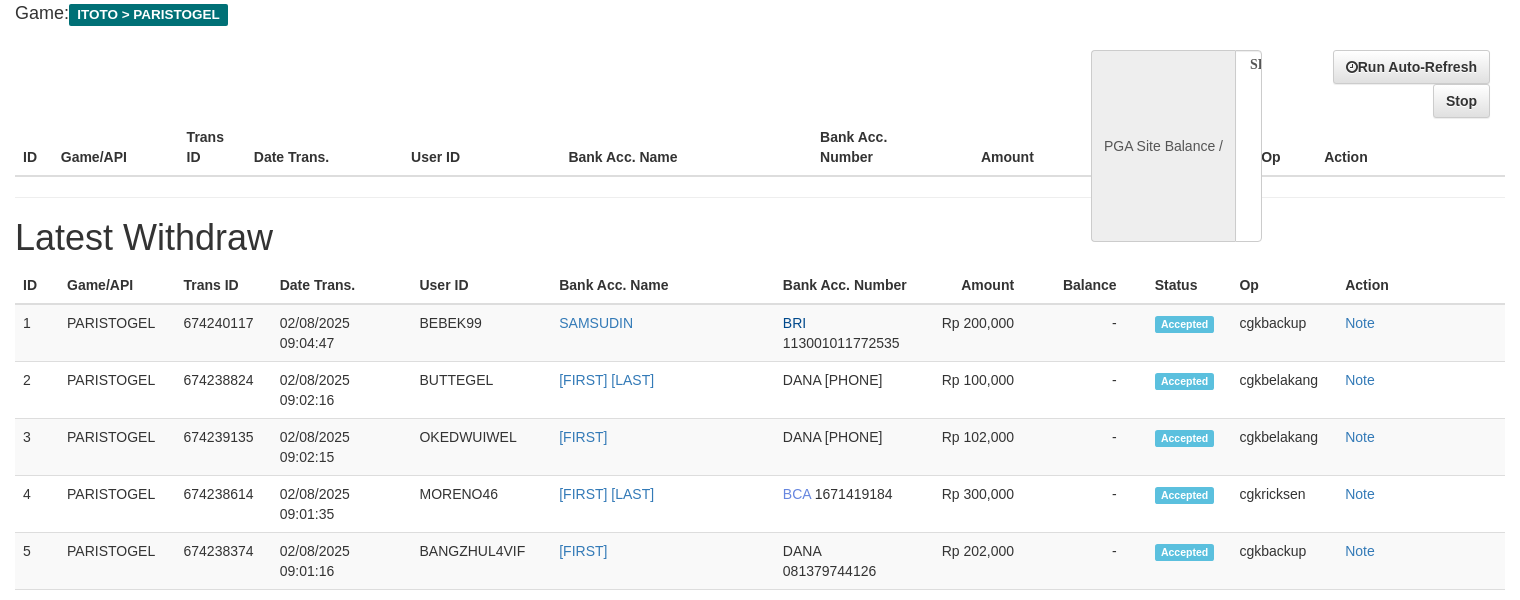 scroll, scrollTop: 266, scrollLeft: 0, axis: vertical 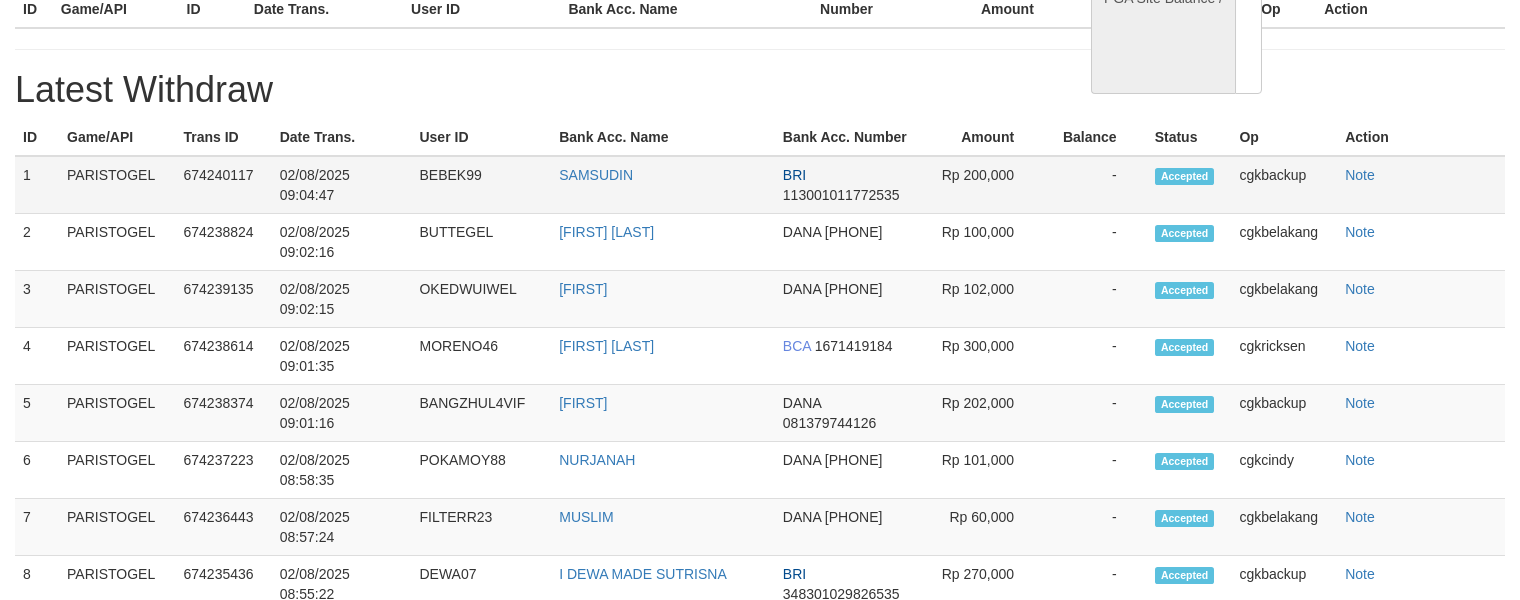 select on "**" 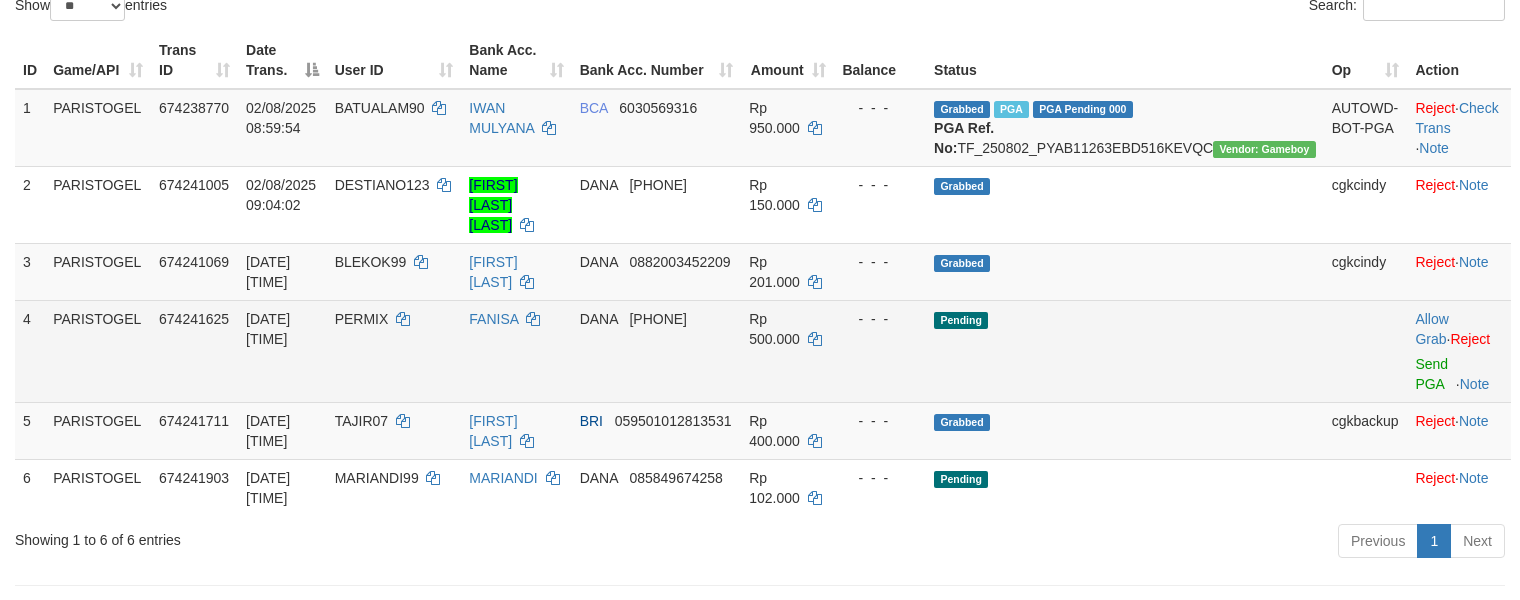 scroll, scrollTop: 400, scrollLeft: 0, axis: vertical 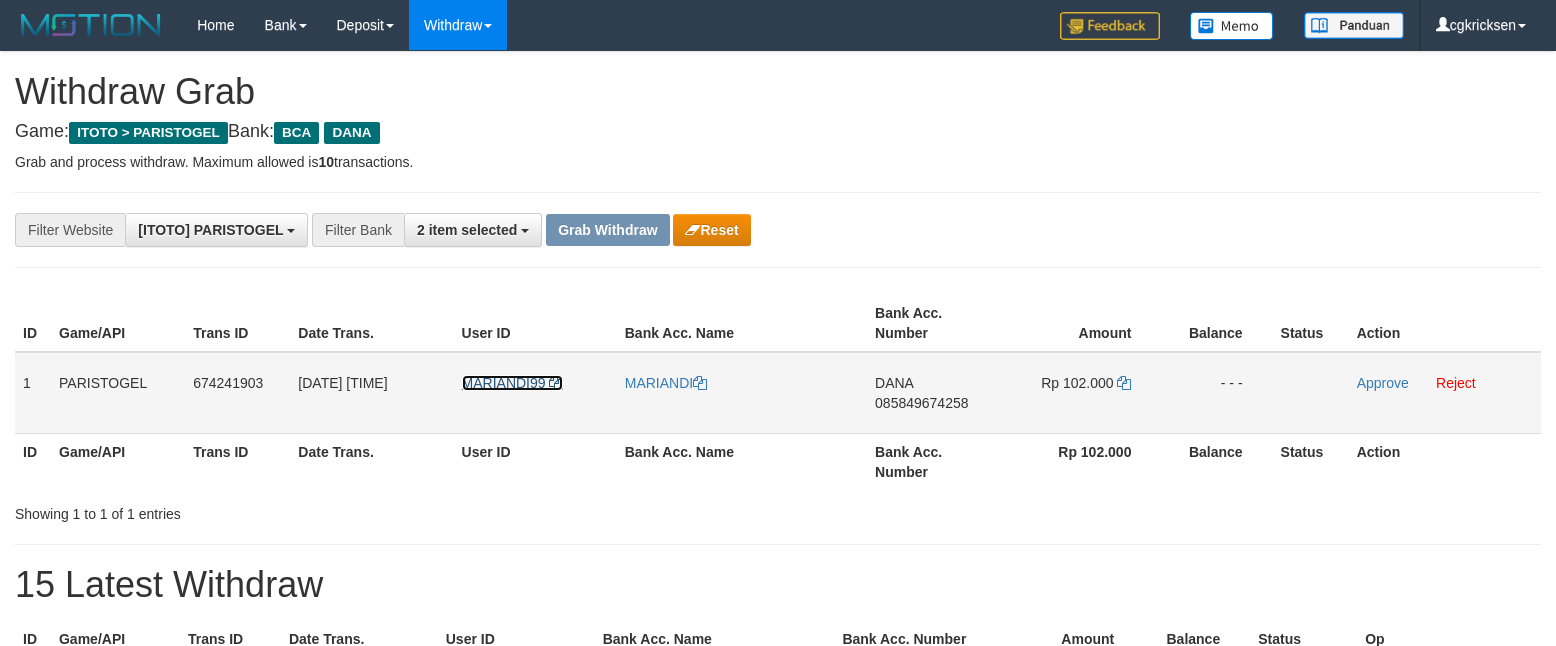 click on "MARIANDI99" at bounding box center [504, 383] 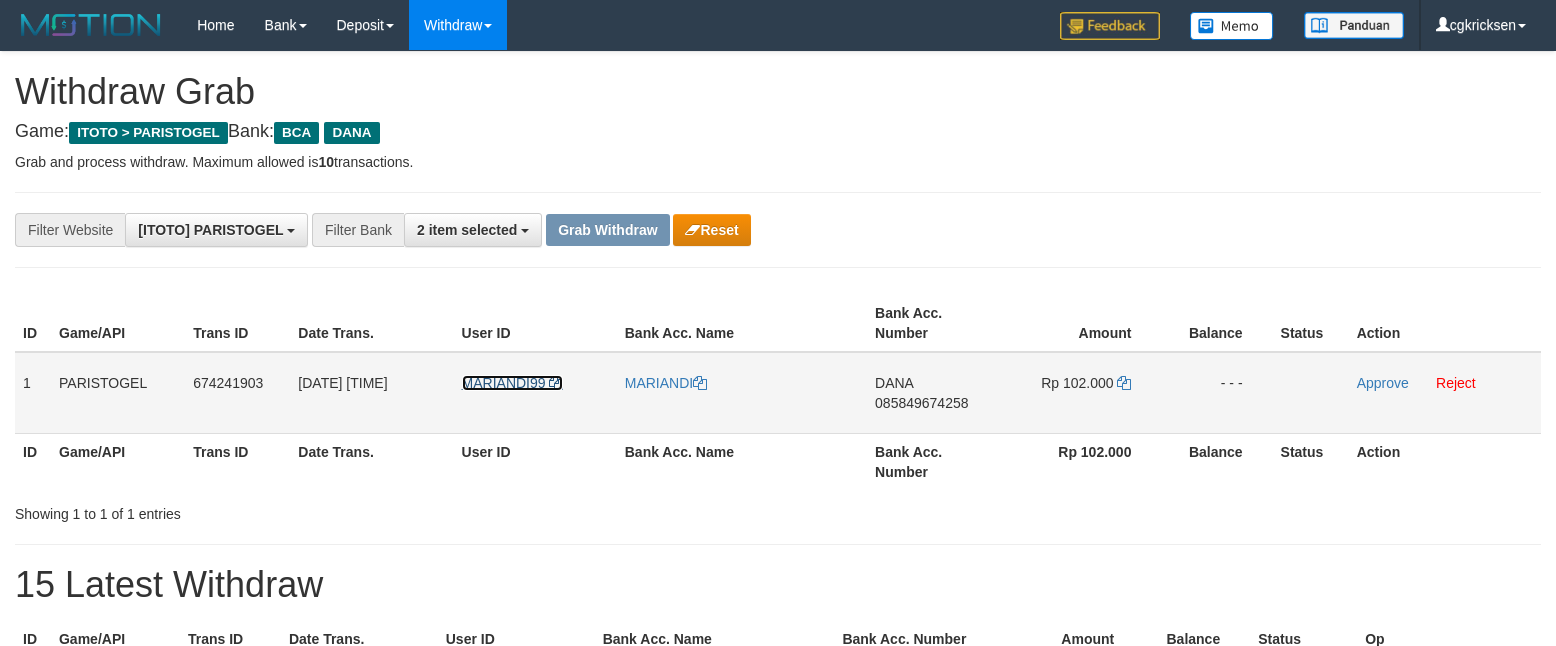 click on "MARIANDI99" at bounding box center [504, 383] 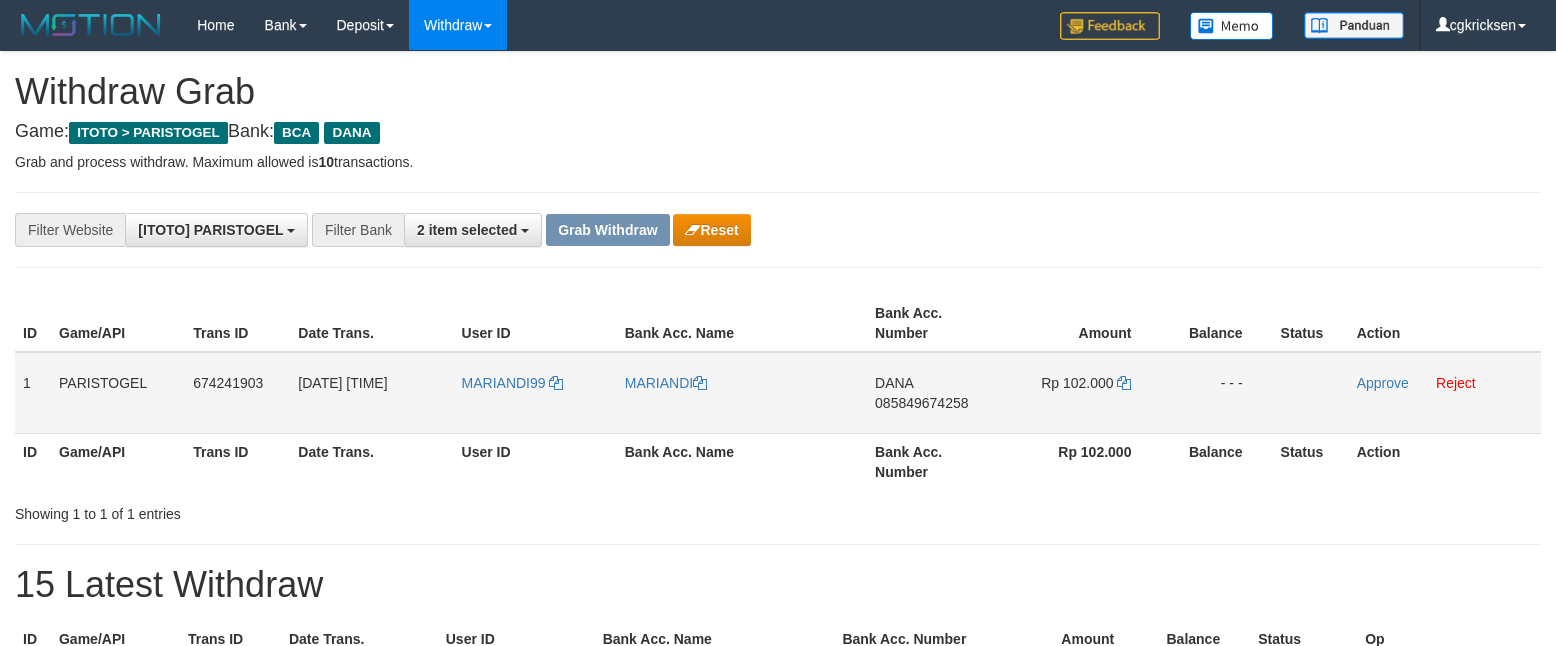 click on "MARIANDI99" at bounding box center (535, 393) 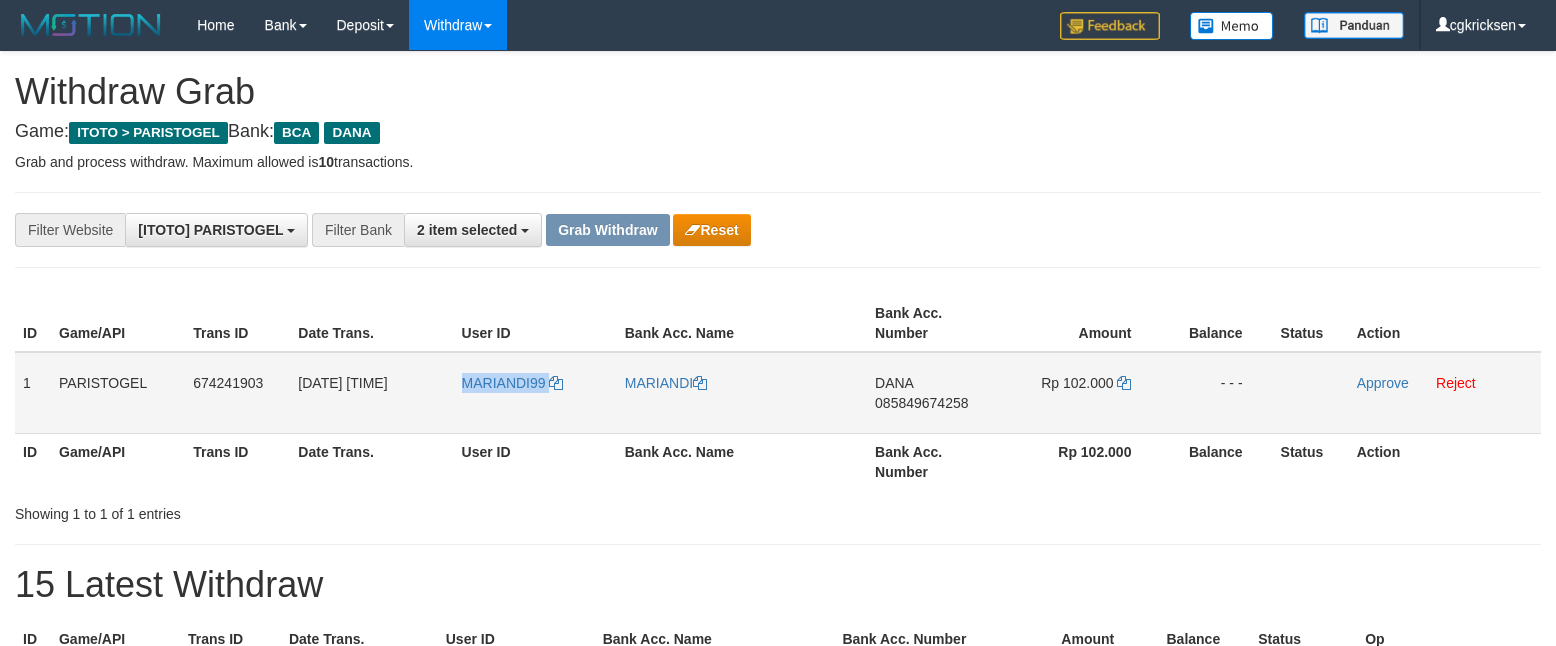 click on "MARIANDI99" at bounding box center (535, 393) 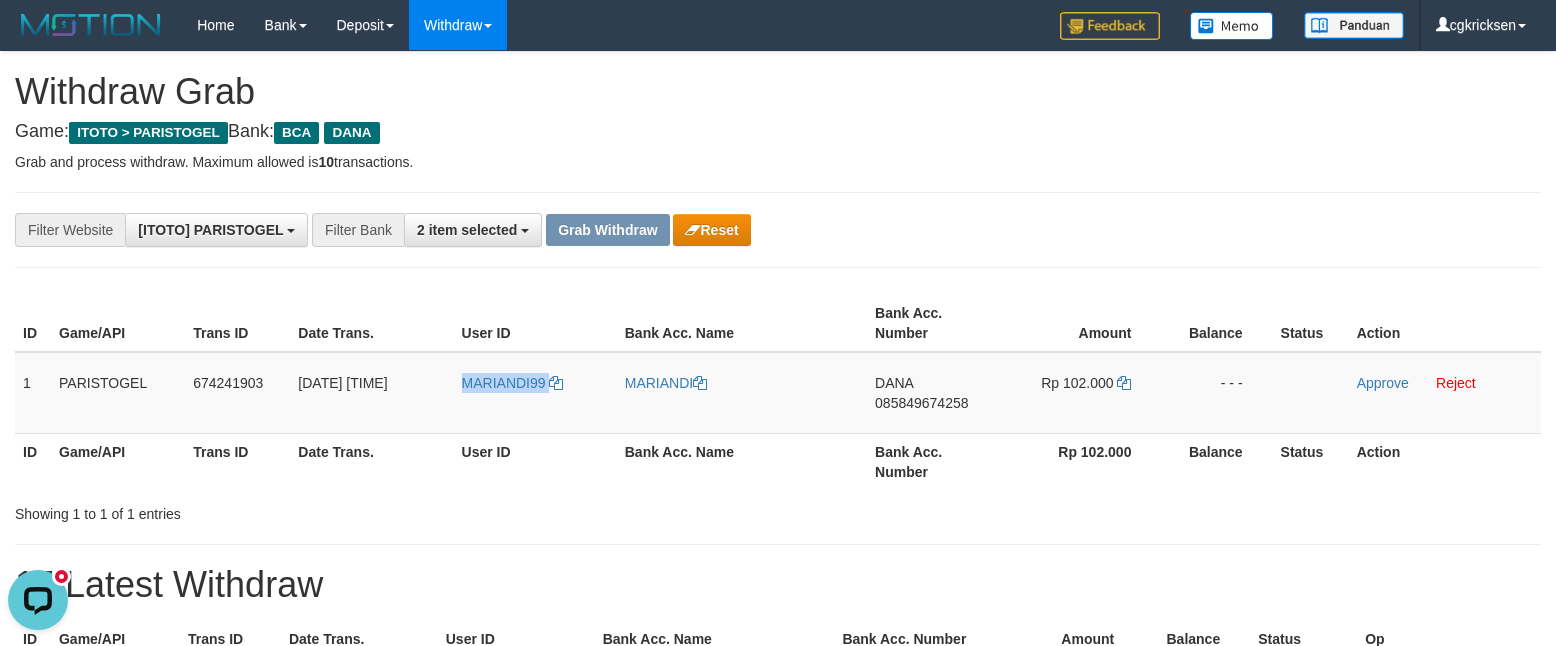 scroll, scrollTop: 0, scrollLeft: 0, axis: both 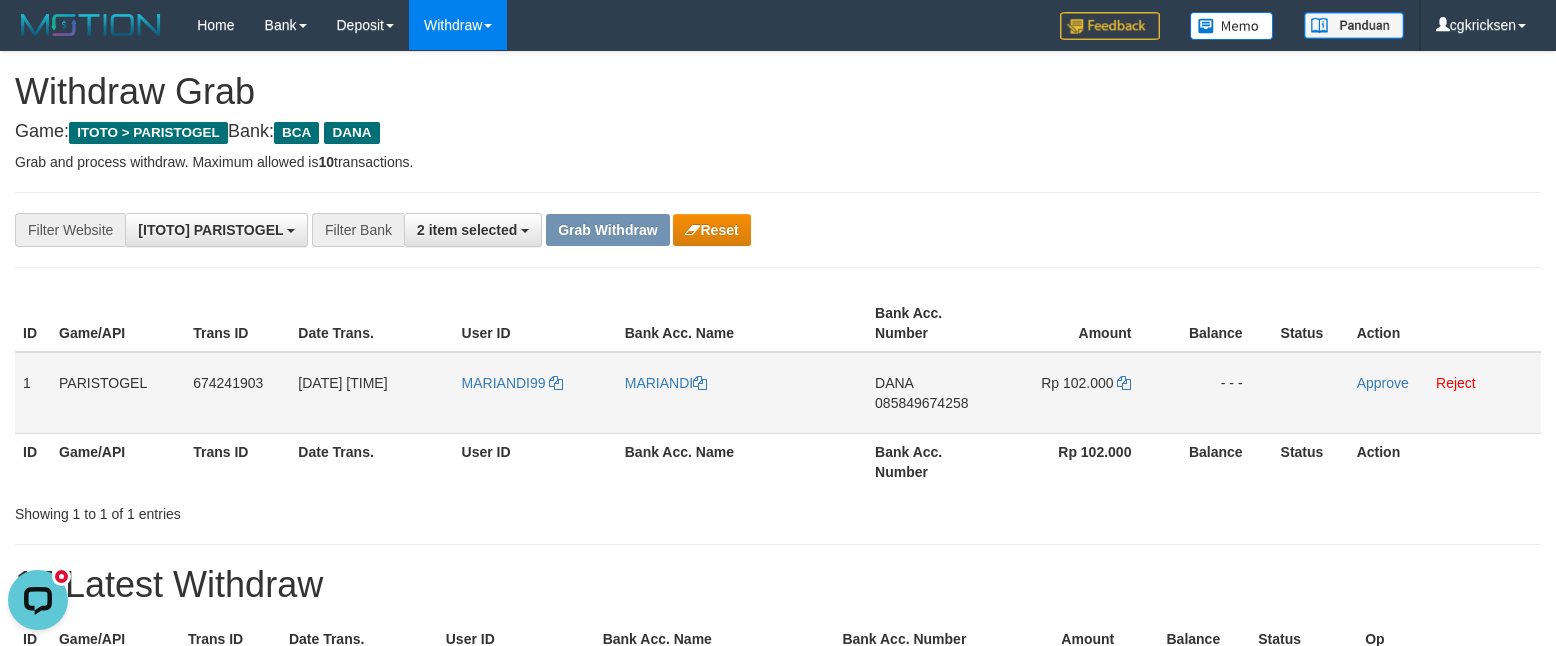 click on "MARIANDI" at bounding box center (742, 393) 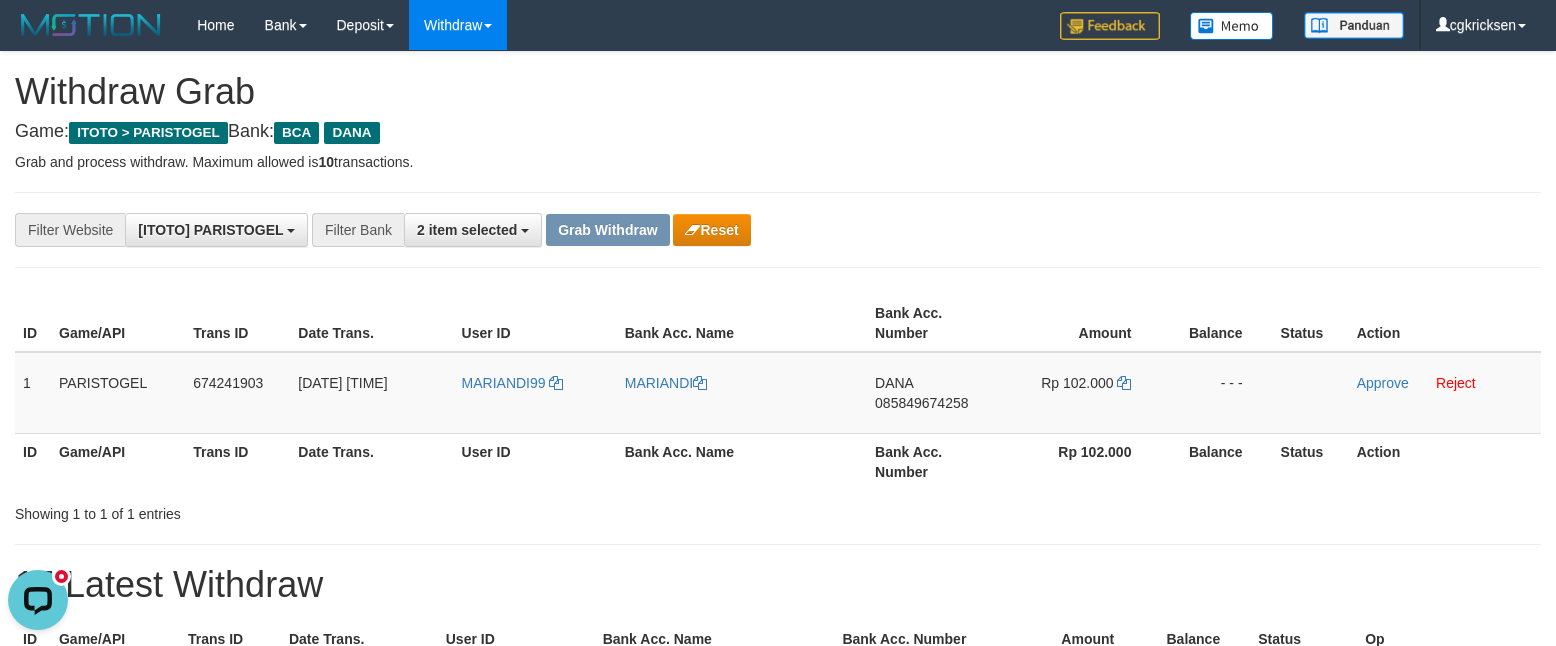 click on "Bank Acc. Number" at bounding box center (934, 461) 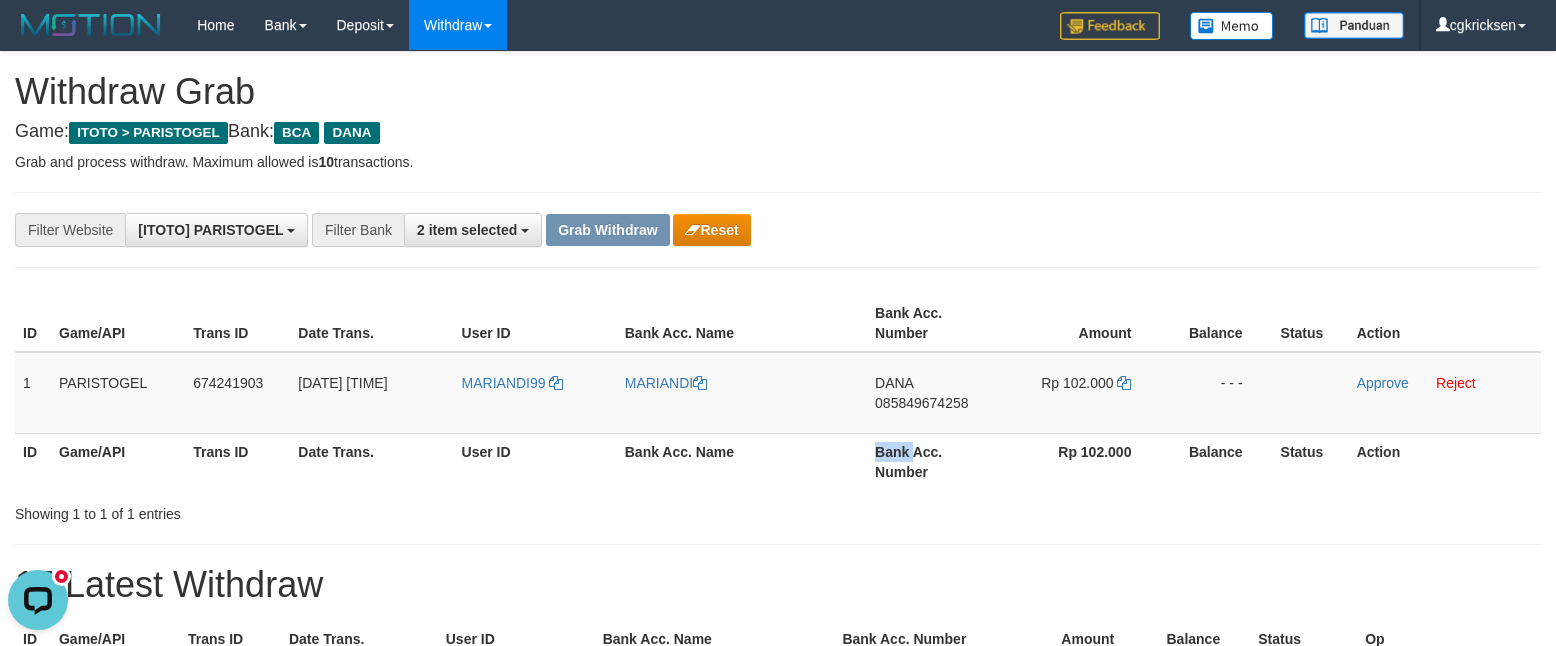 copy on "Bank" 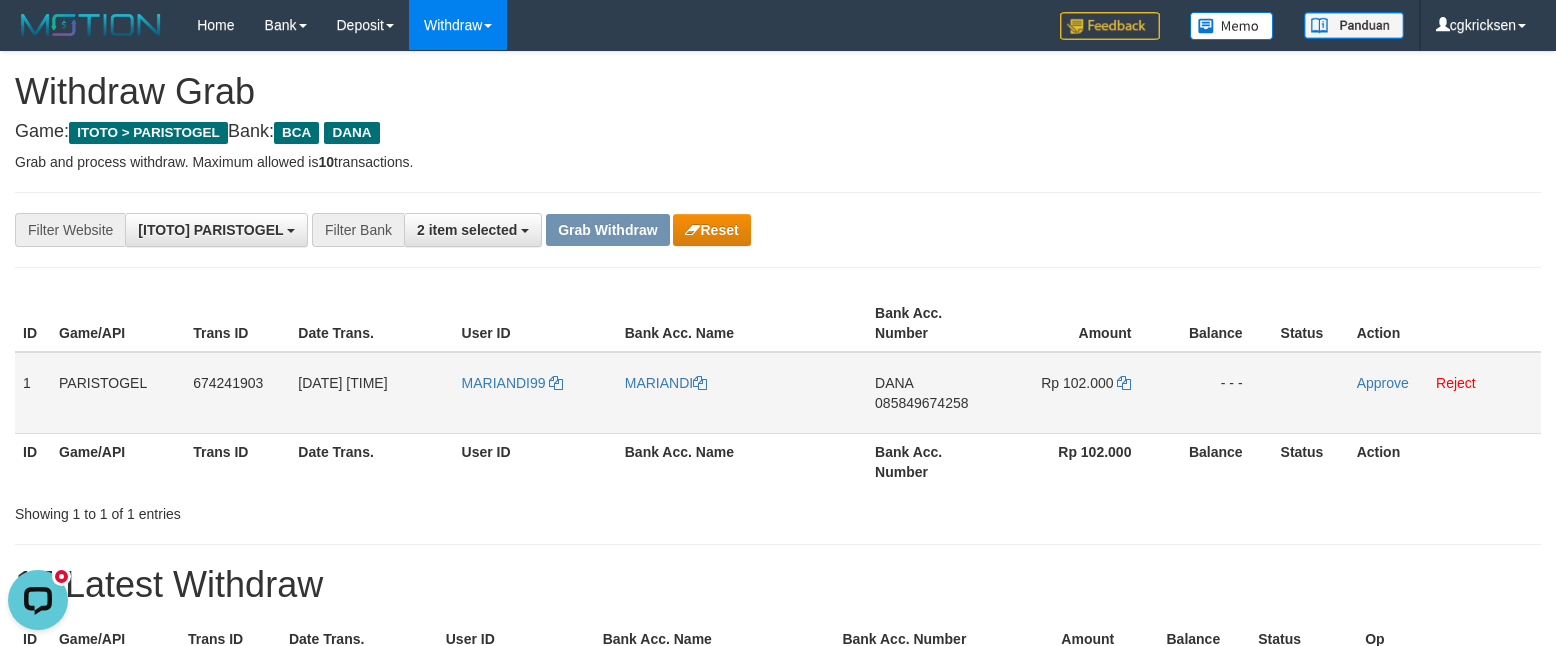 click on "DANA
085849674258" at bounding box center (934, 393) 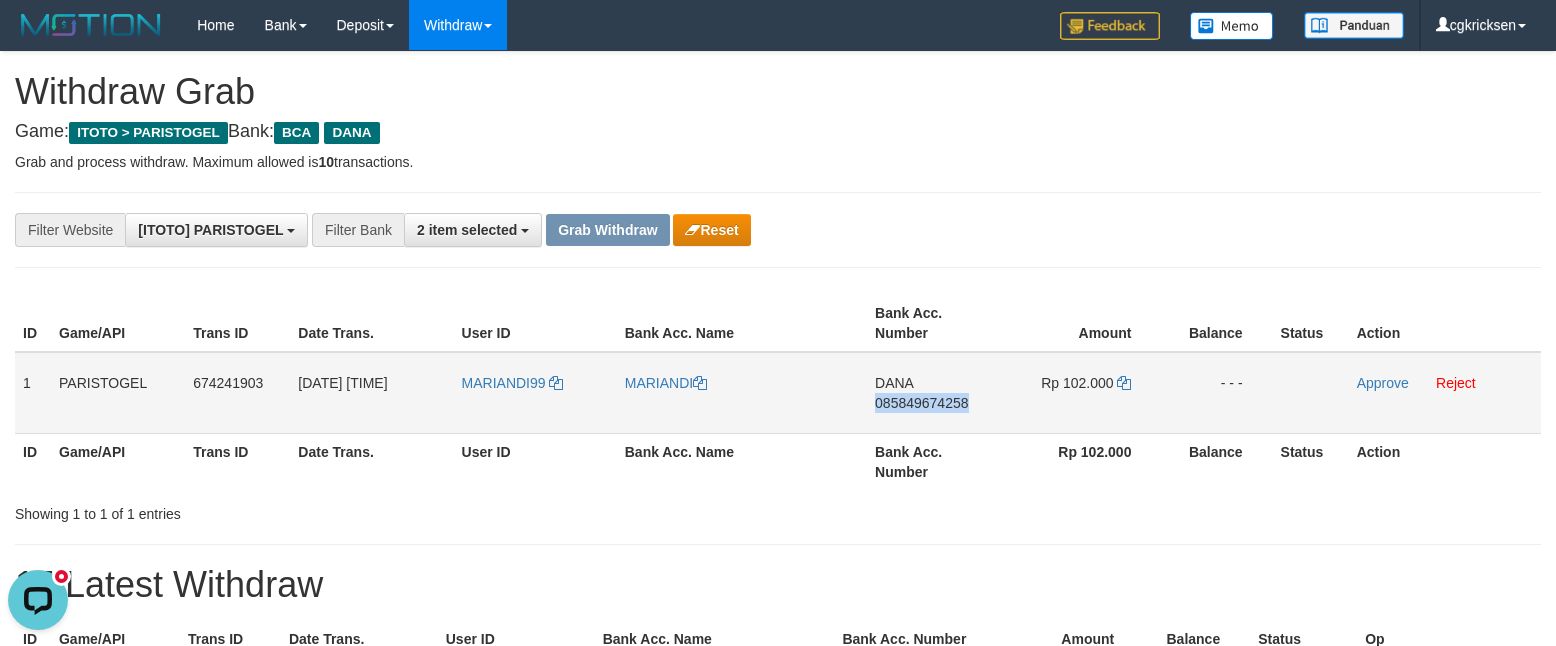 click on "DANA
085849674258" at bounding box center [934, 393] 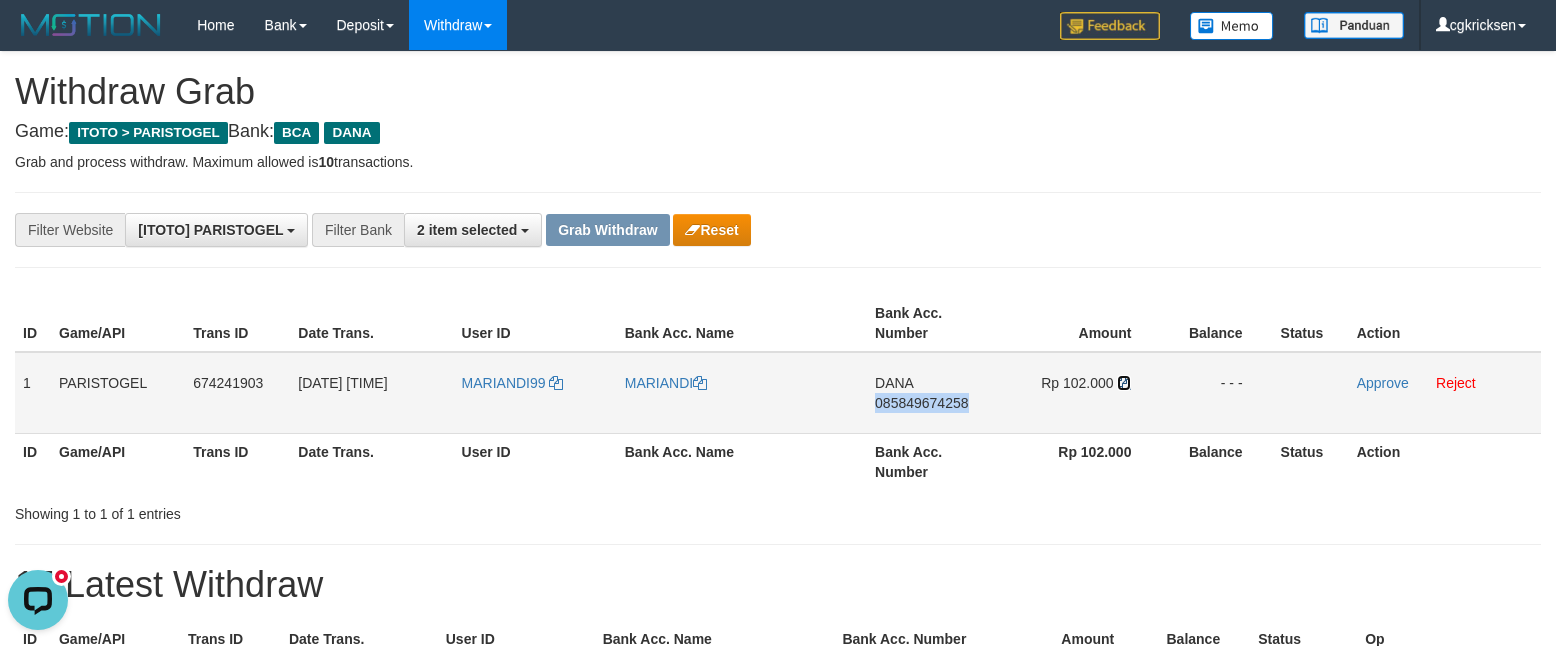 click at bounding box center [1124, 383] 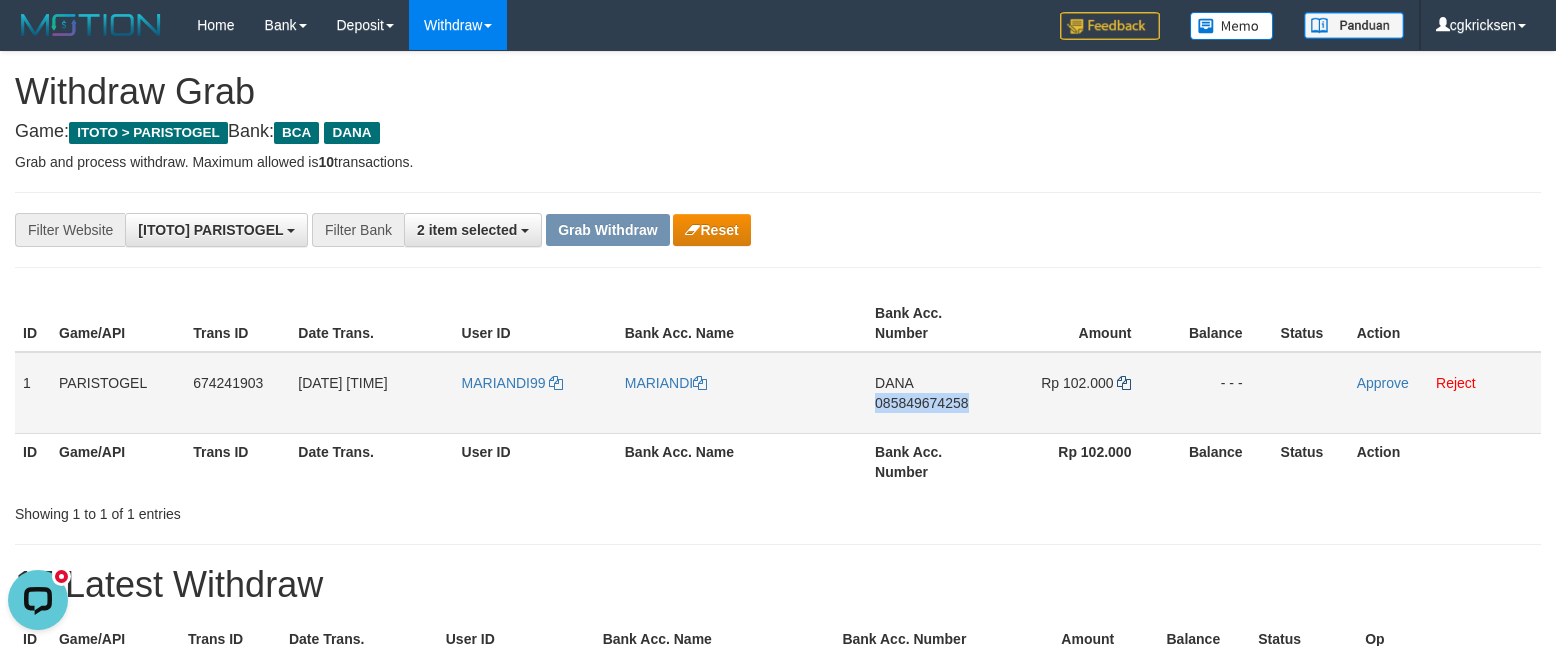 copy on "085849674258" 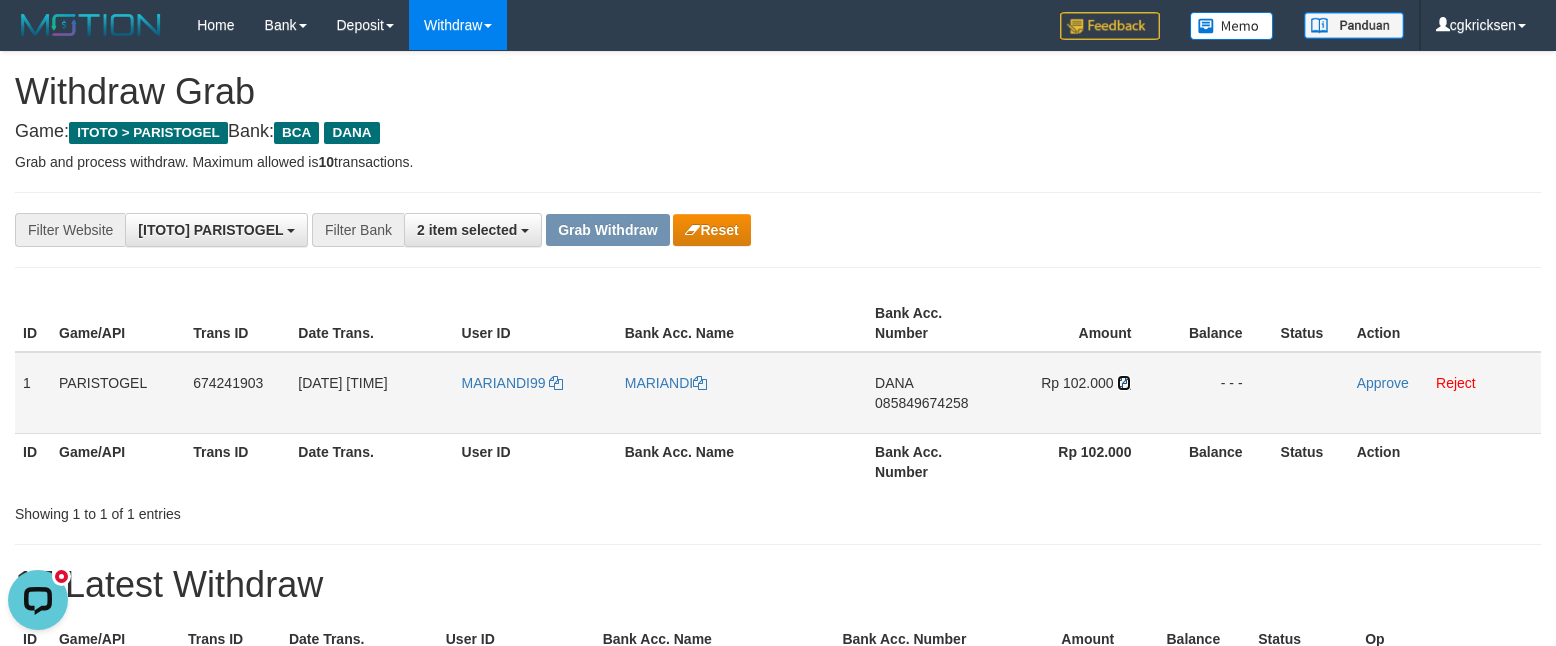 click at bounding box center [1124, 383] 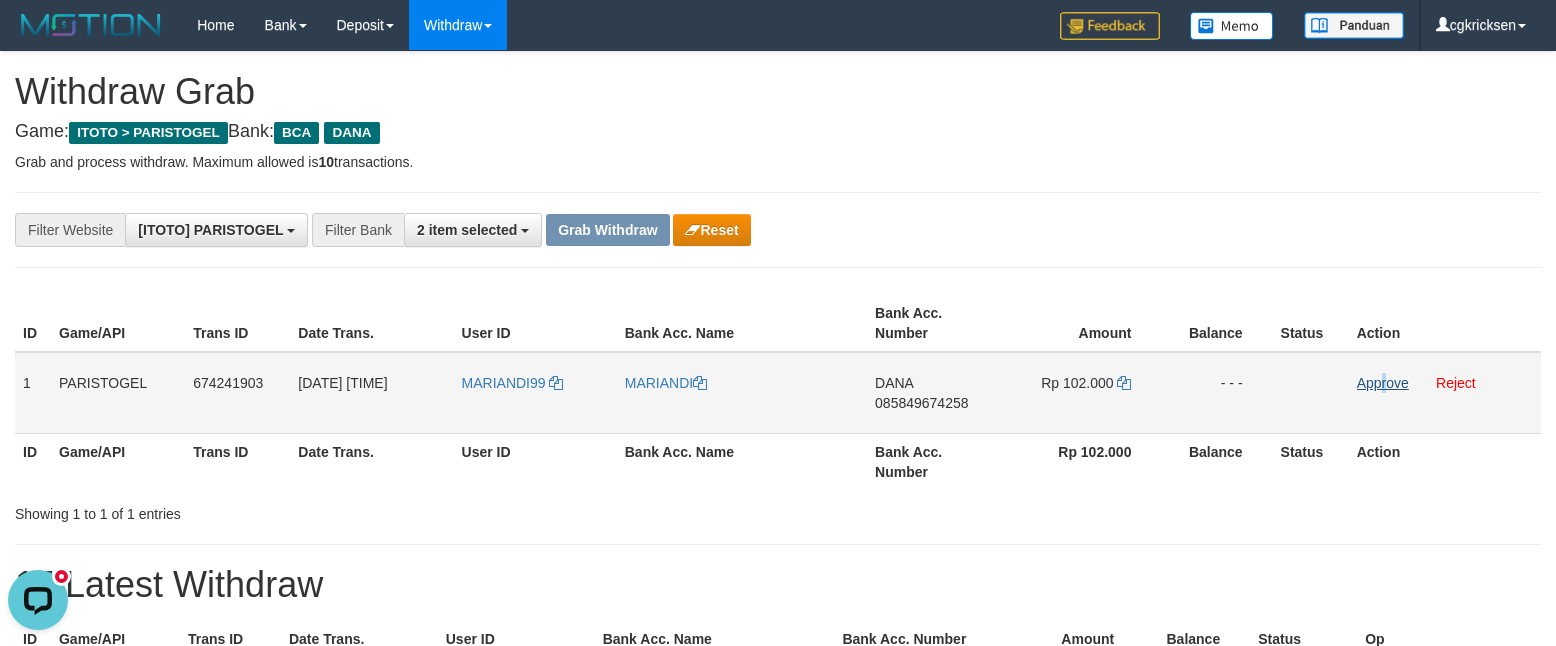 click on "Approve
Reject" at bounding box center [1445, 393] 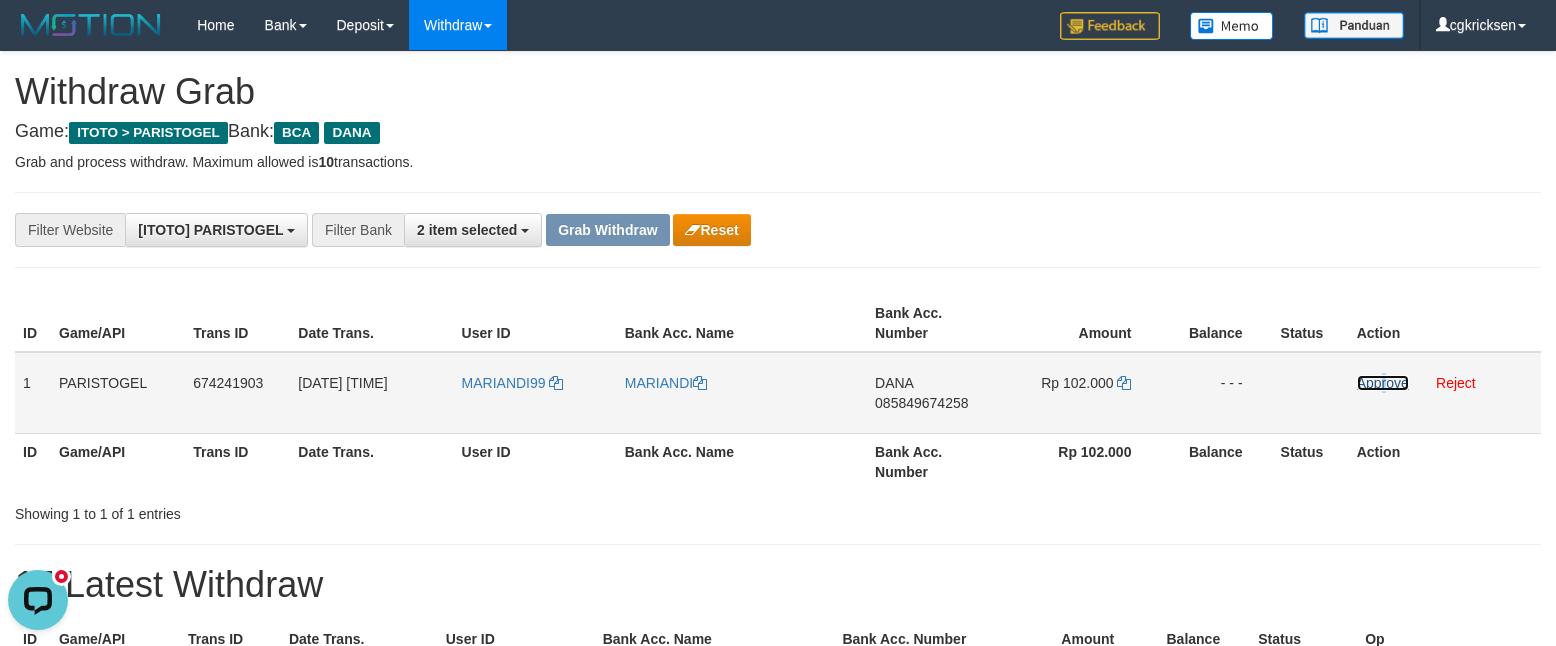 click on "Approve" at bounding box center [1383, 383] 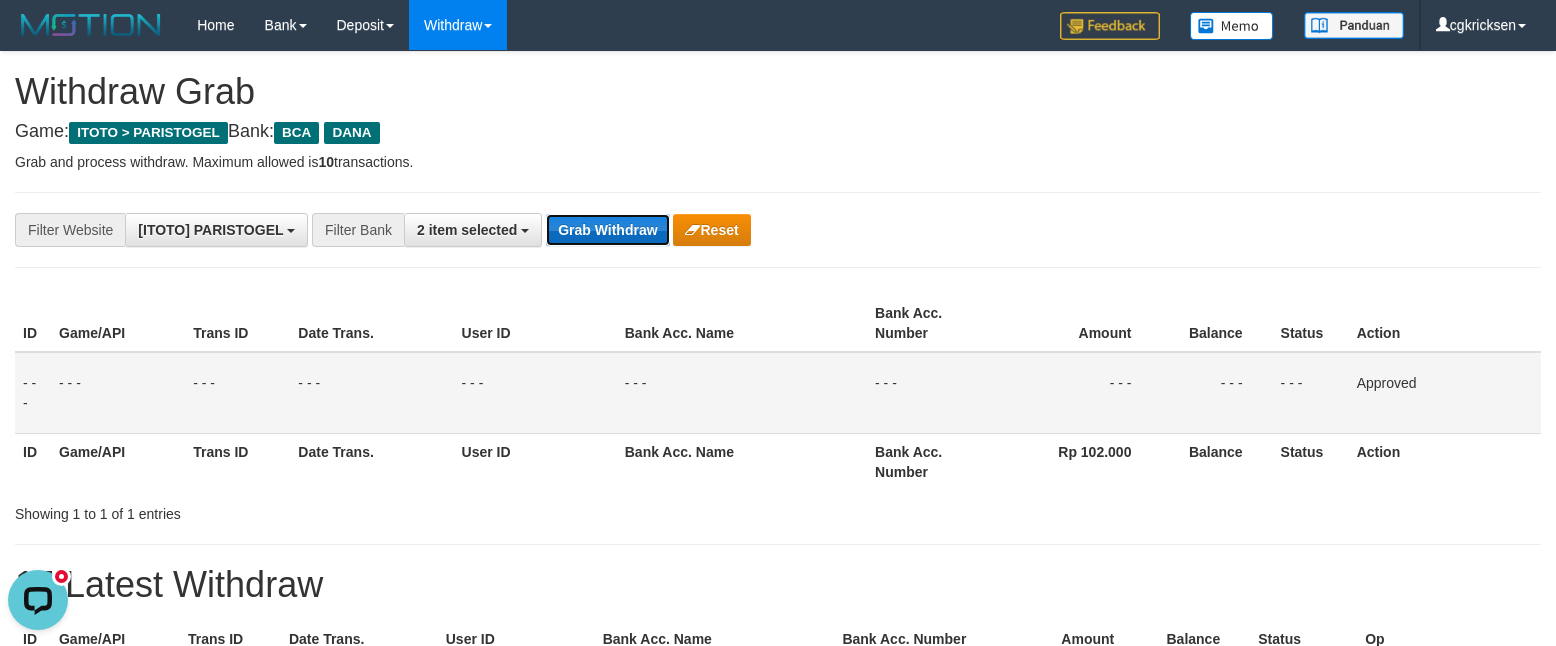 click on "Grab Withdraw" at bounding box center [607, 230] 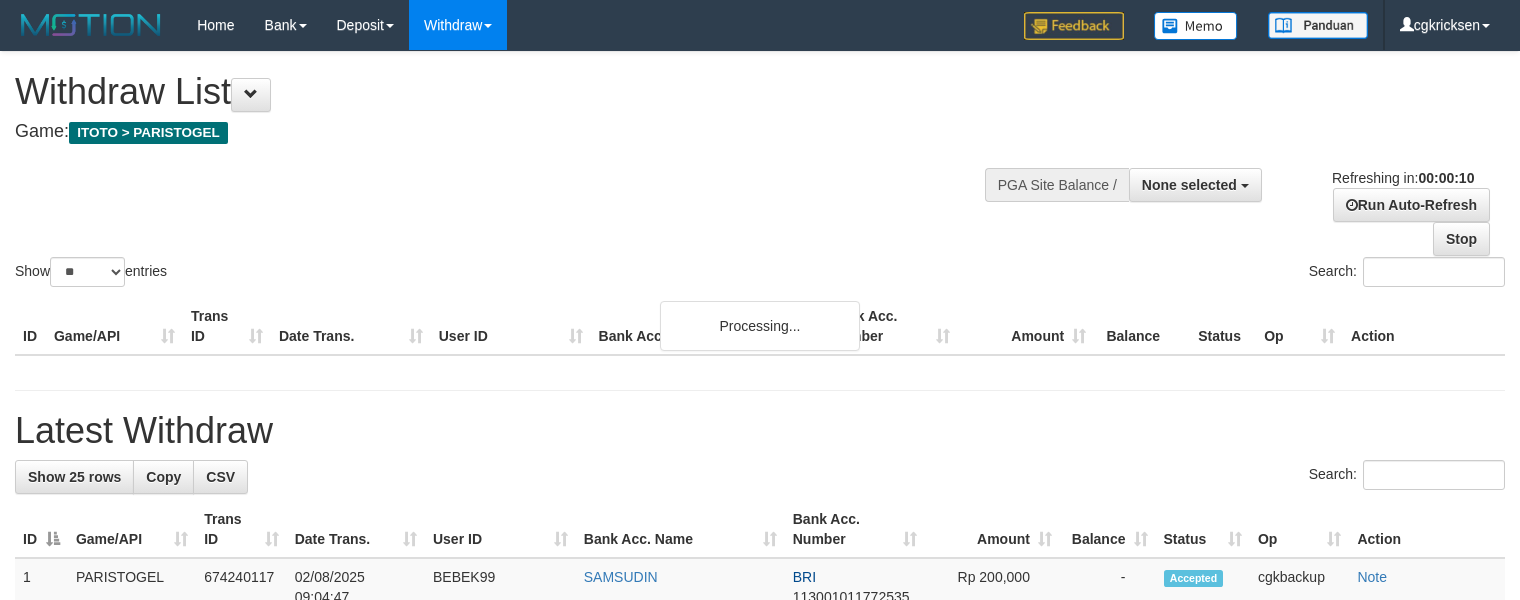 select 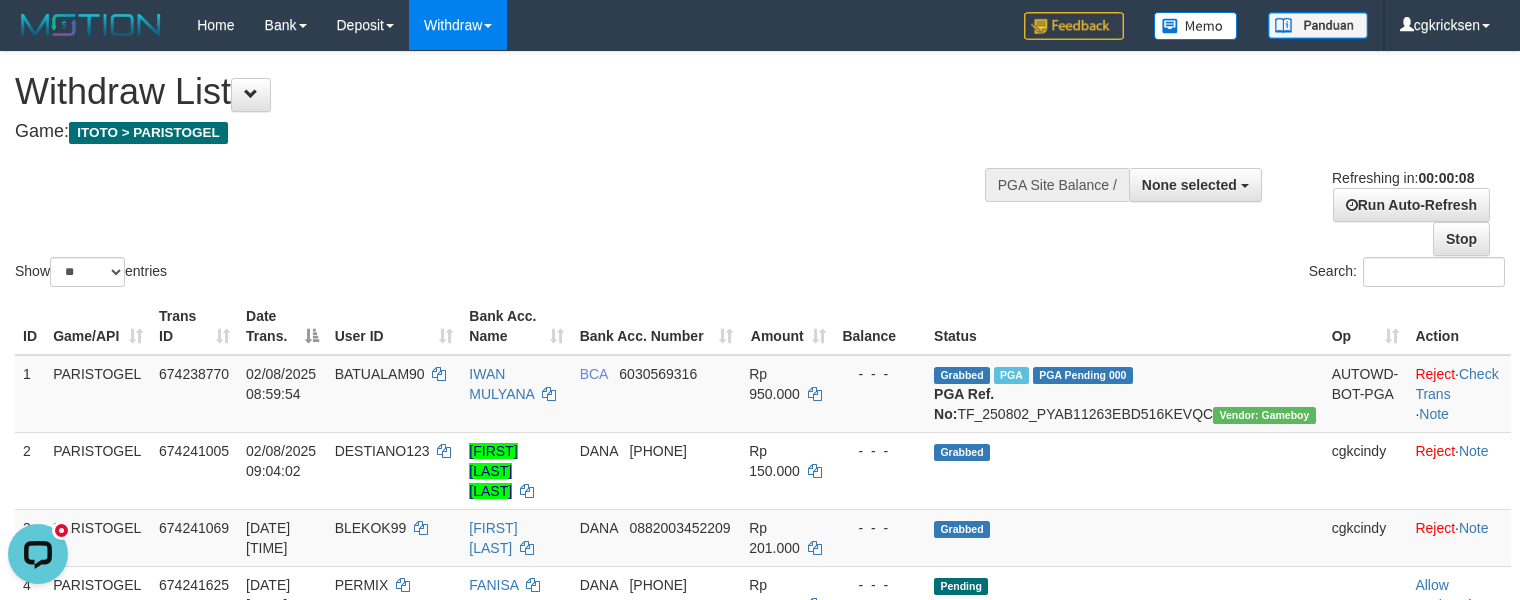 scroll, scrollTop: 0, scrollLeft: 0, axis: both 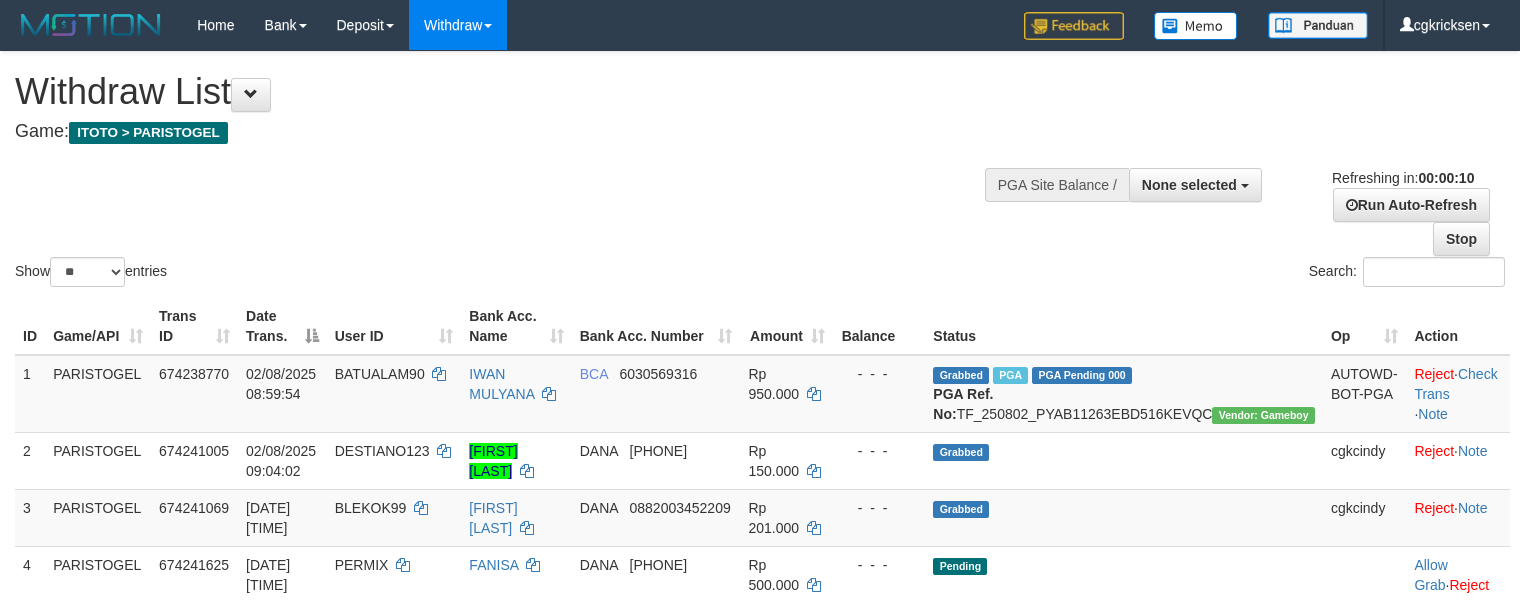 select 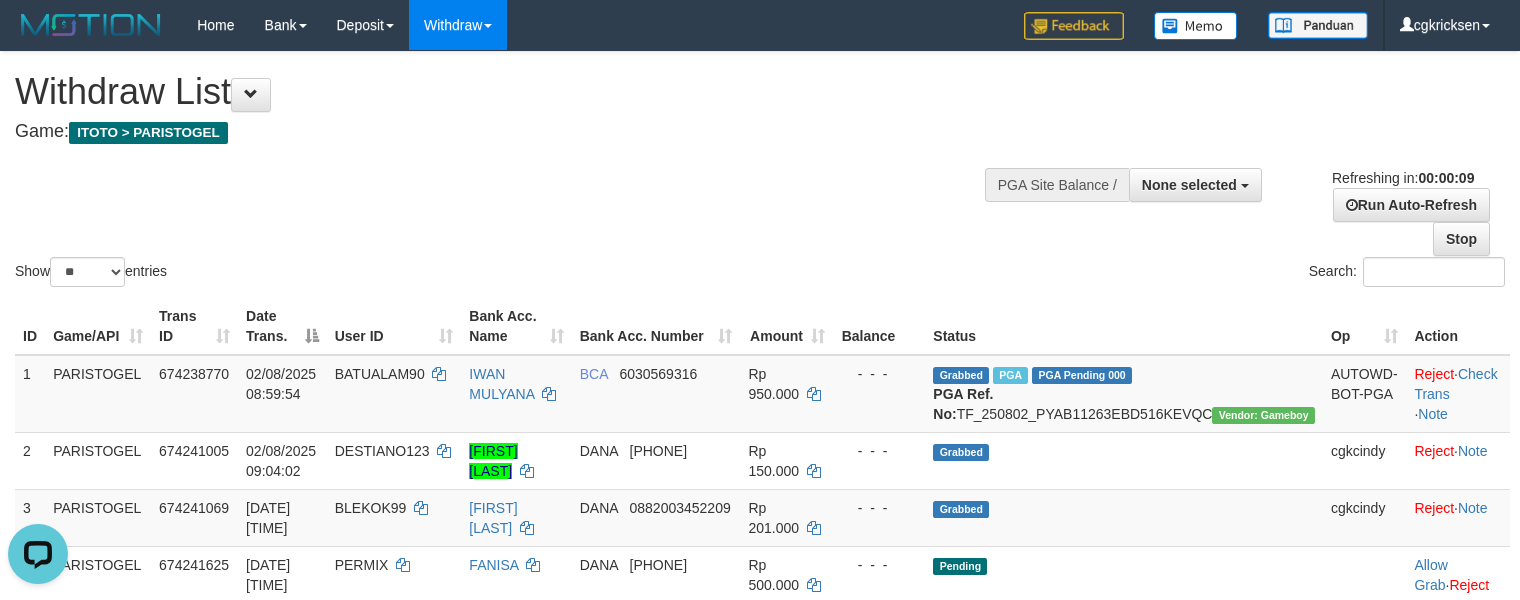 scroll, scrollTop: 0, scrollLeft: 0, axis: both 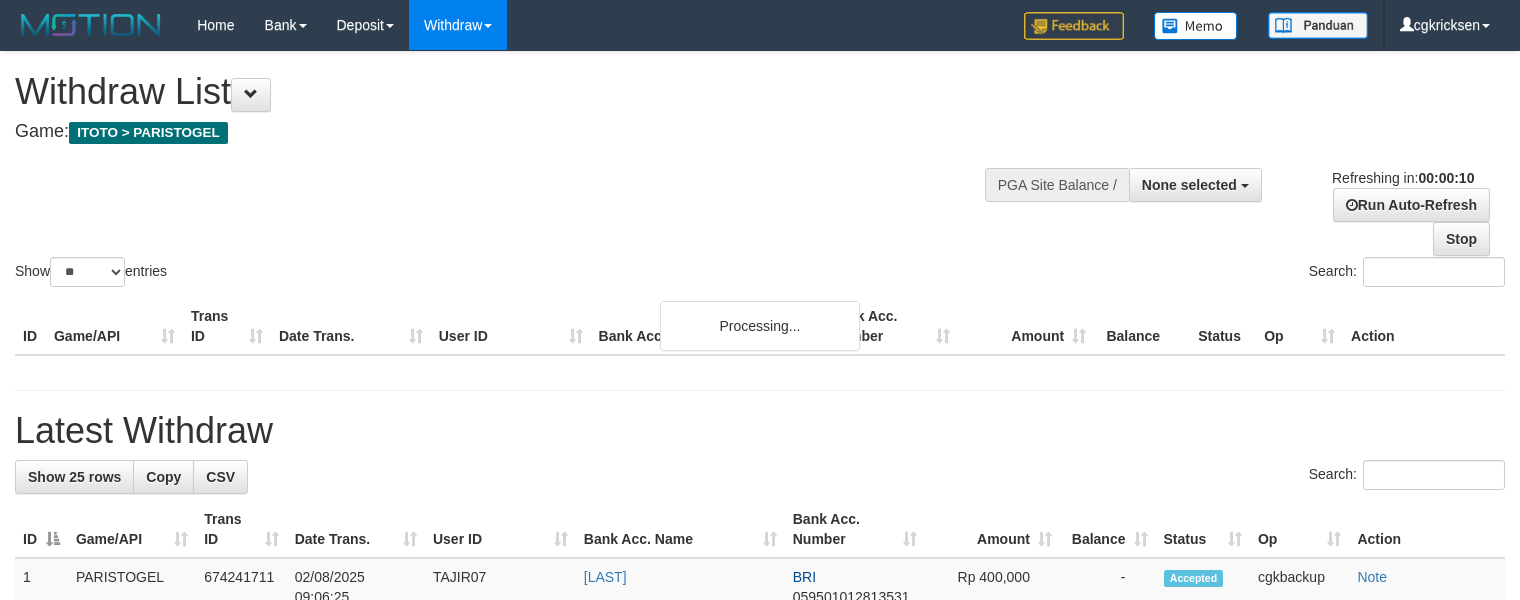 select 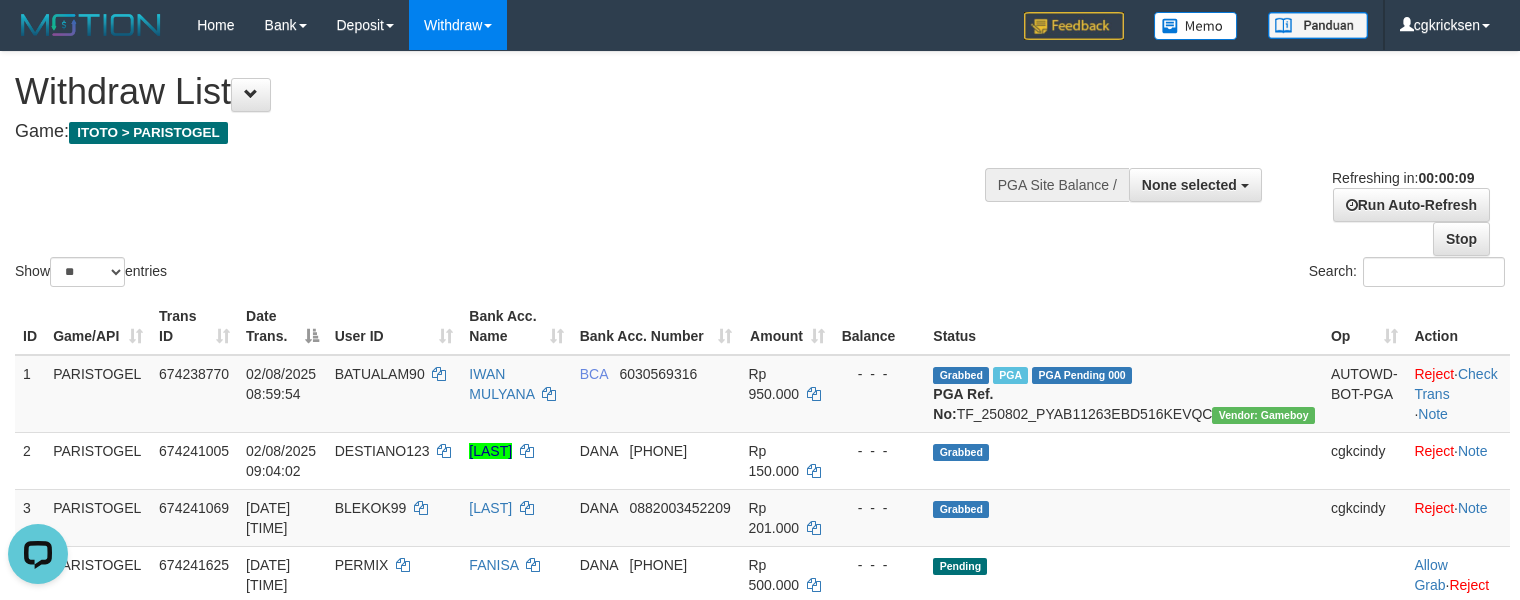 scroll, scrollTop: 0, scrollLeft: 0, axis: both 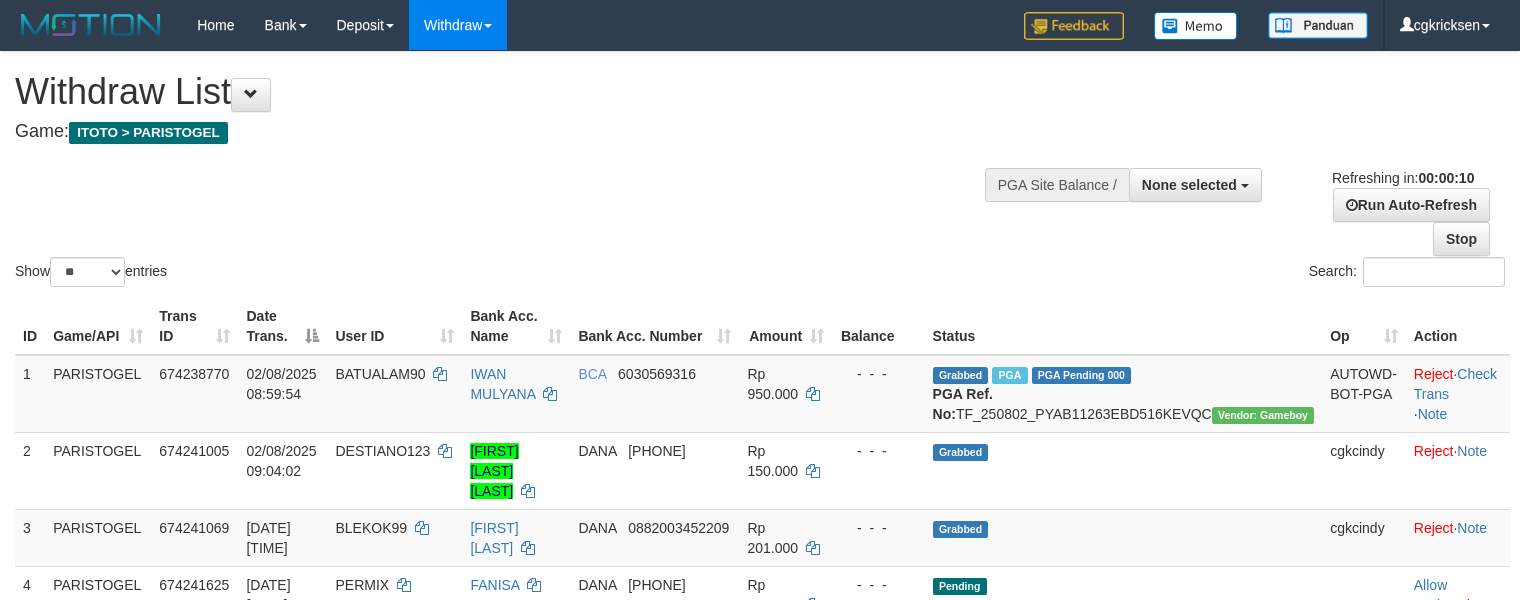 select 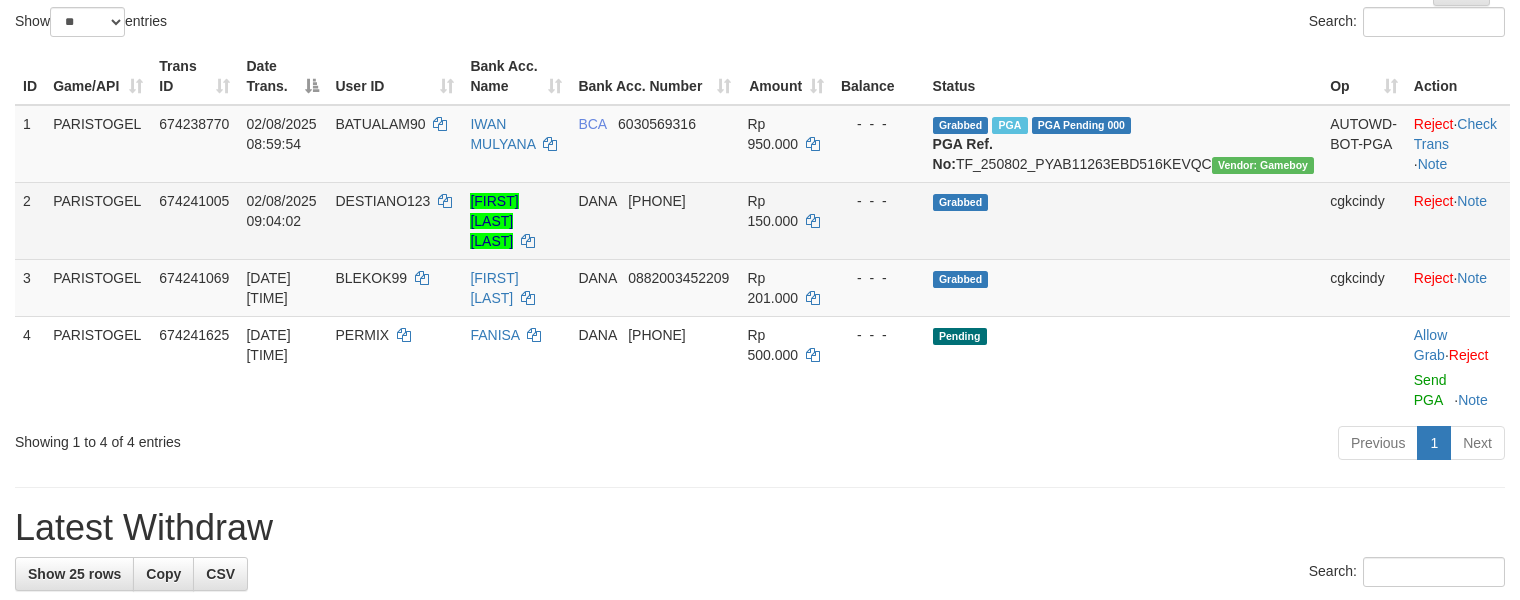 scroll, scrollTop: 266, scrollLeft: 0, axis: vertical 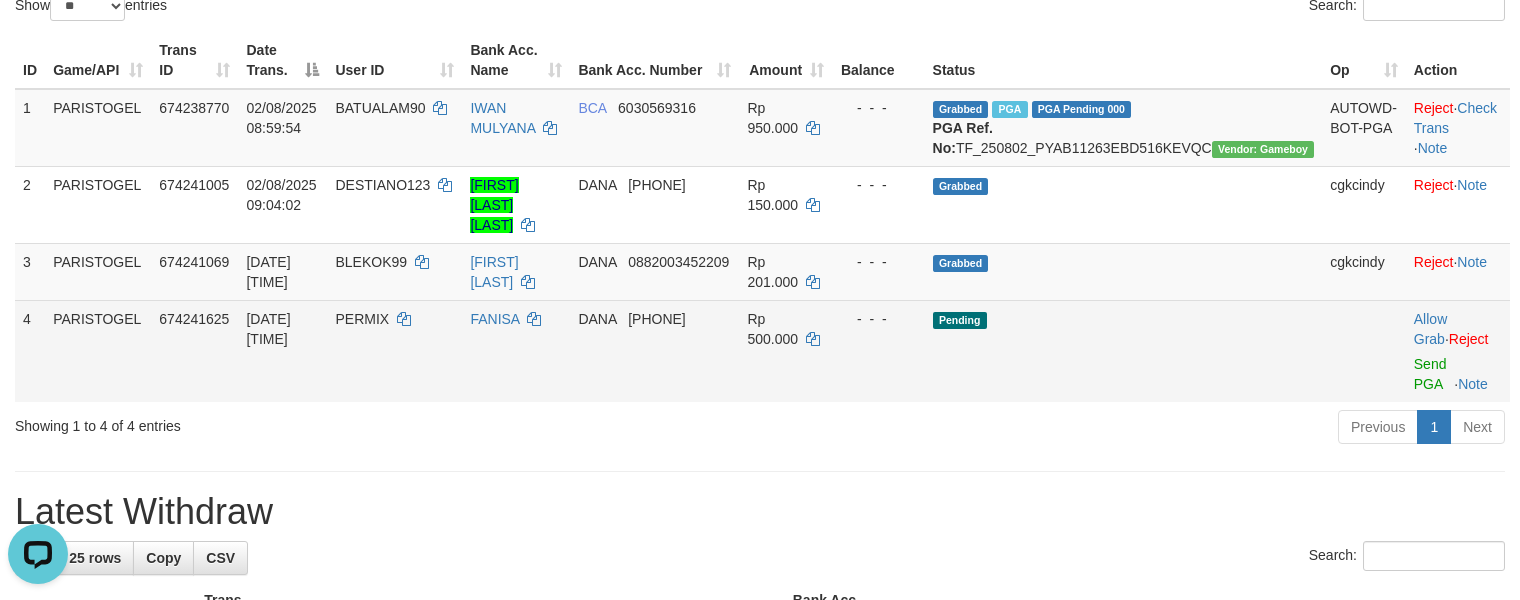 click on "PERMIX" at bounding box center [394, 351] 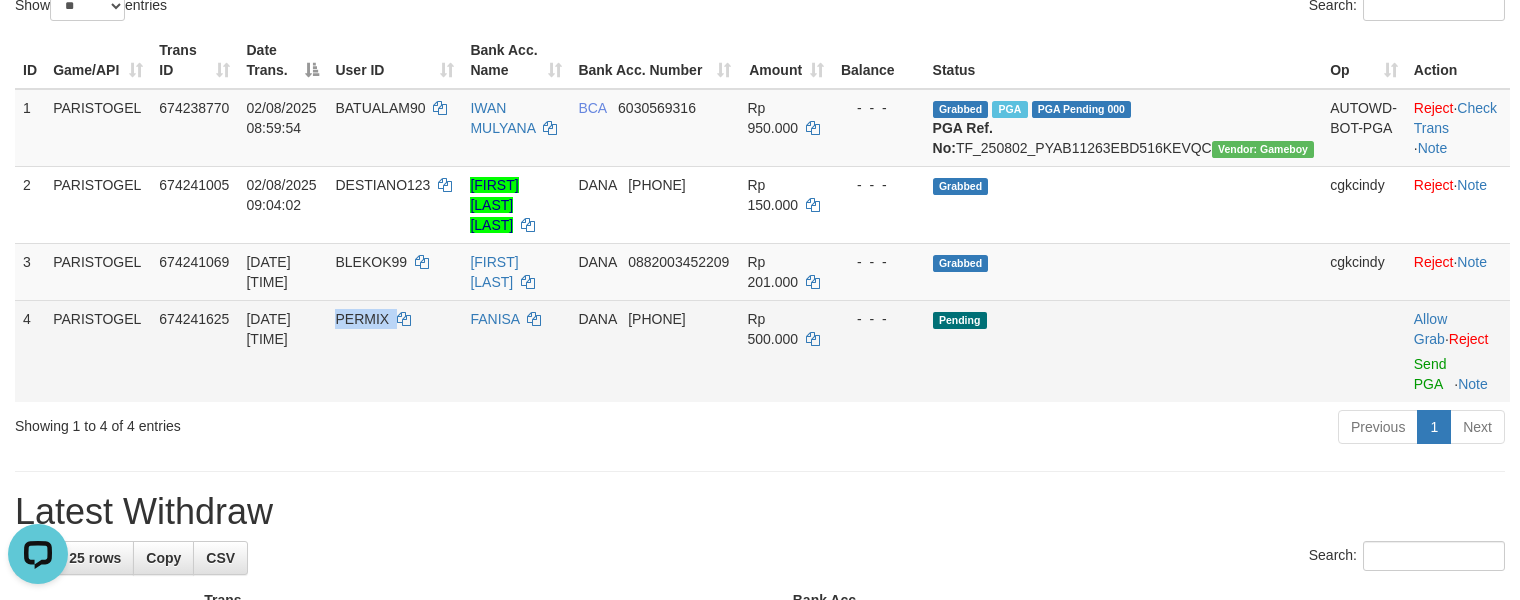 click on "PERMIX" at bounding box center (394, 351) 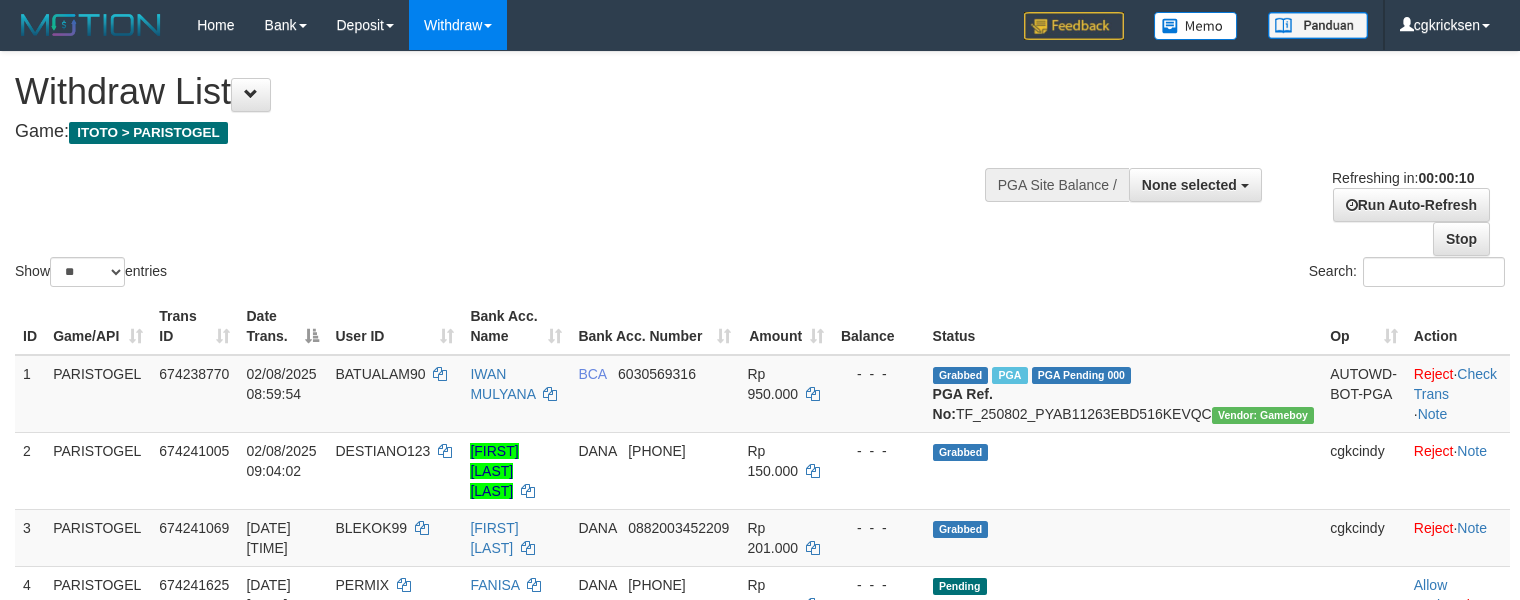 select 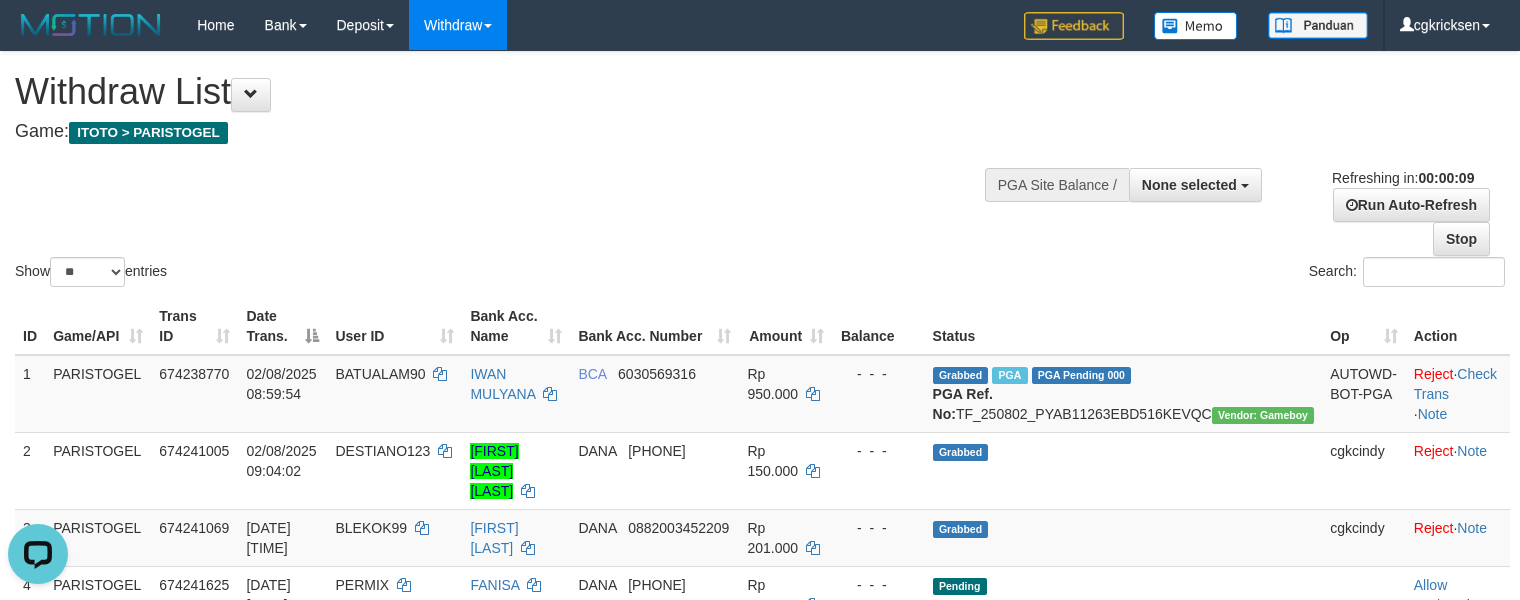 scroll, scrollTop: 0, scrollLeft: 0, axis: both 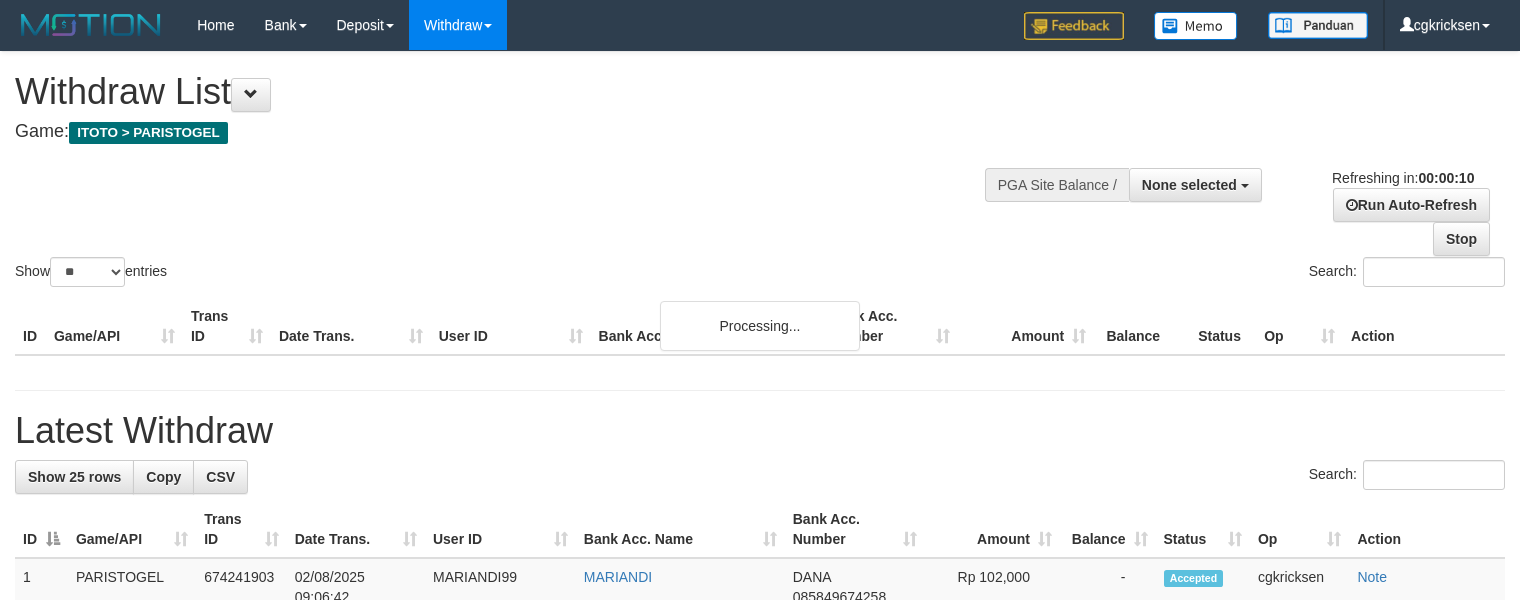 select 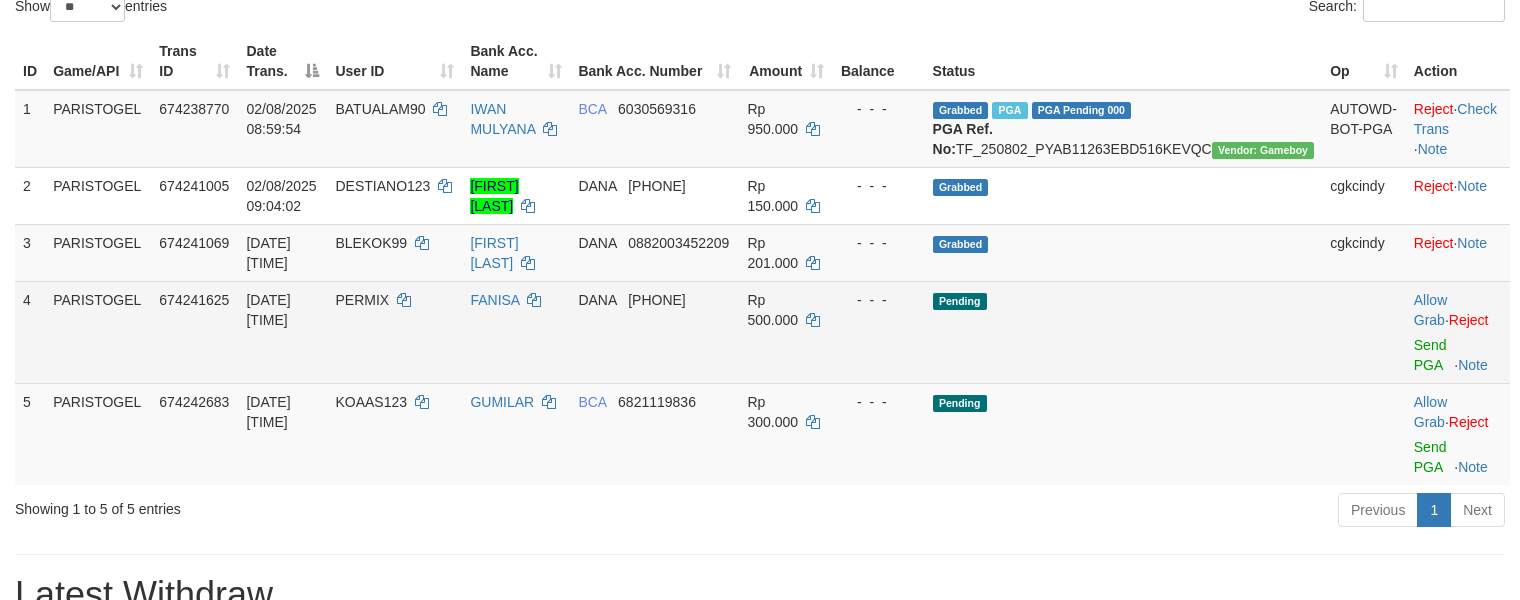 scroll, scrollTop: 266, scrollLeft: 0, axis: vertical 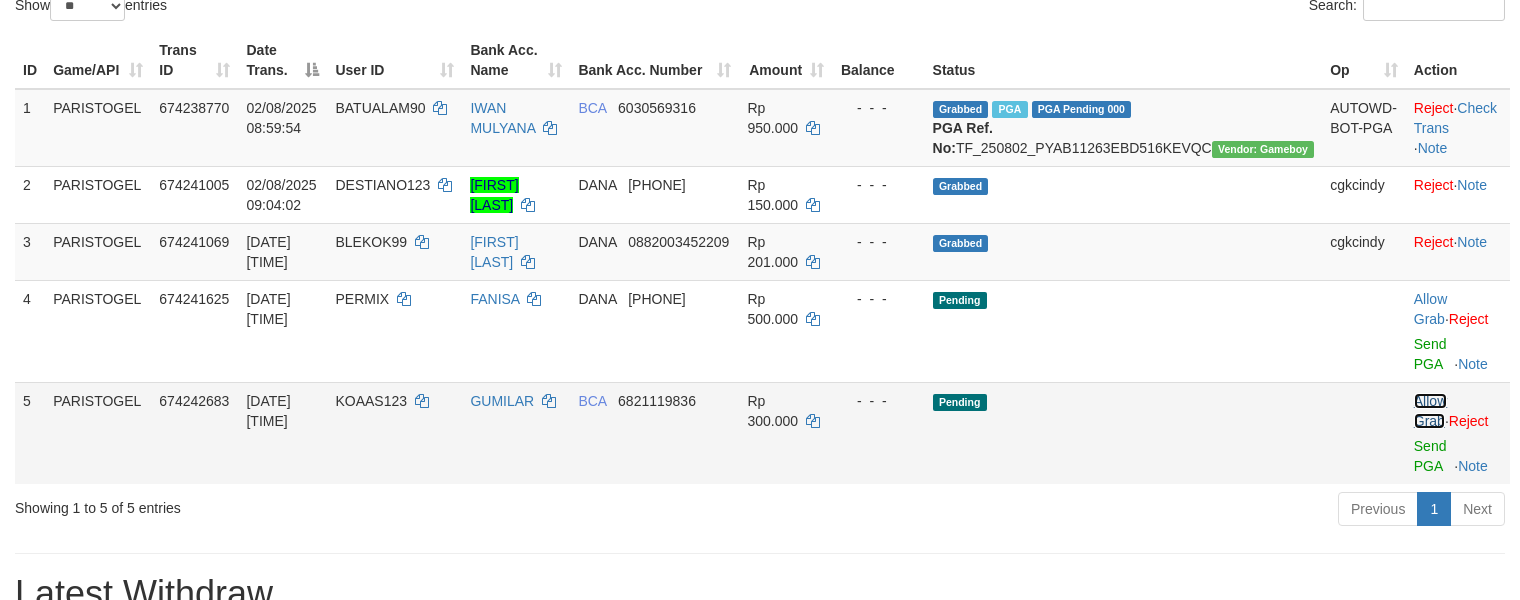 click on "Allow Grab" at bounding box center [1430, 411] 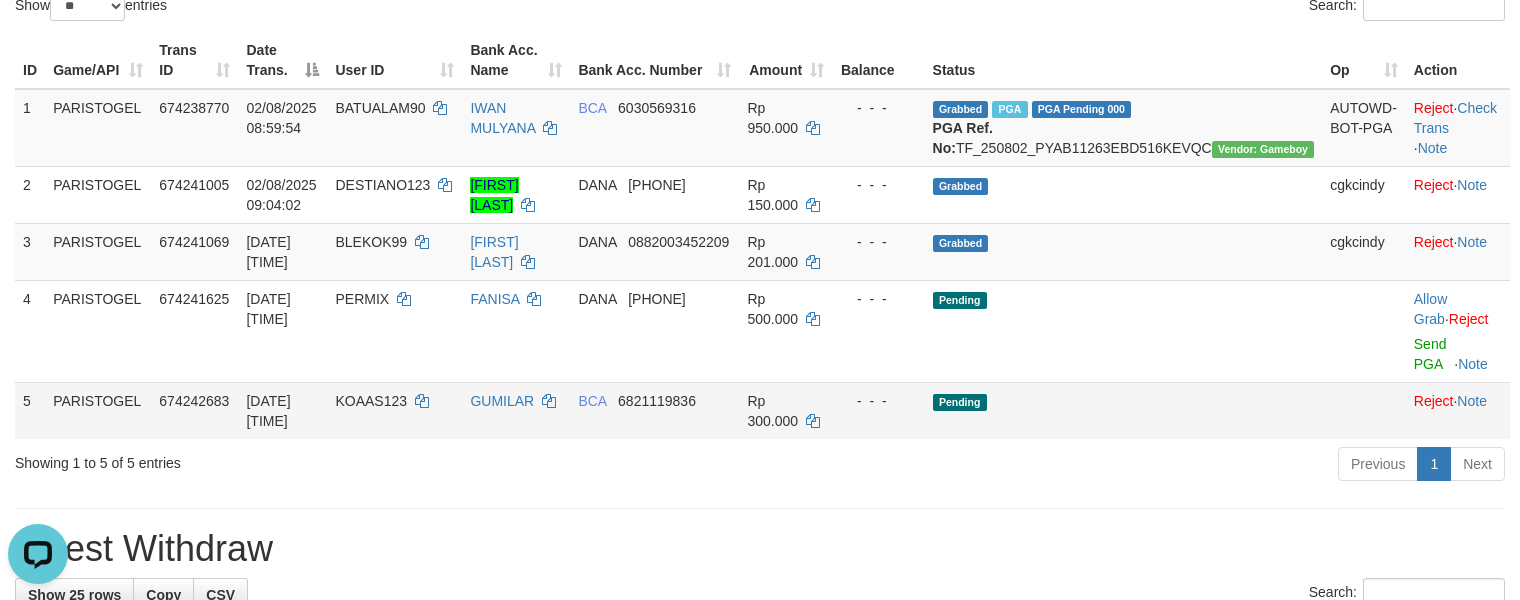scroll, scrollTop: 0, scrollLeft: 0, axis: both 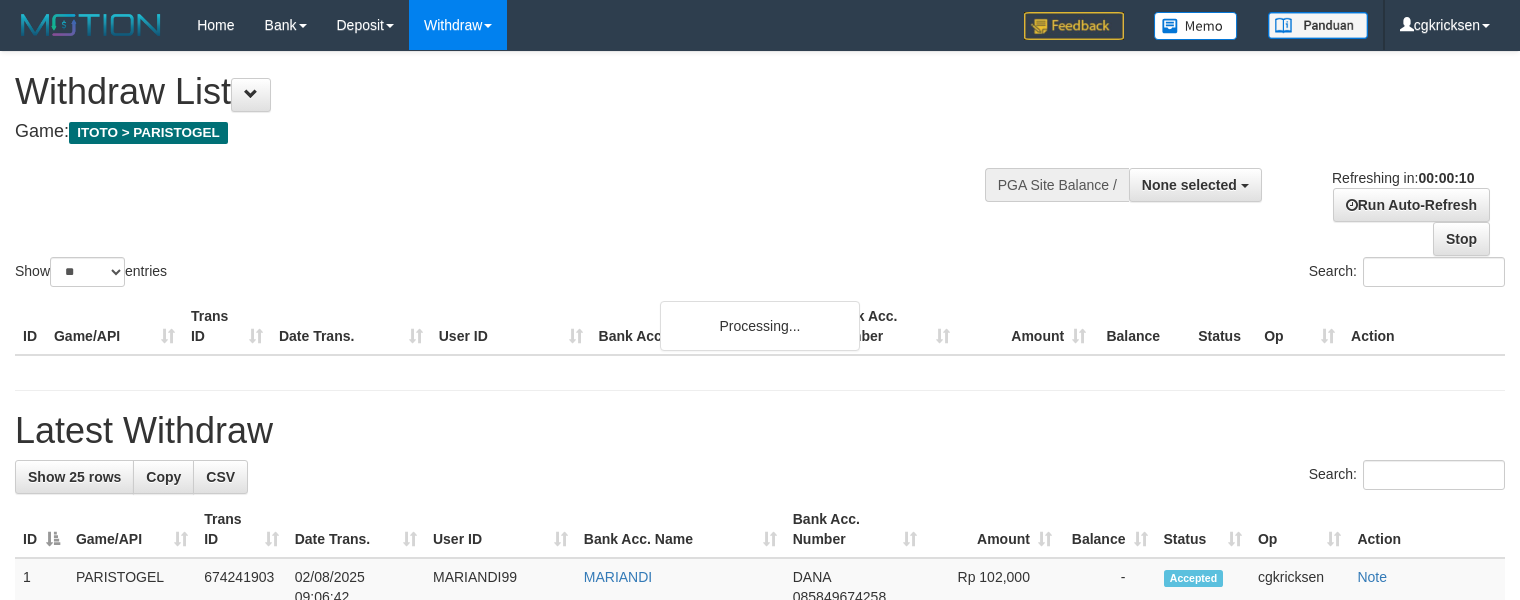select 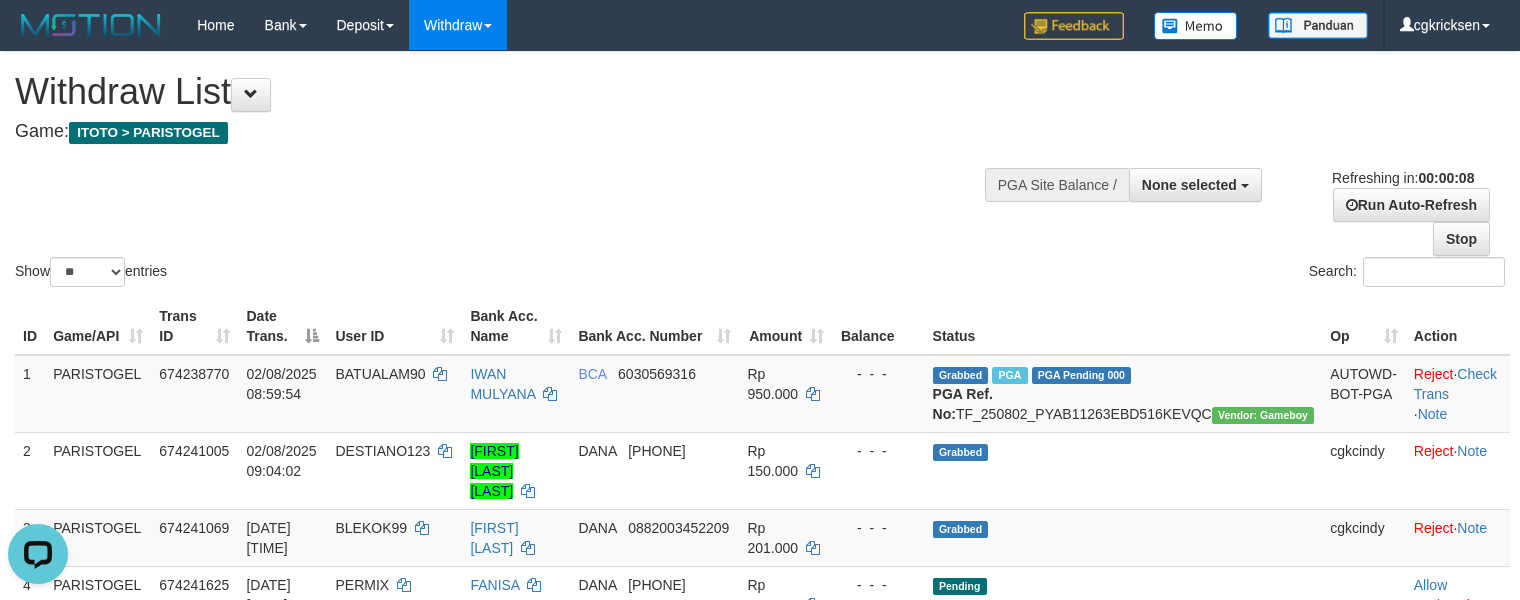 scroll, scrollTop: 0, scrollLeft: 0, axis: both 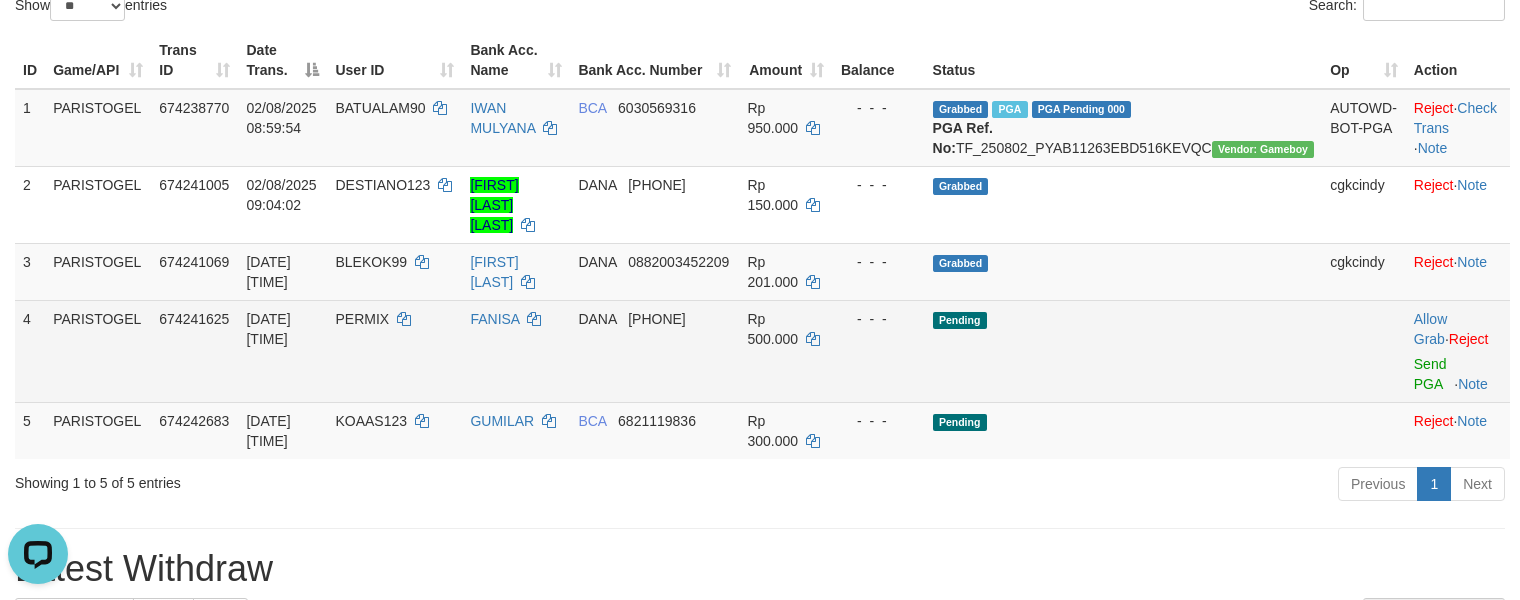 click on "FANISA" at bounding box center (516, 351) 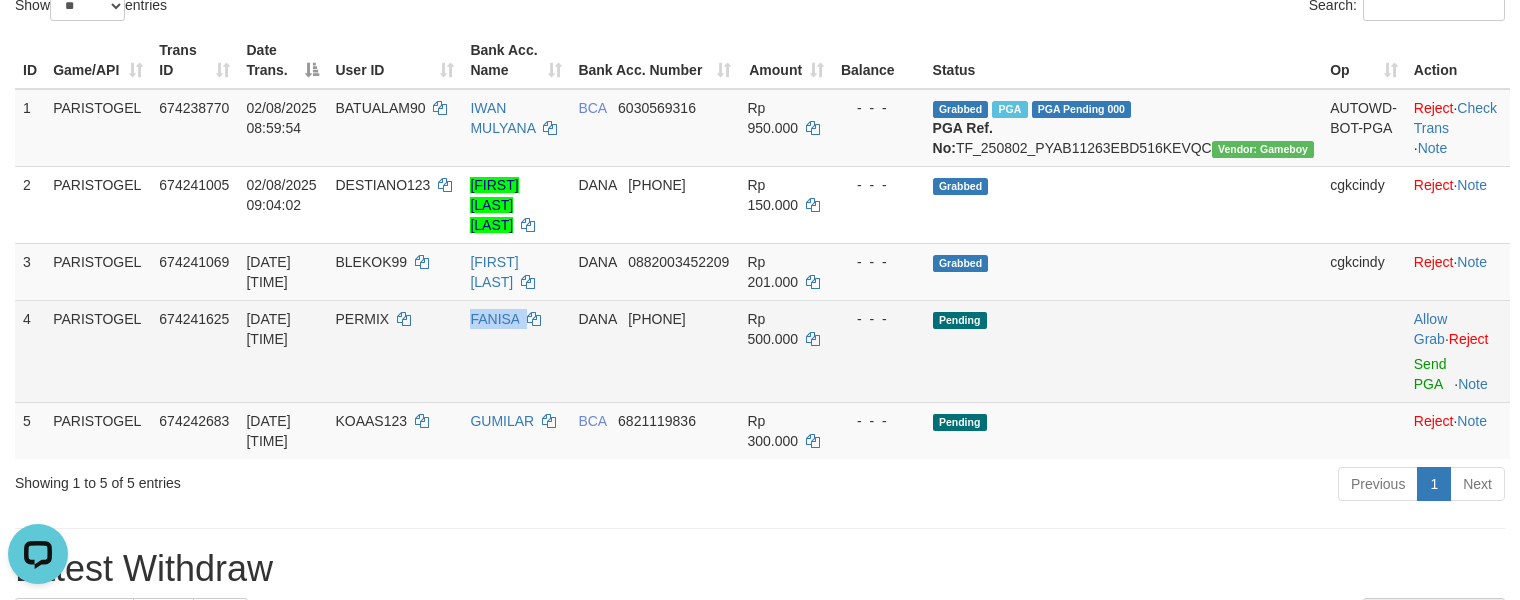 click on "FANISA" at bounding box center (516, 351) 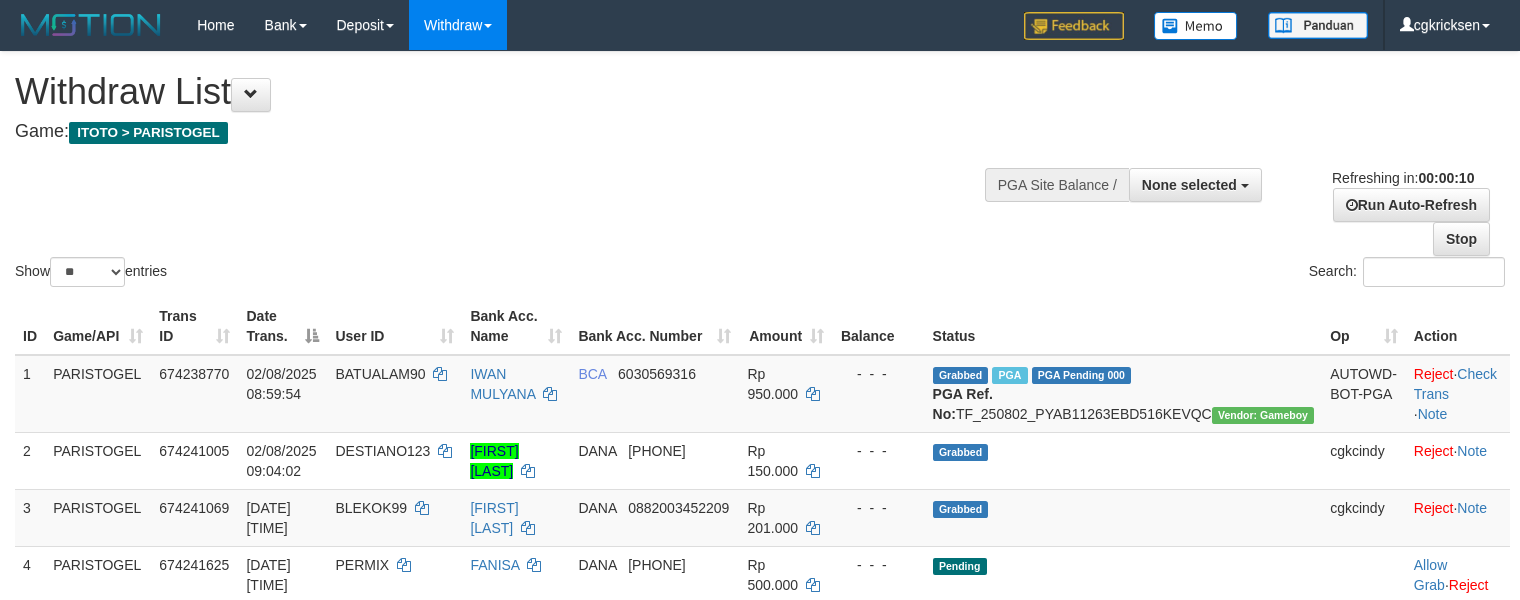 select 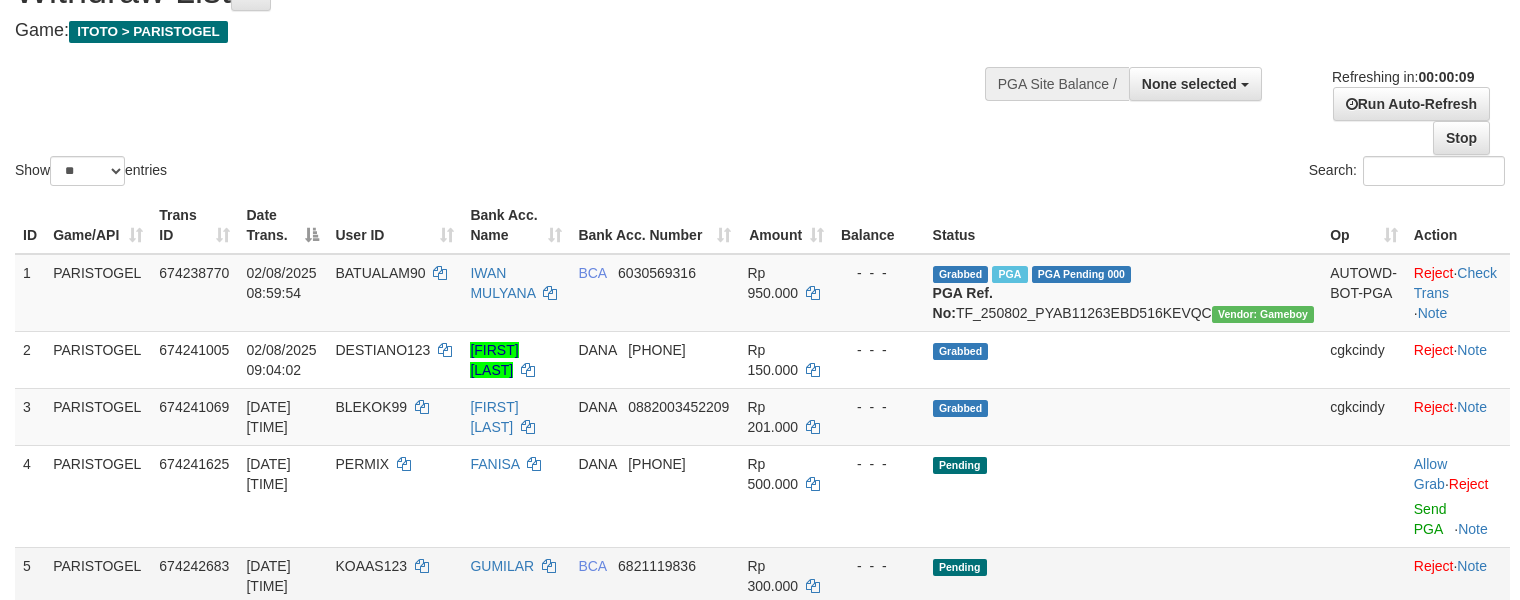 scroll, scrollTop: 400, scrollLeft: 0, axis: vertical 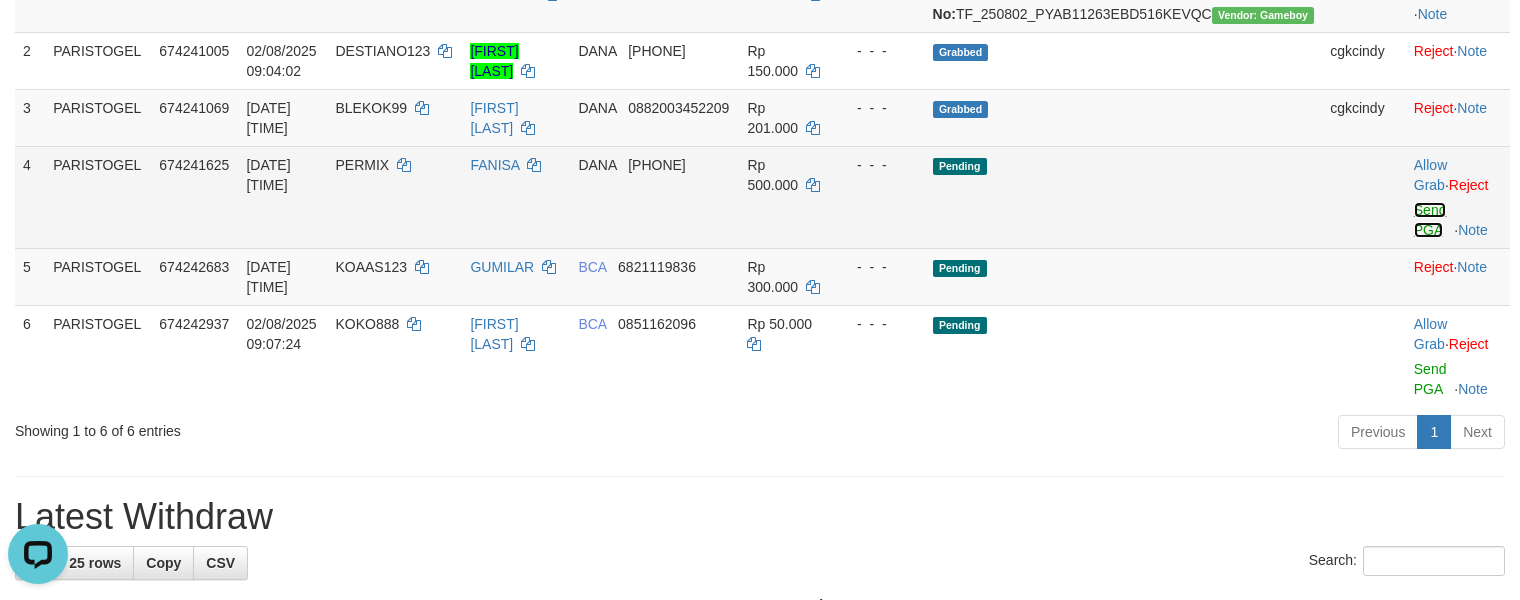 click on "Send PGA" at bounding box center (1430, 220) 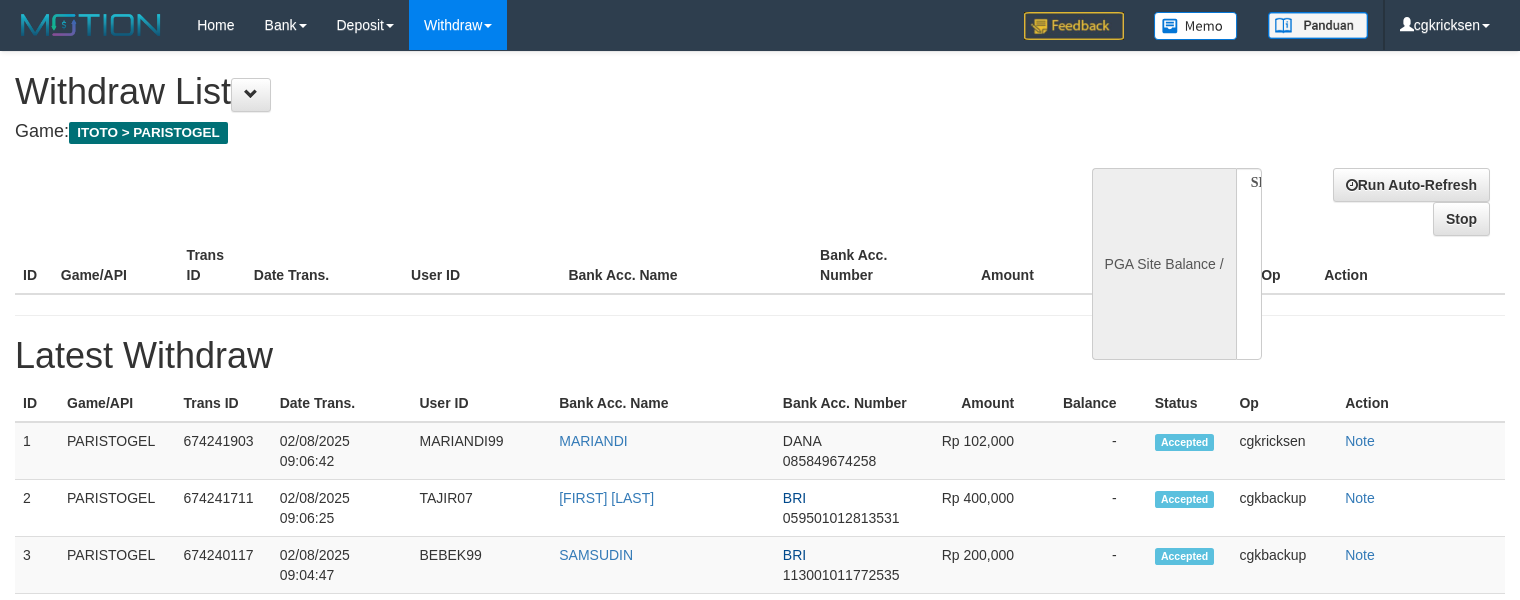 select 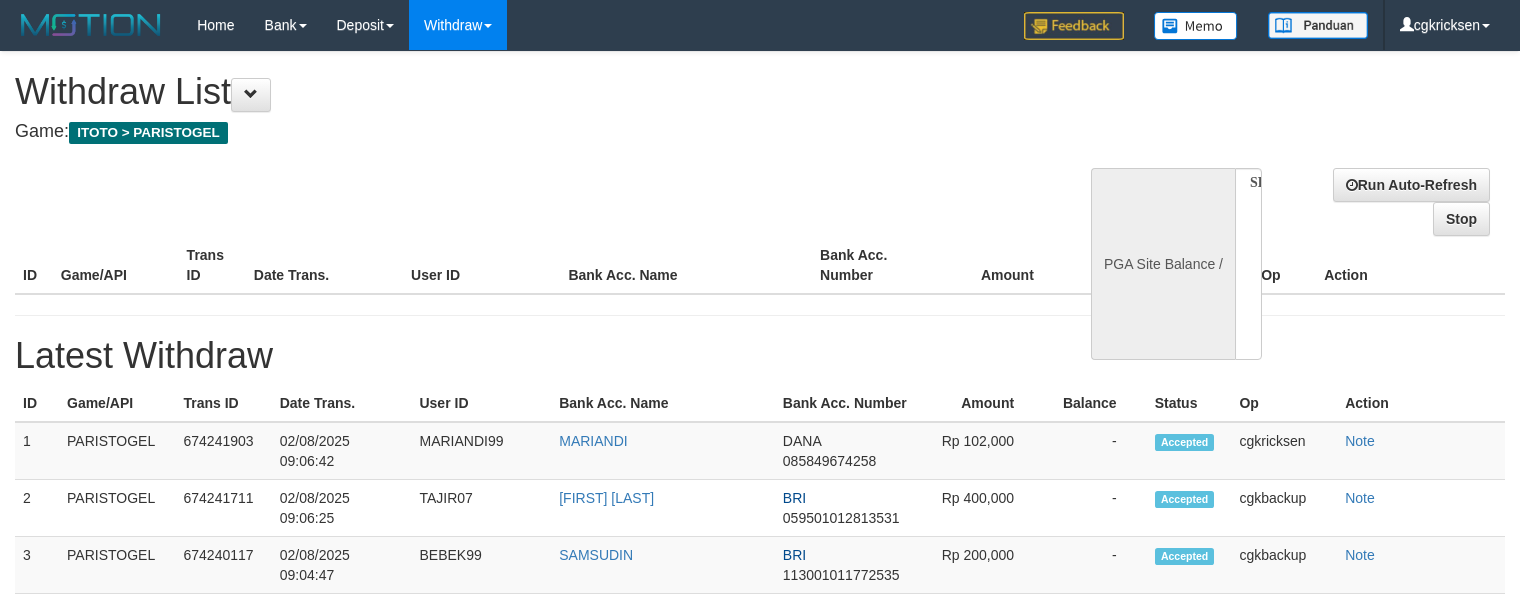 scroll, scrollTop: 0, scrollLeft: 0, axis: both 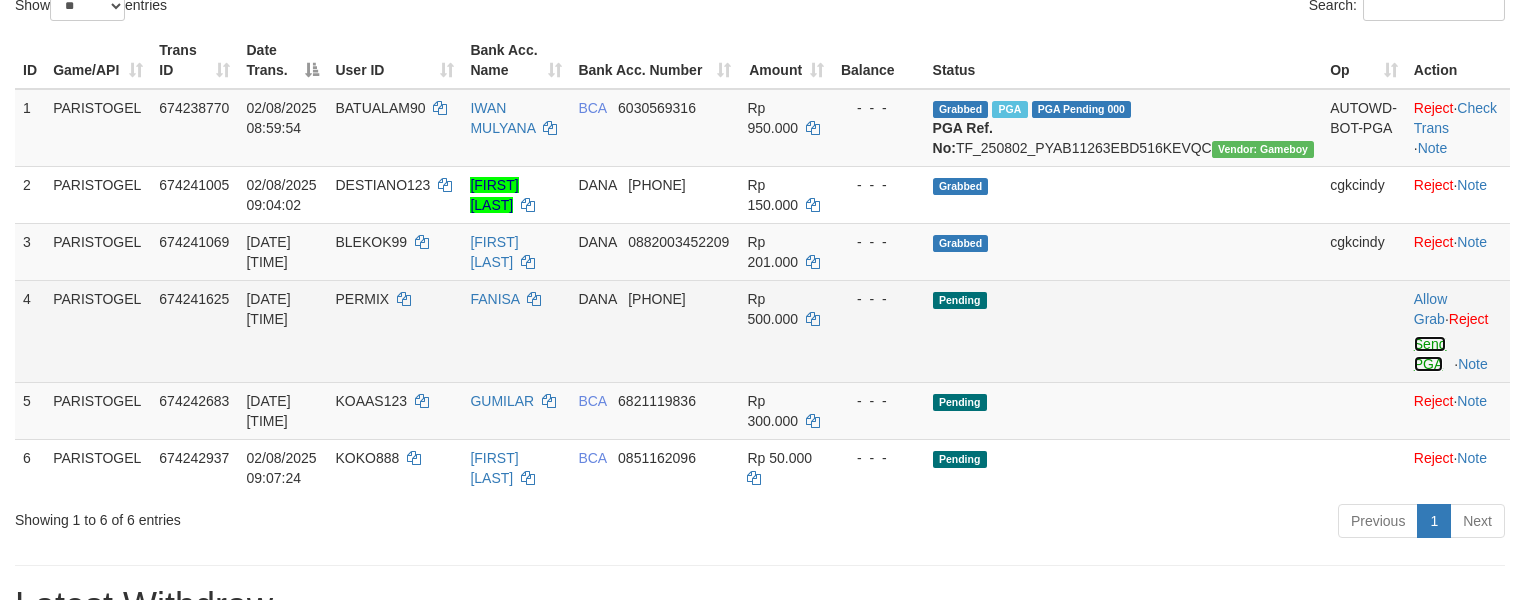 click on "Send PGA" at bounding box center [1430, 354] 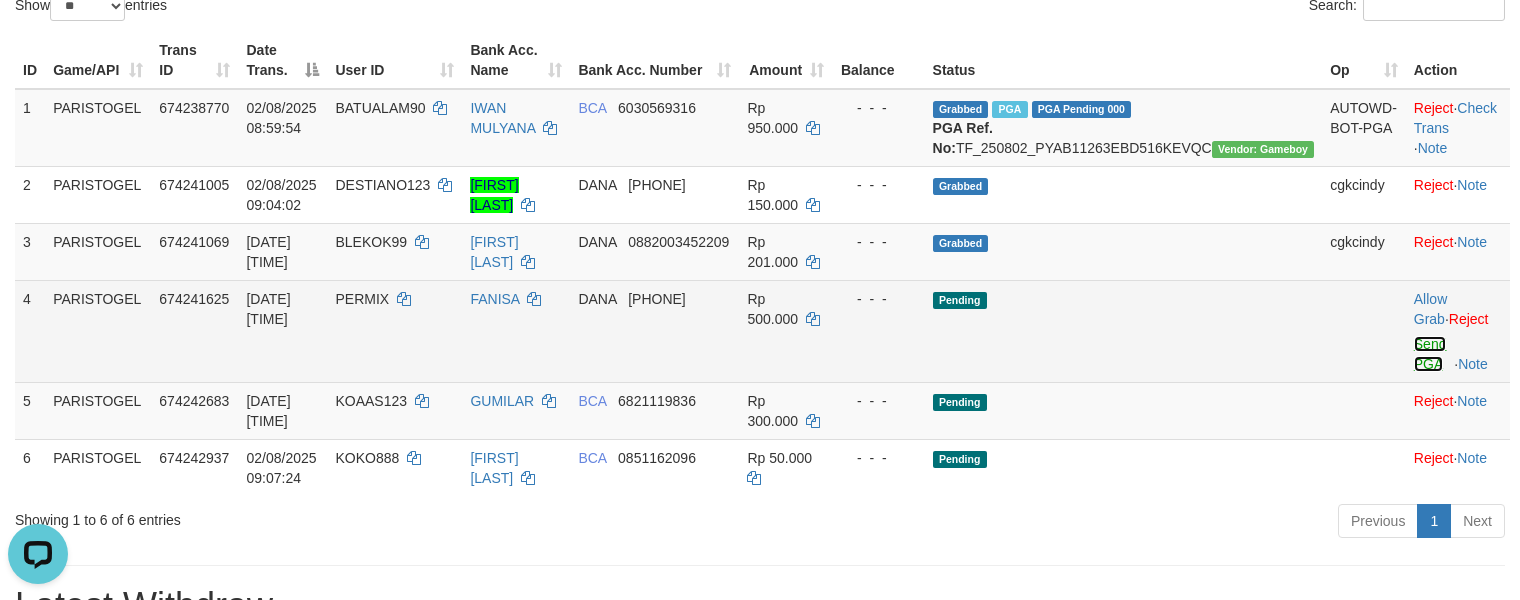 scroll, scrollTop: 0, scrollLeft: 0, axis: both 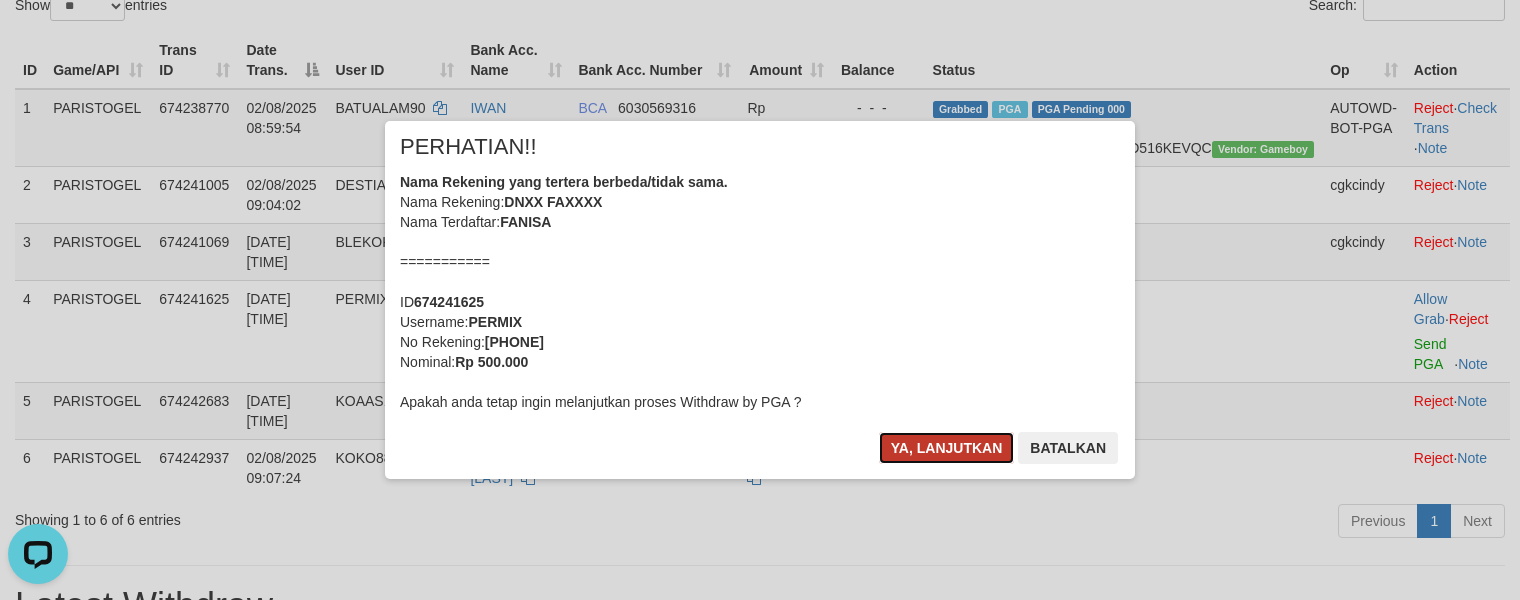click on "Ya, lanjutkan" at bounding box center [947, 448] 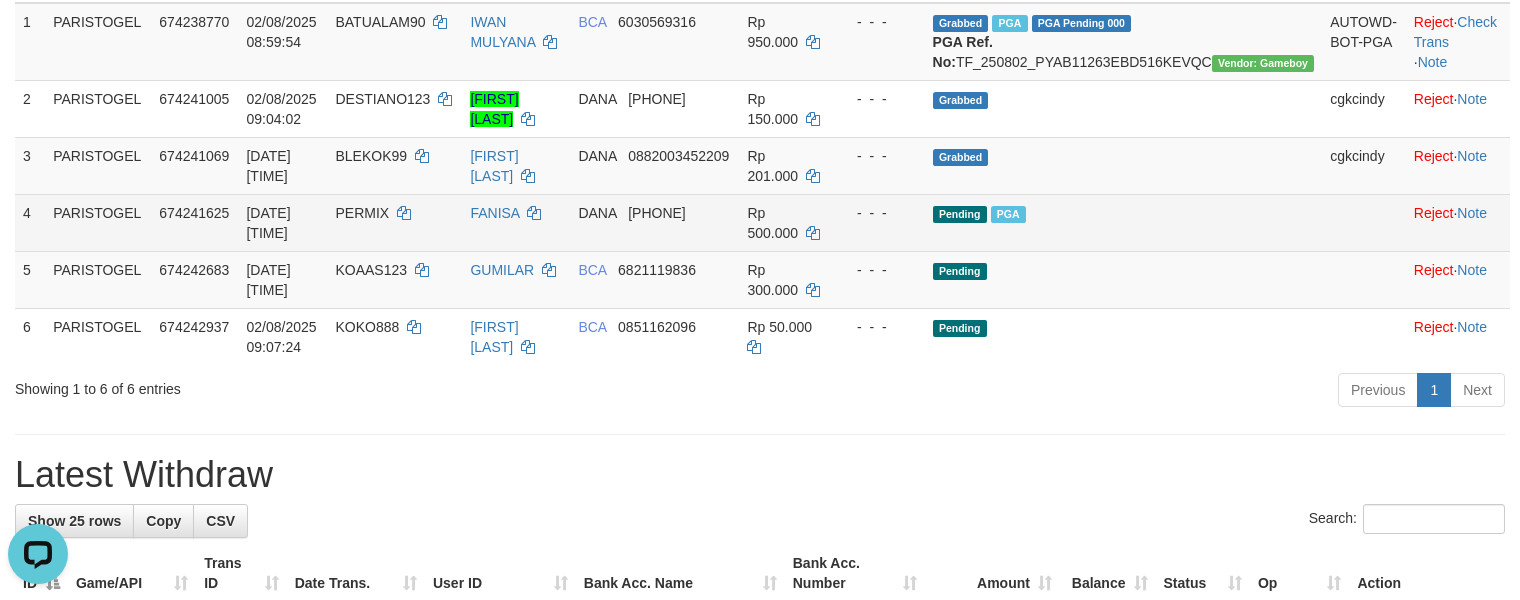 scroll, scrollTop: 400, scrollLeft: 0, axis: vertical 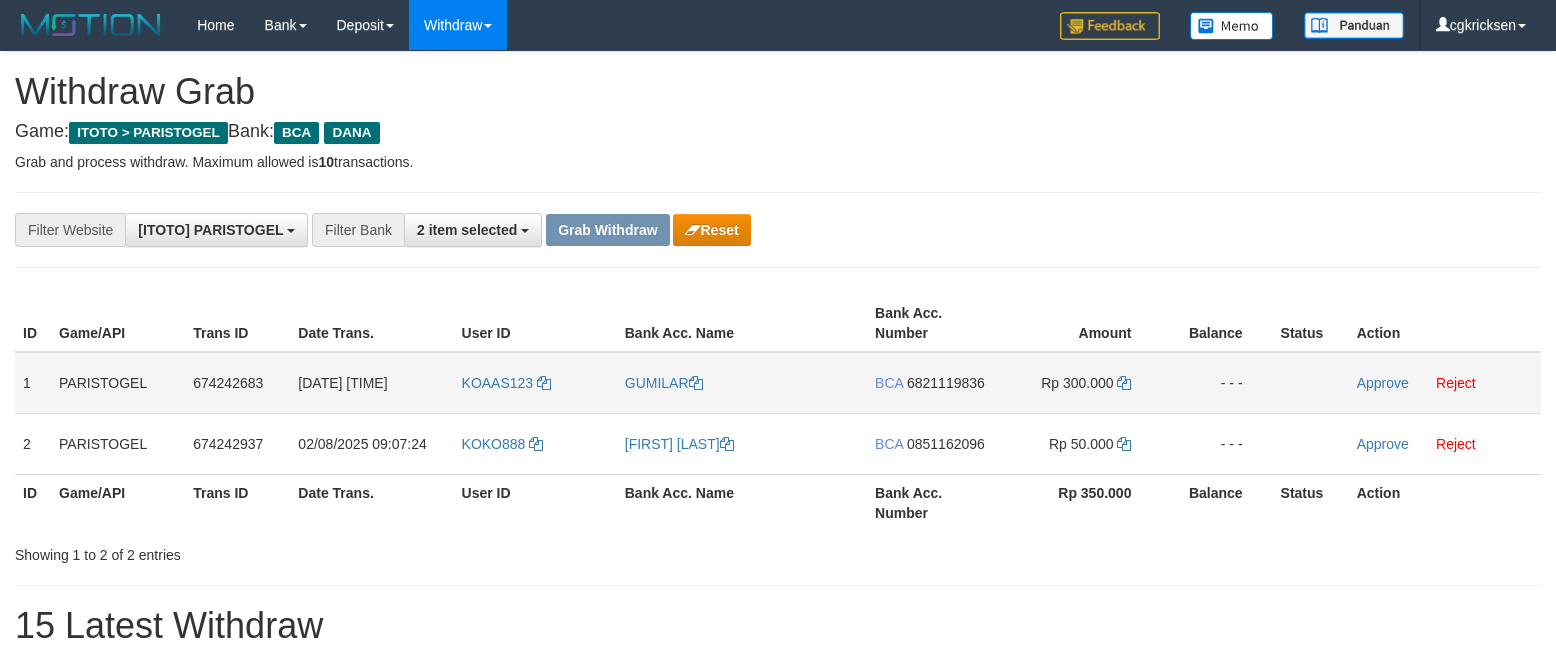click on "KOAAS123" at bounding box center [535, 383] 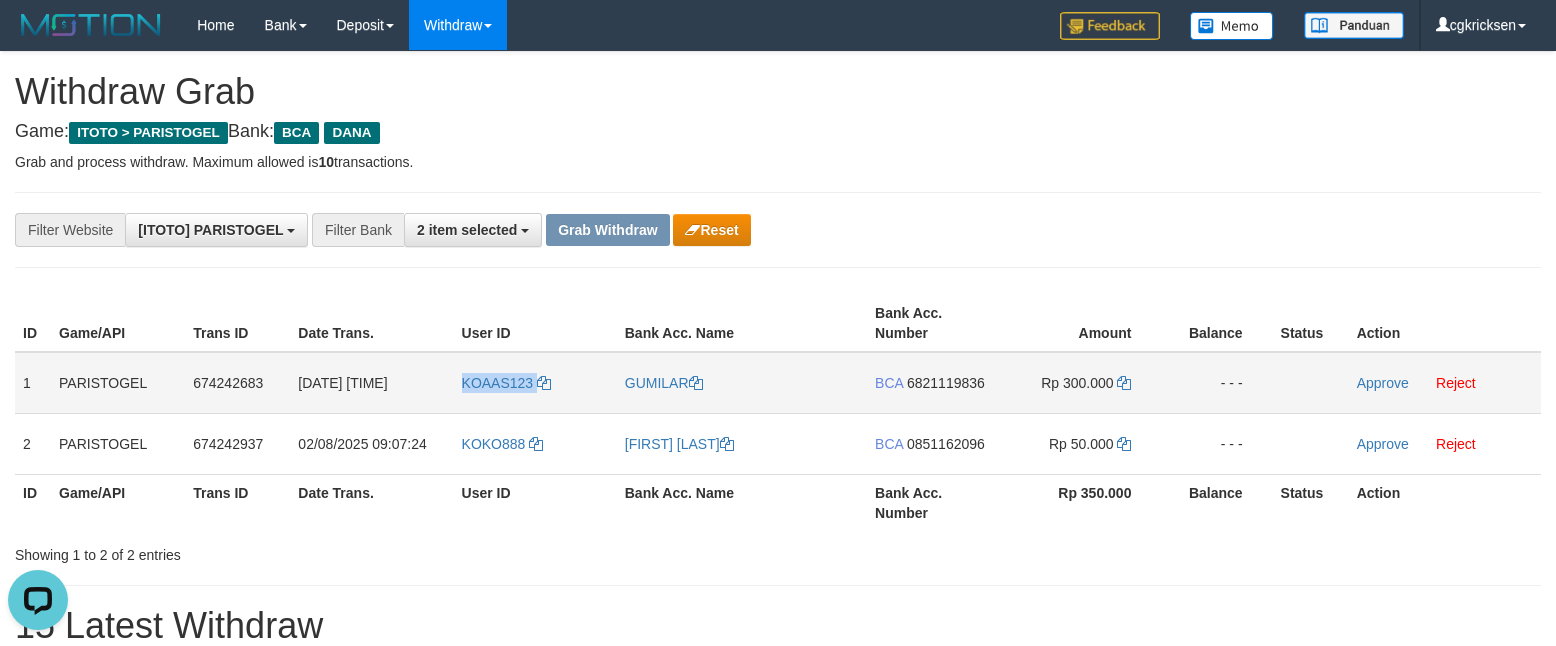 scroll, scrollTop: 0, scrollLeft: 0, axis: both 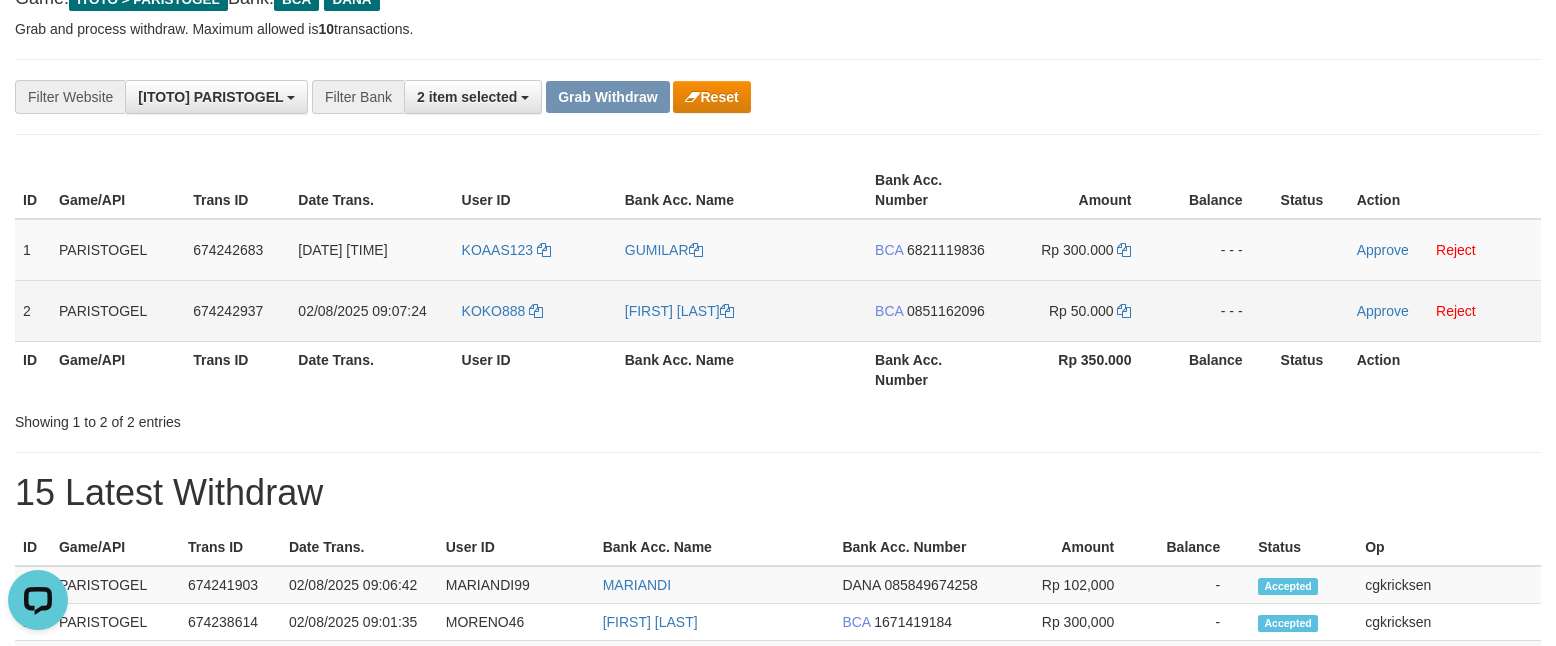 click on "KOKO888" at bounding box center [535, 310] 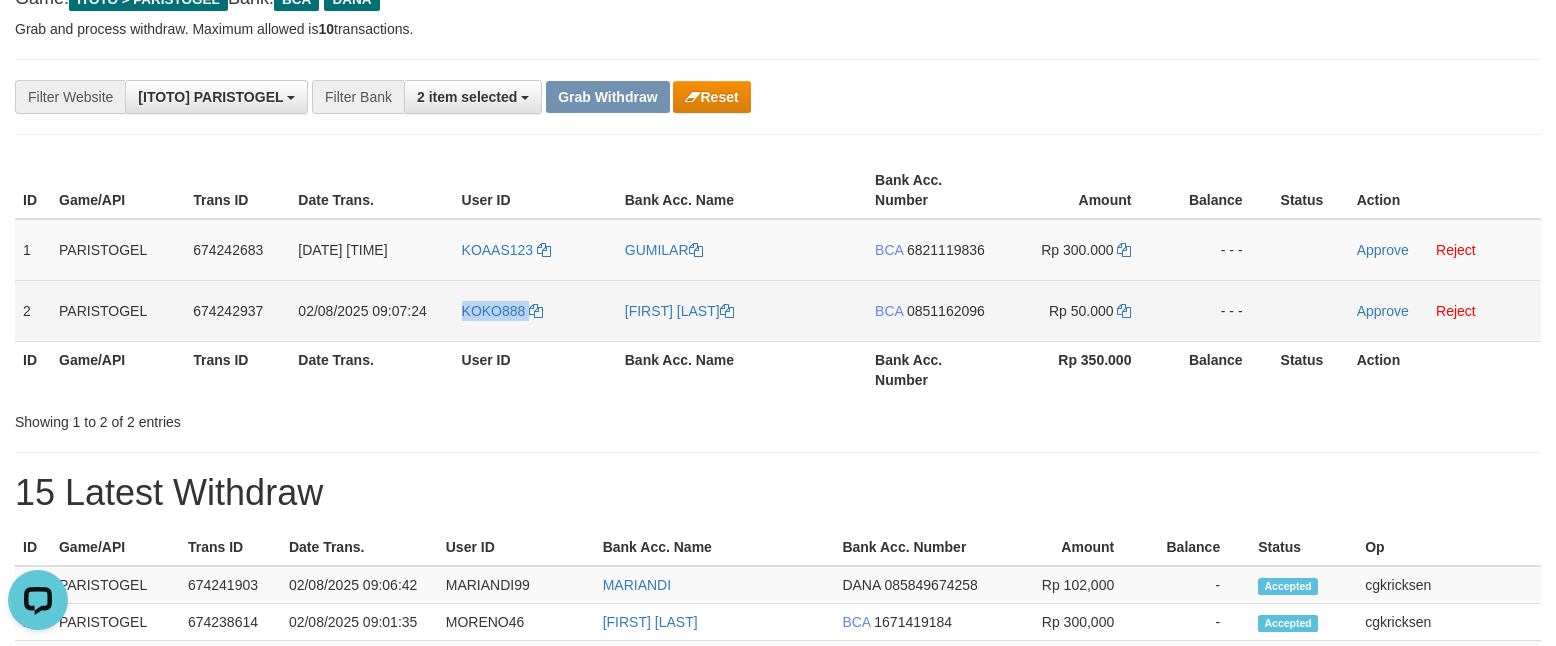 copy on "KOKO888" 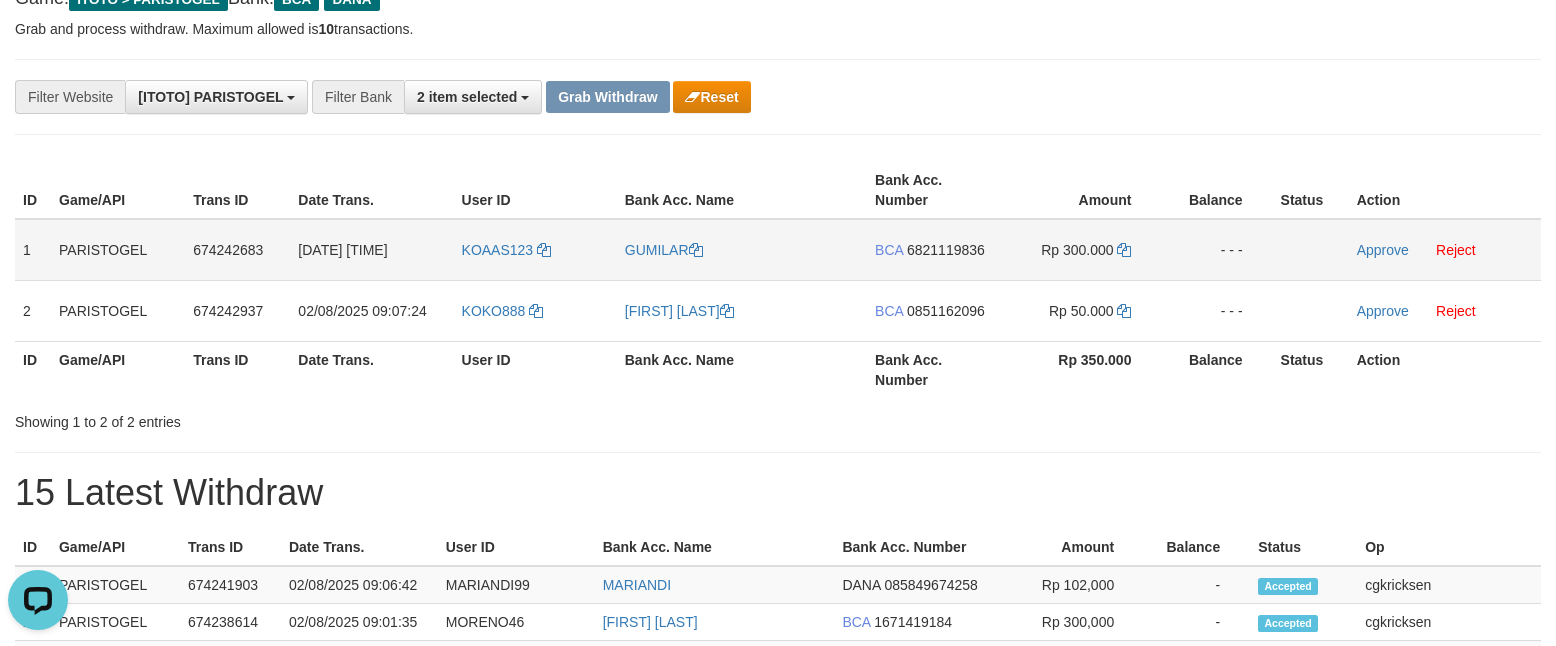 click on "KOAAS123" at bounding box center (535, 250) 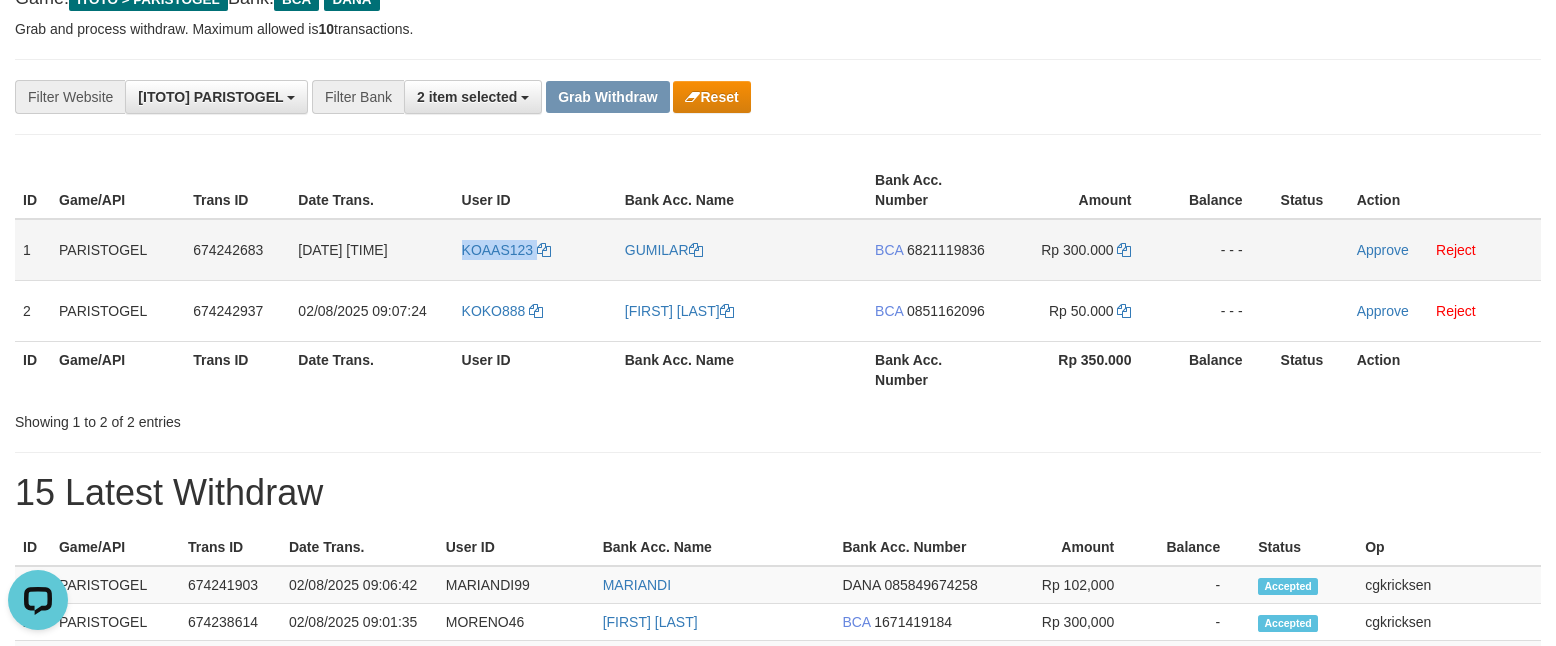 copy on "KOAAS123" 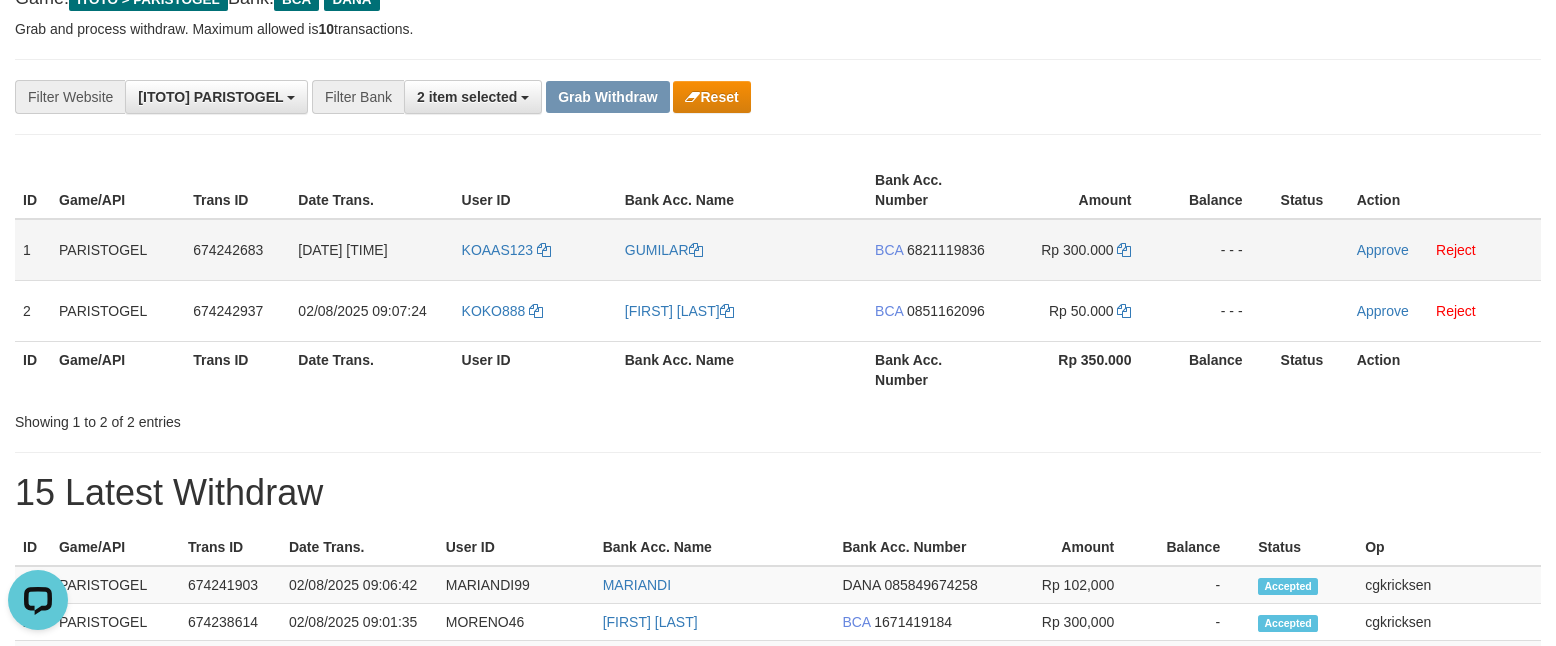 click on "GUMILAR" at bounding box center [742, 250] 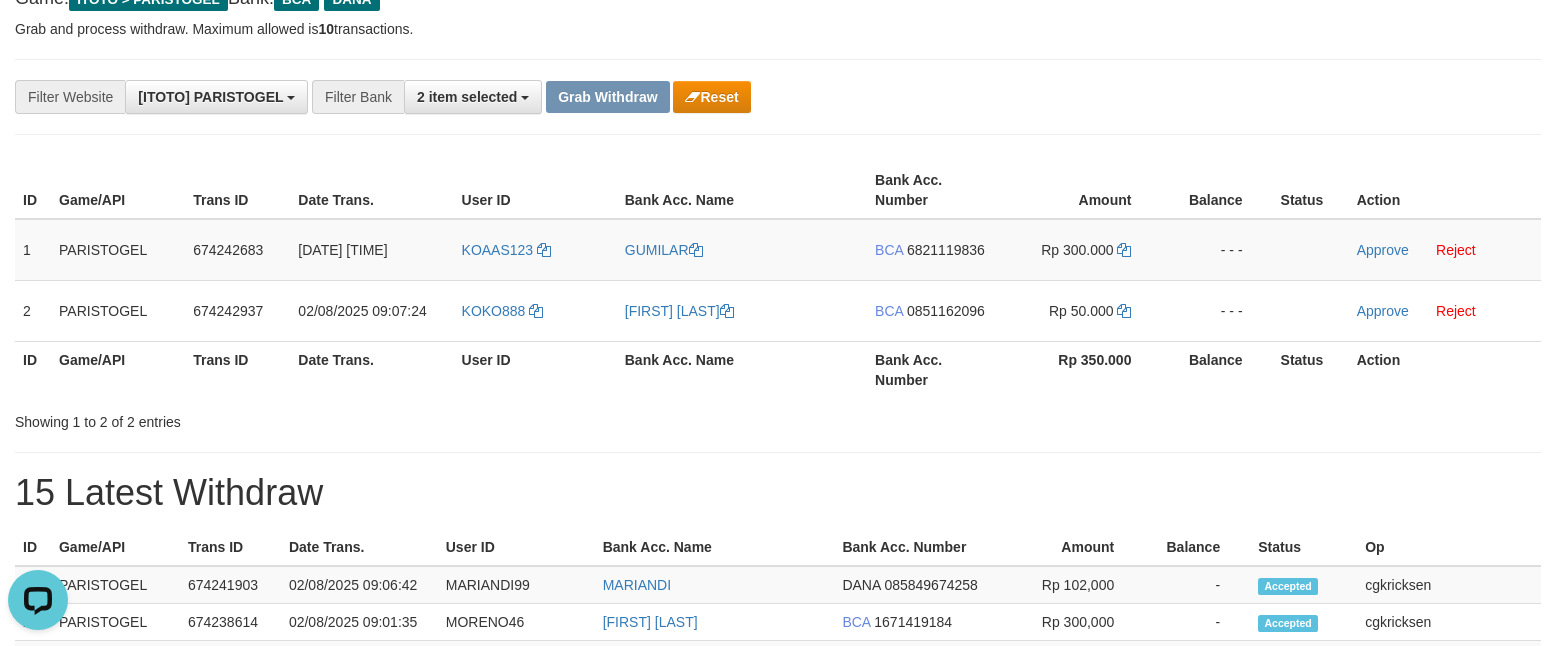 click on "User ID" at bounding box center [535, 369] 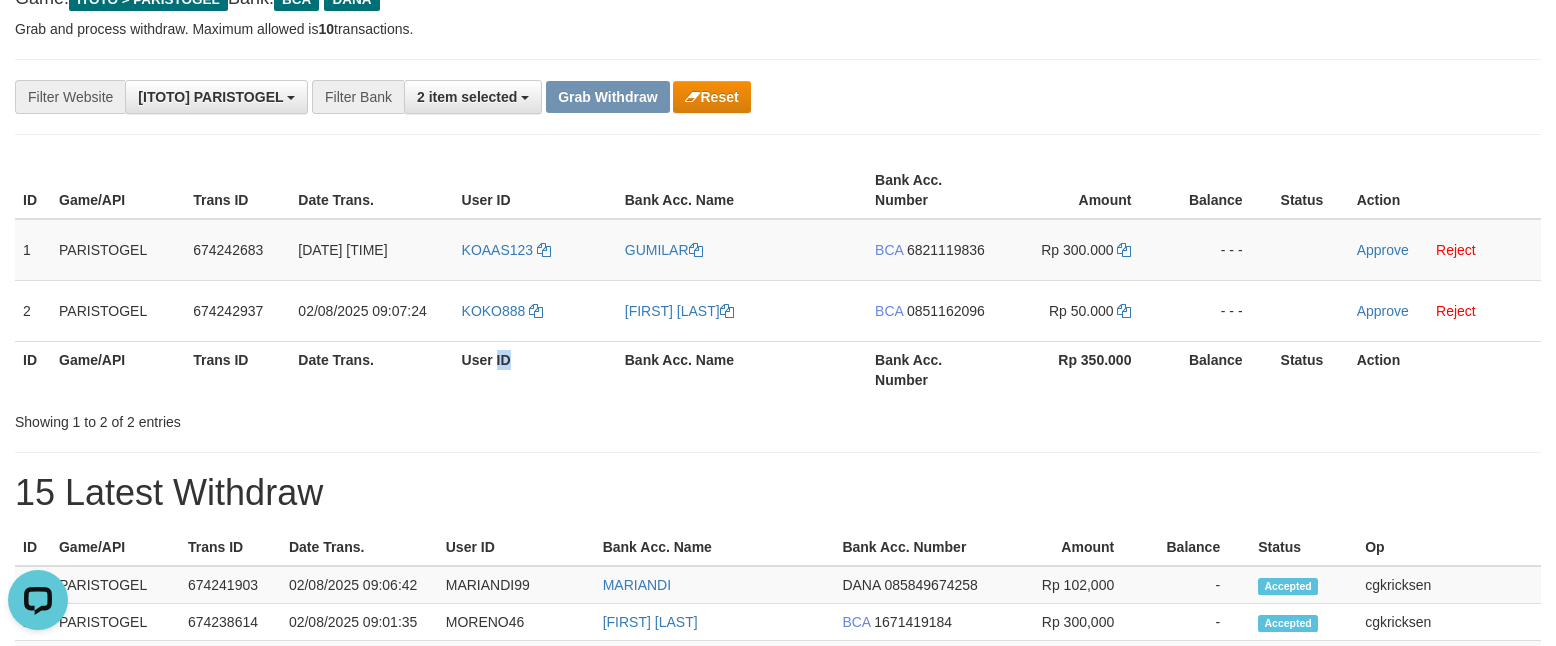 click on "User ID" at bounding box center (535, 369) 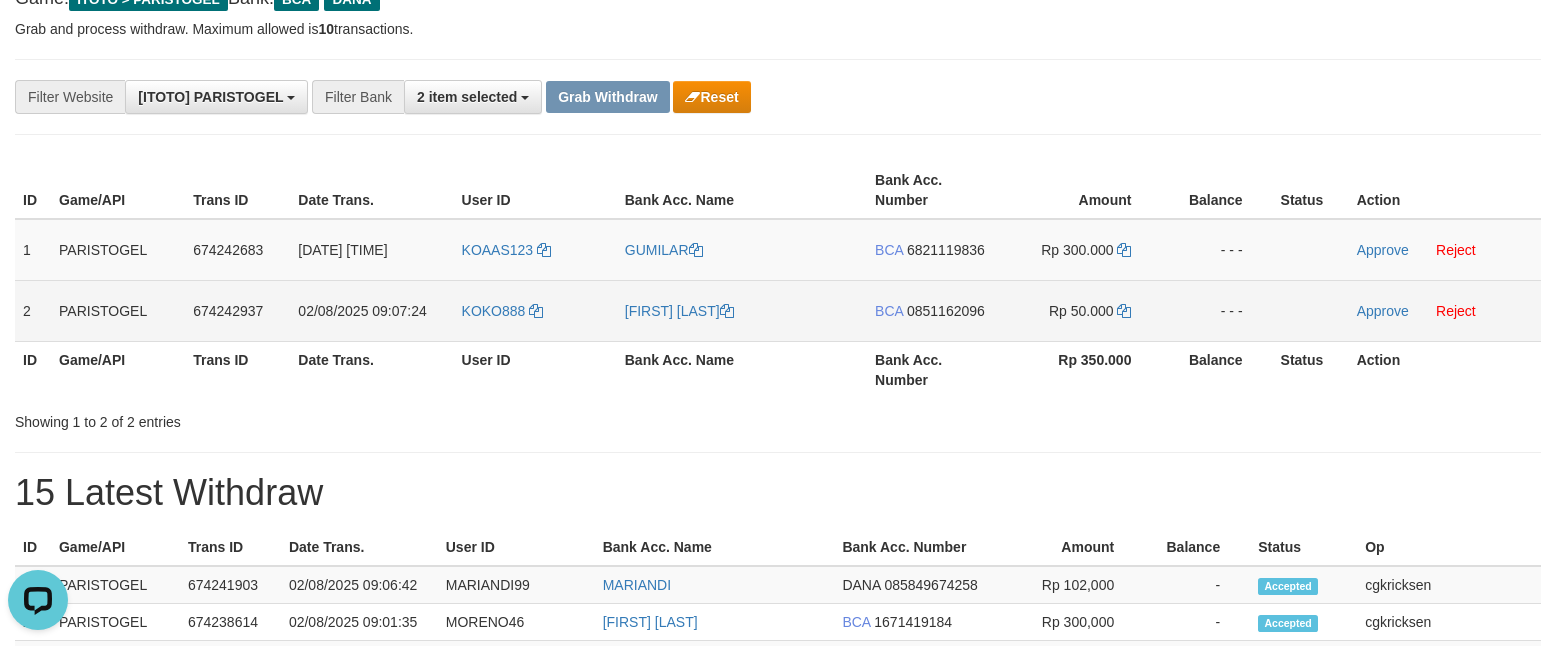 click on "KOKO888" at bounding box center [535, 310] 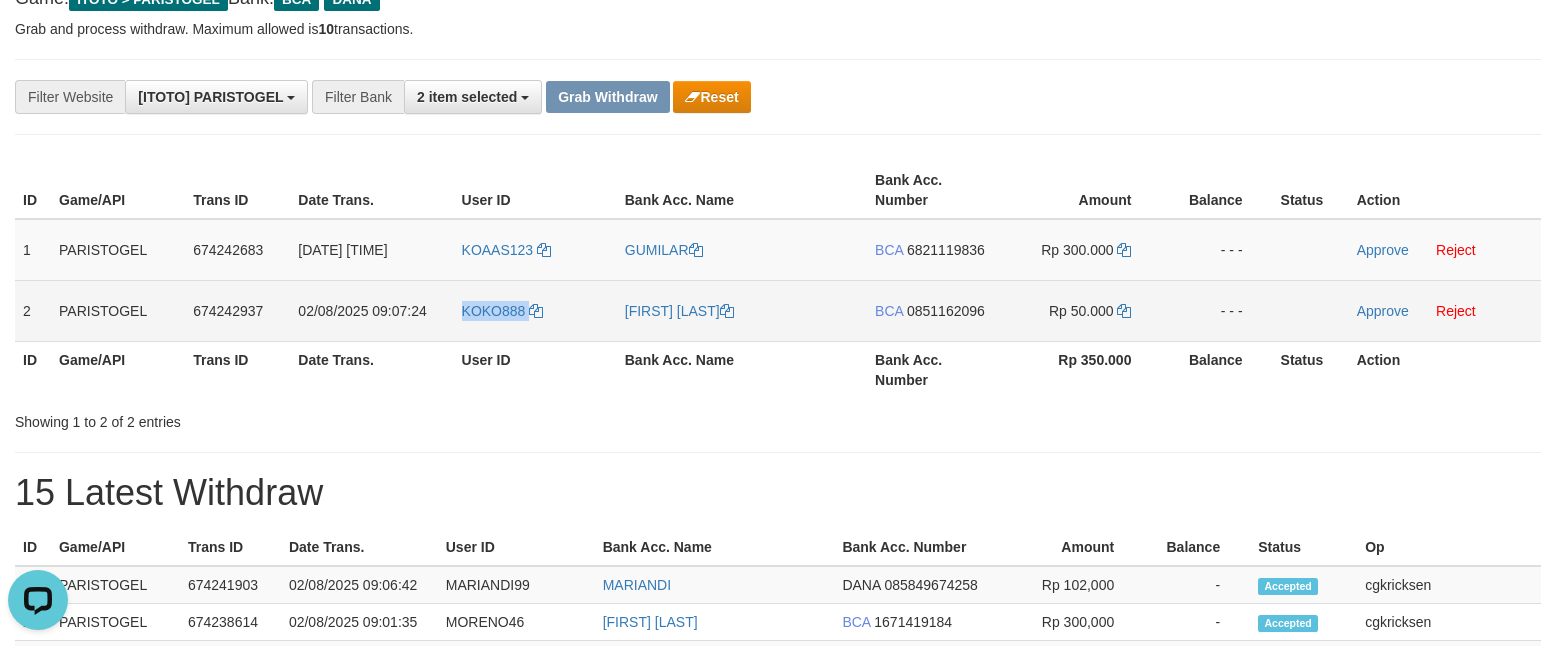 click on "KOKO888" at bounding box center (535, 310) 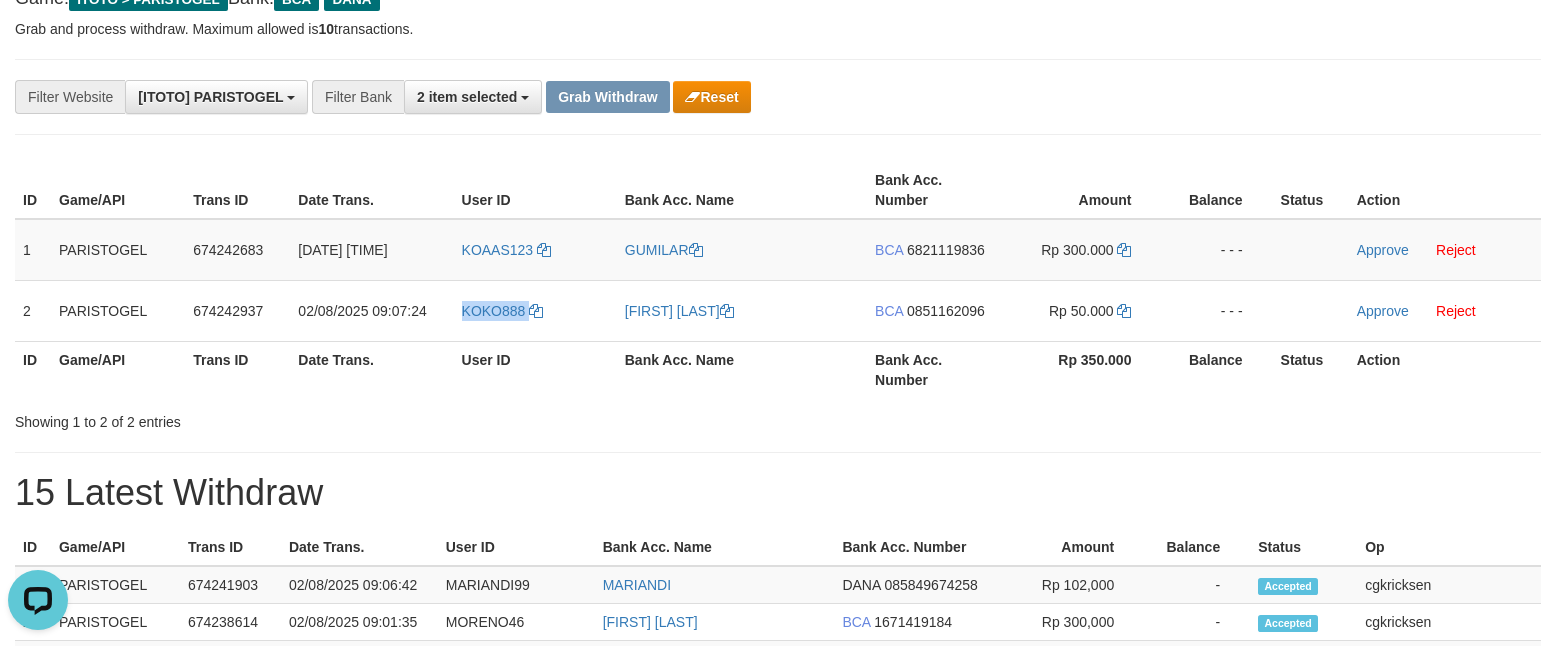 copy on "KOKO888" 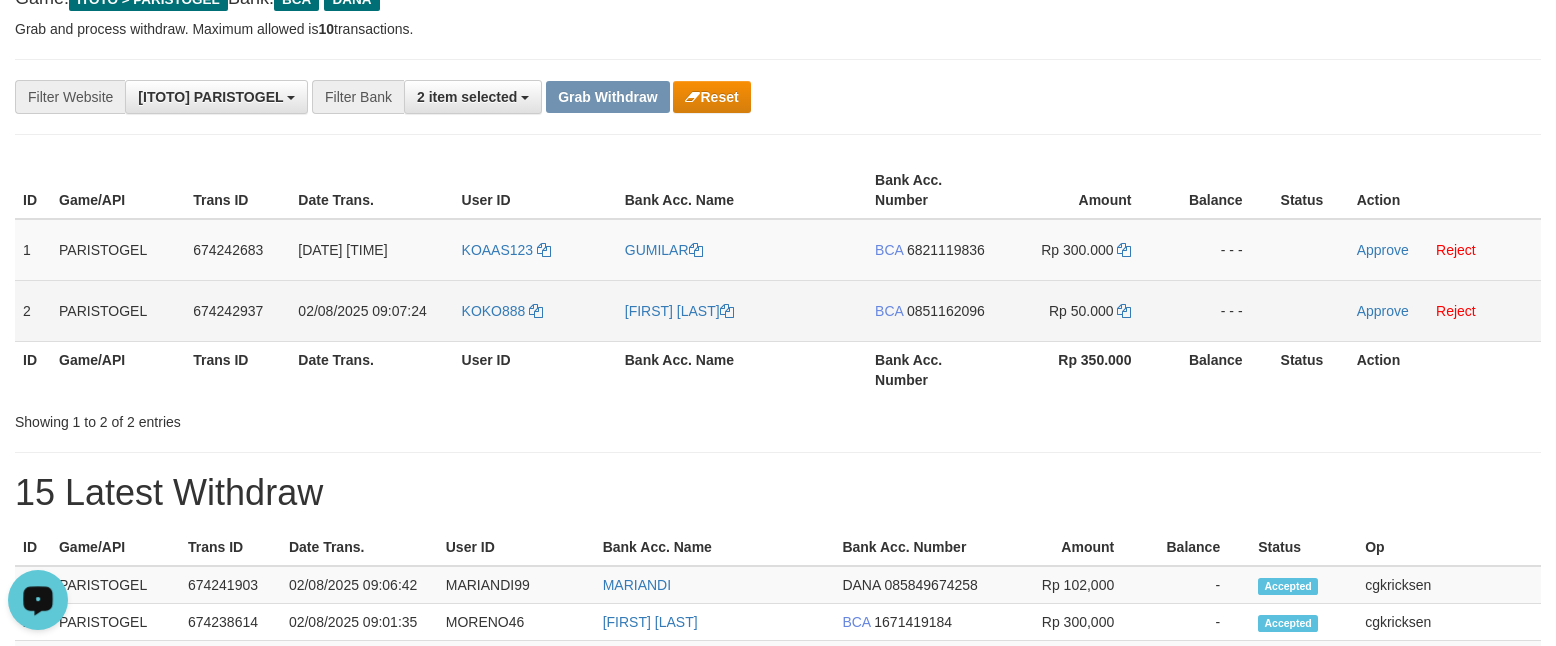 click on "[FIRST] [LAST]" at bounding box center (742, 310) 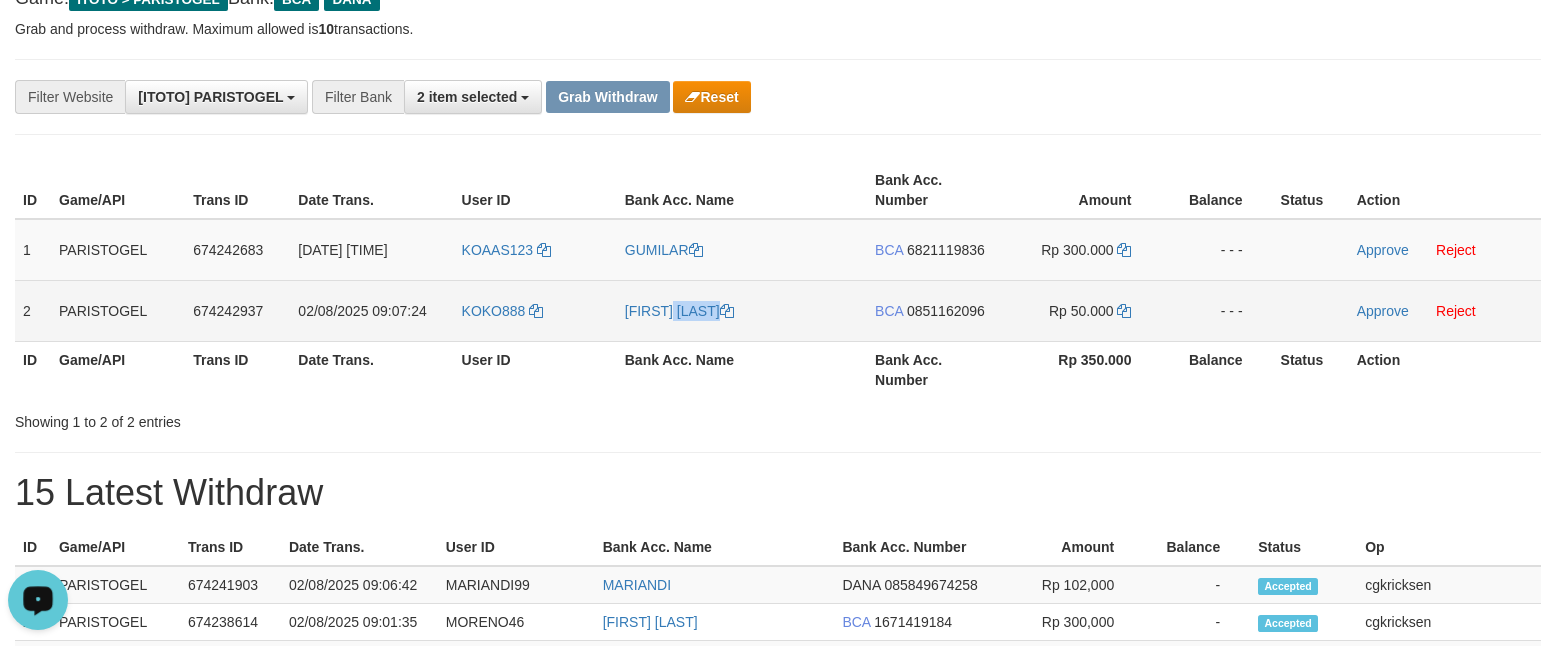 click on "[FIRST] [LAST]" at bounding box center (742, 310) 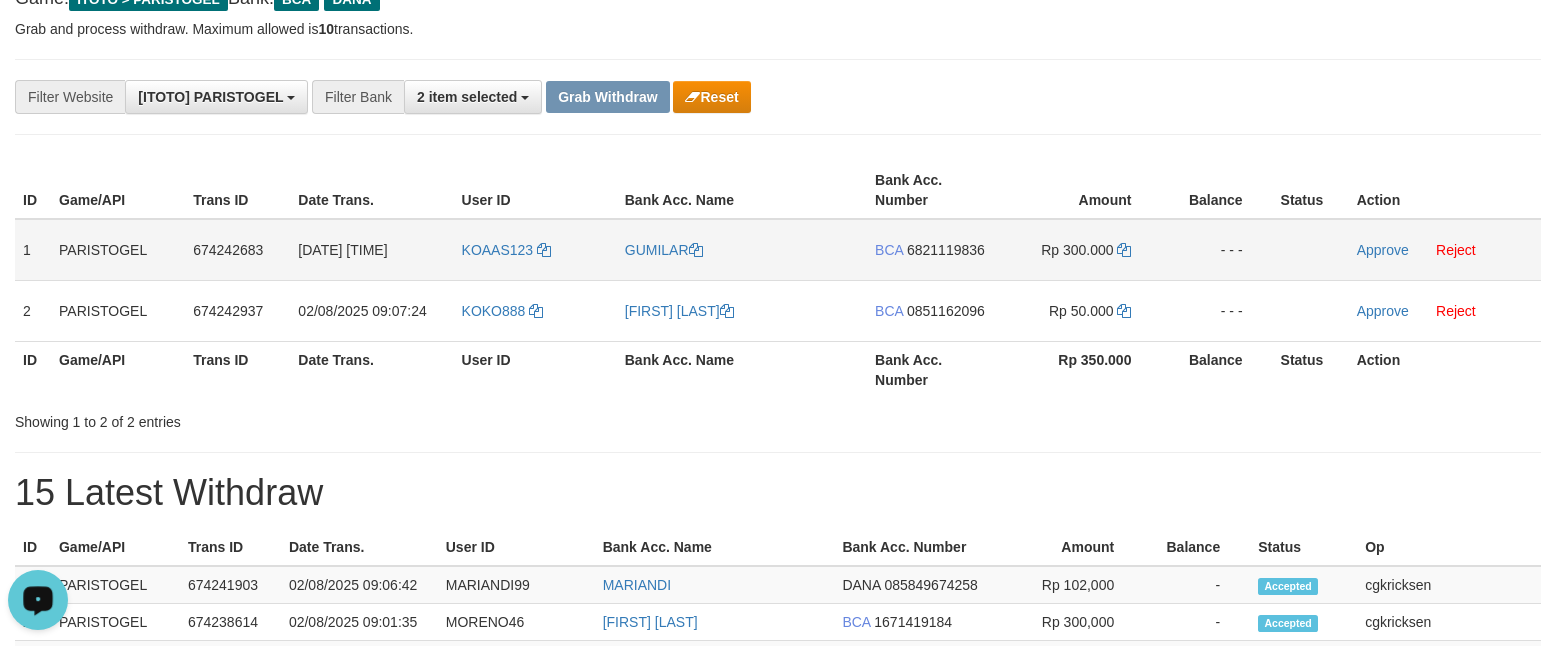 click on "6821119836" at bounding box center (946, 250) 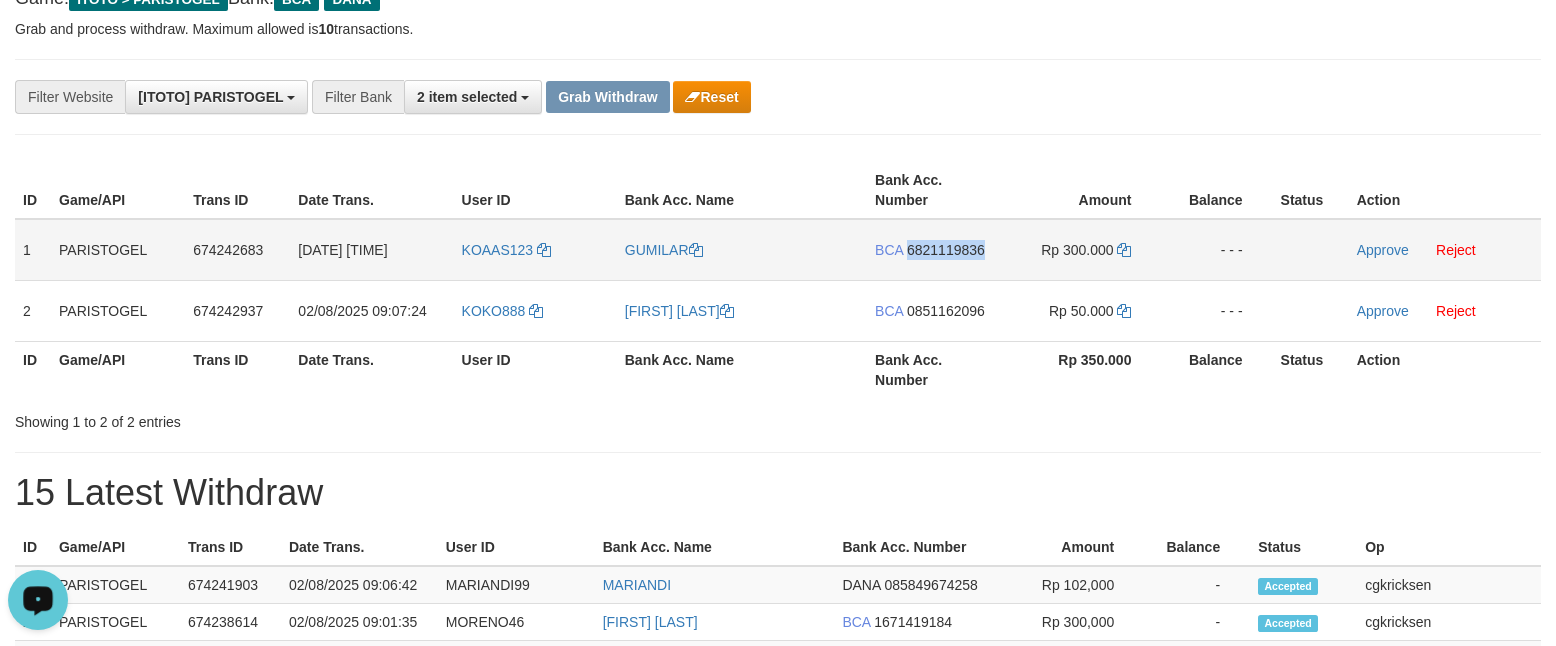 click on "BCA
6821119836" at bounding box center (934, 250) 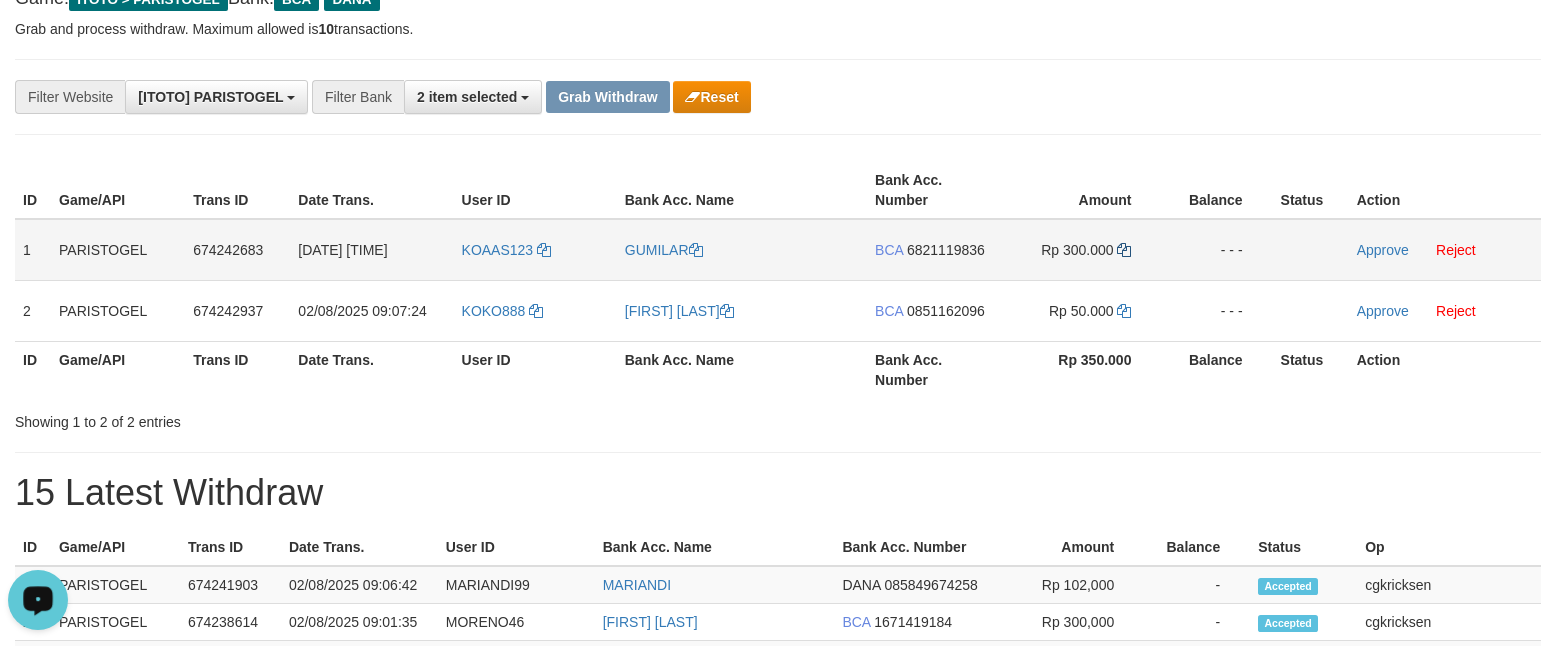 click on "Rp 300.000" at bounding box center (1081, 250) 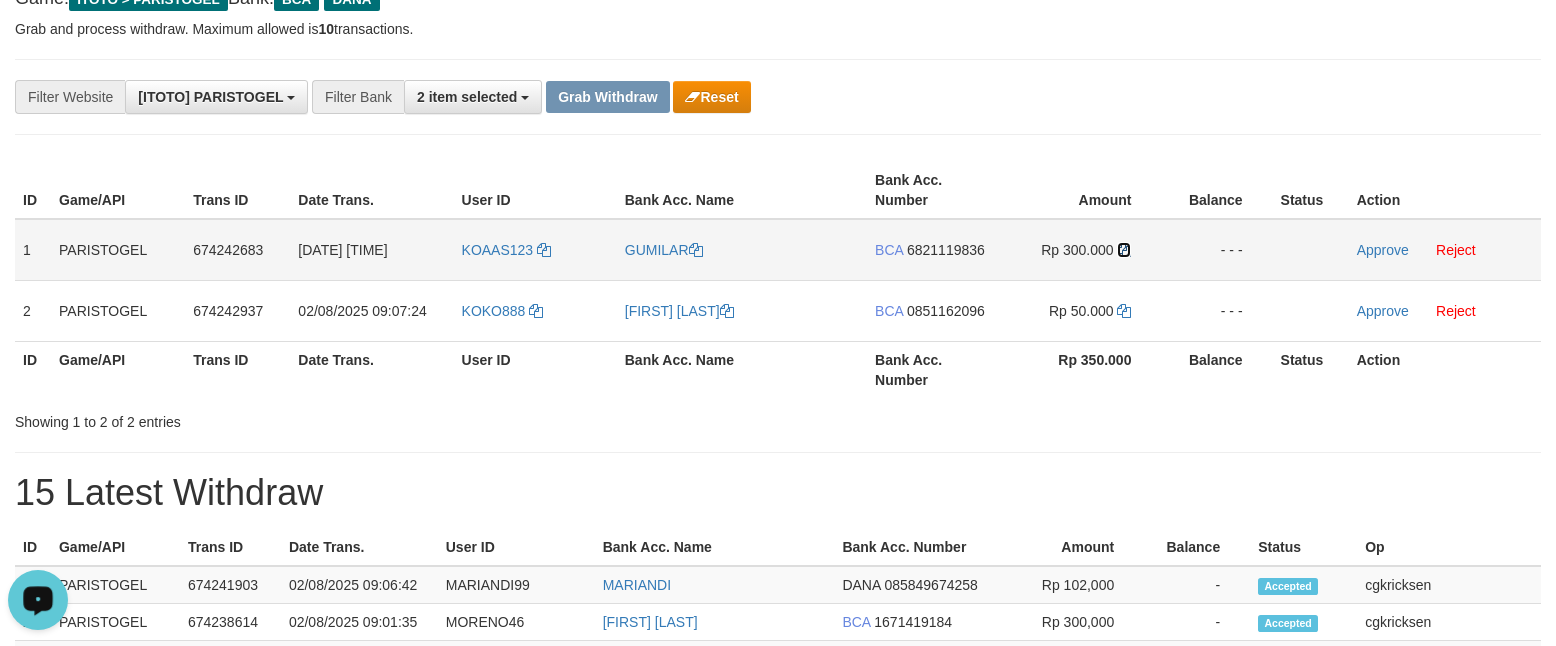click at bounding box center [1124, 250] 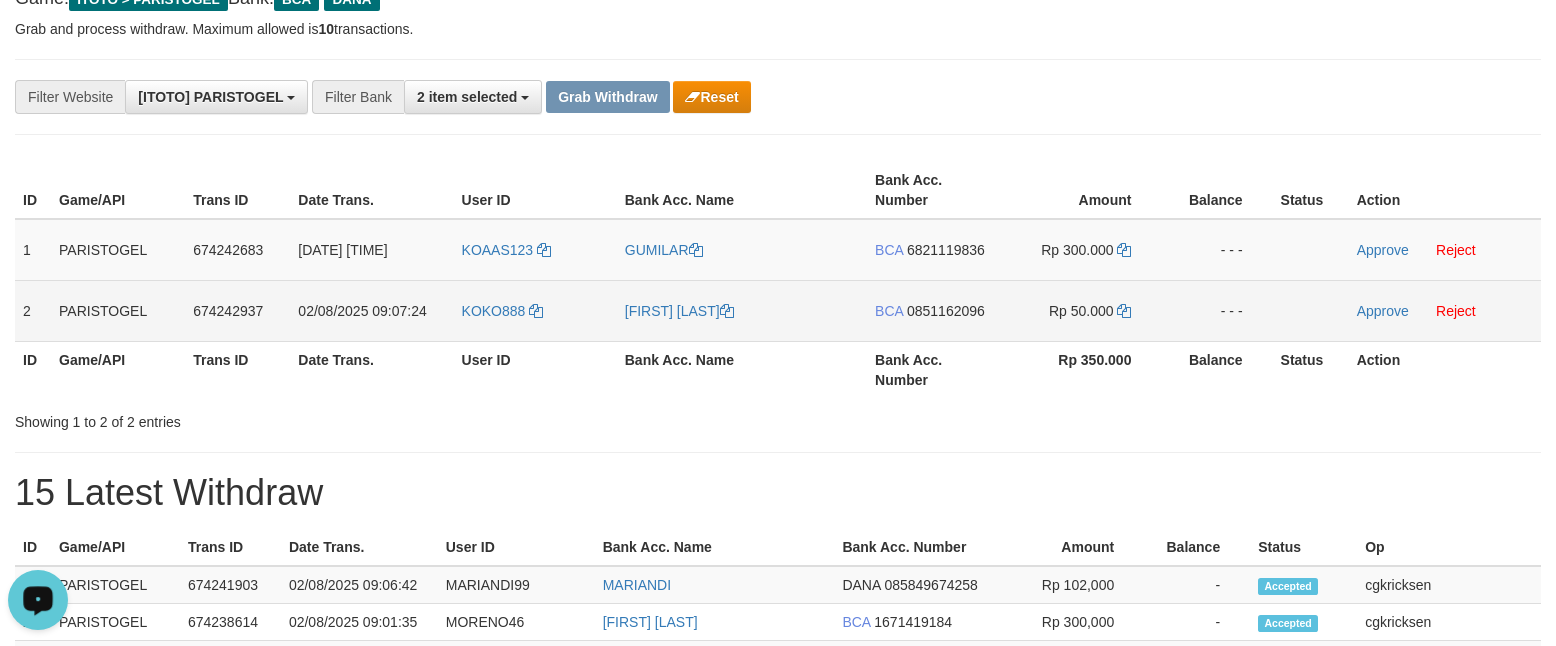 click on "BCA
0851162096" at bounding box center (934, 310) 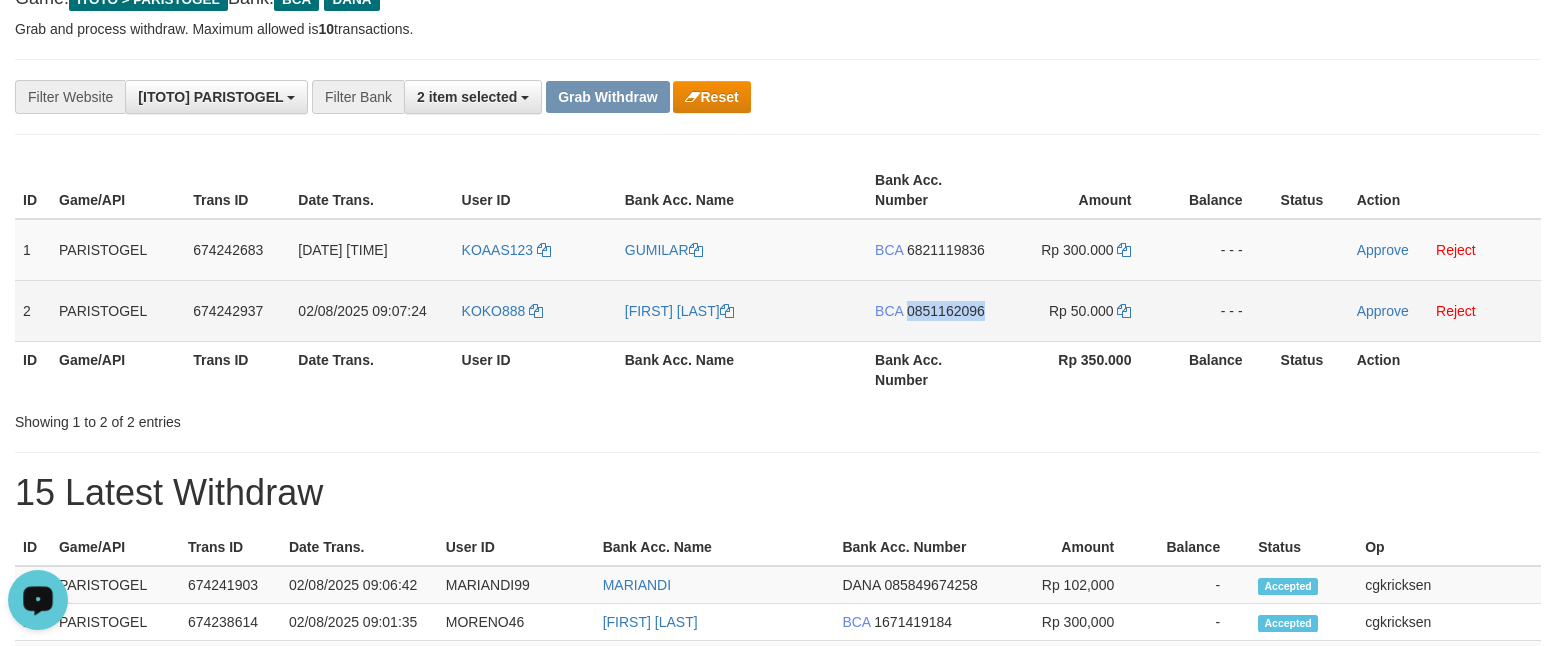 copy on "0851162096" 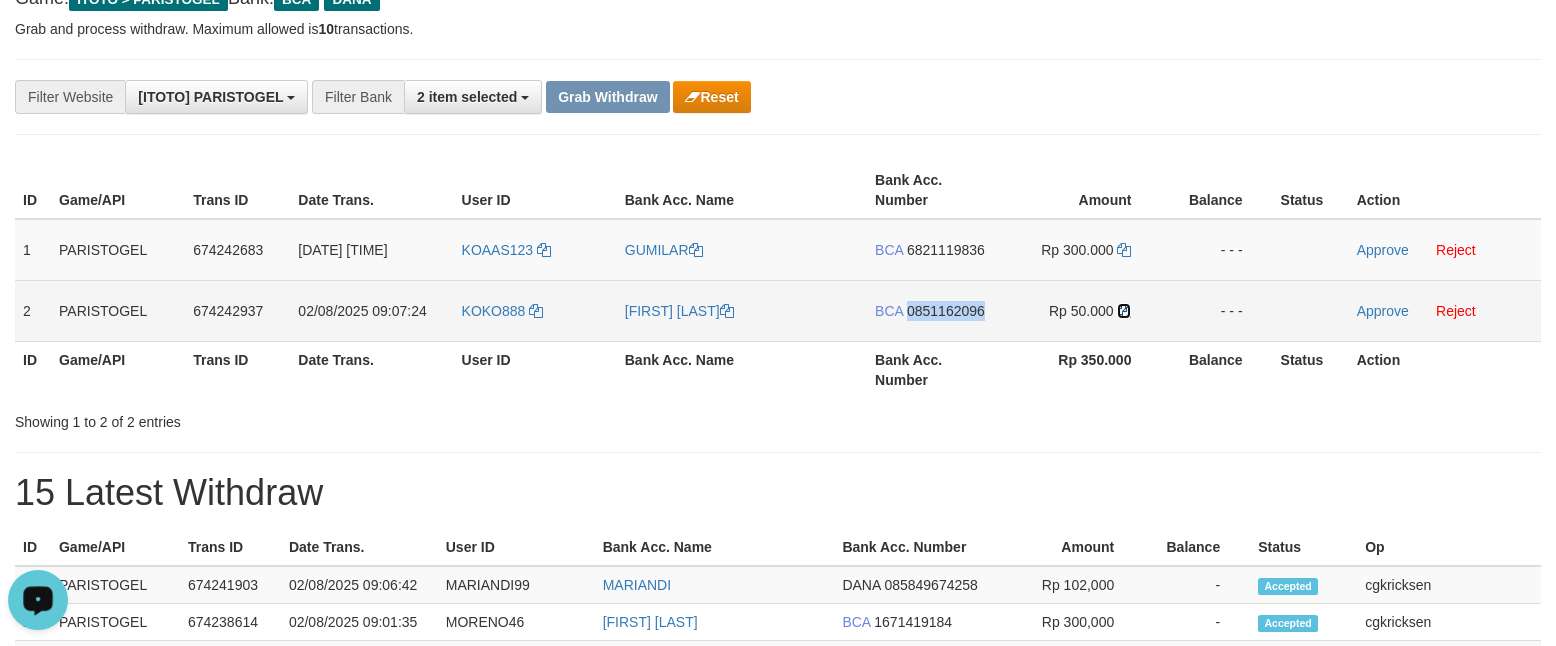 click at bounding box center (1124, 311) 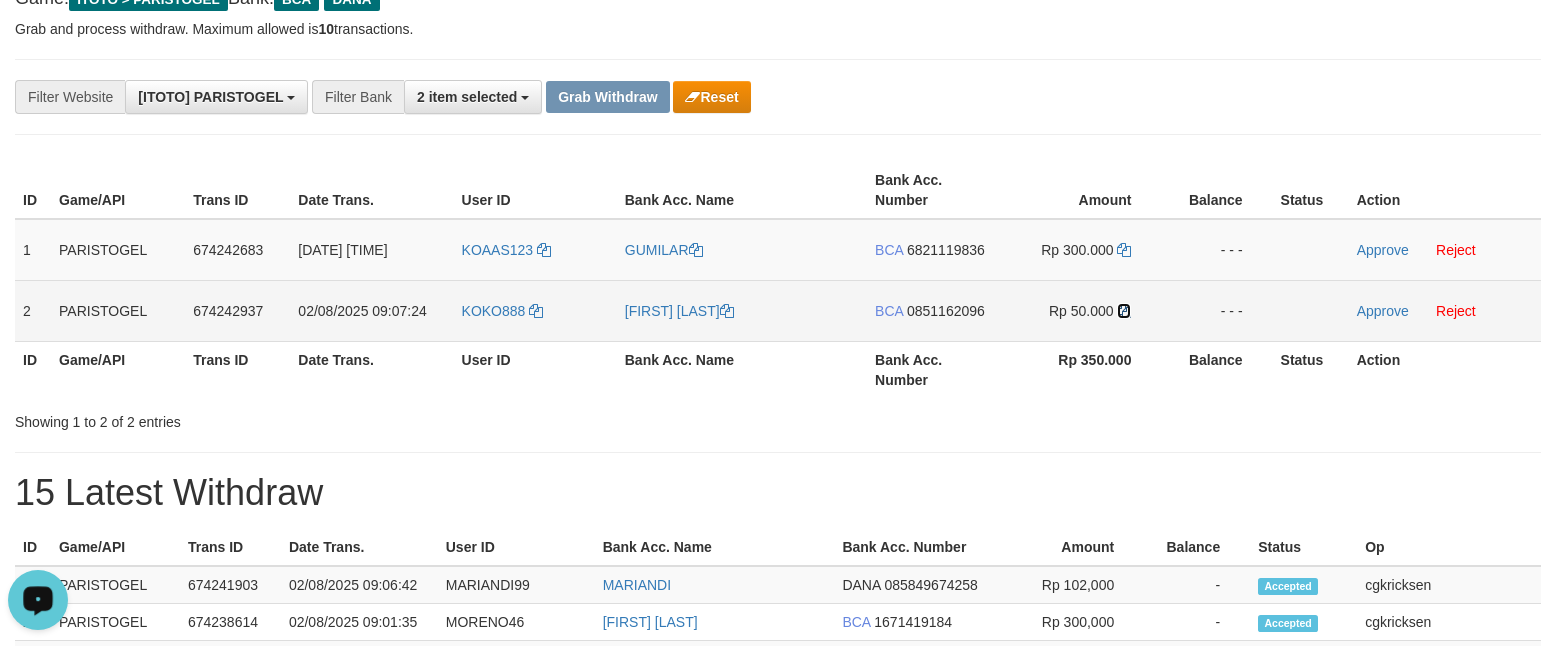 click at bounding box center (1124, 311) 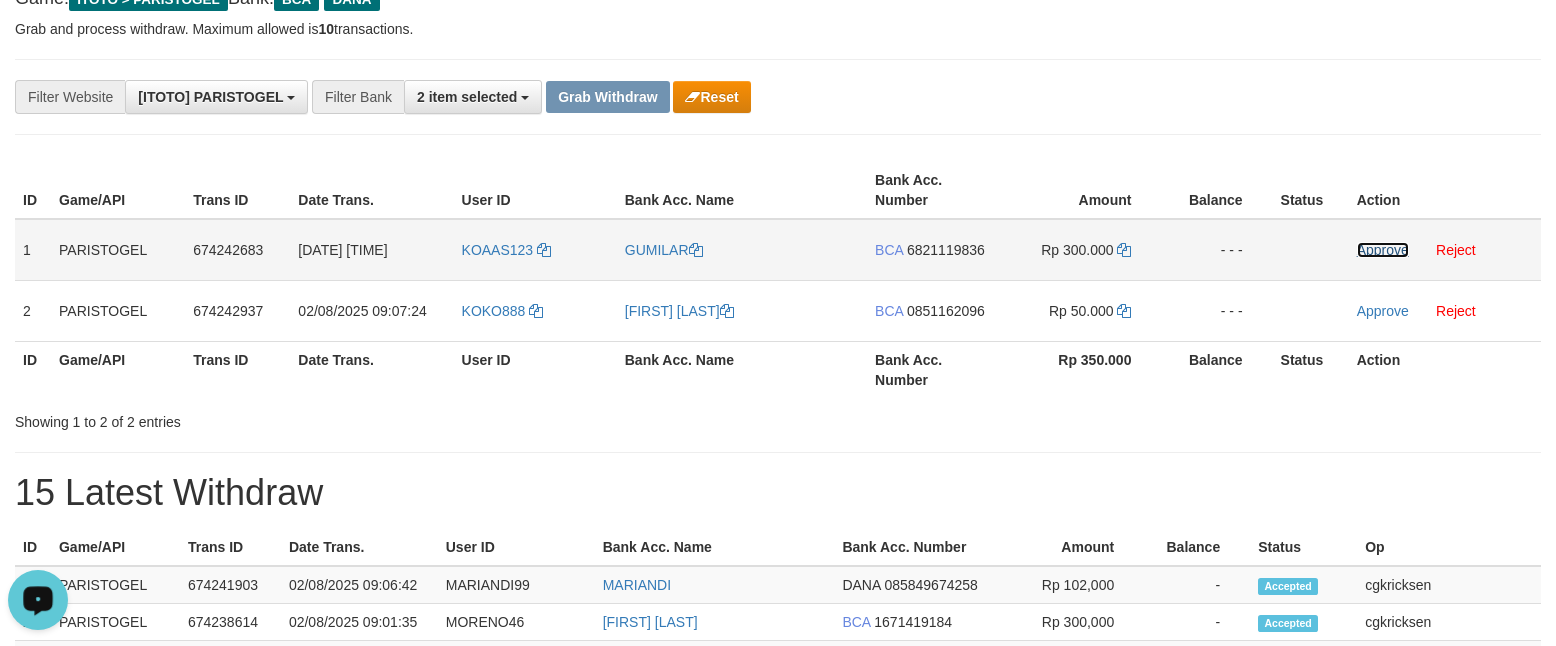 click on "Approve" at bounding box center [1383, 250] 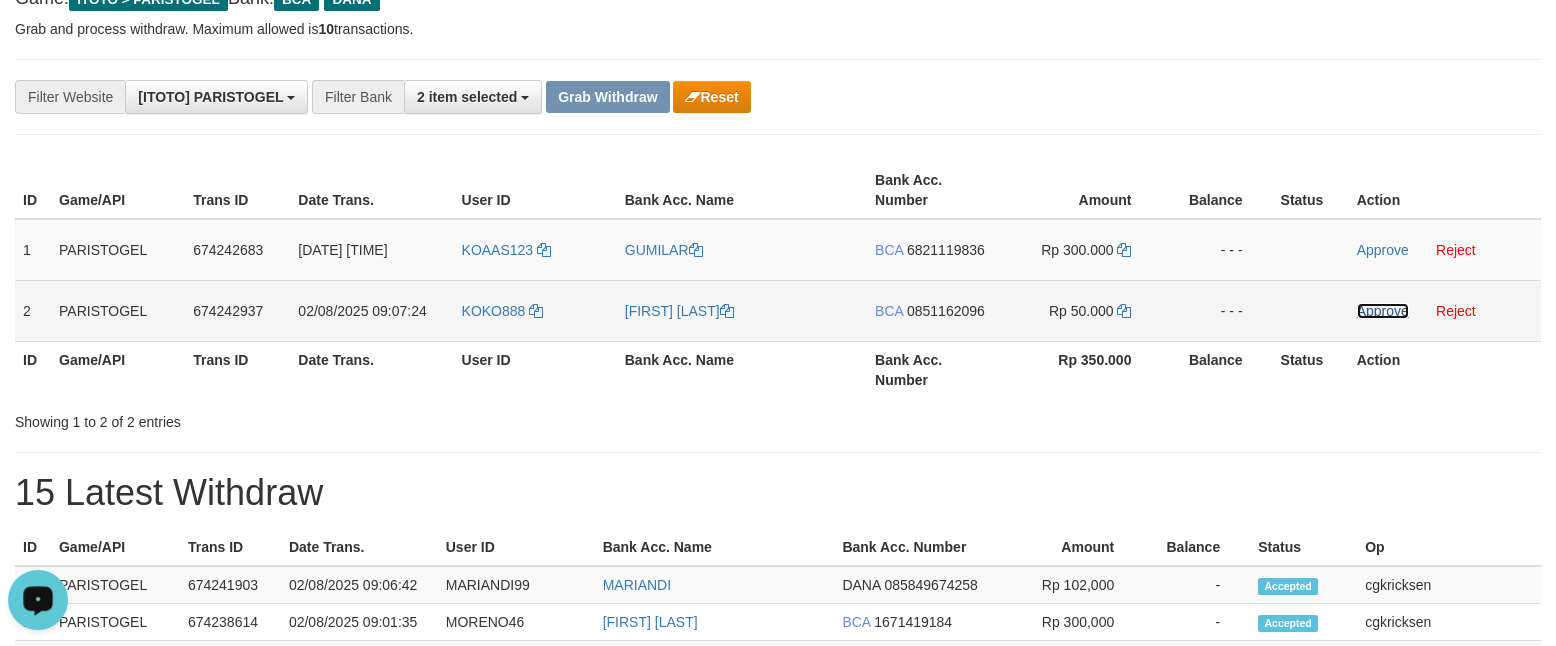 click on "Approve" at bounding box center (1383, 311) 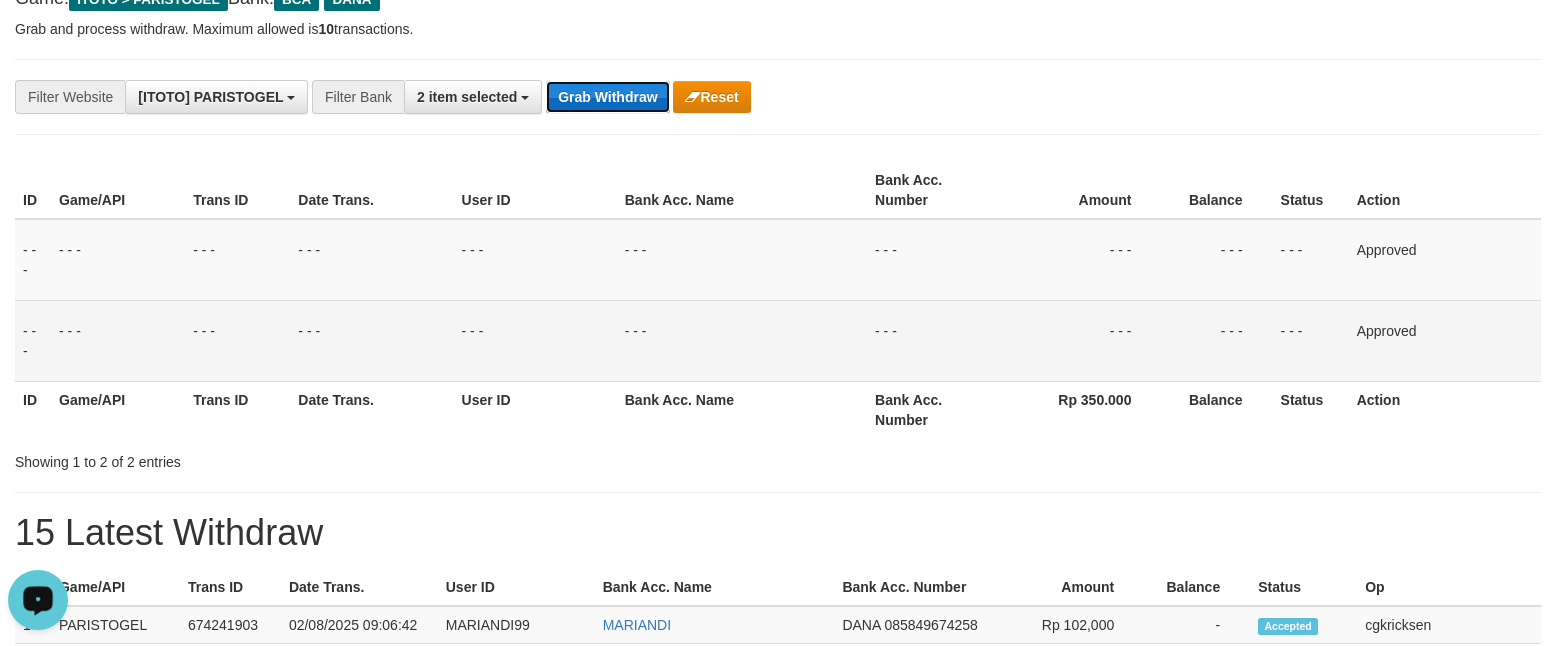 click on "Grab Withdraw" at bounding box center [607, 97] 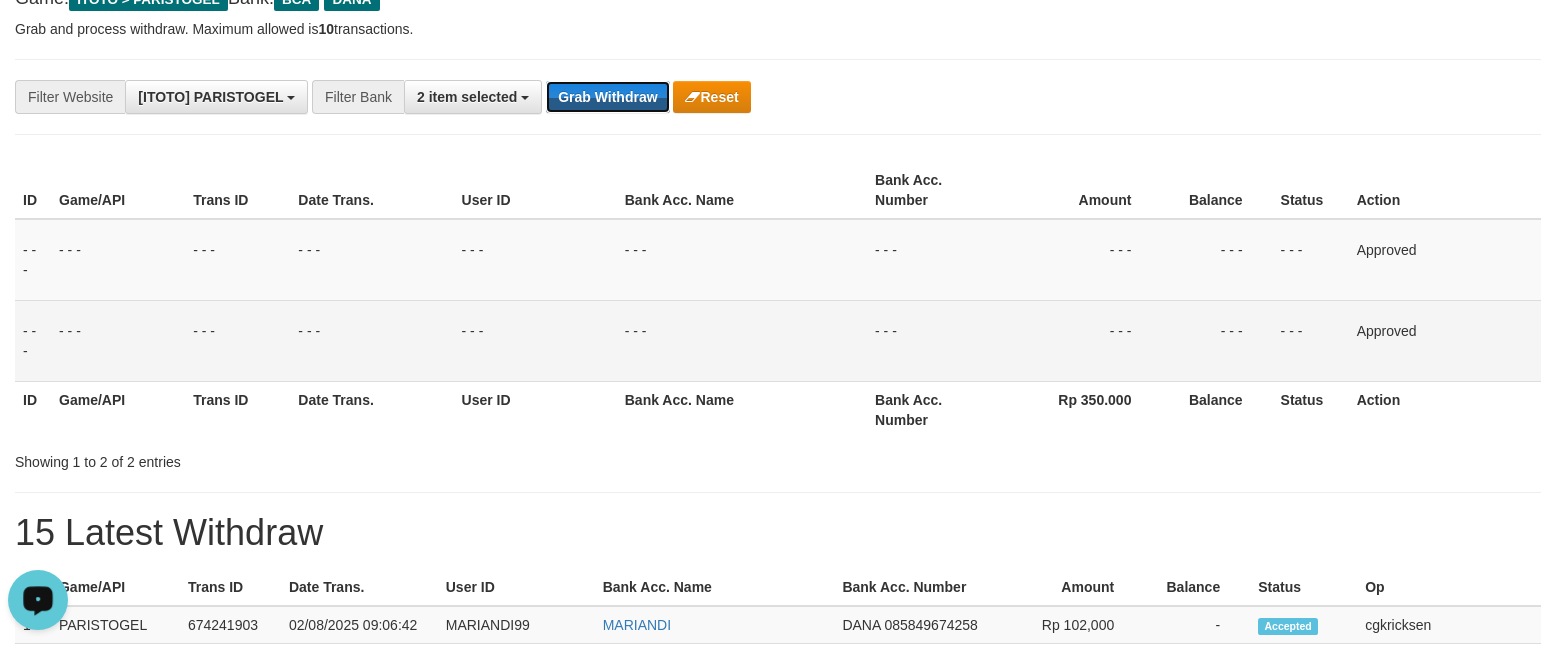 click on "Grab Withdraw" at bounding box center (607, 97) 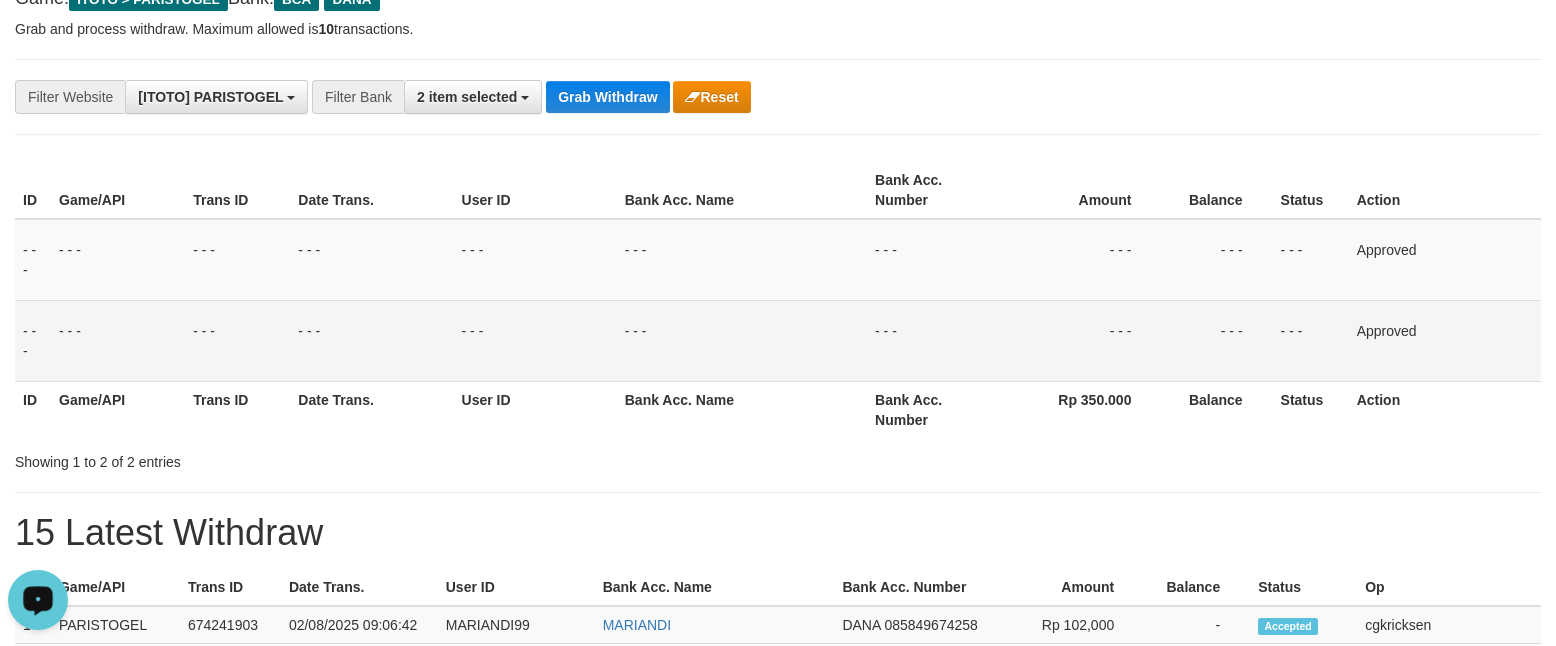 drag, startPoint x: 1093, startPoint y: 80, endPoint x: 1541, endPoint y: 152, distance: 453.74884 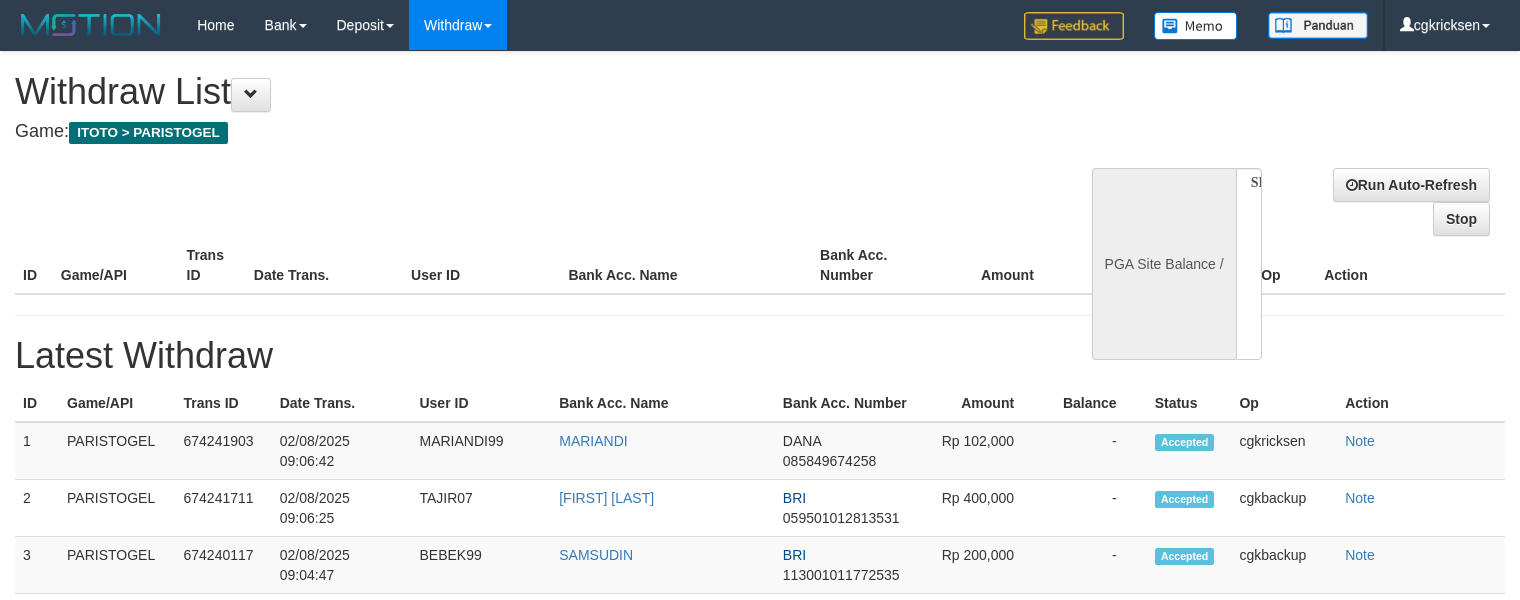 select 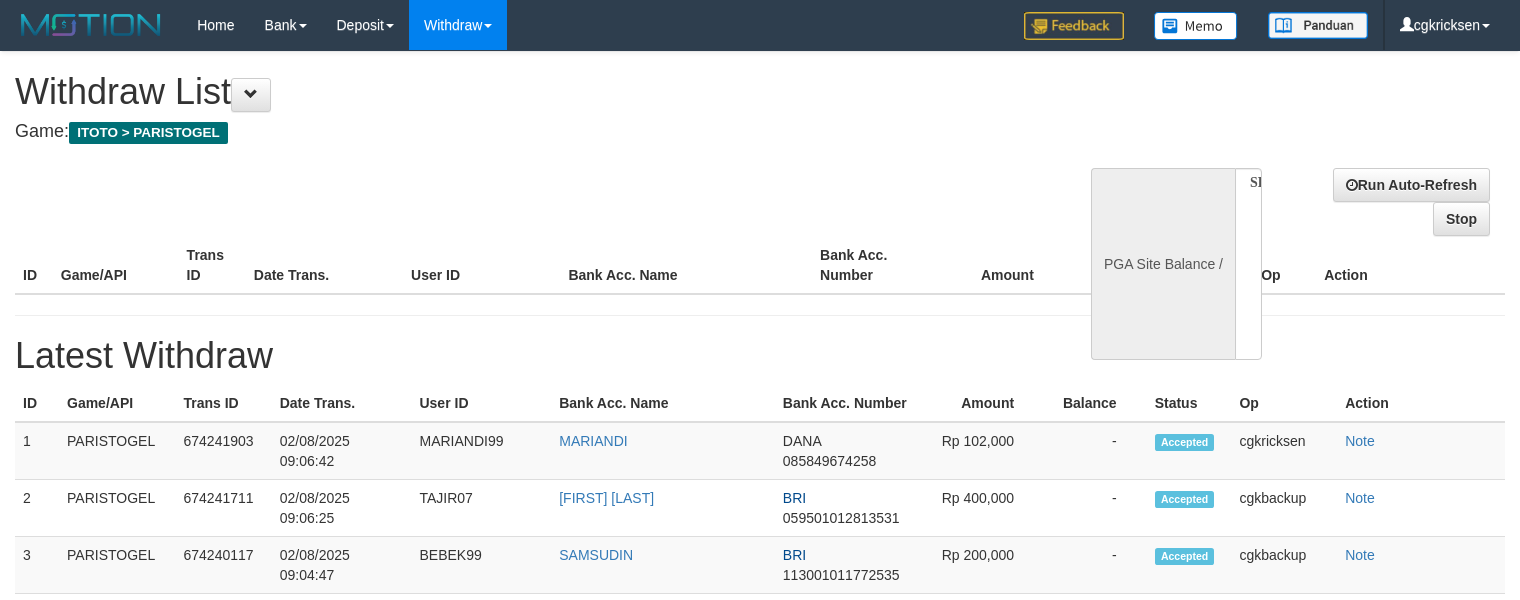 select on "**" 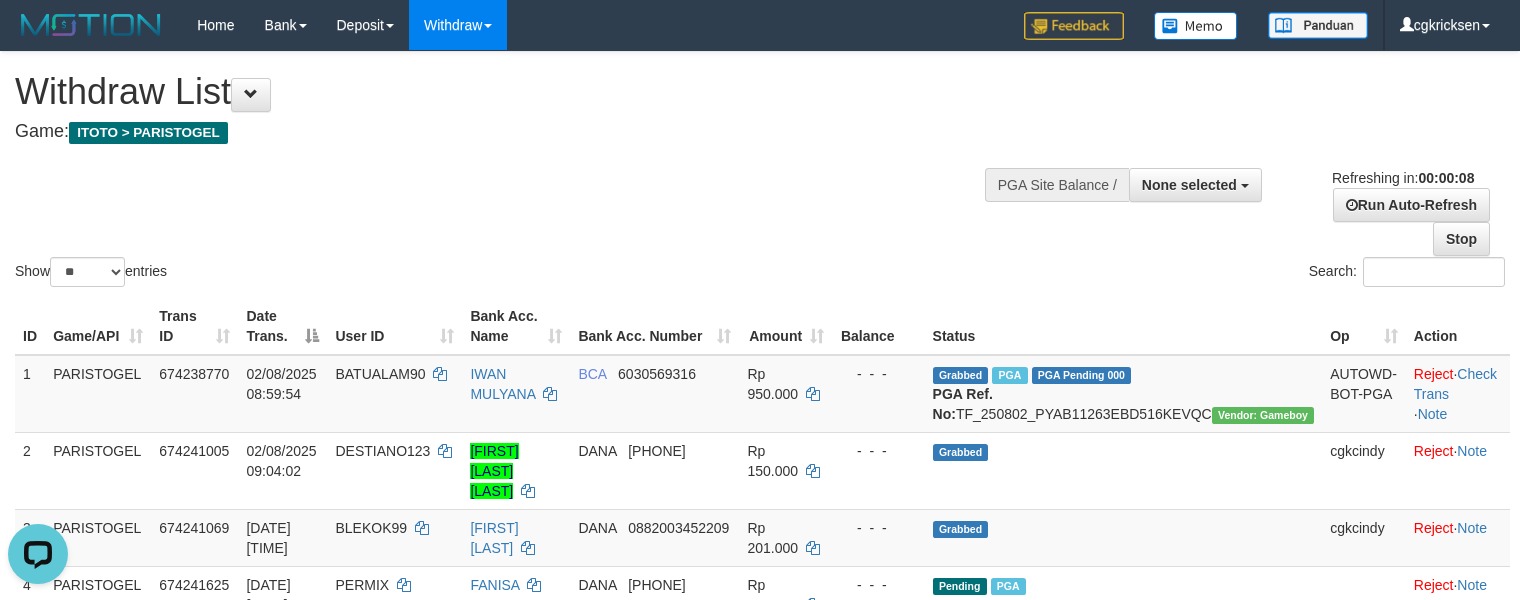 scroll, scrollTop: 0, scrollLeft: 0, axis: both 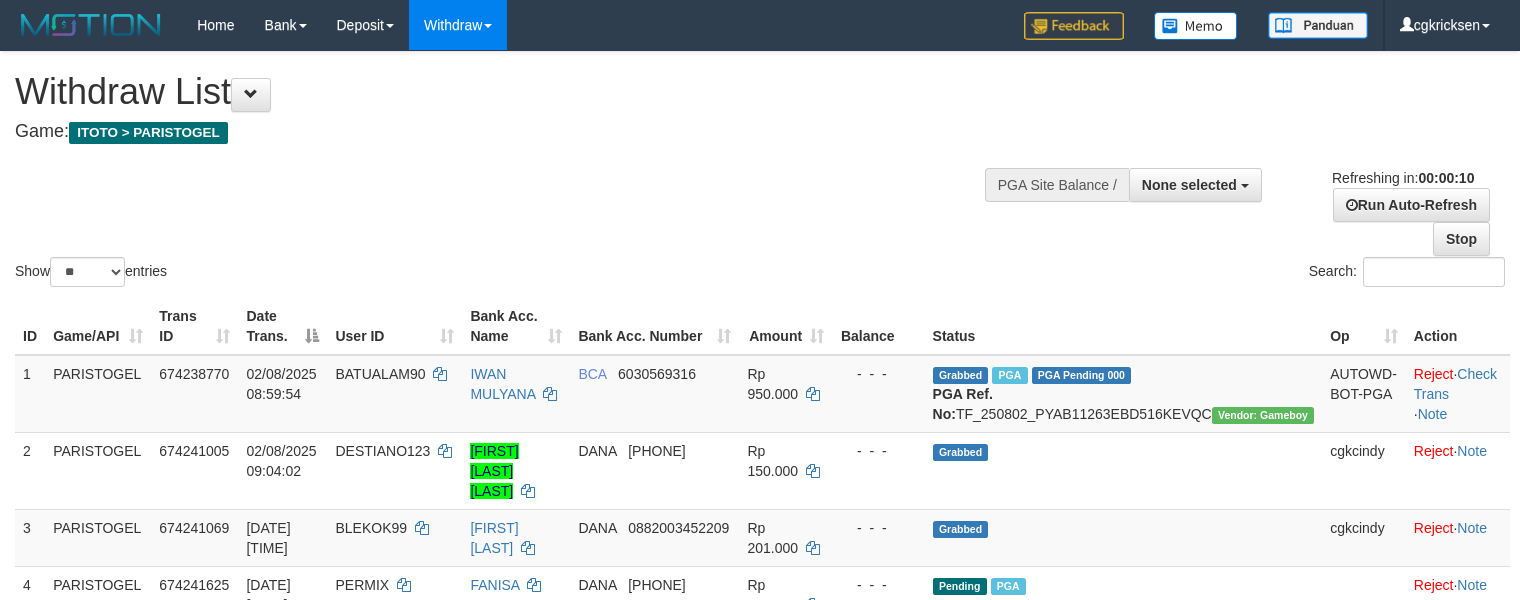 select 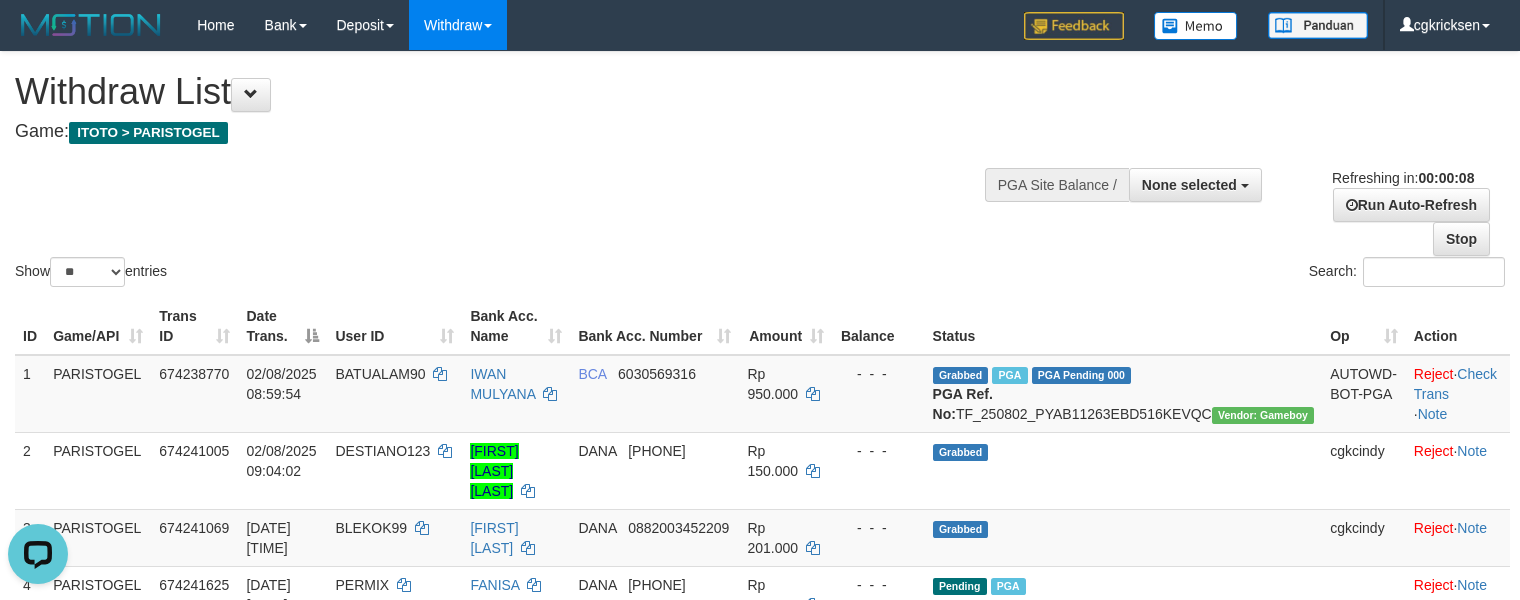 scroll, scrollTop: 0, scrollLeft: 0, axis: both 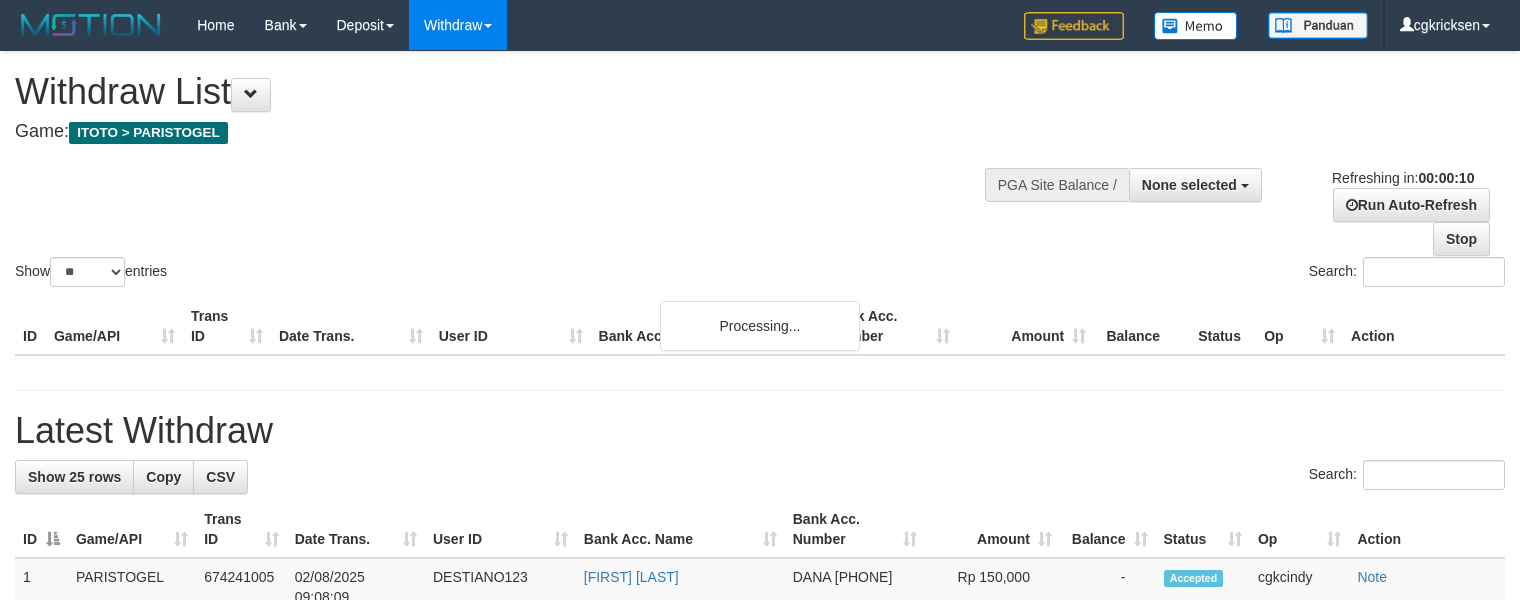 select 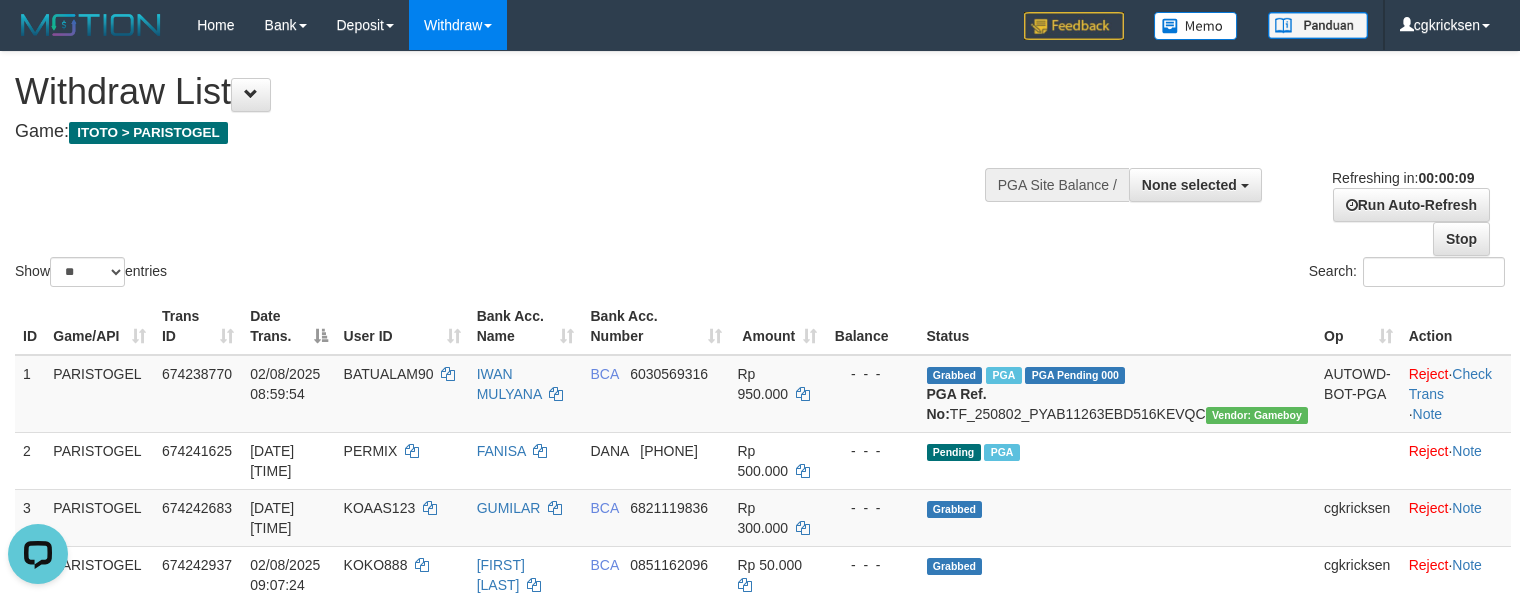 scroll, scrollTop: 0, scrollLeft: 0, axis: both 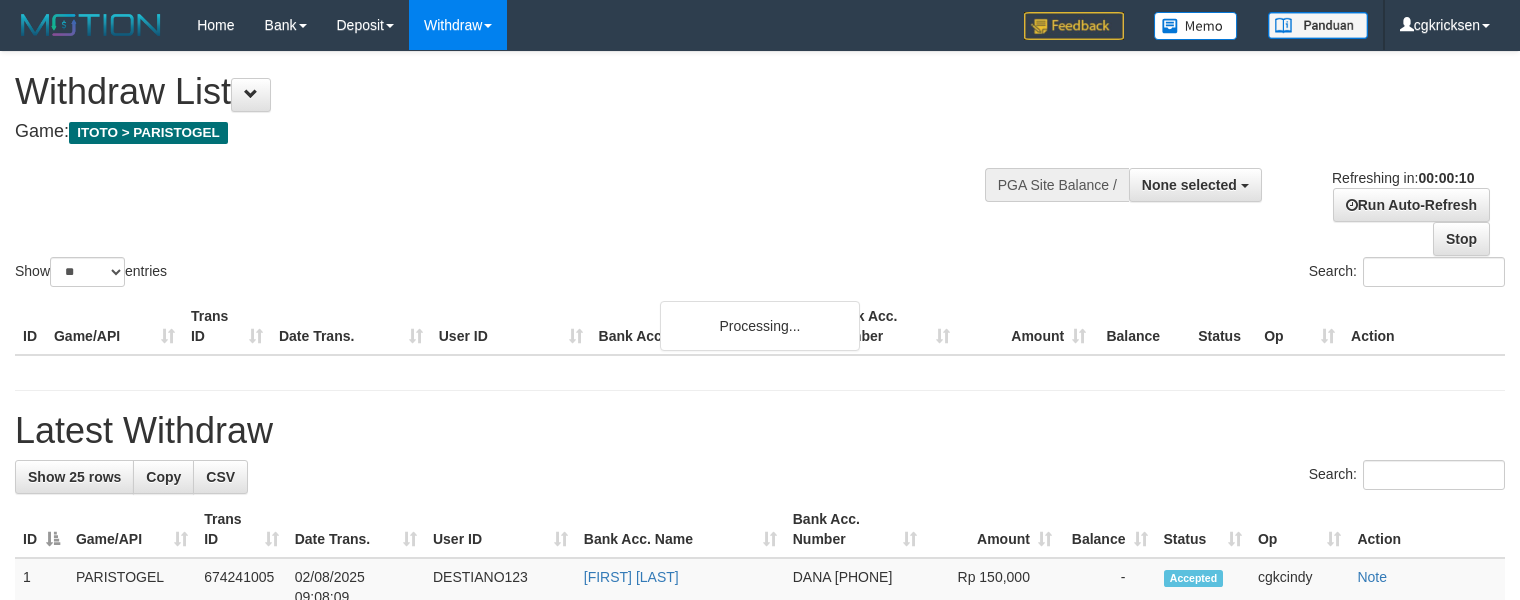 select 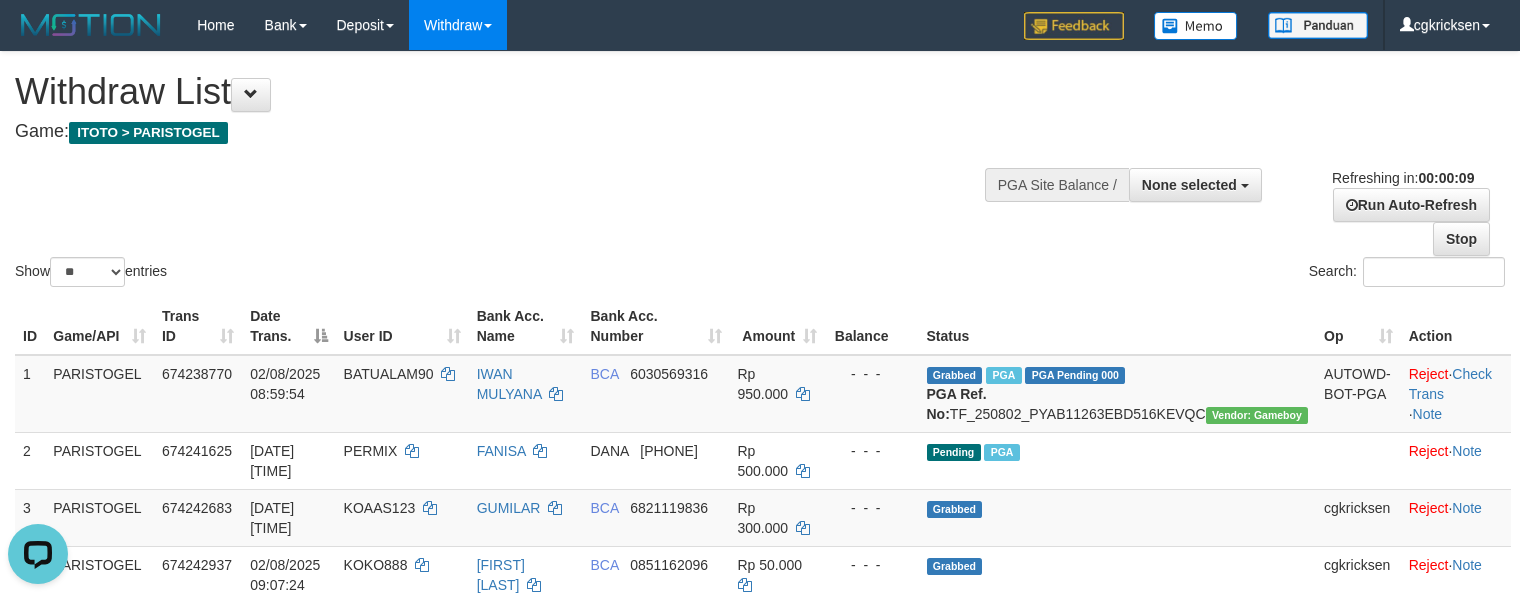 scroll, scrollTop: 0, scrollLeft: 0, axis: both 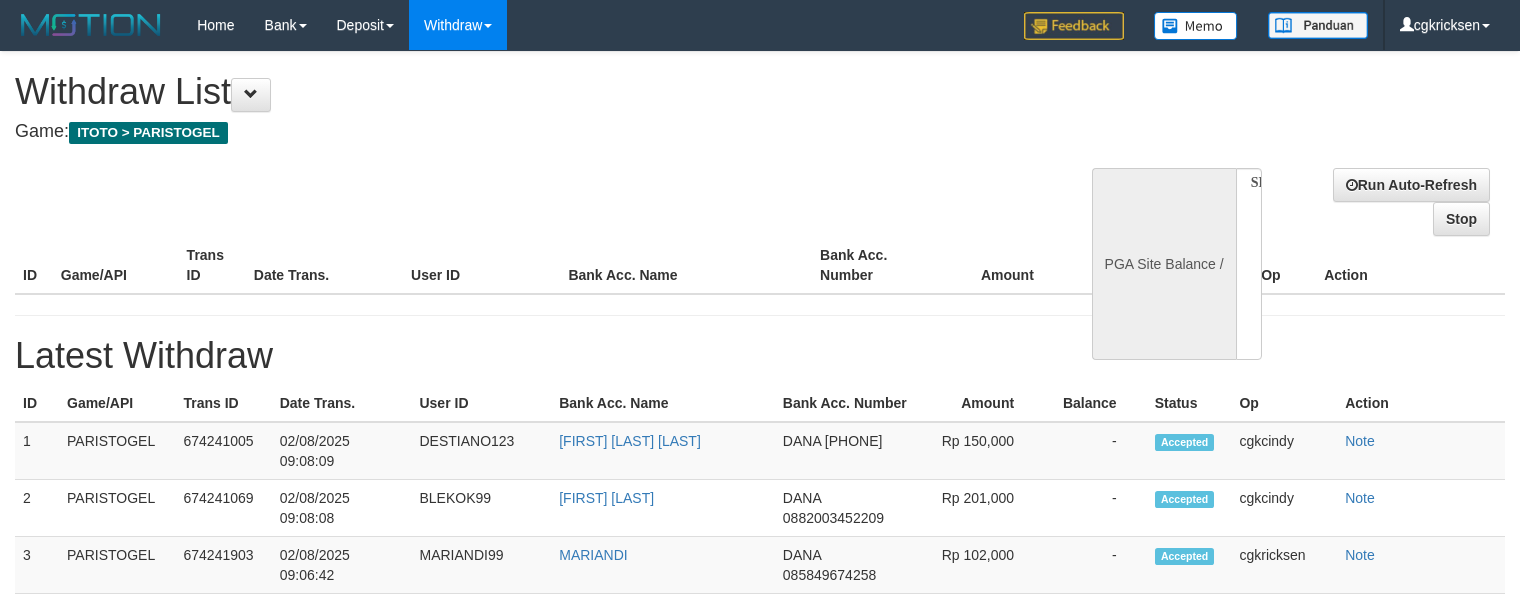 select 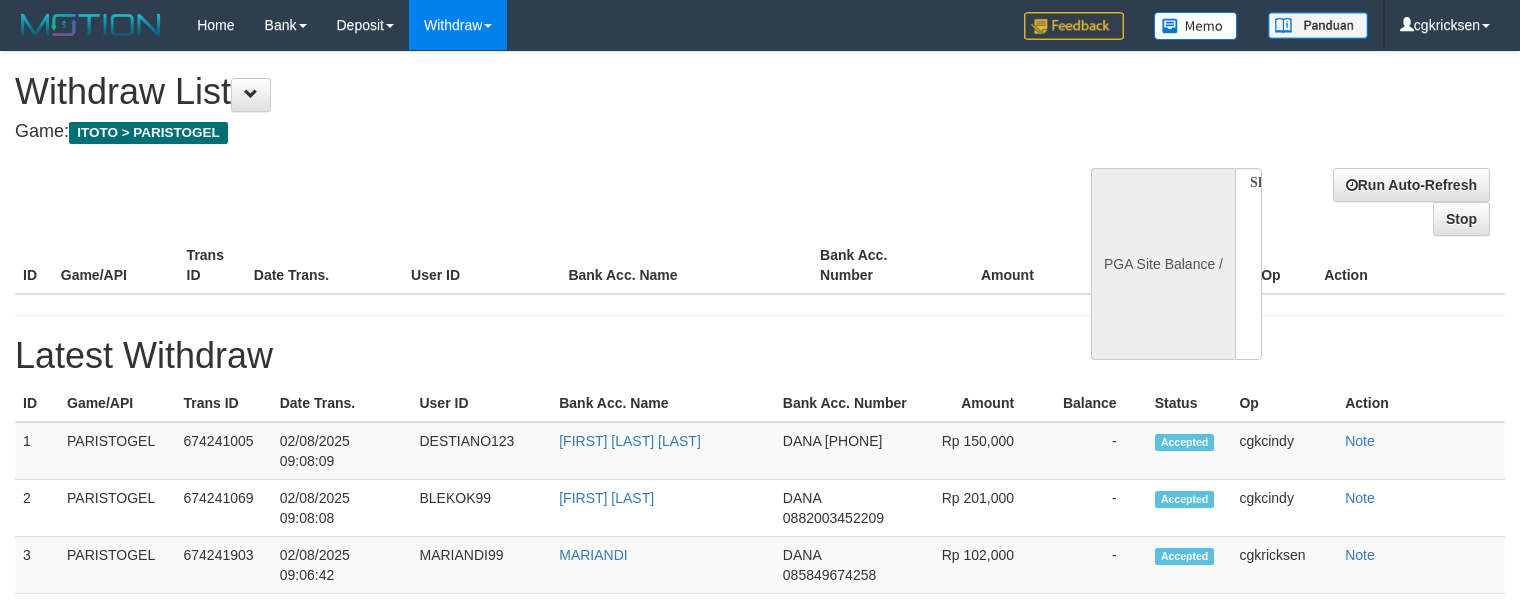 select on "**" 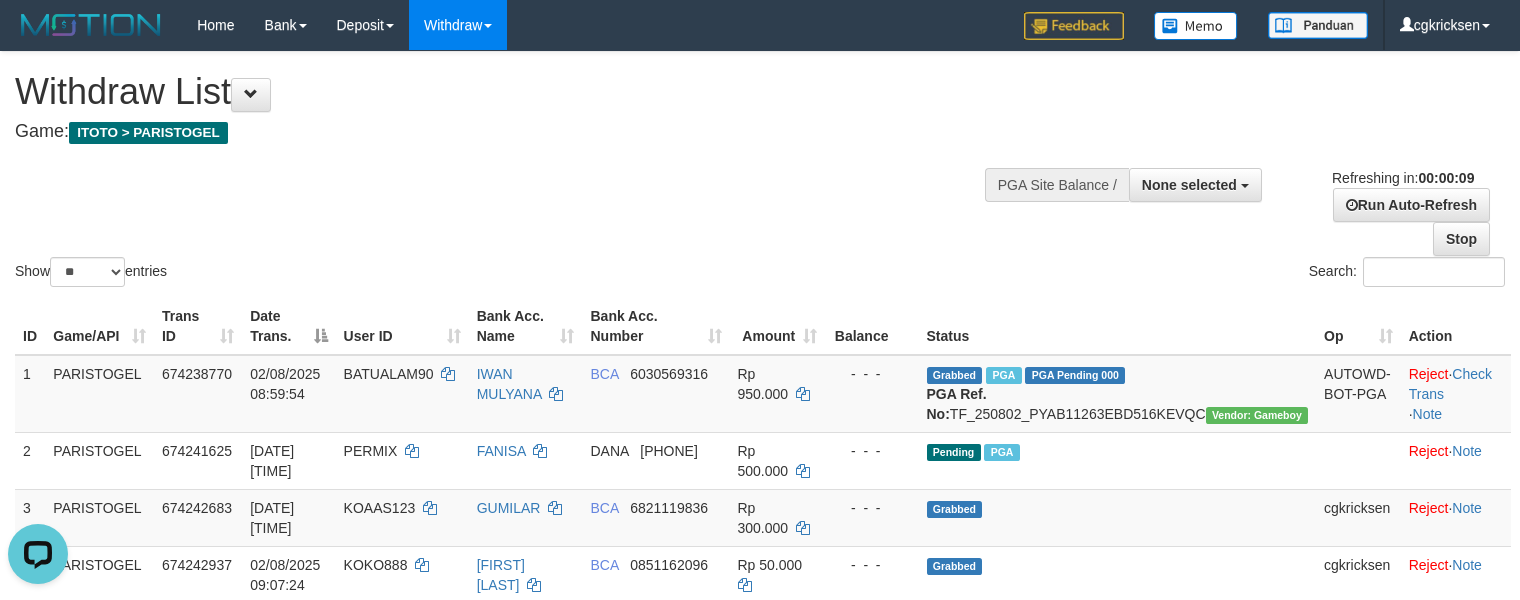 scroll, scrollTop: 0, scrollLeft: 0, axis: both 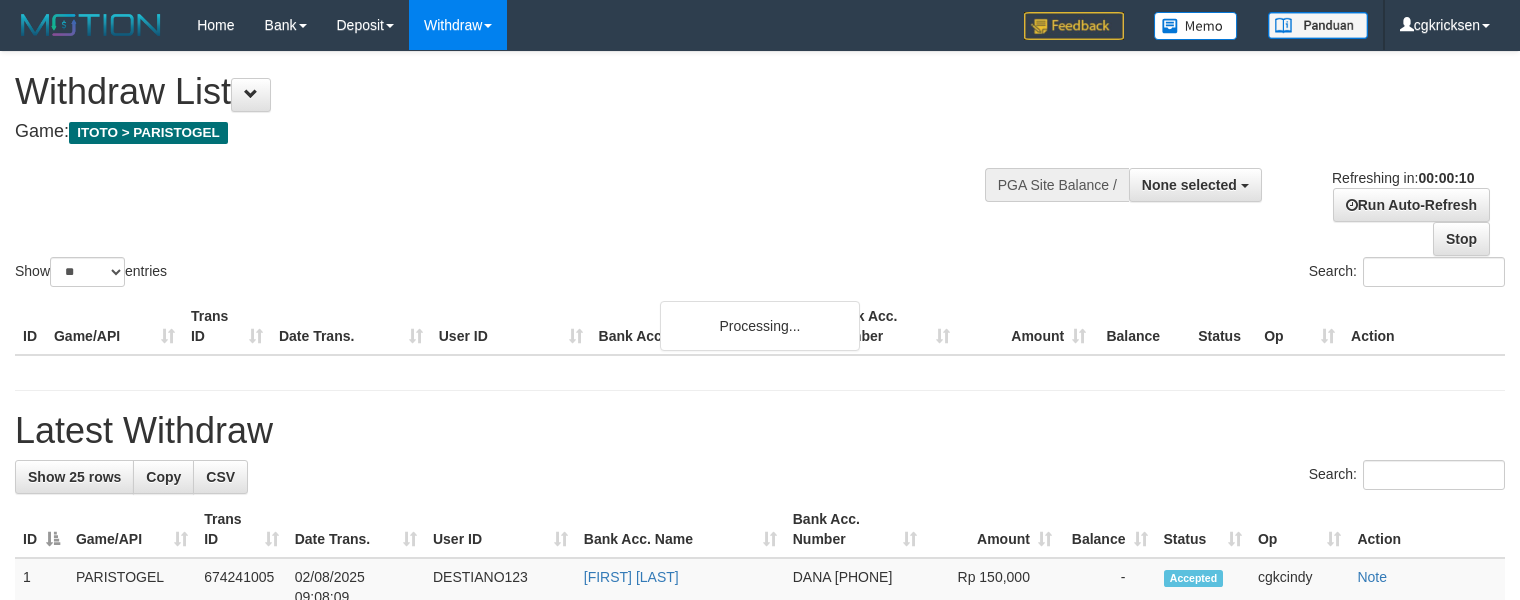 select 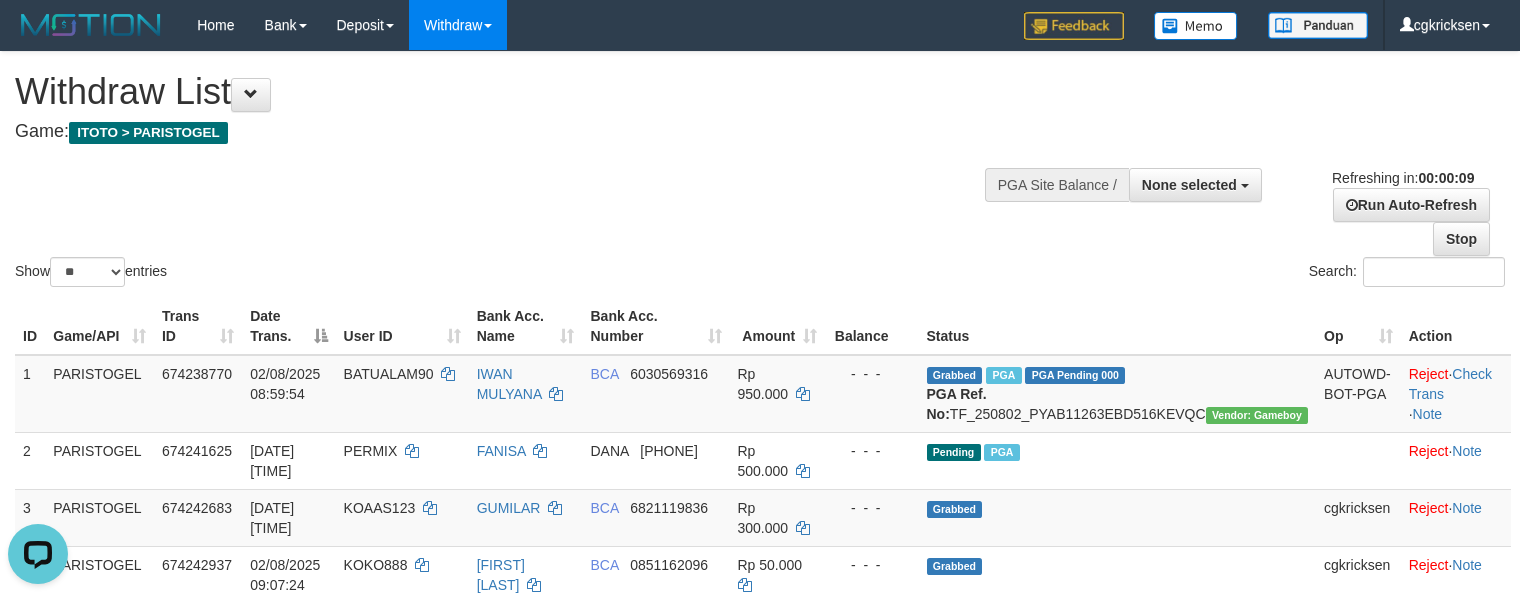scroll, scrollTop: 0, scrollLeft: 0, axis: both 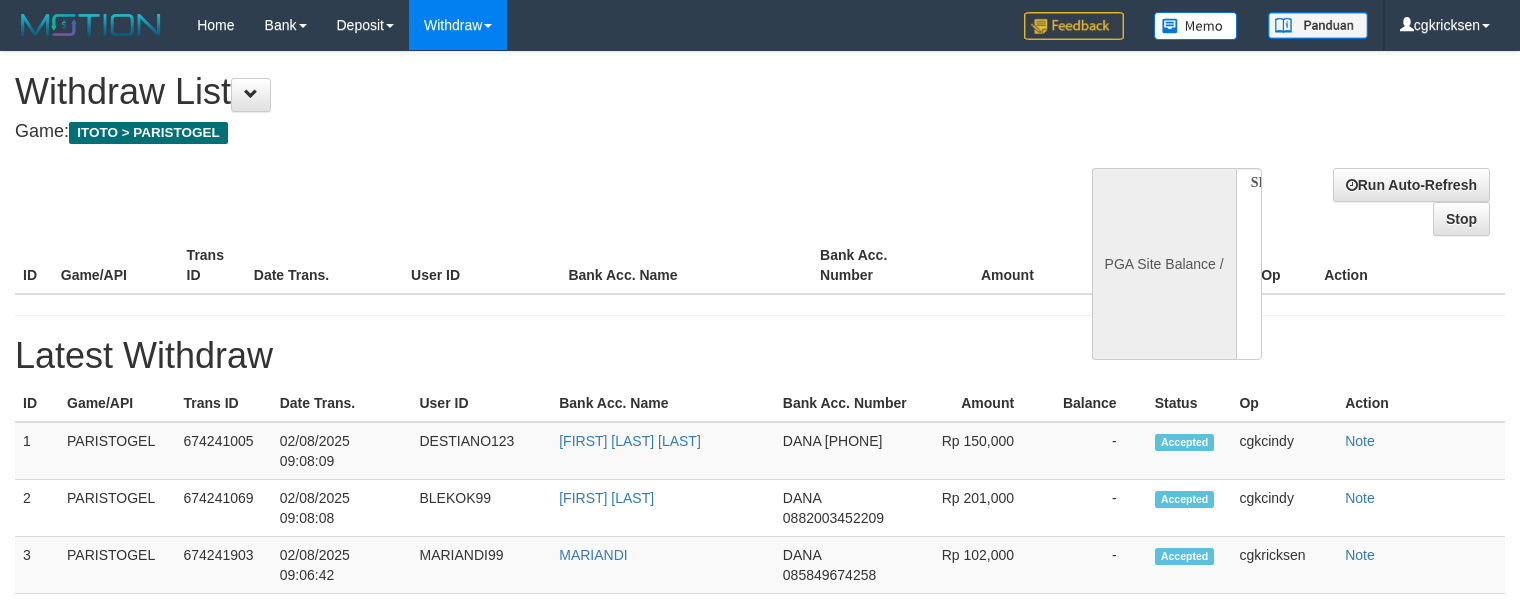 select 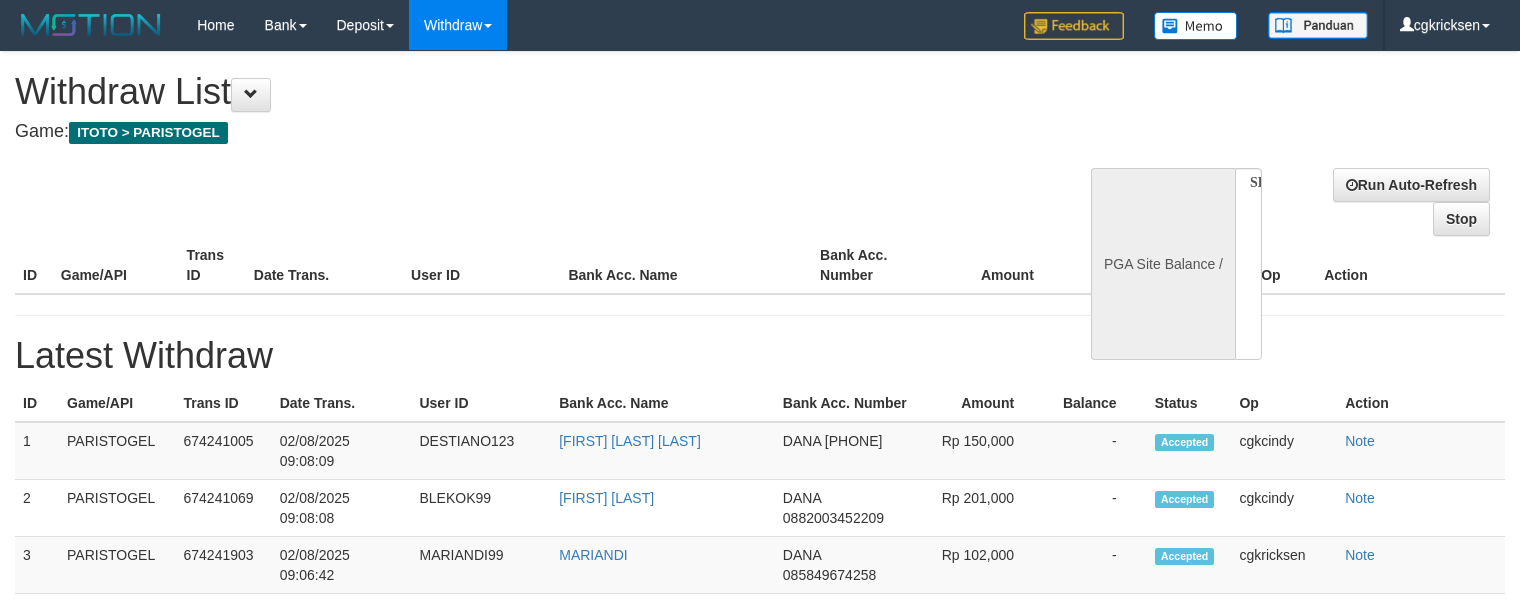 scroll, scrollTop: 0, scrollLeft: 0, axis: both 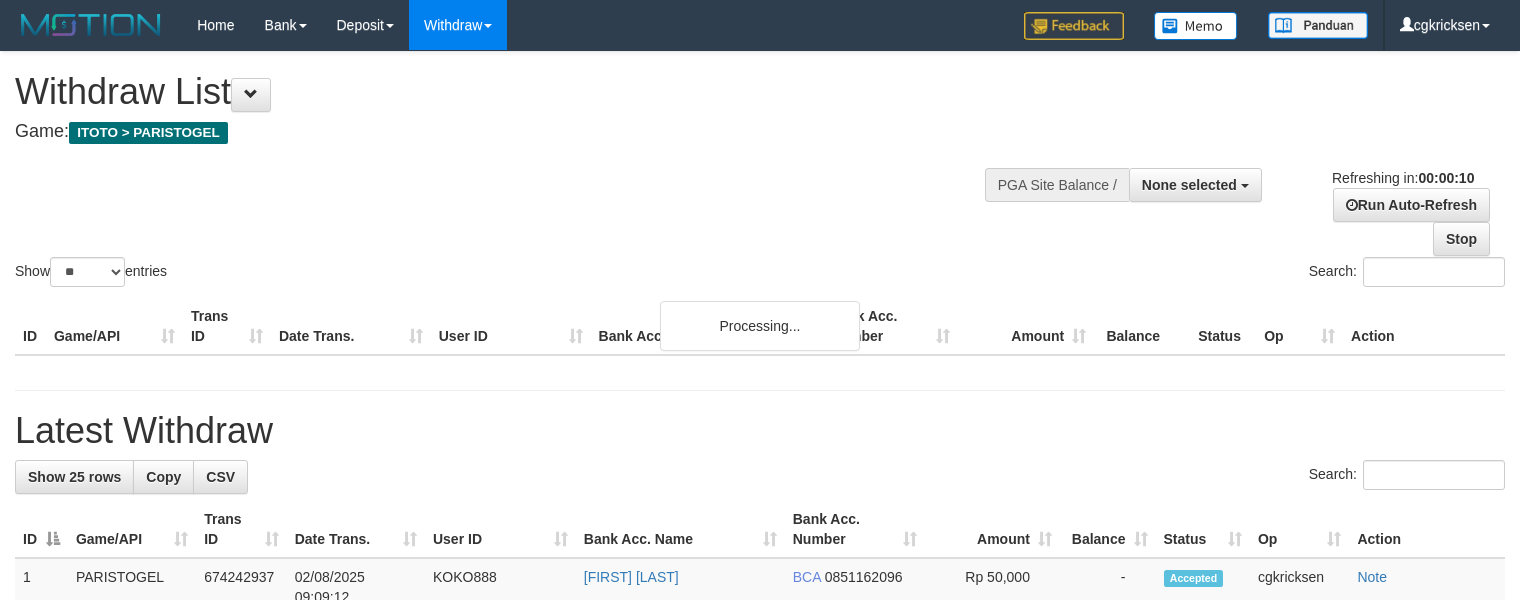 select 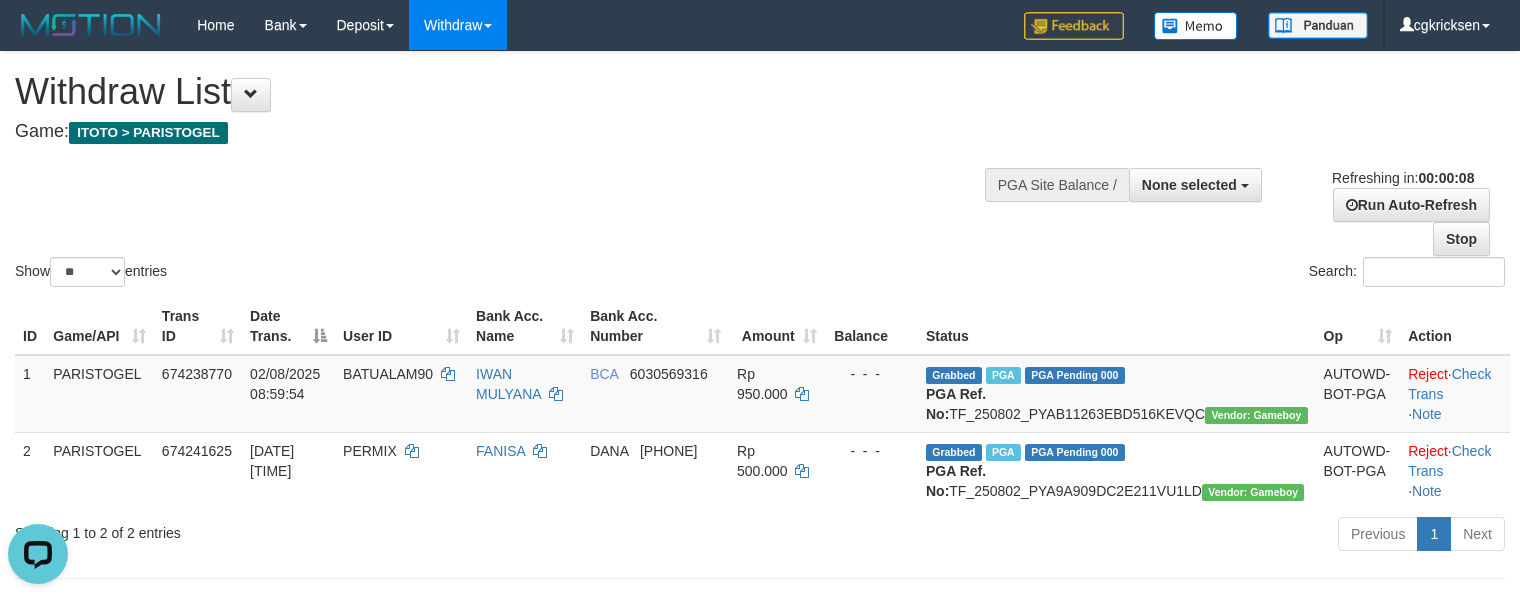scroll, scrollTop: 0, scrollLeft: 0, axis: both 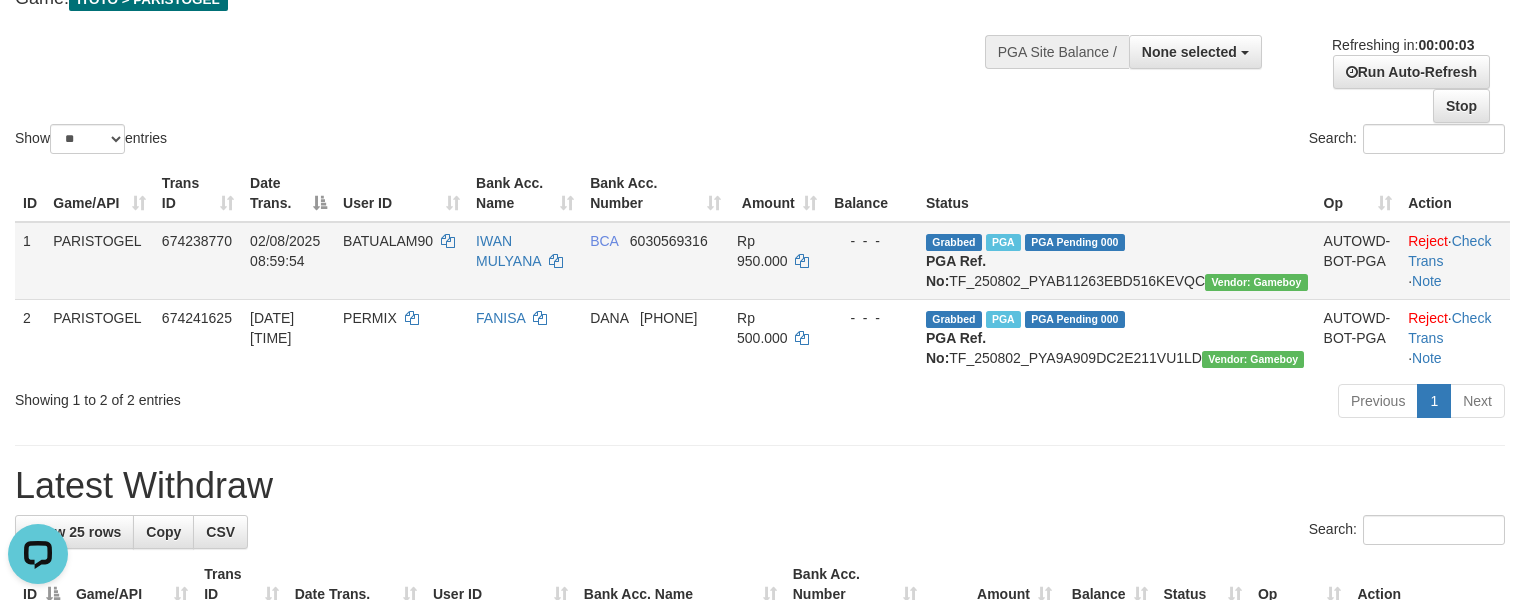 click on "Grabbed   PGA   PGA Pending 000 {"status":"000","data":{"unique_id":"1867-674238770-20250802","reference_no":"TF_250802_PYAB11263EBD516KEVQC","amount":"950000.00","fee":"0.00","merchant_surcharge_rate":"0.00","charge_to":"MERC","payout_amount":"950000.00","disbursement_status":0,"disbursement_description":"ON PROCESS","created_at":"2025-08-02 09:03:15","executed_at":"2025-08-02 09:03:15","bank":{"code":"014","name":"BANK CENTRAL ASIA","account_number":"6030569316","account_name":"[FIRST] [LAST]"},"note":"cgkricksen","merchant_balance":{"balance_effective":620147429,"balance_pending":420859813,"balance_disbursement":22124000,"balance_collection":4191960886}}} PGA Ref. No:  TF_250802_PYAB11263EBD516KEVQC  Vendor: Gameboy" at bounding box center [1117, 261] 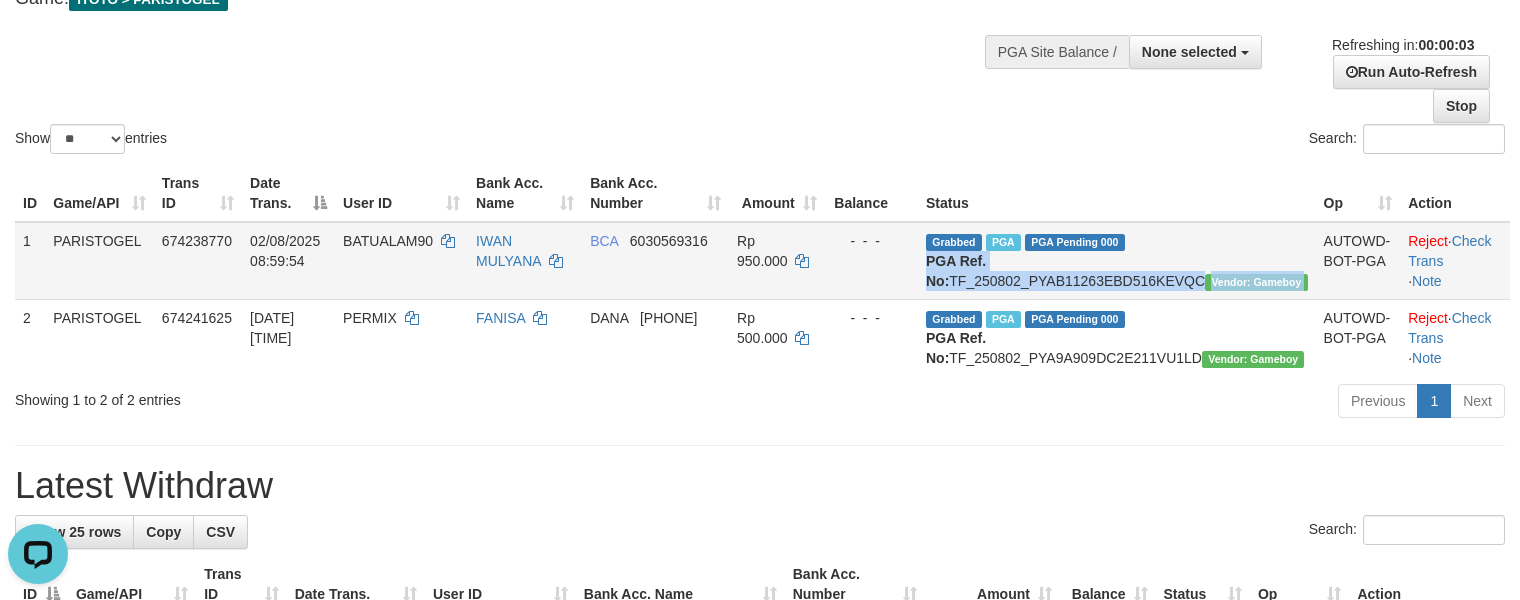 click on "Grabbed   PGA   PGA Pending 000 {"status":"000","data":{"unique_id":"1867-674238770-20250802","reference_no":"TF_250802_PYAB11263EBD516KEVQC","amount":"950000.00","fee":"0.00","merchant_surcharge_rate":"0.00","charge_to":"MERC","payout_amount":"950000.00","disbursement_status":0,"disbursement_description":"ON PROCESS","created_at":"2025-08-02 09:03:15","executed_at":"2025-08-02 09:03:15","bank":{"code":"014","name":"BANK CENTRAL ASIA","account_number":"6030569316","account_name":"[FIRST] [LAST]"},"note":"cgkricksen","merchant_balance":{"balance_effective":620147429,"balance_pending":420859813,"balance_disbursement":22124000,"balance_collection":4191960886}}} PGA Ref. No:  TF_250802_PYAB11263EBD516KEVQC  Vendor: Gameboy" at bounding box center [1117, 261] 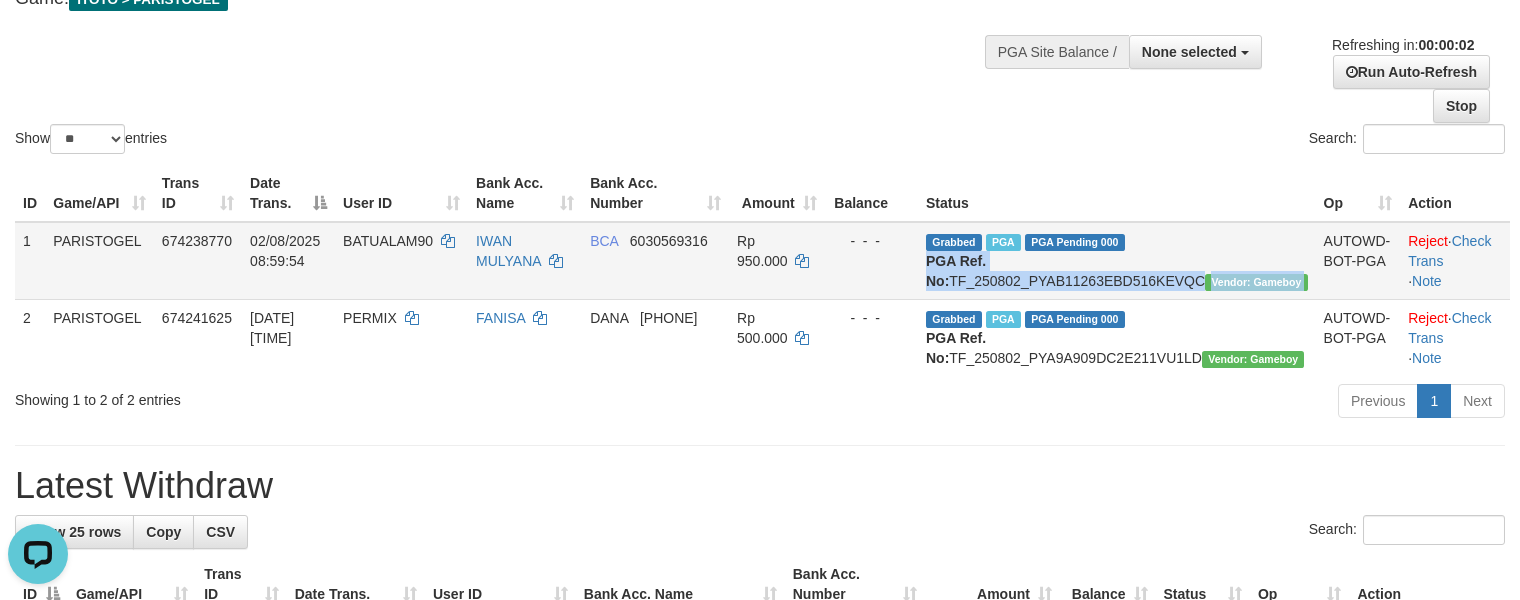 click on "Grabbed   PGA   PGA Pending 000 {"status":"000","data":{"unique_id":"1867-674238770-20250802","reference_no":"TF_250802_PYAB11263EBD516KEVQC","amount":"950000.00","fee":"0.00","merchant_surcharge_rate":"0.00","charge_to":"MERC","payout_amount":"950000.00","disbursement_status":0,"disbursement_description":"ON PROCESS","created_at":"2025-08-02 09:03:15","executed_at":"2025-08-02 09:03:15","bank":{"code":"014","name":"BANK CENTRAL ASIA","account_number":"6030569316","account_name":"[FIRST] [LAST]"},"note":"cgkricksen","merchant_balance":{"balance_effective":620147429,"balance_pending":420859813,"balance_disbursement":22124000,"balance_collection":4191960886}}} PGA Ref. No:  TF_250802_PYAB11263EBD516KEVQC  Vendor: Gameboy" at bounding box center [1117, 261] 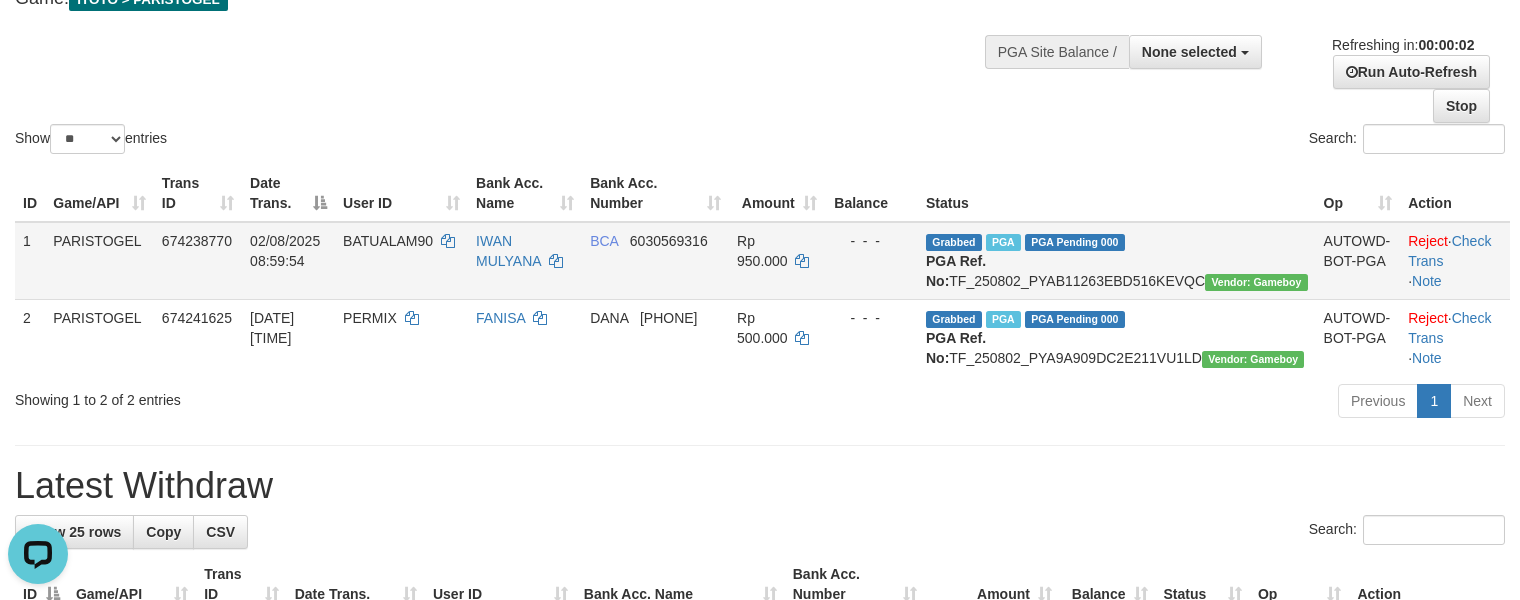 click on "Grabbed   PGA   PGA Pending 000 {"status":"000","data":{"unique_id":"1867-674238770-20250802","reference_no":"TF_250802_PYAB11263EBD516KEVQC","amount":"950000.00","fee":"0.00","merchant_surcharge_rate":"0.00","charge_to":"MERC","payout_amount":"950000.00","disbursement_status":0,"disbursement_description":"ON PROCESS","created_at":"2025-08-02 09:03:15","executed_at":"2025-08-02 09:03:15","bank":{"code":"014","name":"BANK CENTRAL ASIA","account_number":"6030569316","account_name":"[FIRST] [LAST]"},"note":"cgkricksen","merchant_balance":{"balance_effective":620147429,"balance_pending":420859813,"balance_disbursement":22124000,"balance_collection":4191960886}}} PGA Ref. No:  TF_250802_PYAB11263EBD516KEVQC  Vendor: Gameboy" at bounding box center [1117, 261] 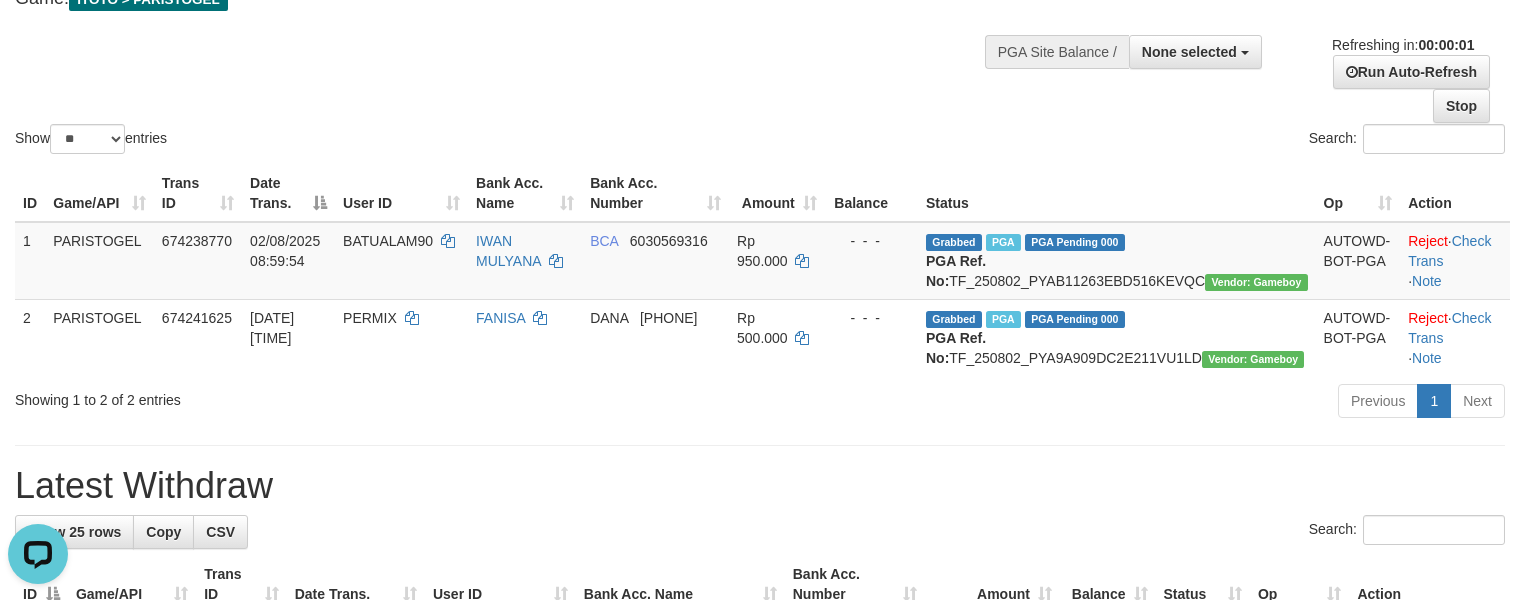 copy on "TF_250802_PYAB11263EBD516KEVQC" 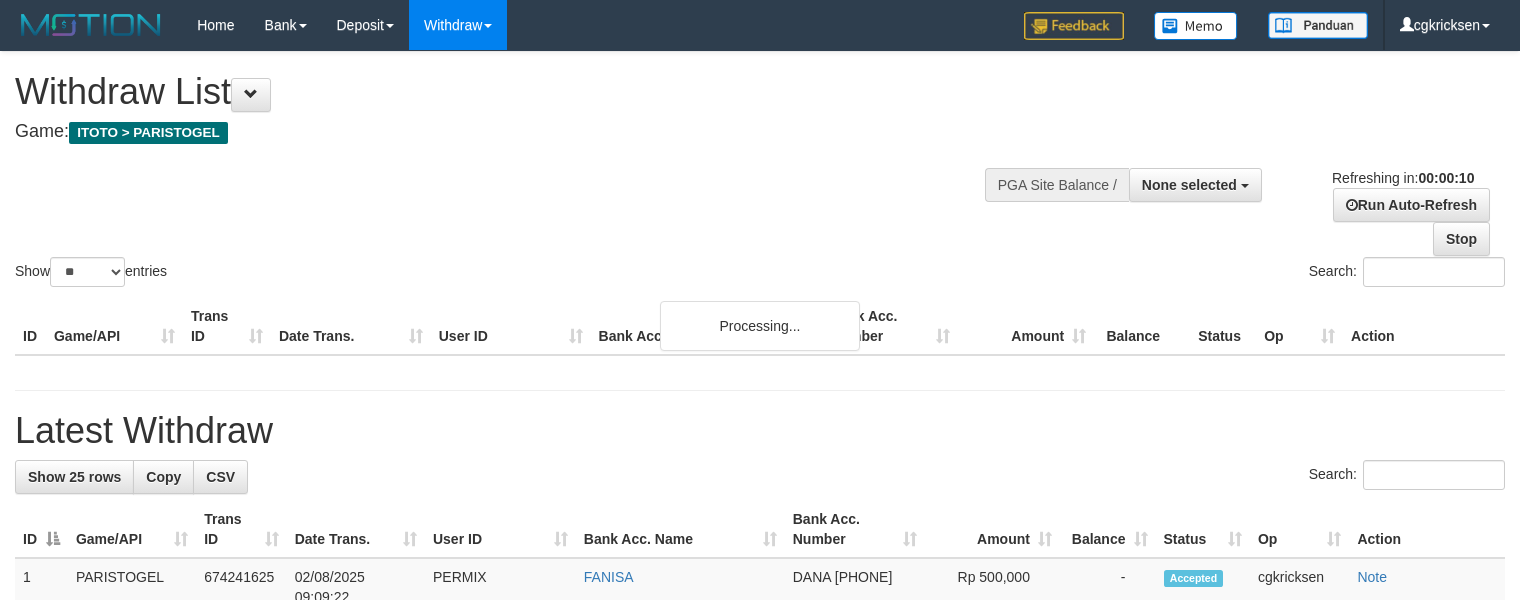 select 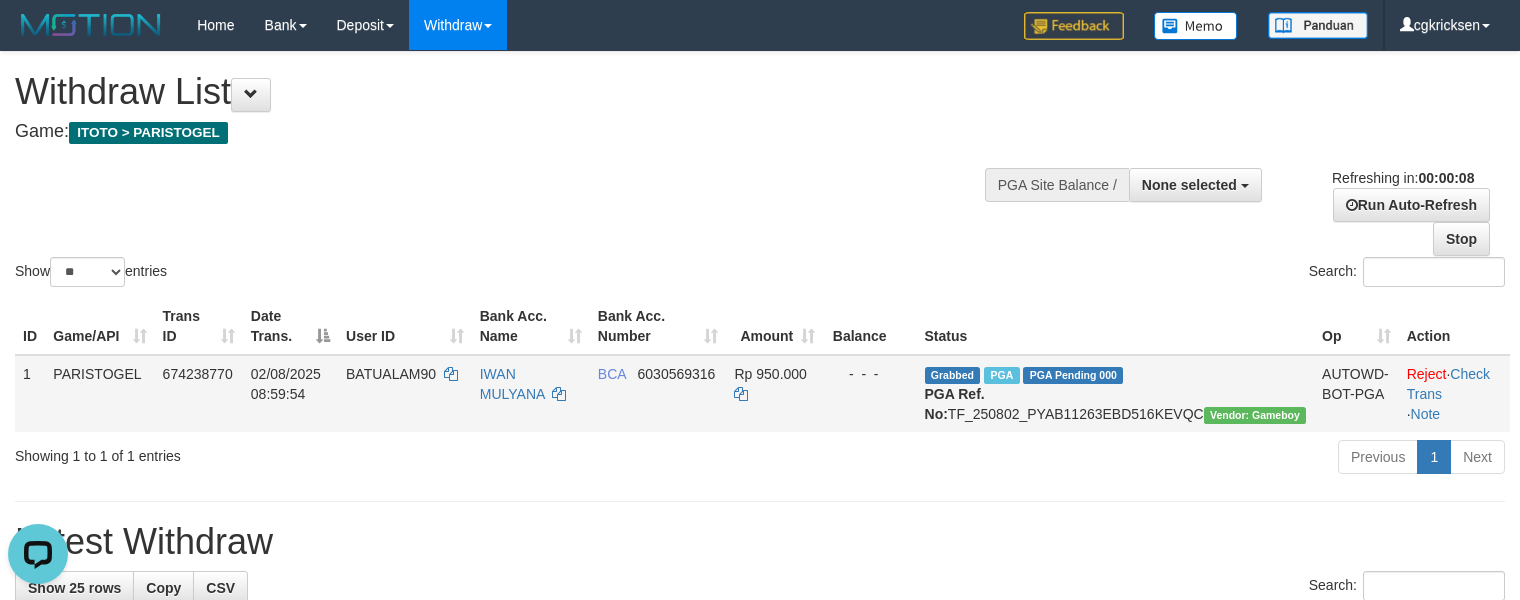 scroll, scrollTop: 0, scrollLeft: 0, axis: both 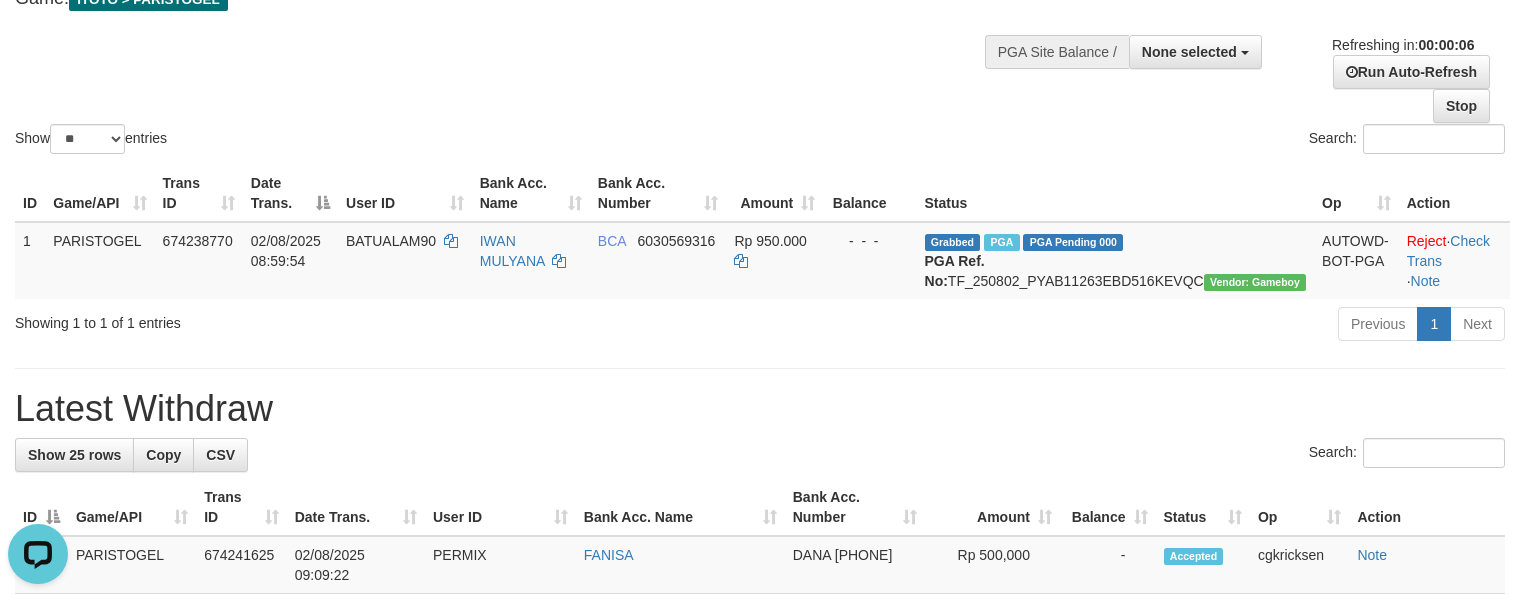 click on "Search:" at bounding box center (760, 455) 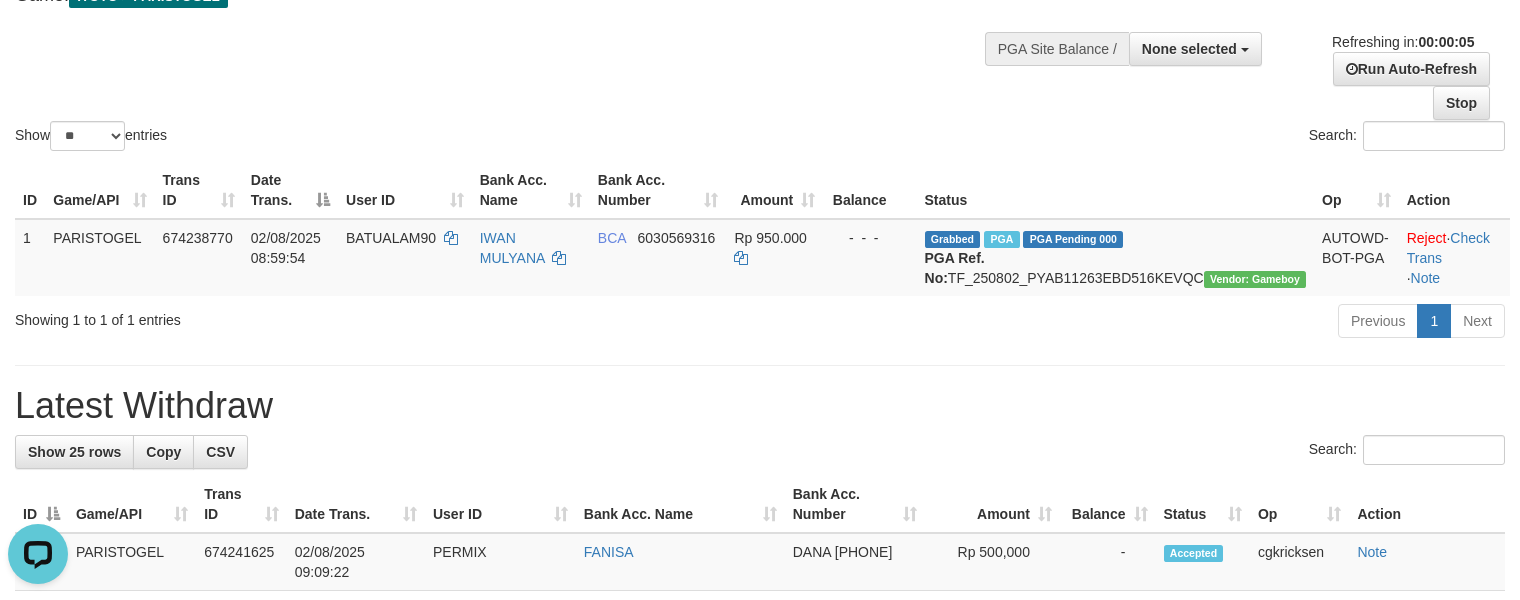 scroll, scrollTop: 269, scrollLeft: 0, axis: vertical 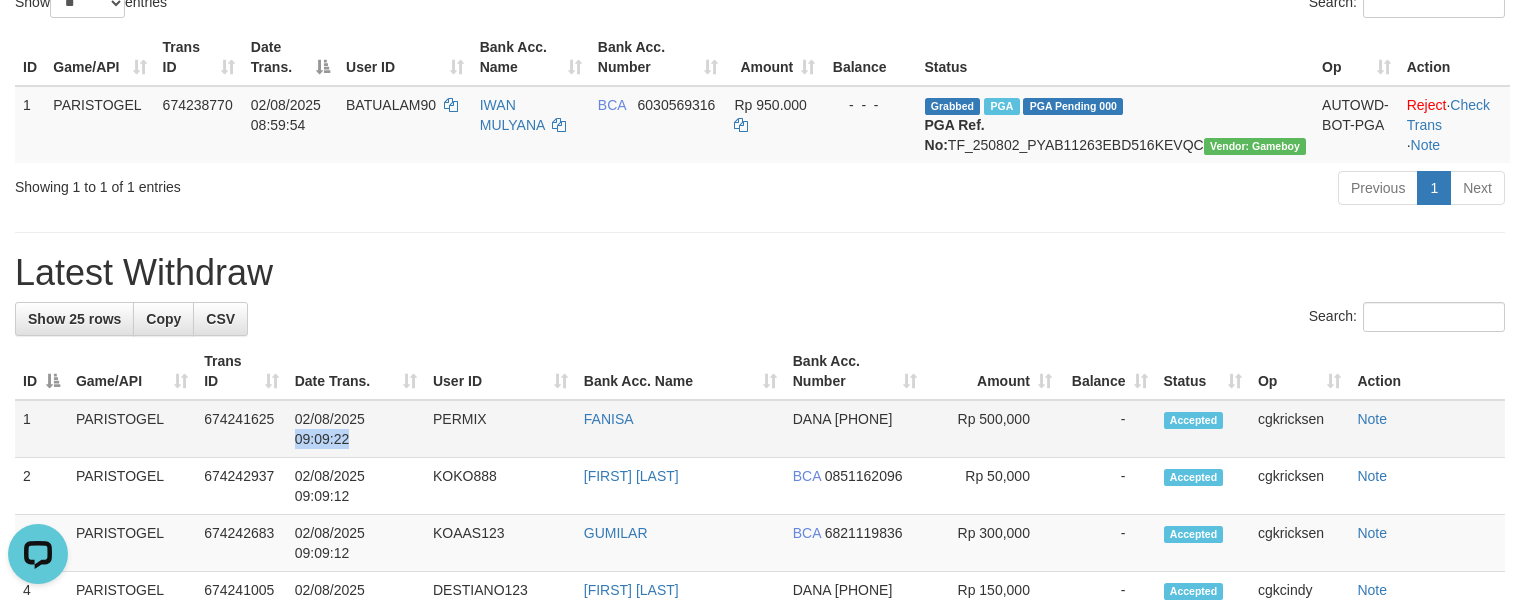 click on "02/08/2025 09:09:22" at bounding box center [356, 429] 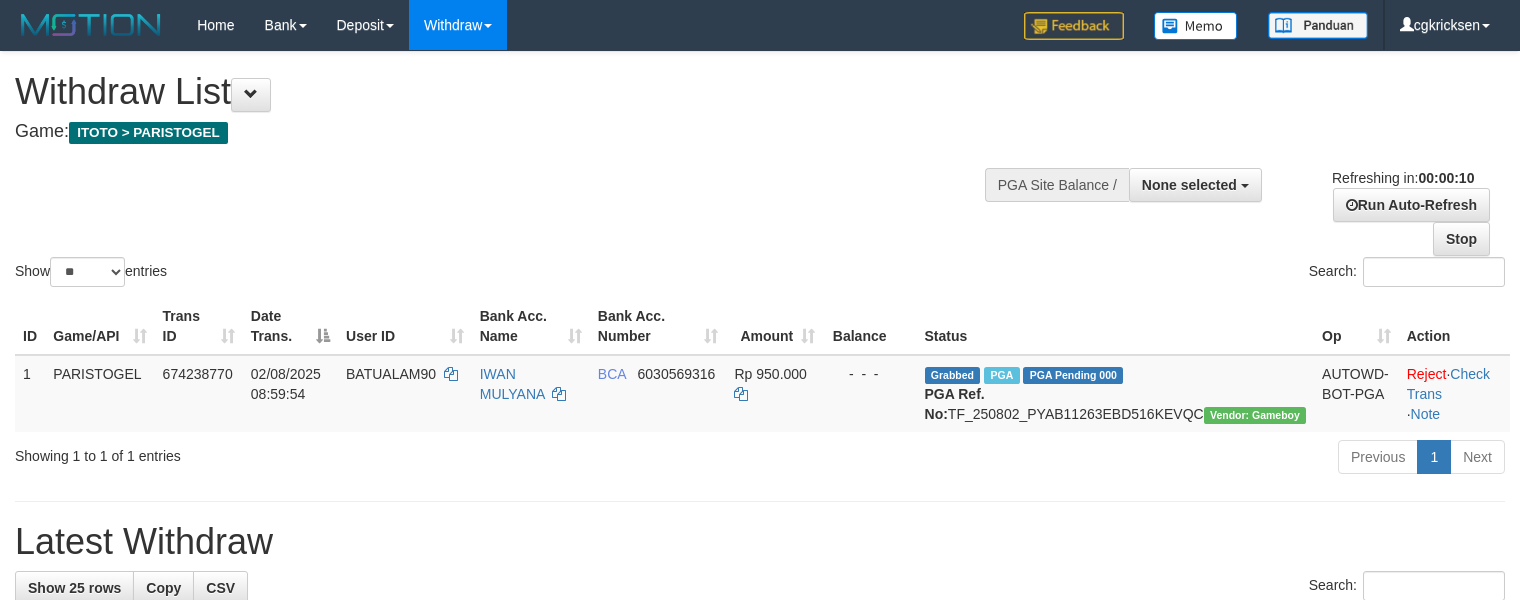 select 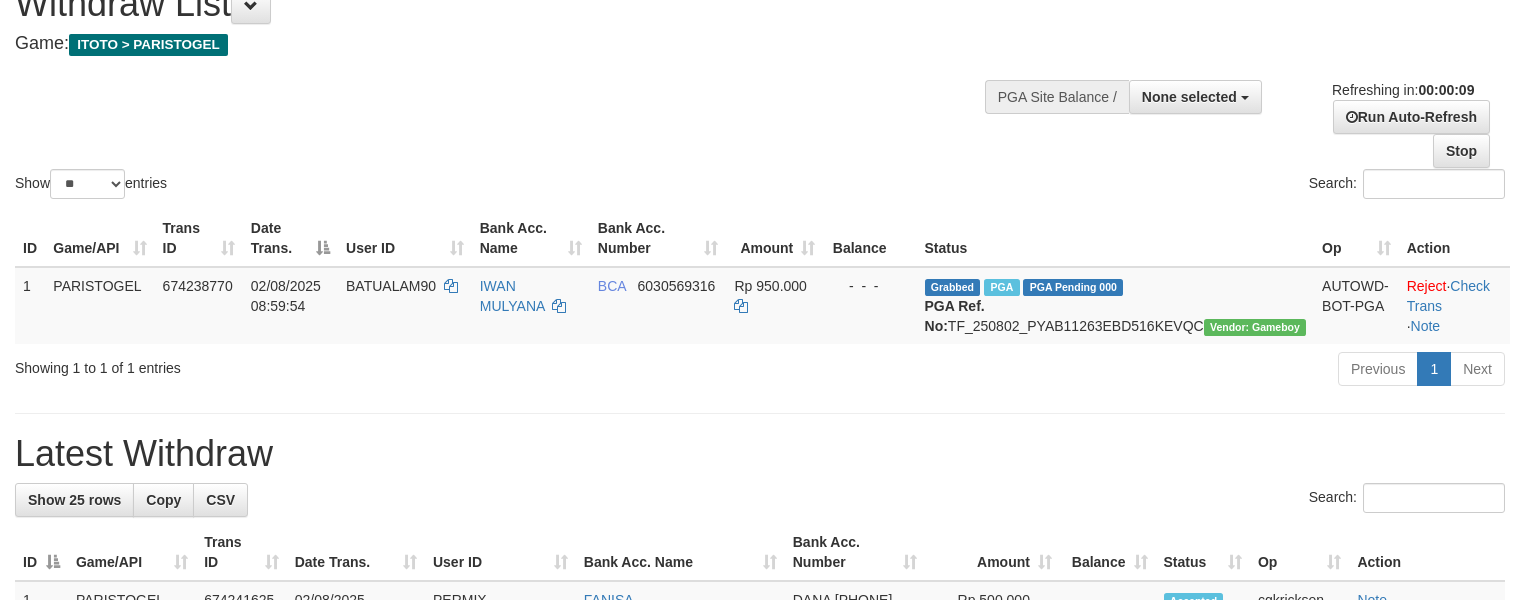 scroll, scrollTop: 133, scrollLeft: 0, axis: vertical 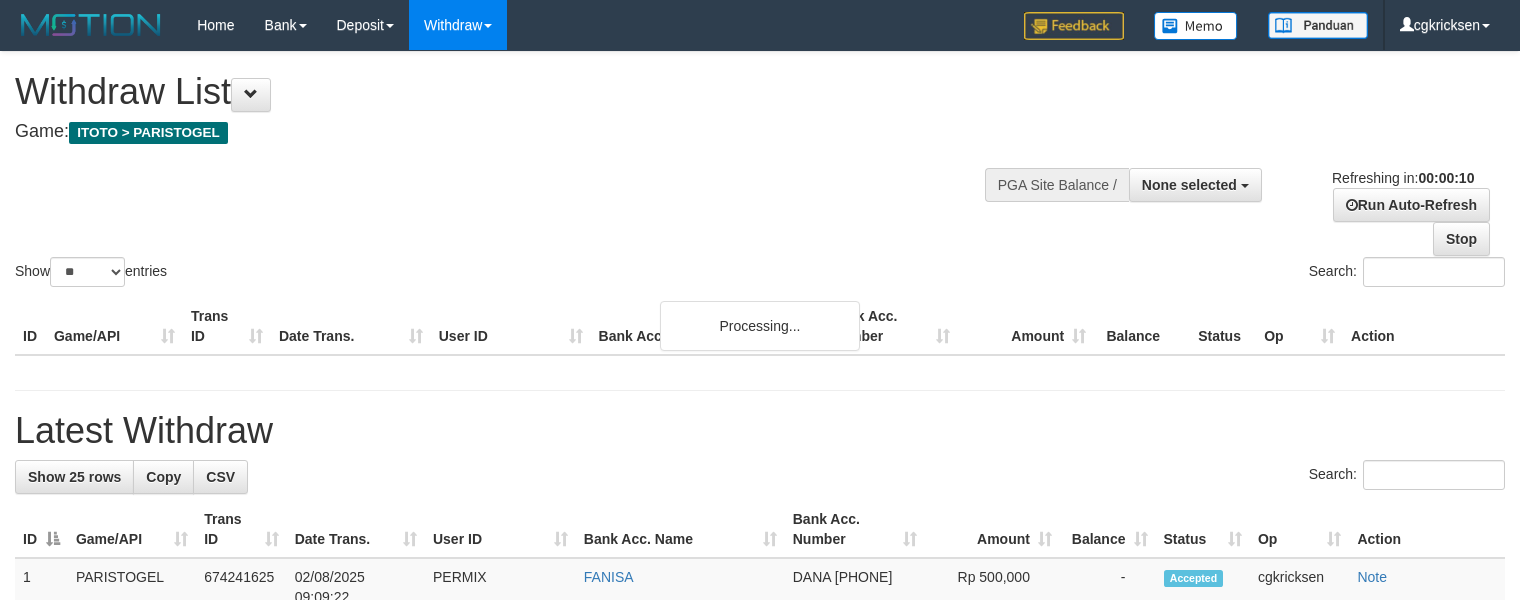 select 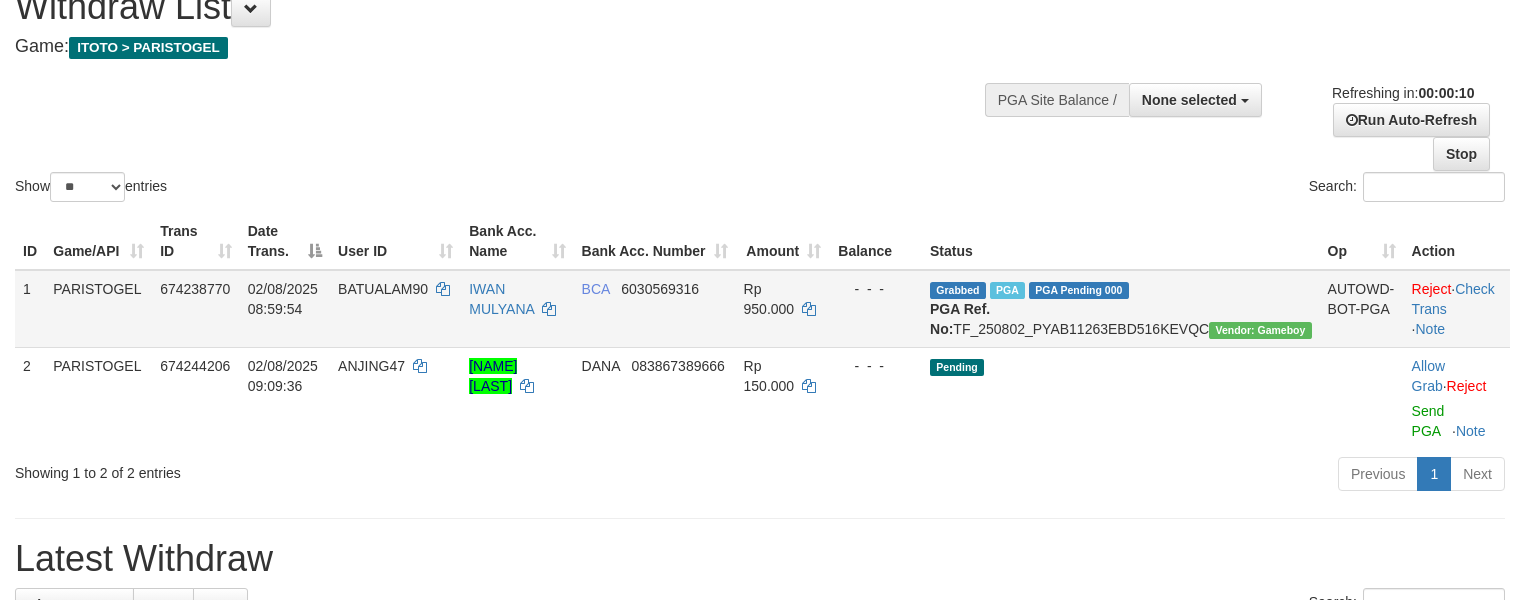 scroll, scrollTop: 133, scrollLeft: 0, axis: vertical 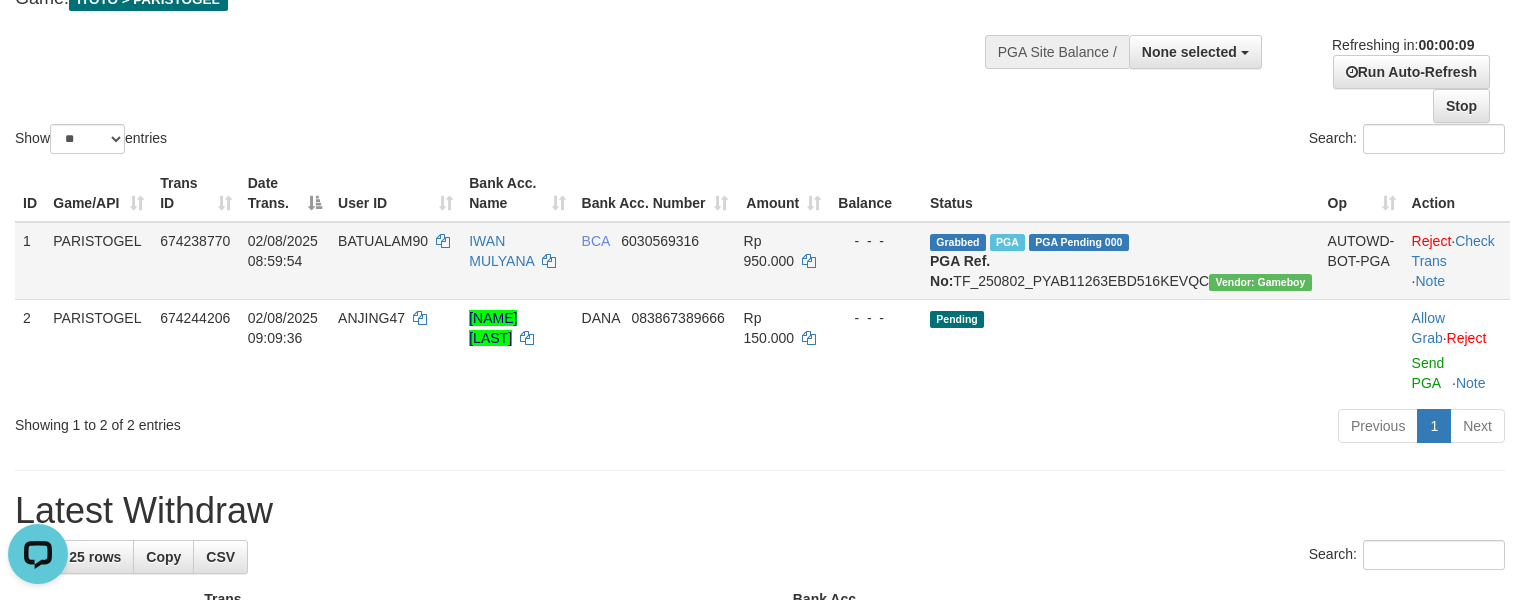 click on "BCA     6030569316" at bounding box center (655, 261) 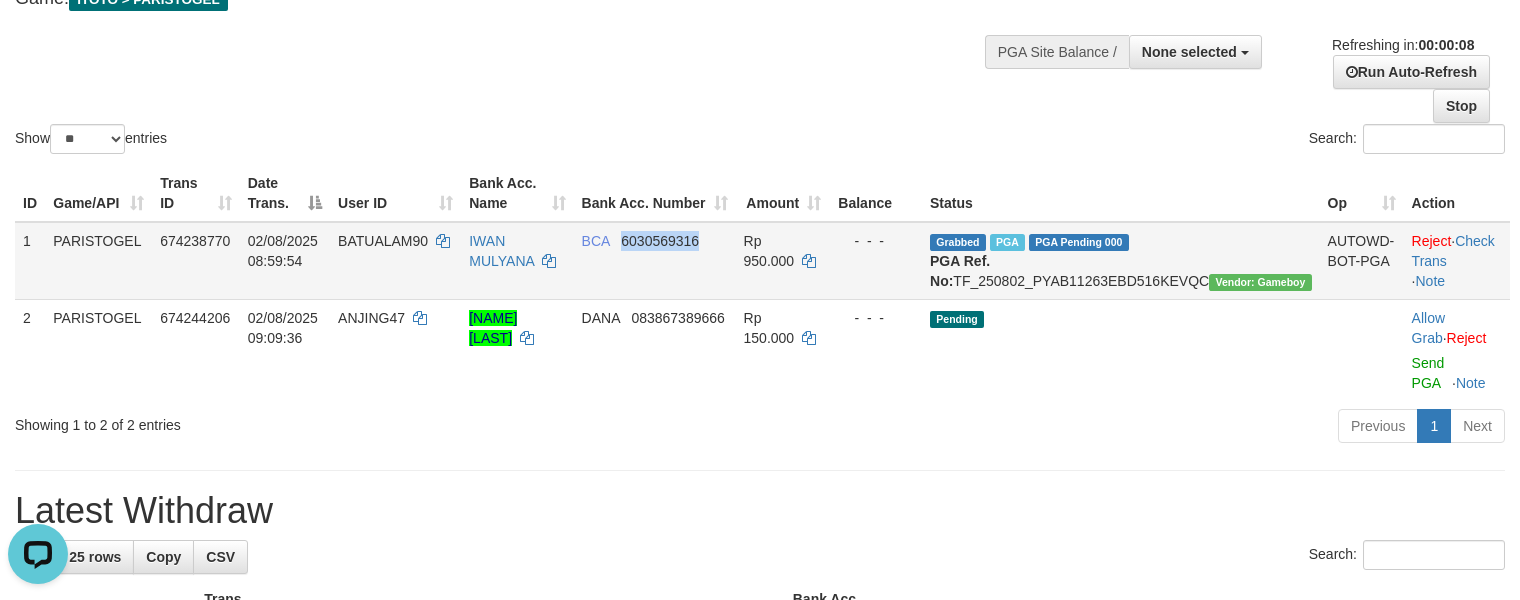 click on "BCA     6030569316" at bounding box center [655, 261] 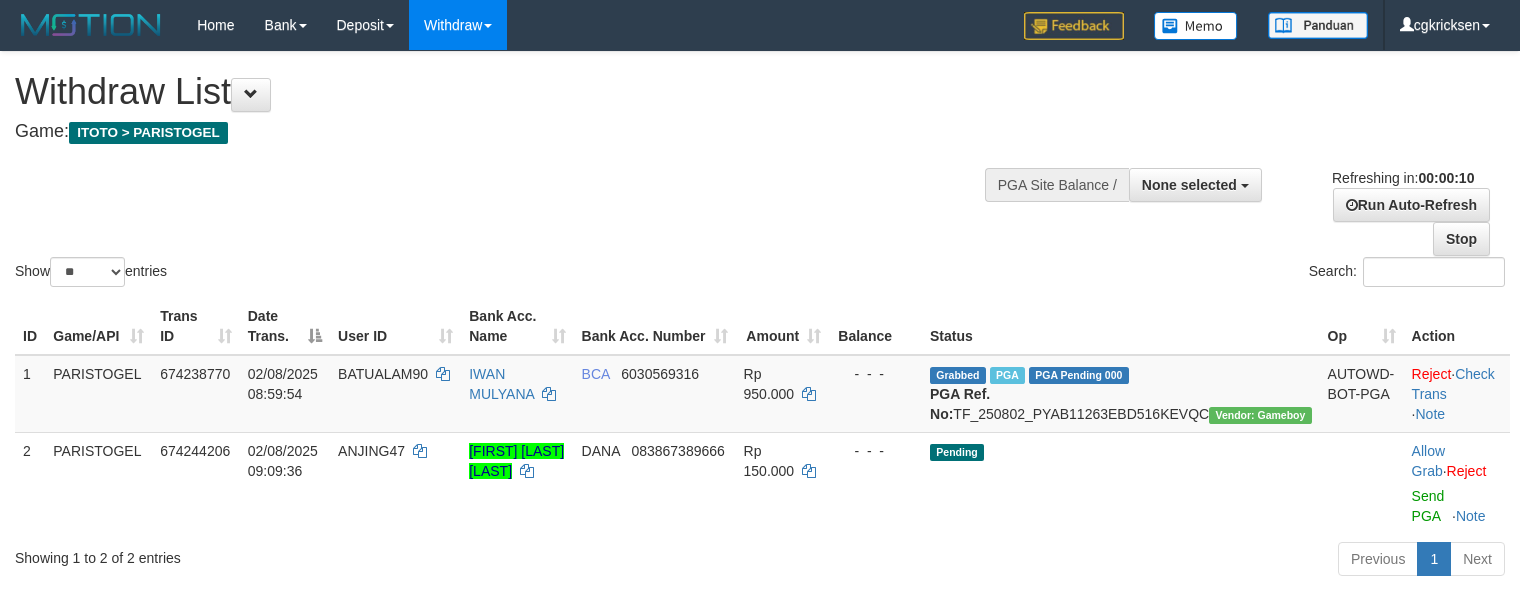 select 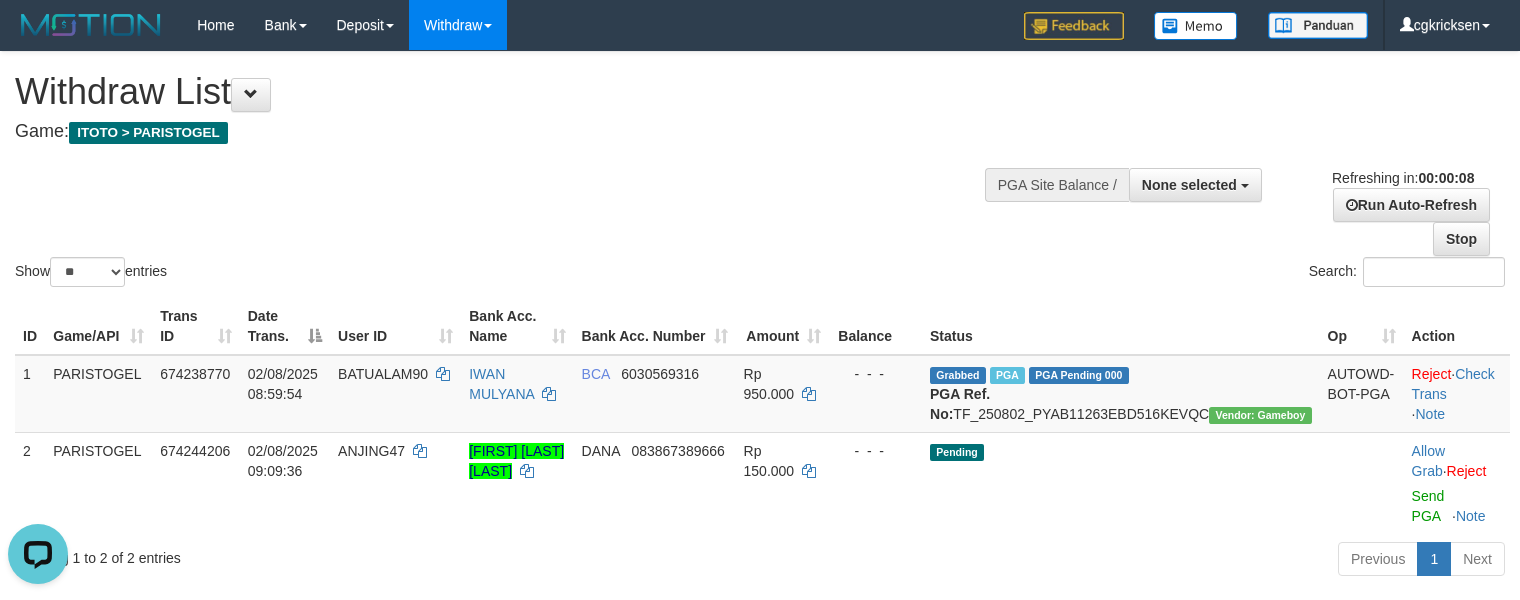 scroll, scrollTop: 0, scrollLeft: 0, axis: both 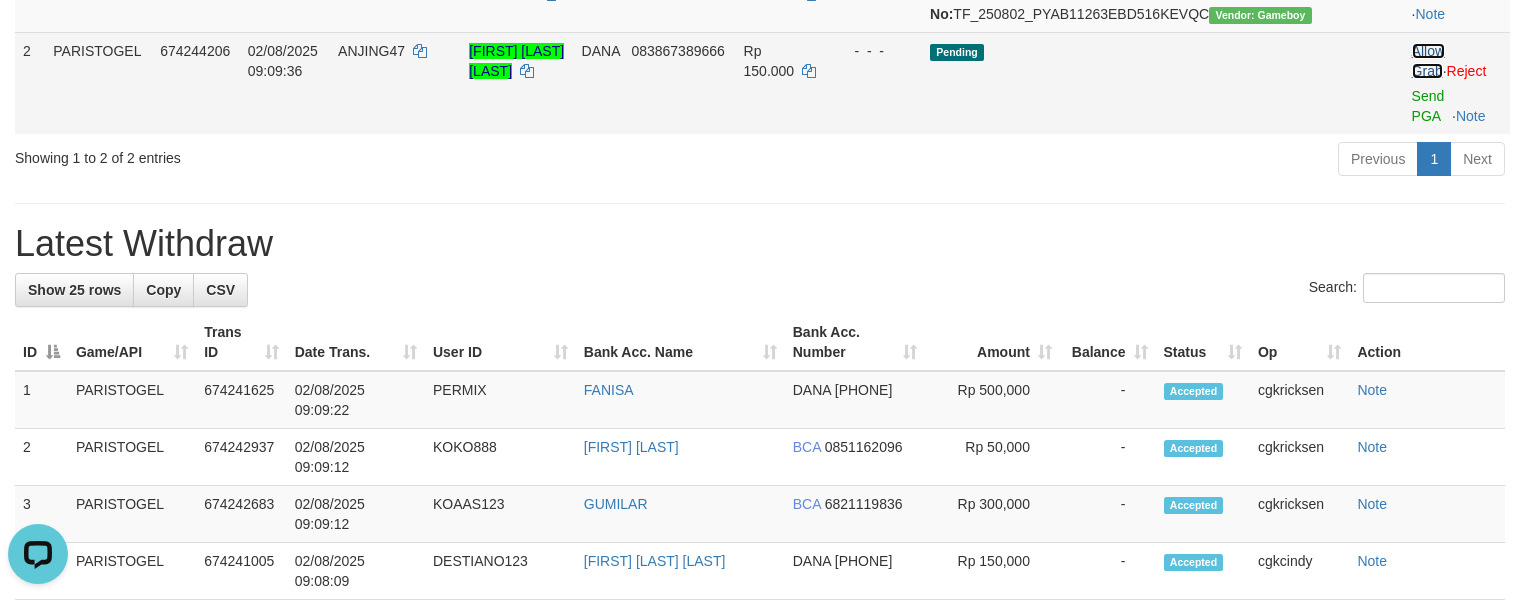 click on "Allow Grab" at bounding box center [1428, 61] 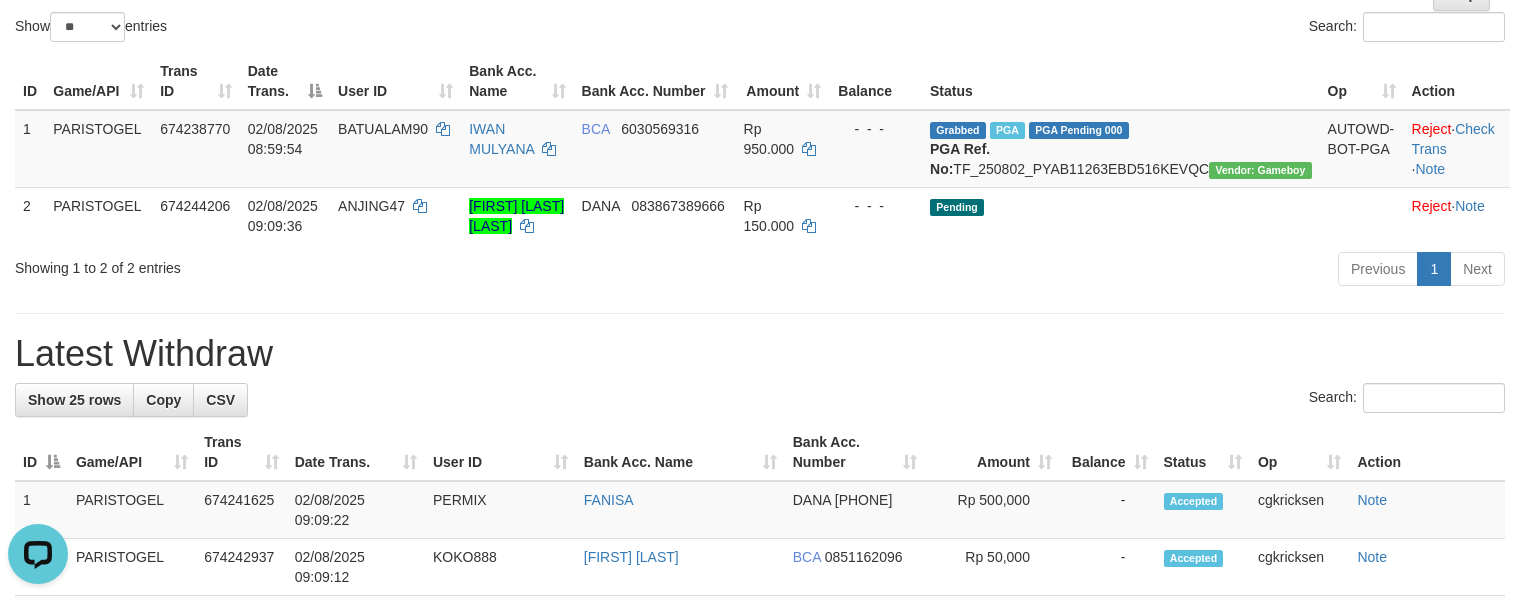 scroll, scrollTop: 0, scrollLeft: 0, axis: both 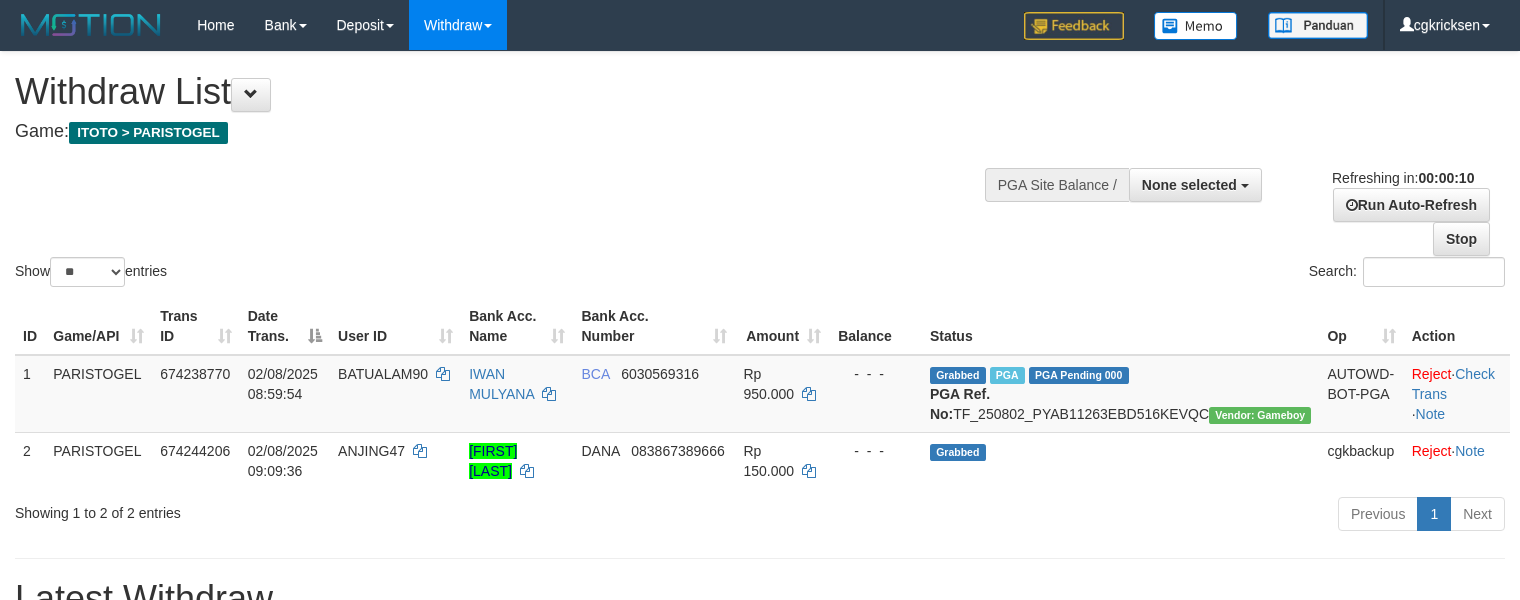 select 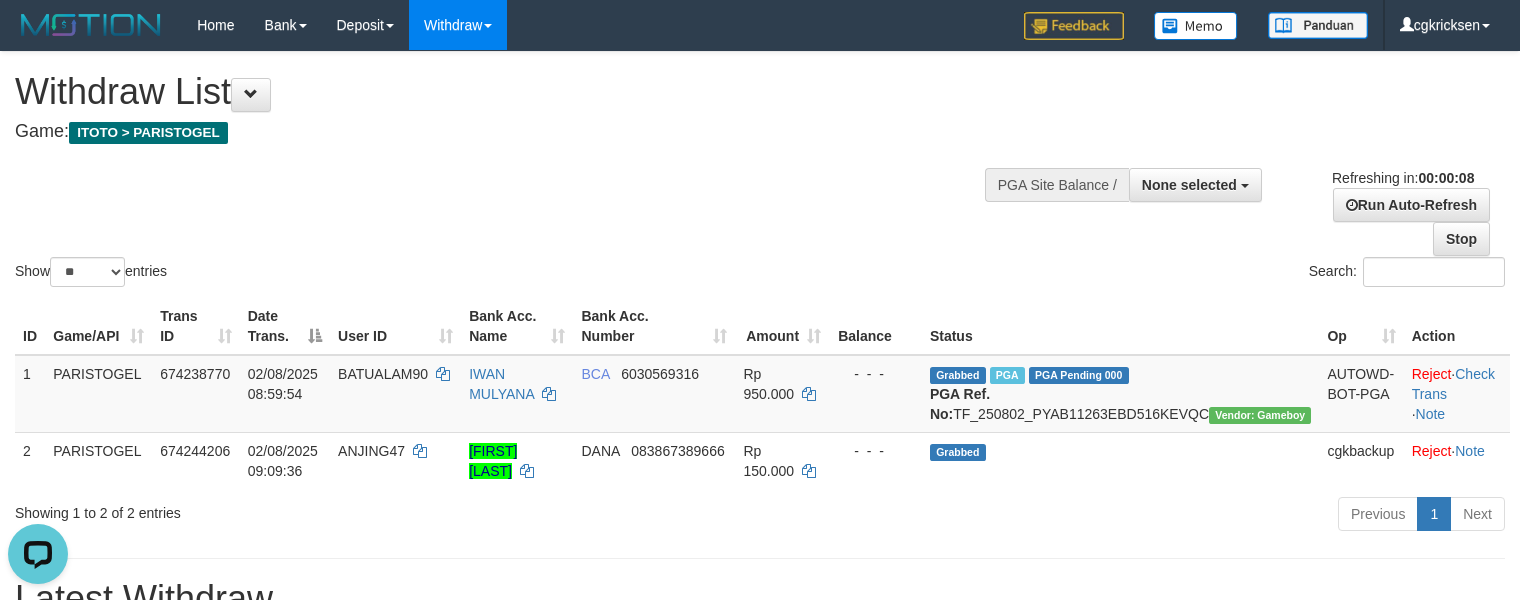 scroll, scrollTop: 0, scrollLeft: 0, axis: both 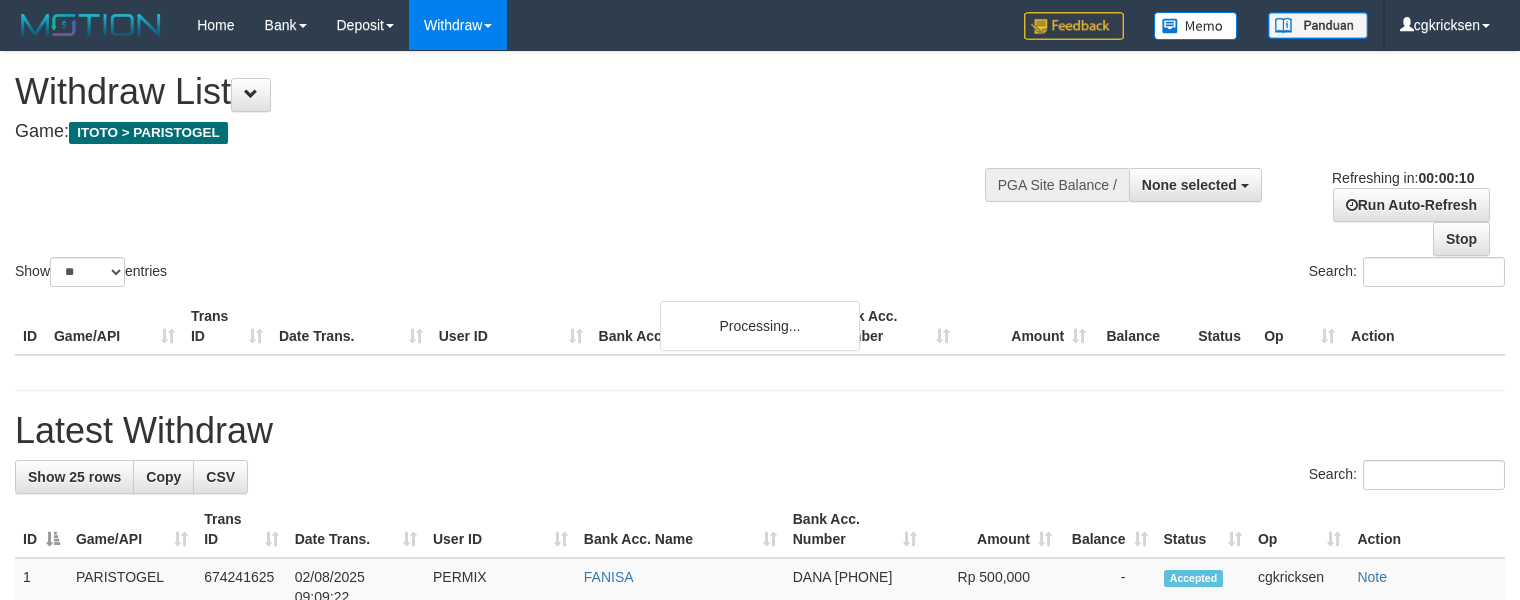 select 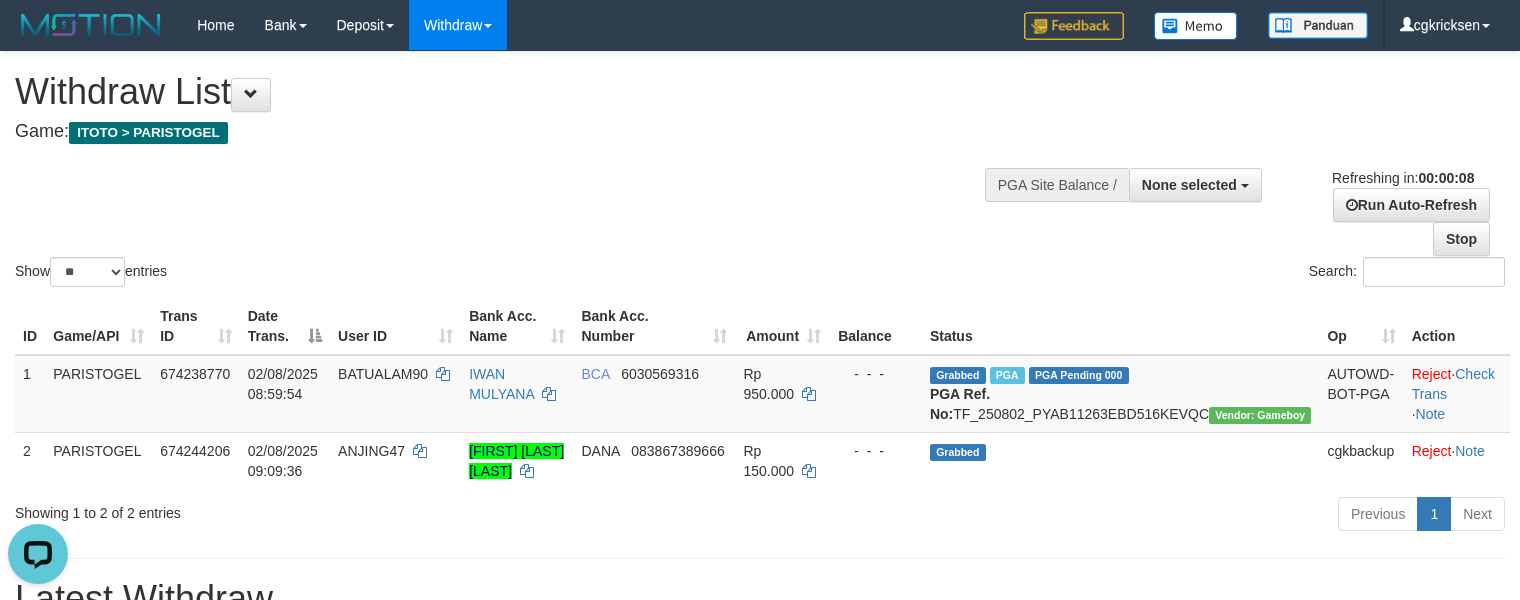 scroll, scrollTop: 0, scrollLeft: 0, axis: both 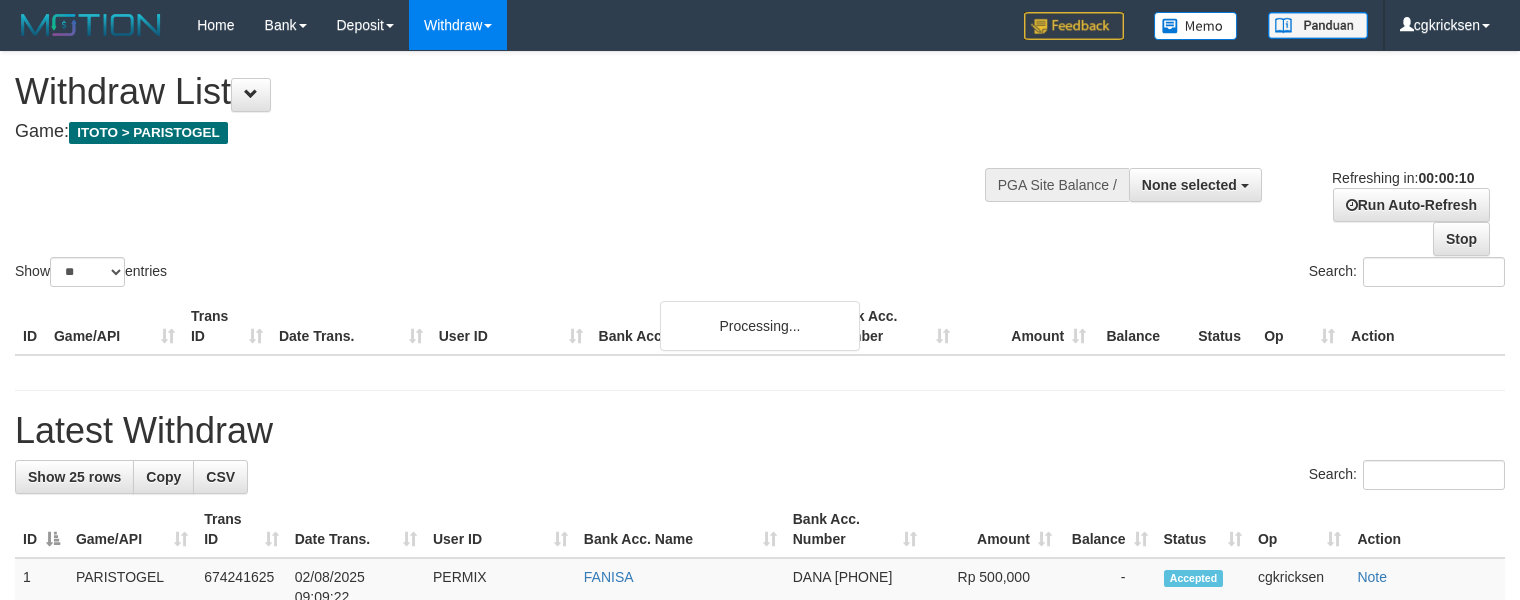 select 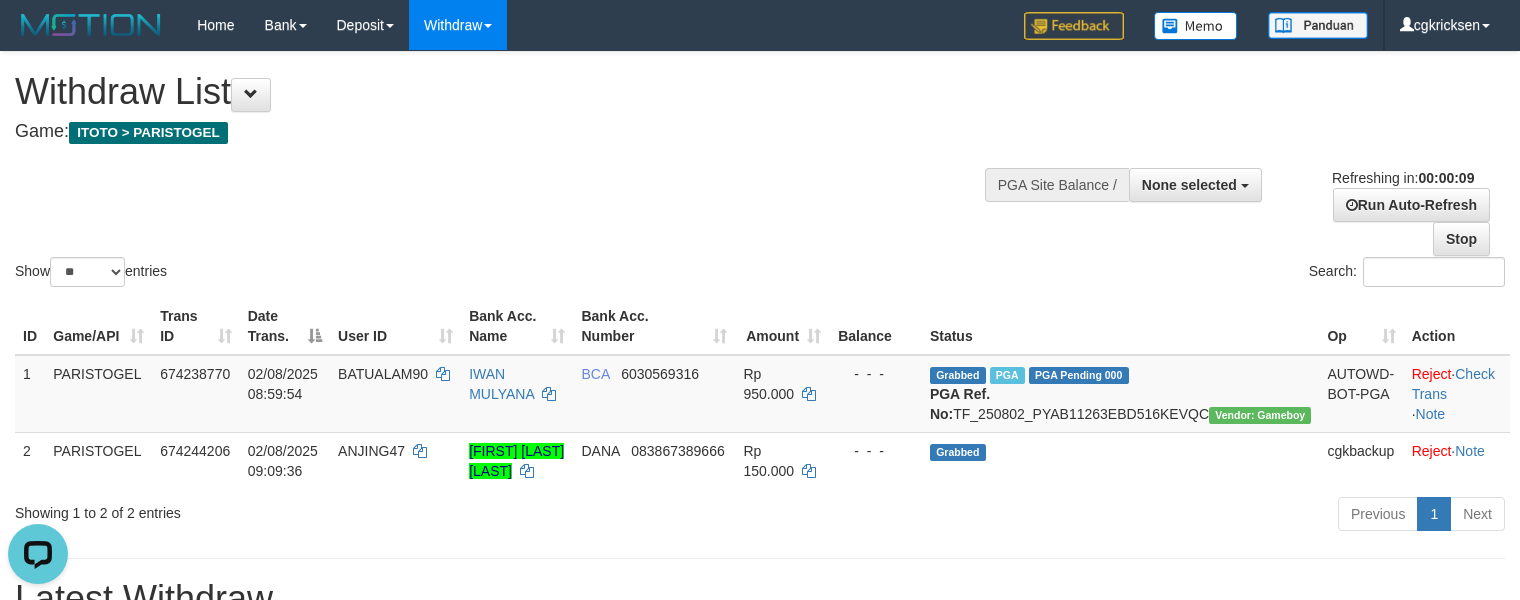scroll, scrollTop: 0, scrollLeft: 0, axis: both 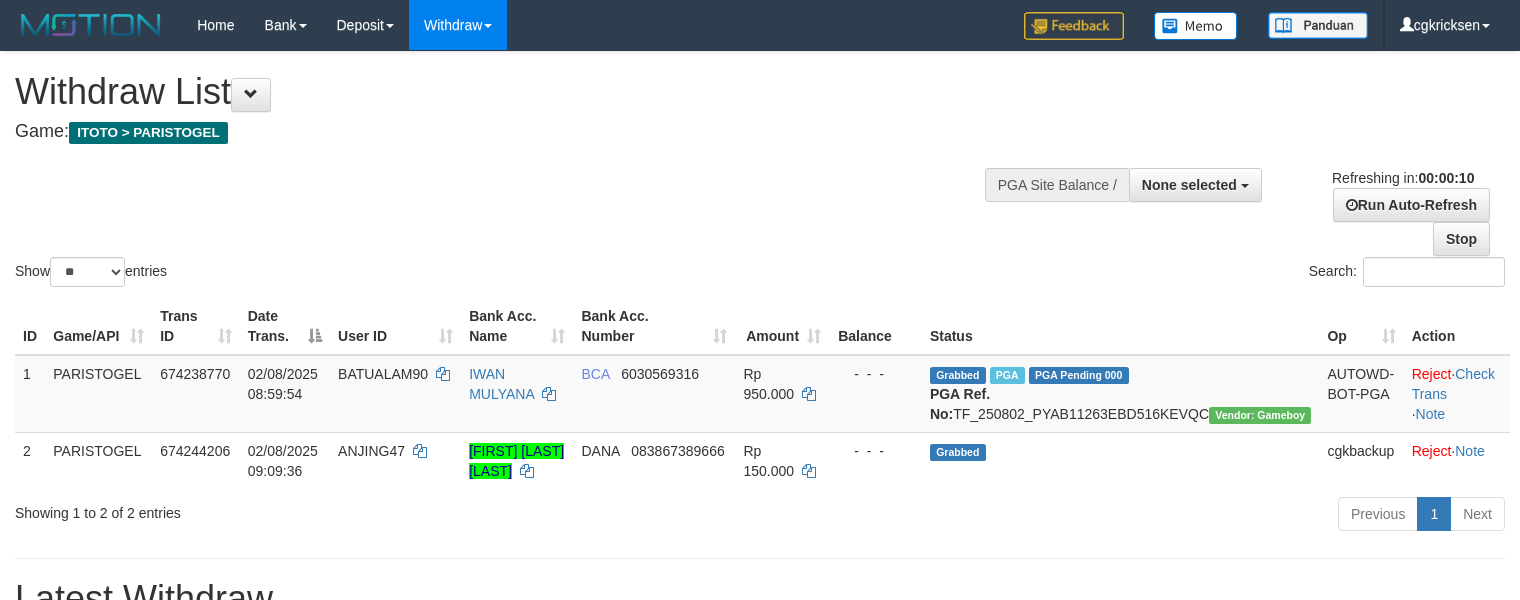 select 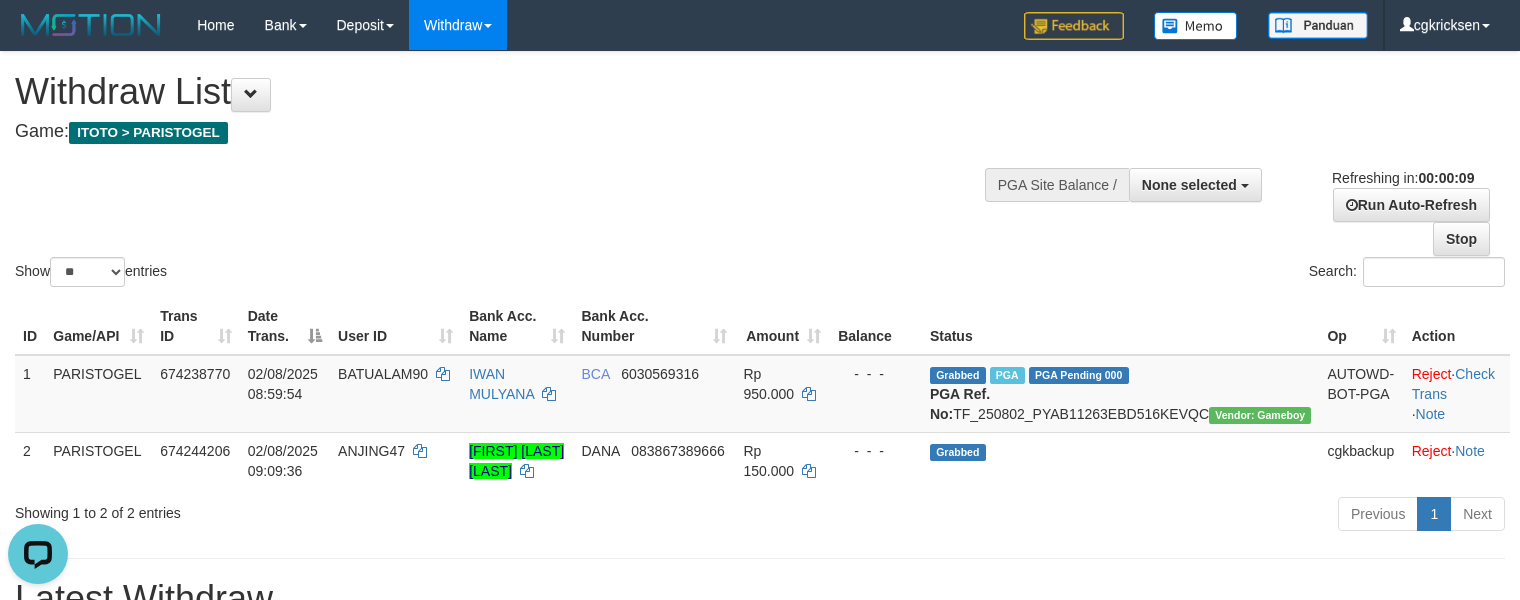 scroll, scrollTop: 0, scrollLeft: 0, axis: both 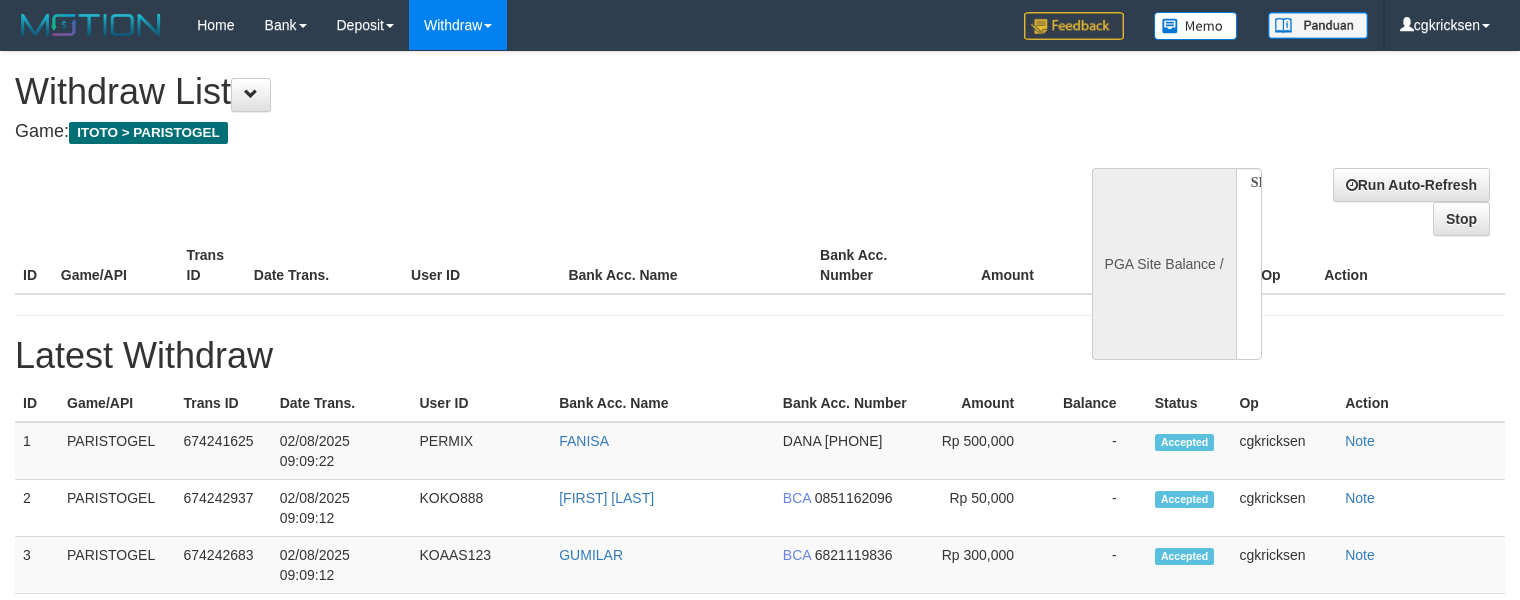 select 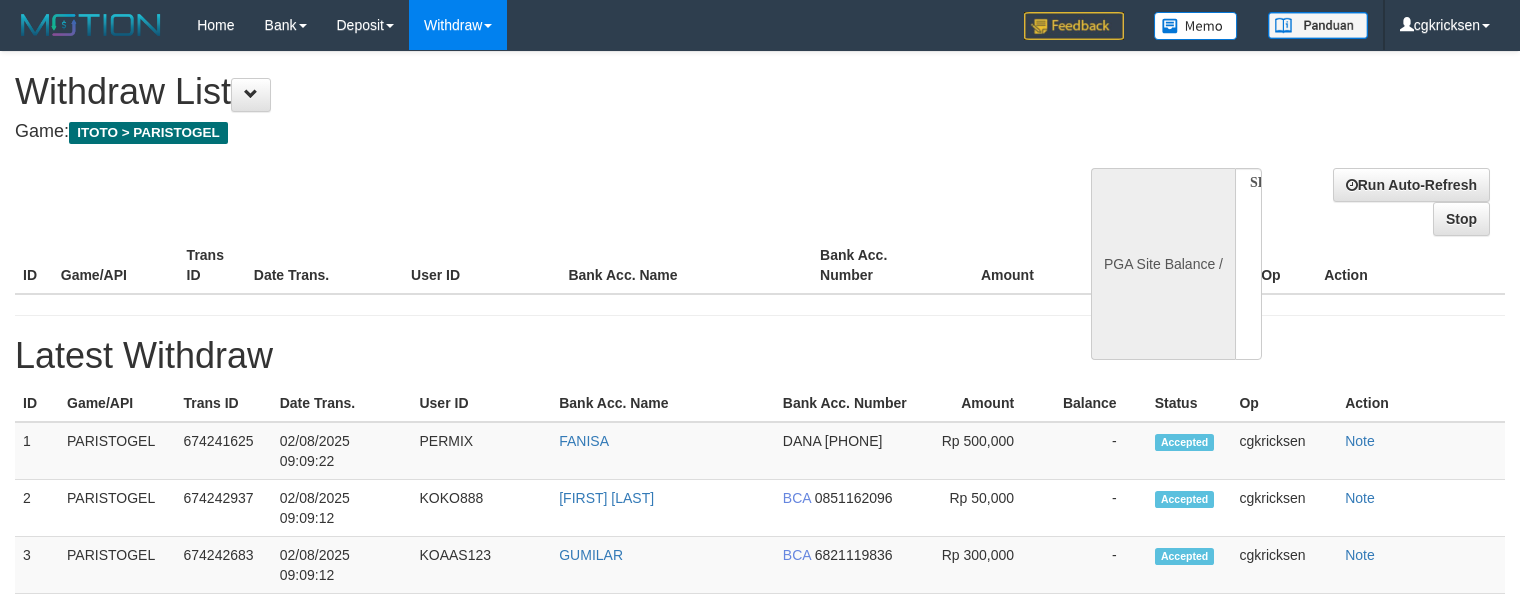 scroll, scrollTop: 0, scrollLeft: 0, axis: both 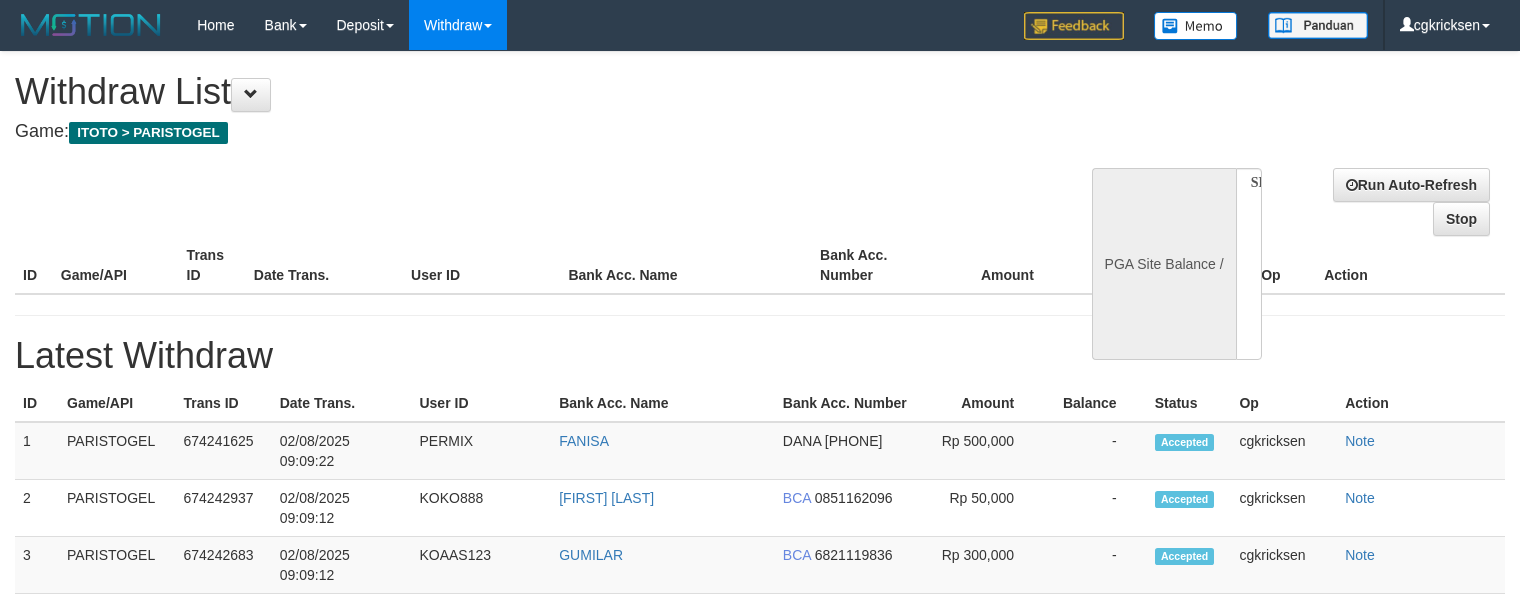 select 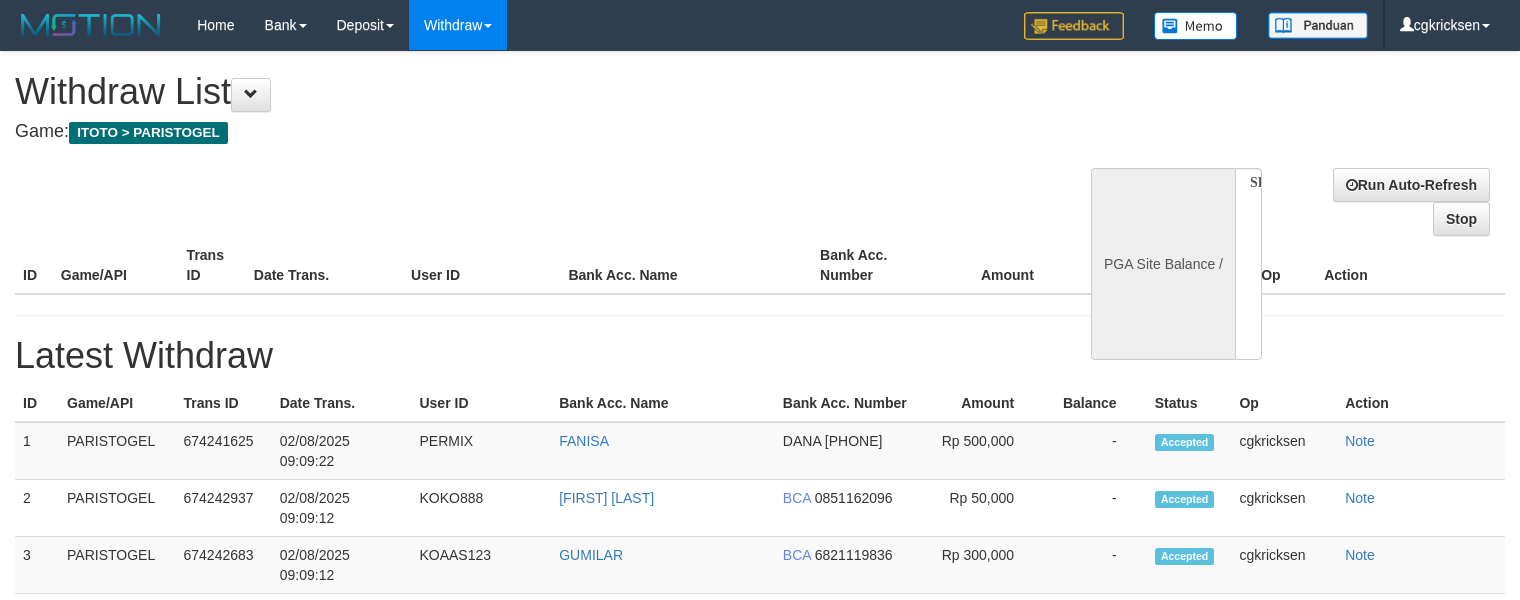 scroll, scrollTop: 0, scrollLeft: 0, axis: both 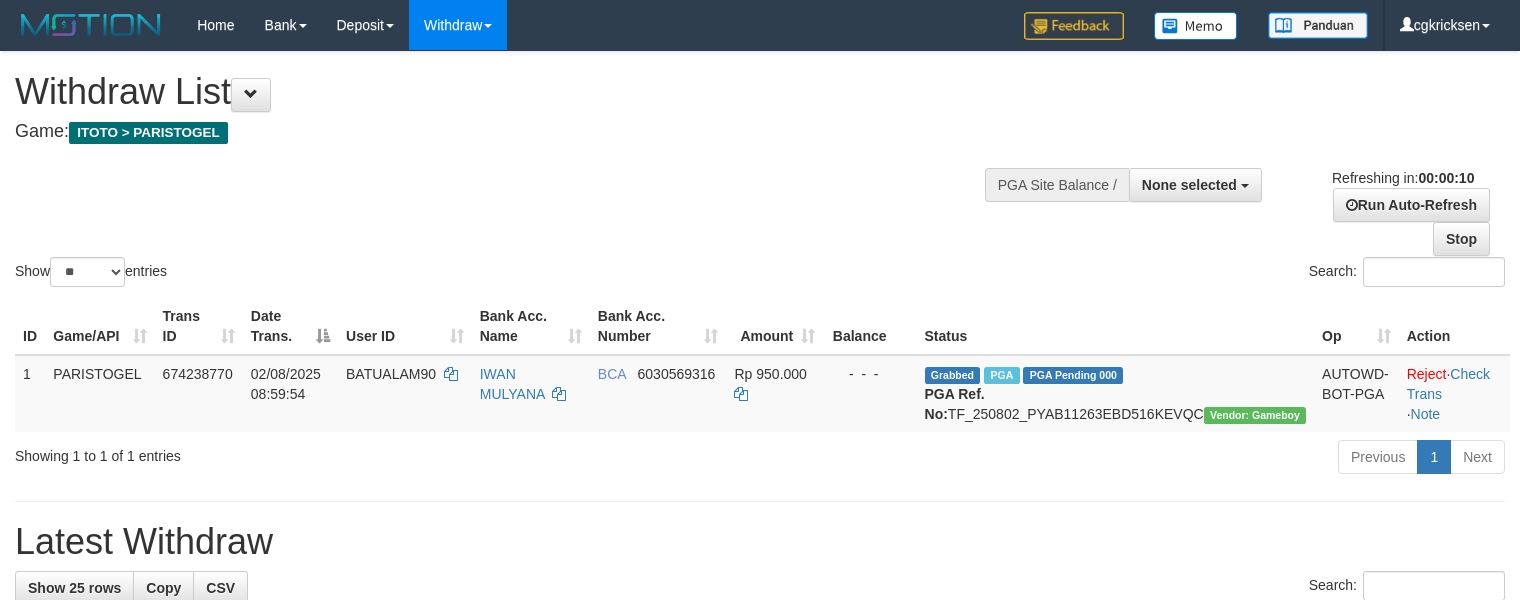 select 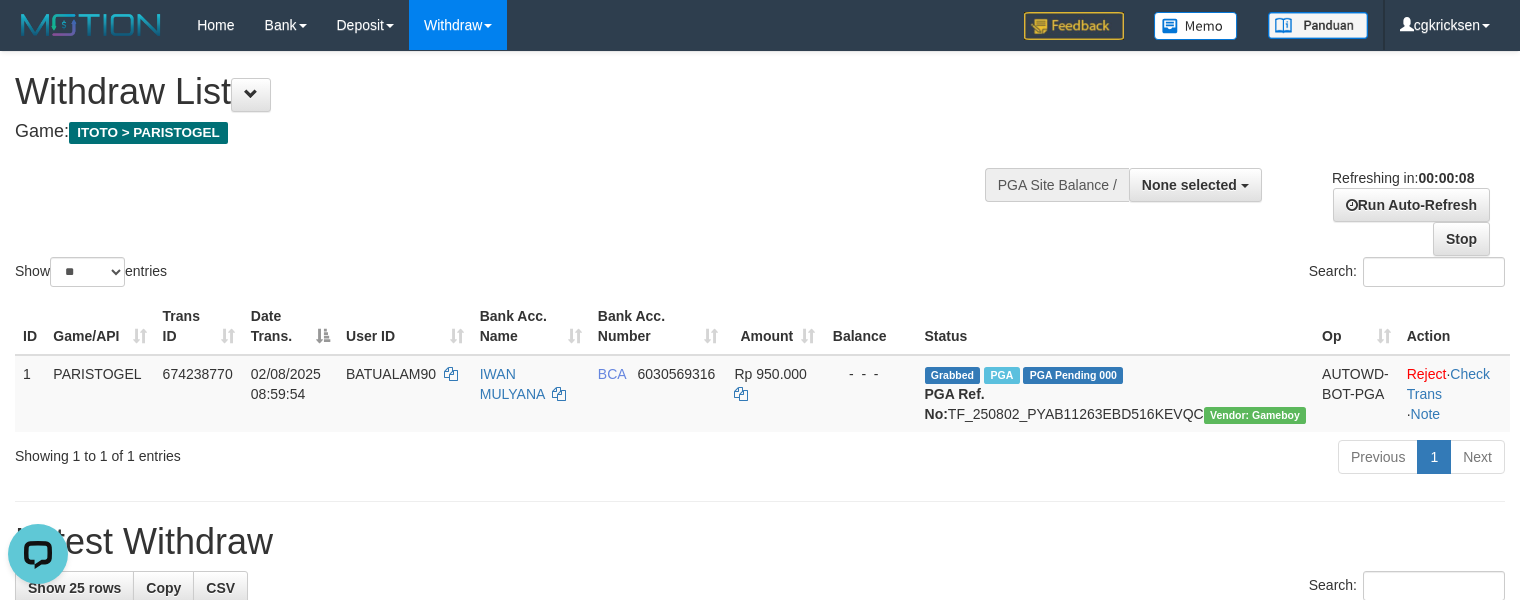 scroll, scrollTop: 0, scrollLeft: 0, axis: both 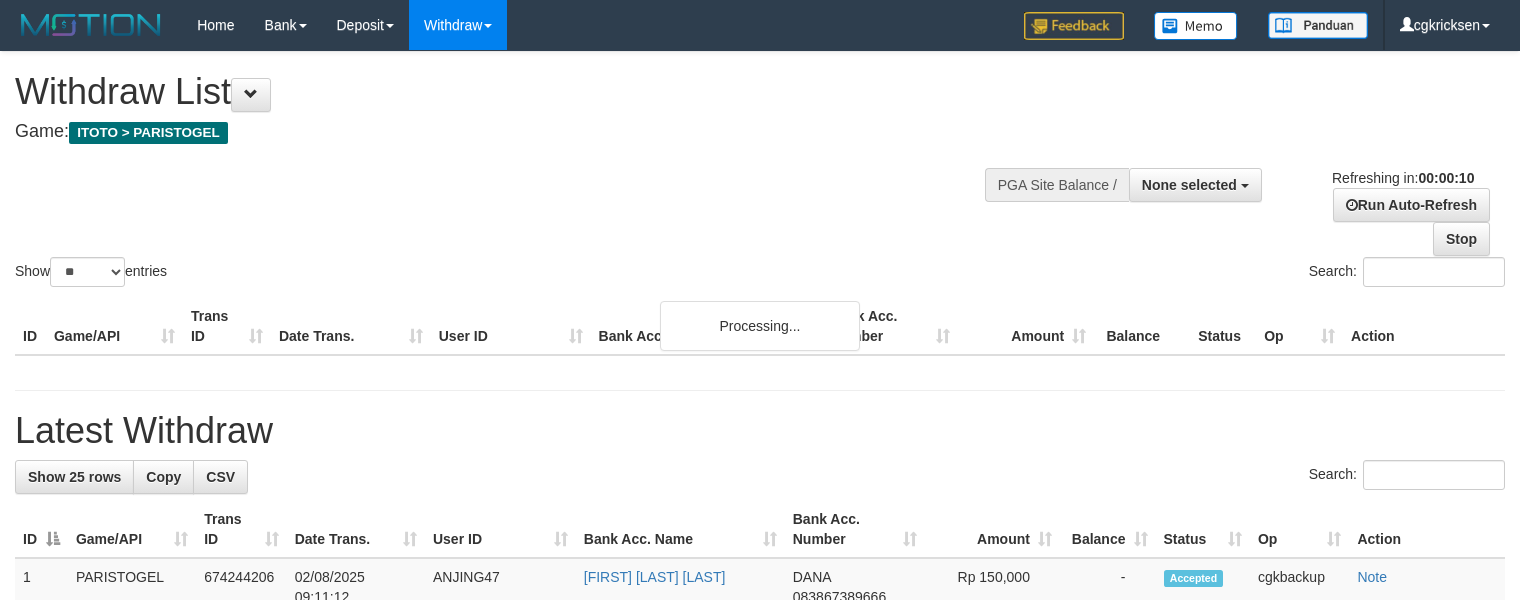 select 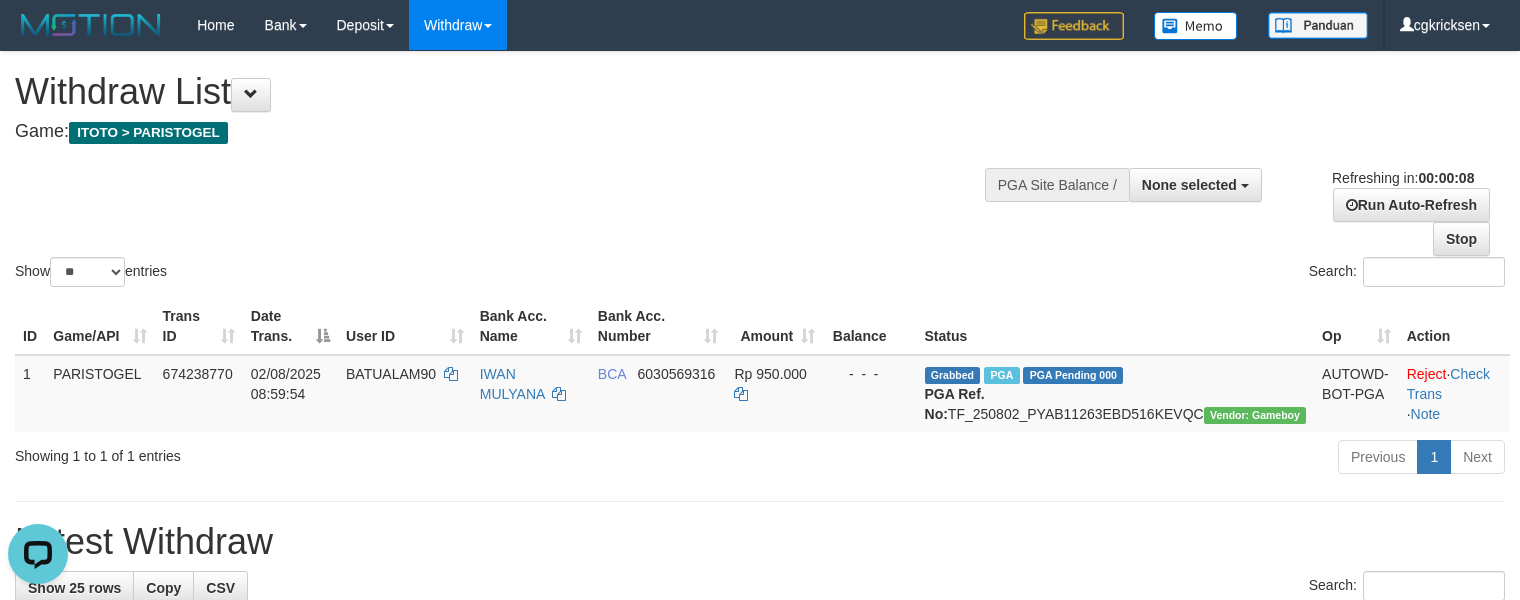 scroll, scrollTop: 0, scrollLeft: 0, axis: both 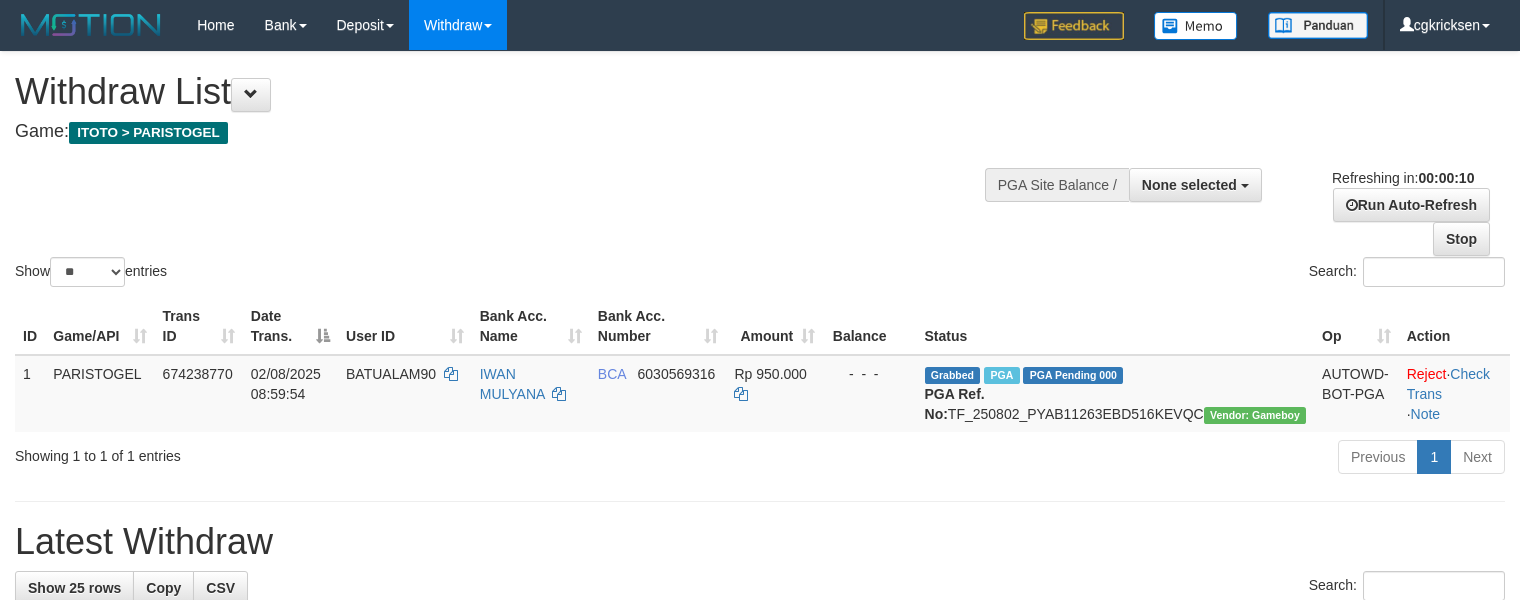 select 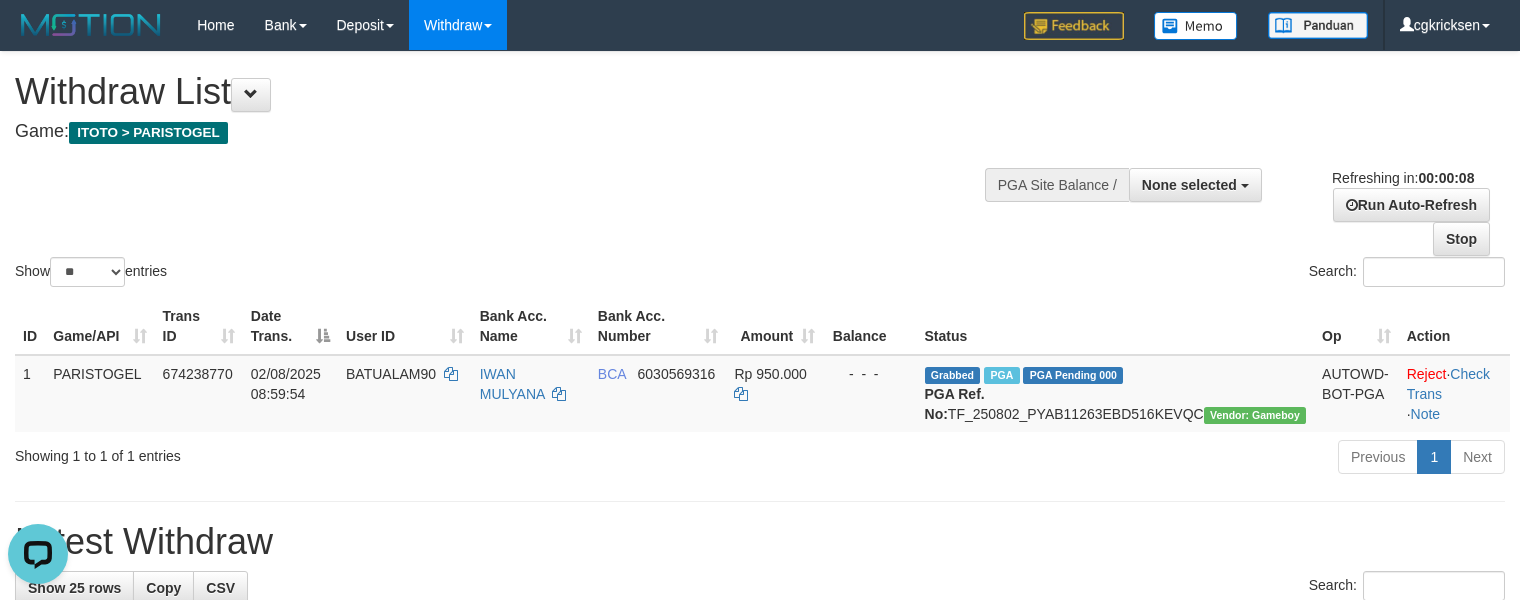 scroll, scrollTop: 0, scrollLeft: 0, axis: both 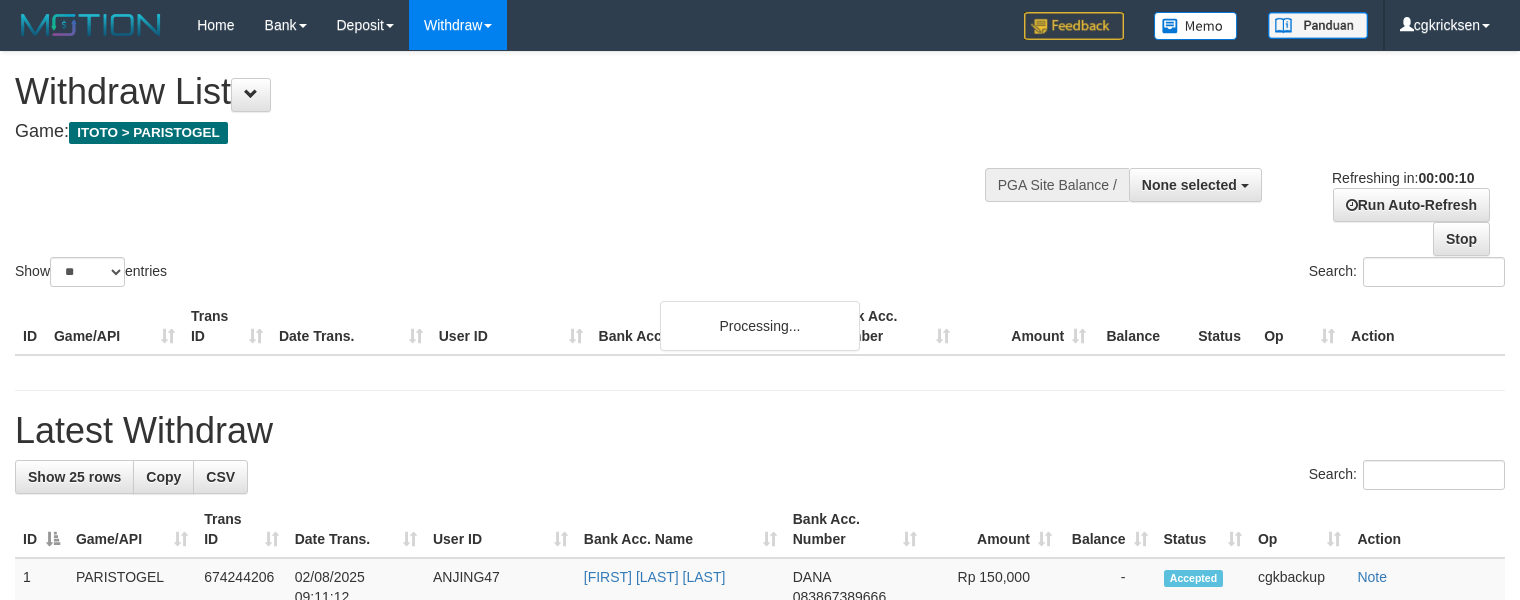 select 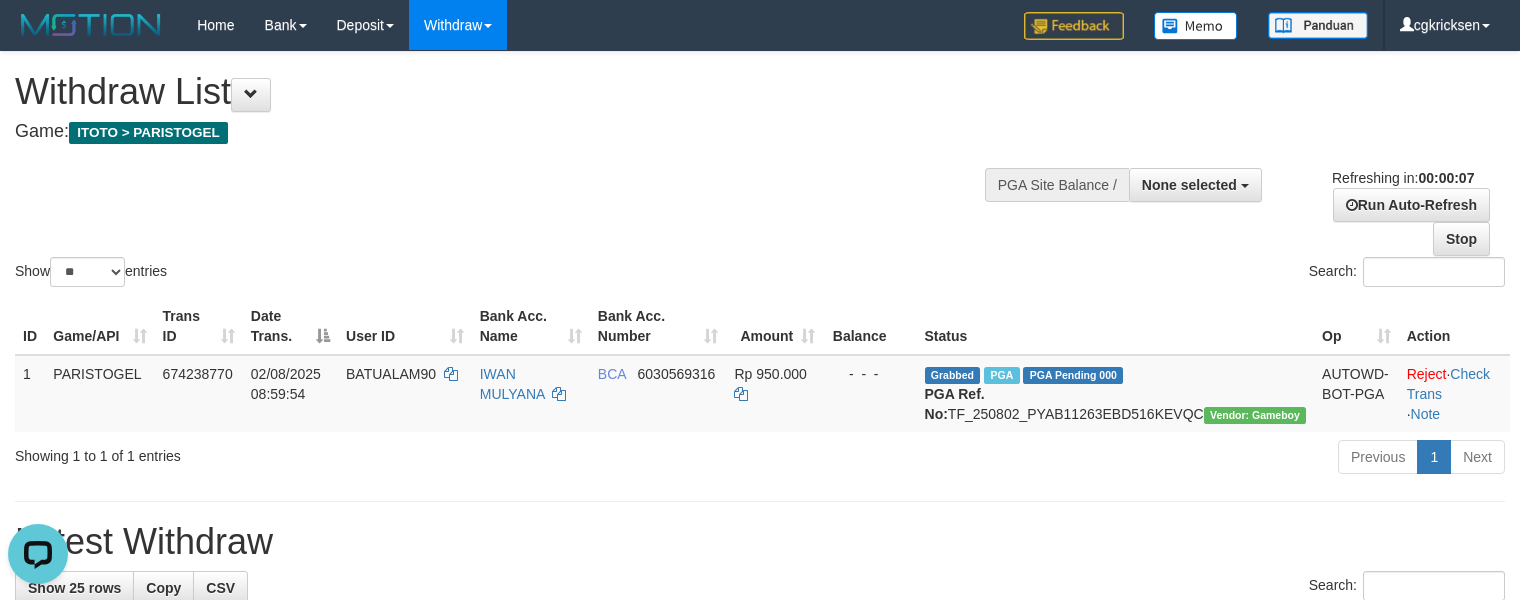 scroll, scrollTop: 0, scrollLeft: 0, axis: both 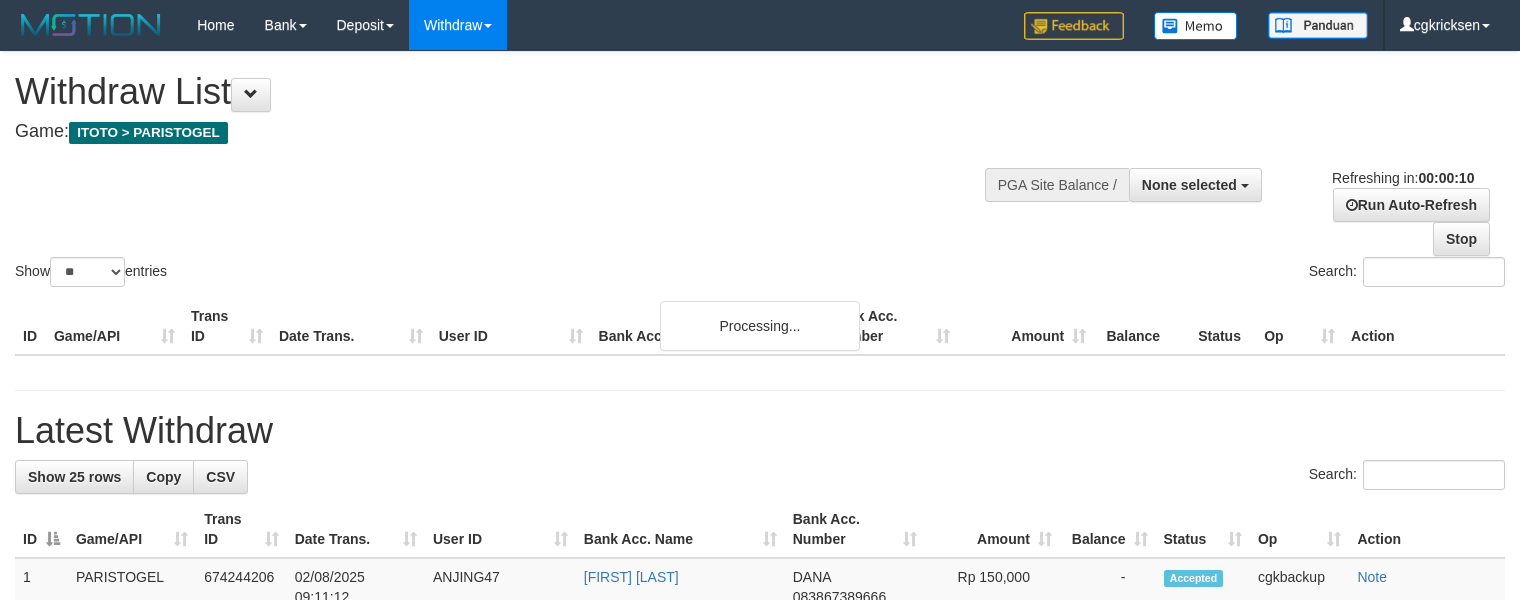 select 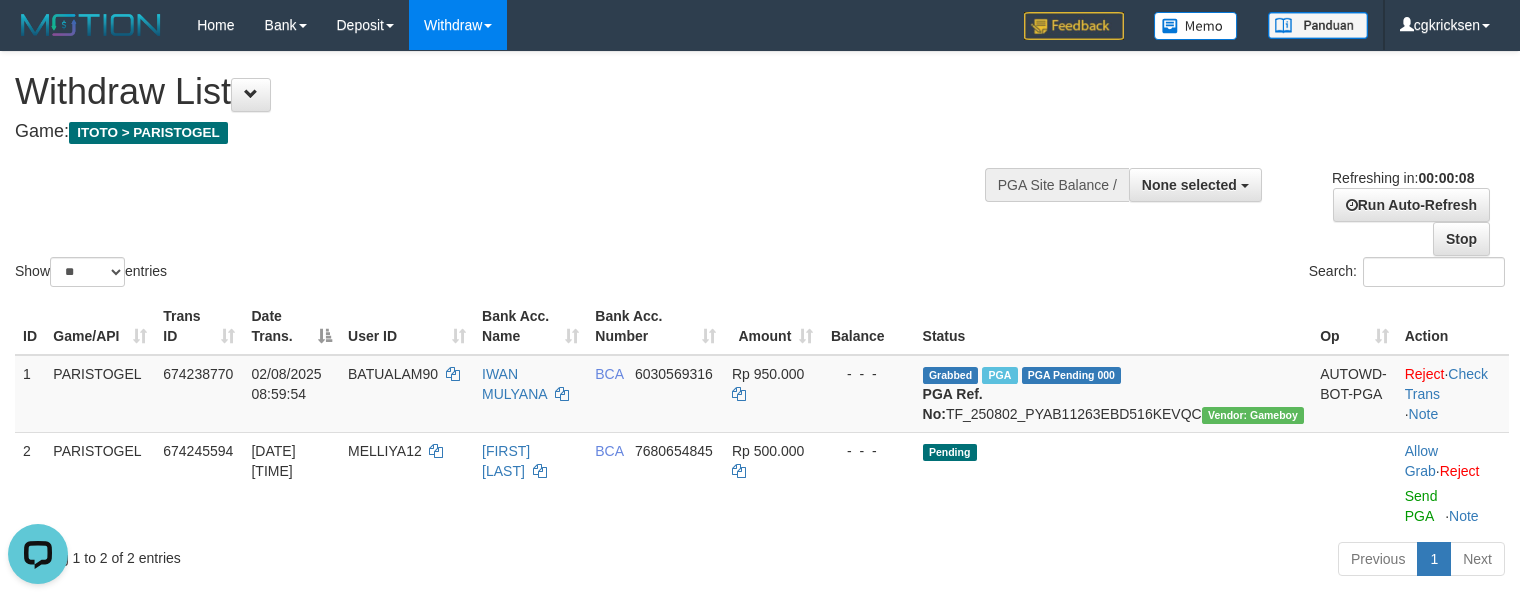 scroll, scrollTop: 0, scrollLeft: 0, axis: both 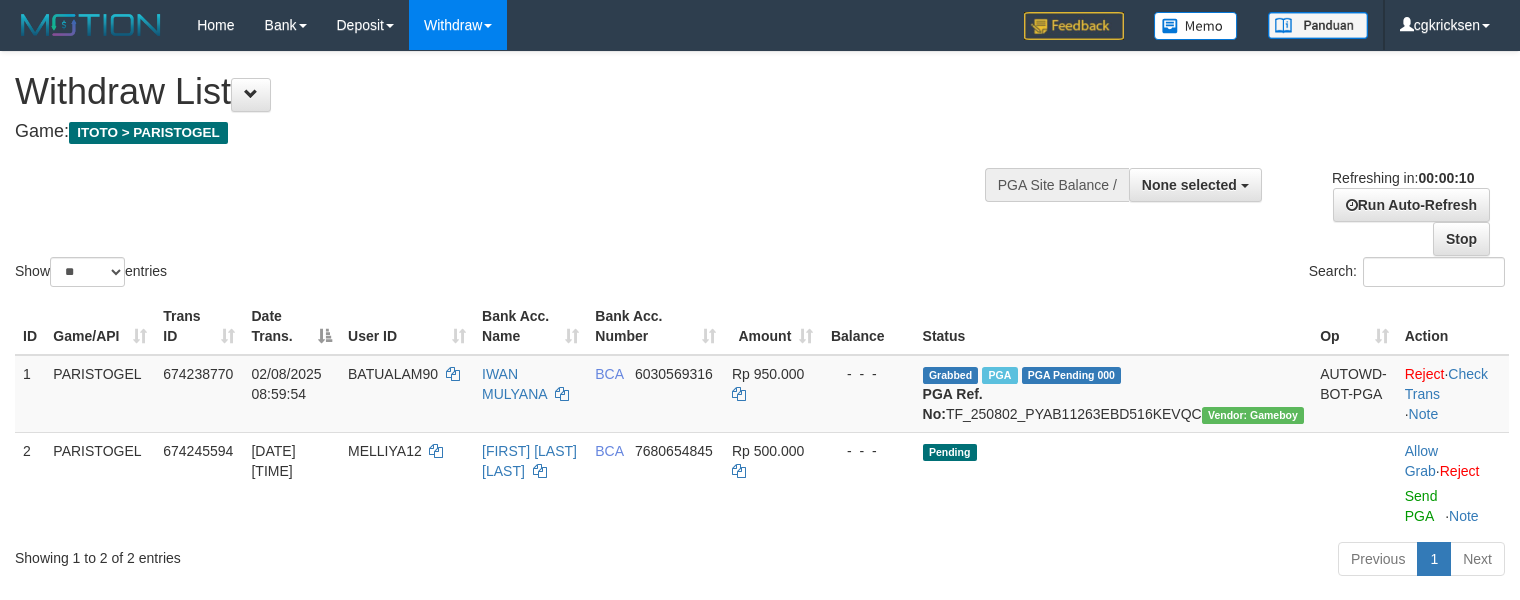 select 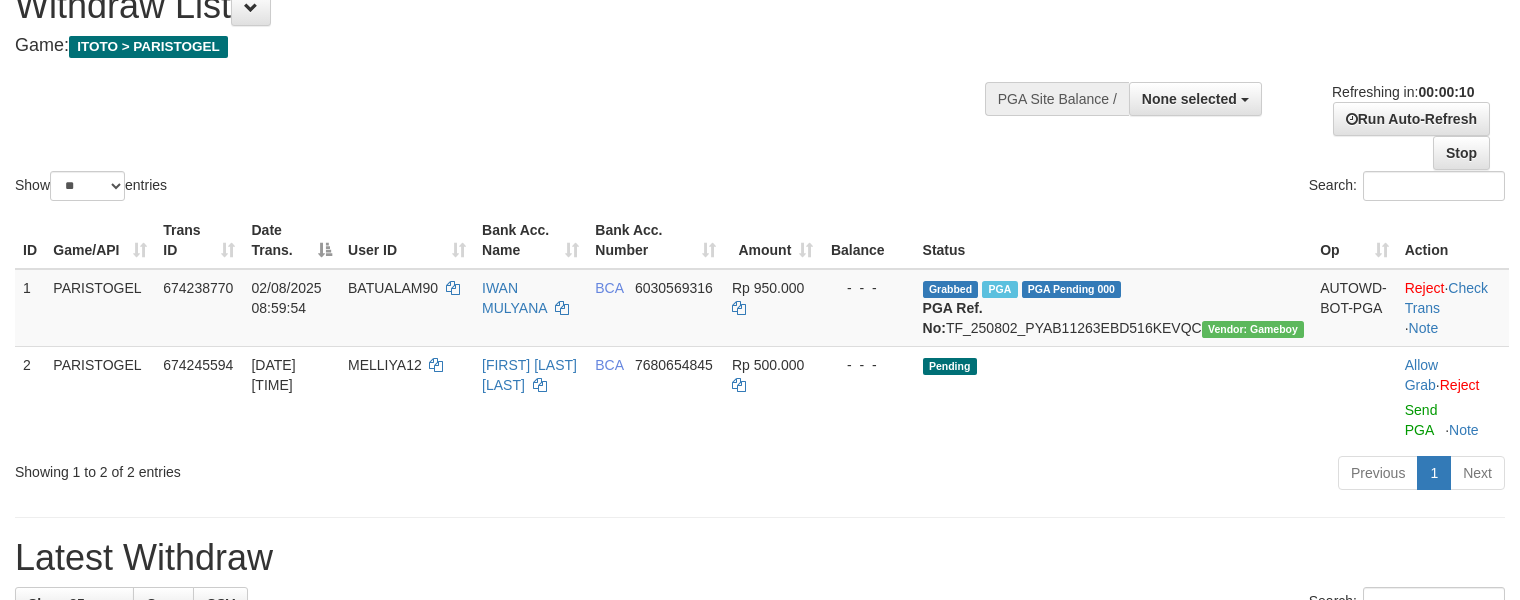 scroll, scrollTop: 133, scrollLeft: 0, axis: vertical 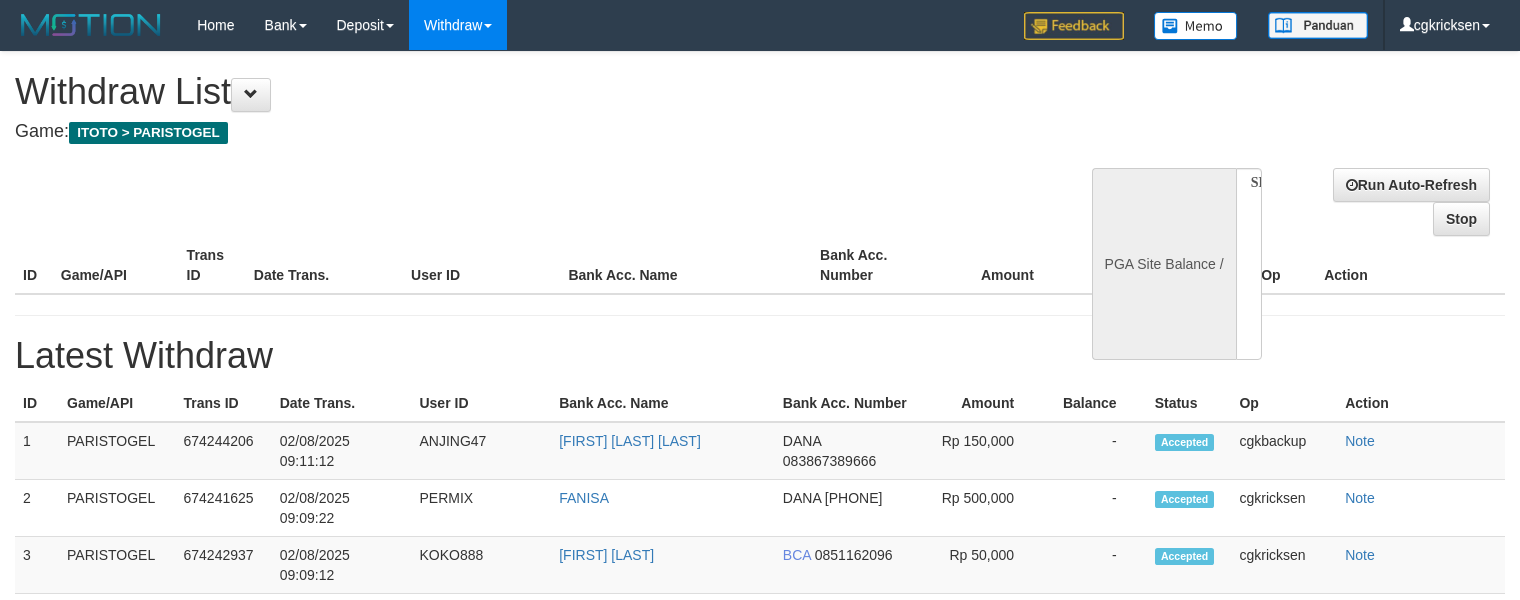 select 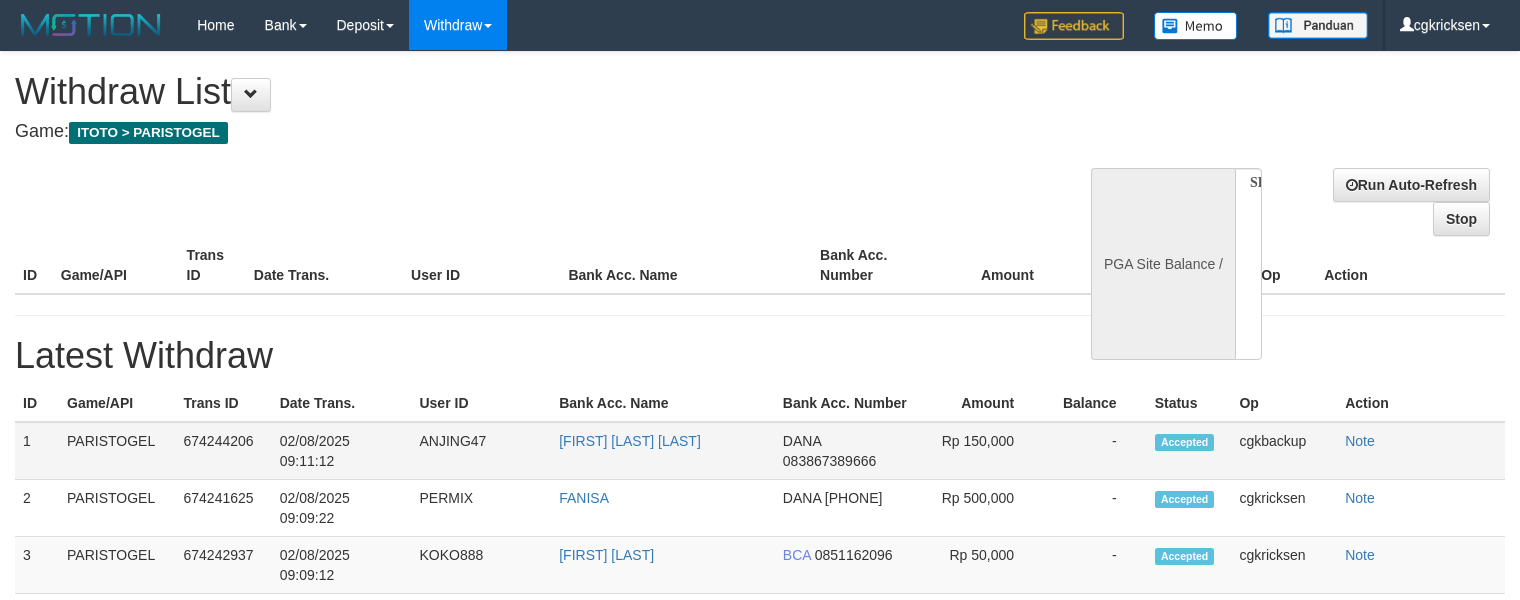 scroll, scrollTop: 0, scrollLeft: 0, axis: both 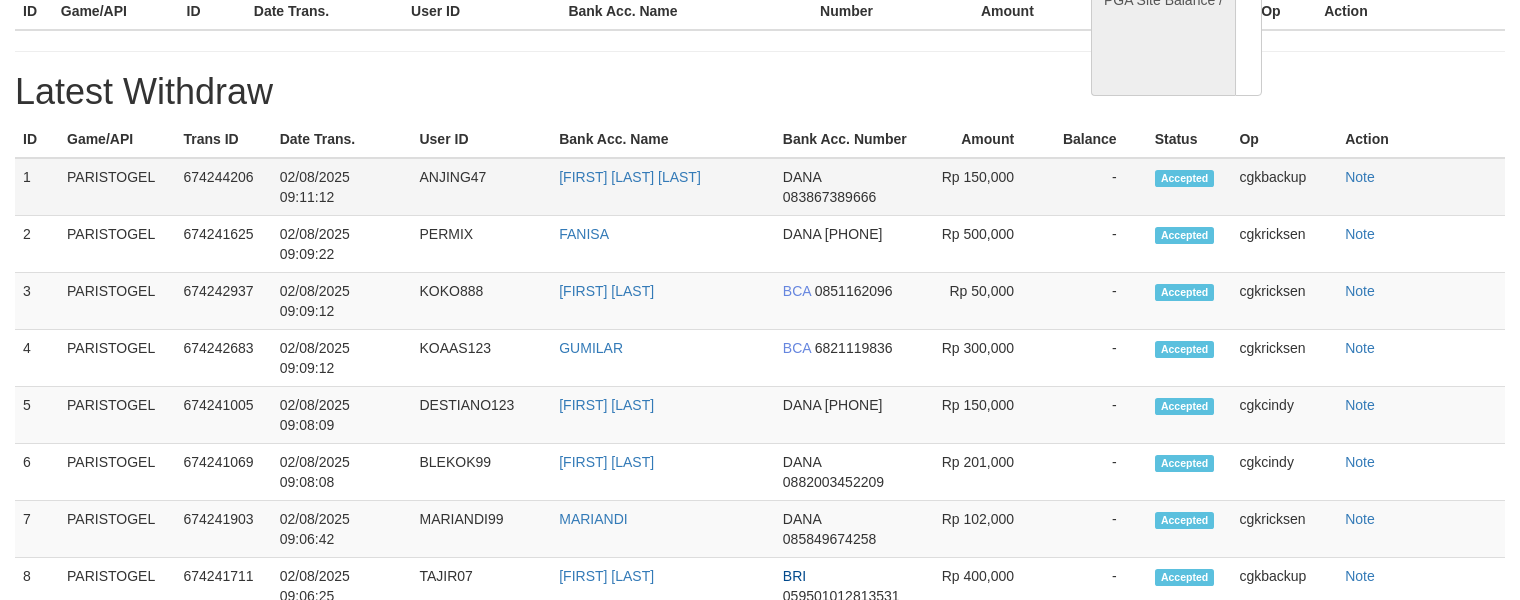 select on "**" 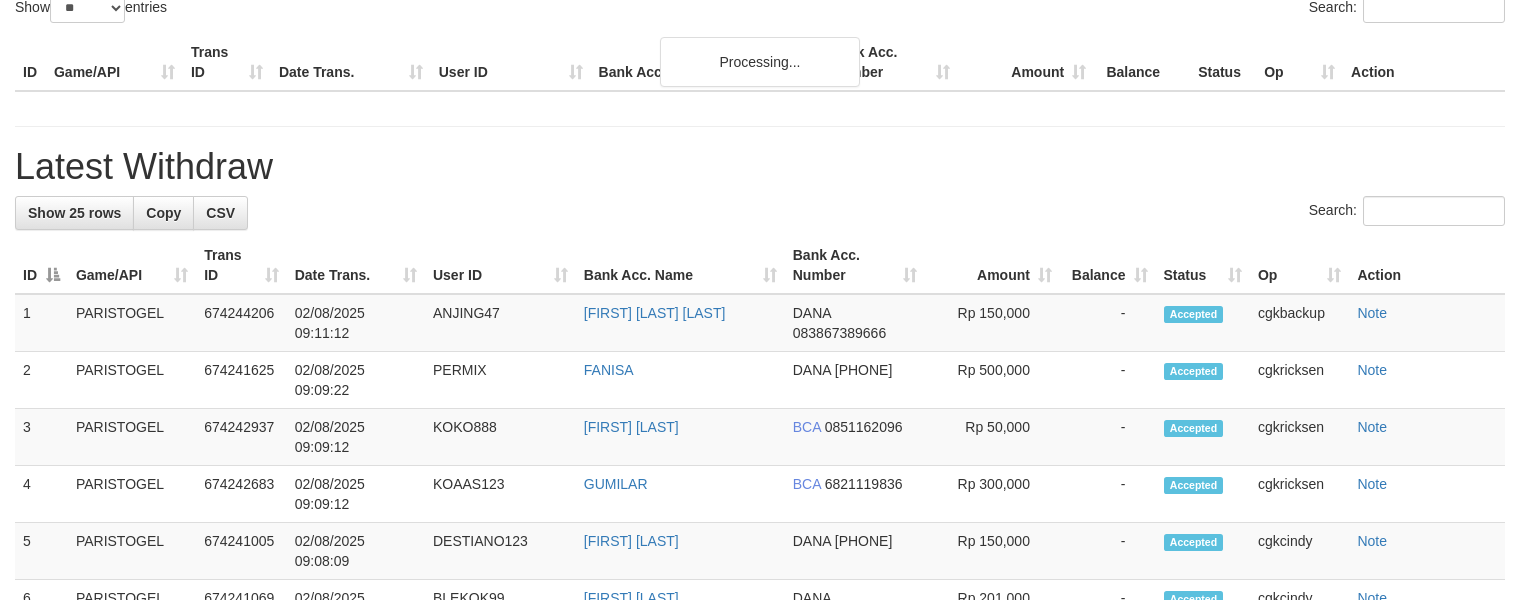 scroll, scrollTop: 266, scrollLeft: 0, axis: vertical 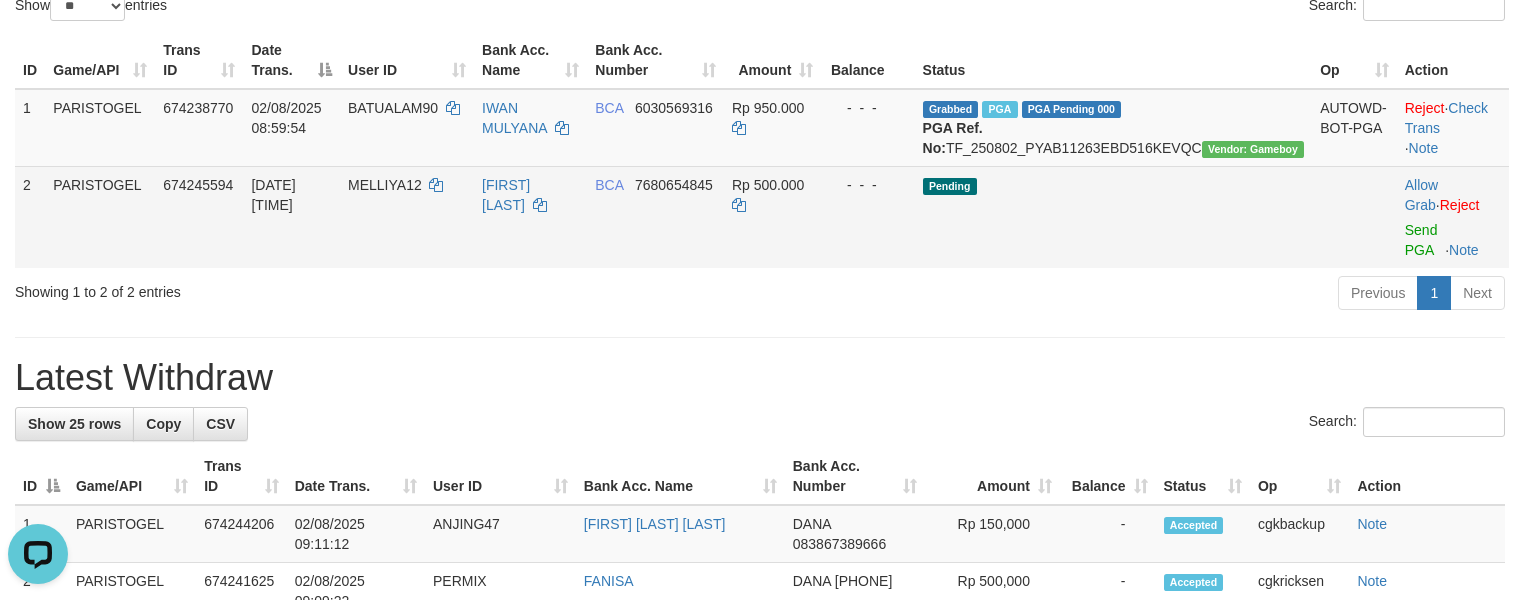 click on "MELLIYA12" at bounding box center (407, 217) 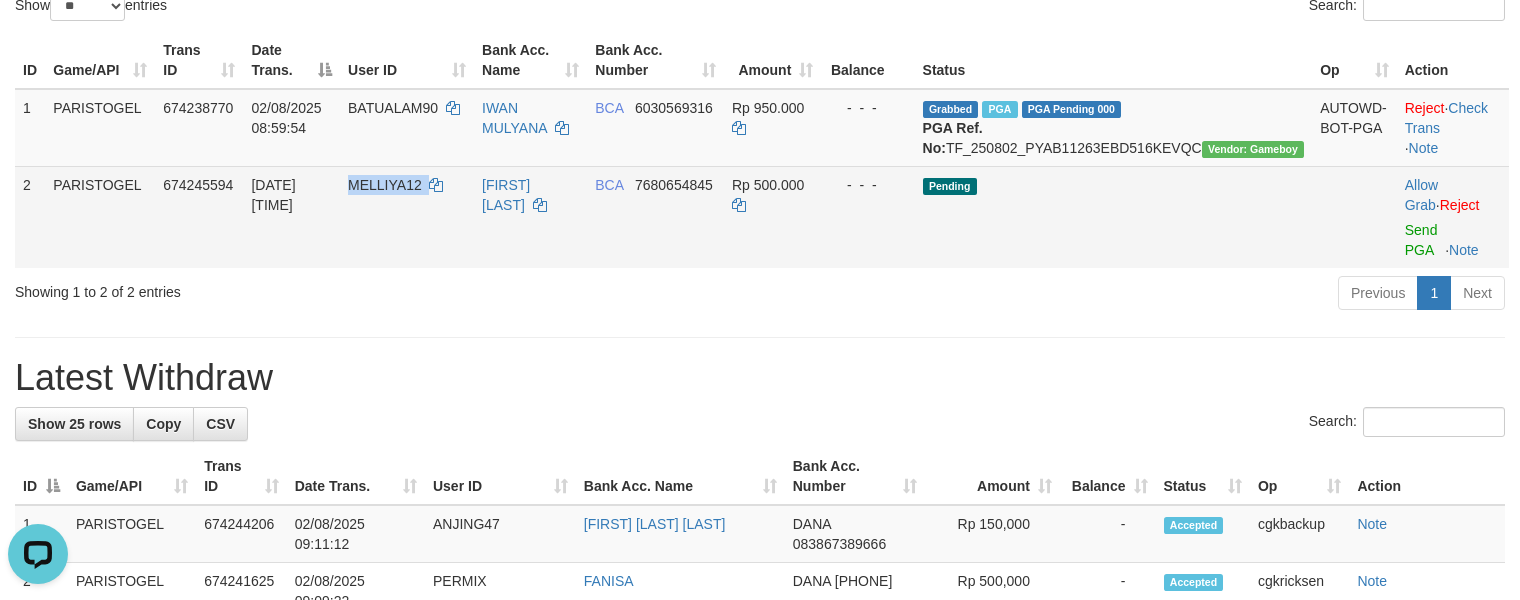 click on "MELLIYA12" at bounding box center (407, 217) 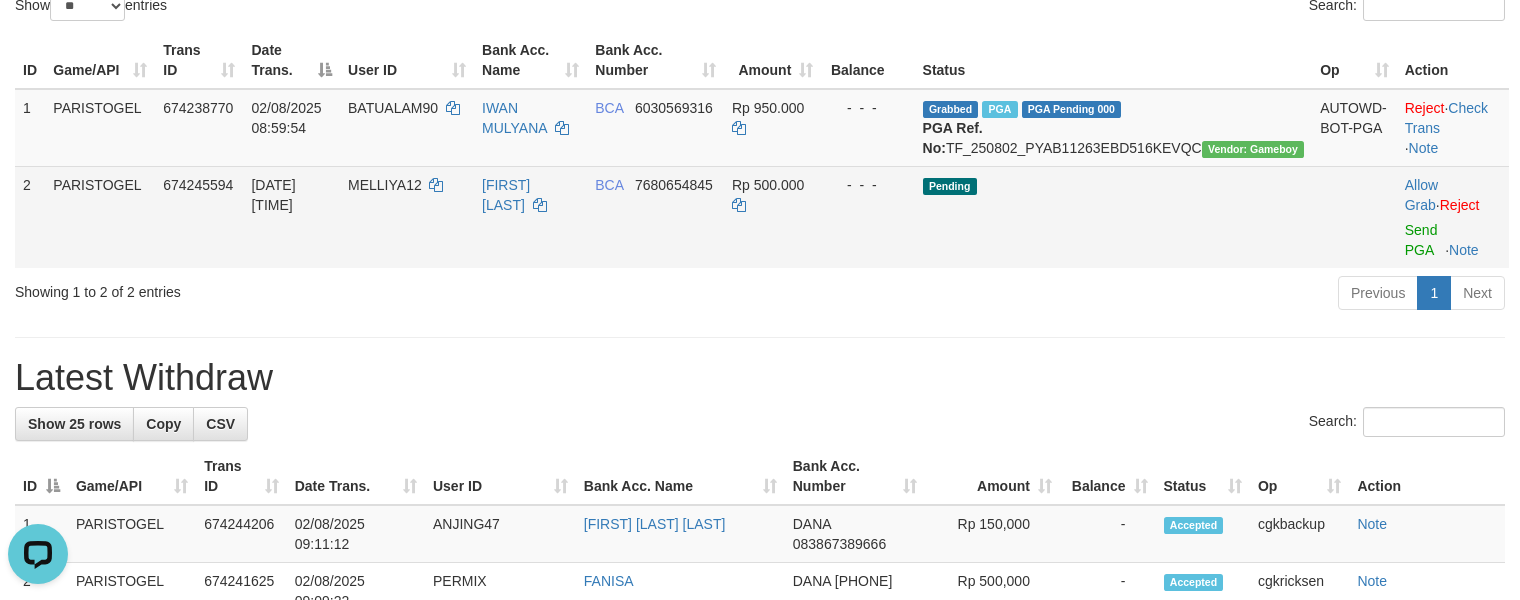 click on "[FIRST] [LAST]" at bounding box center [530, 217] 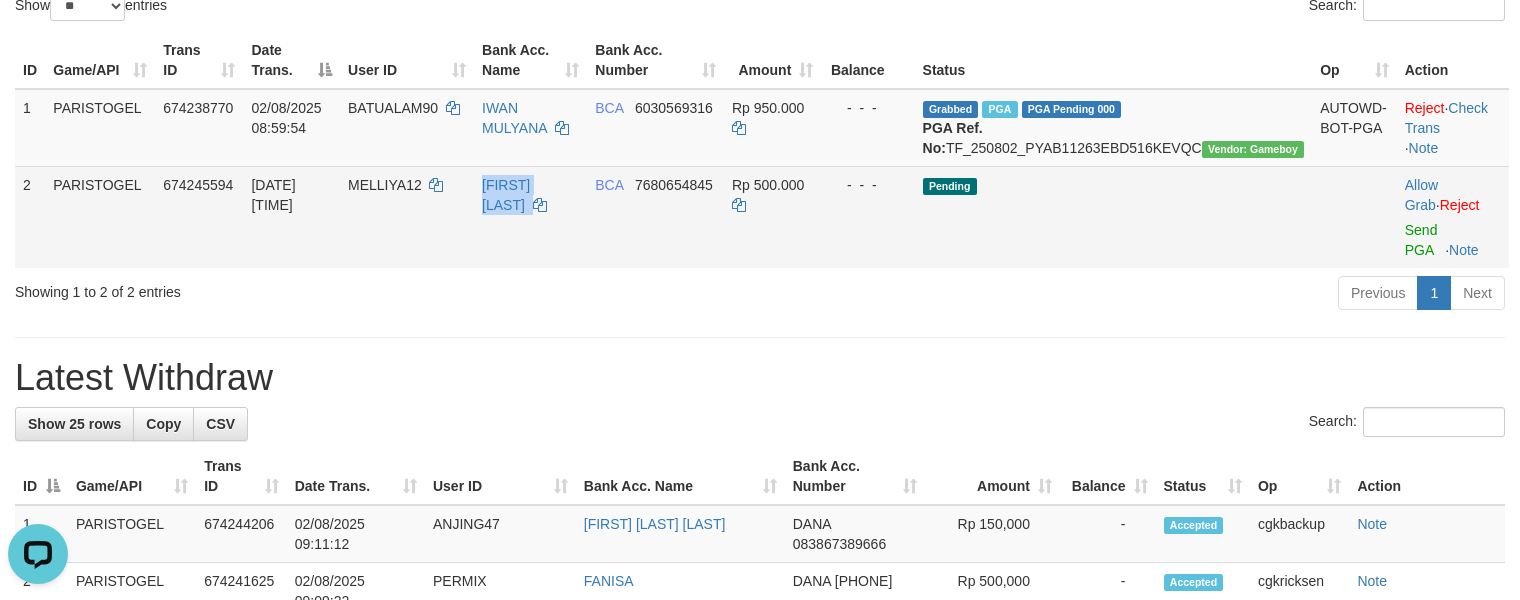 copy on "[FIRST] [LAST]" 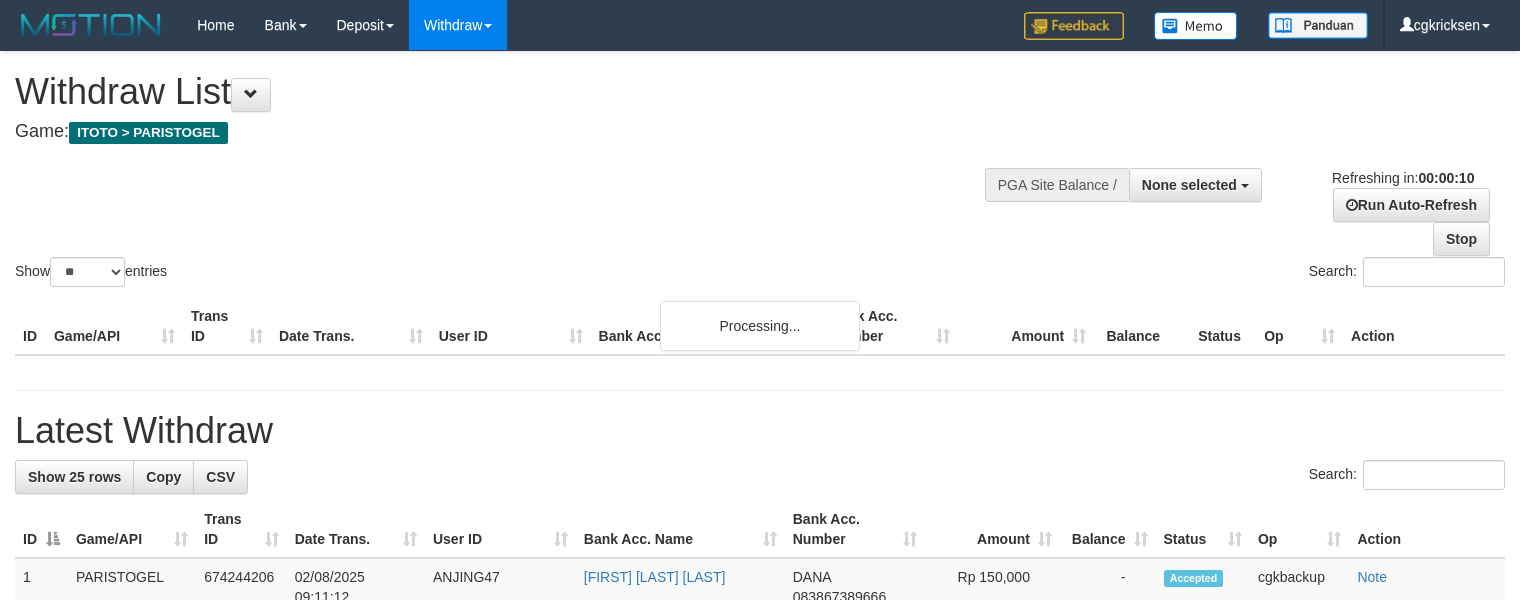 select 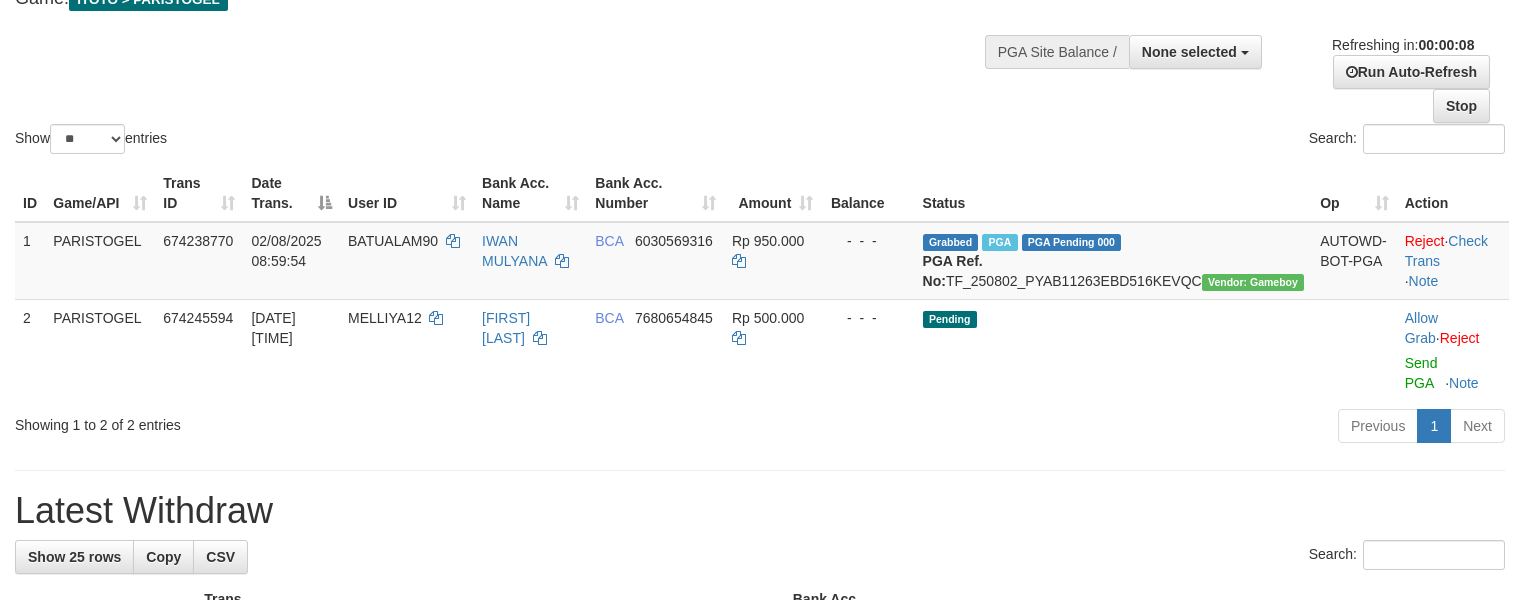 scroll, scrollTop: 266, scrollLeft: 0, axis: vertical 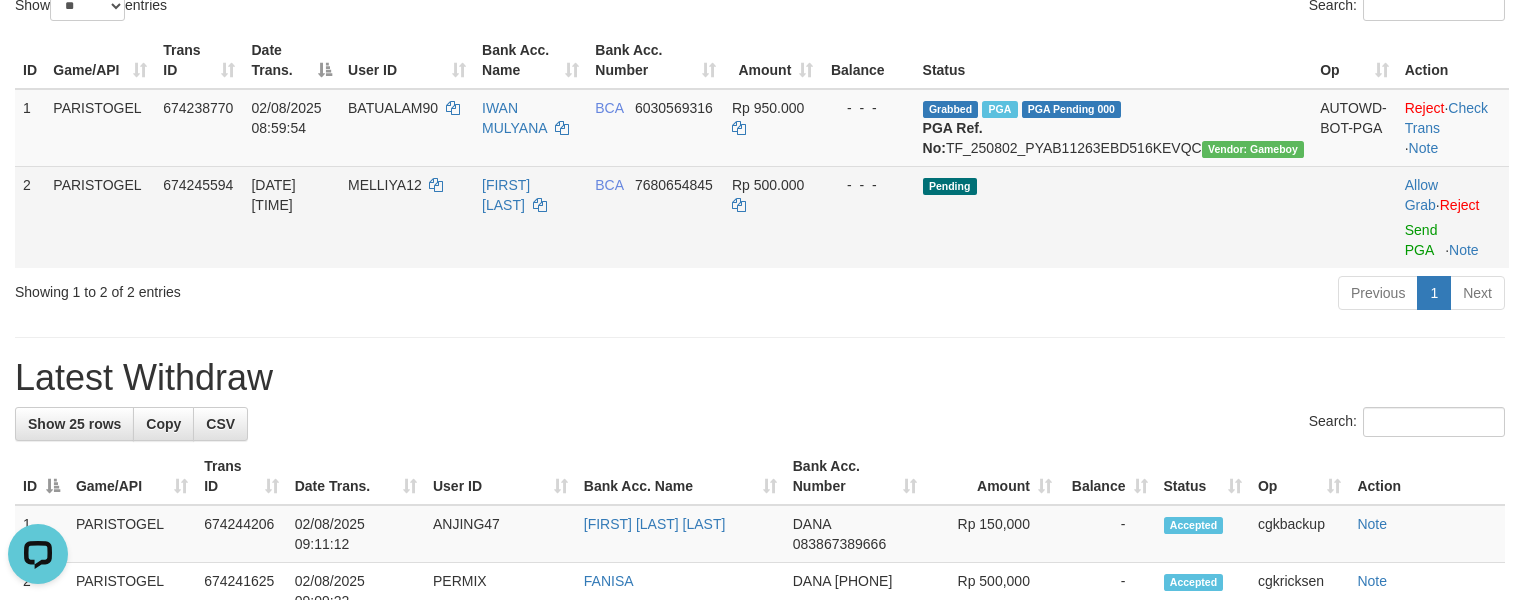 click on "MELLIYA12" at bounding box center (407, 217) 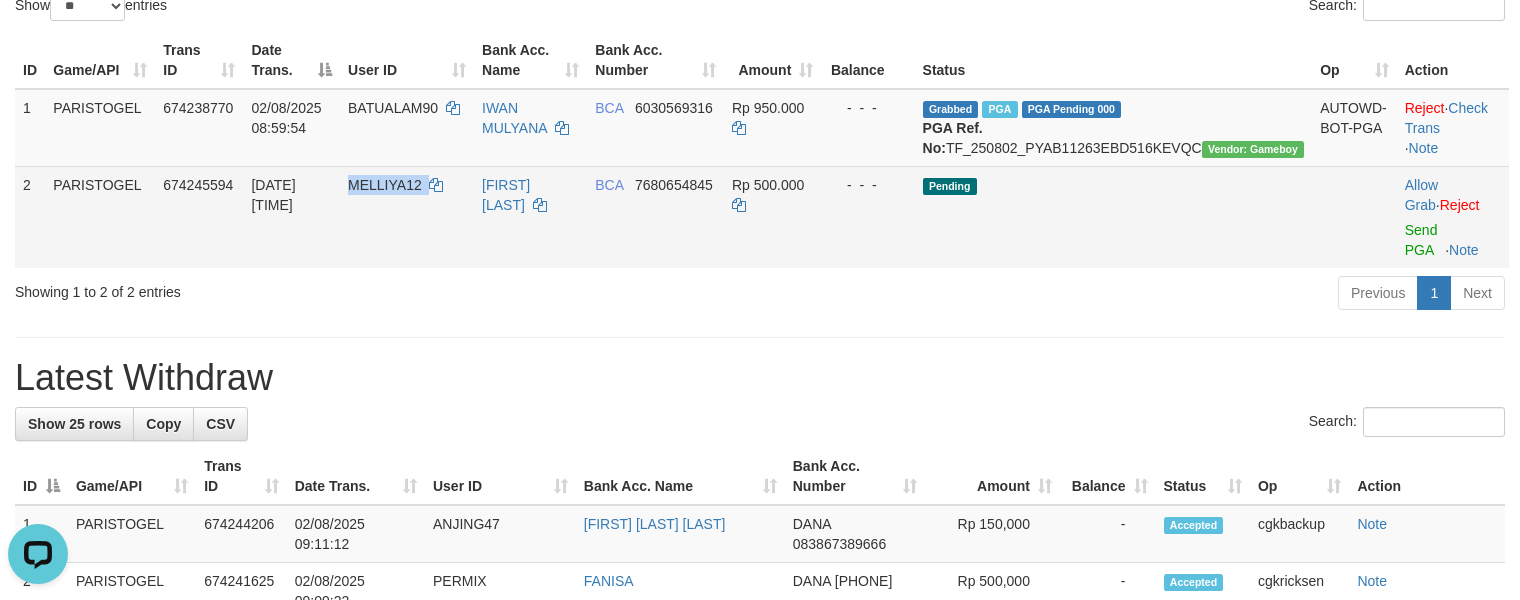 click on "MELLIYA12" at bounding box center (407, 217) 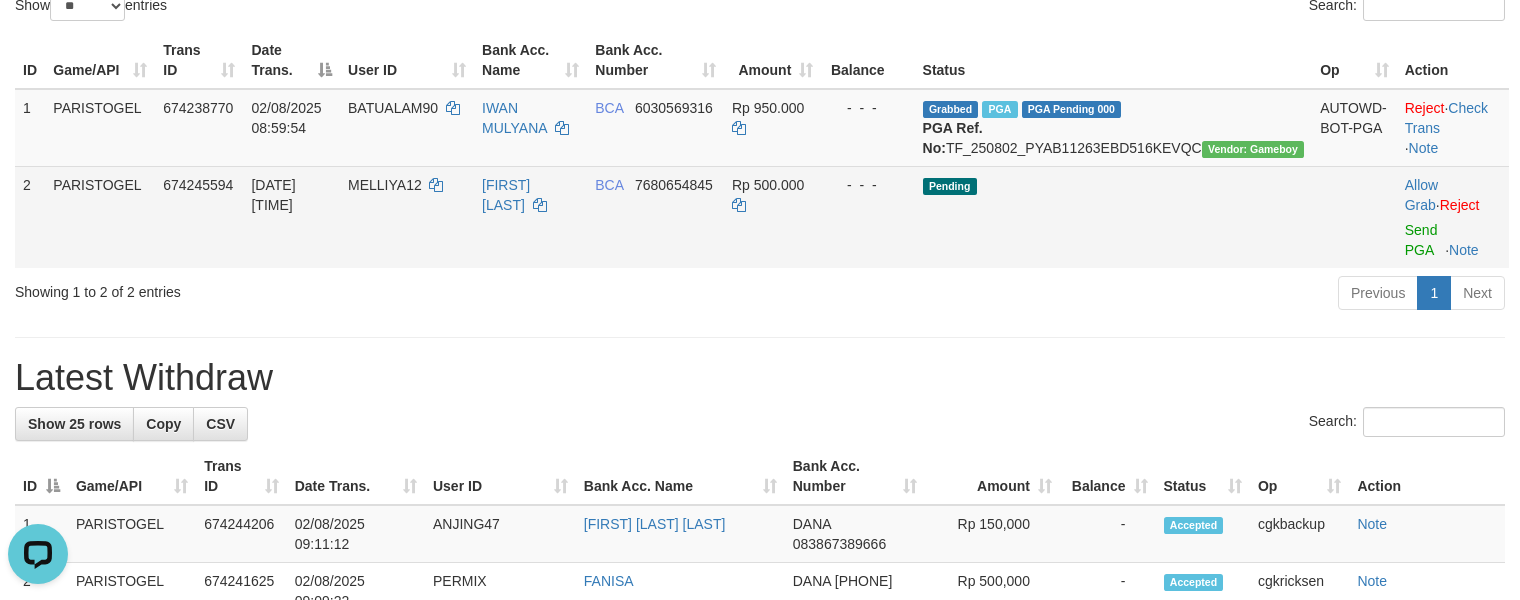 click on "7680654845" at bounding box center (674, 185) 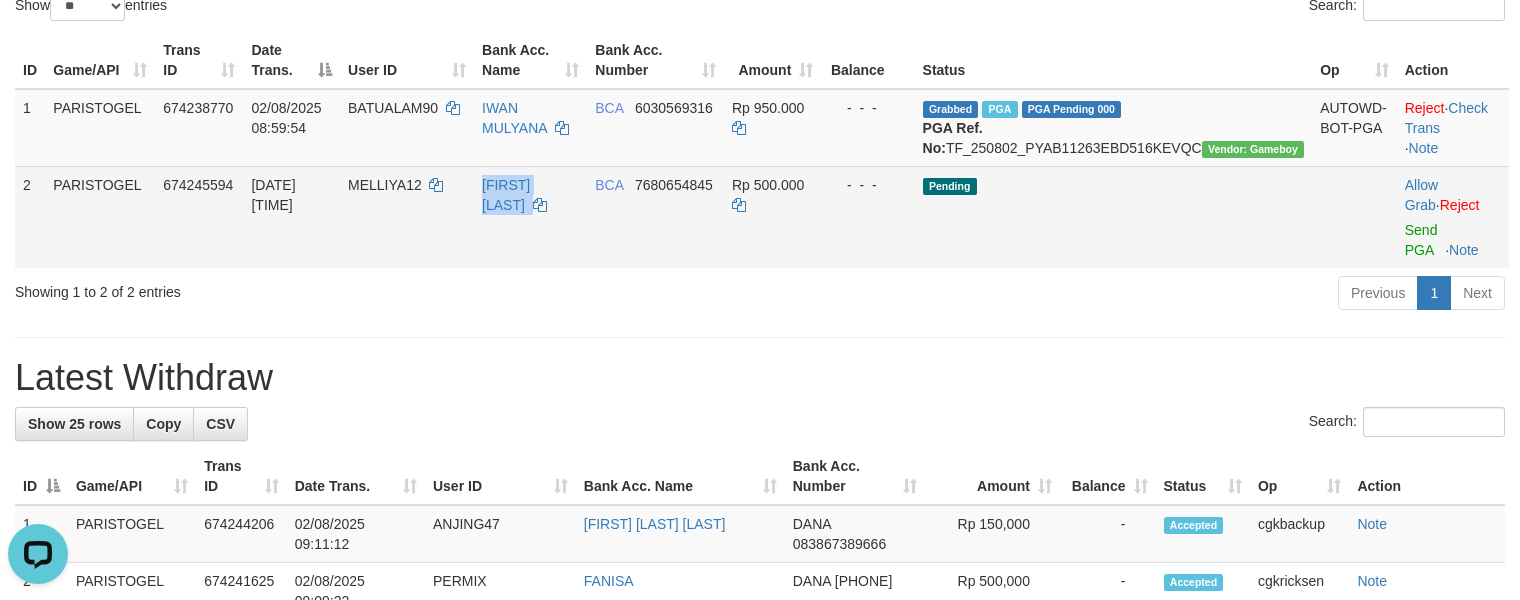 click on "[FIRST] [LAST]" at bounding box center [530, 217] 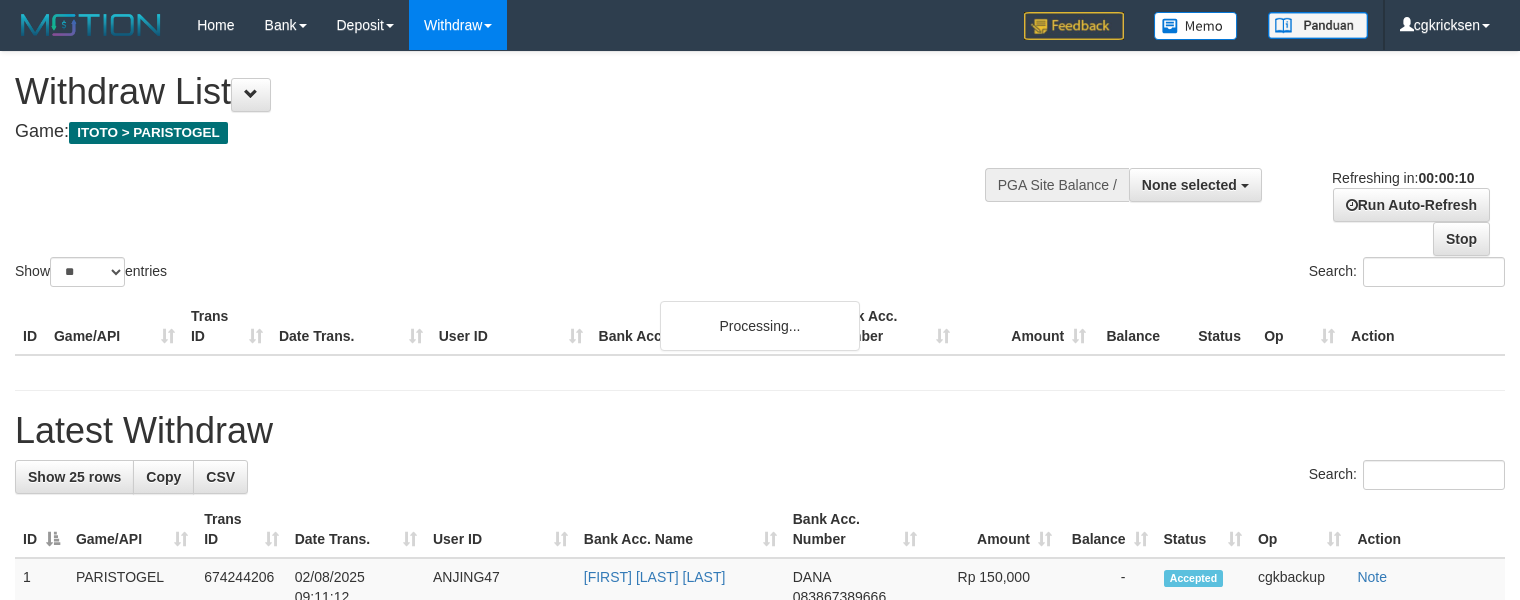 select 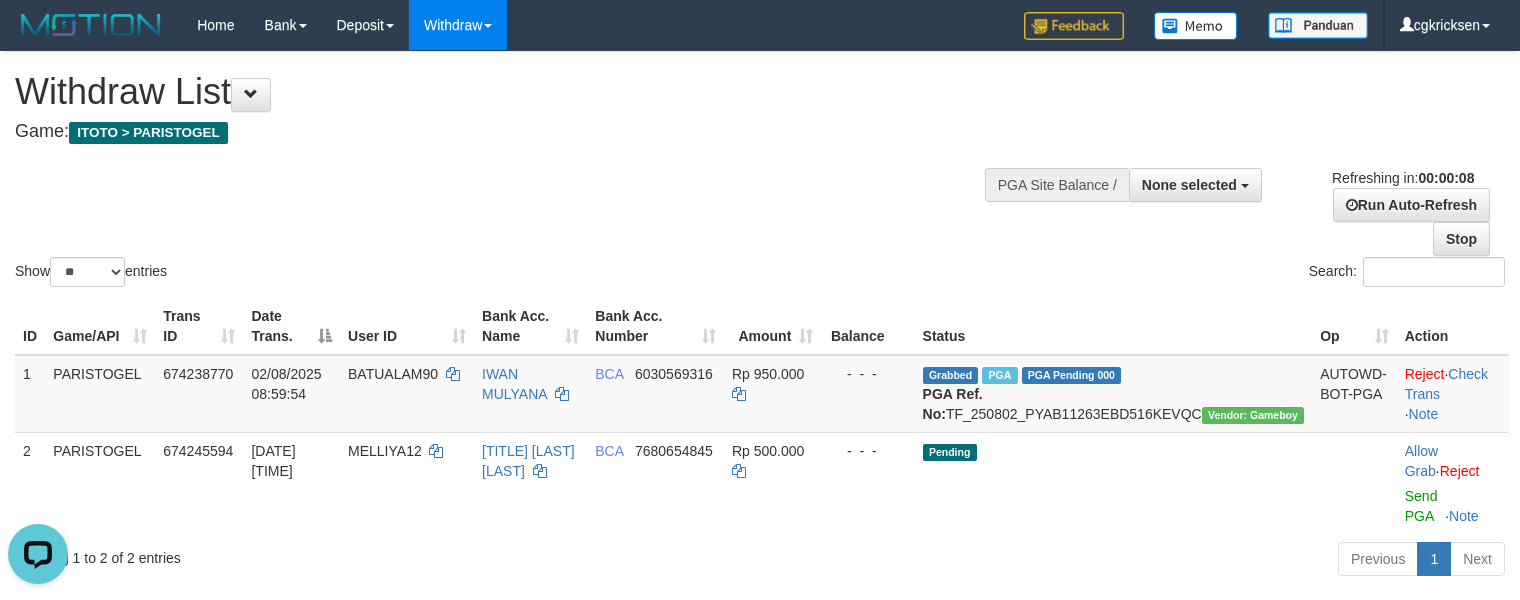 scroll, scrollTop: 0, scrollLeft: 0, axis: both 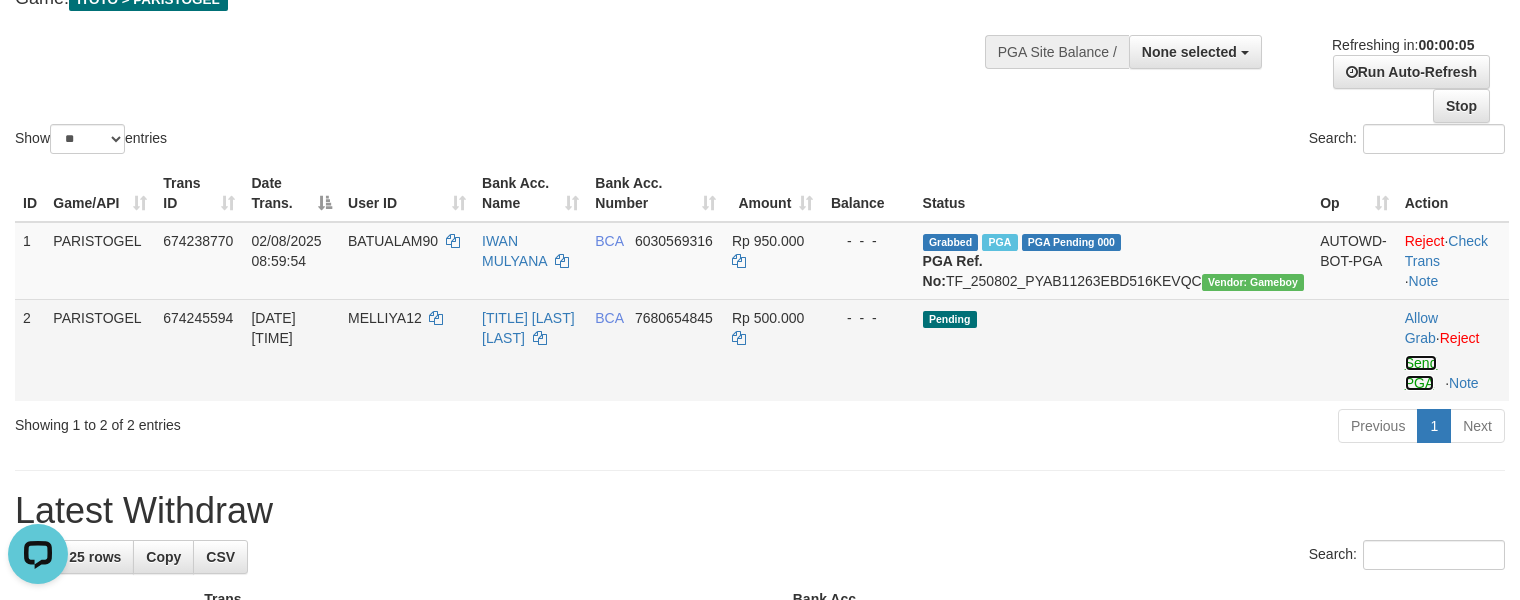 click on "Send PGA" at bounding box center [1421, 373] 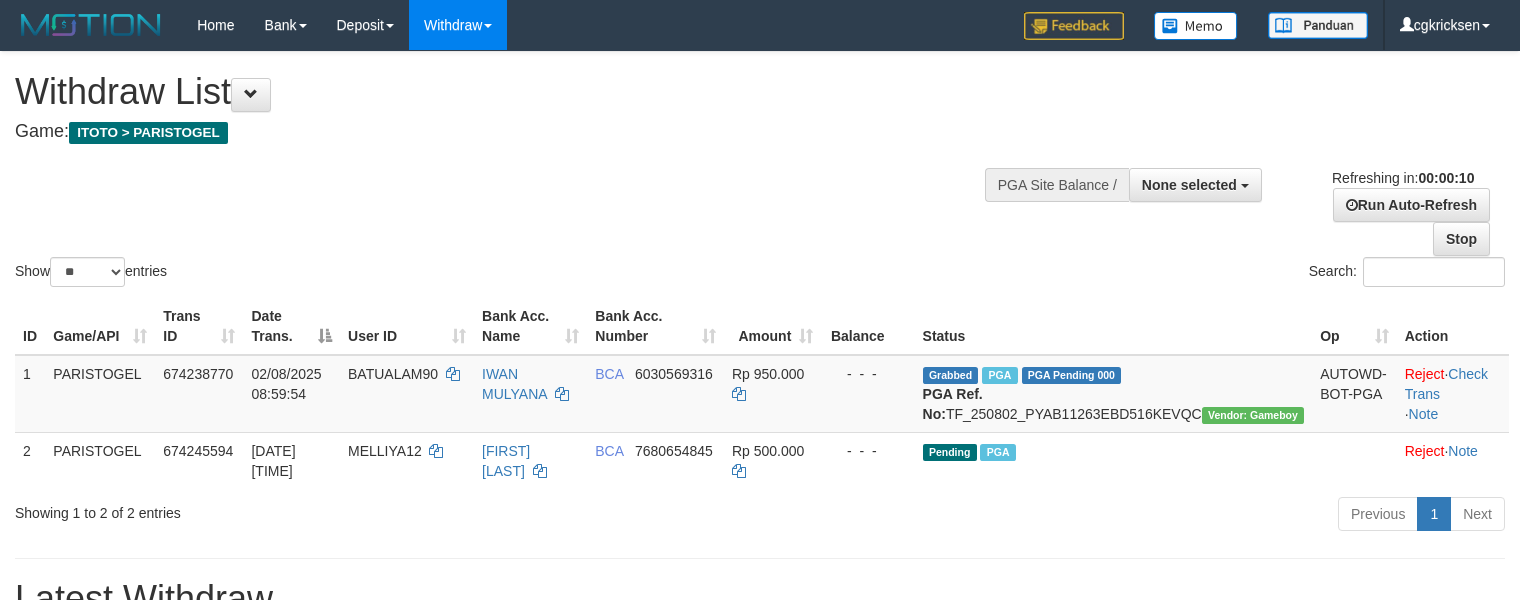 select 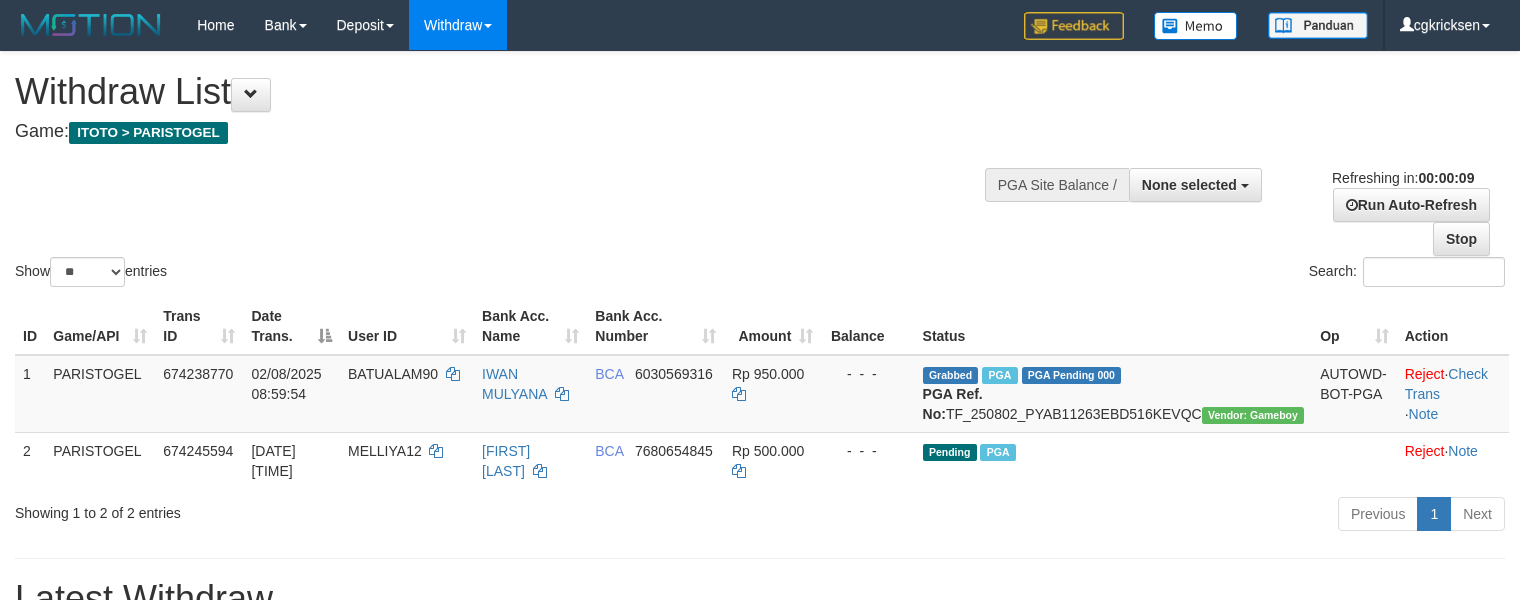 scroll, scrollTop: 133, scrollLeft: 0, axis: vertical 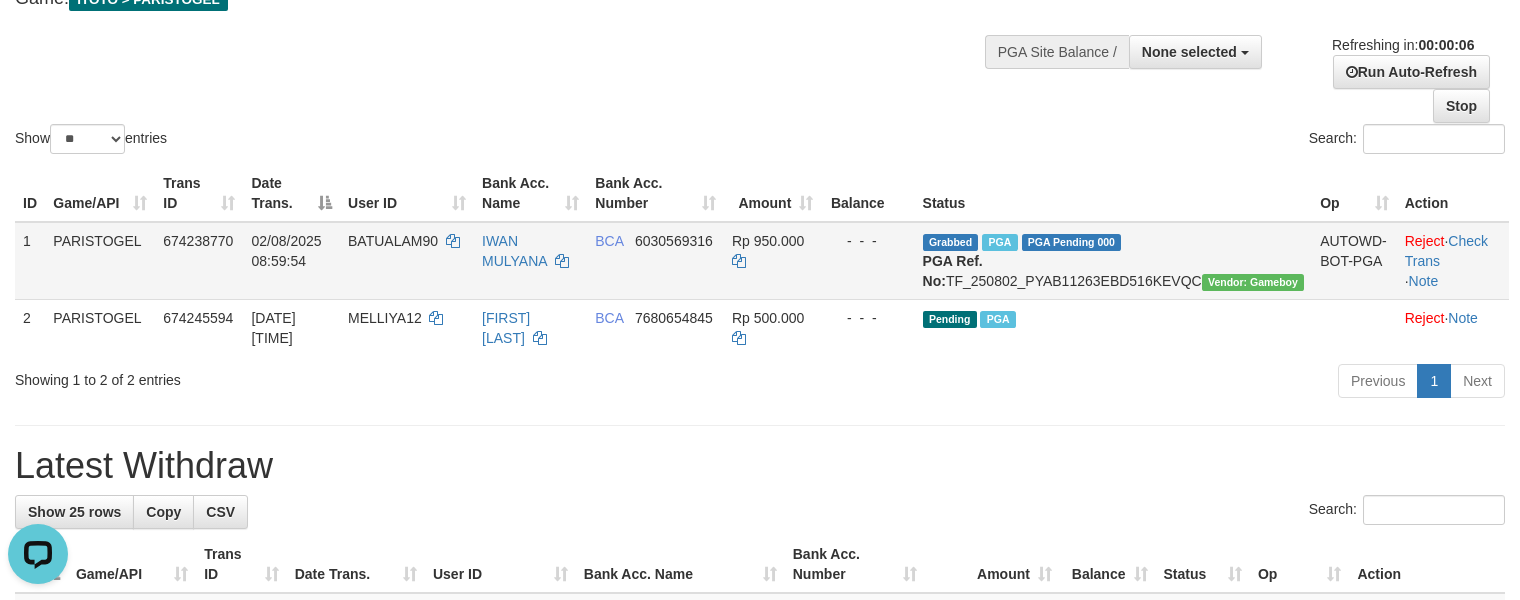 click on "Grabbed PGA PGA Pending 000 {"status":"000","data":{"unique_id":"1867-674238770-20250802","reference_no":"TF_250802_PYAB11263EBD516KEVQC","amount":"950000.00","fee":"0.00","merchant_surcharge_rate":"0.00","charge_to":"MERC","payout_amount":"950000.00","disbursement_status":0,"disbursement_description":"ON PROCESS","created_at":"2025-08-02 09:03:15","executed_at":"2025-08-02 09:03:15","bank":{"code":"014","name":"BANK CENTRAL ASIA","account_number":"6030569316","account_name":"[FIRST] [LAST]"},"note":"cgkricksen","merchant_balance":{"balance_effective":620147429,"balance_pending":420859813,"balance_disbursement":22124000,"balance_collection":4191960886}}} PGA Ref. No: TF_250802_PYAB11263EBD516KEVQC Vendor: Gameboy" at bounding box center [1114, 261] 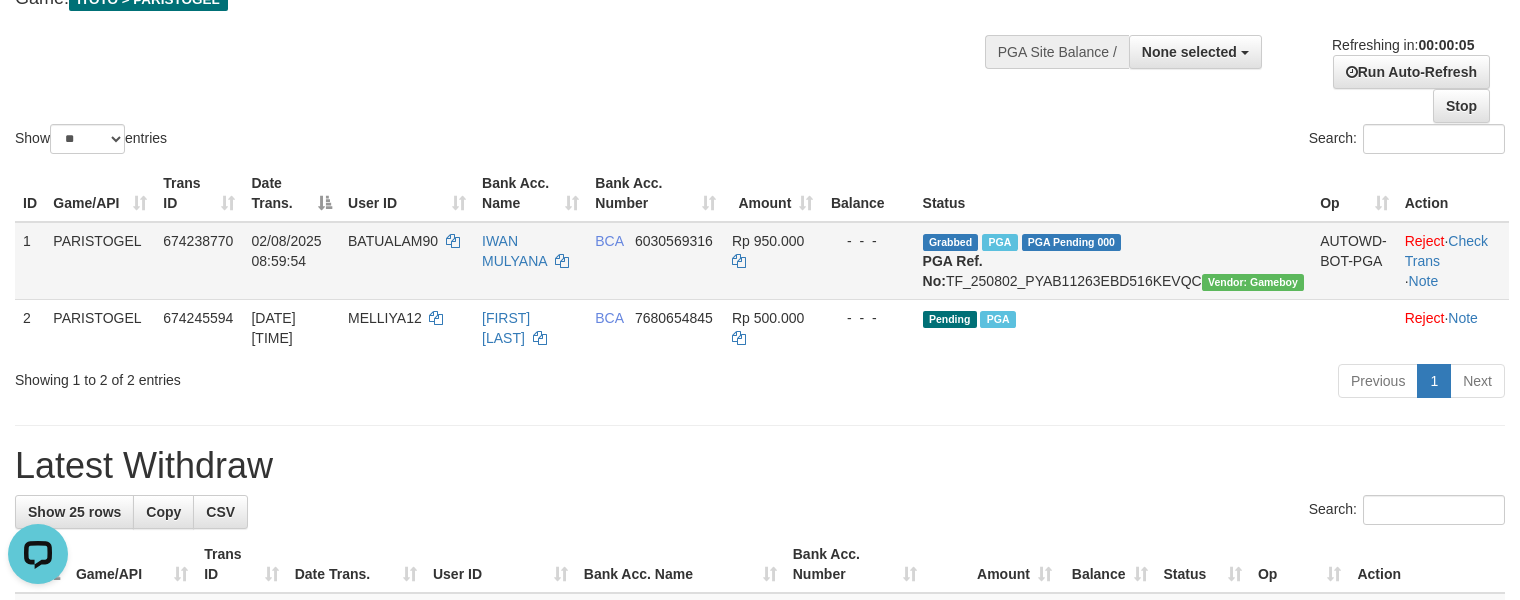 copy on "TF_250802_PYAB11263EBD516KEVQC" 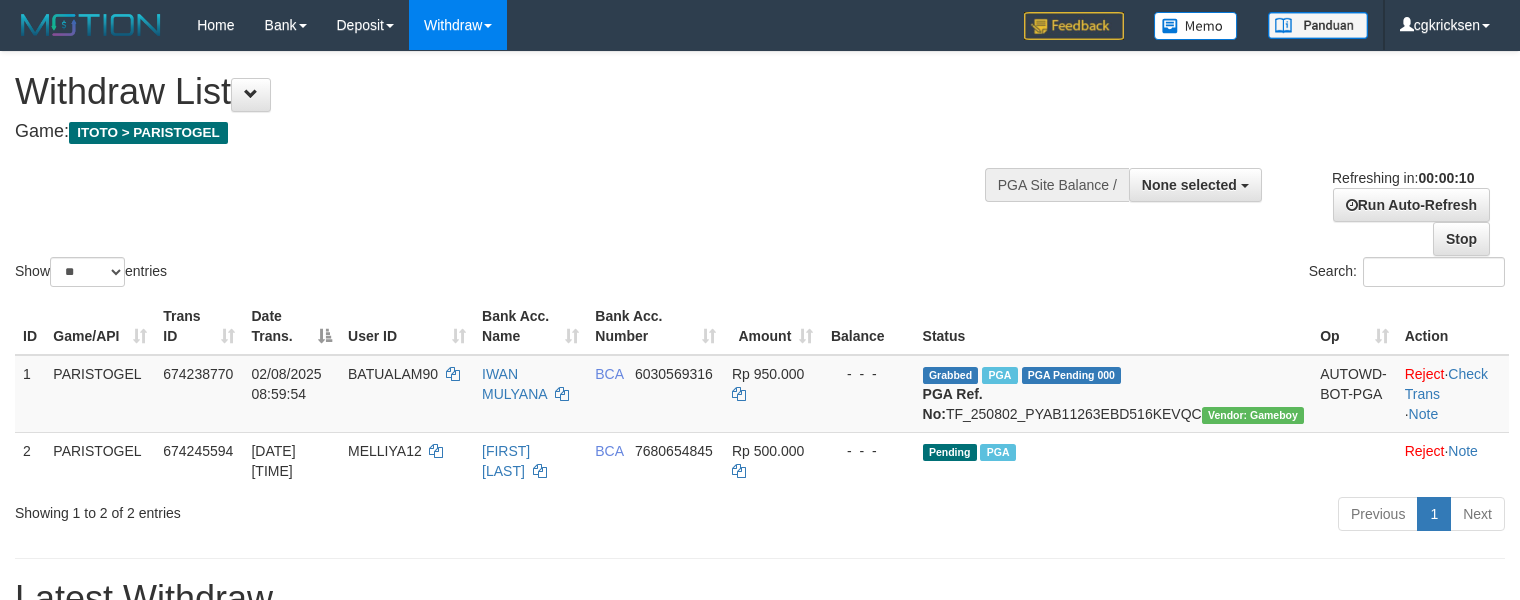 select 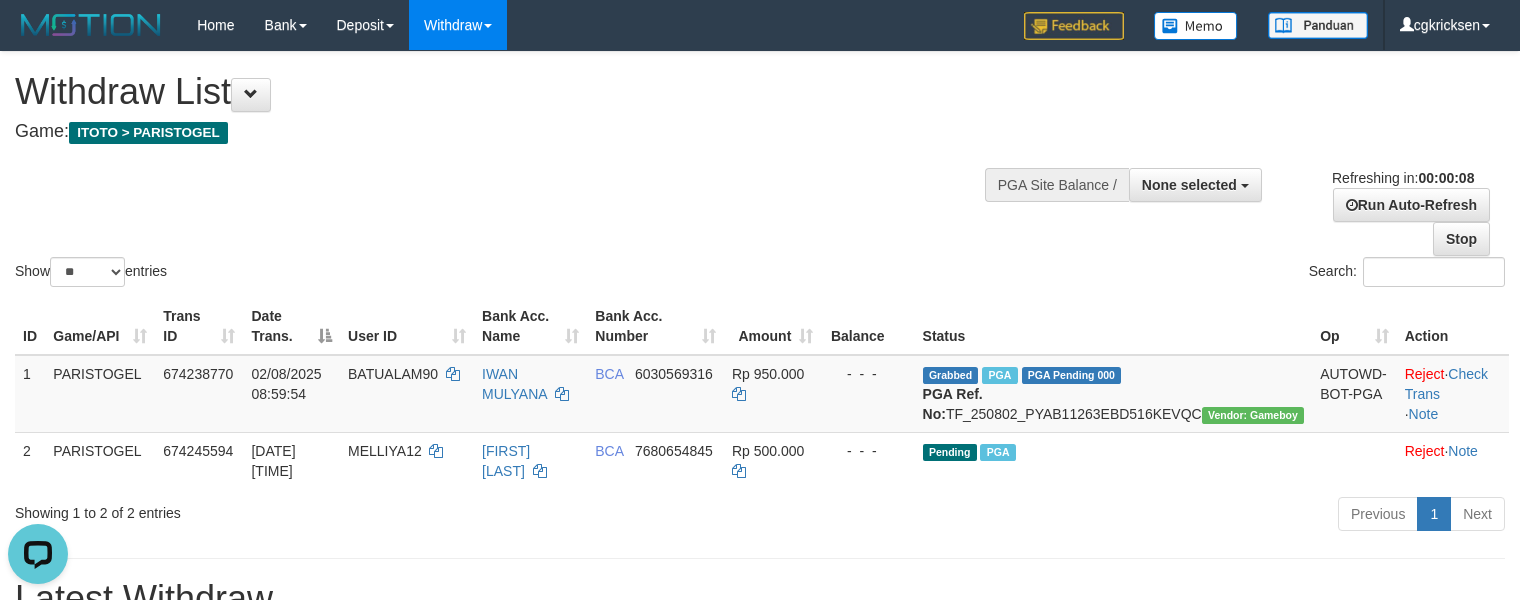 scroll, scrollTop: 0, scrollLeft: 0, axis: both 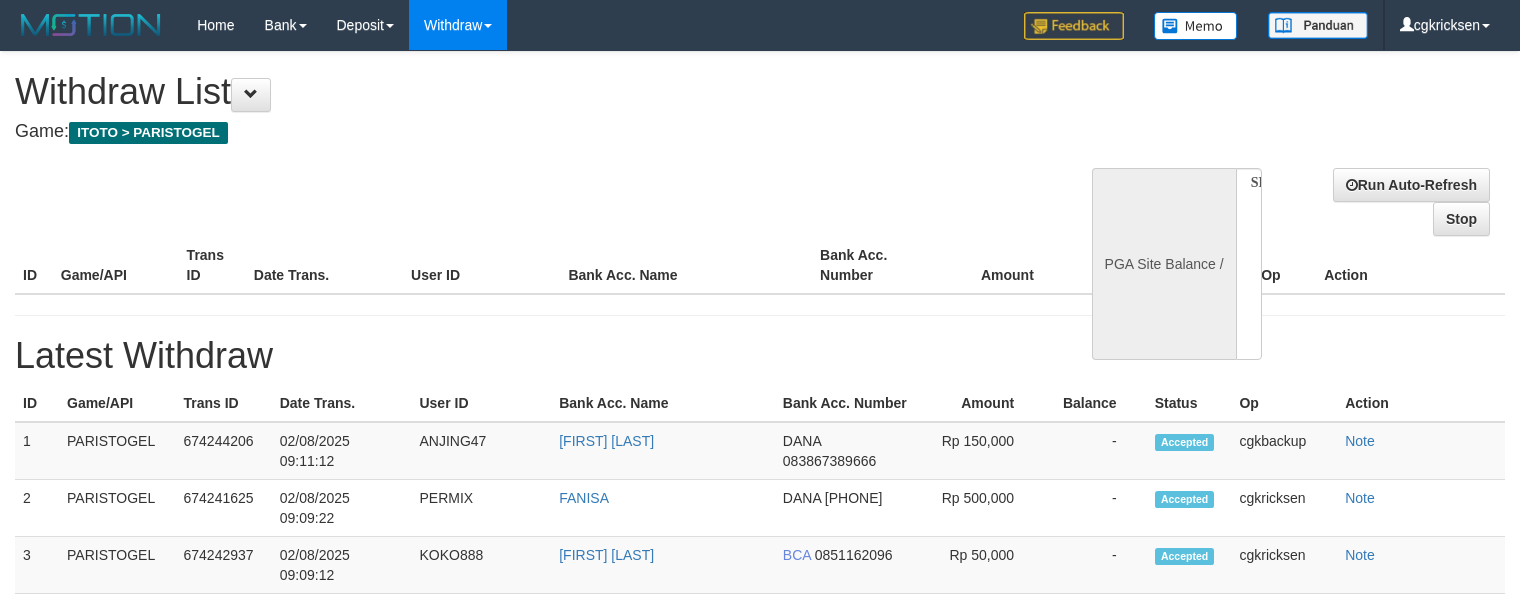 select 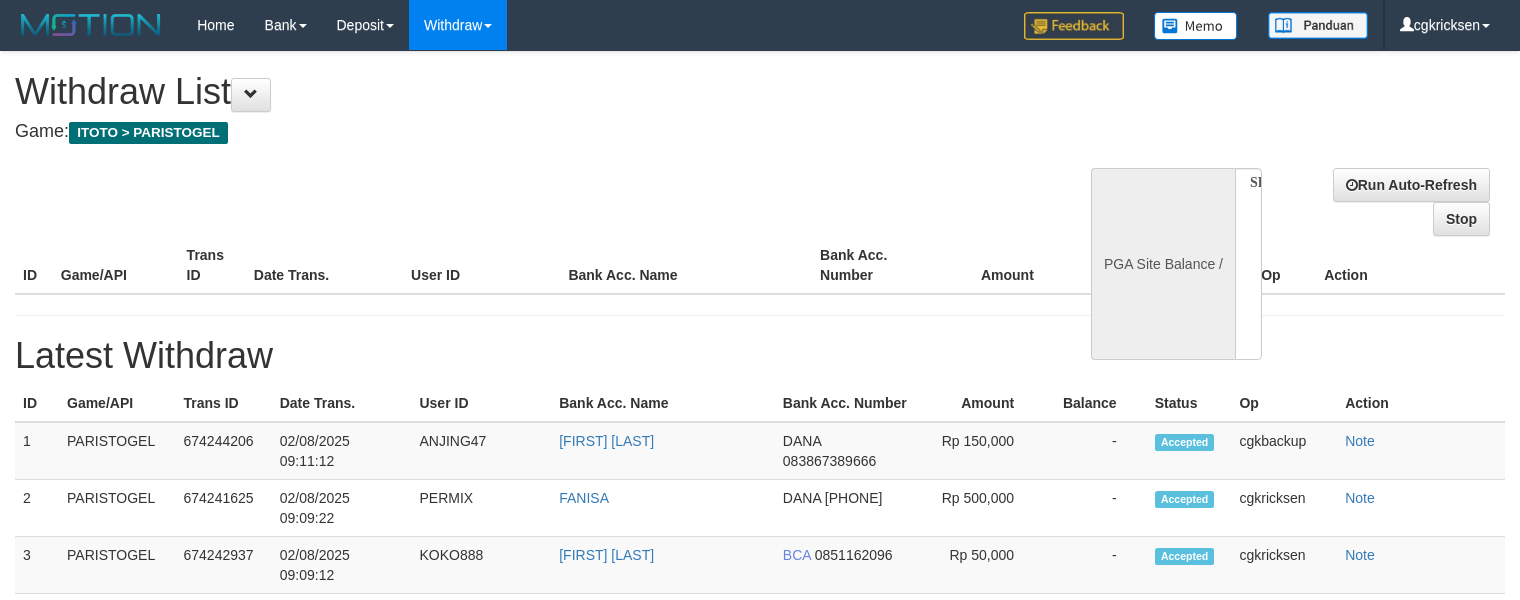 scroll, scrollTop: 0, scrollLeft: 0, axis: both 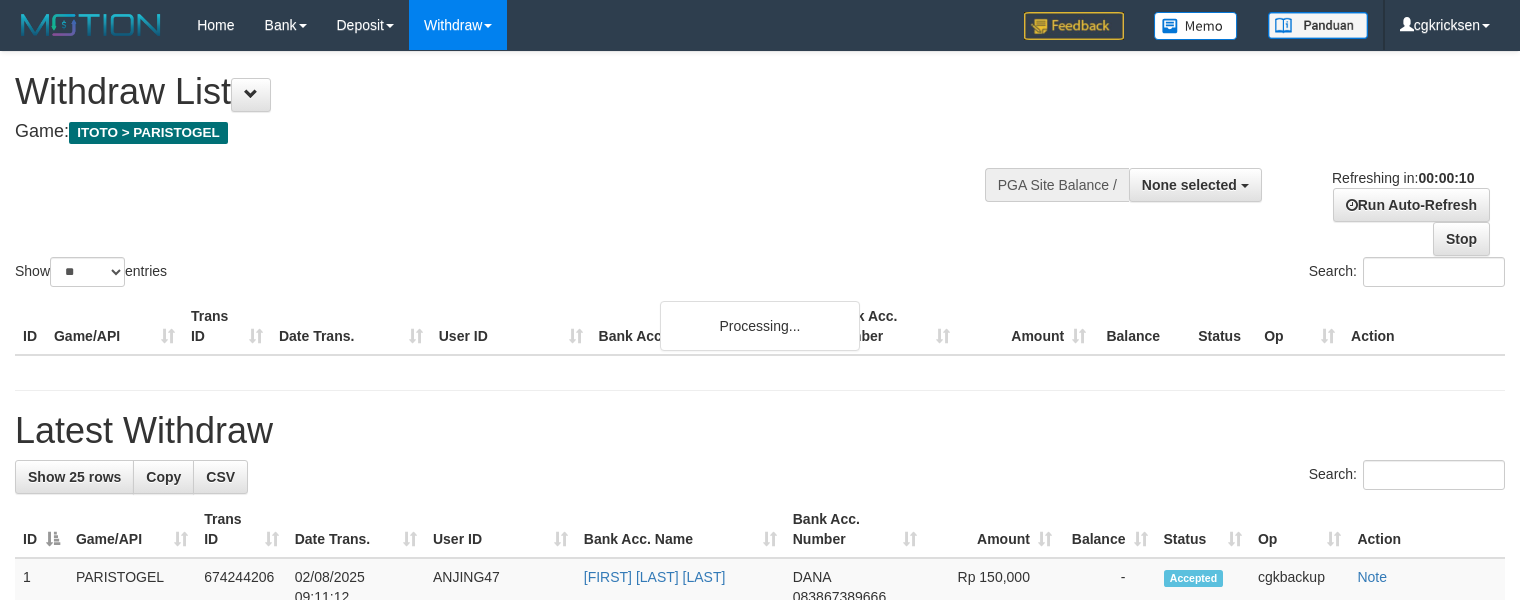 select 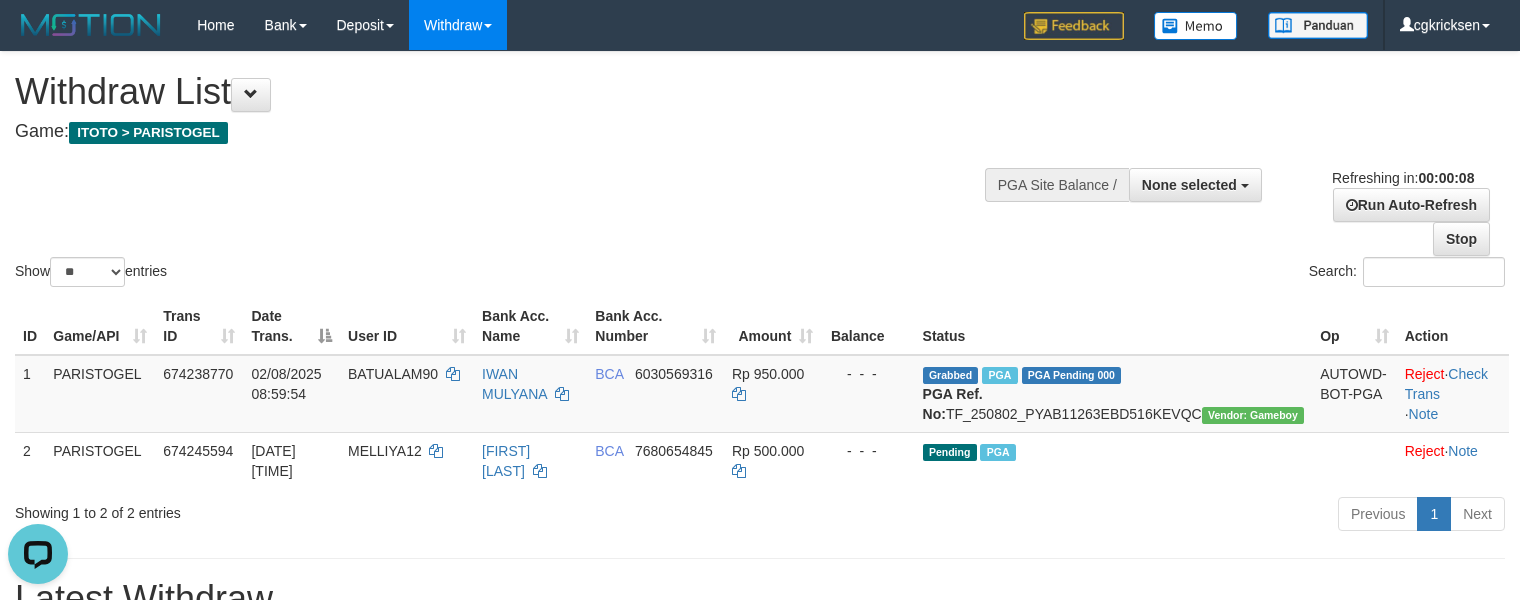 scroll, scrollTop: 0, scrollLeft: 0, axis: both 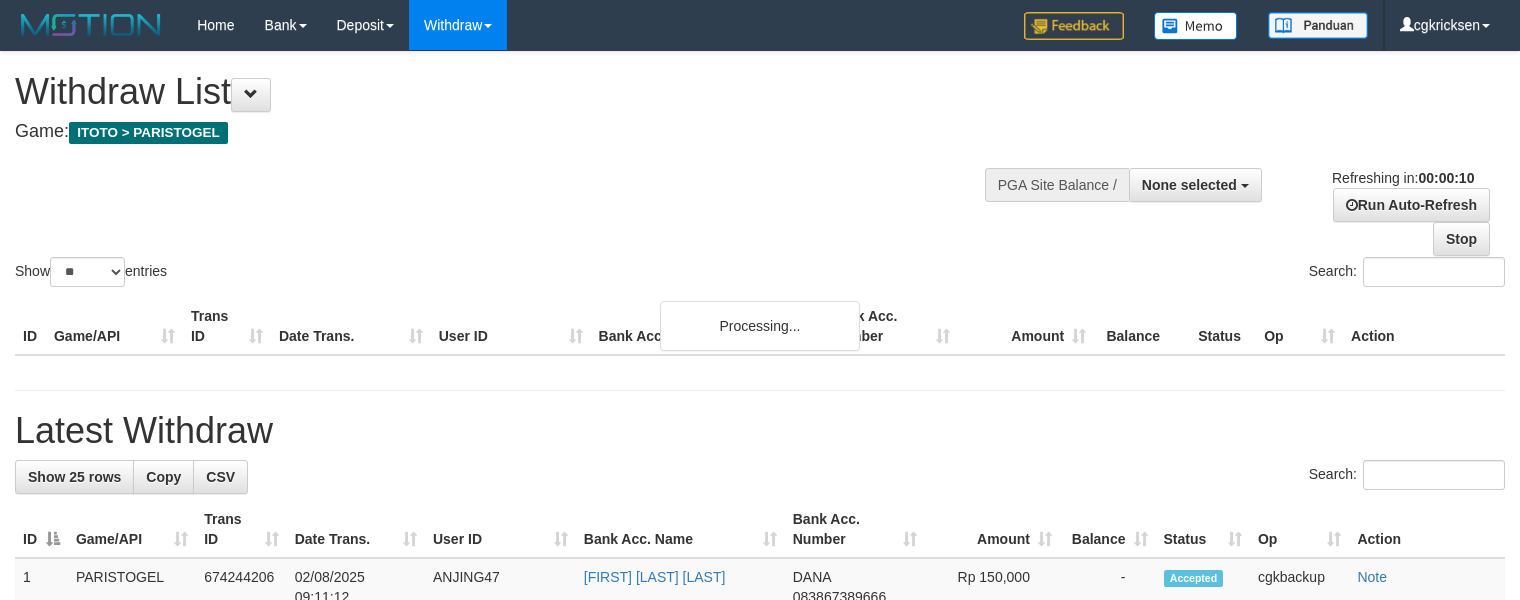 select 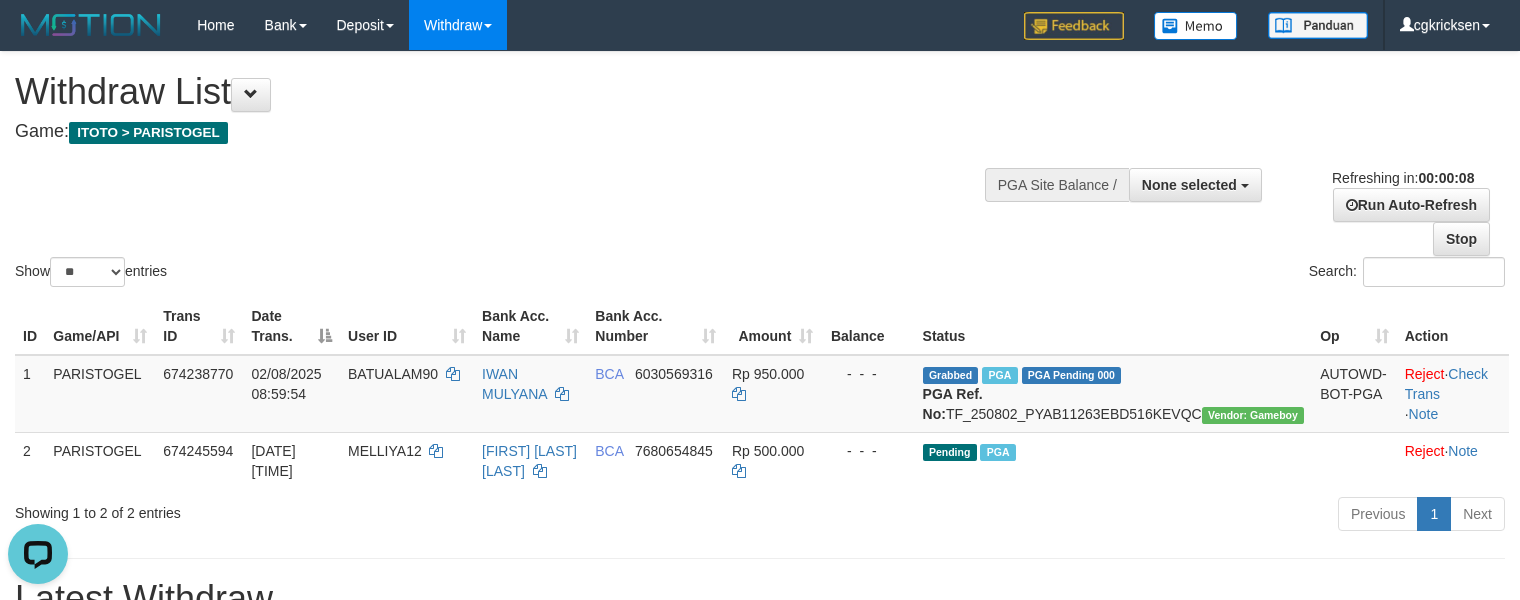 scroll, scrollTop: 0, scrollLeft: 0, axis: both 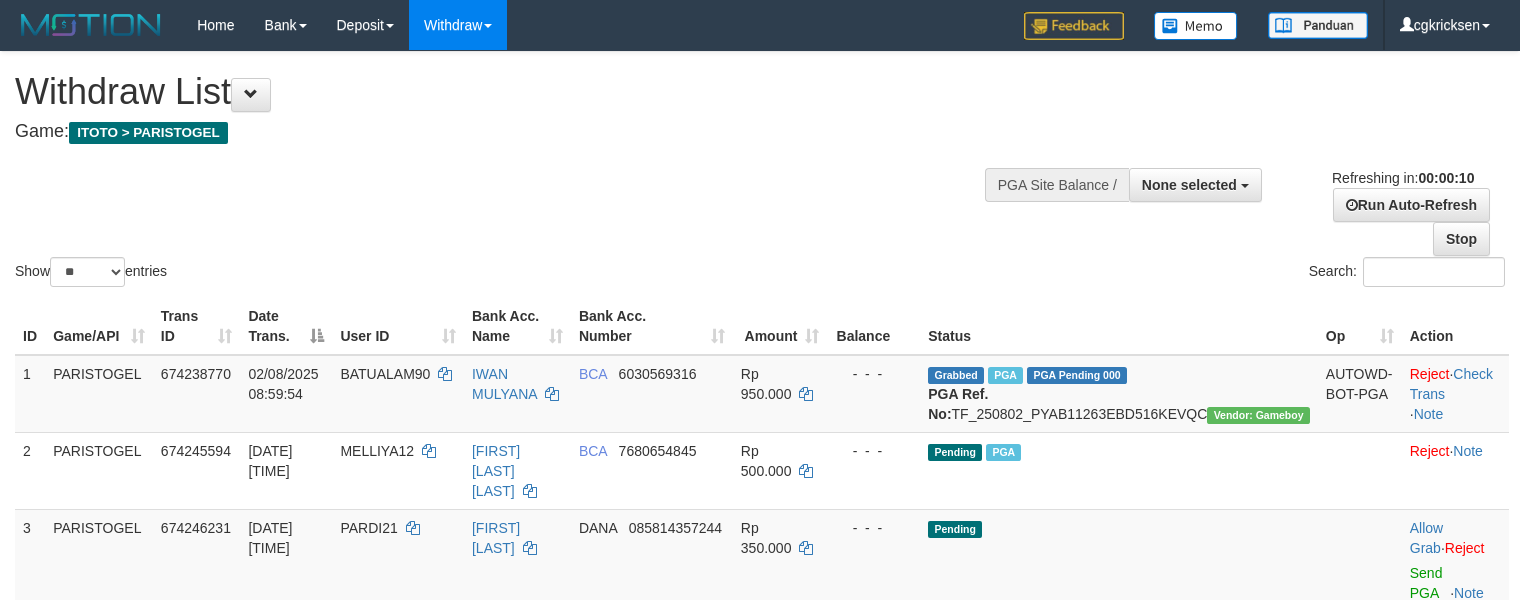 select 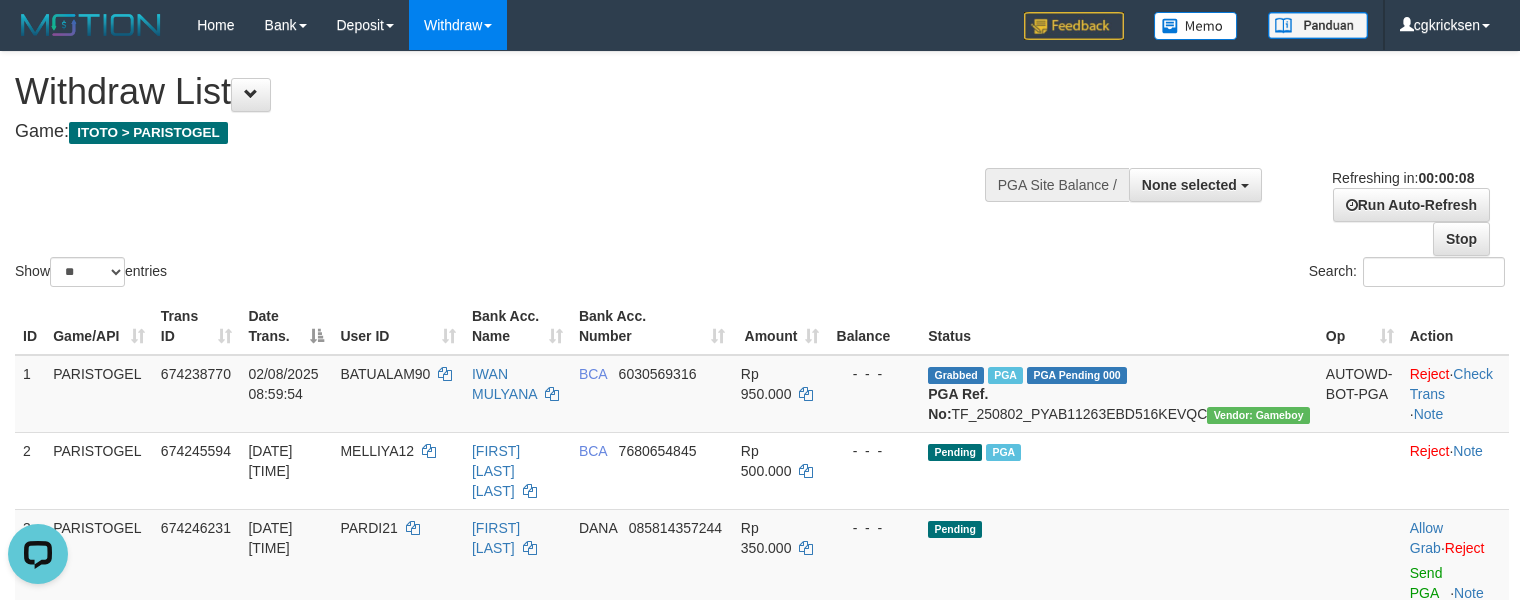scroll, scrollTop: 0, scrollLeft: 0, axis: both 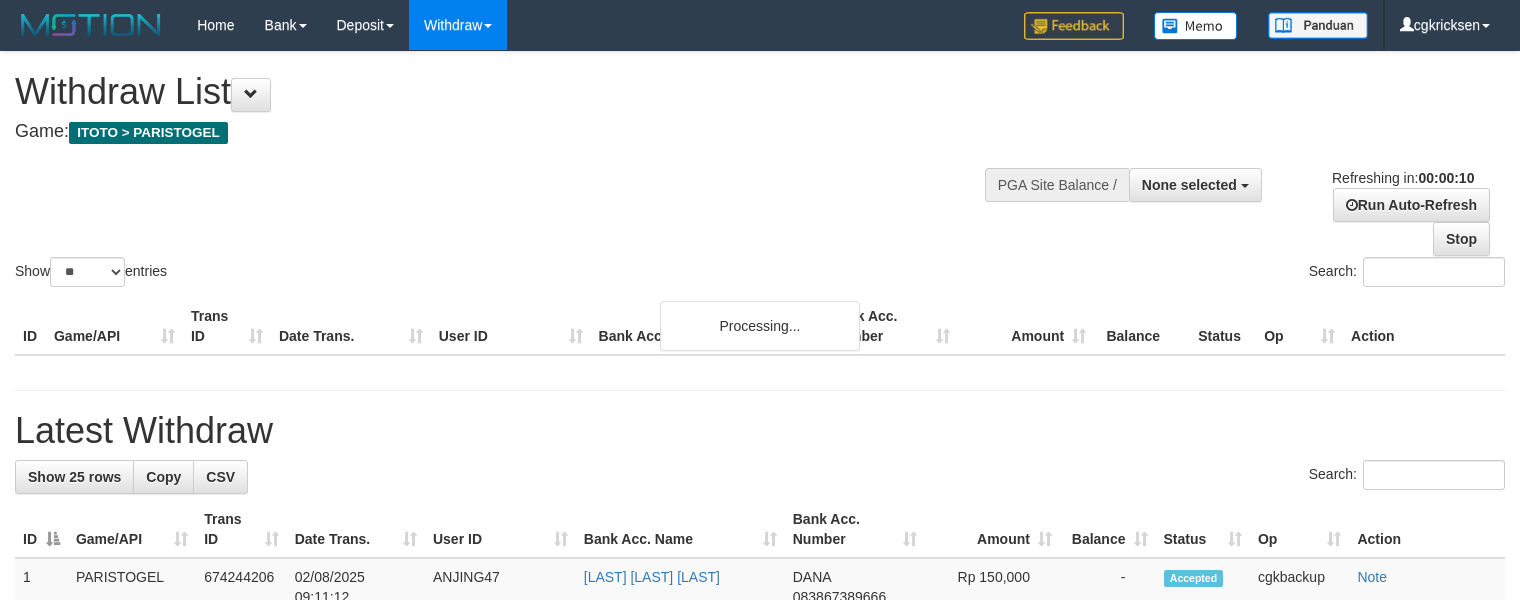 select 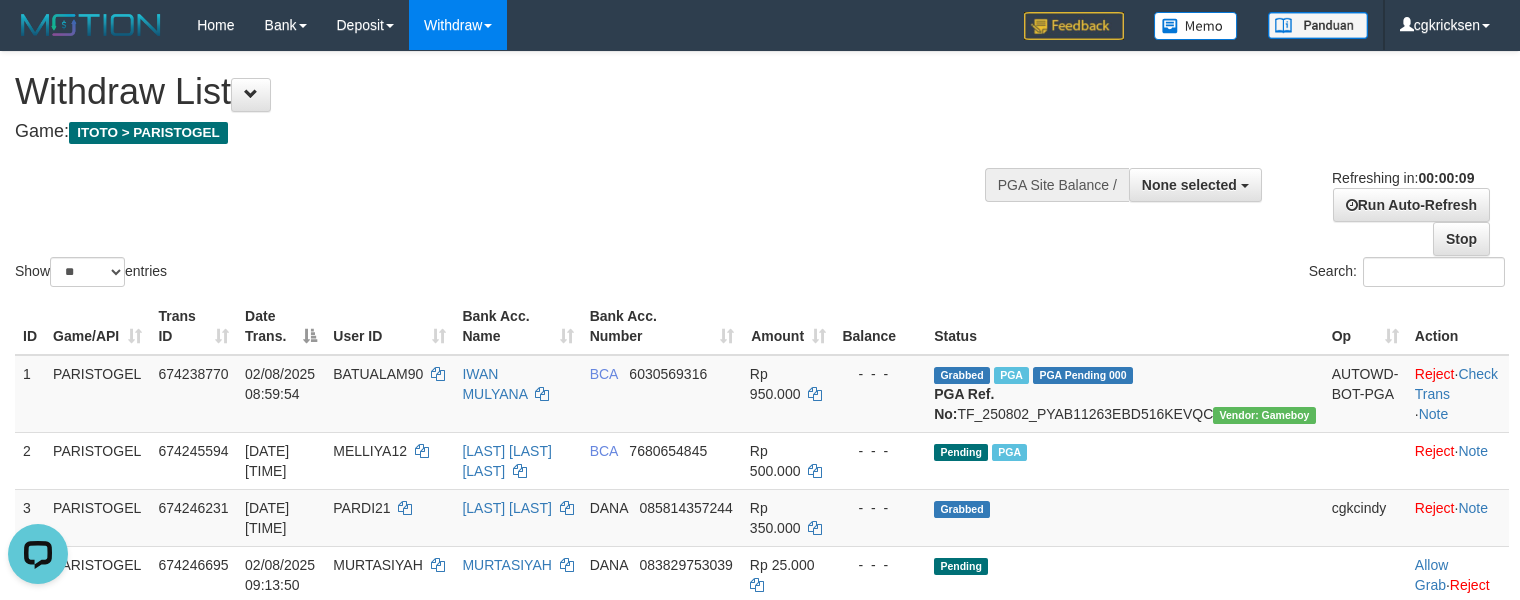 scroll, scrollTop: 0, scrollLeft: 0, axis: both 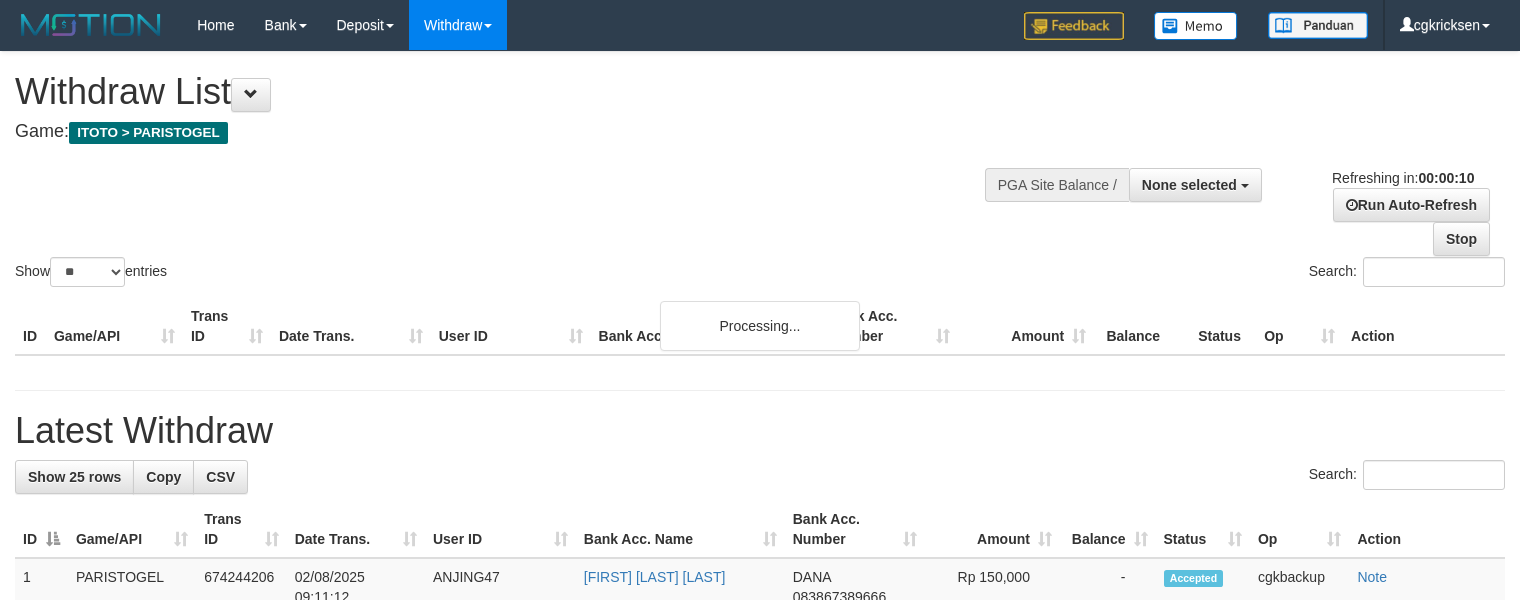 select 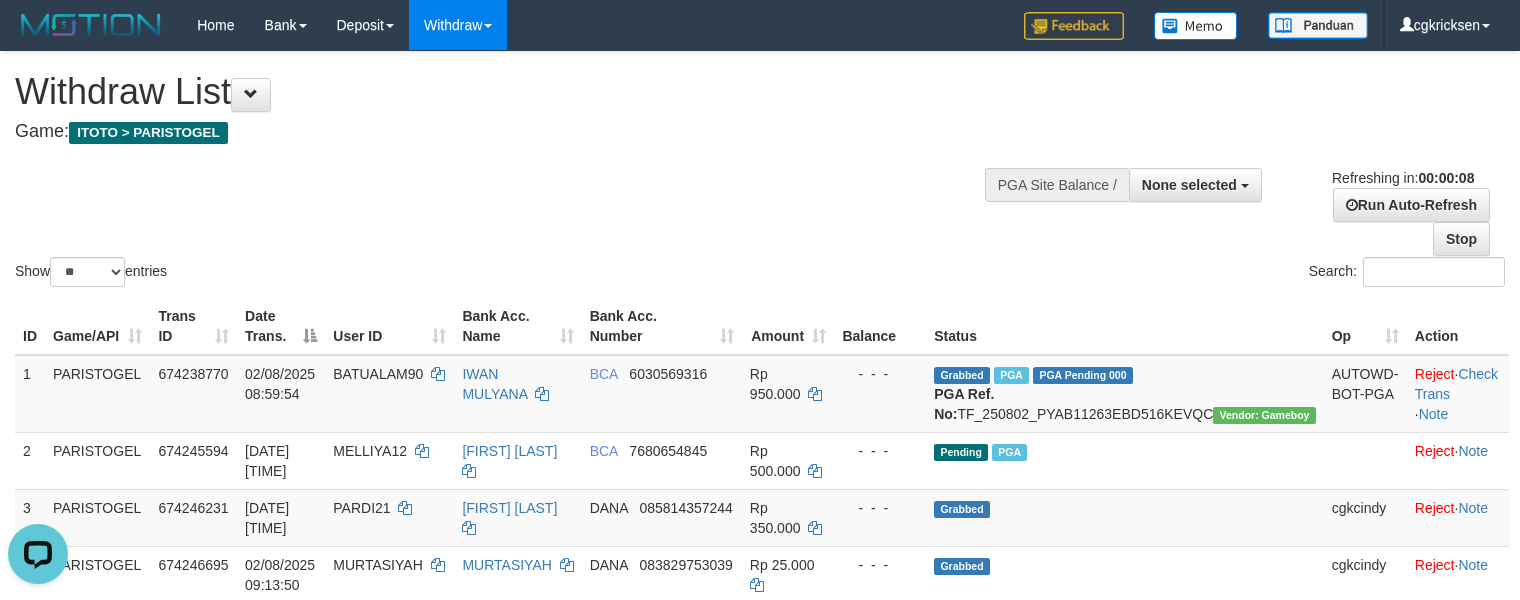 scroll, scrollTop: 0, scrollLeft: 0, axis: both 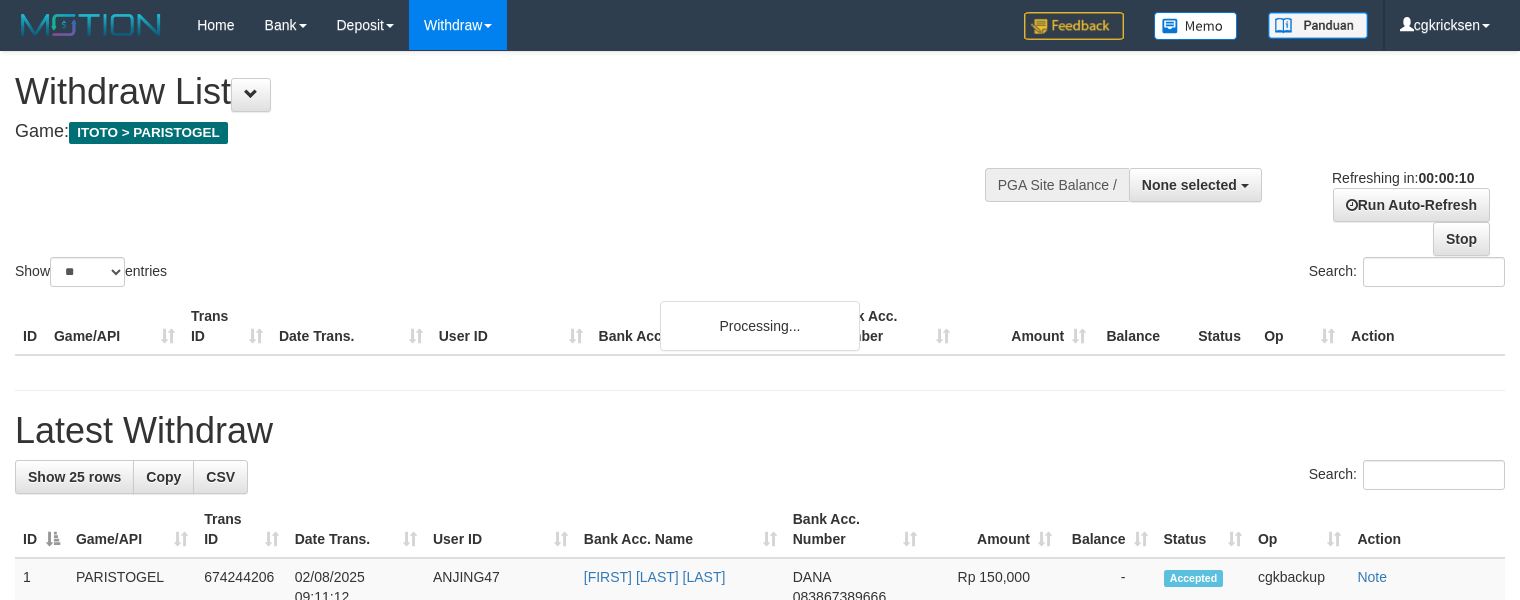 select 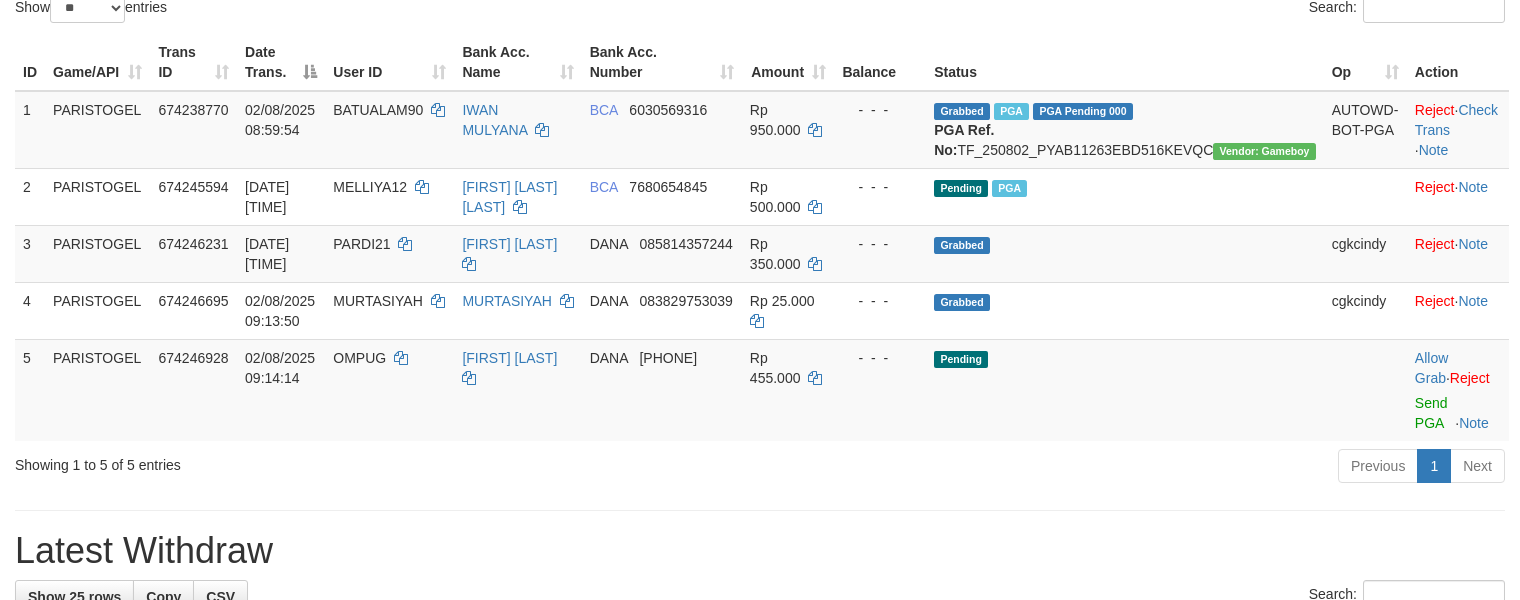 scroll, scrollTop: 266, scrollLeft: 0, axis: vertical 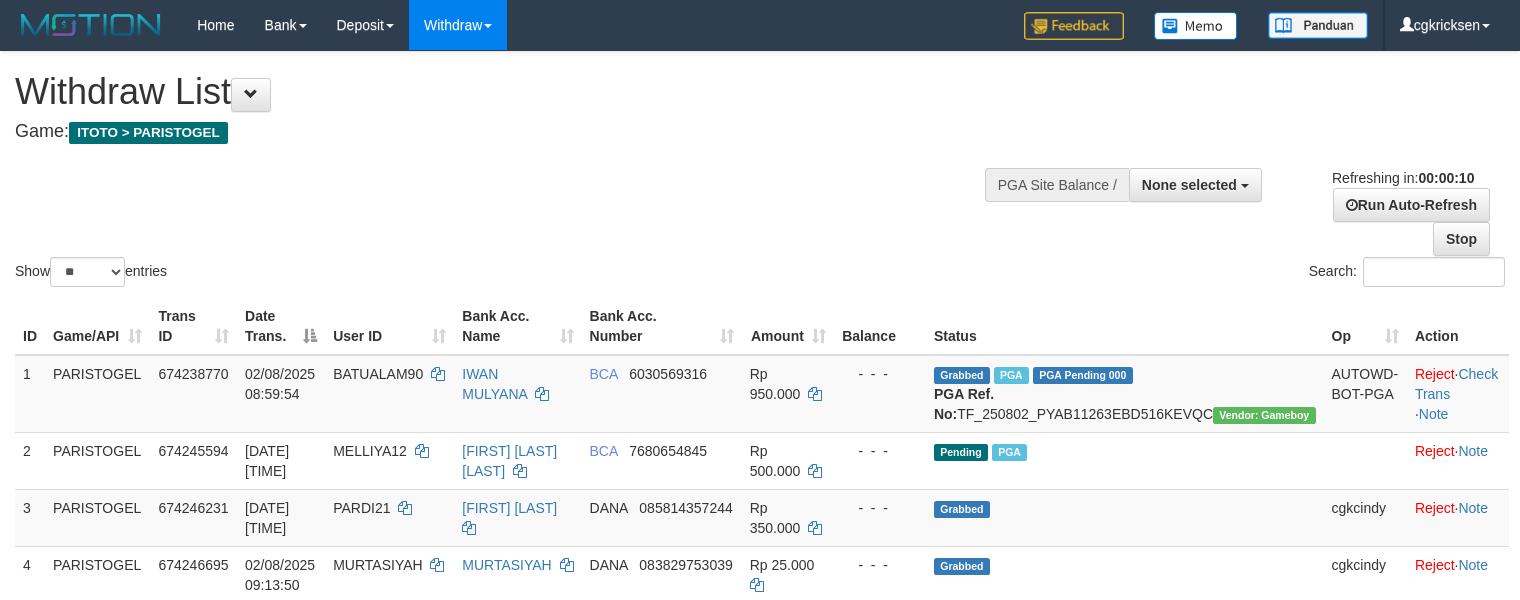 select 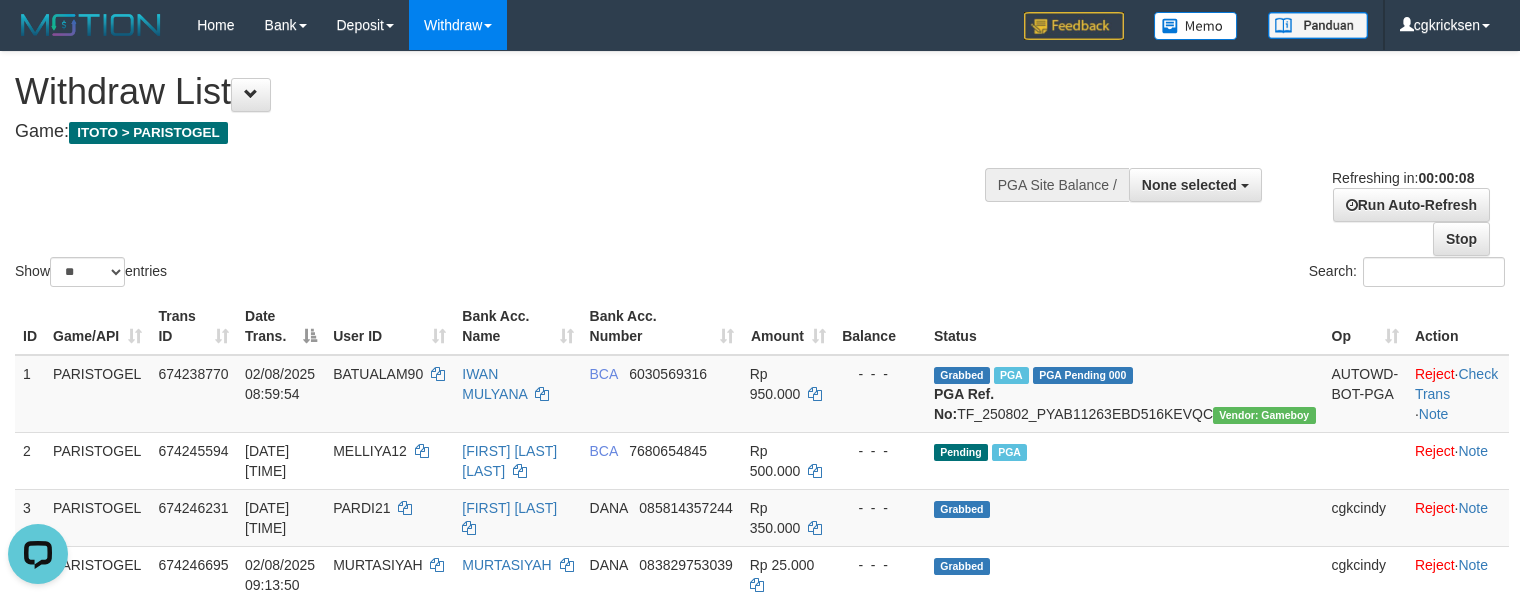 scroll, scrollTop: 0, scrollLeft: 0, axis: both 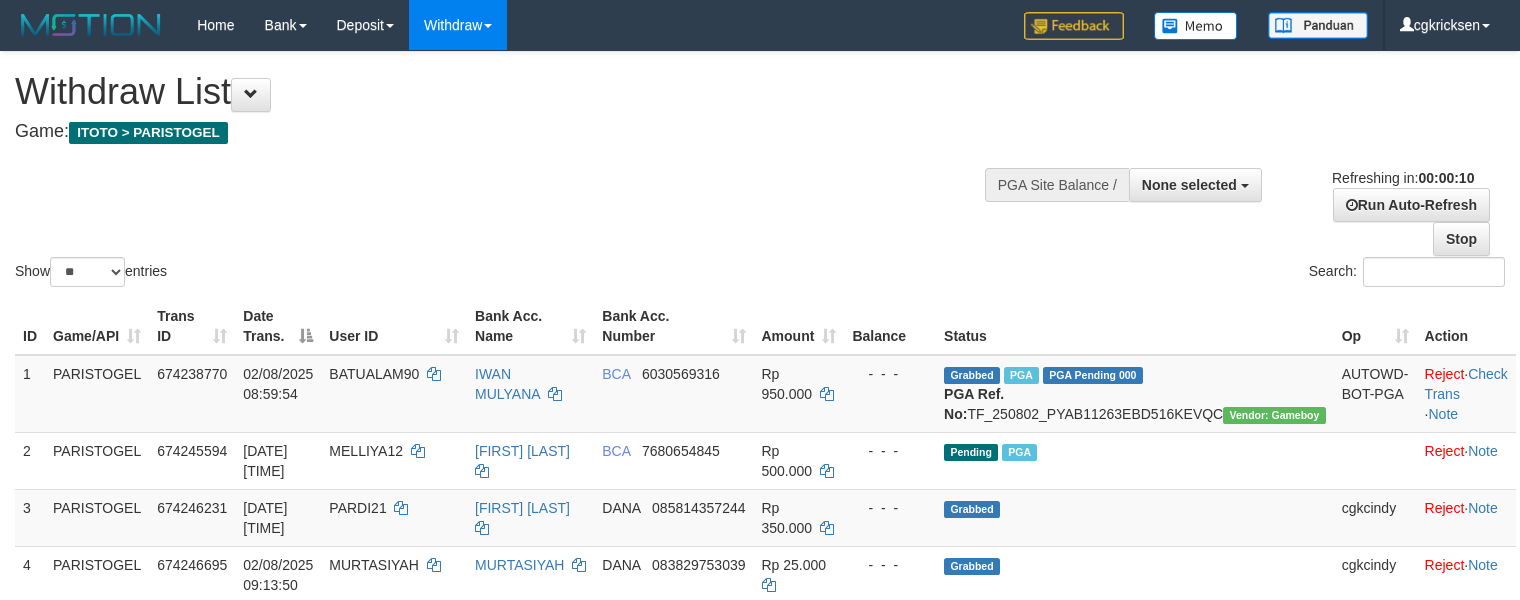 select 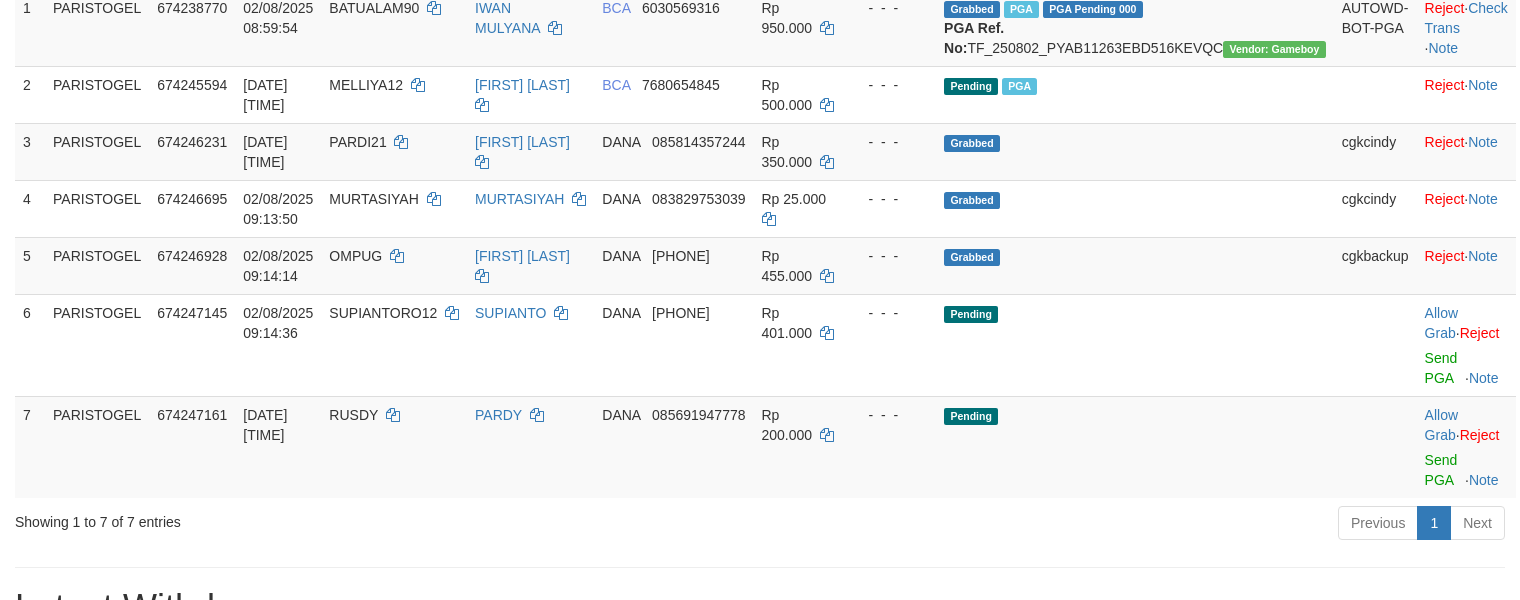 scroll, scrollTop: 400, scrollLeft: 0, axis: vertical 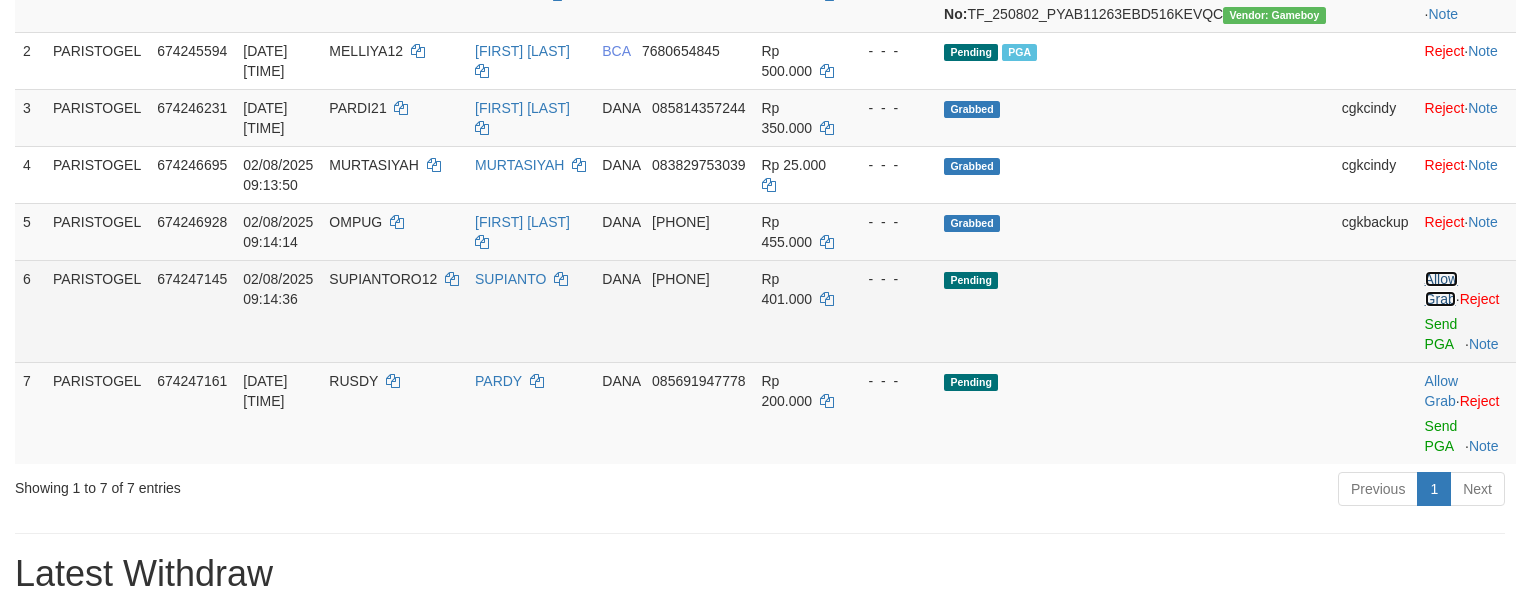 click on "Allow Grab" at bounding box center (1441, 289) 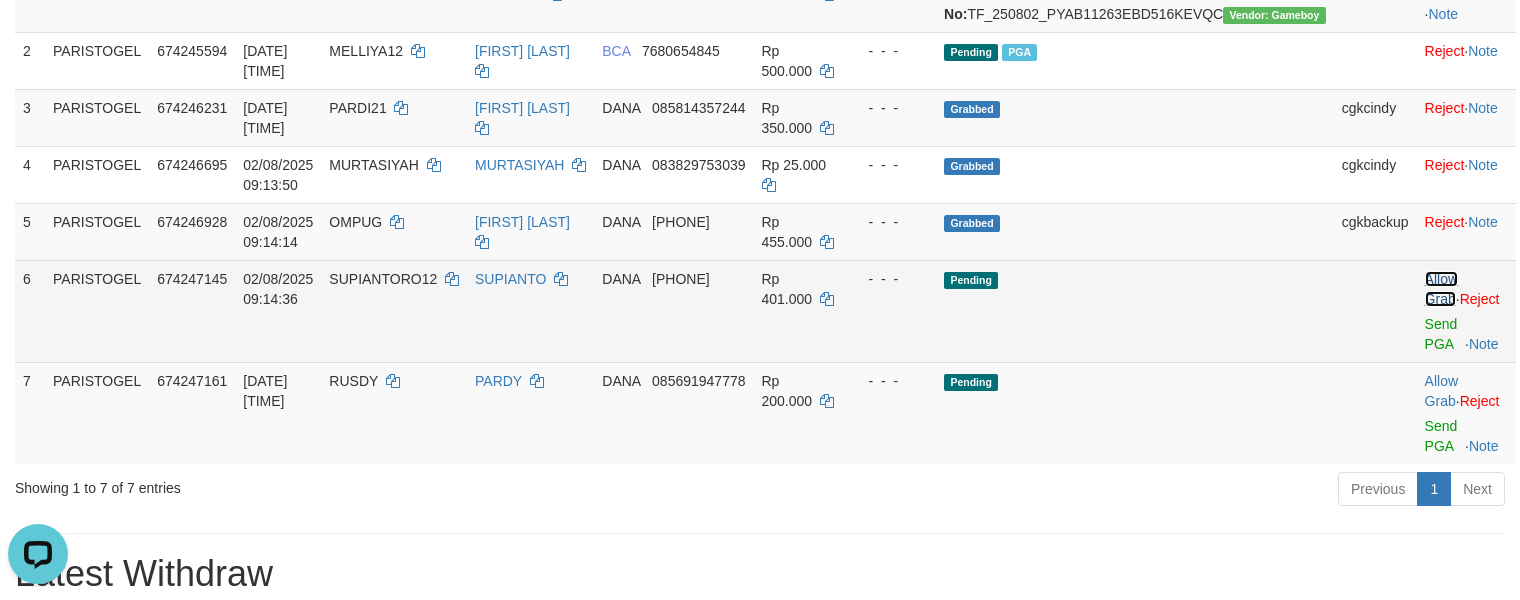 scroll, scrollTop: 0, scrollLeft: 0, axis: both 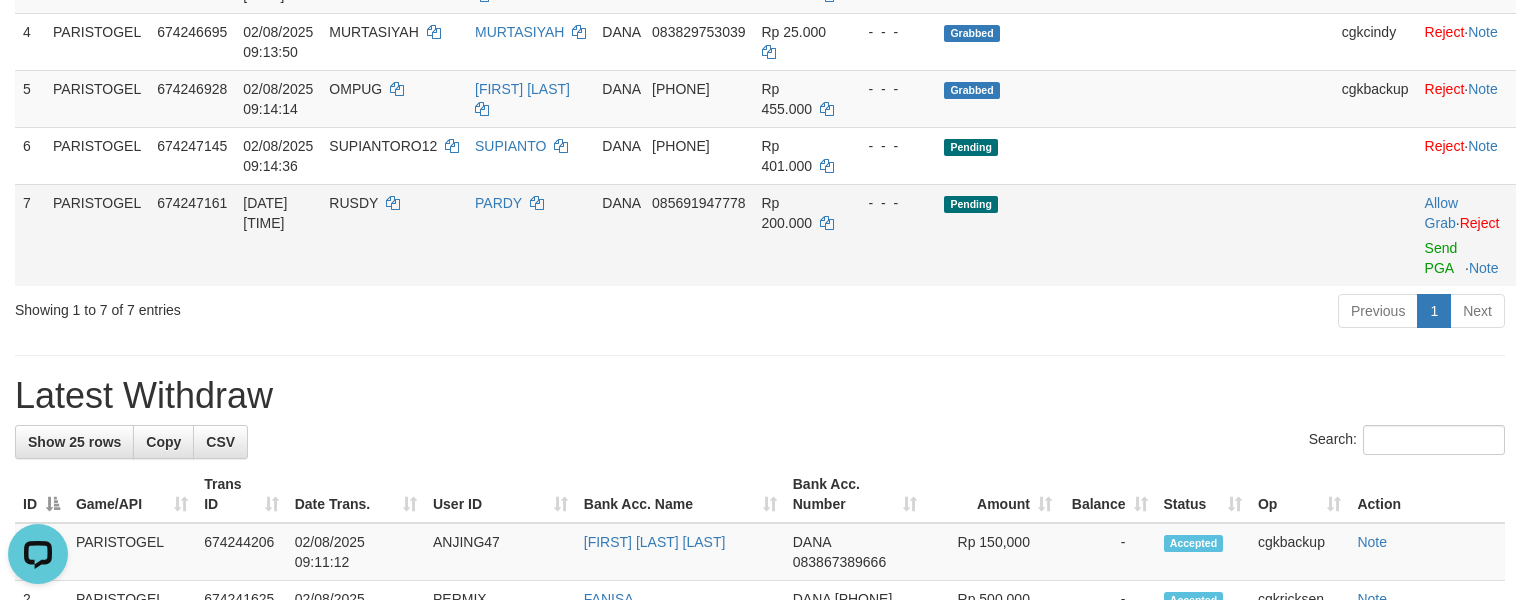 click on "Allow Grab   ·    Reject Send PGA     ·    Note" at bounding box center [1466, 235] 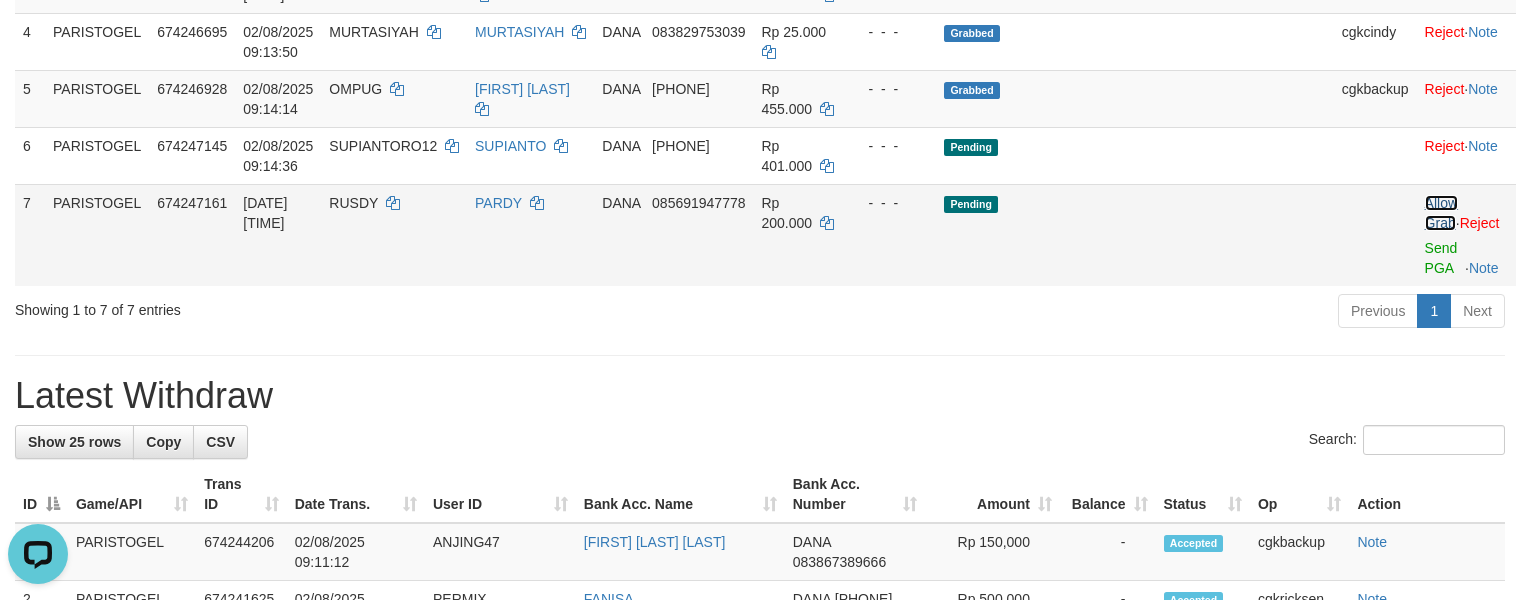 click on "Allow Grab" at bounding box center (1441, 213) 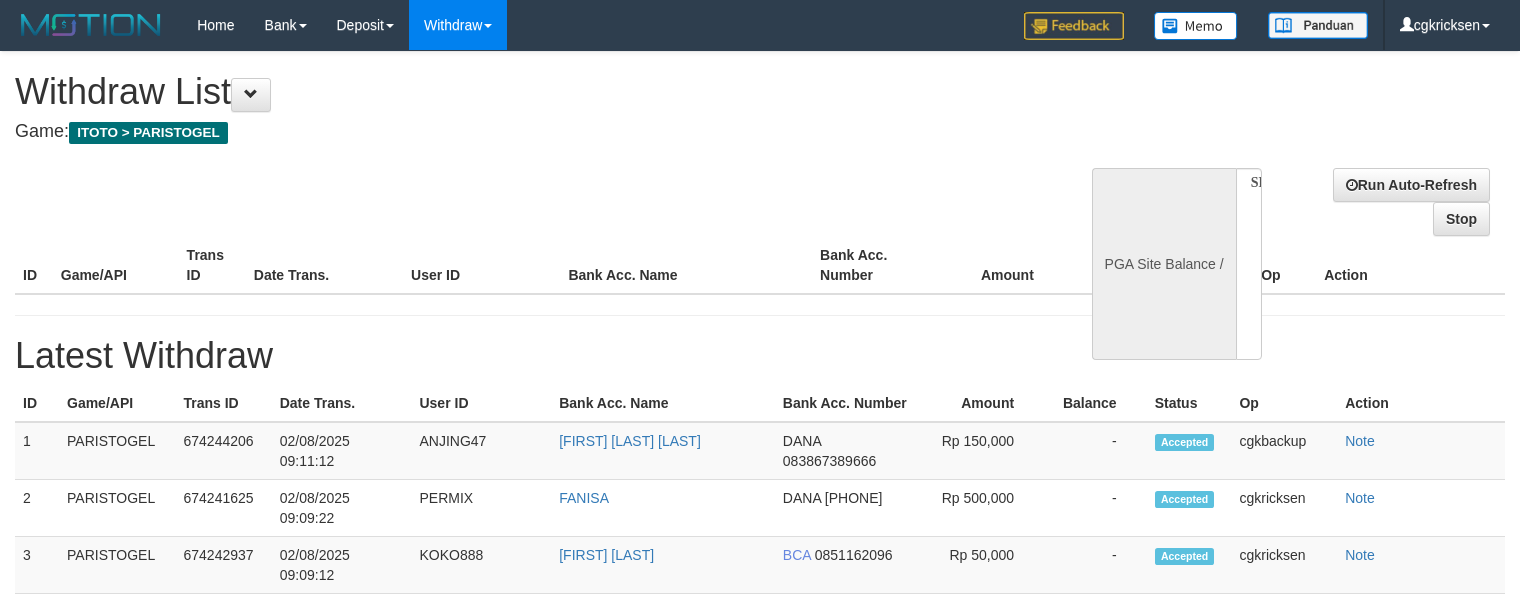 select 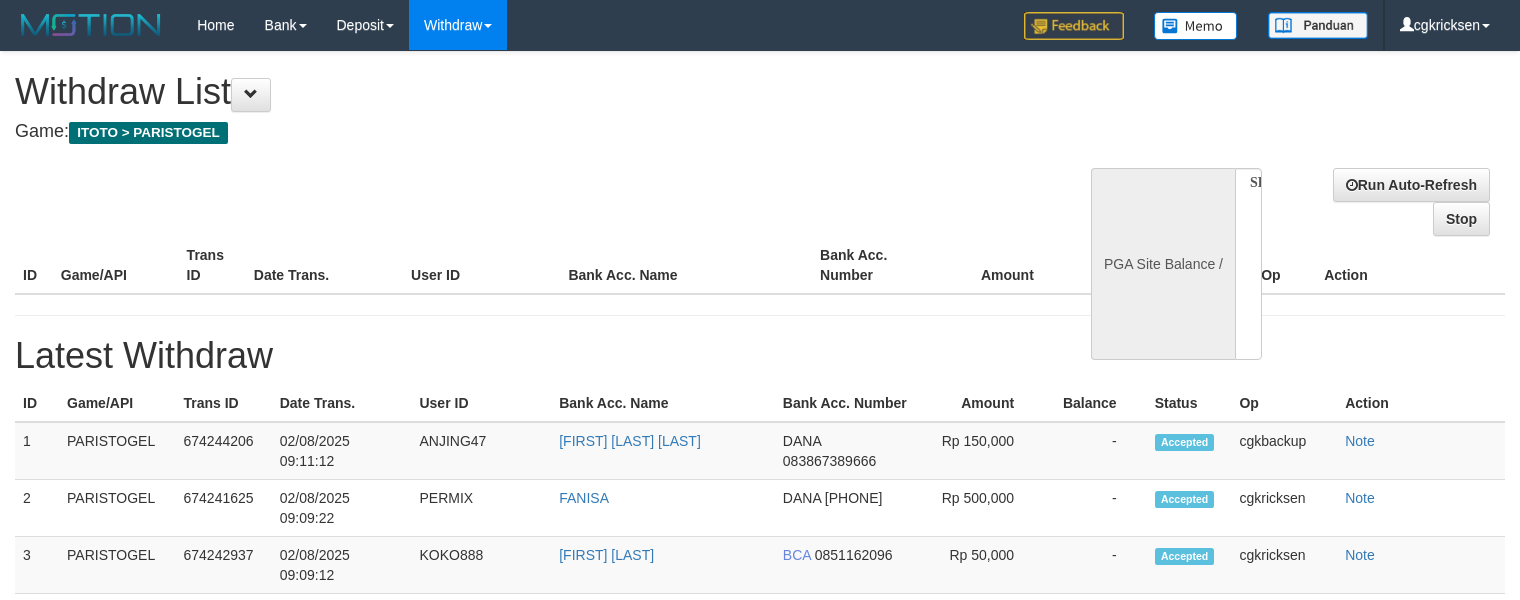 scroll, scrollTop: 0, scrollLeft: 0, axis: both 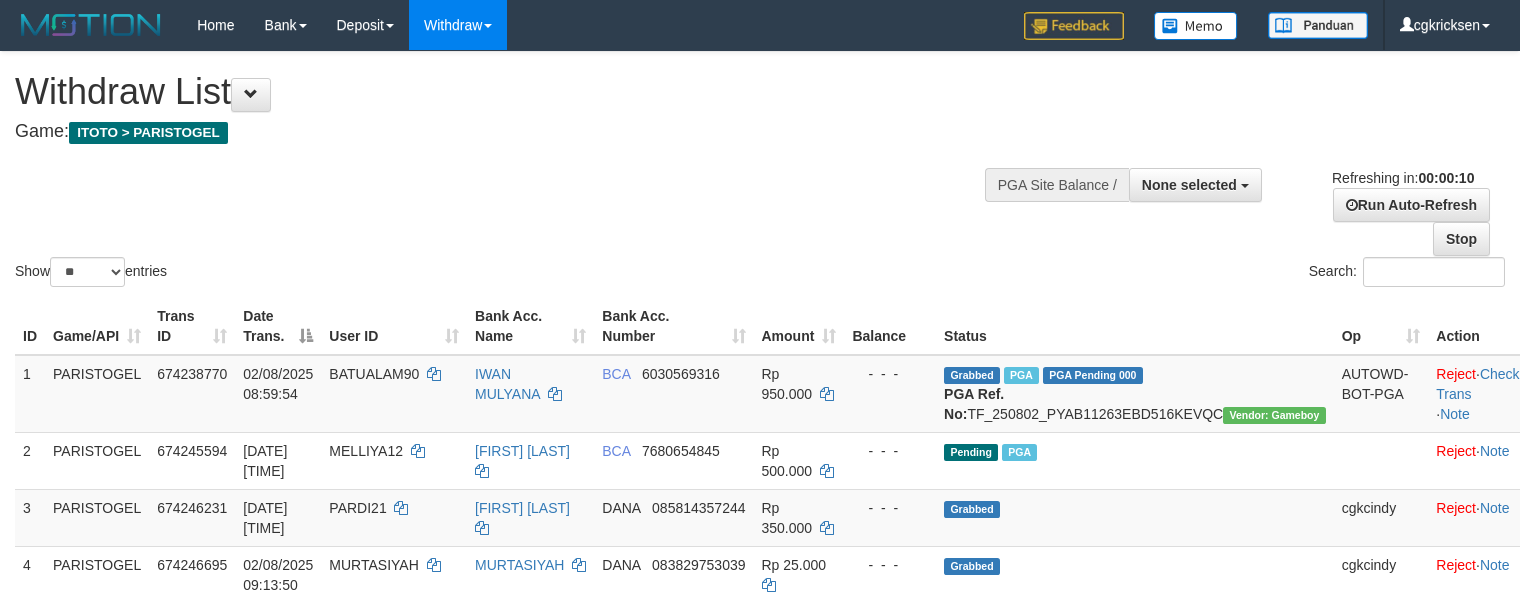 select 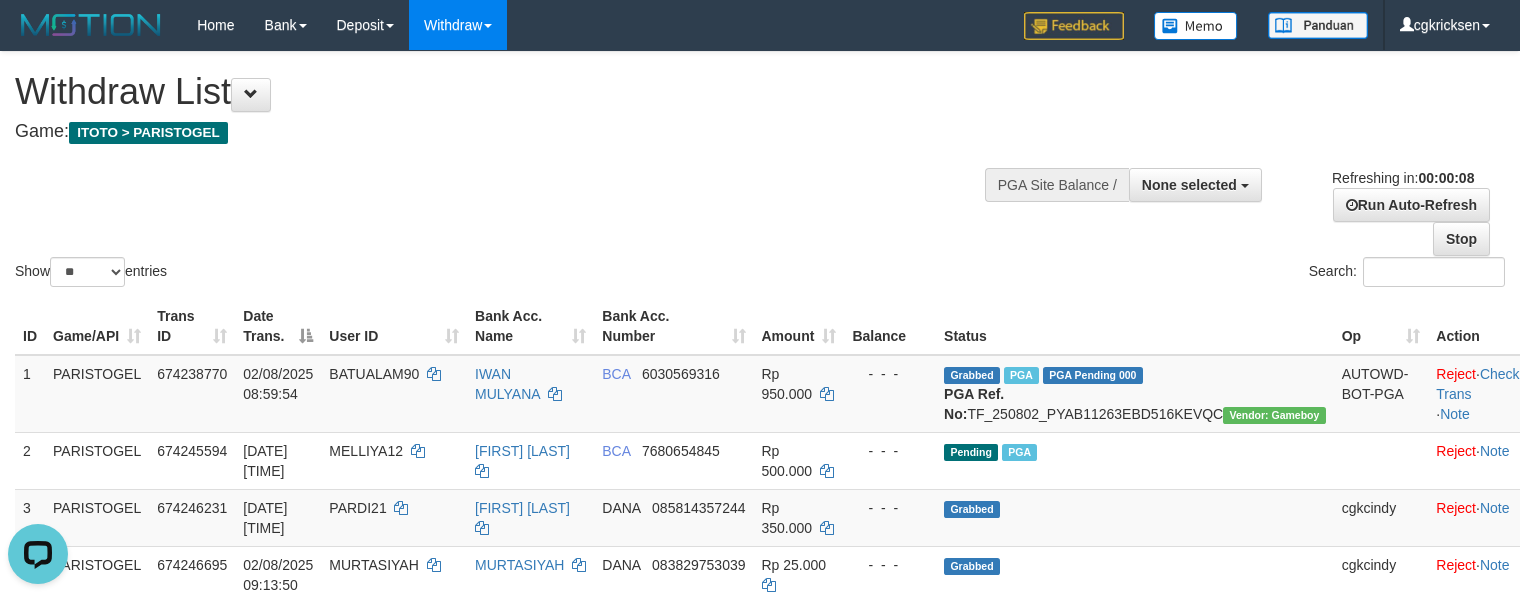 scroll, scrollTop: 0, scrollLeft: 0, axis: both 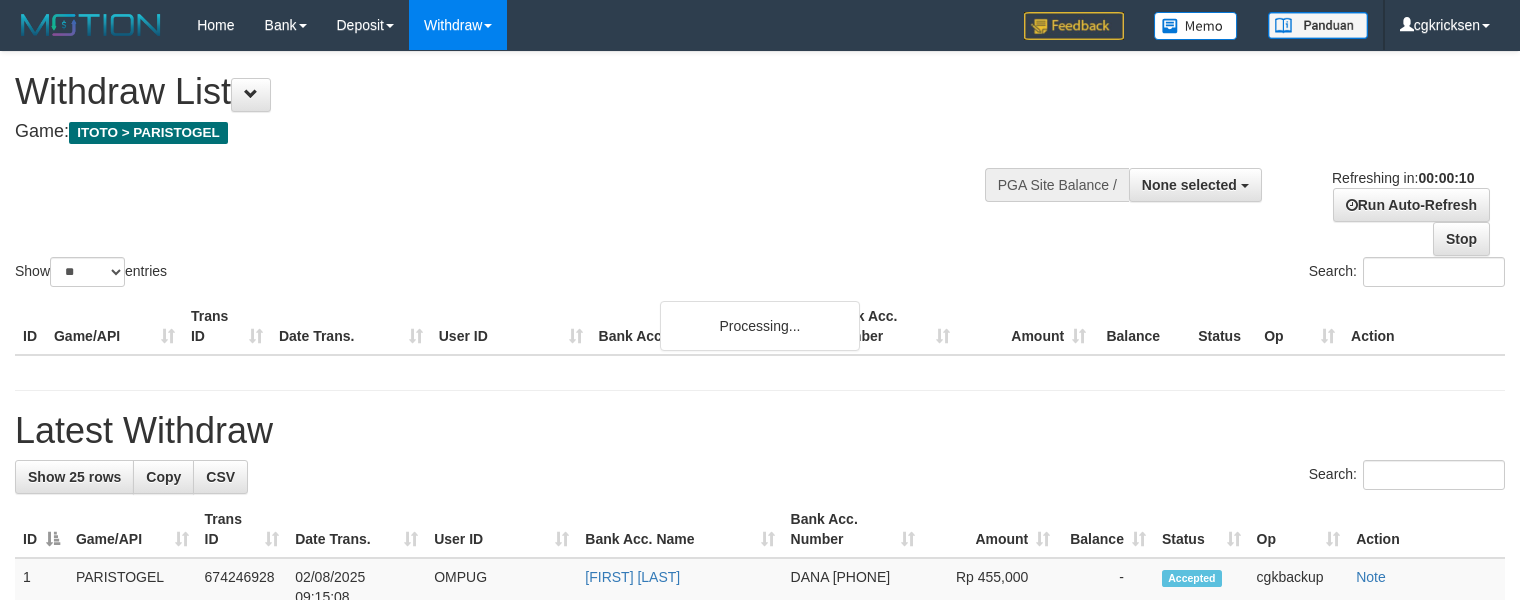 select 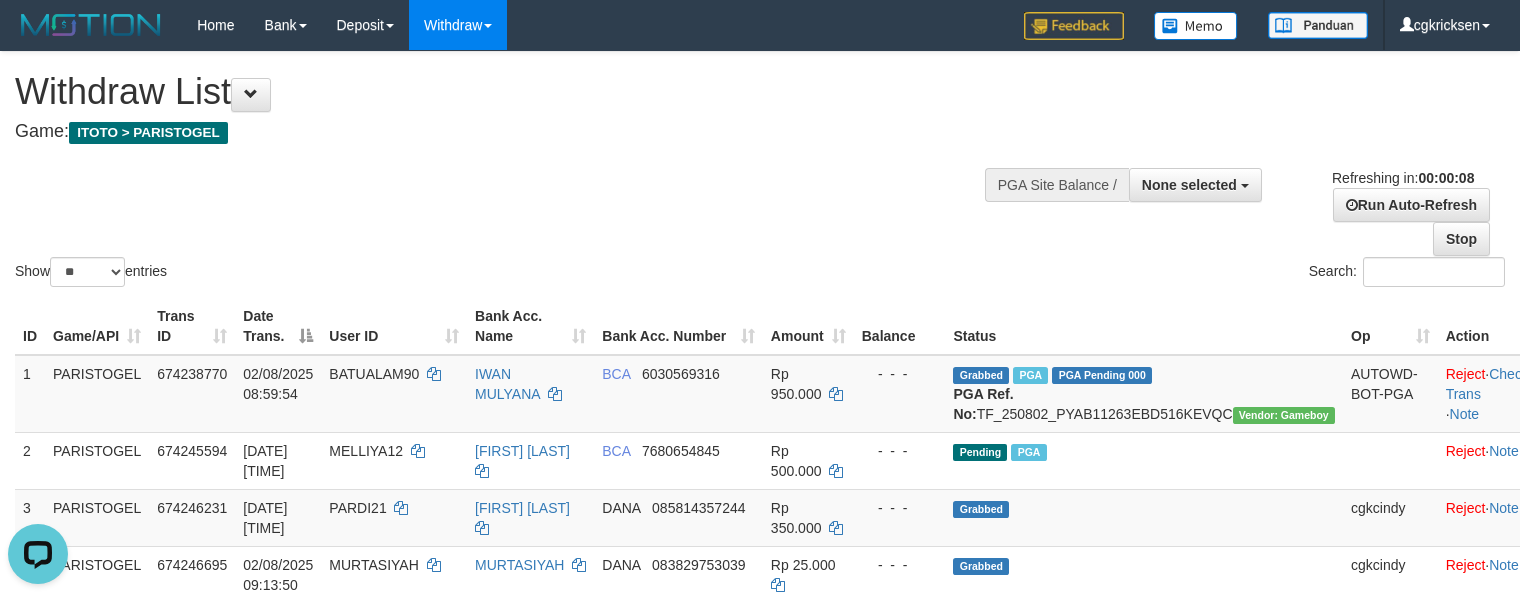 scroll, scrollTop: 0, scrollLeft: 0, axis: both 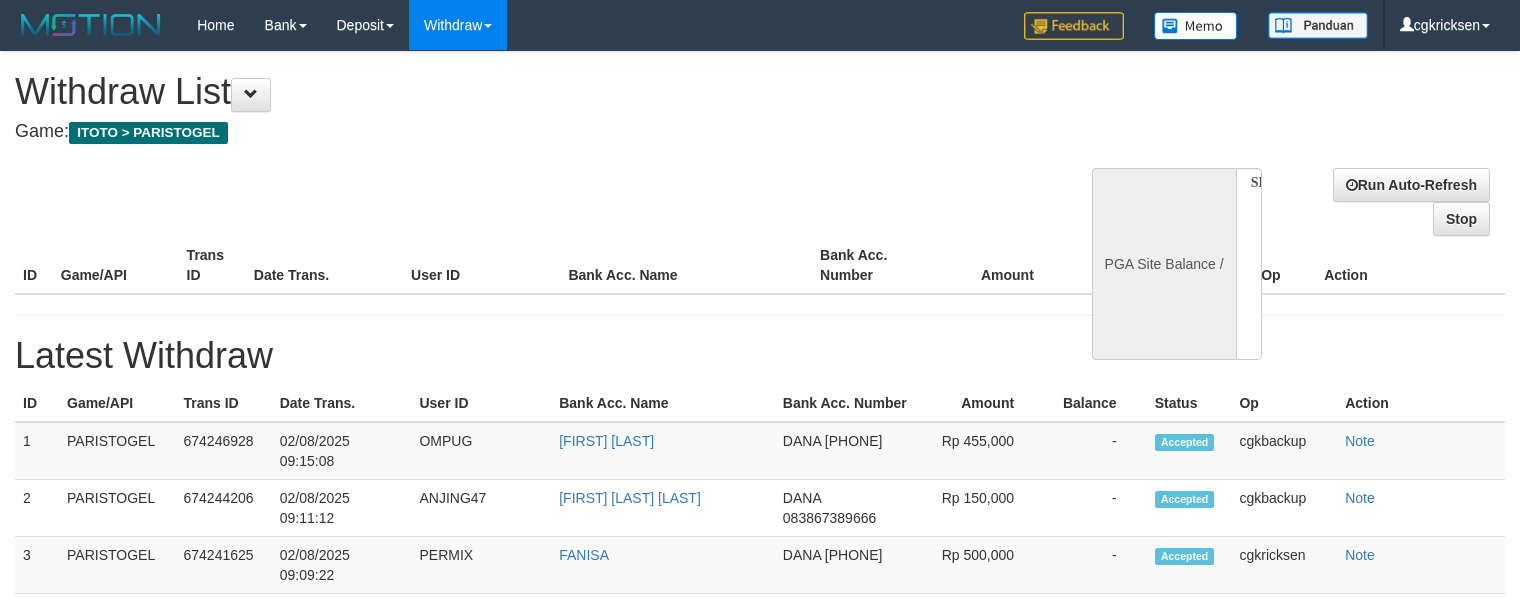 select 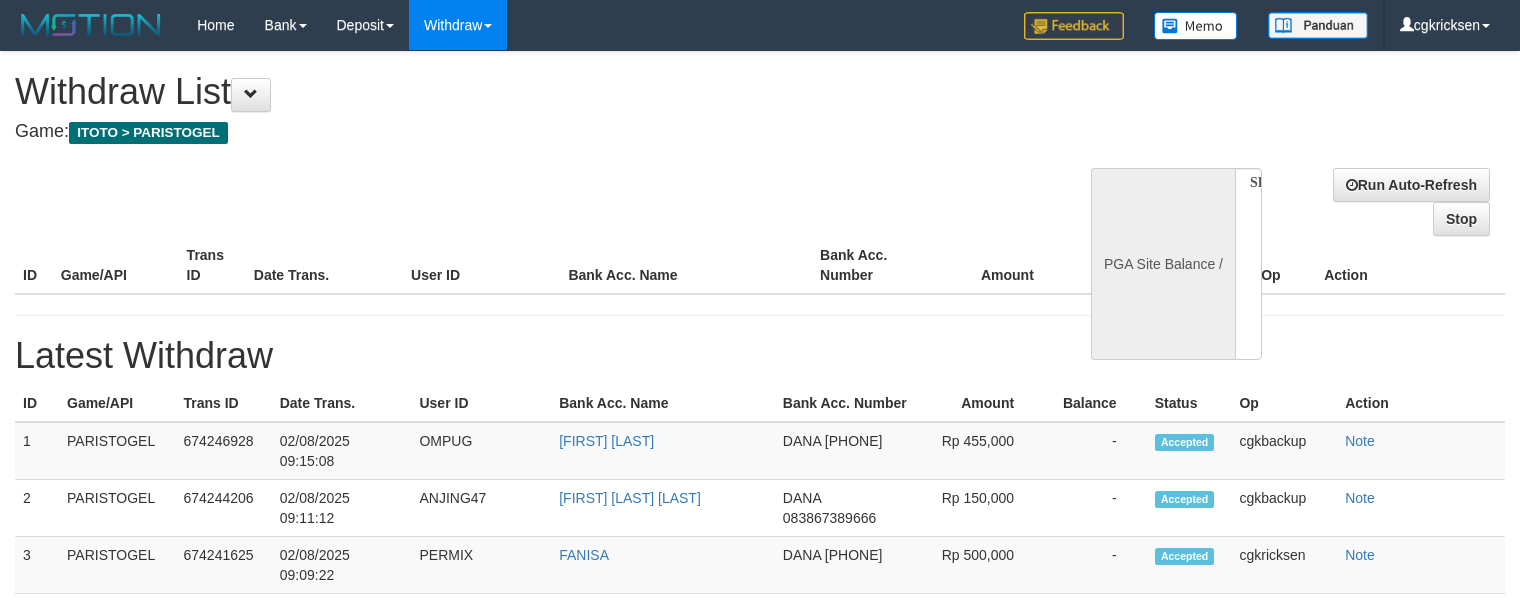 scroll, scrollTop: 0, scrollLeft: 0, axis: both 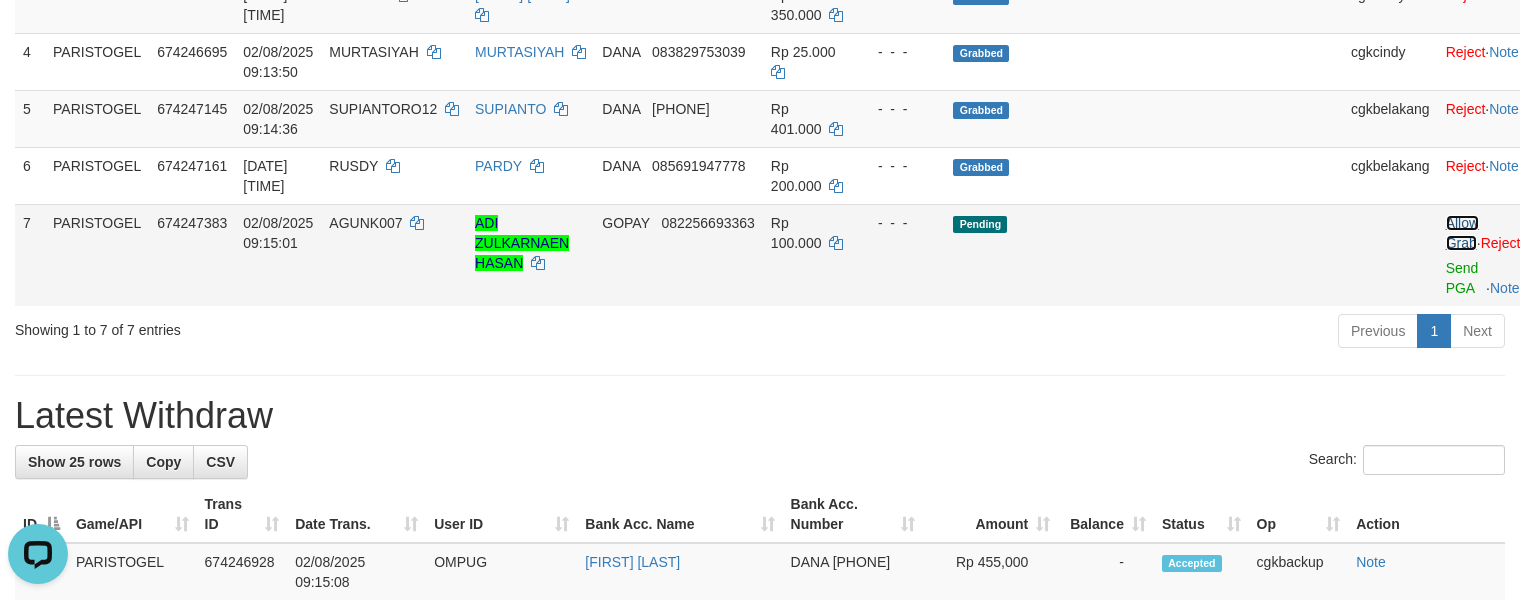 click on "Allow Grab" at bounding box center (1462, 233) 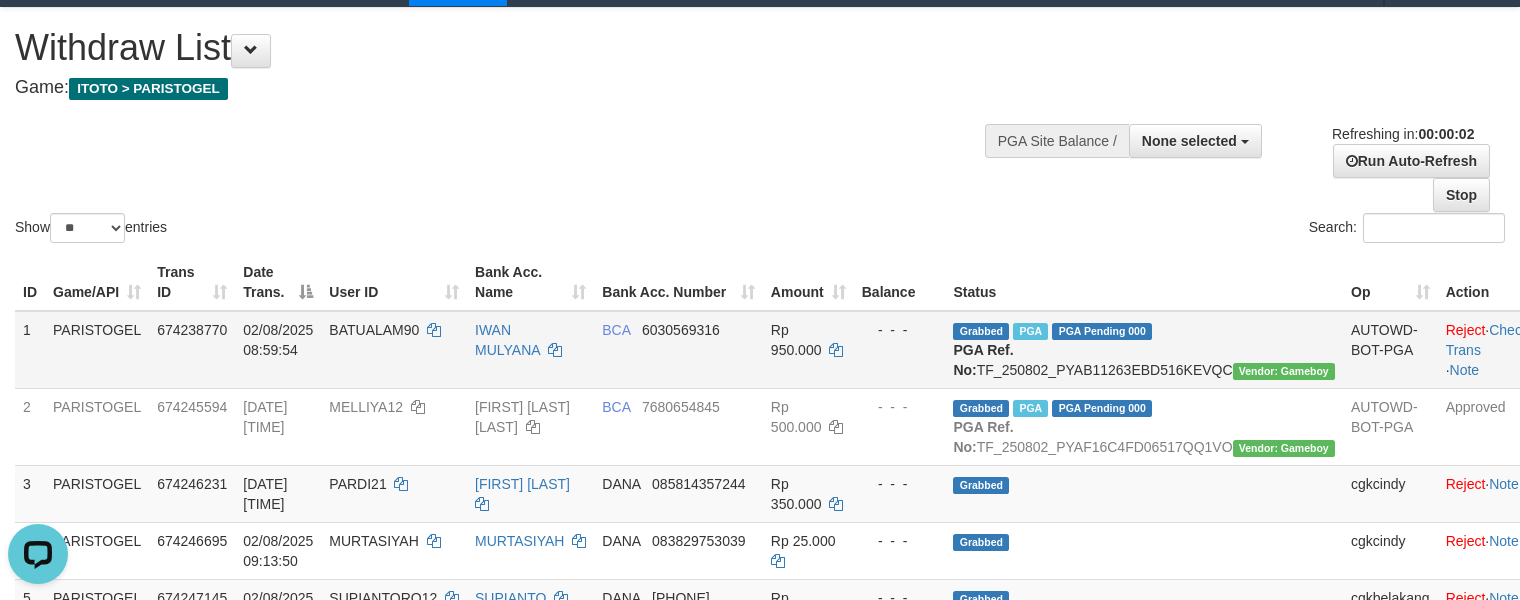 scroll, scrollTop: 0, scrollLeft: 0, axis: both 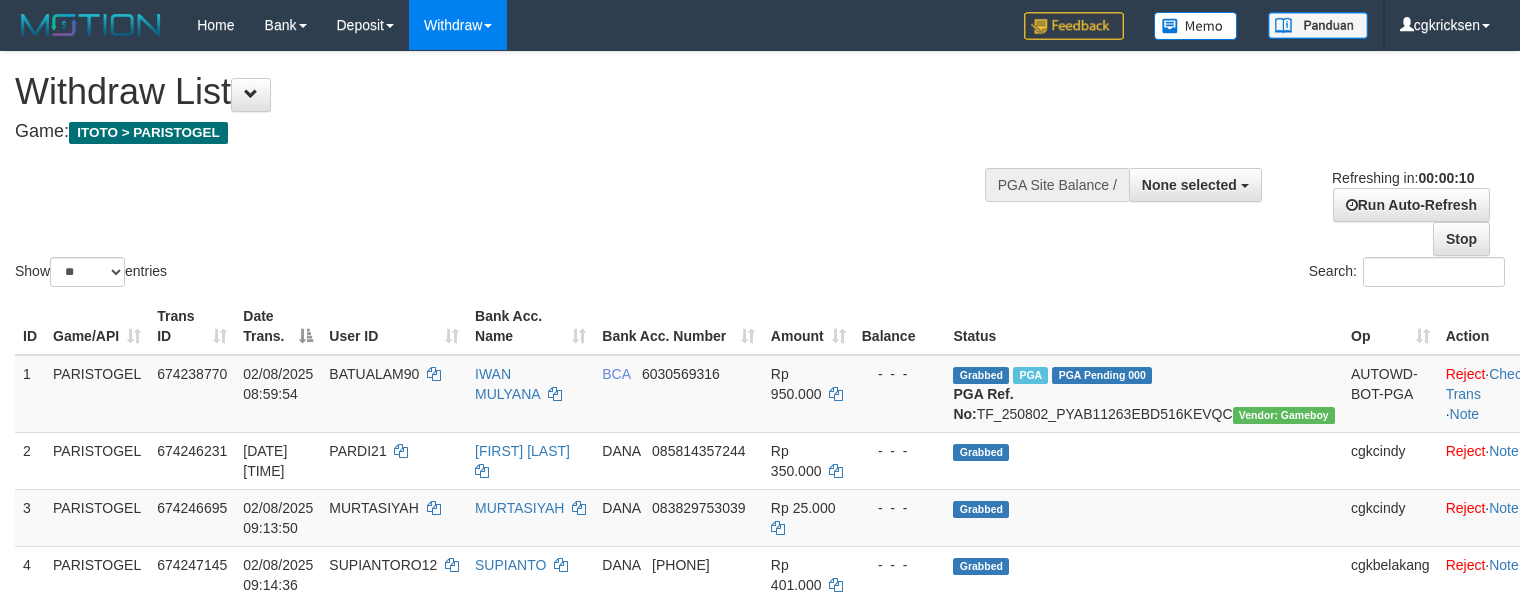 select 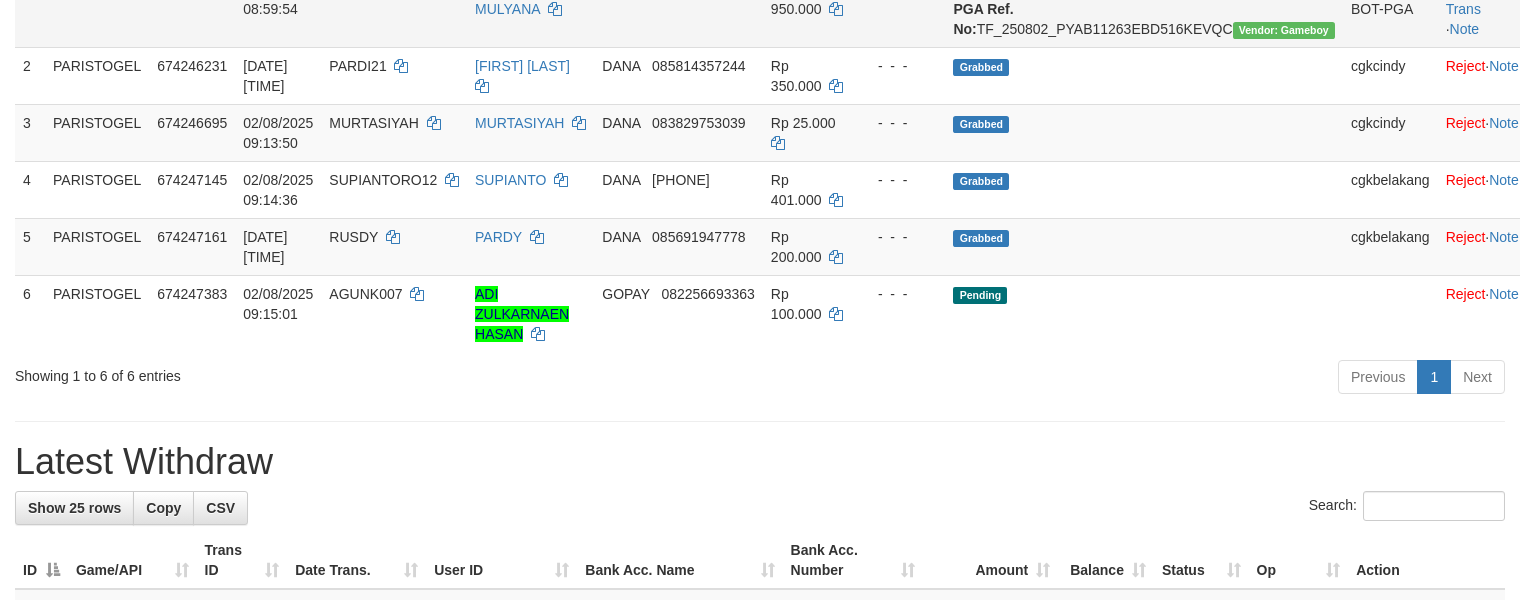 scroll, scrollTop: 400, scrollLeft: 0, axis: vertical 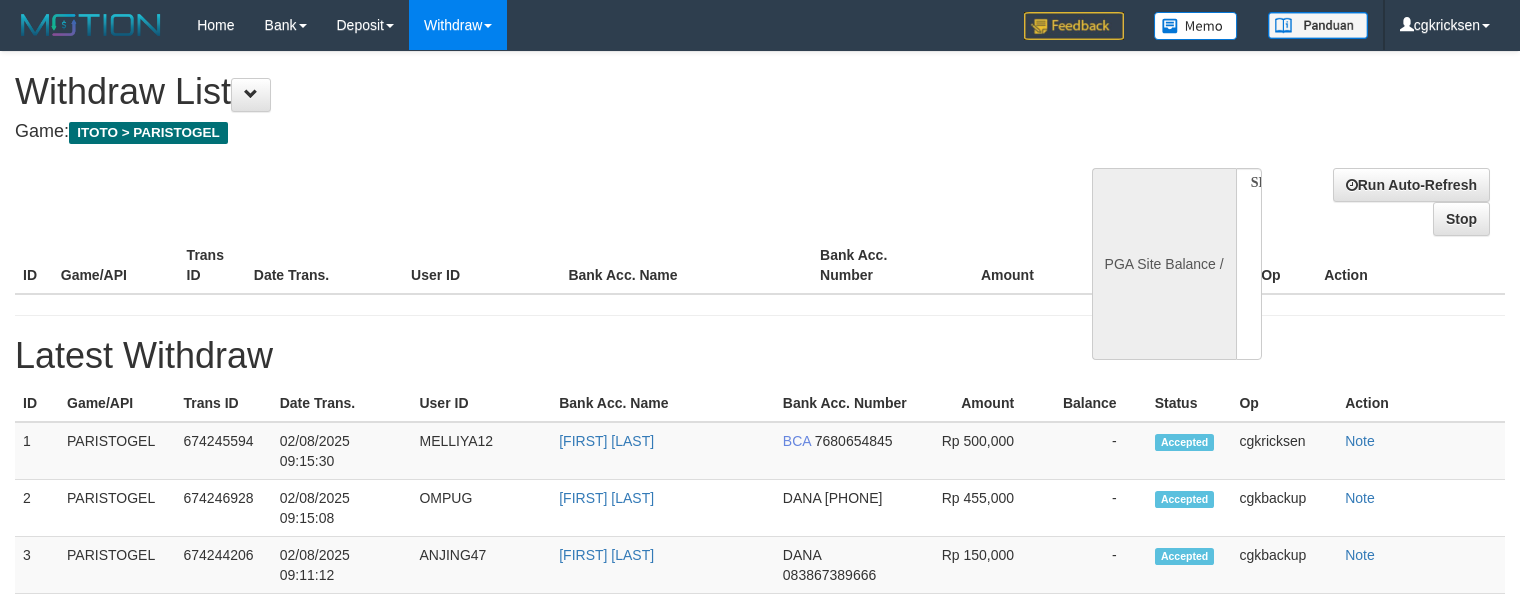select 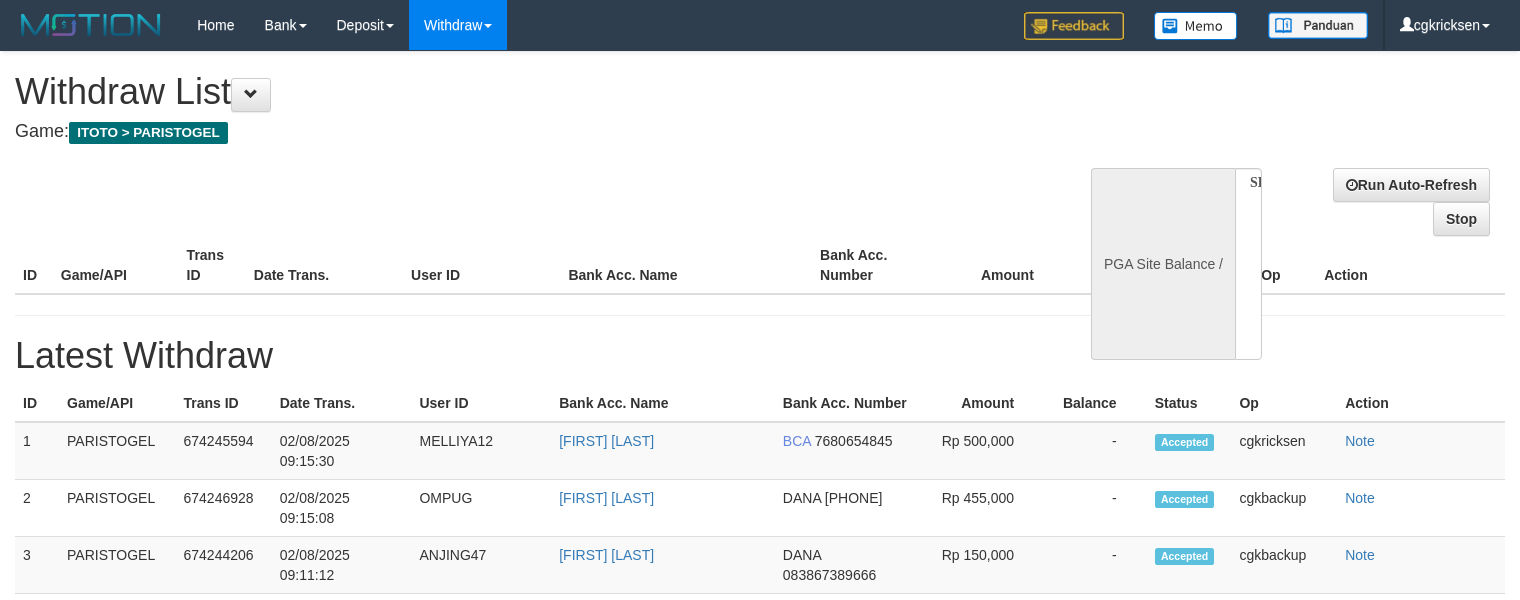 scroll, scrollTop: 0, scrollLeft: 0, axis: both 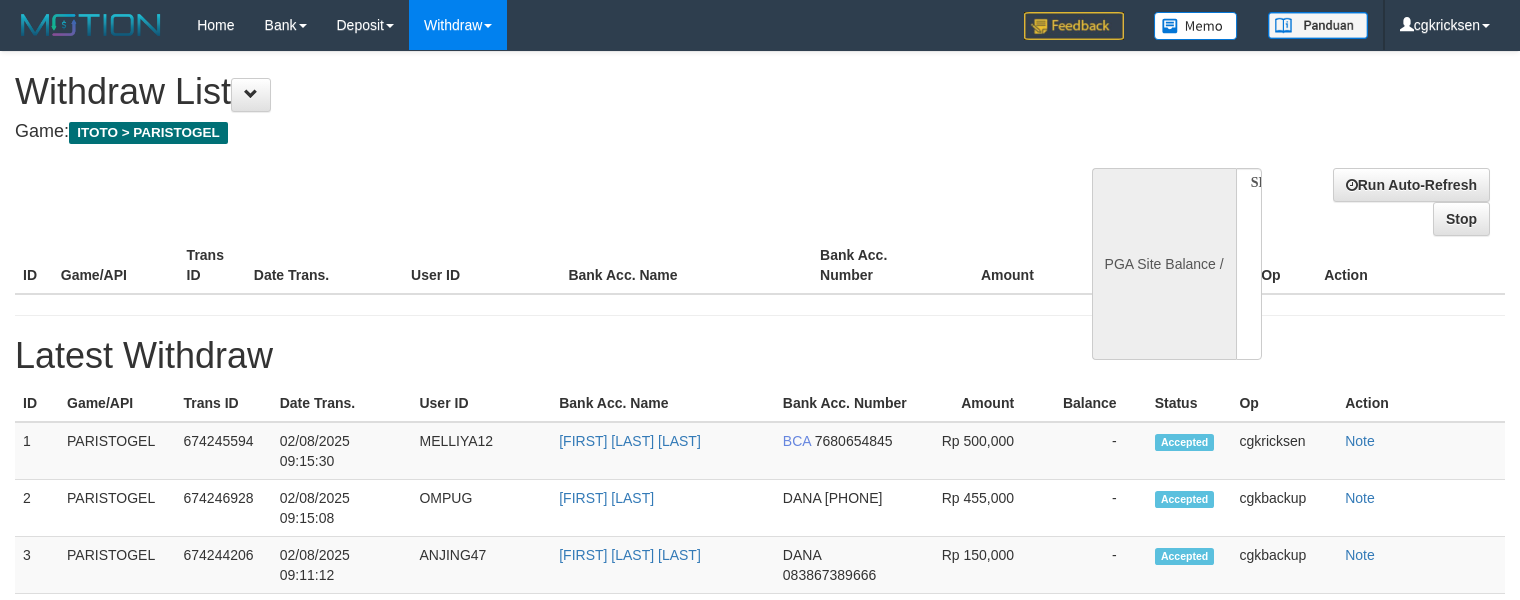 select 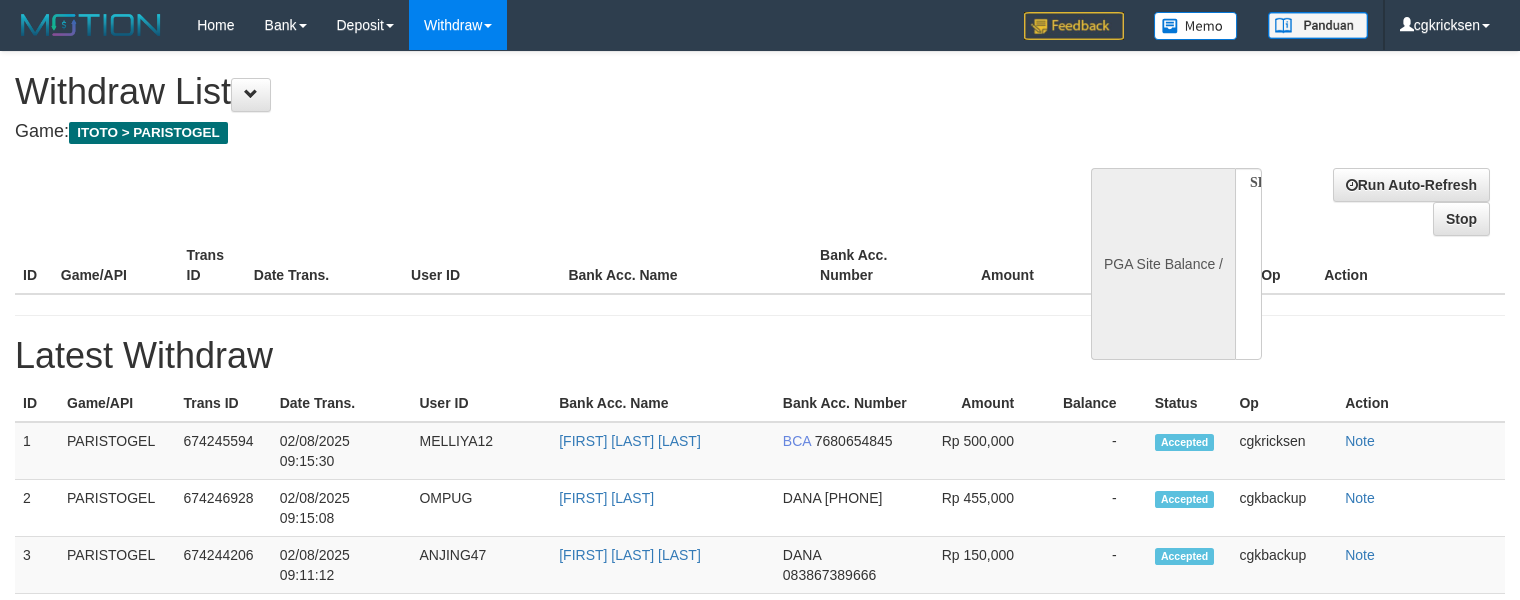 scroll, scrollTop: 0, scrollLeft: 0, axis: both 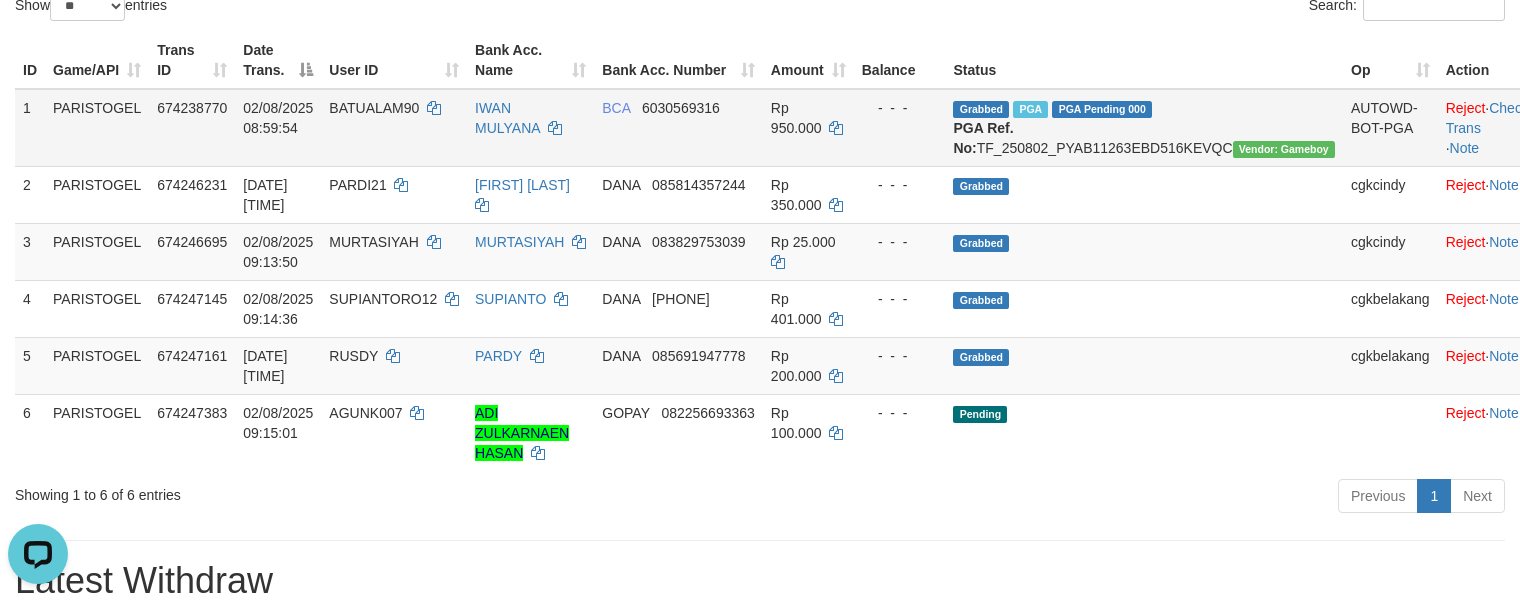 click on "BATUALAM90" at bounding box center [394, 128] 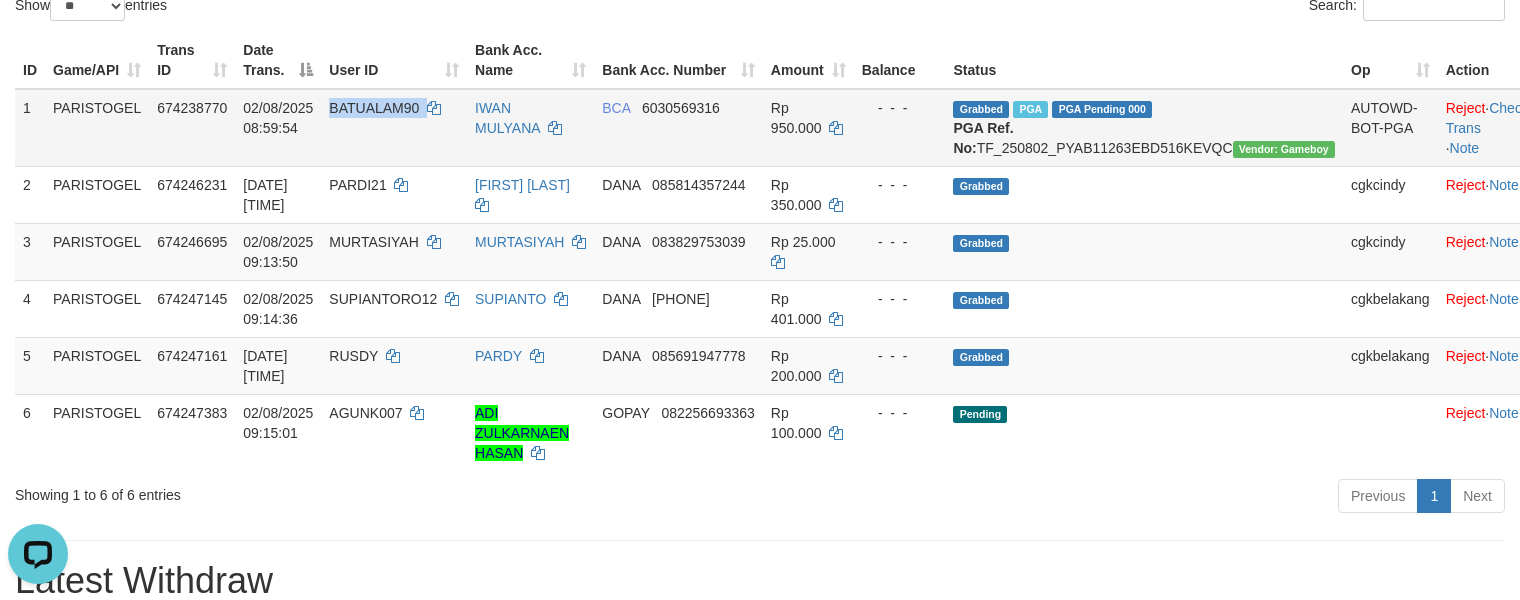 click on "BATUALAM90" at bounding box center [394, 128] 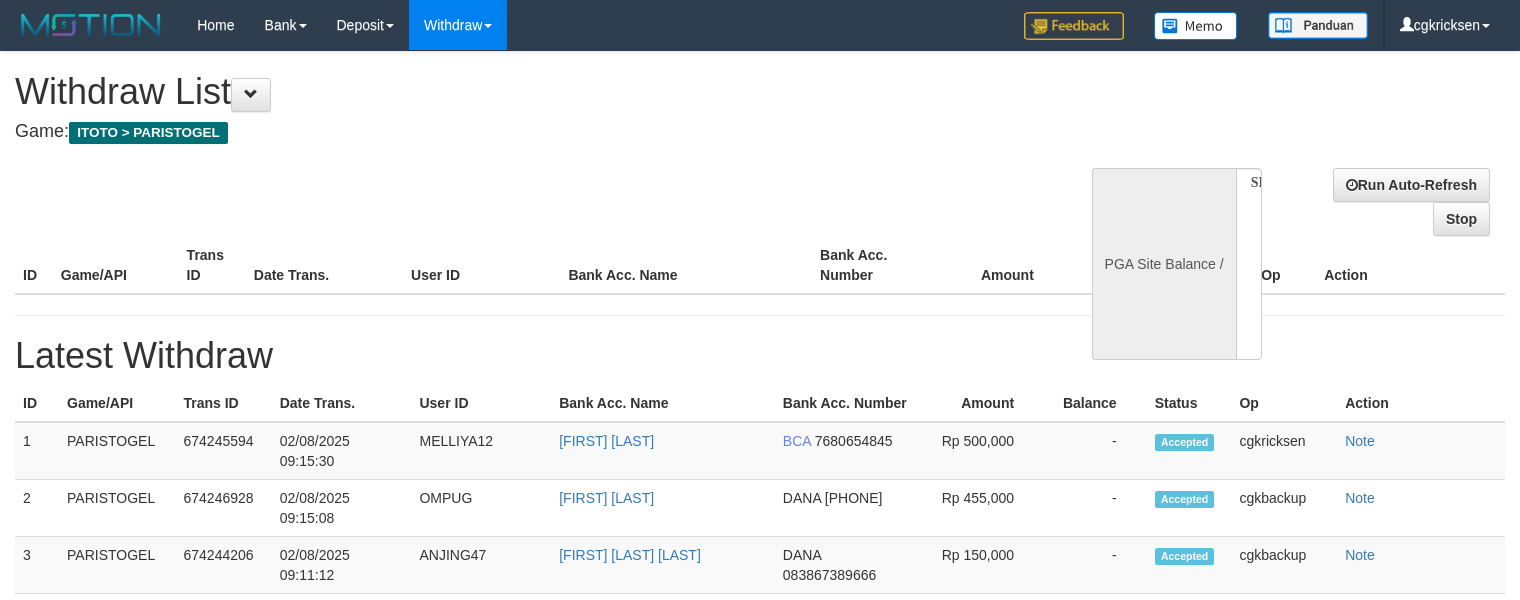 select 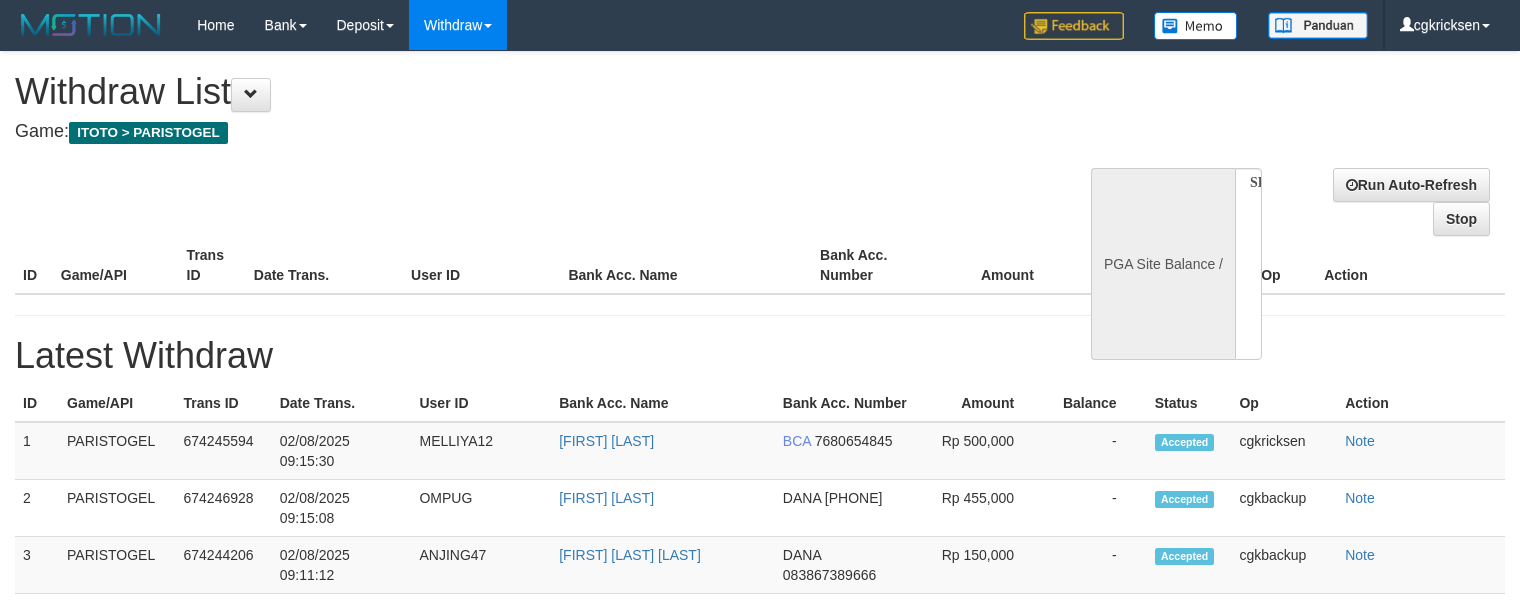 scroll, scrollTop: 0, scrollLeft: 0, axis: both 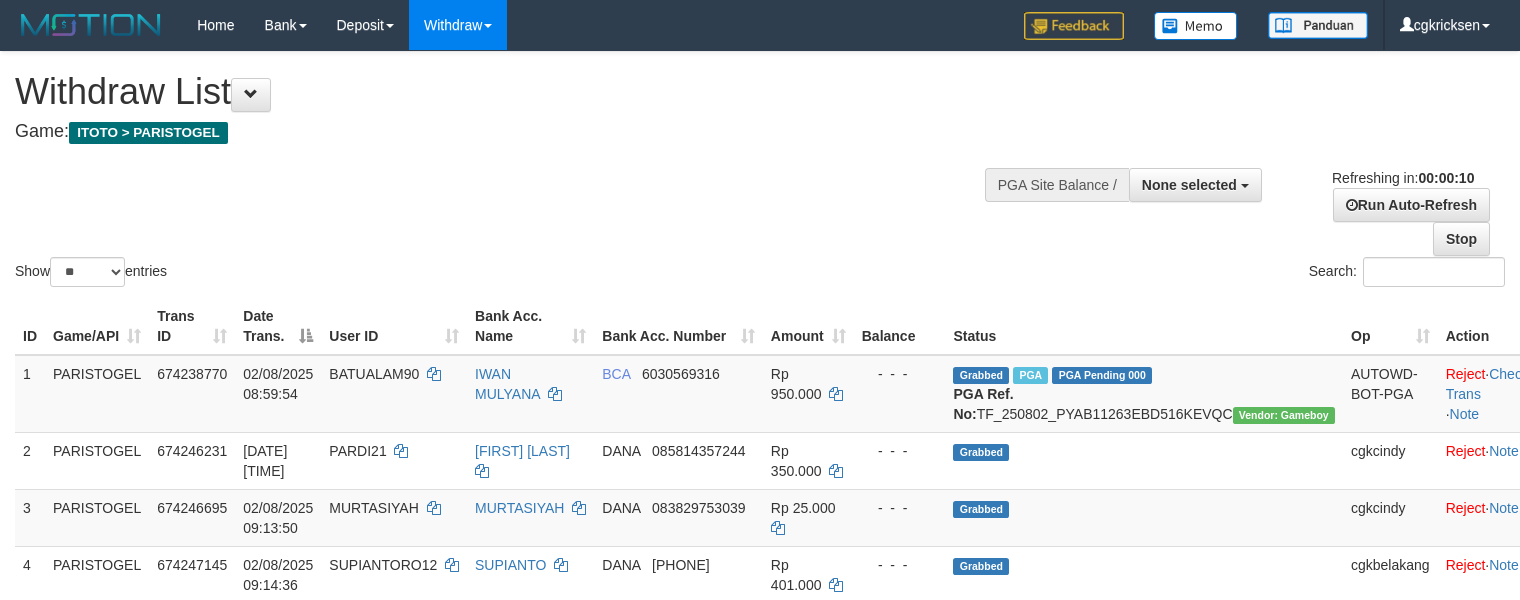 select 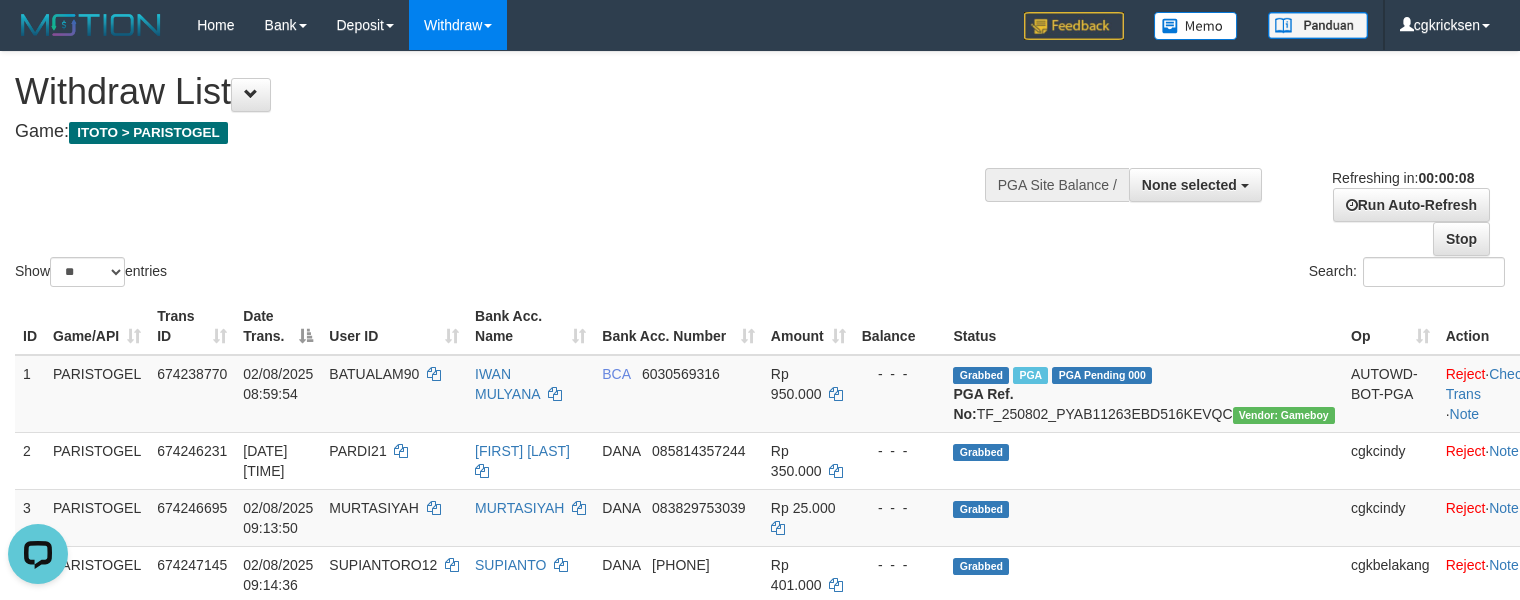 scroll, scrollTop: 0, scrollLeft: 0, axis: both 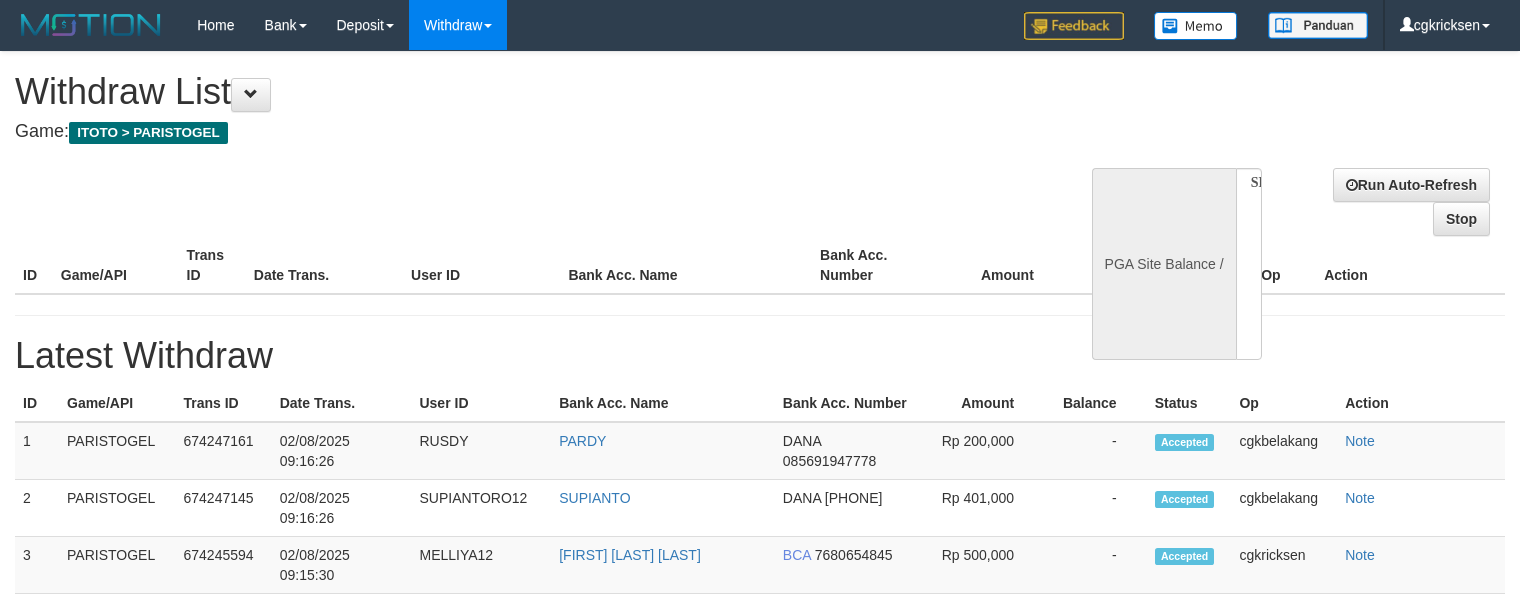 select 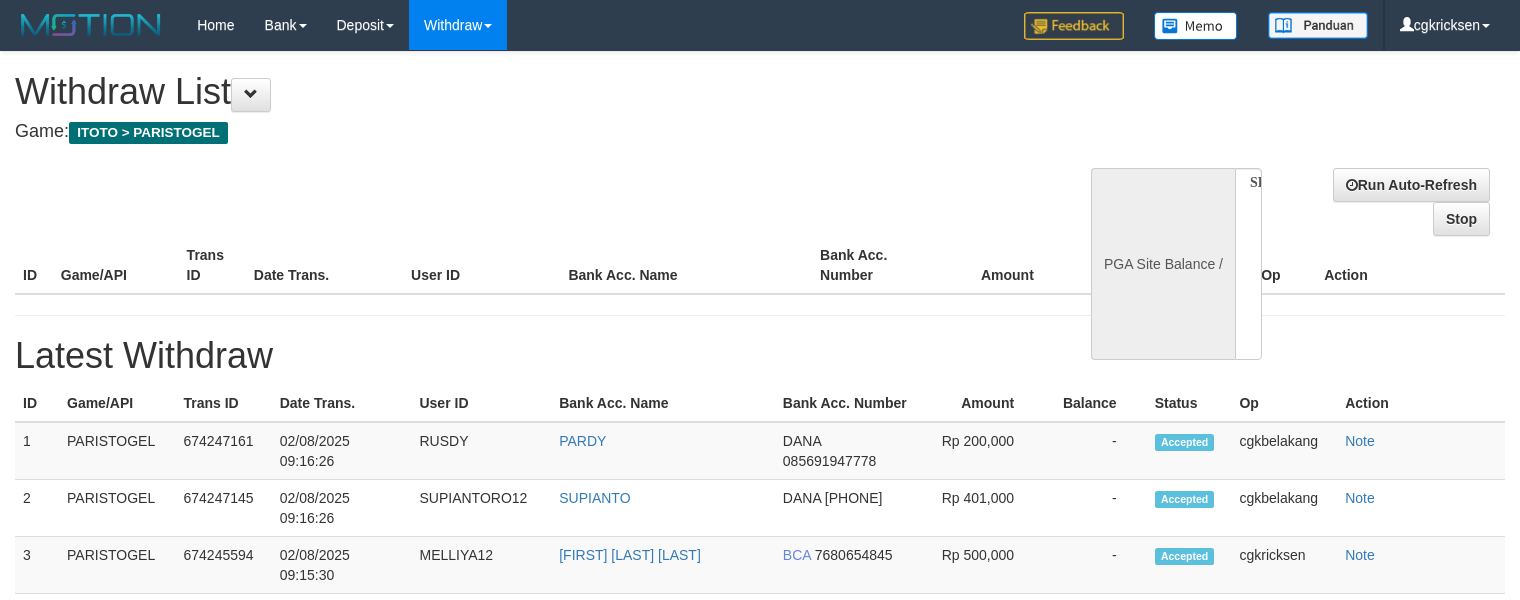scroll, scrollTop: 0, scrollLeft: 0, axis: both 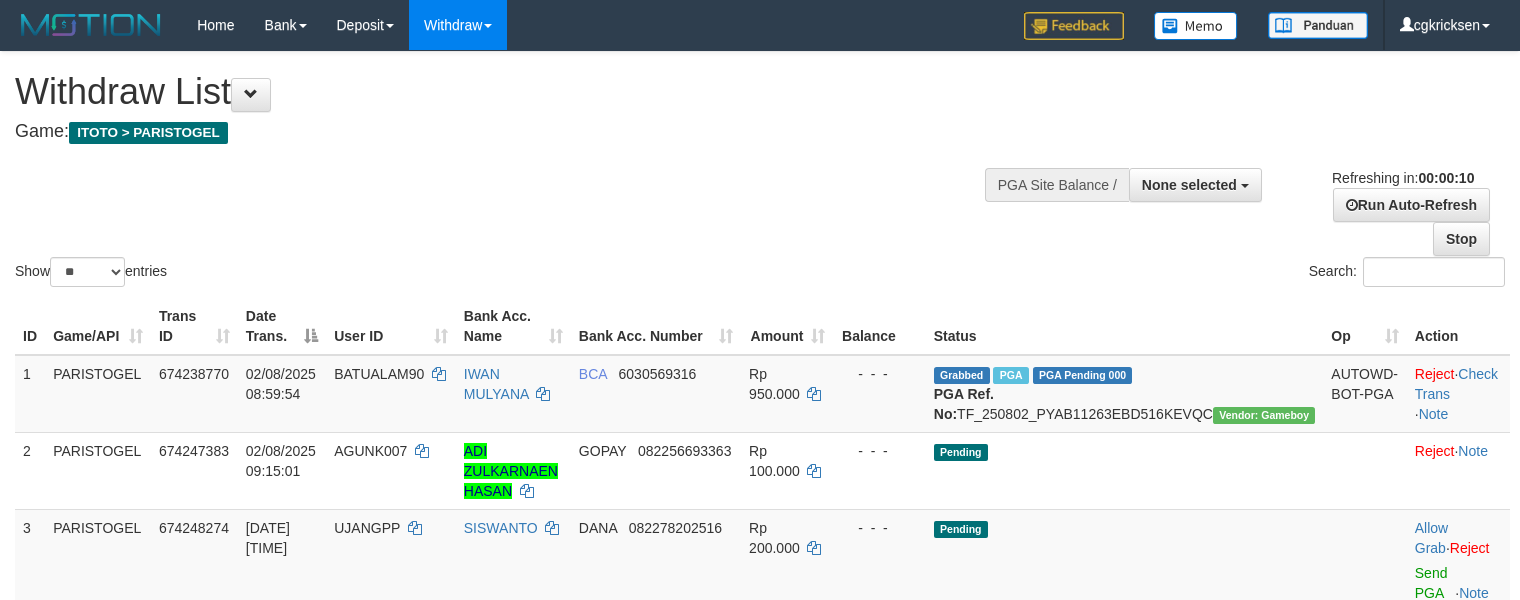 select 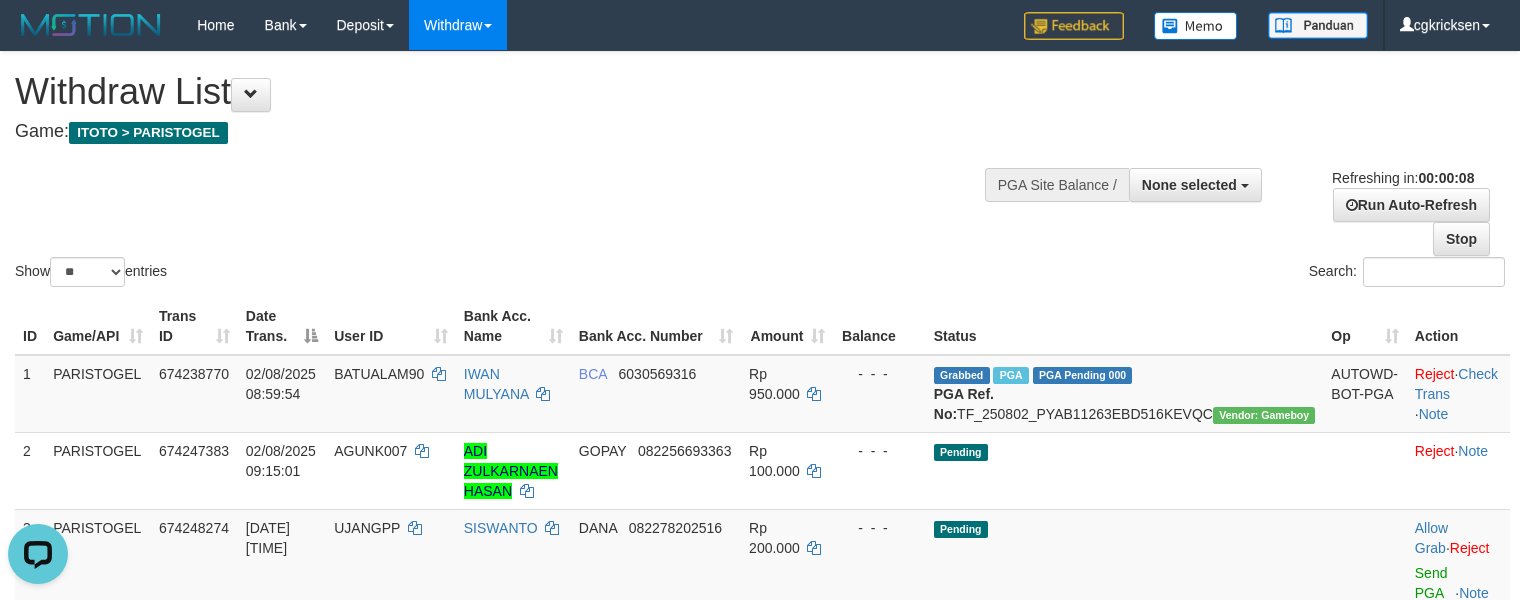 scroll, scrollTop: 0, scrollLeft: 0, axis: both 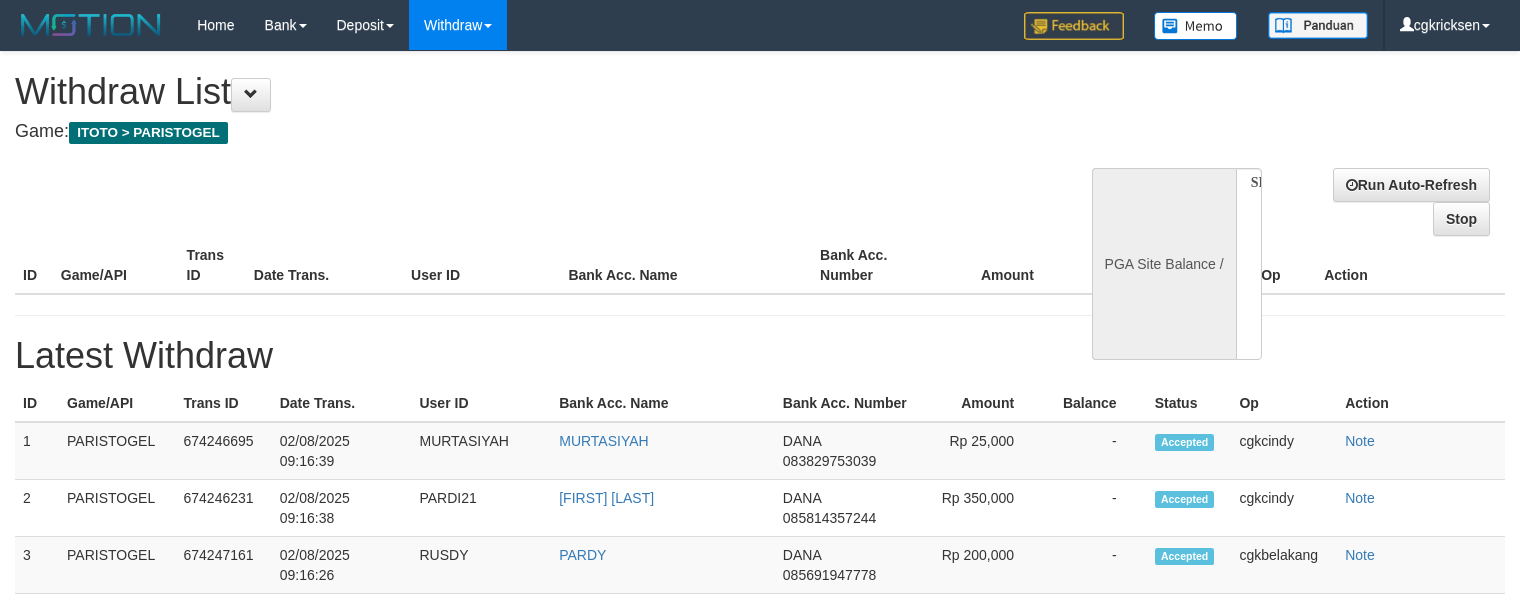 select 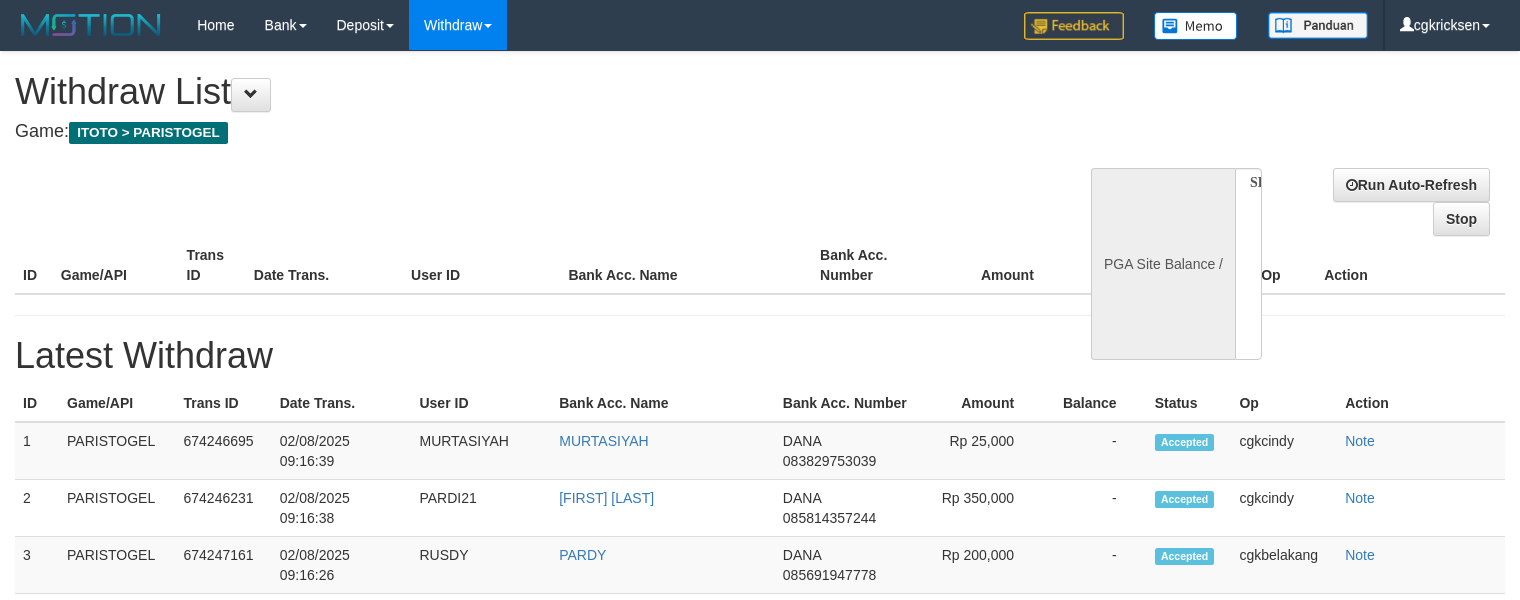 scroll, scrollTop: 0, scrollLeft: 0, axis: both 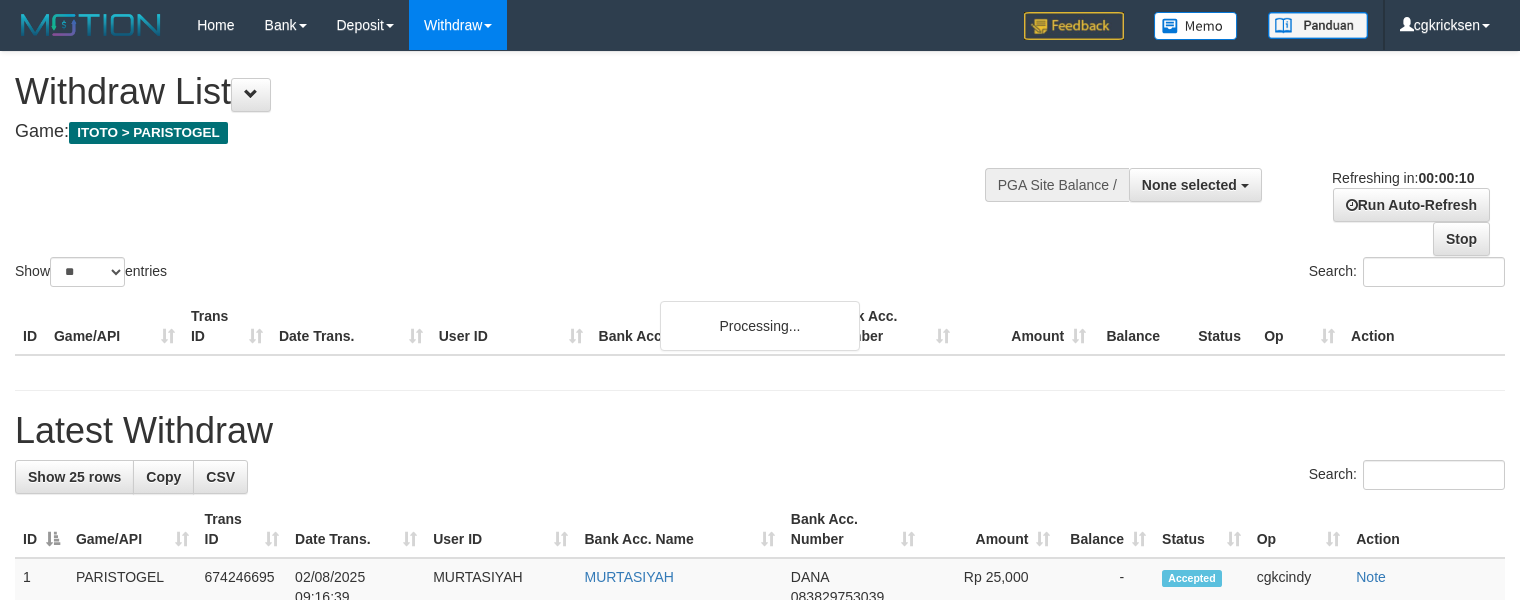select 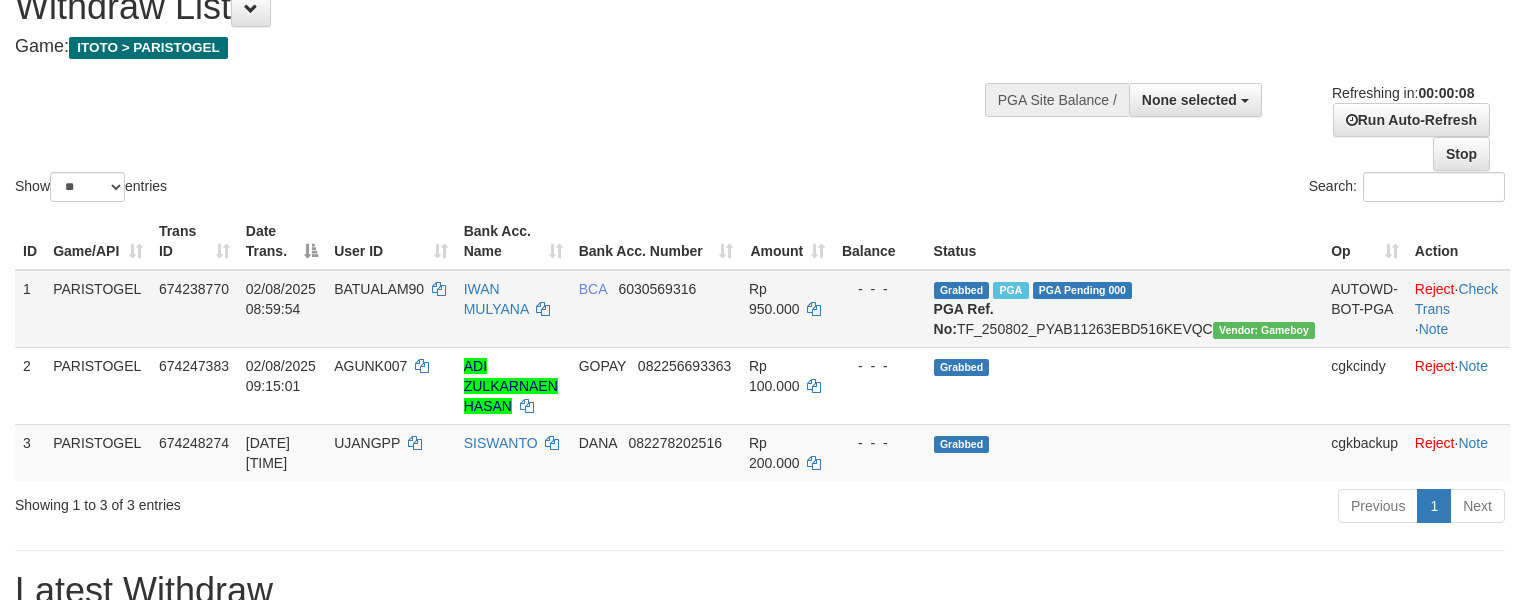 scroll, scrollTop: 133, scrollLeft: 0, axis: vertical 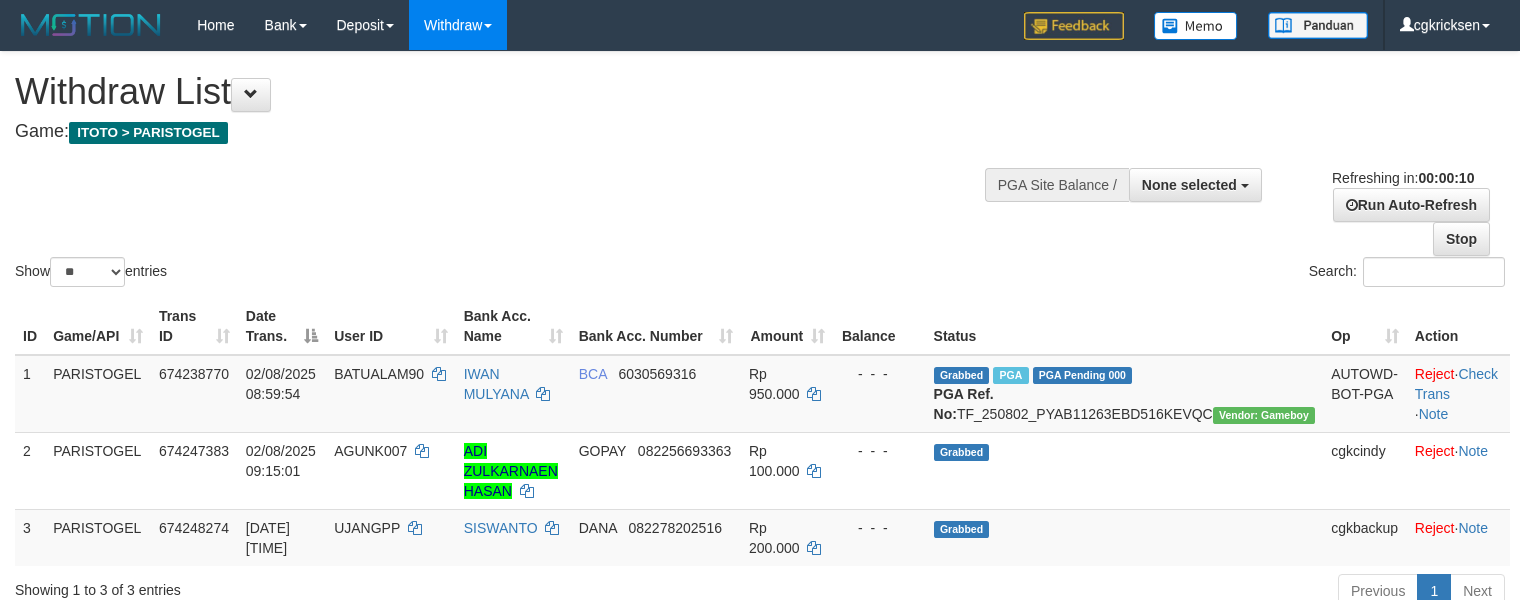 select 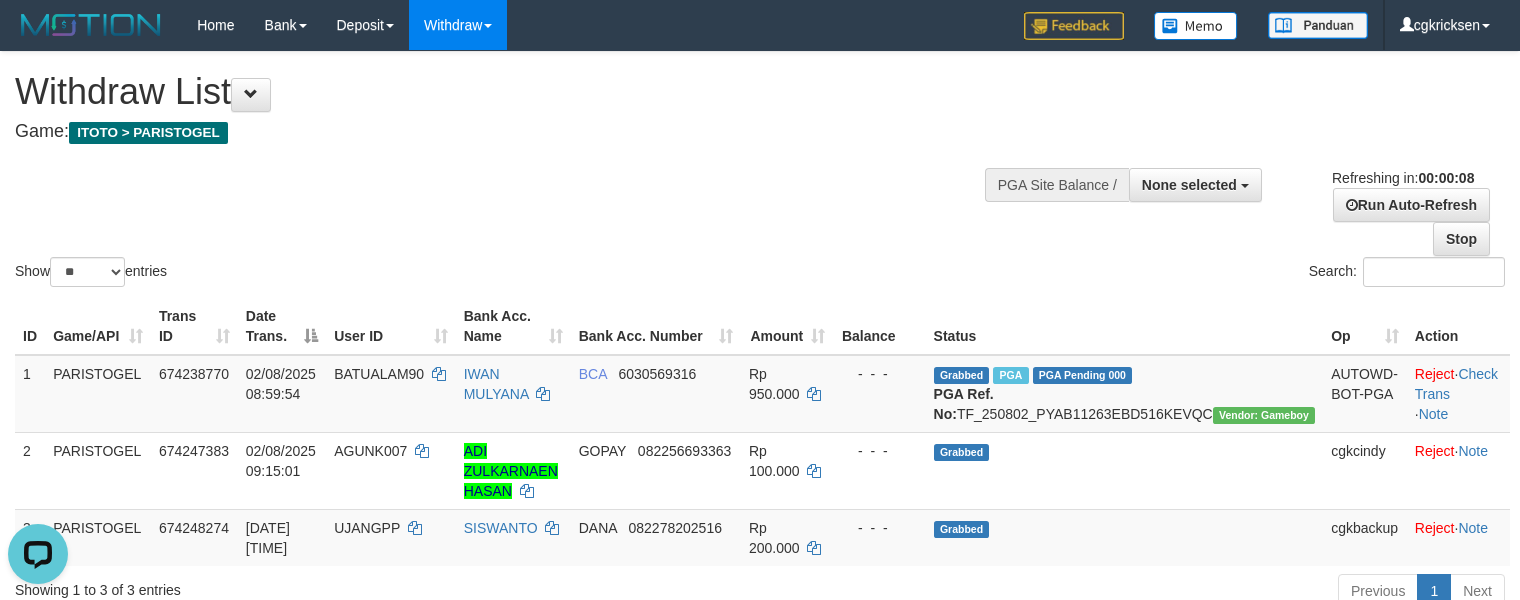 scroll, scrollTop: 0, scrollLeft: 0, axis: both 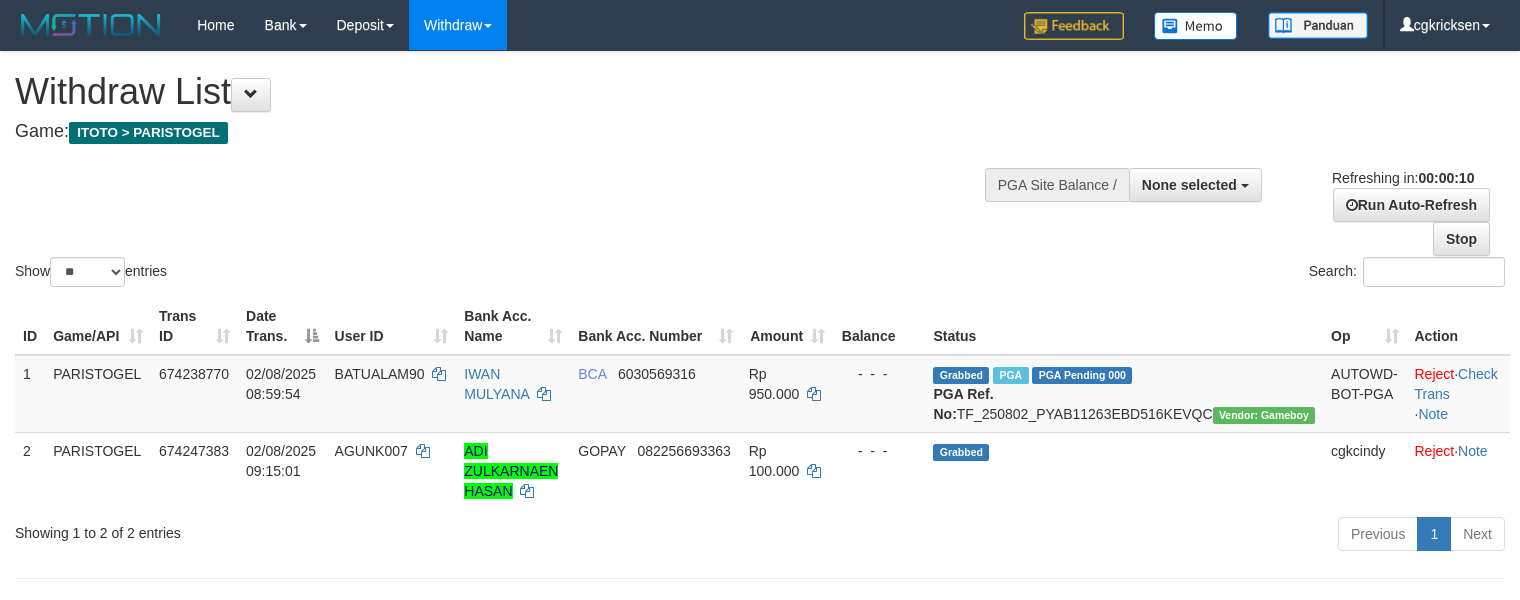 select 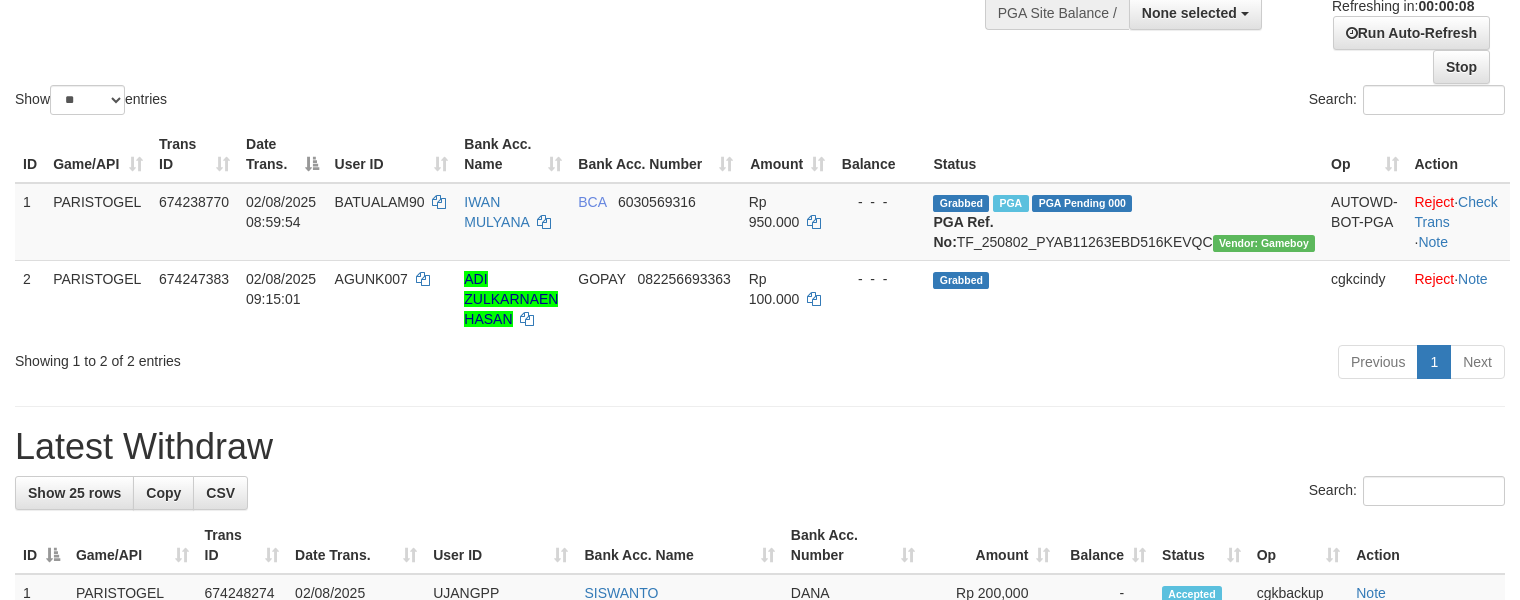 scroll, scrollTop: 266, scrollLeft: 0, axis: vertical 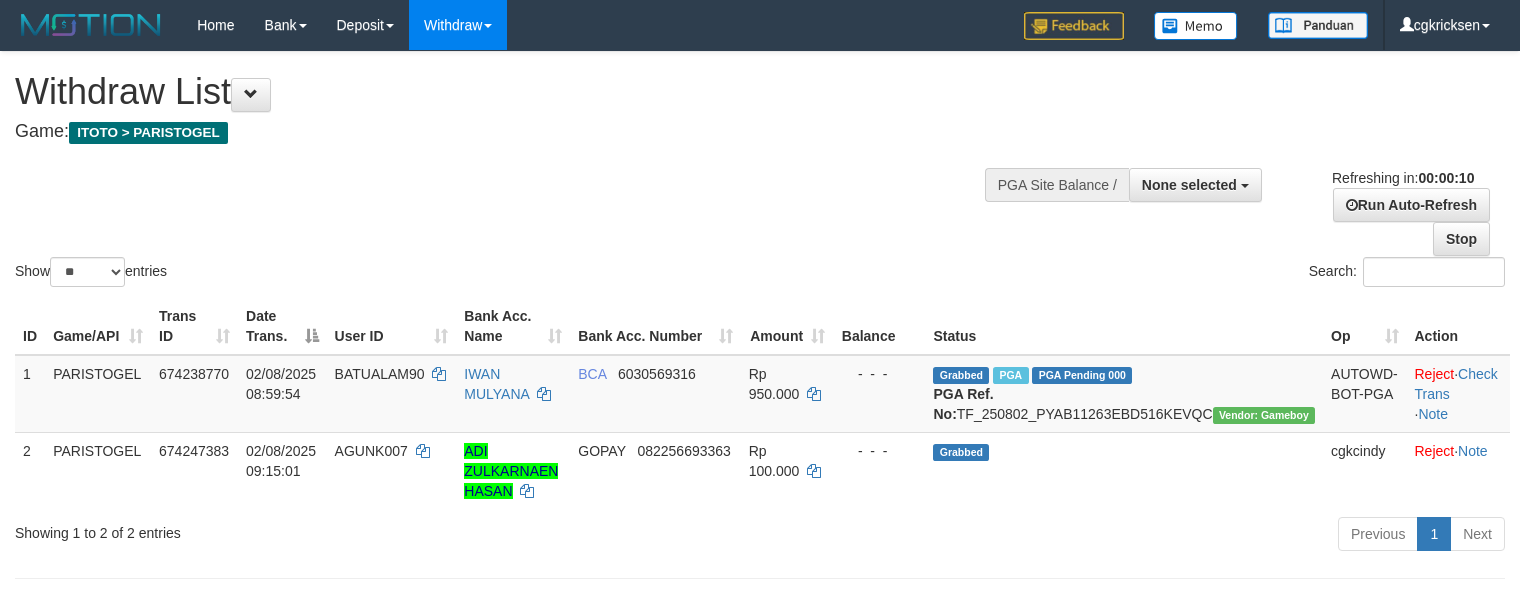 select 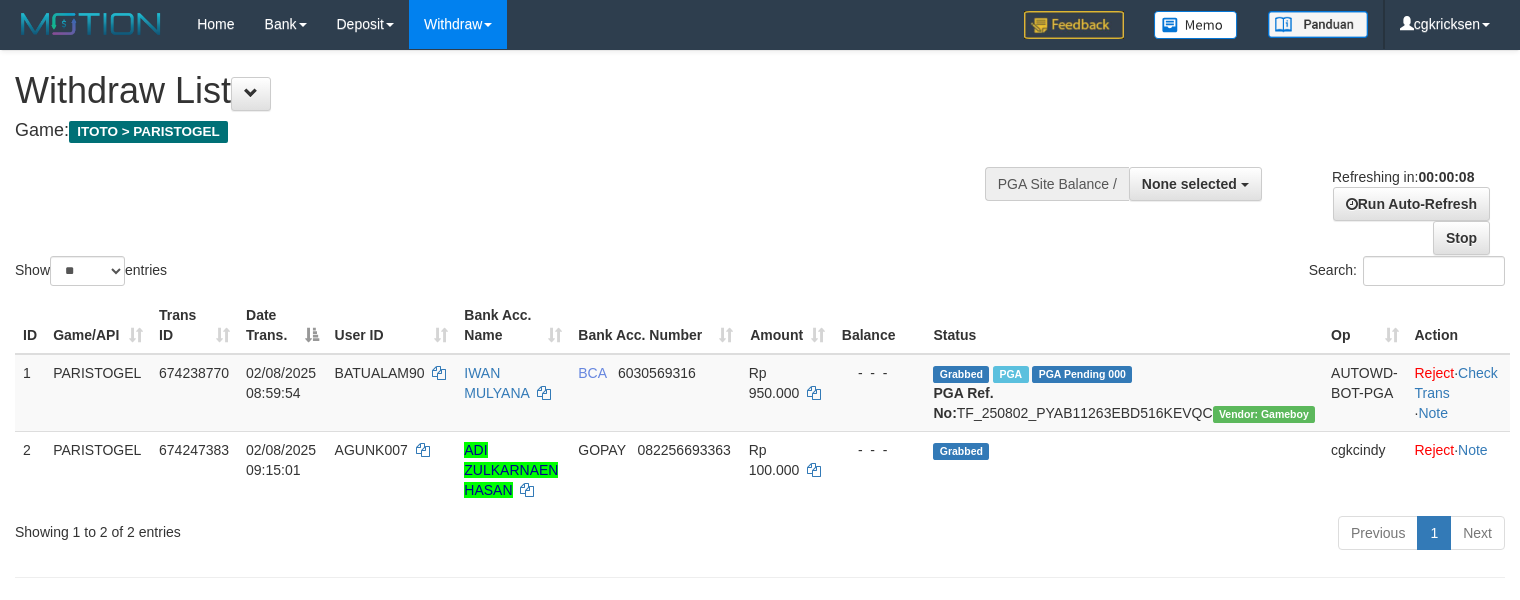 scroll, scrollTop: 0, scrollLeft: 0, axis: both 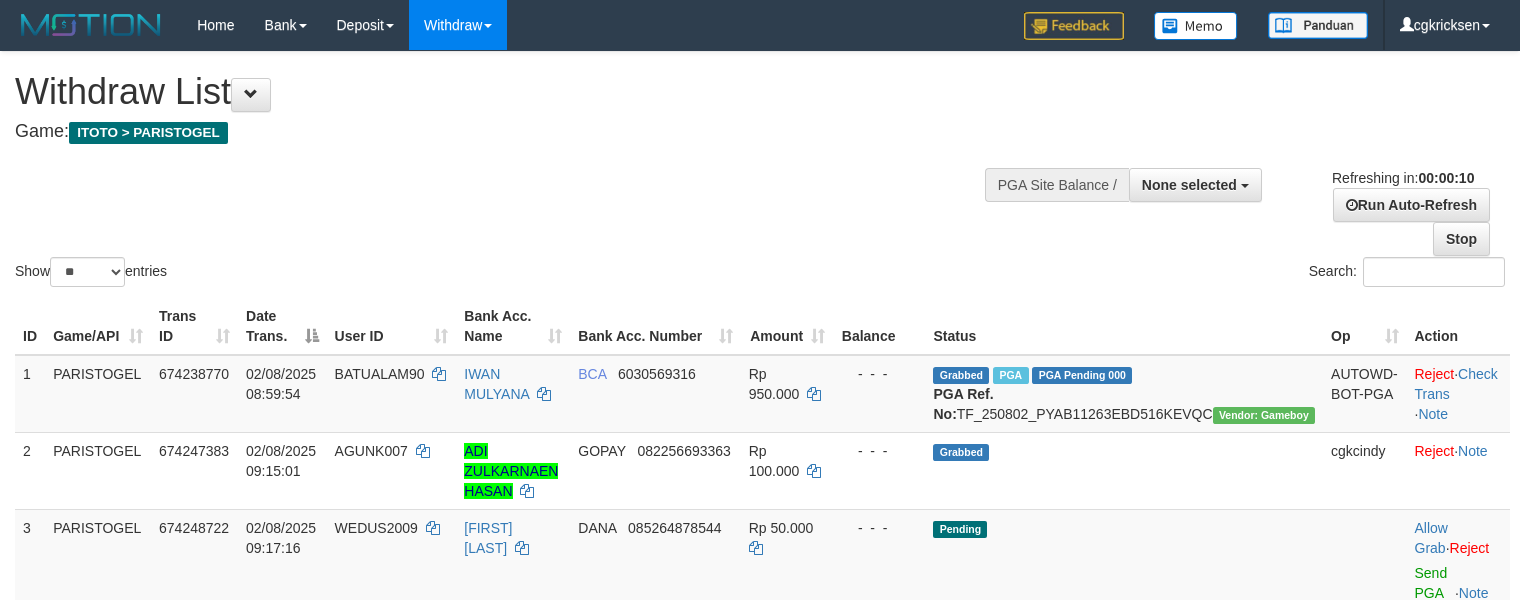 select 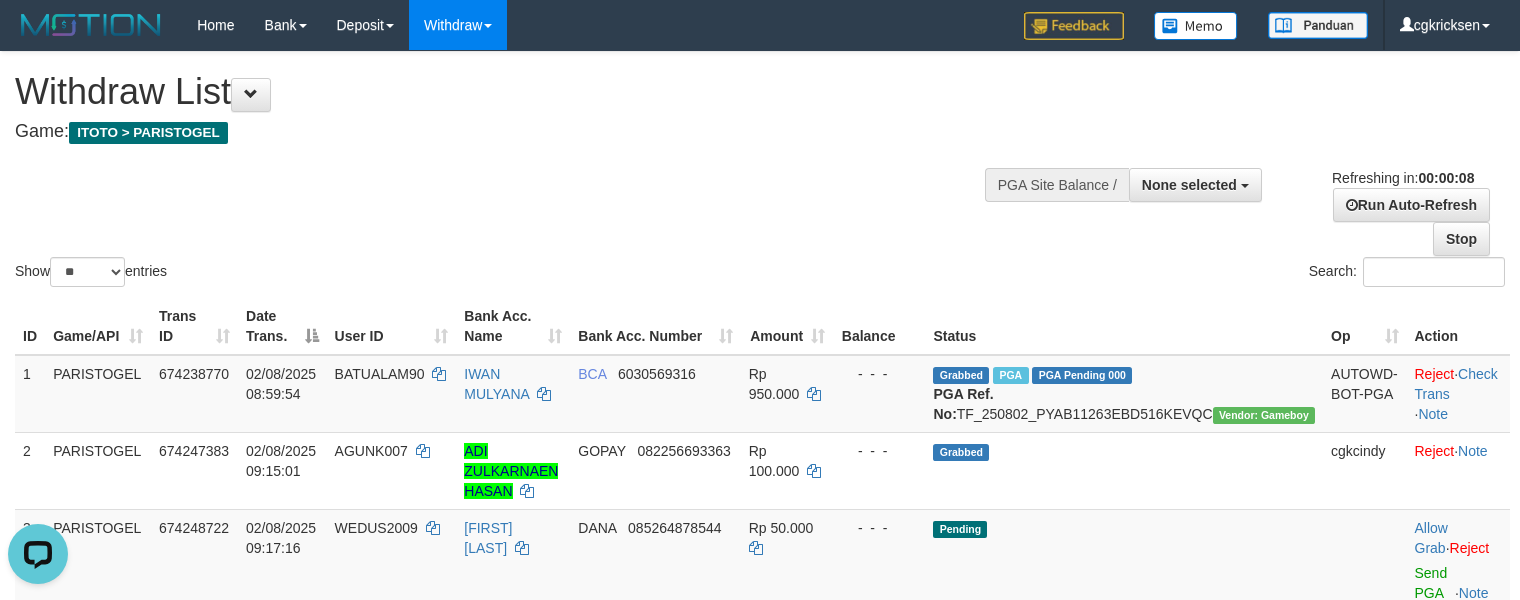 scroll, scrollTop: 0, scrollLeft: 0, axis: both 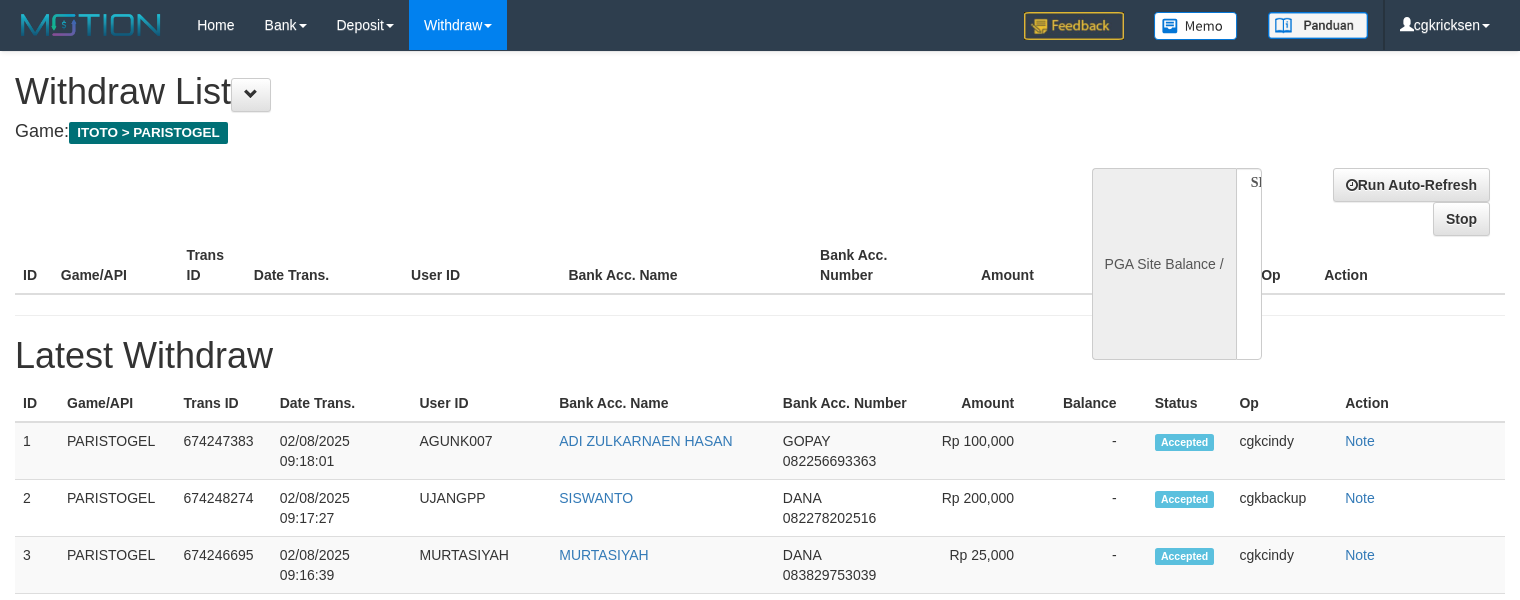 select 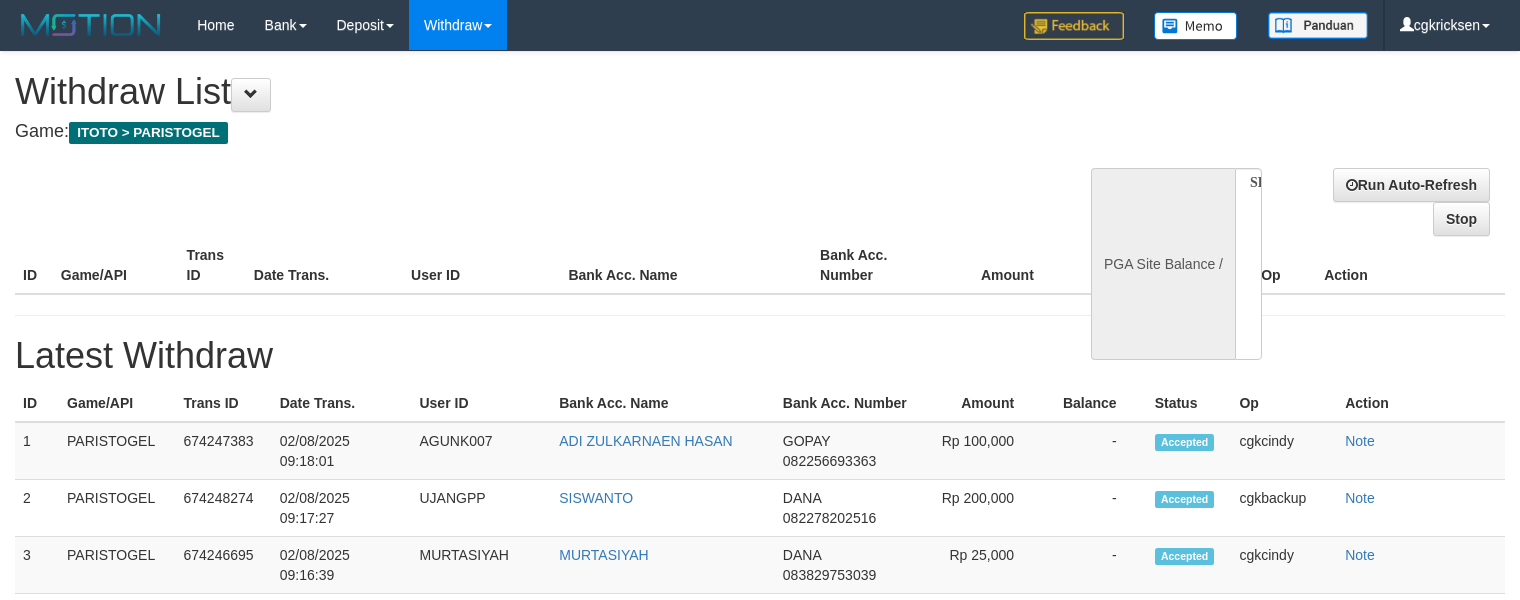 scroll, scrollTop: 0, scrollLeft: 0, axis: both 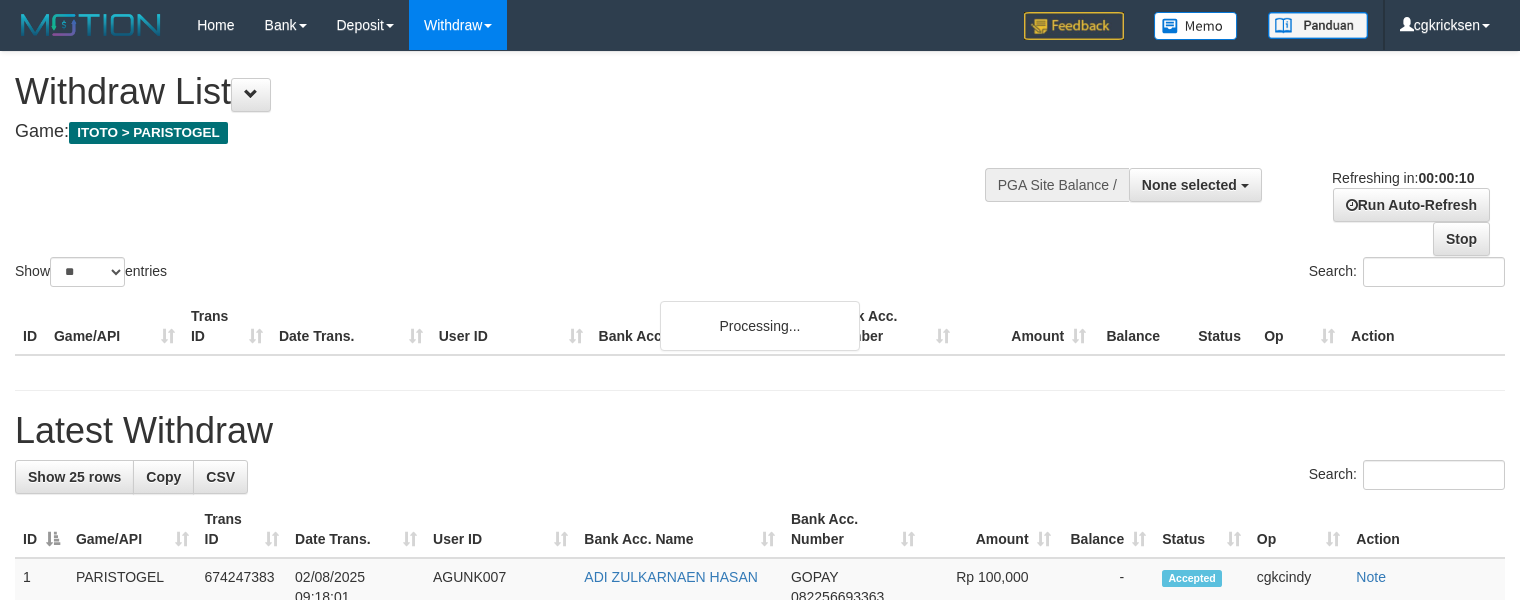 select 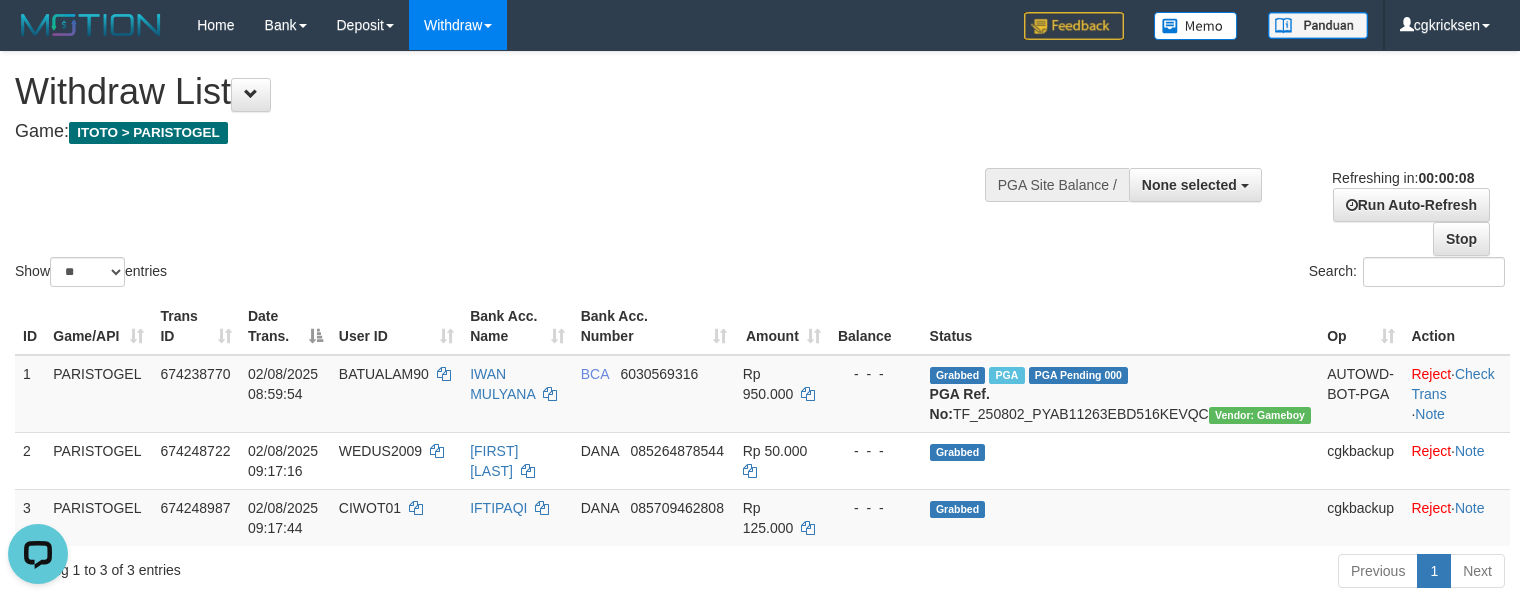 scroll, scrollTop: 0, scrollLeft: 0, axis: both 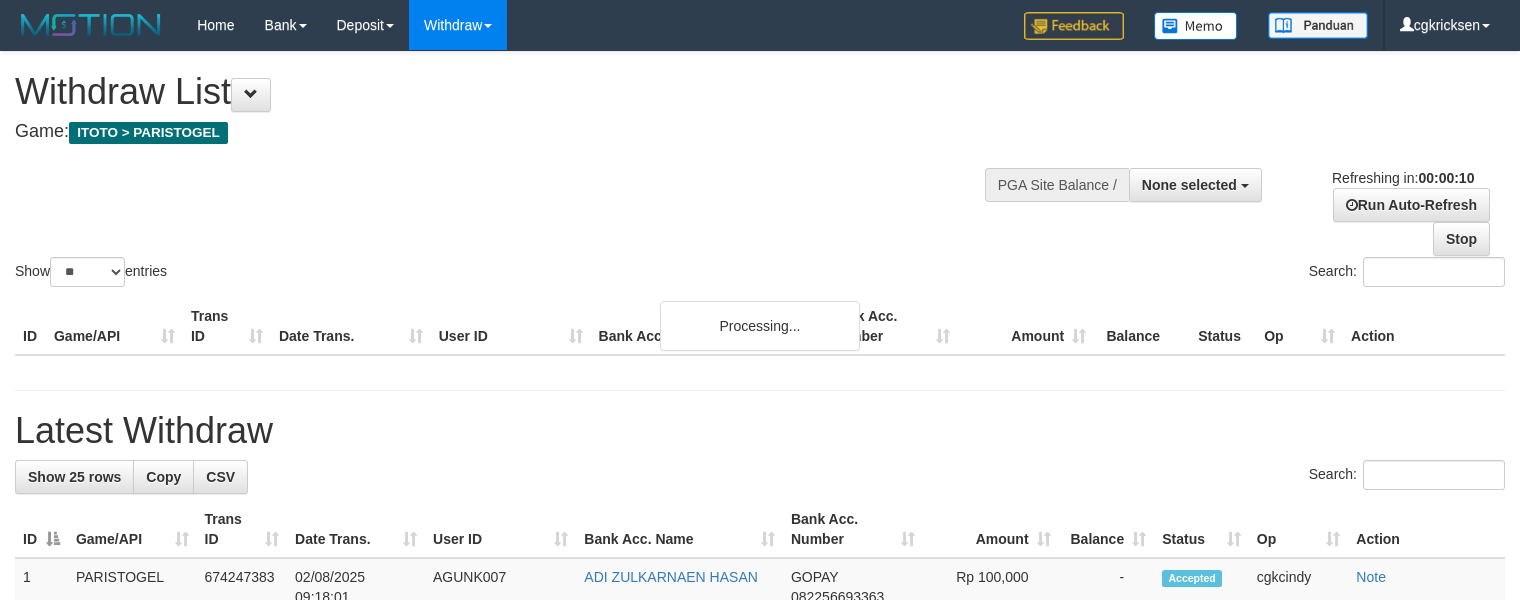 select 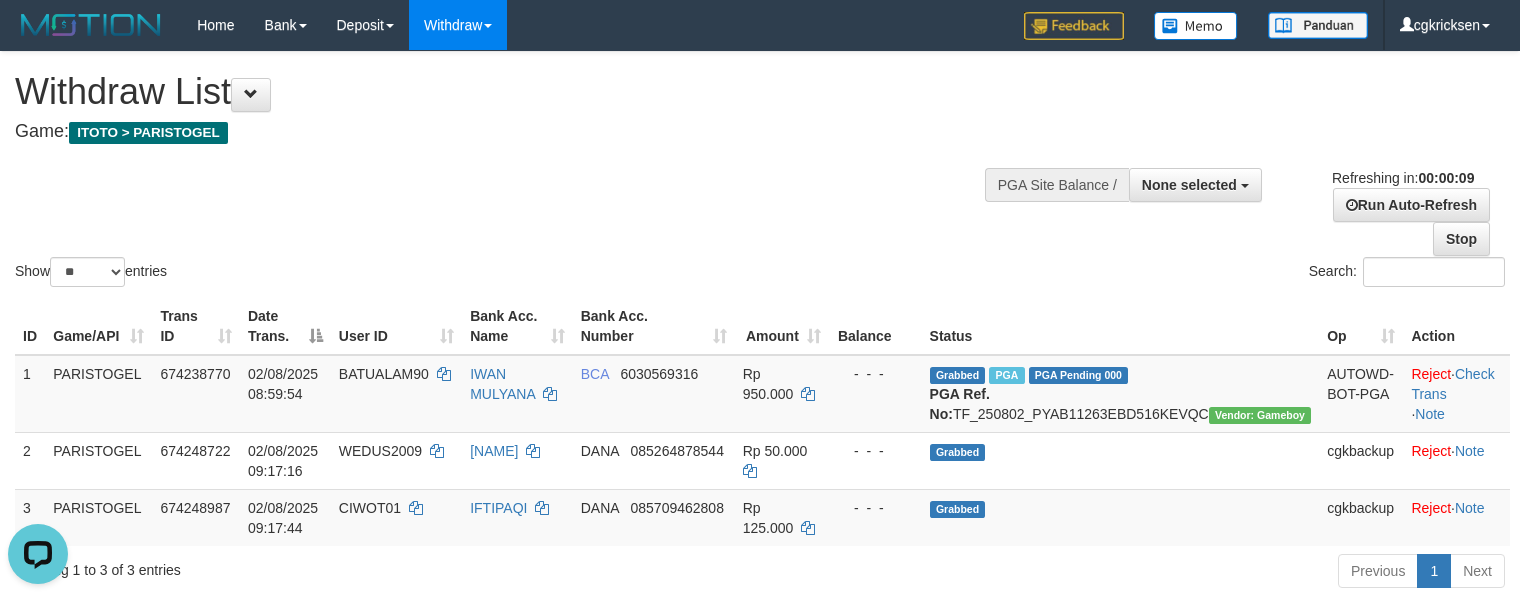 scroll, scrollTop: 0, scrollLeft: 0, axis: both 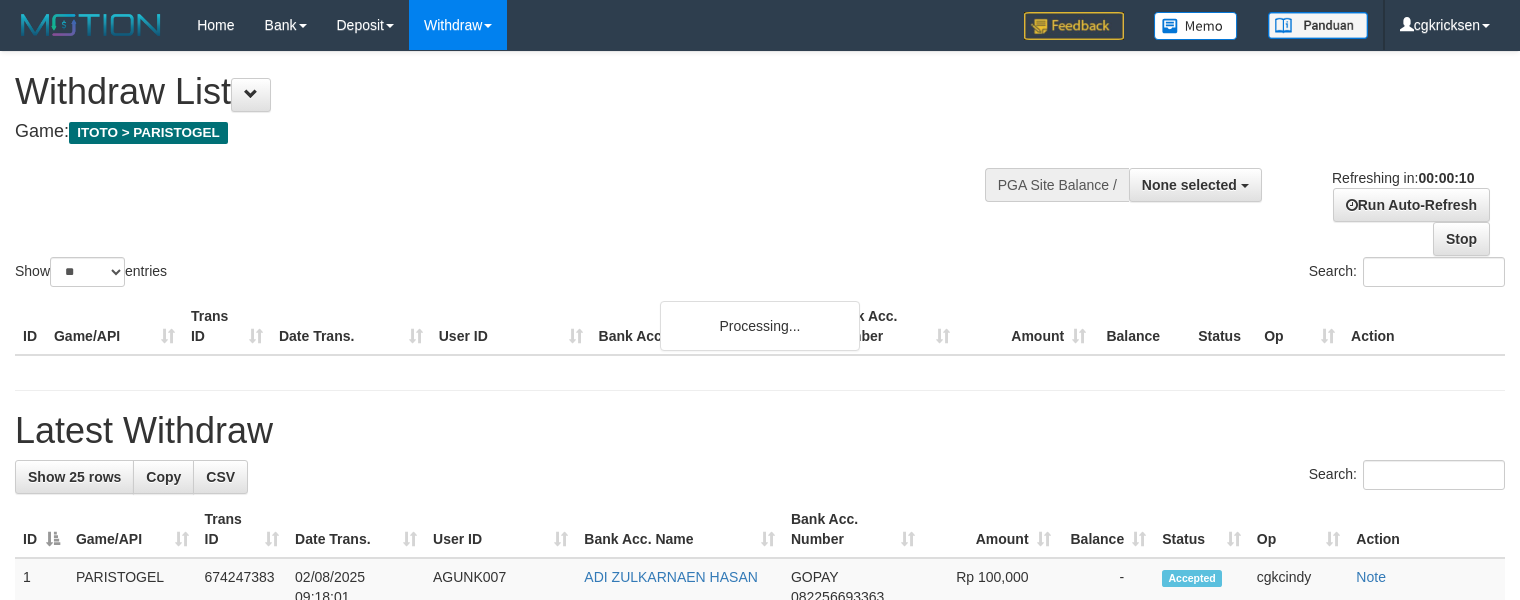 select 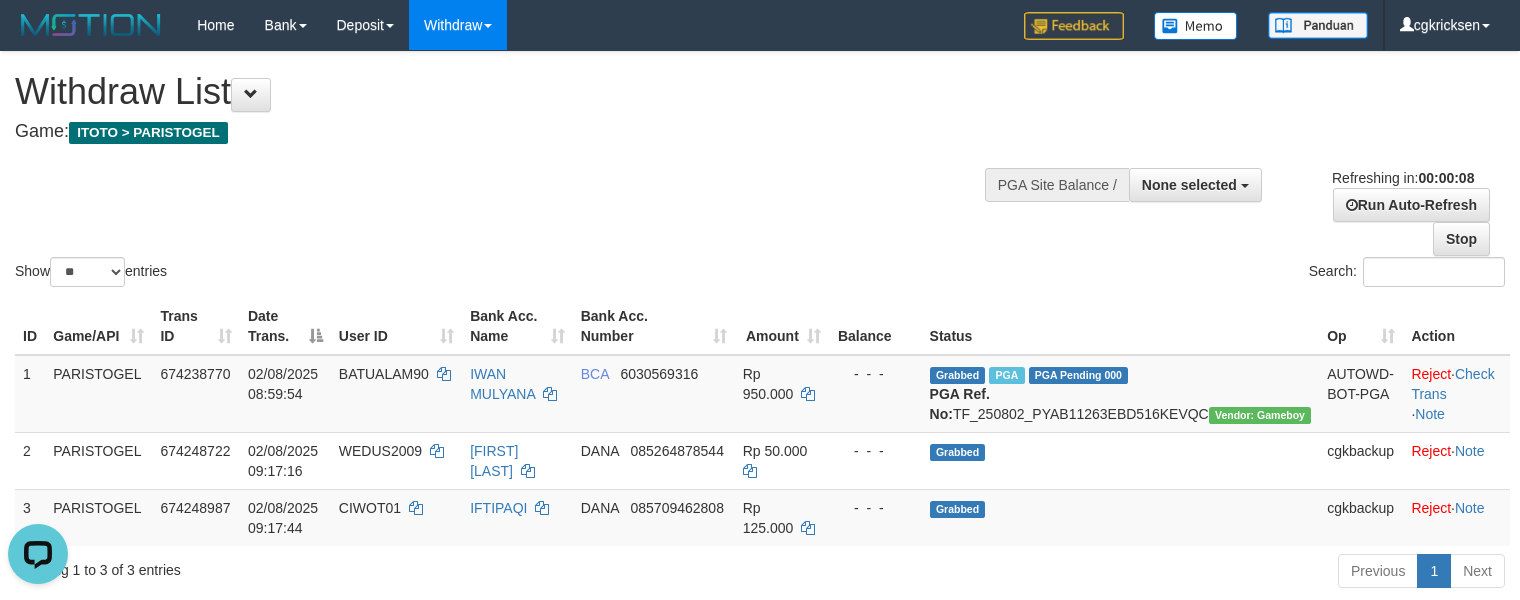 scroll, scrollTop: 0, scrollLeft: 0, axis: both 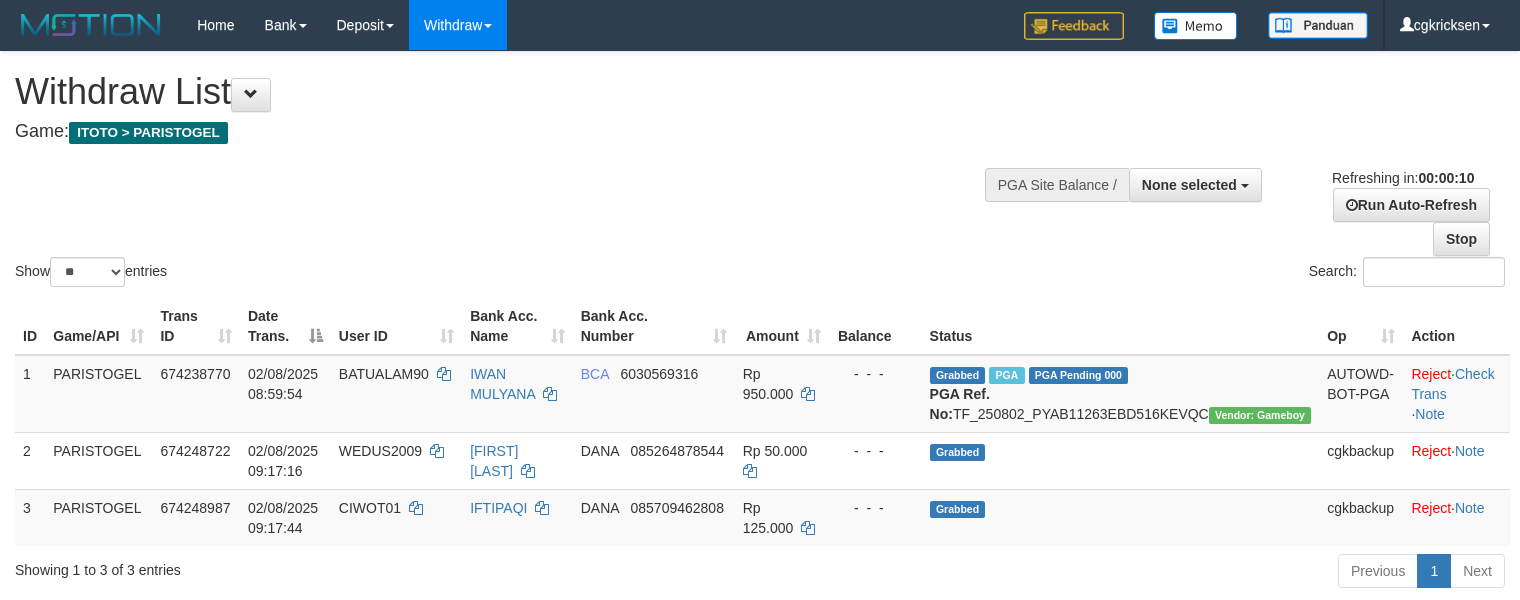 select 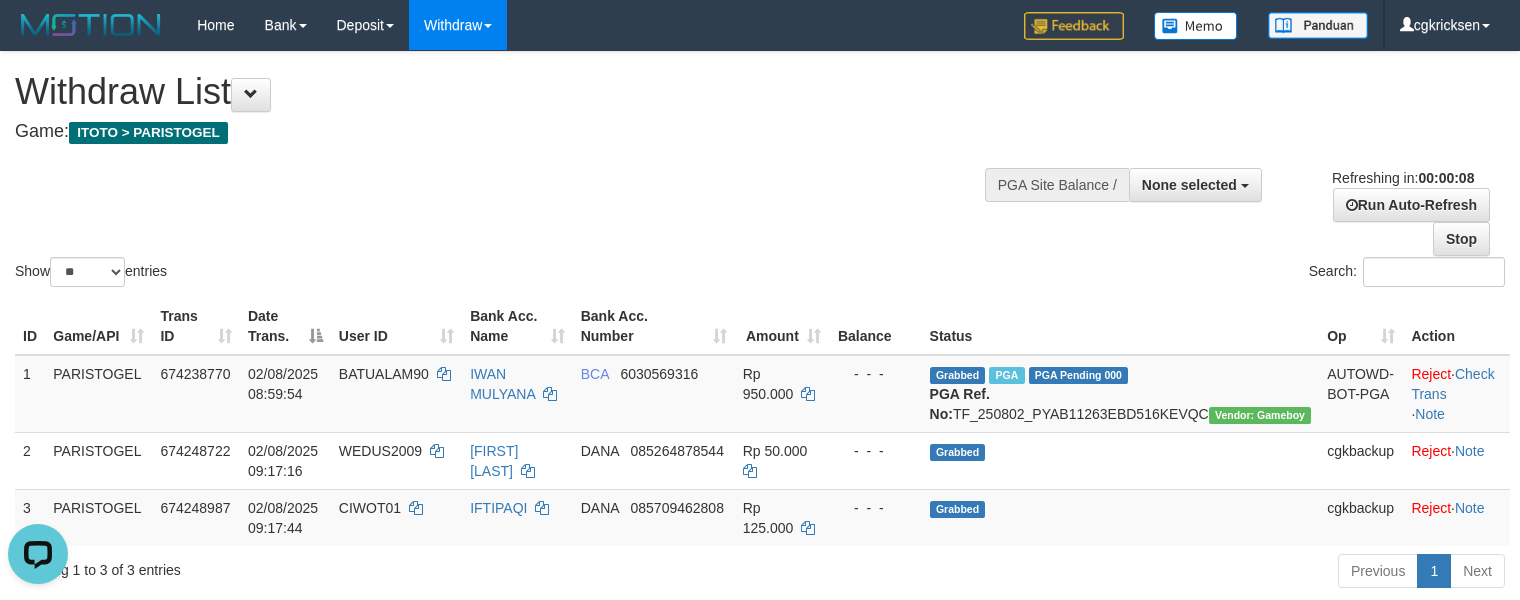 scroll, scrollTop: 0, scrollLeft: 0, axis: both 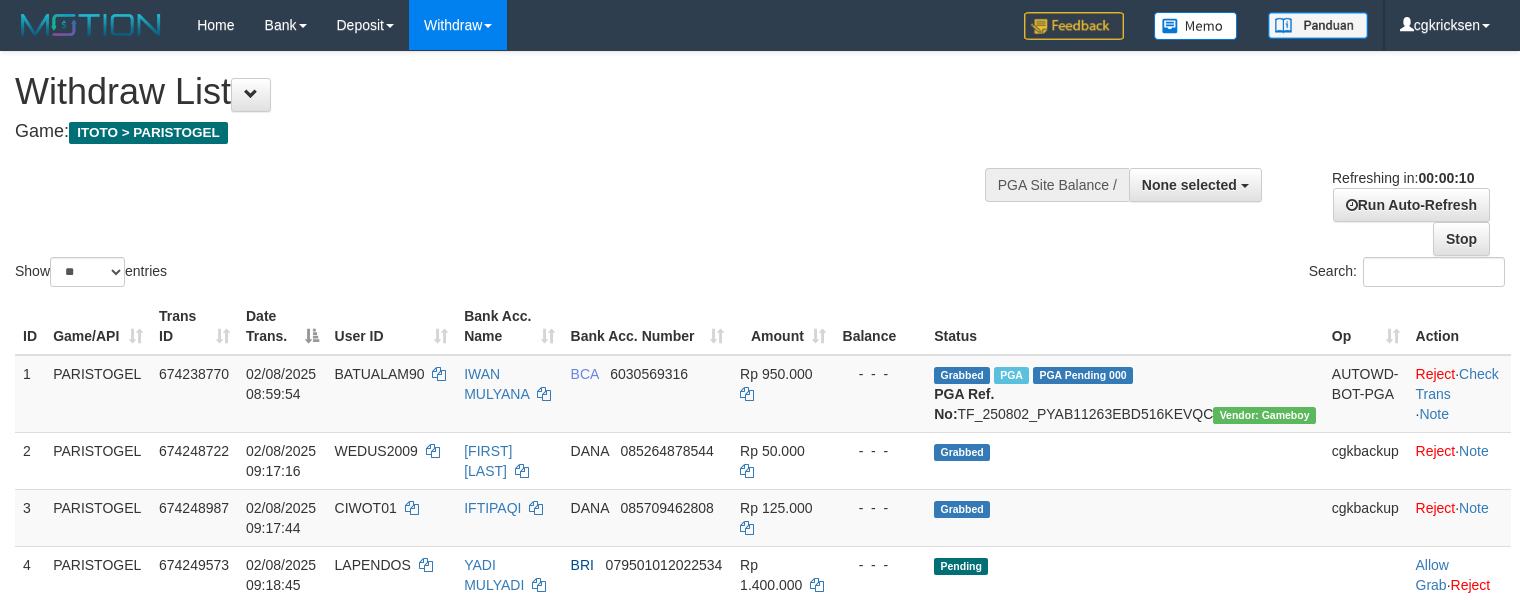 select 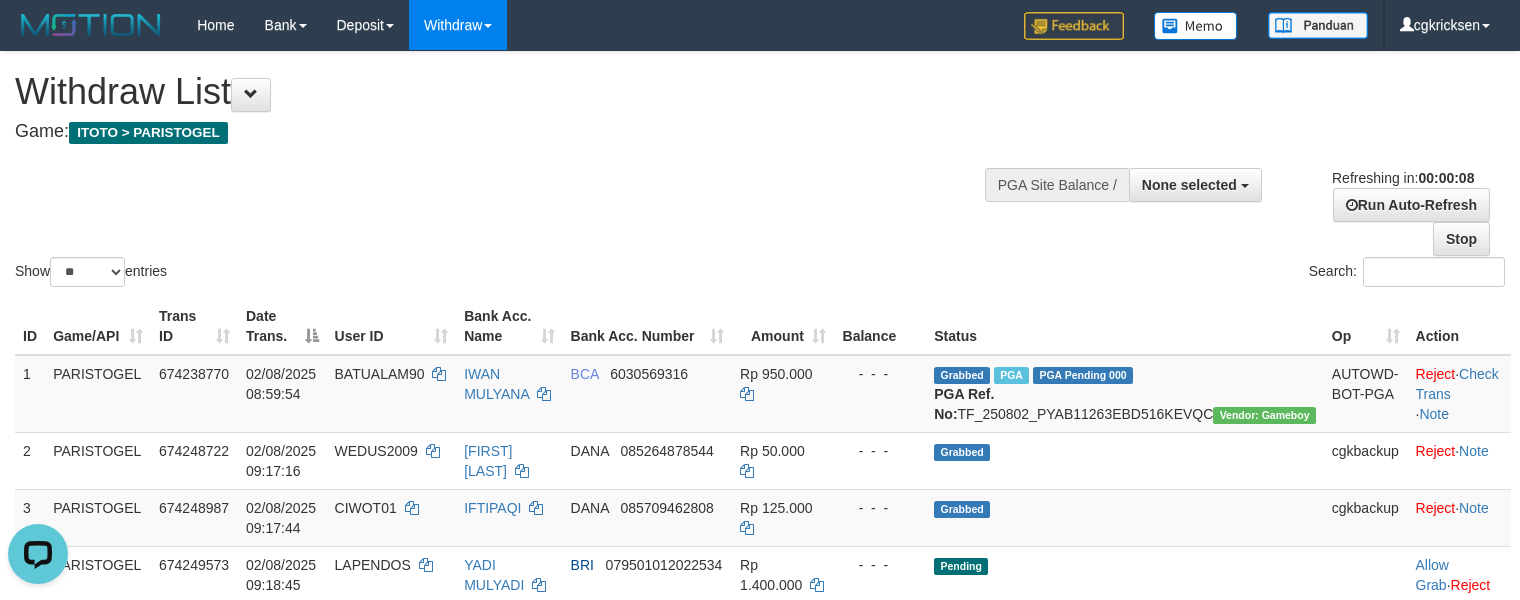 scroll, scrollTop: 0, scrollLeft: 0, axis: both 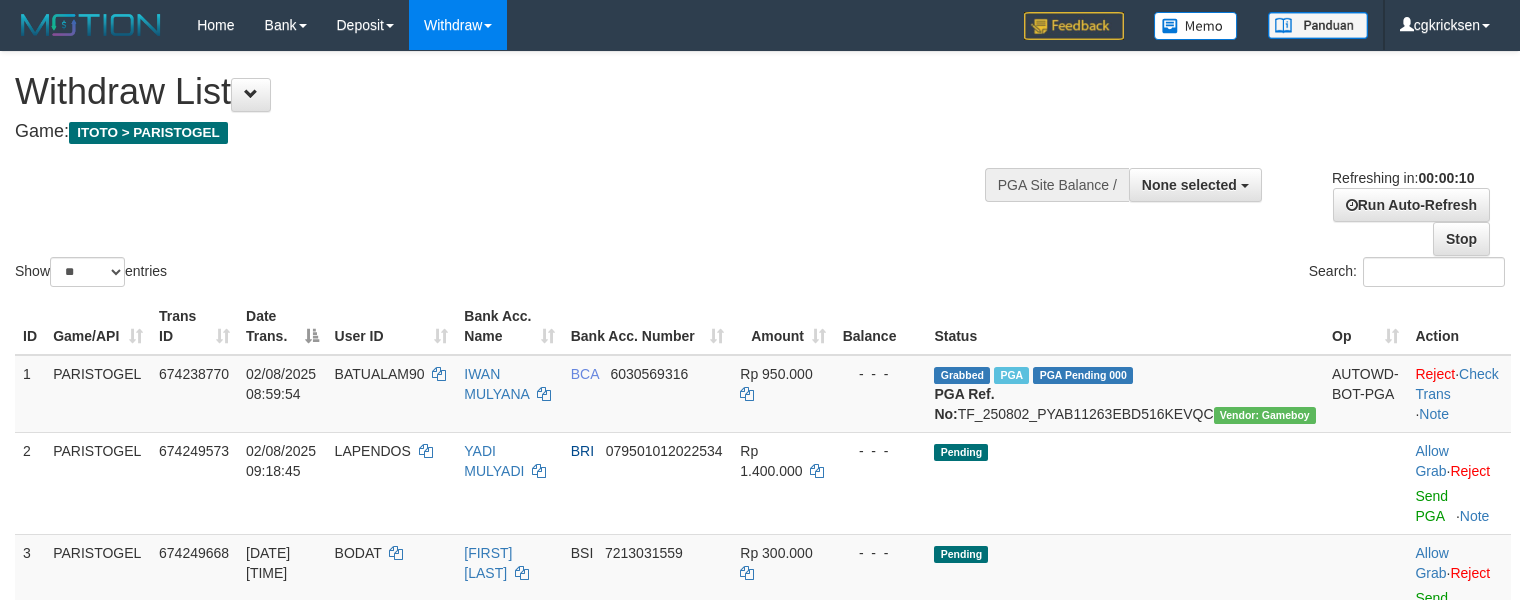 select 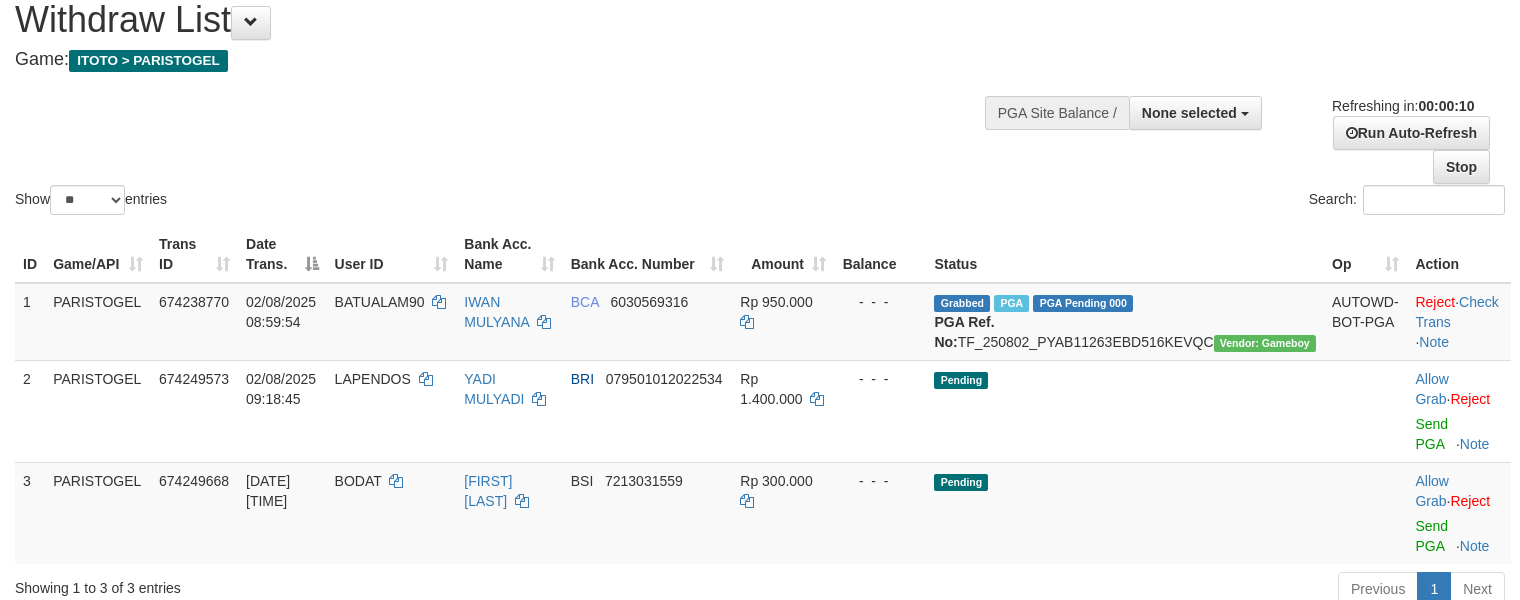 scroll, scrollTop: 133, scrollLeft: 0, axis: vertical 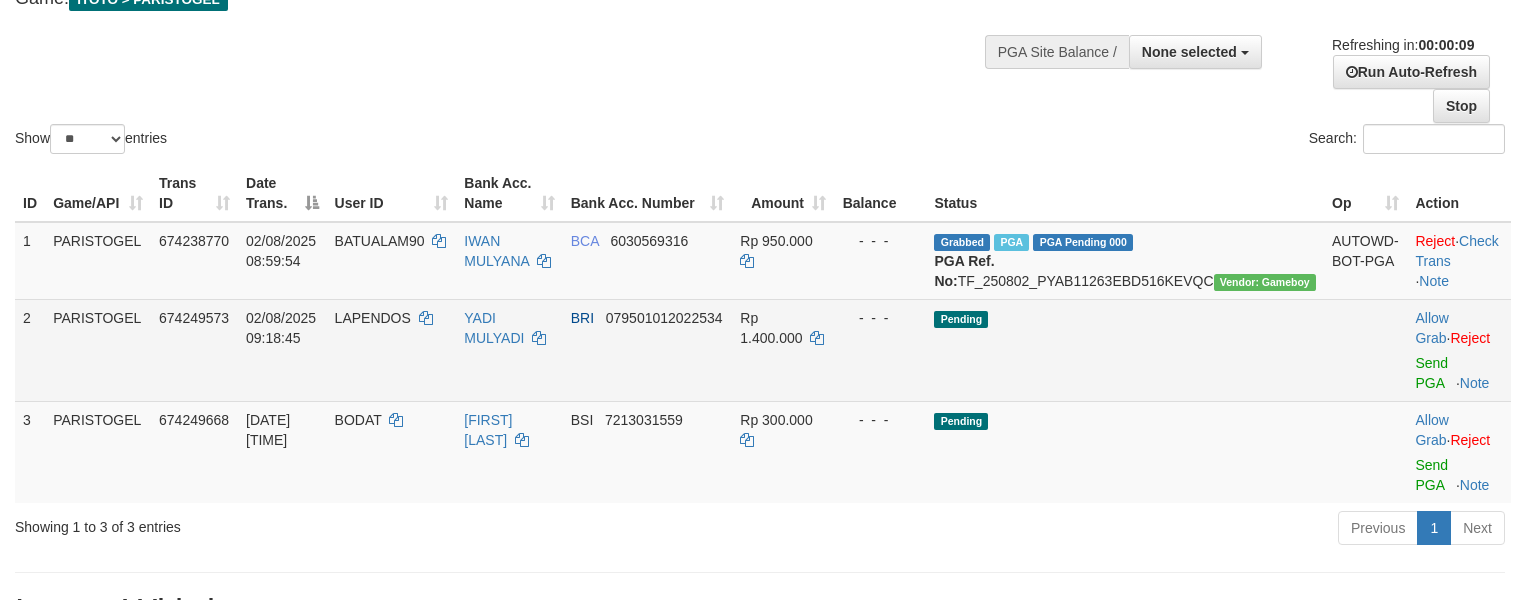 click on "LAPENDOS" at bounding box center (392, 350) 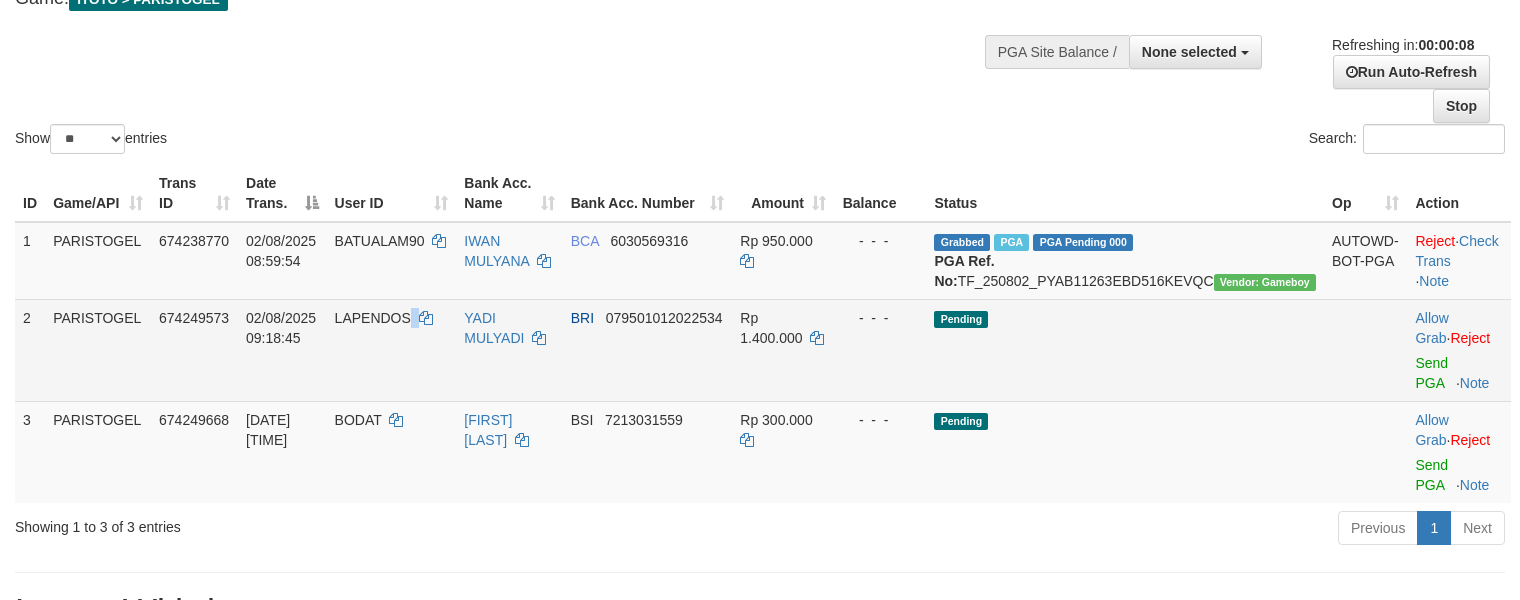 click on "LAPENDOS" at bounding box center (392, 350) 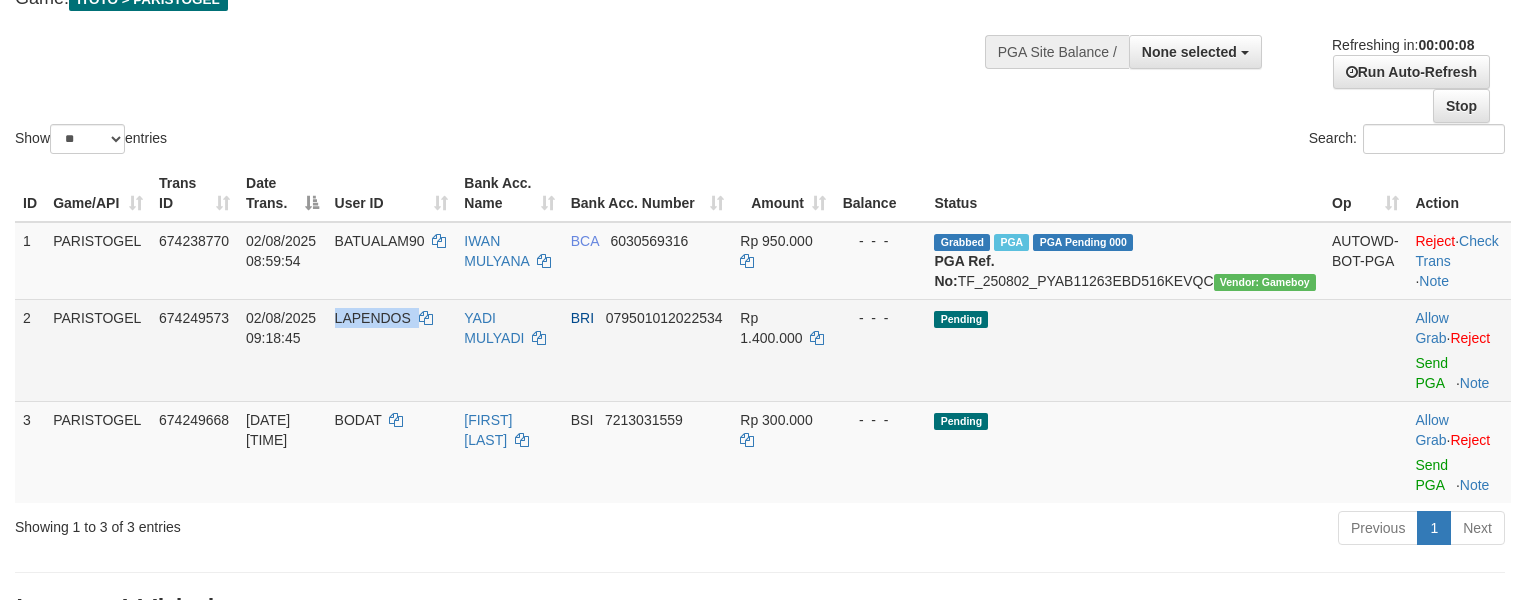 copy on "LAPENDOS" 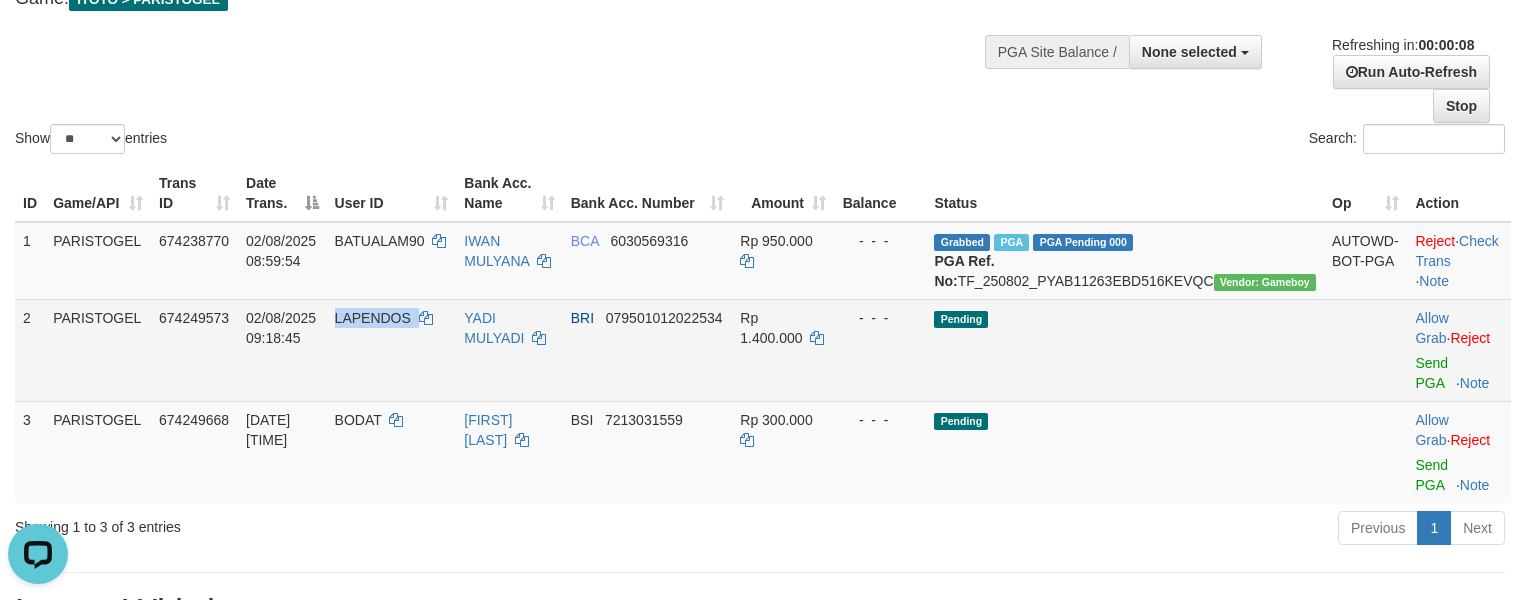 scroll, scrollTop: 0, scrollLeft: 0, axis: both 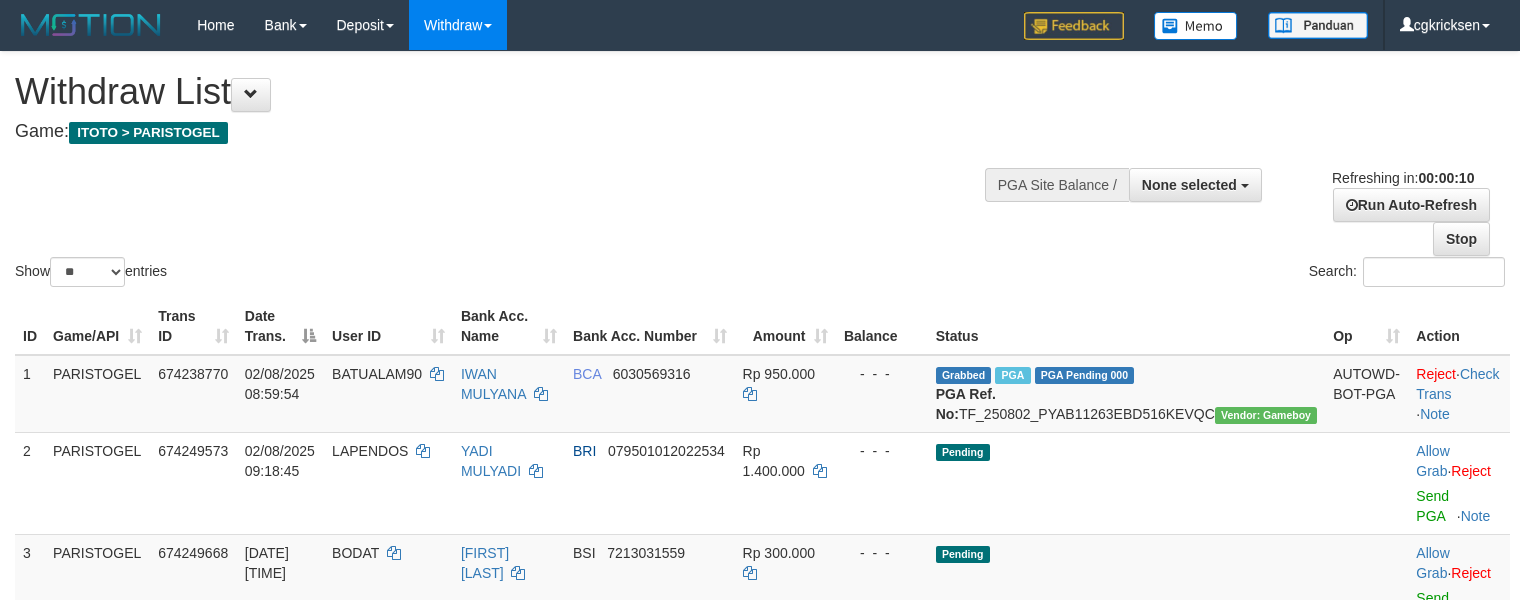 select 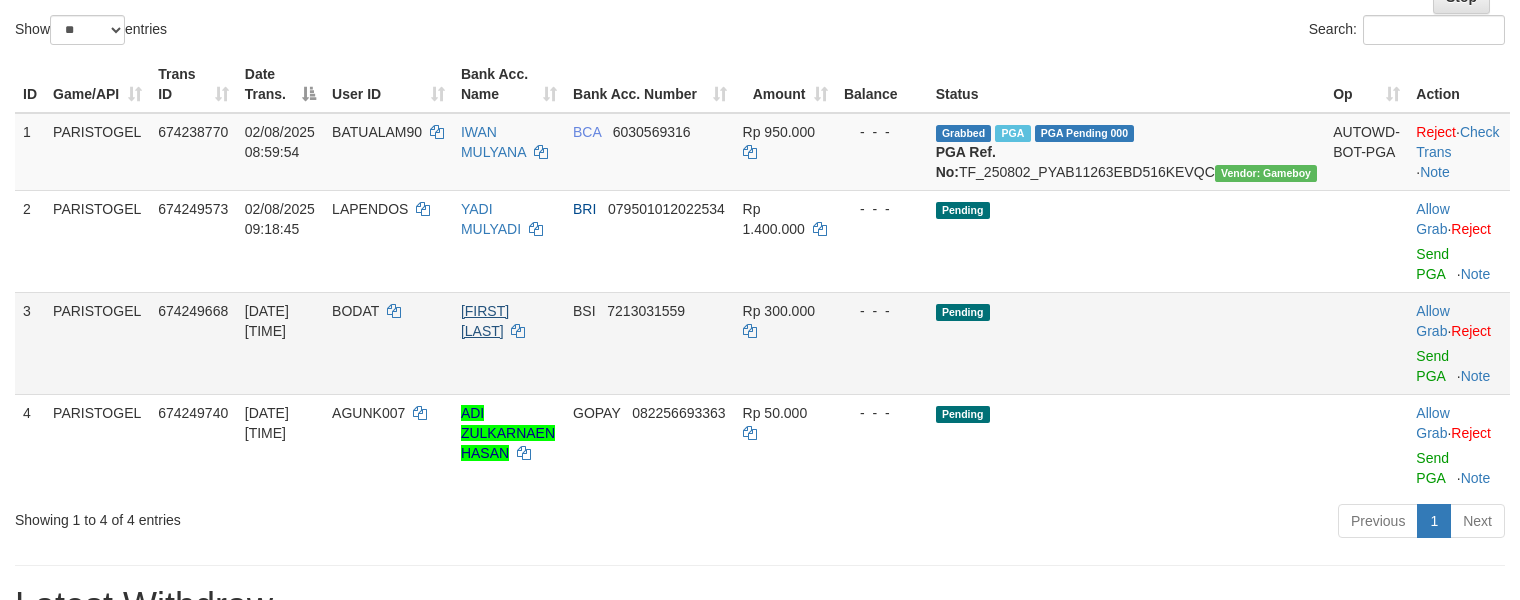 scroll, scrollTop: 266, scrollLeft: 0, axis: vertical 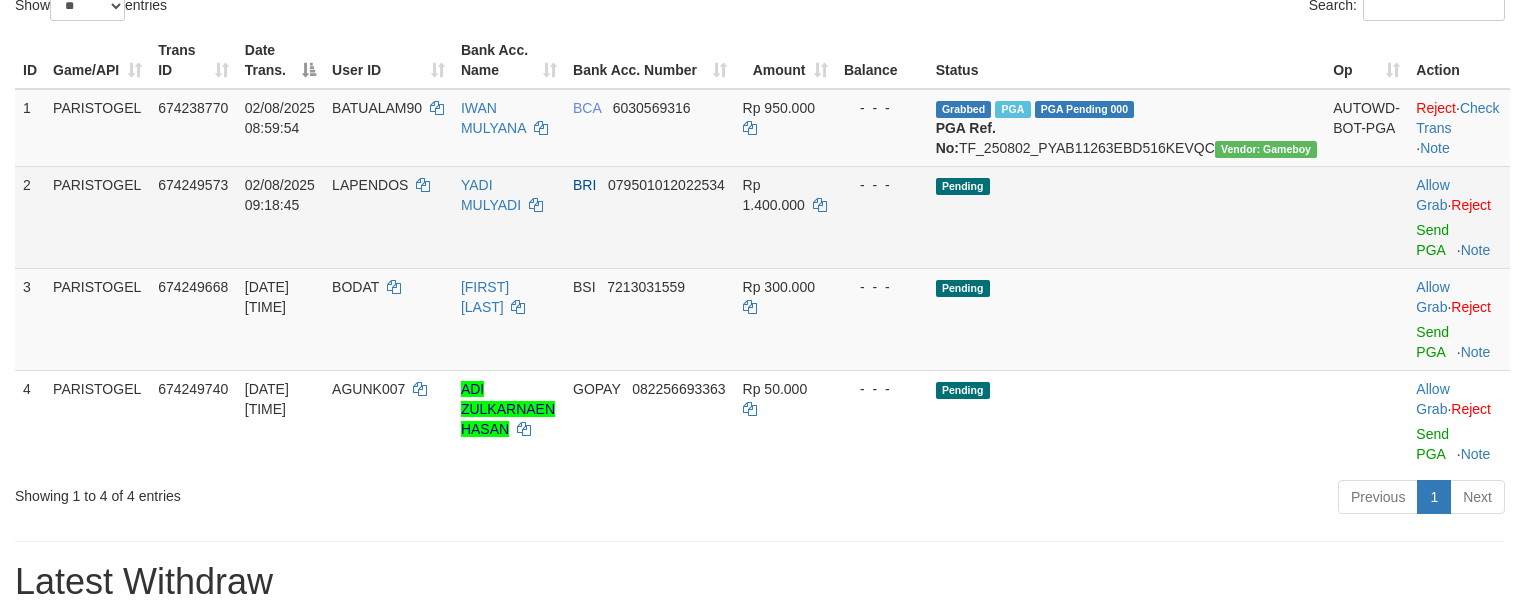 click on "YADI MULYADI" at bounding box center [509, 217] 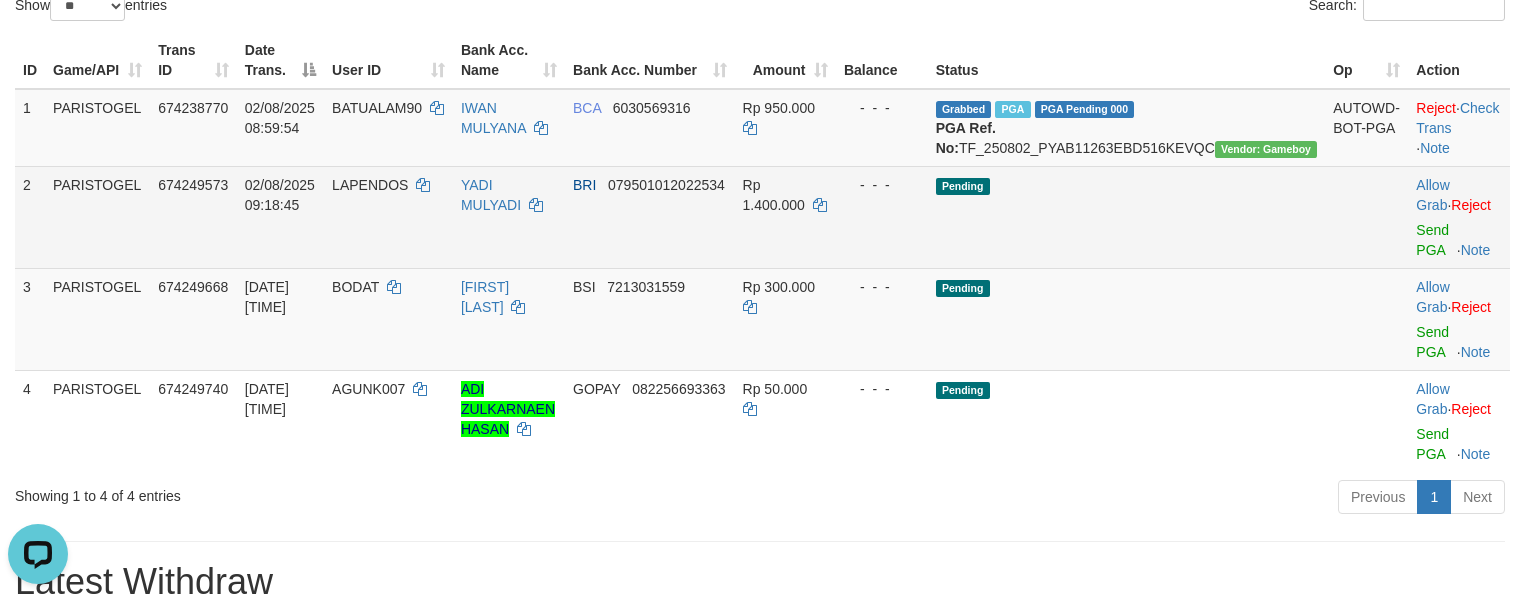 scroll, scrollTop: 0, scrollLeft: 0, axis: both 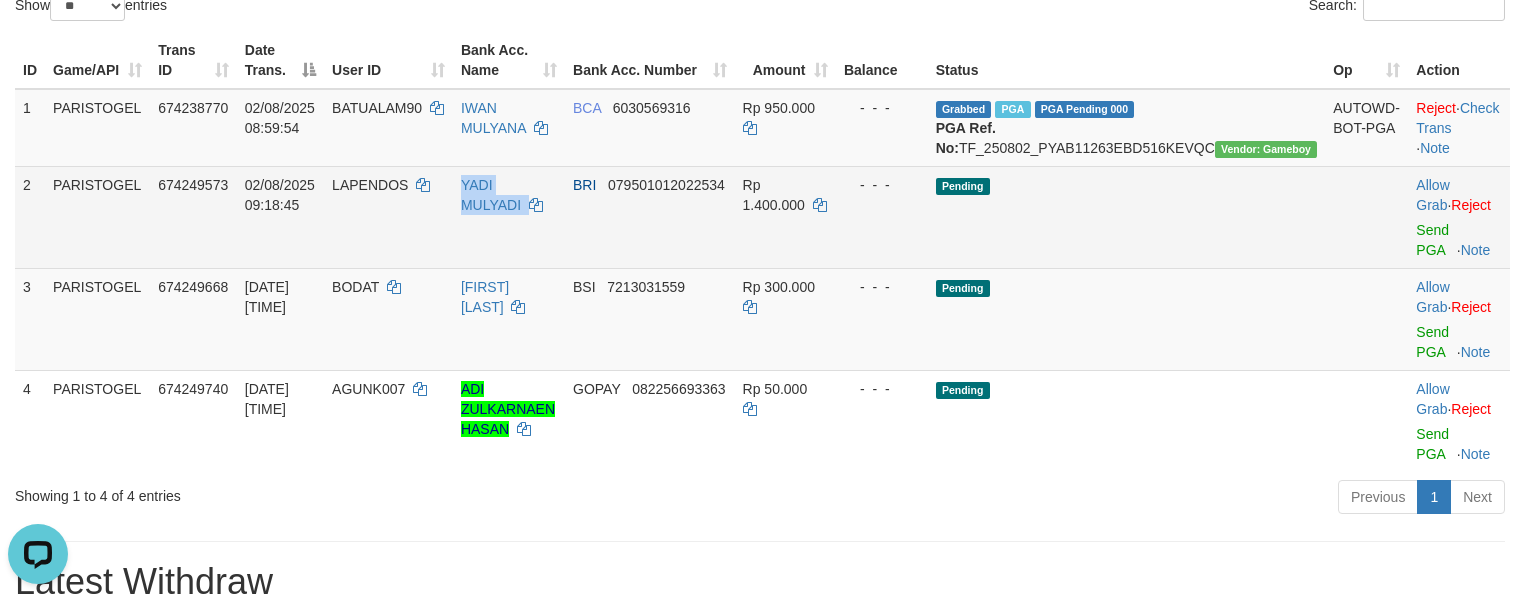 copy on "YADI MULYADI" 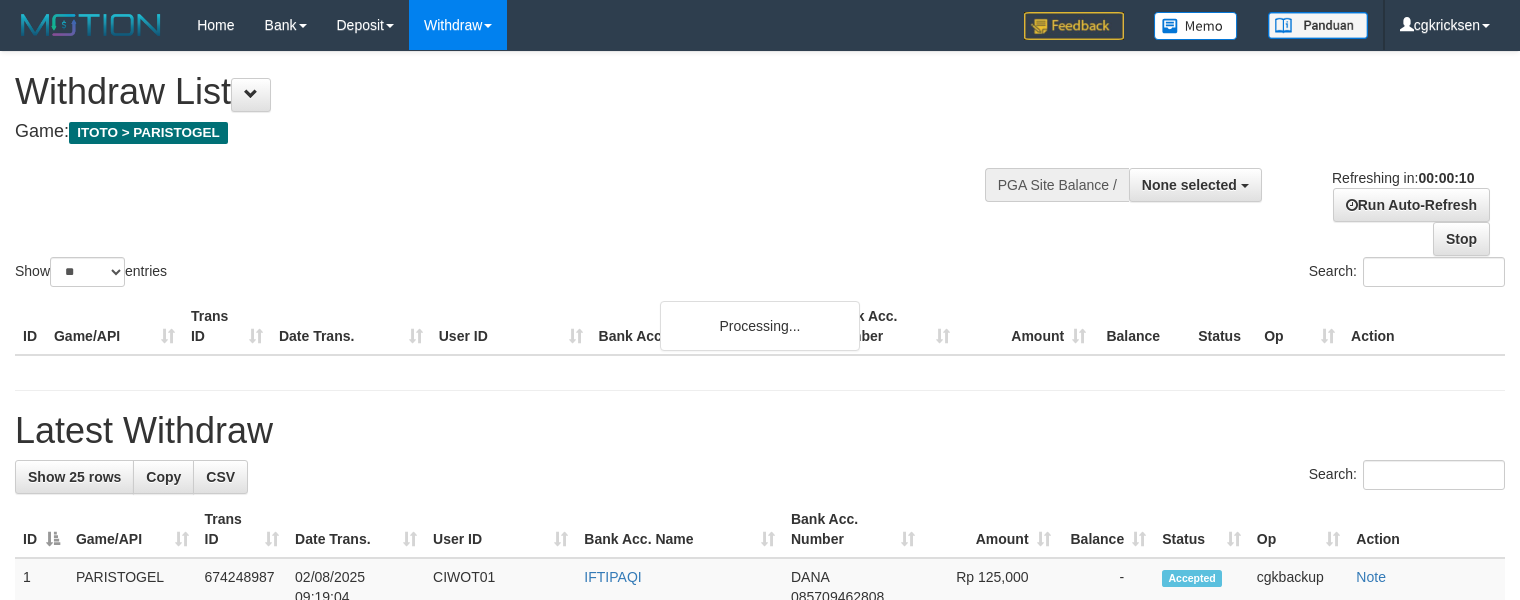 select 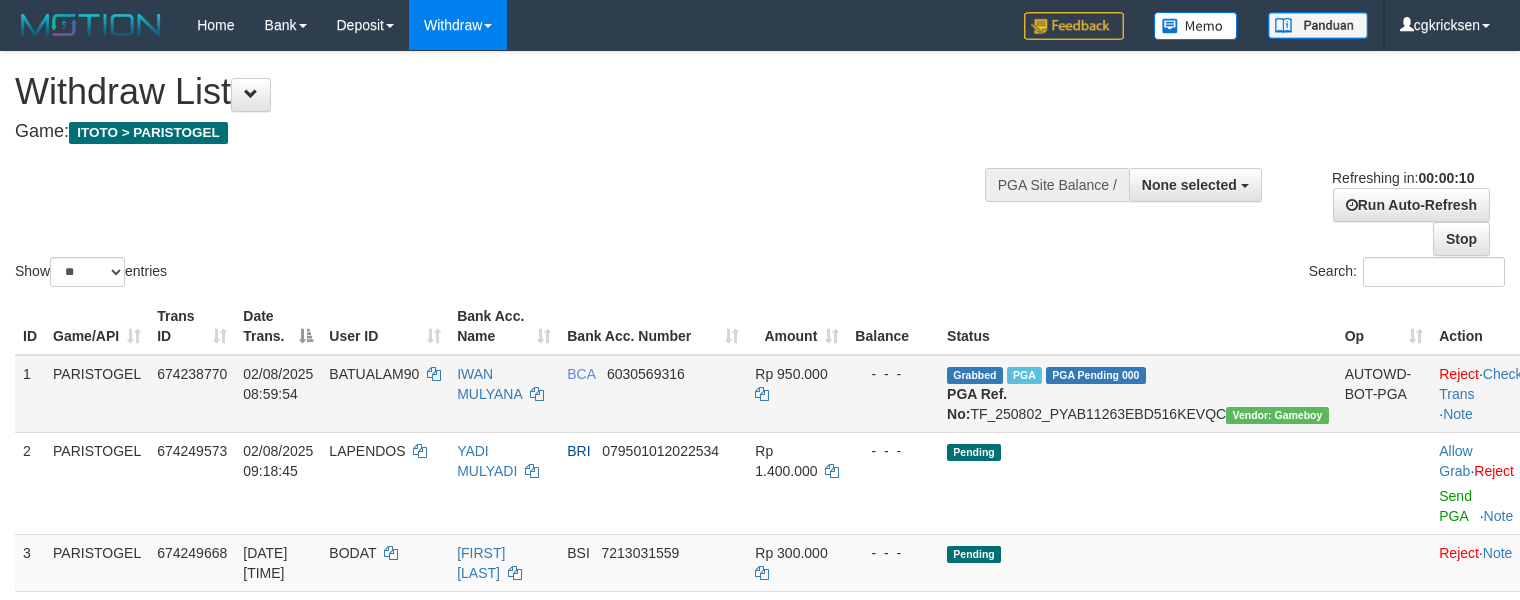 scroll, scrollTop: 266, scrollLeft: 0, axis: vertical 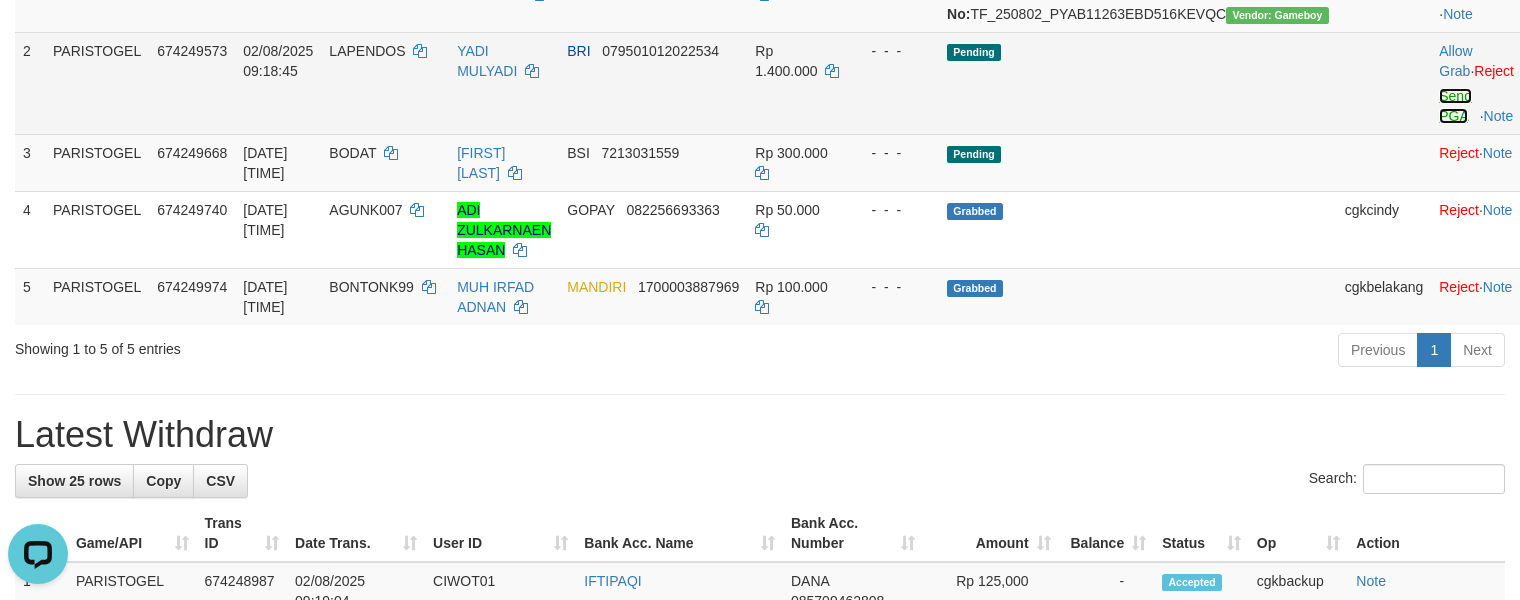 click on "Send PGA" at bounding box center (1455, 106) 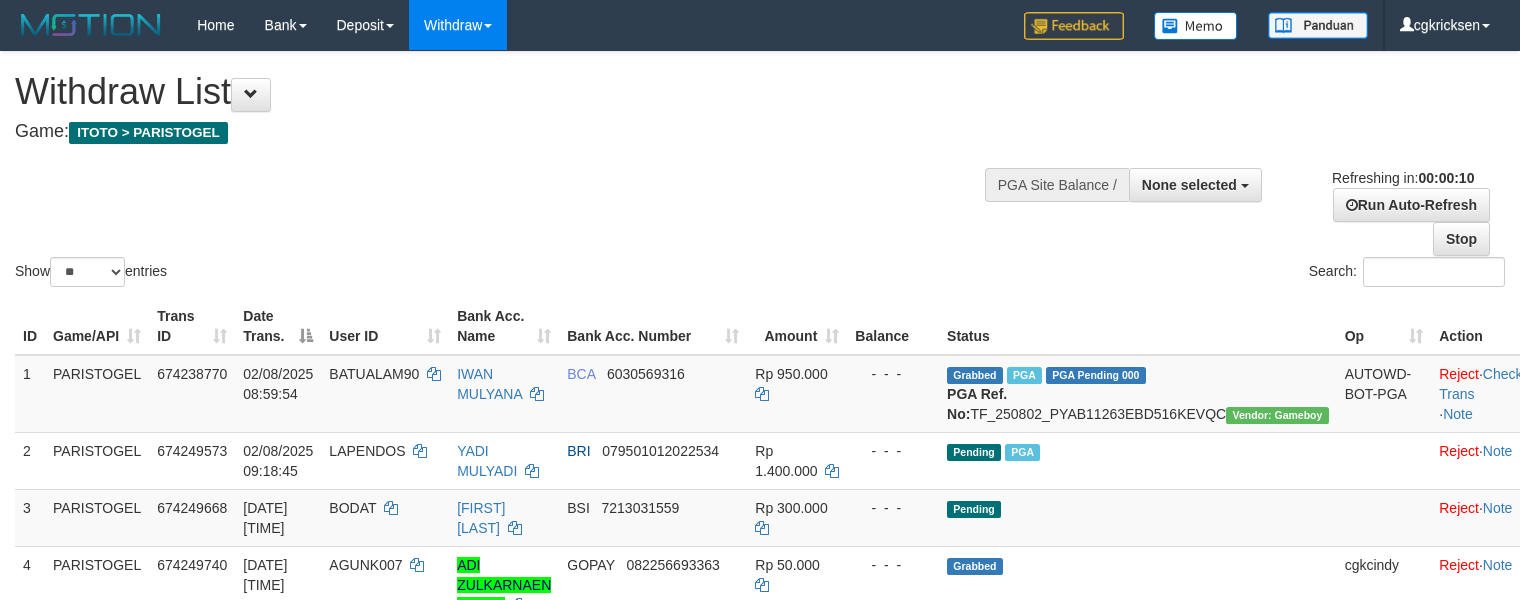select 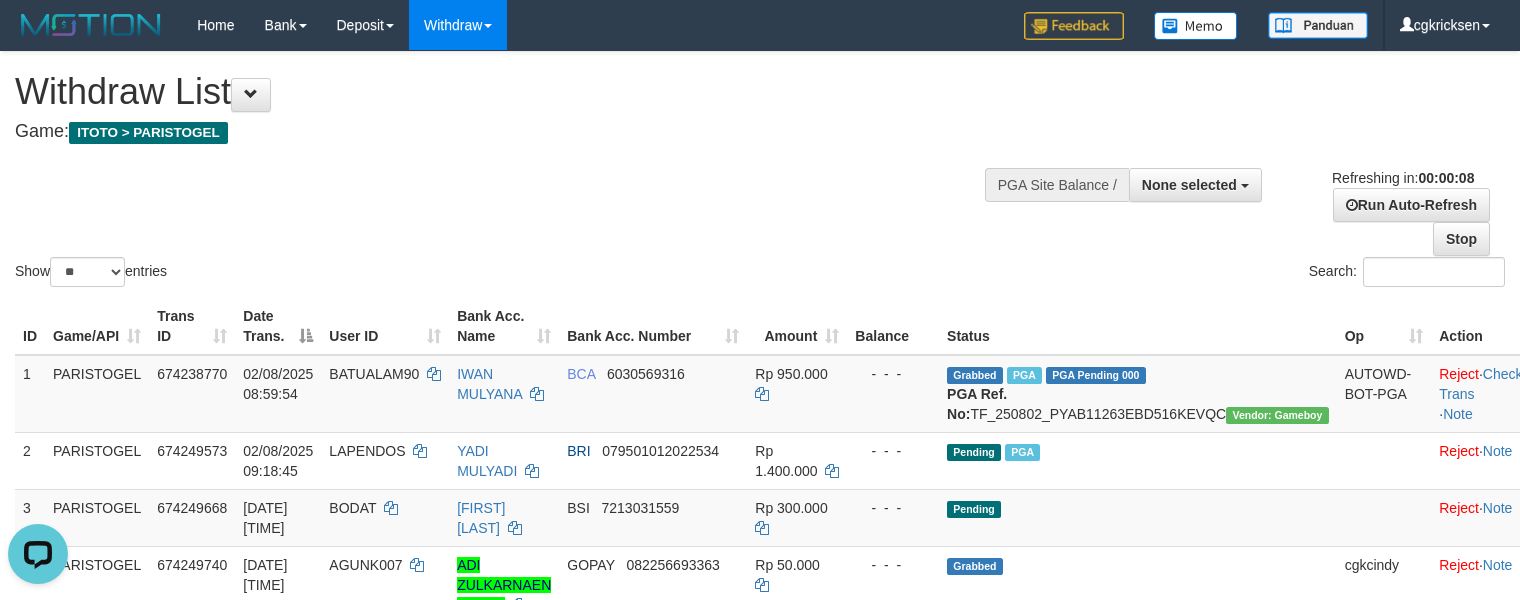 scroll, scrollTop: 0, scrollLeft: 0, axis: both 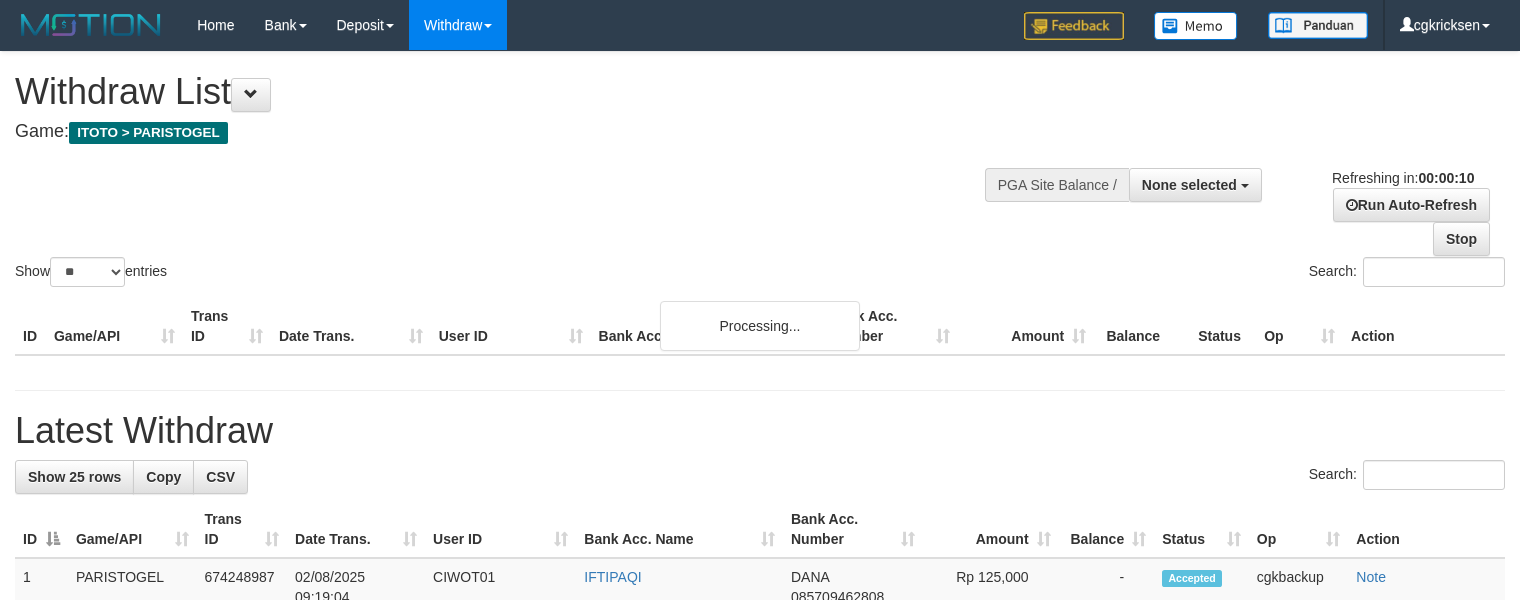 select 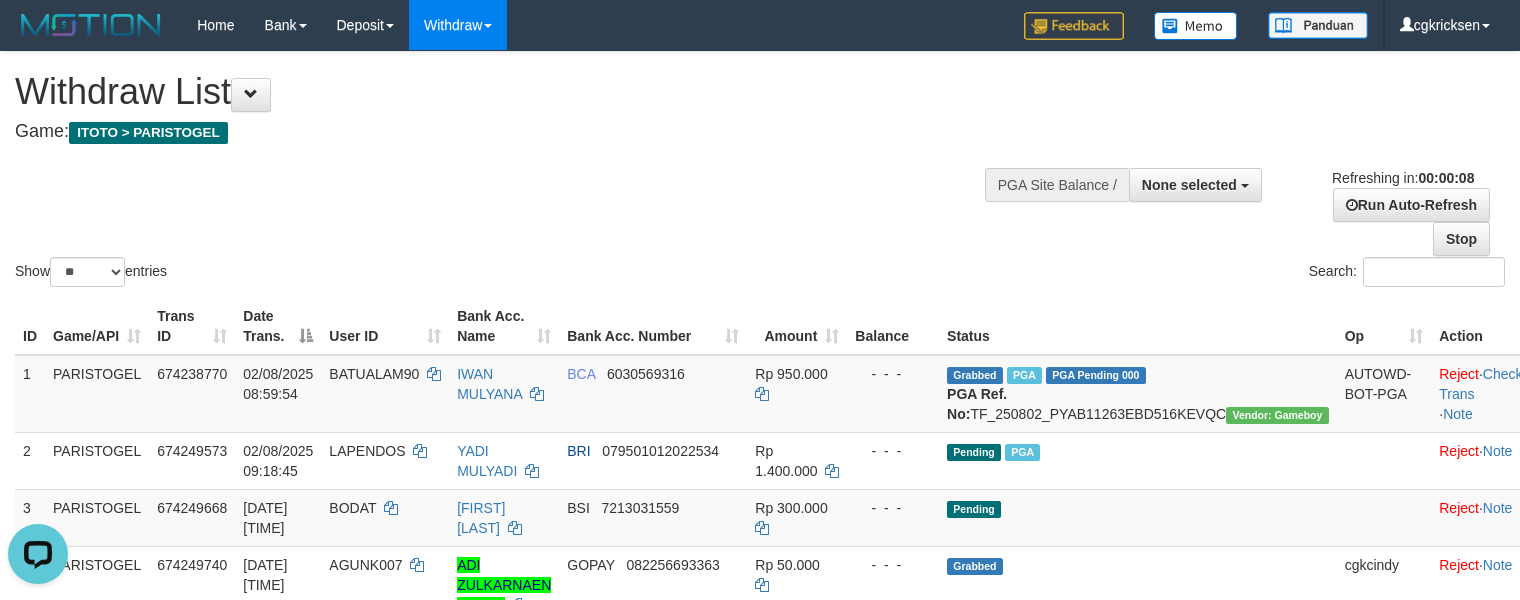 scroll, scrollTop: 0, scrollLeft: 0, axis: both 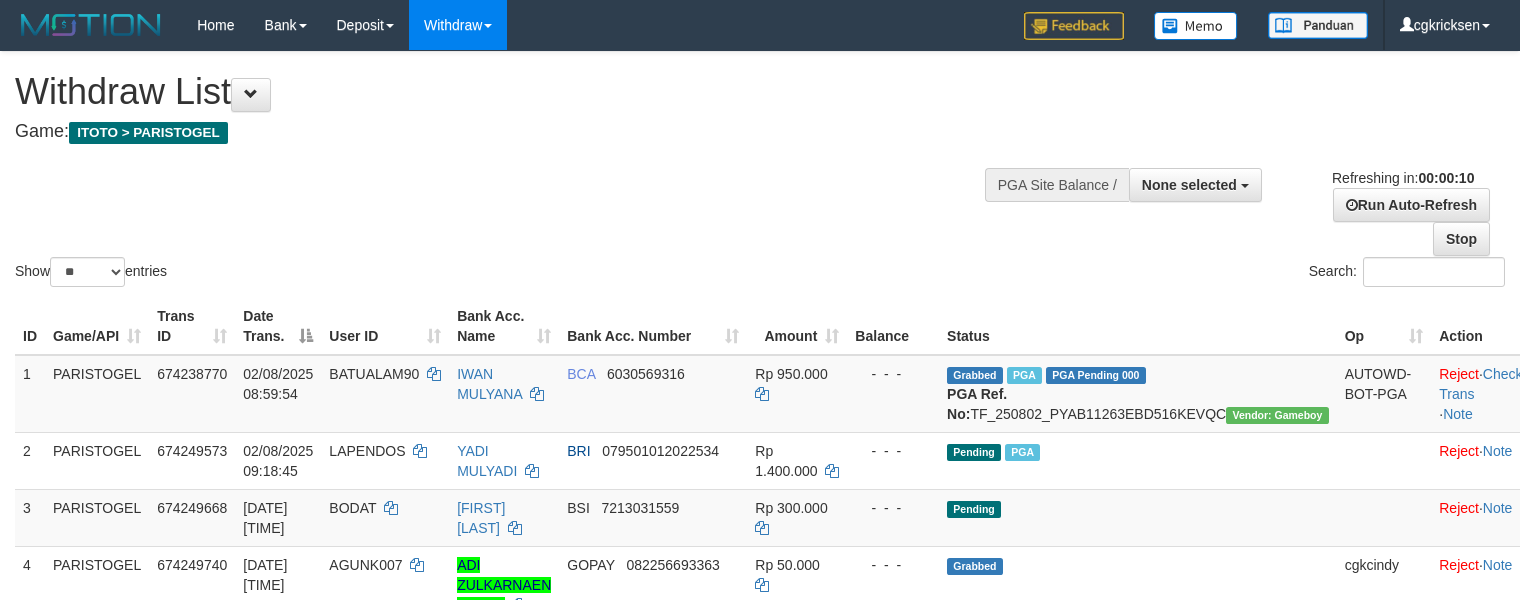 select 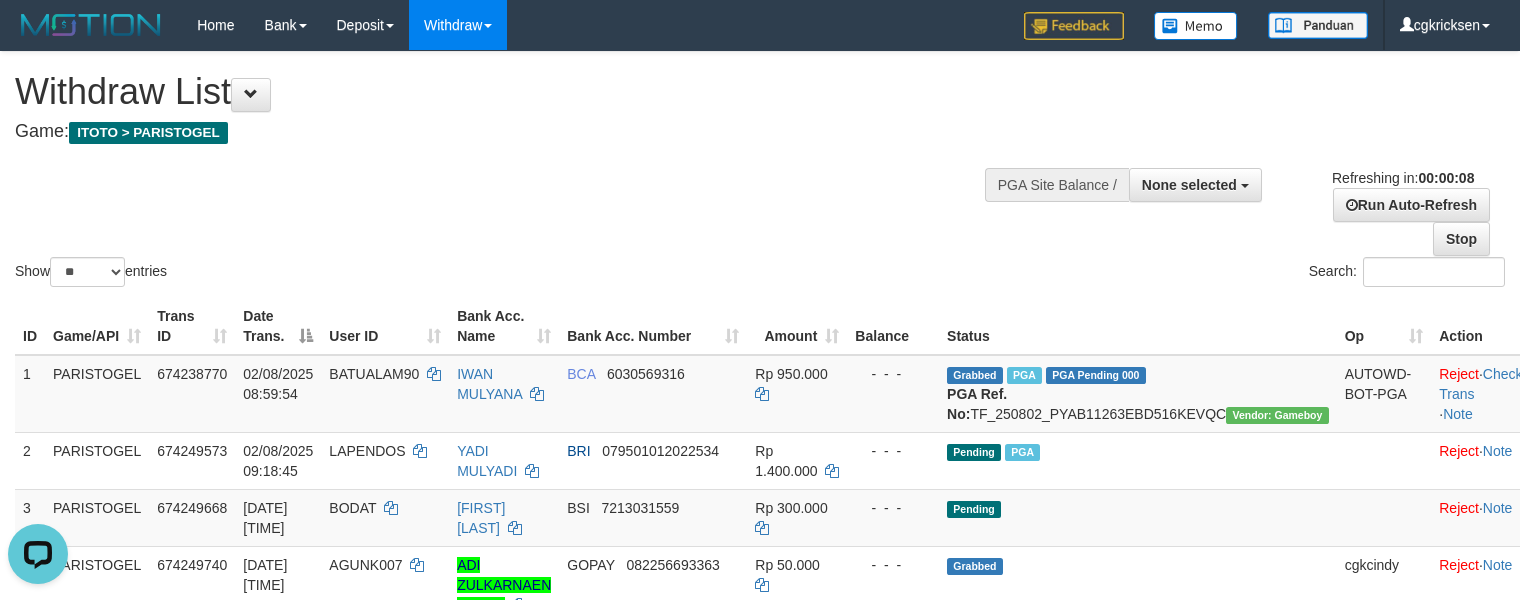 scroll, scrollTop: 0, scrollLeft: 0, axis: both 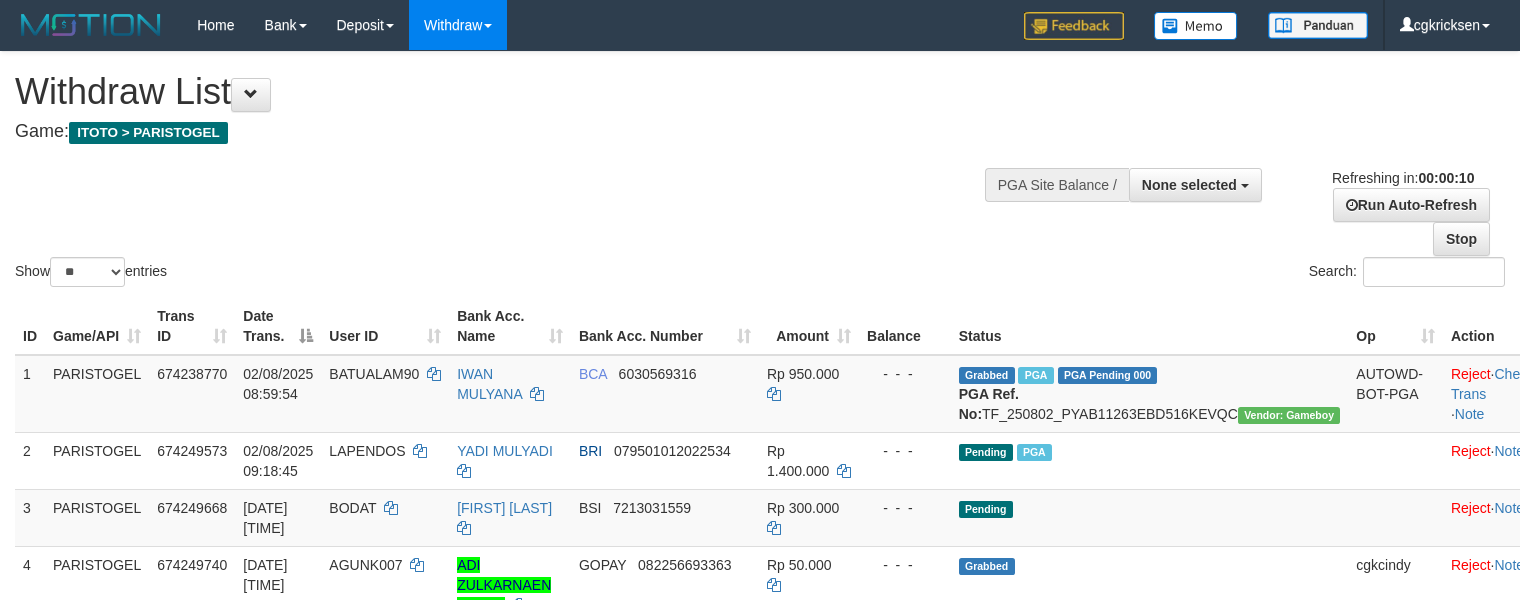 select 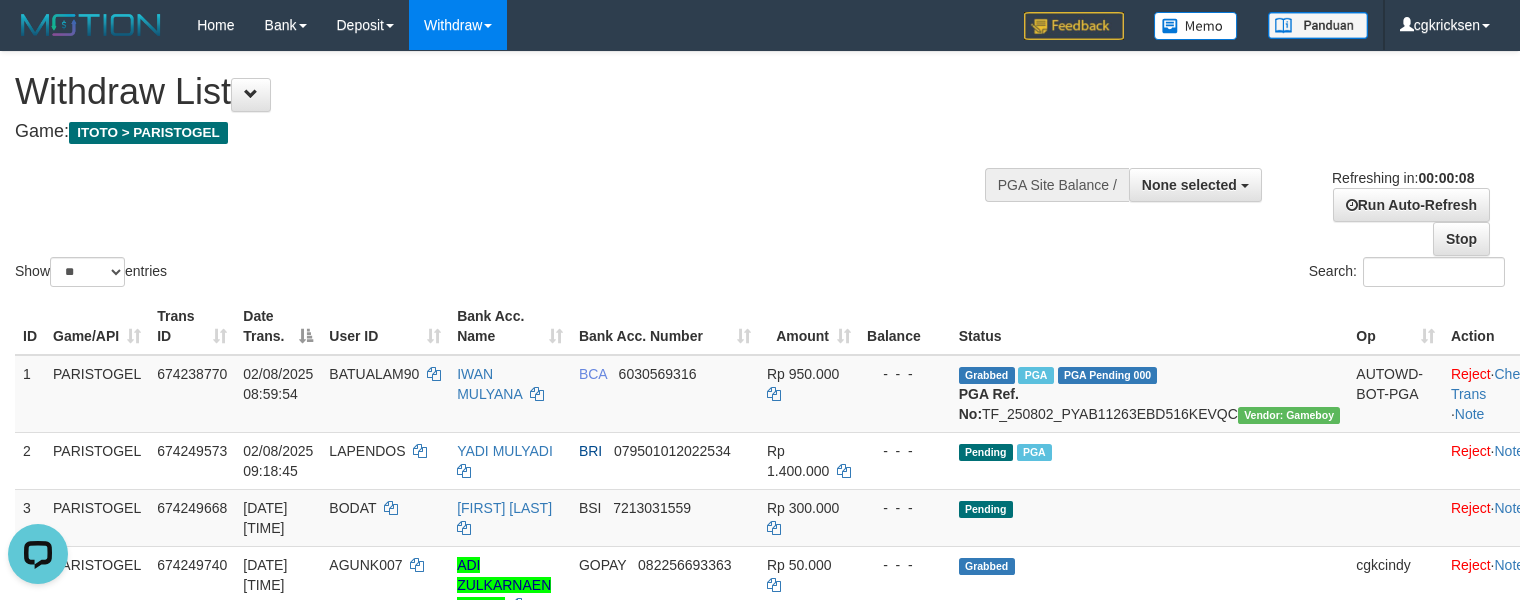 scroll, scrollTop: 0, scrollLeft: 0, axis: both 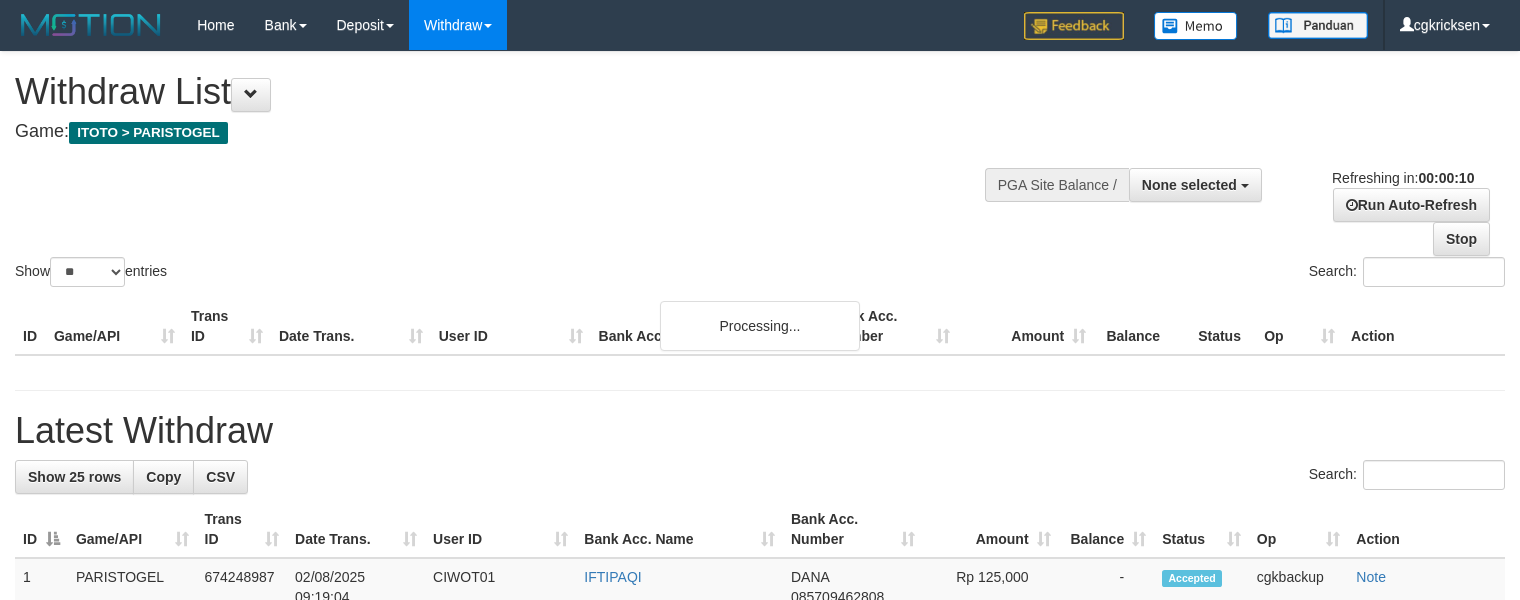 select 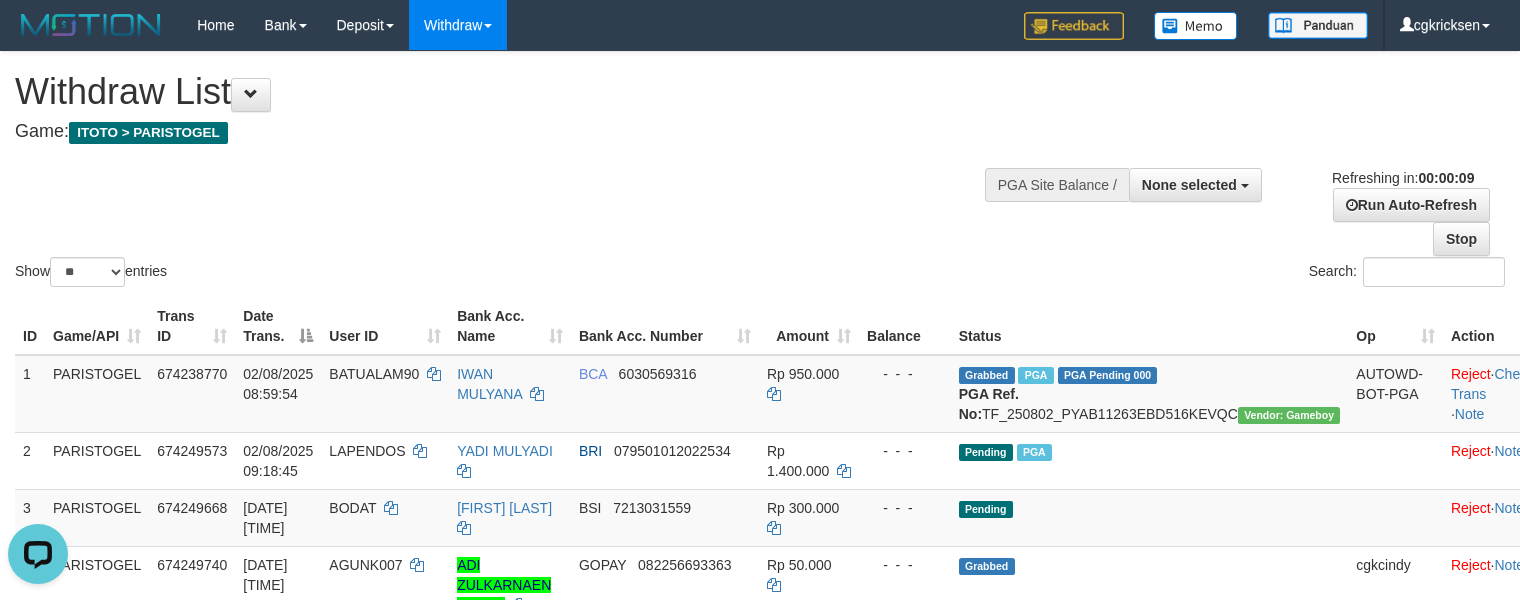 scroll, scrollTop: 0, scrollLeft: 0, axis: both 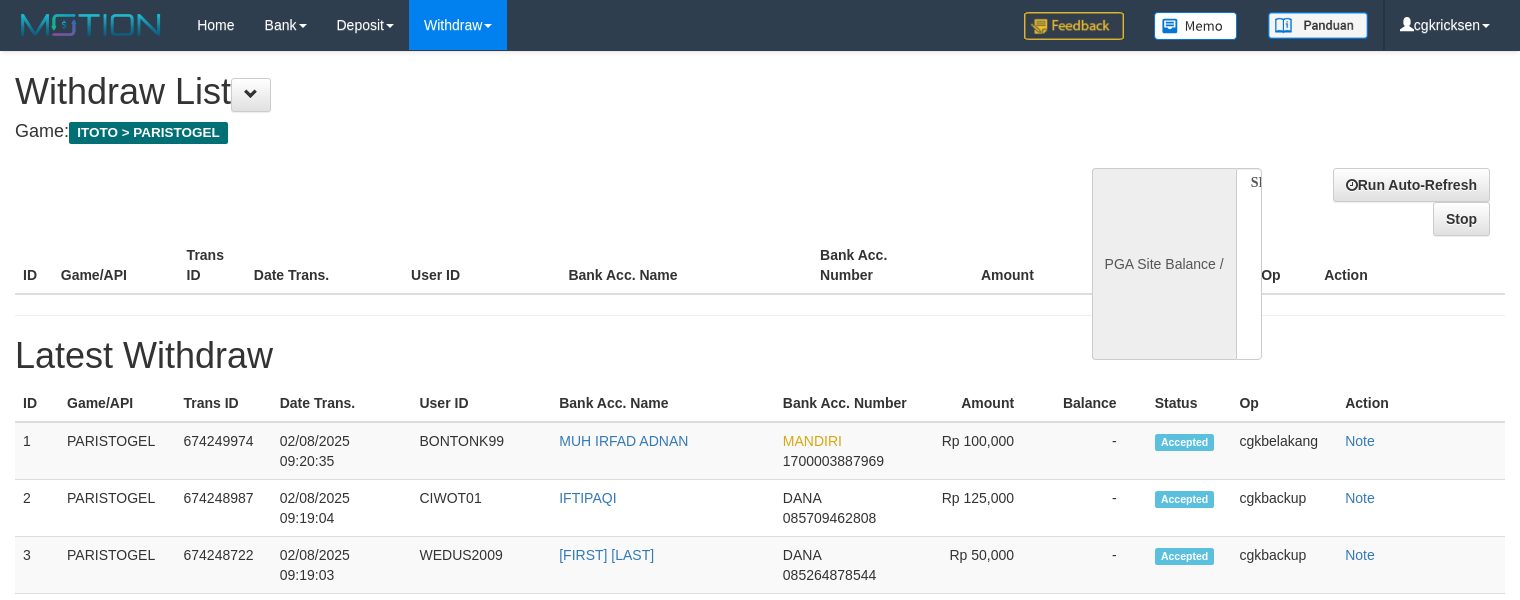 select 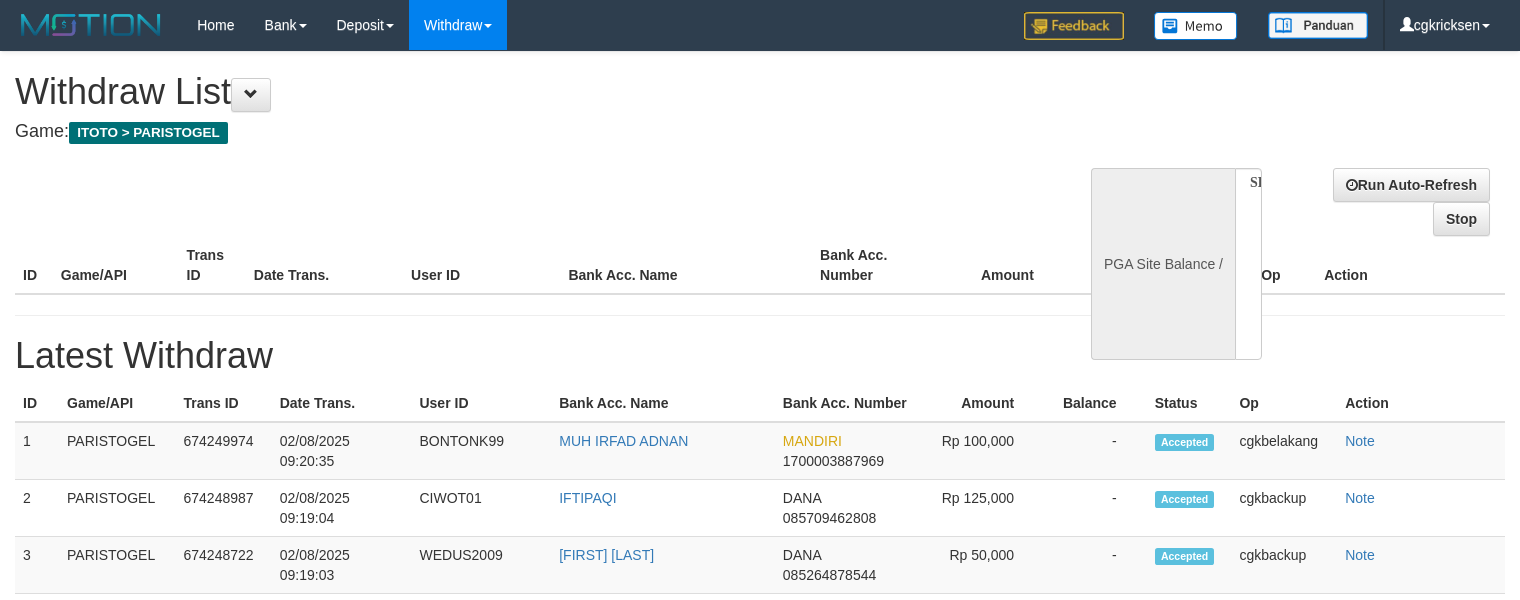 scroll, scrollTop: 0, scrollLeft: 0, axis: both 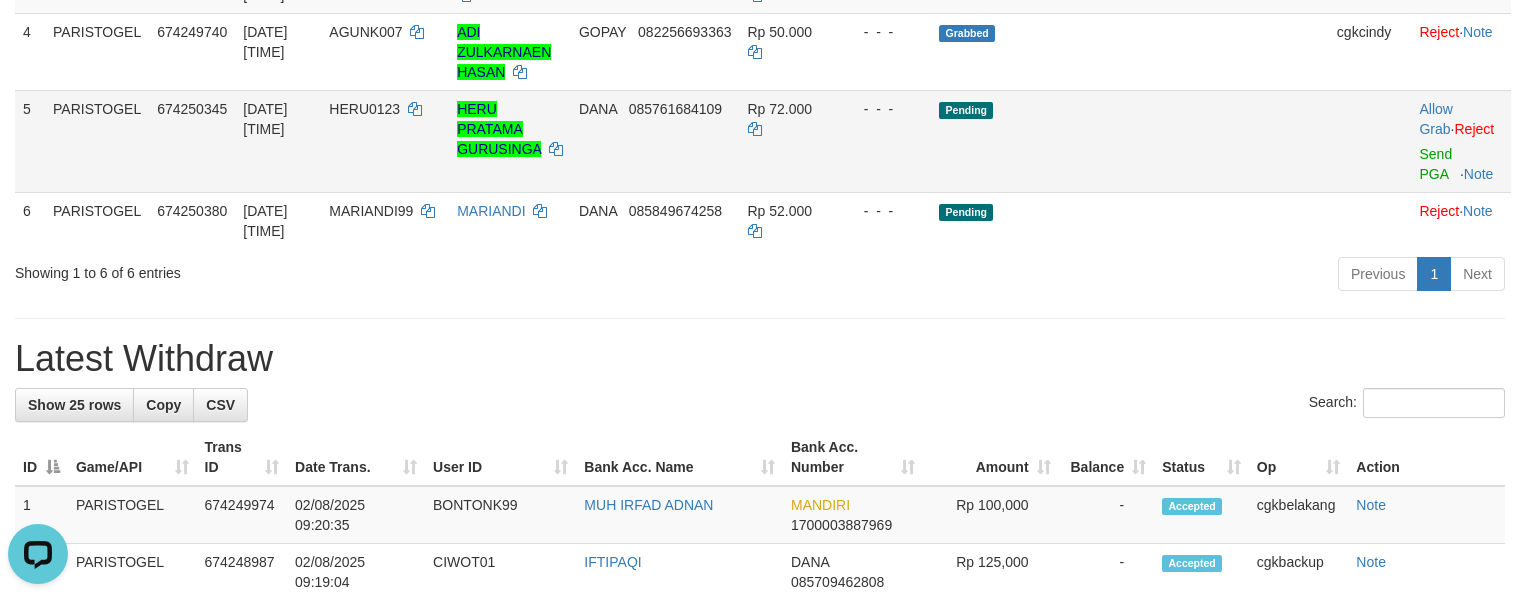 click on "Allow Grab   ·    Reject Send PGA     ·    Note" at bounding box center [1460, 141] 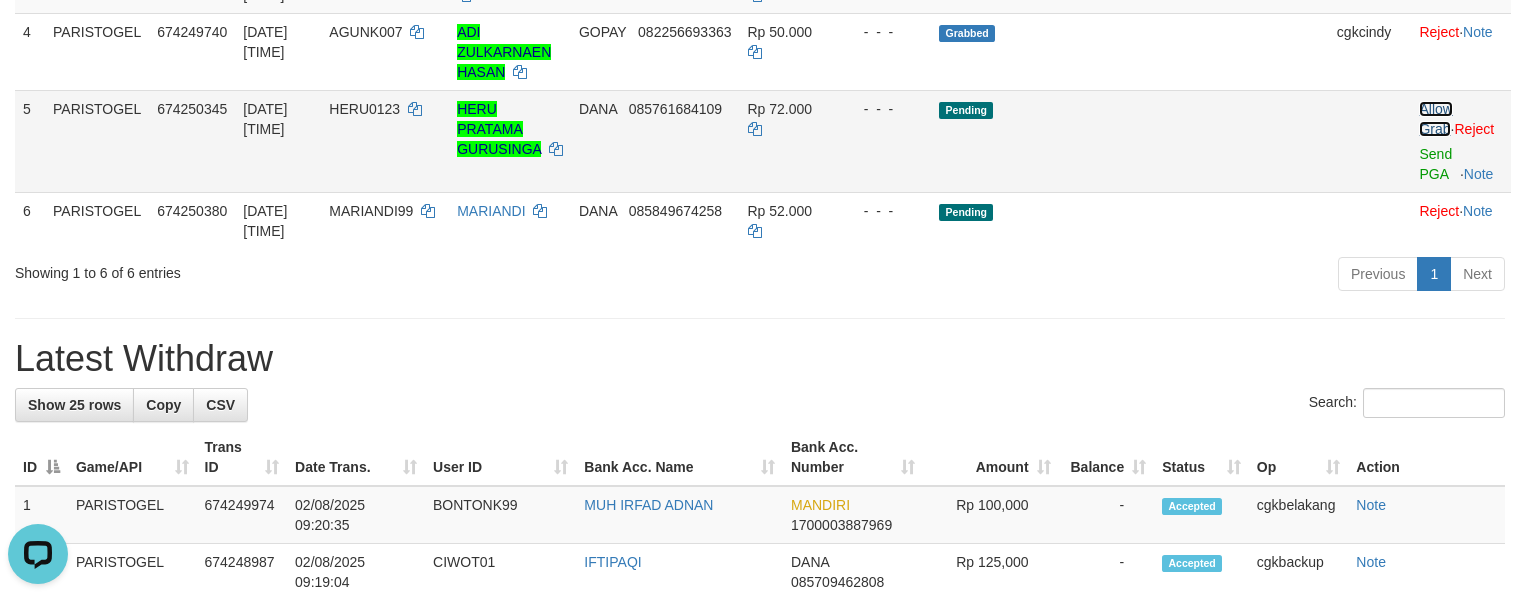 click on "Allow Grab" at bounding box center (1435, 119) 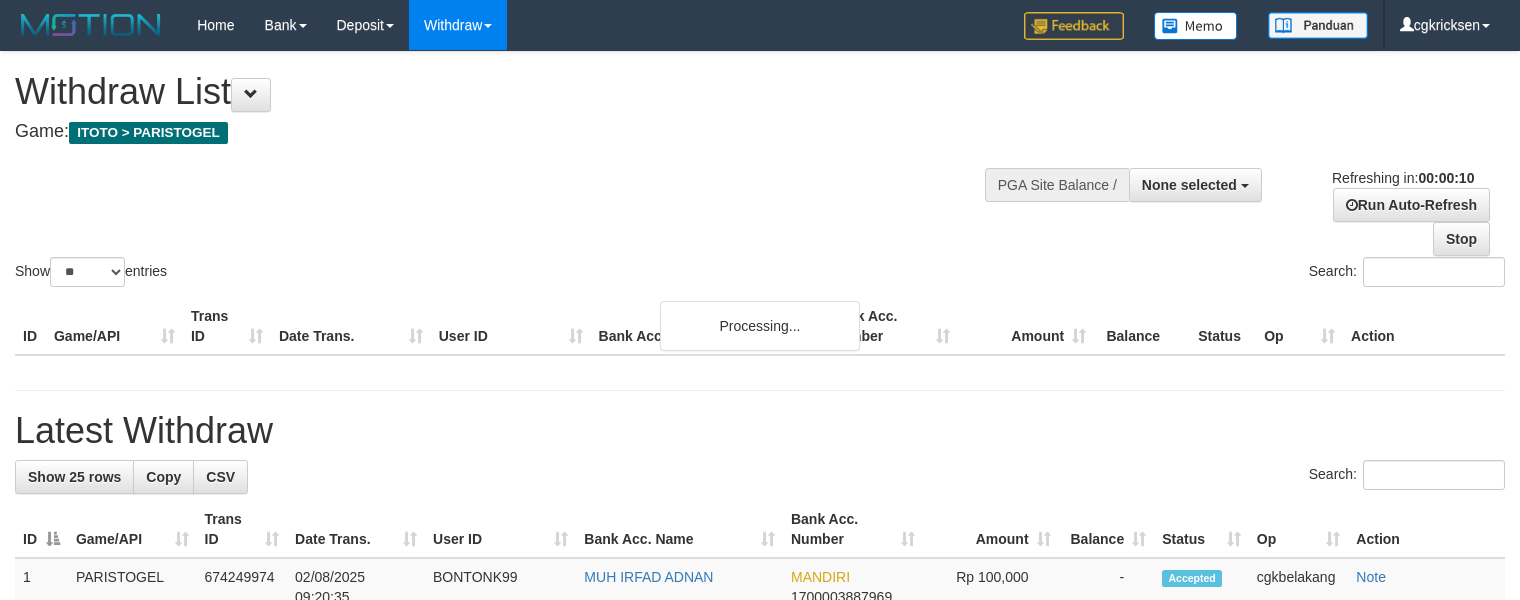 select 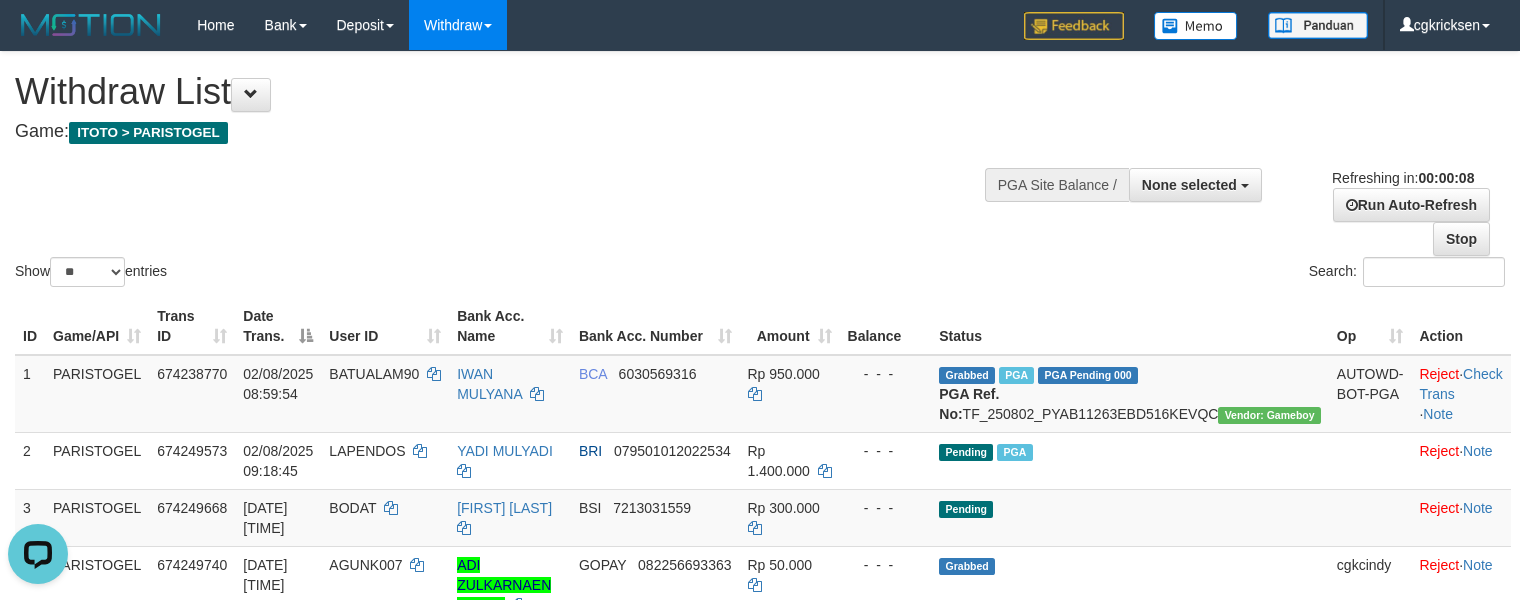 scroll, scrollTop: 0, scrollLeft: 0, axis: both 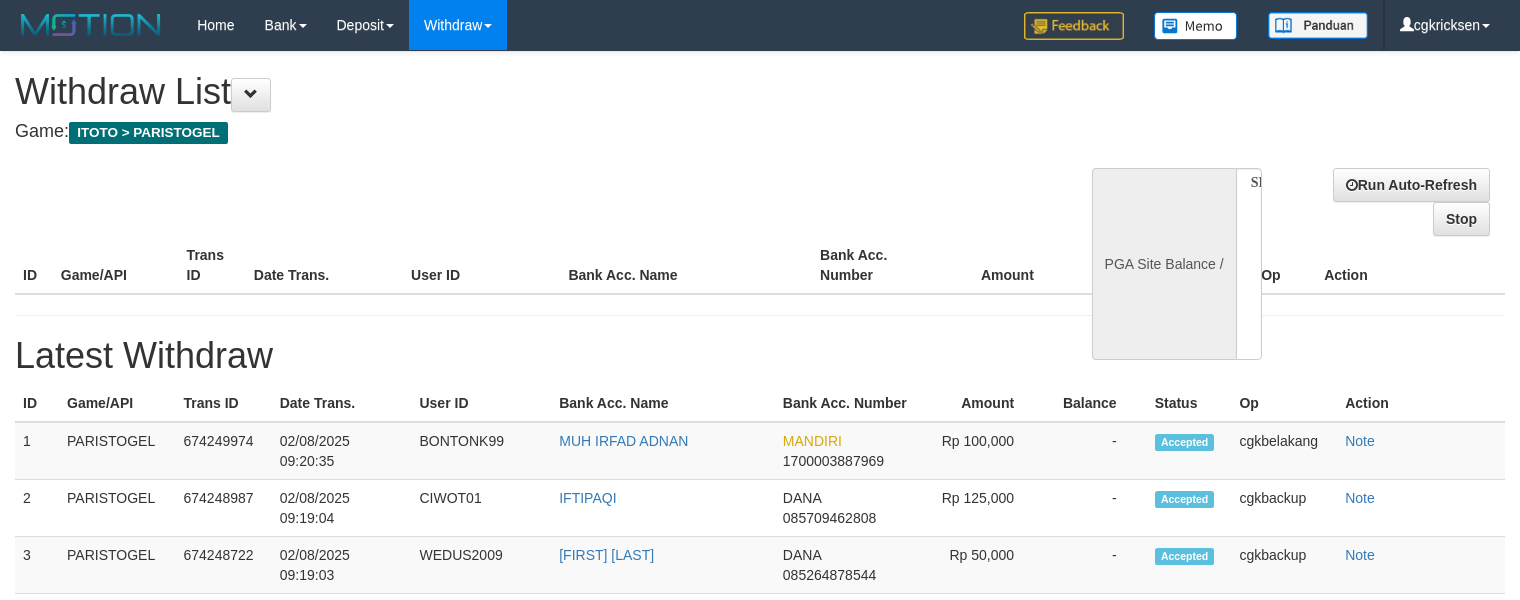 select 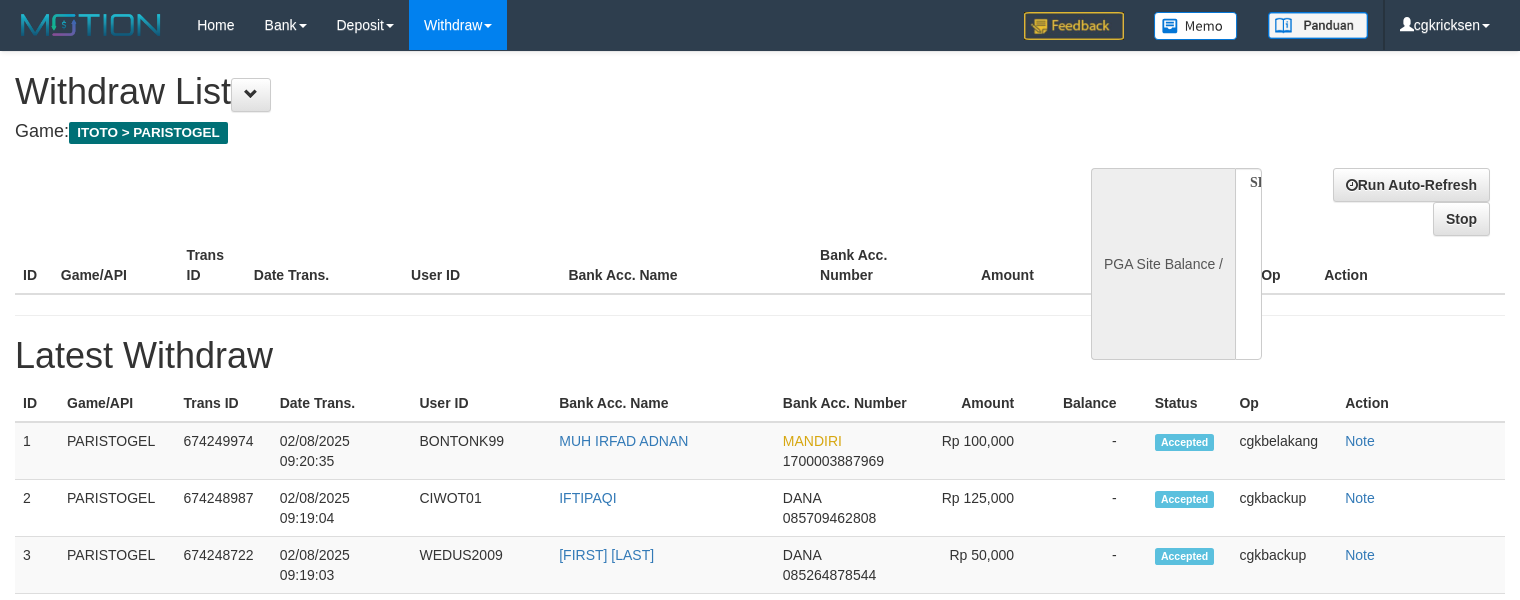 scroll, scrollTop: 0, scrollLeft: 0, axis: both 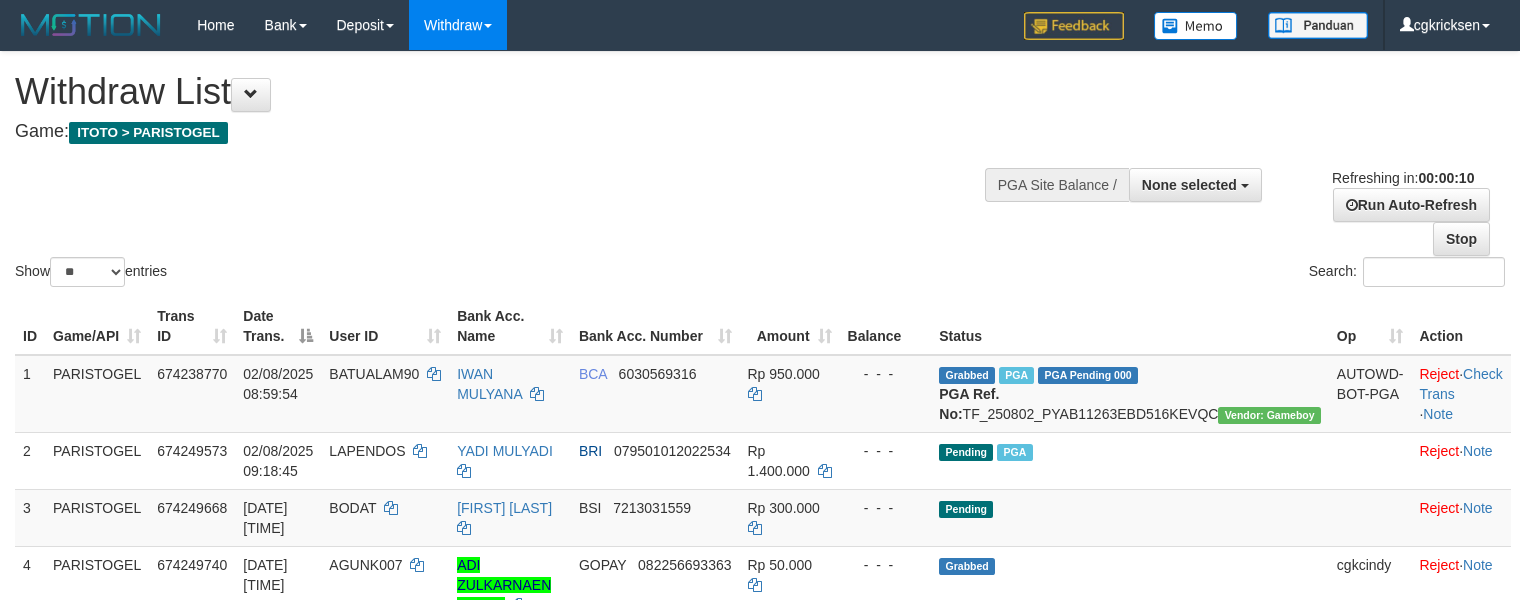 select 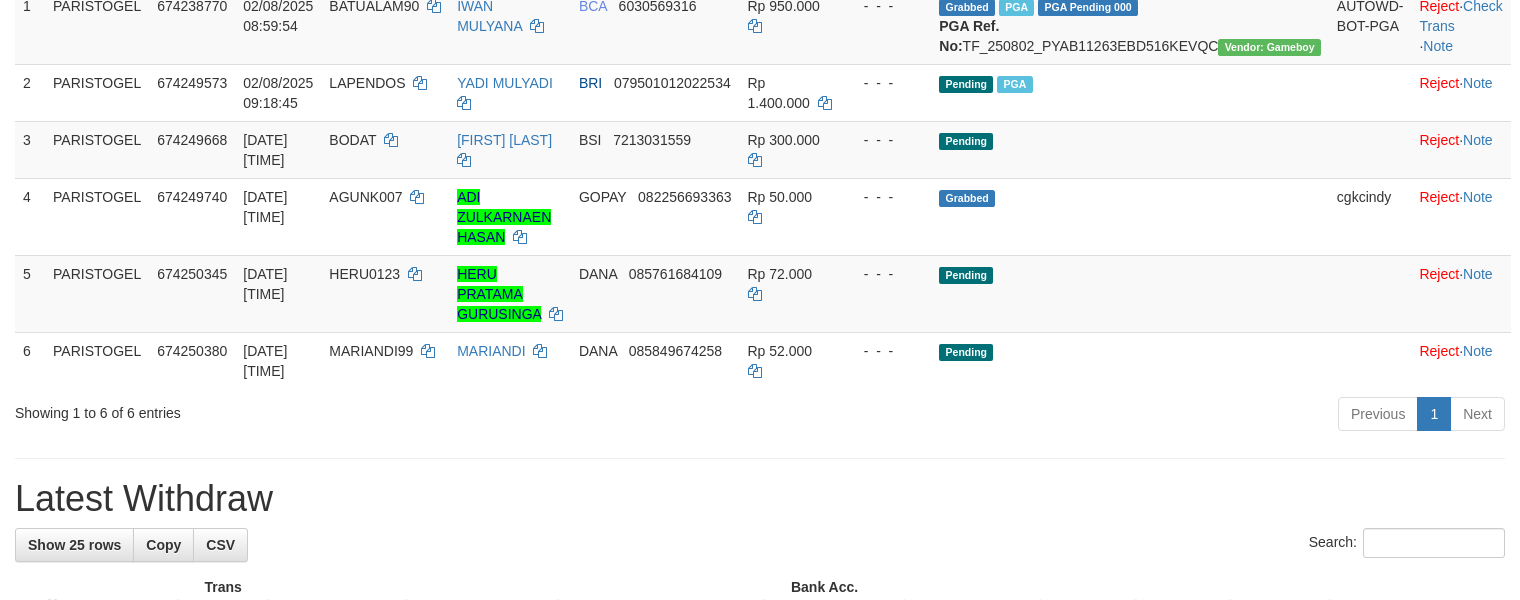 scroll, scrollTop: 400, scrollLeft: 0, axis: vertical 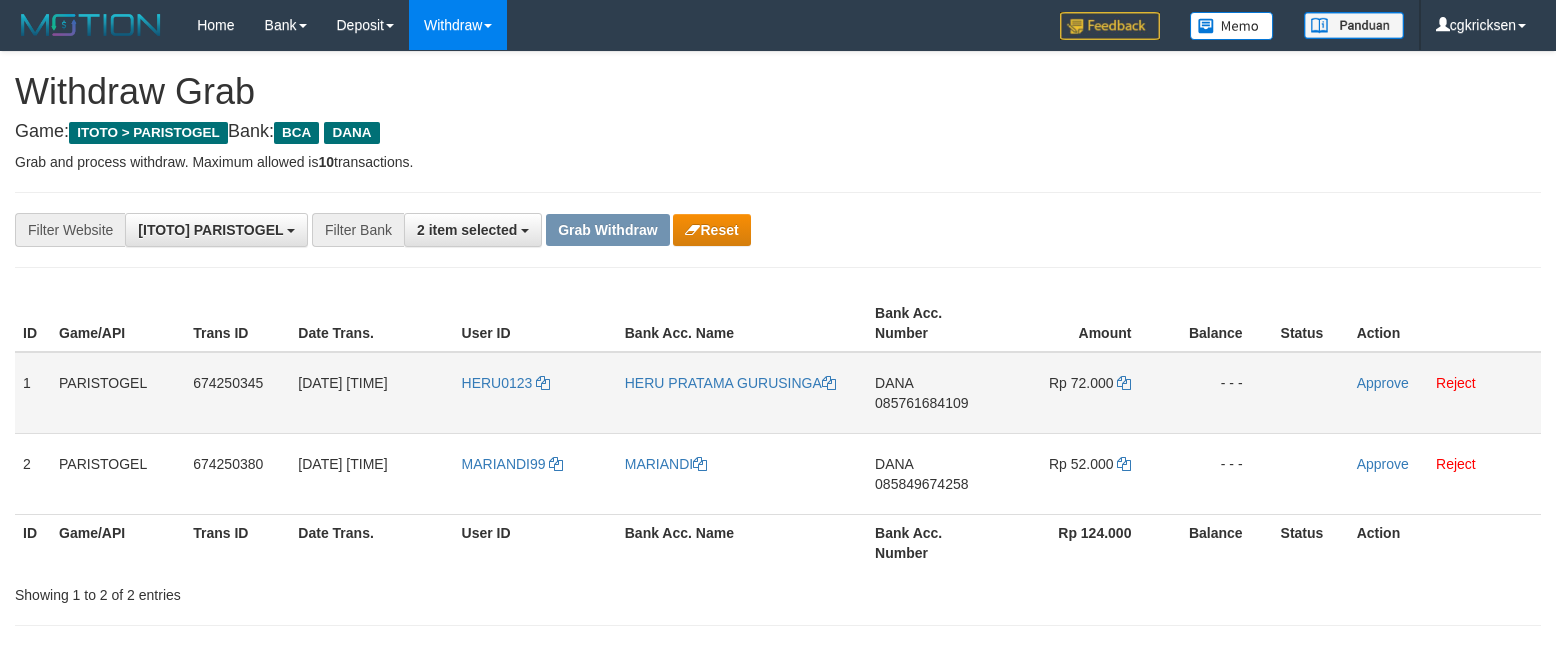 click on "HERU0123" at bounding box center (535, 393) 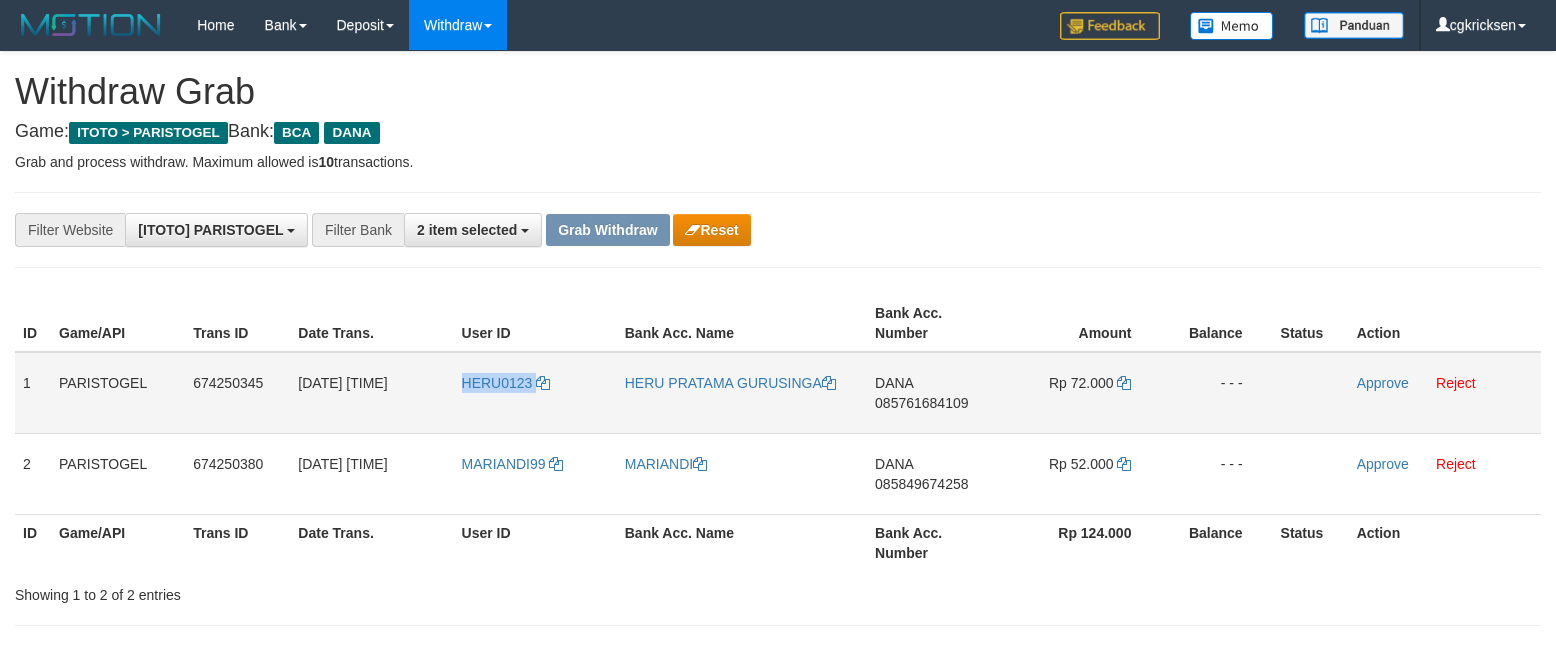 copy on "HERU0123" 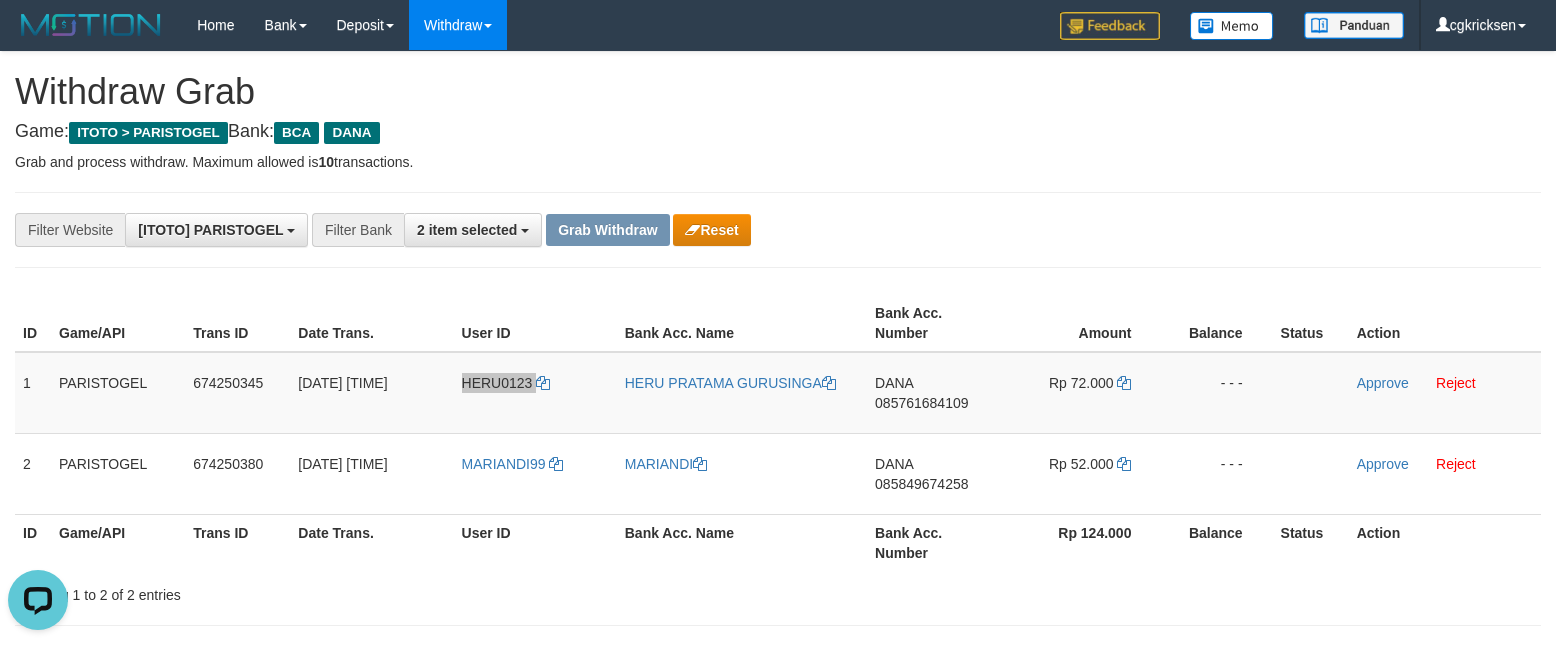 scroll, scrollTop: 0, scrollLeft: 0, axis: both 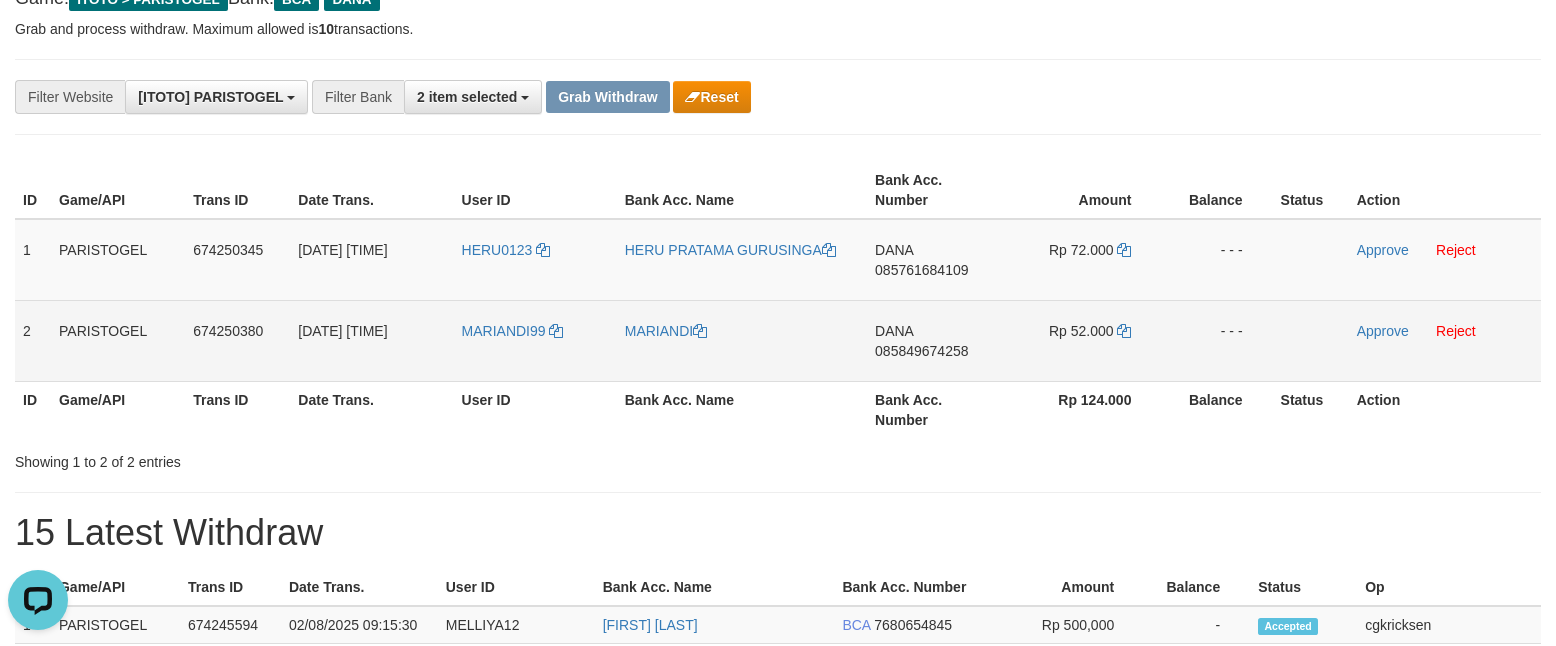 click on "MARIANDI99" at bounding box center (535, 340) 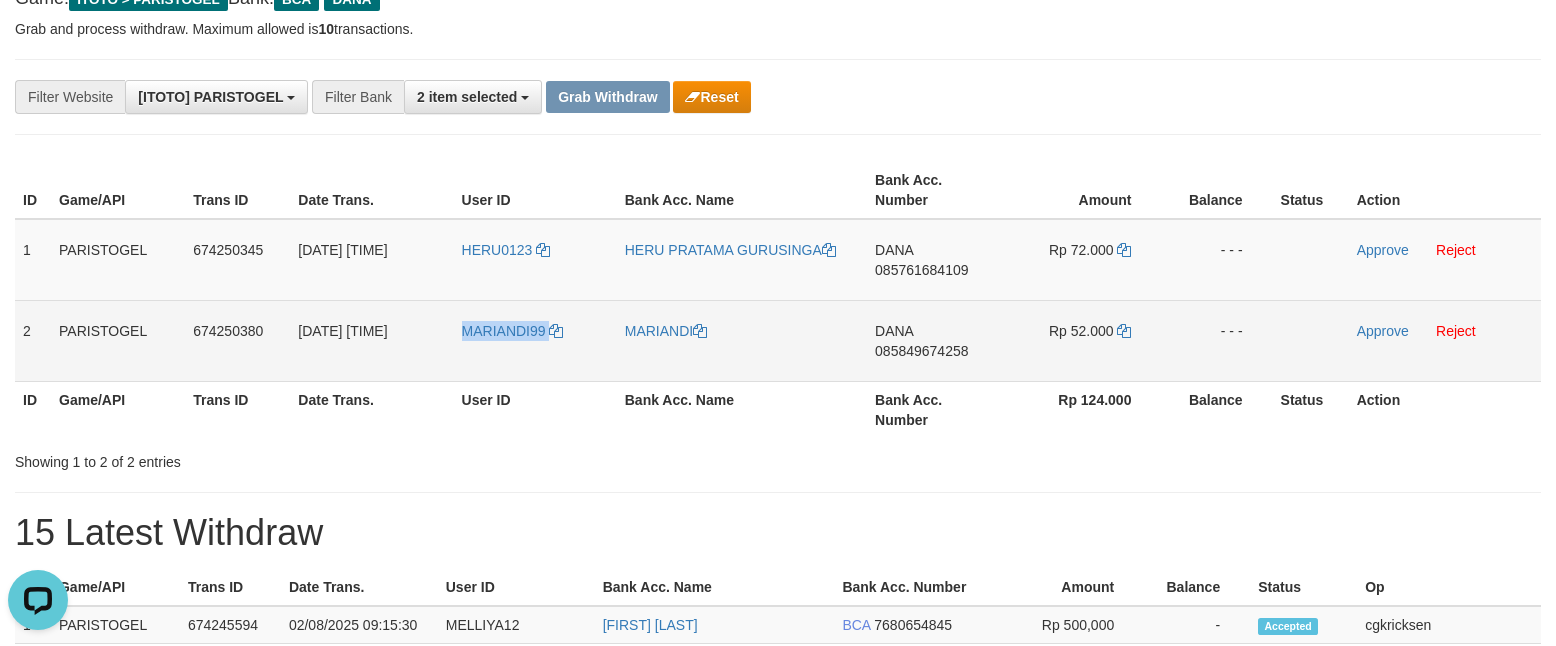 click on "MARIANDI99" at bounding box center (535, 340) 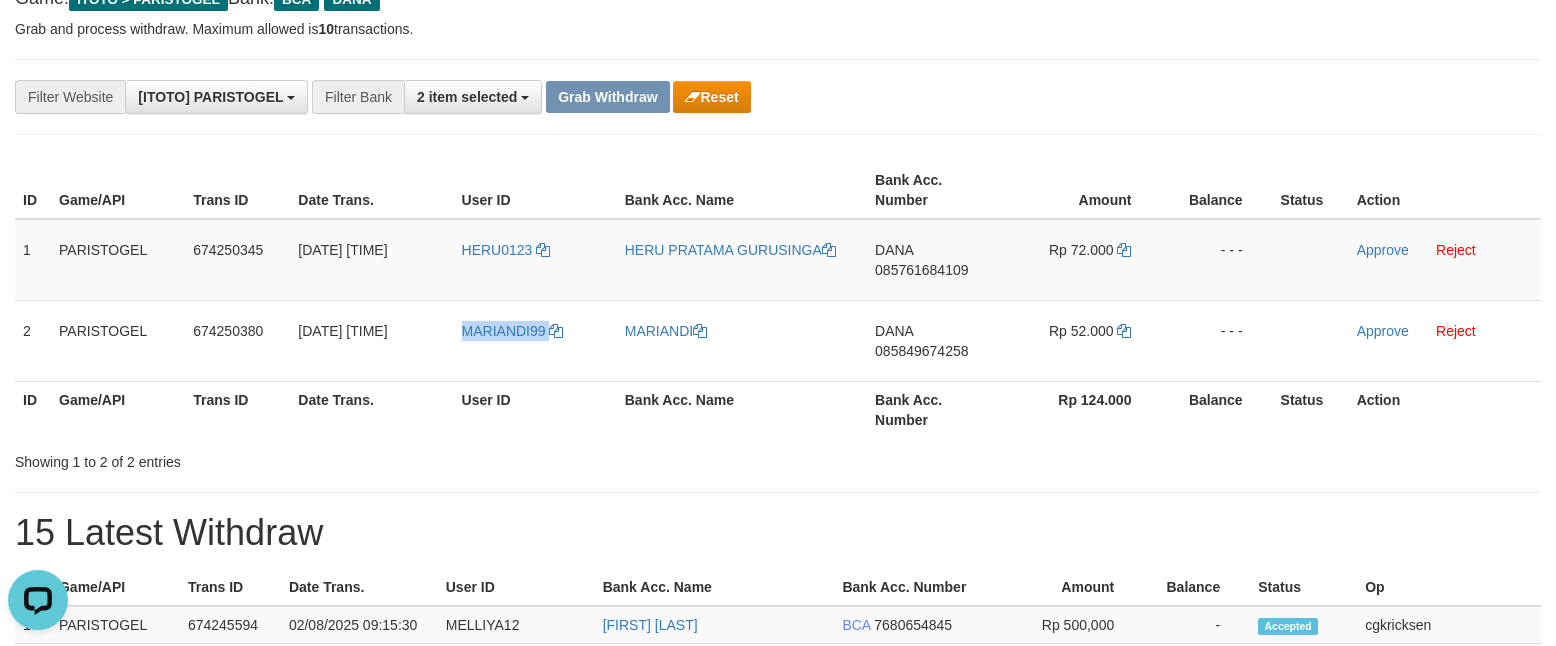 copy on "MARIANDI99" 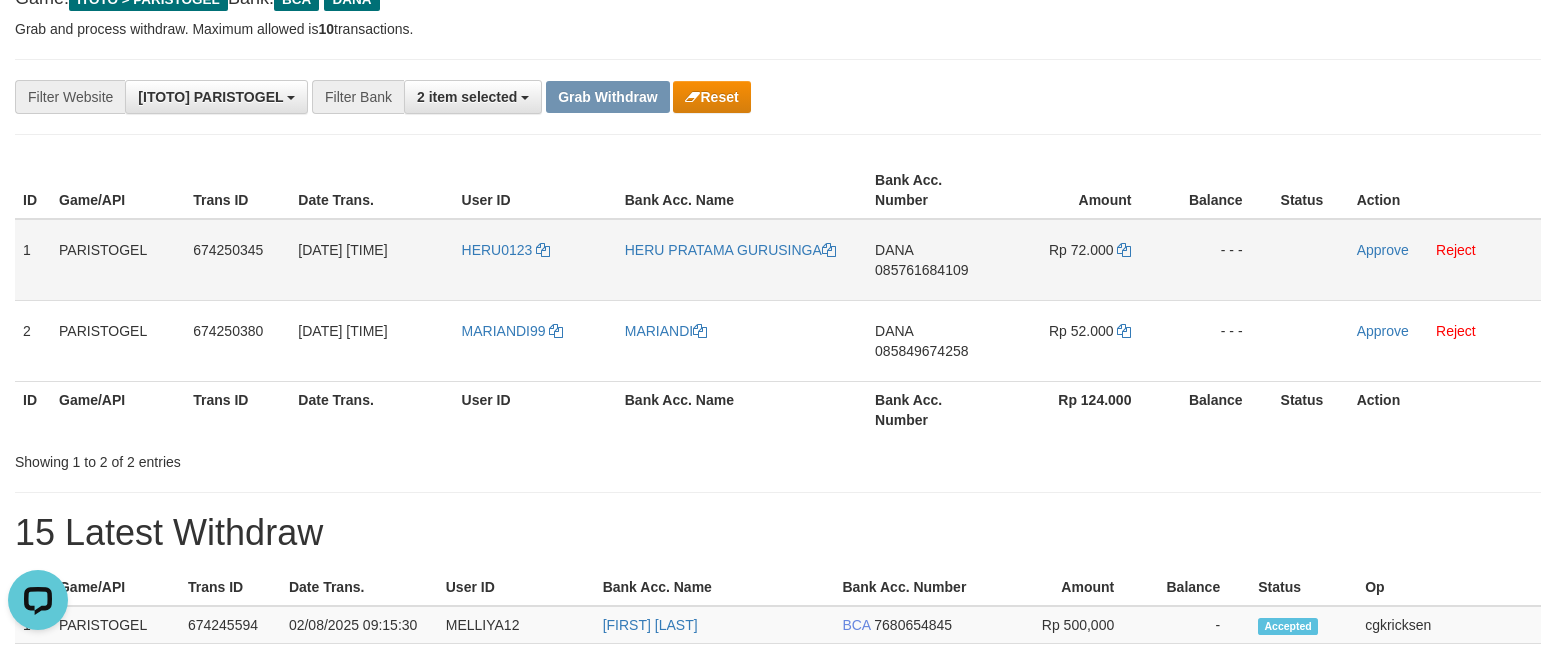 click on "HERU0123" at bounding box center (535, 260) 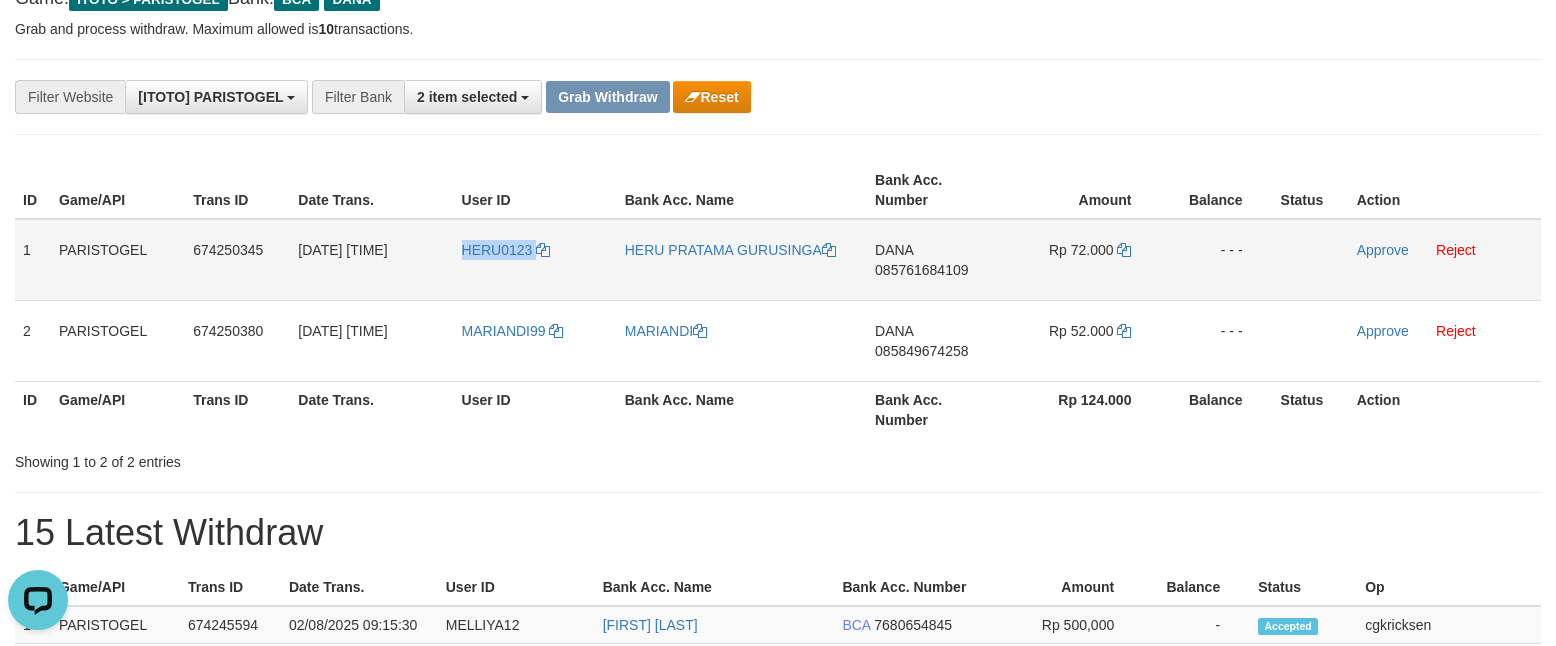 drag, startPoint x: 510, startPoint y: 298, endPoint x: 501, endPoint y: 293, distance: 10.29563 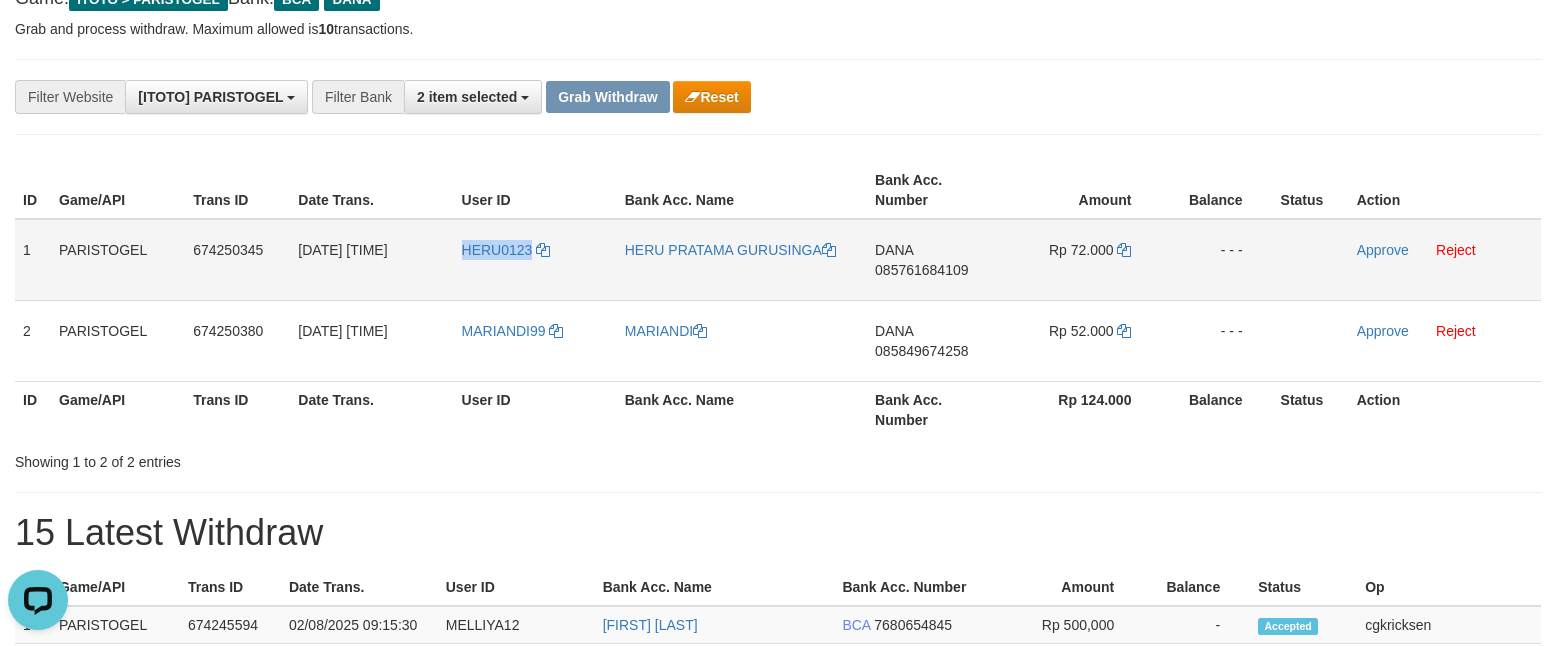 copy on "HERU0123" 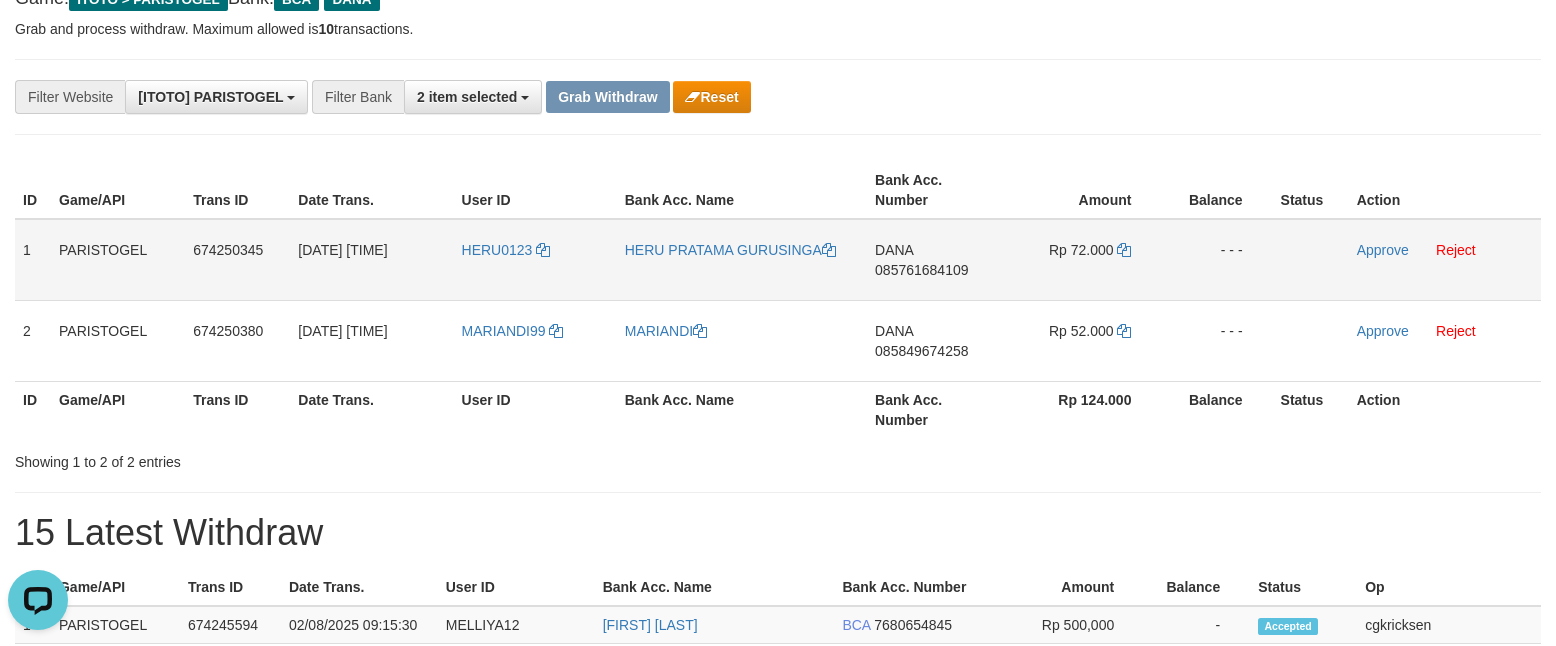 click on "HERU PRATAMA GURUSINGA" at bounding box center (742, 260) 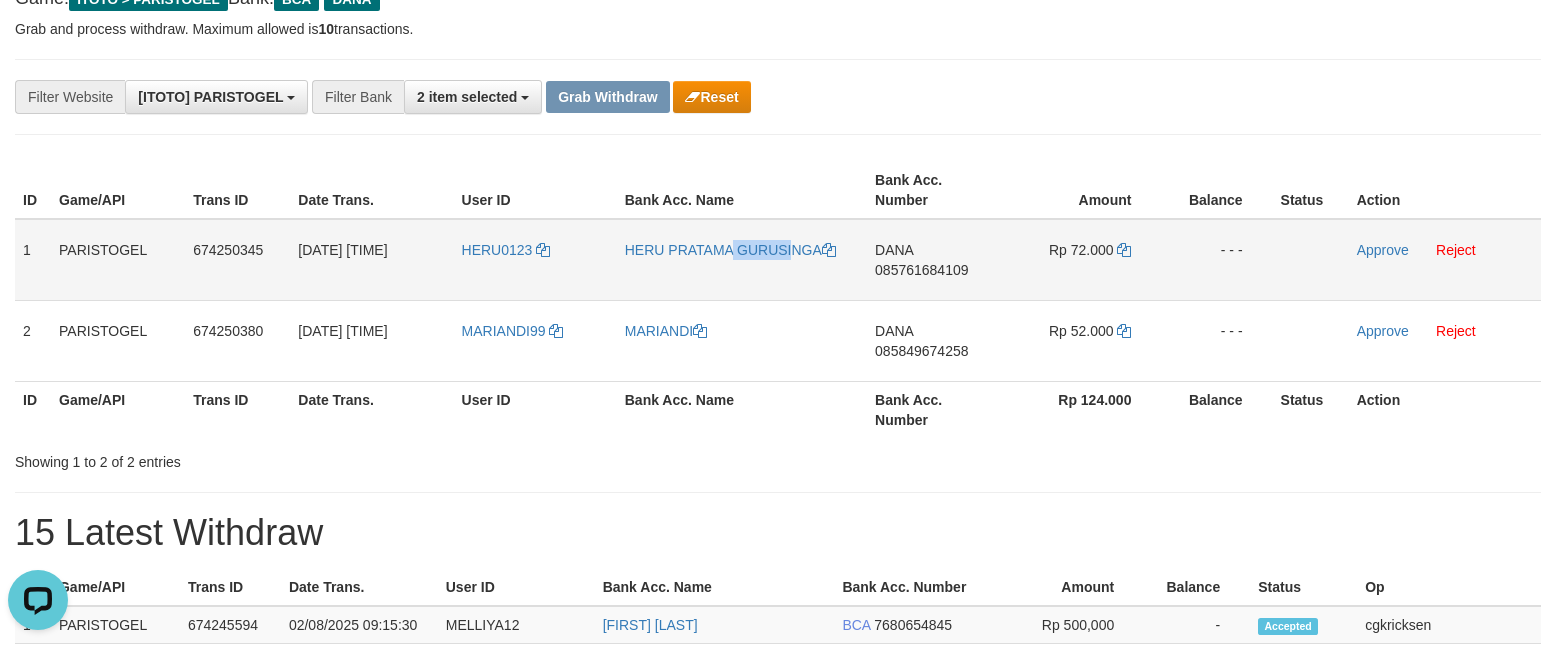 copy on "PRATAMA" 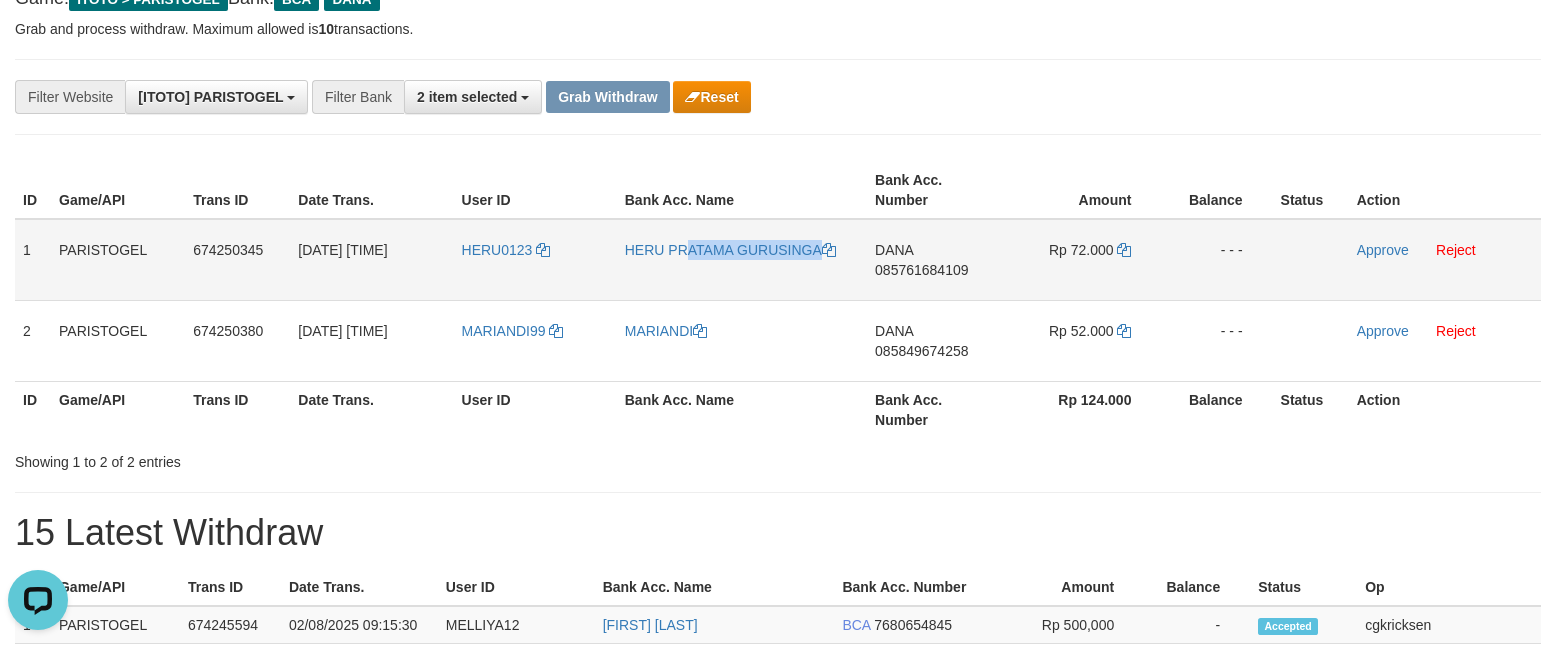 copy on "HERU PRATAMA GURUSINGA" 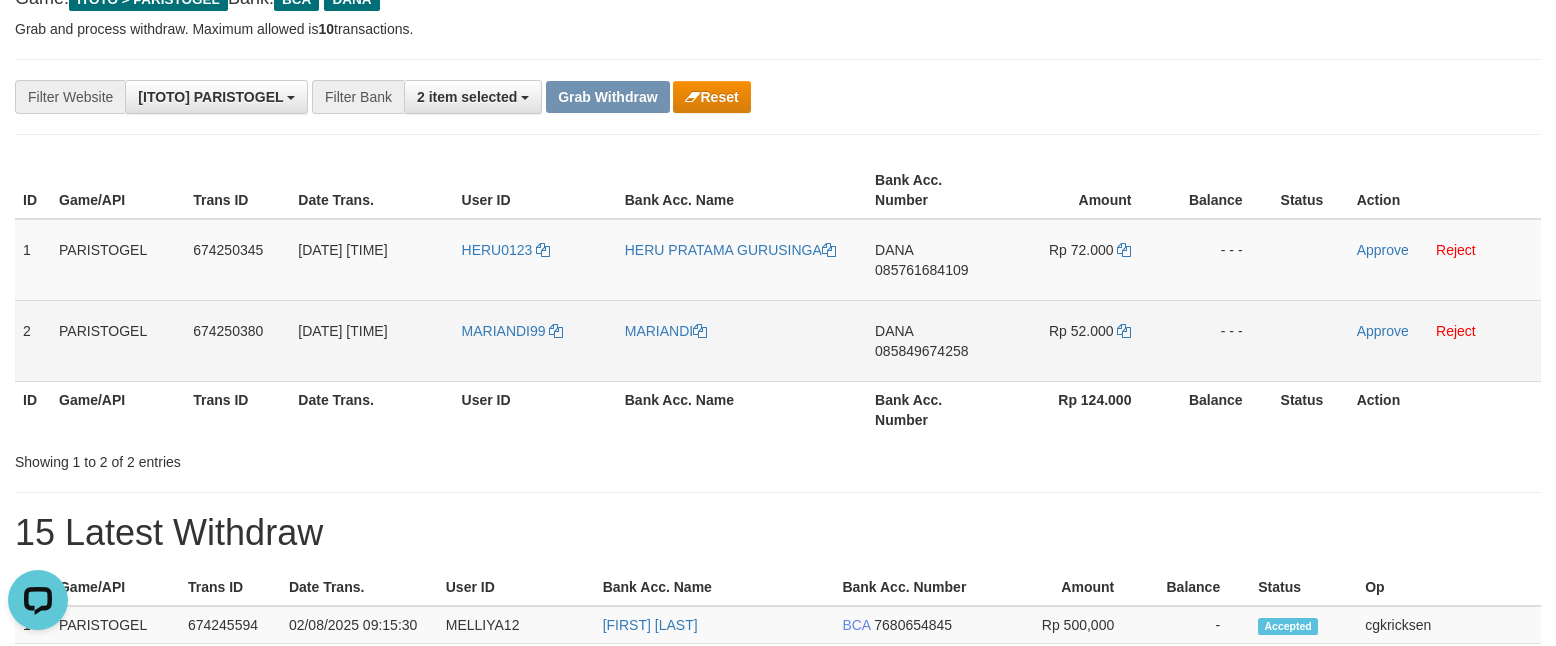click on "MARIANDI99" at bounding box center (535, 340) 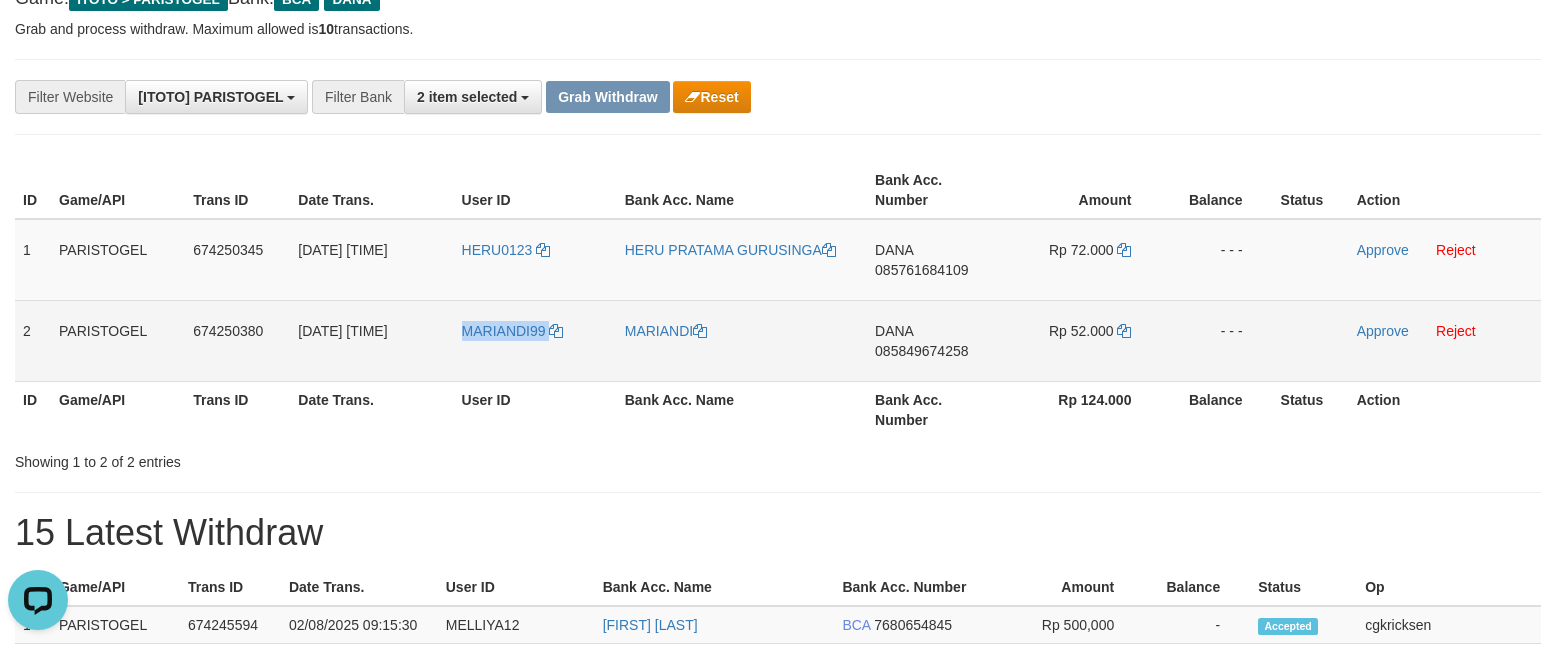 click on "MARIANDI99" at bounding box center (535, 340) 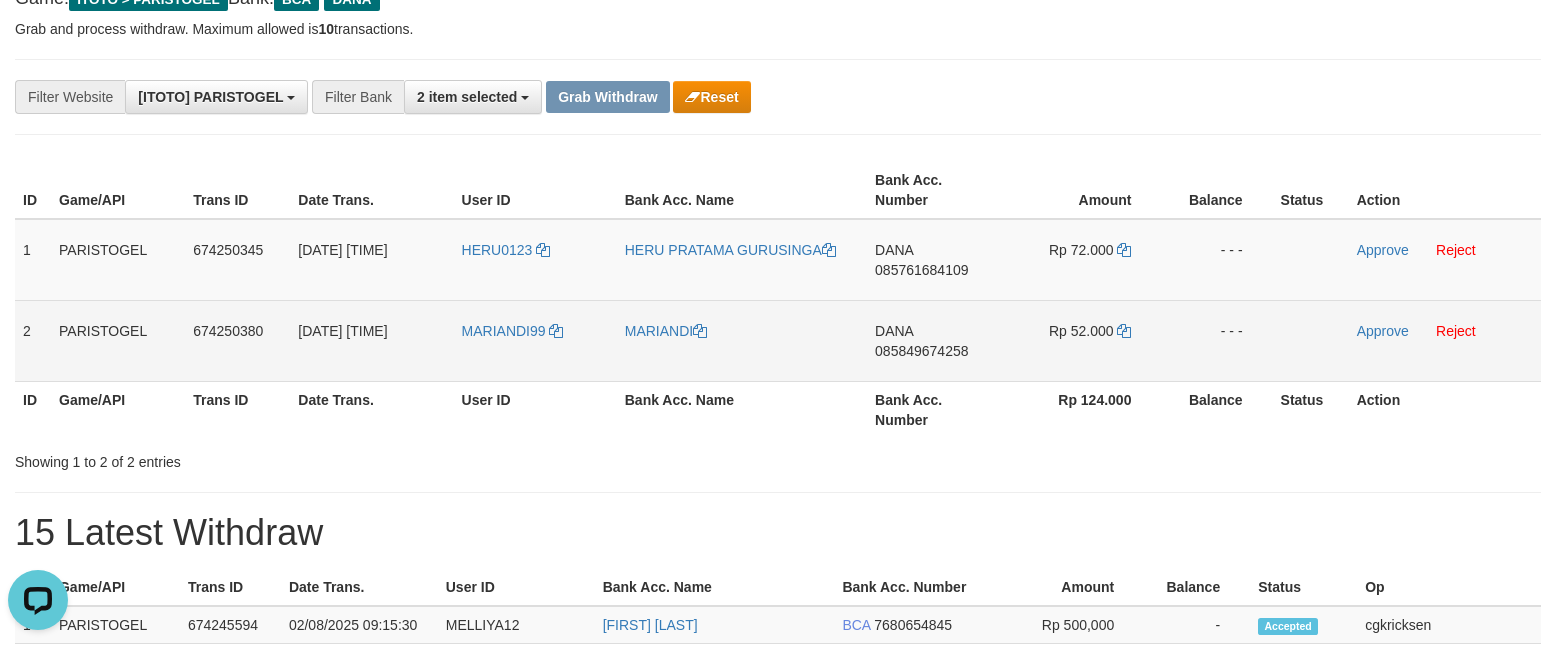 click on "MARIANDI" at bounding box center [742, 340] 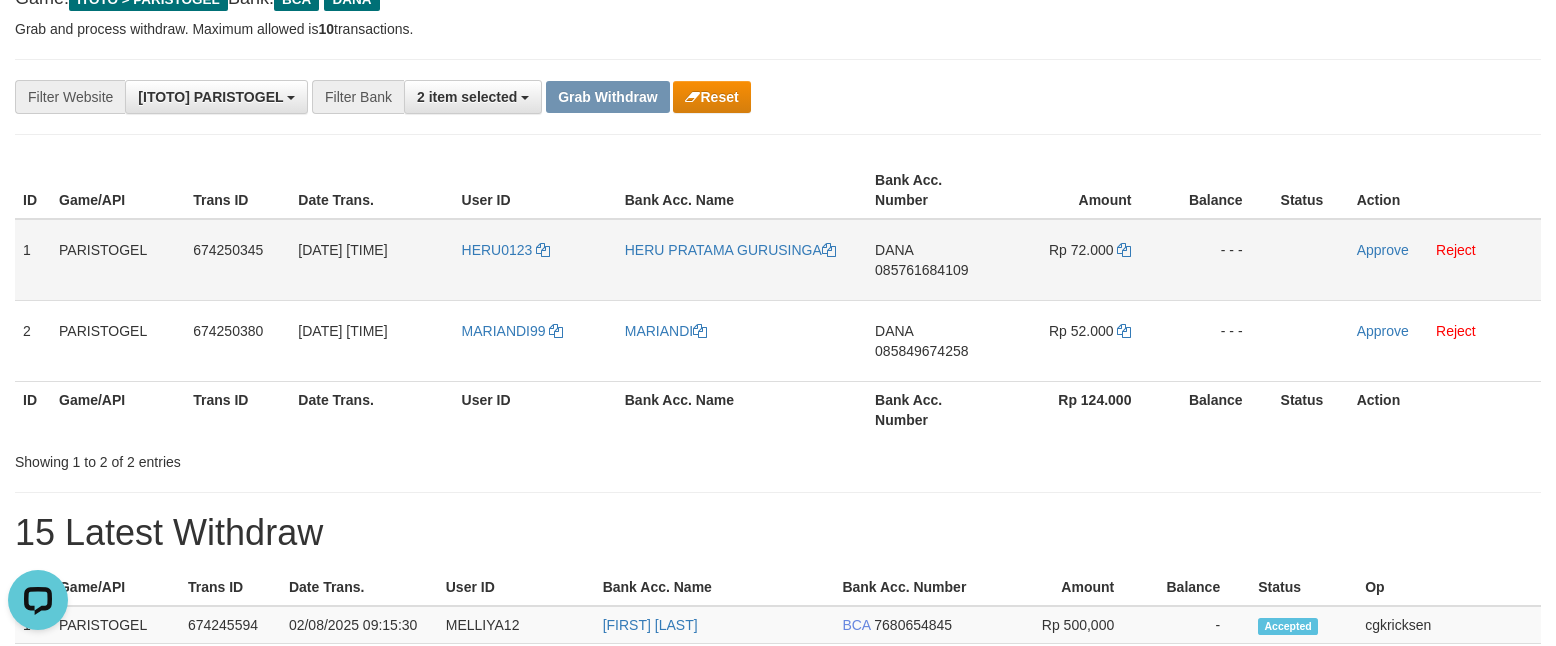 click on "DANA
085761684109" at bounding box center (934, 260) 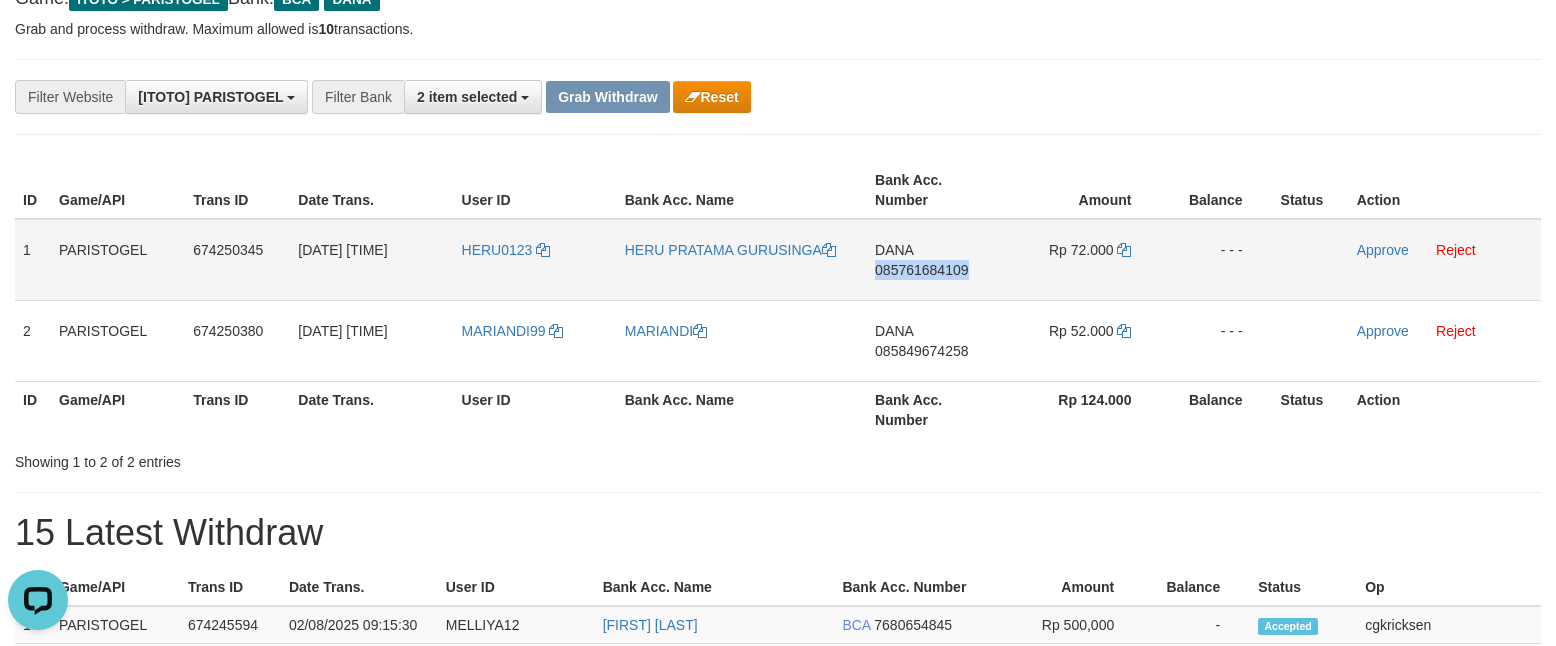 click on "DANA
085761684109" at bounding box center (934, 260) 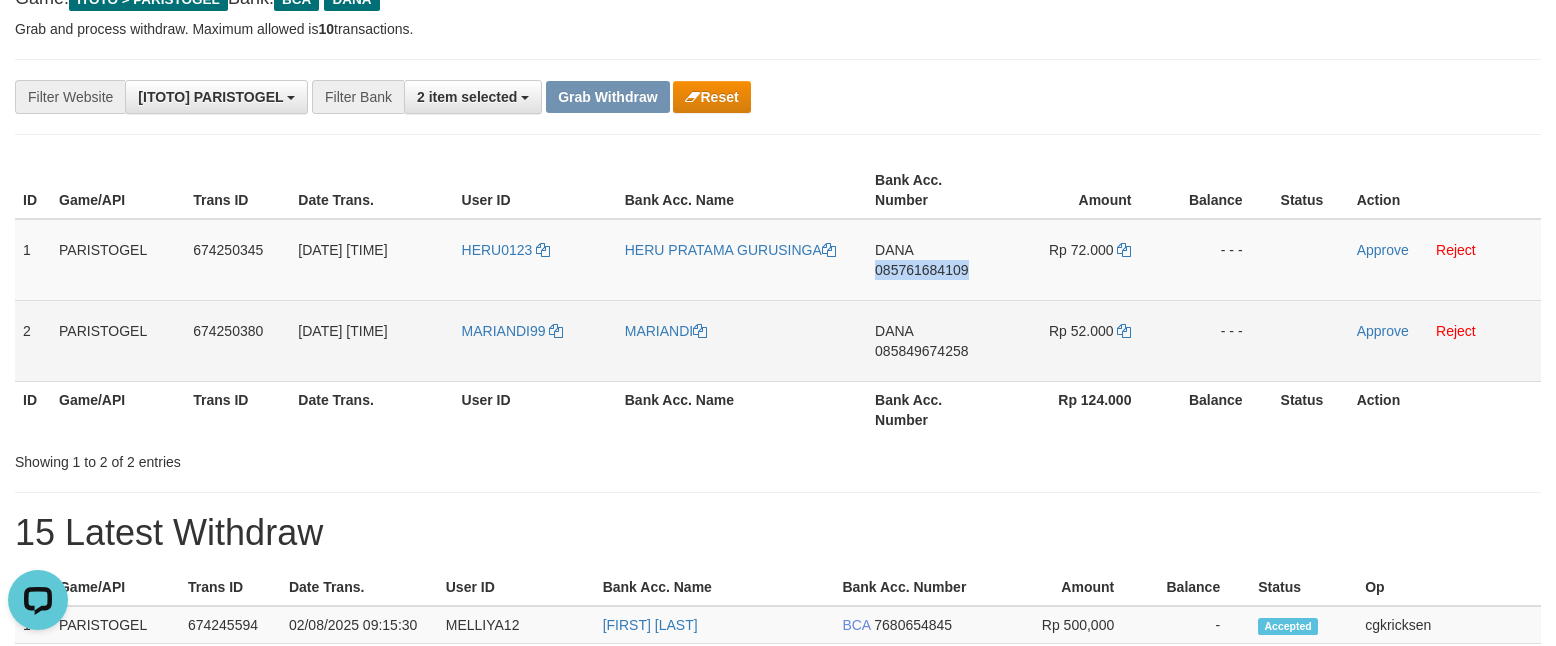 copy on "085761684109" 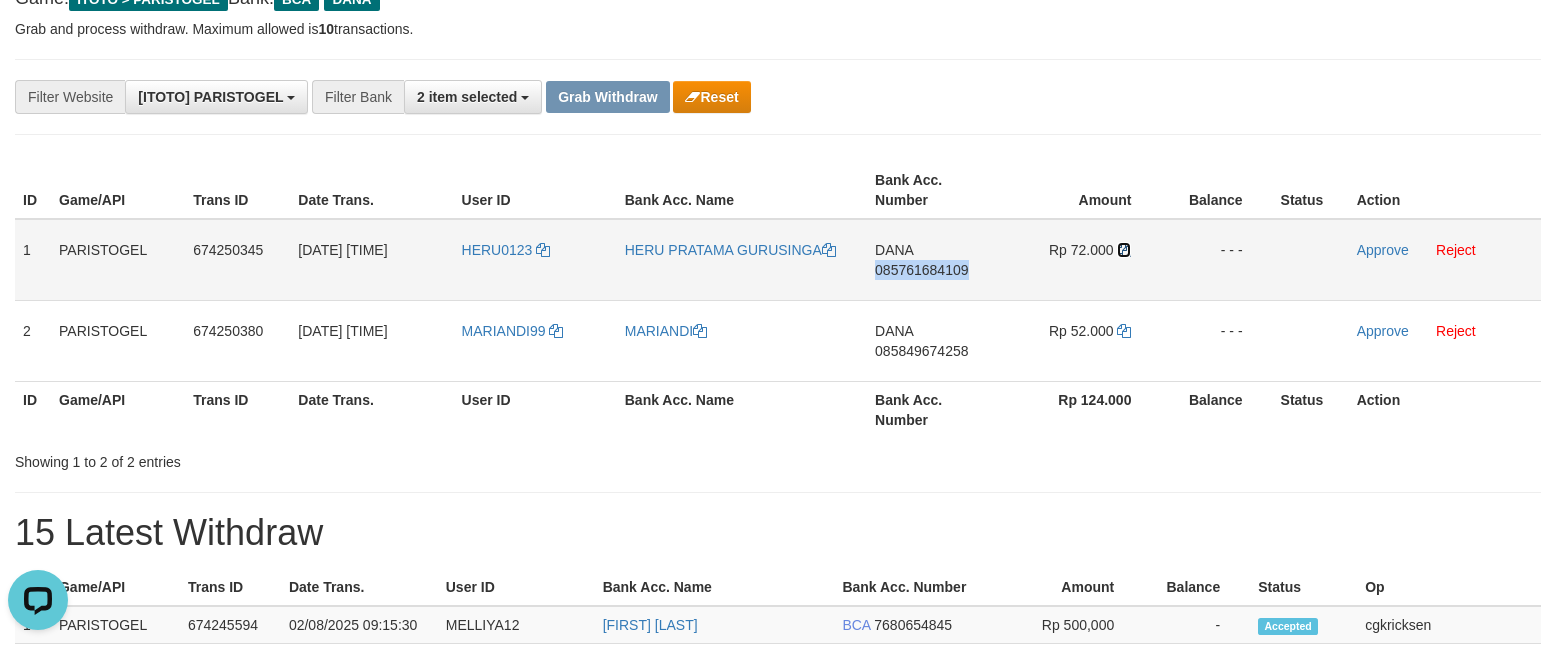 click at bounding box center [1124, 250] 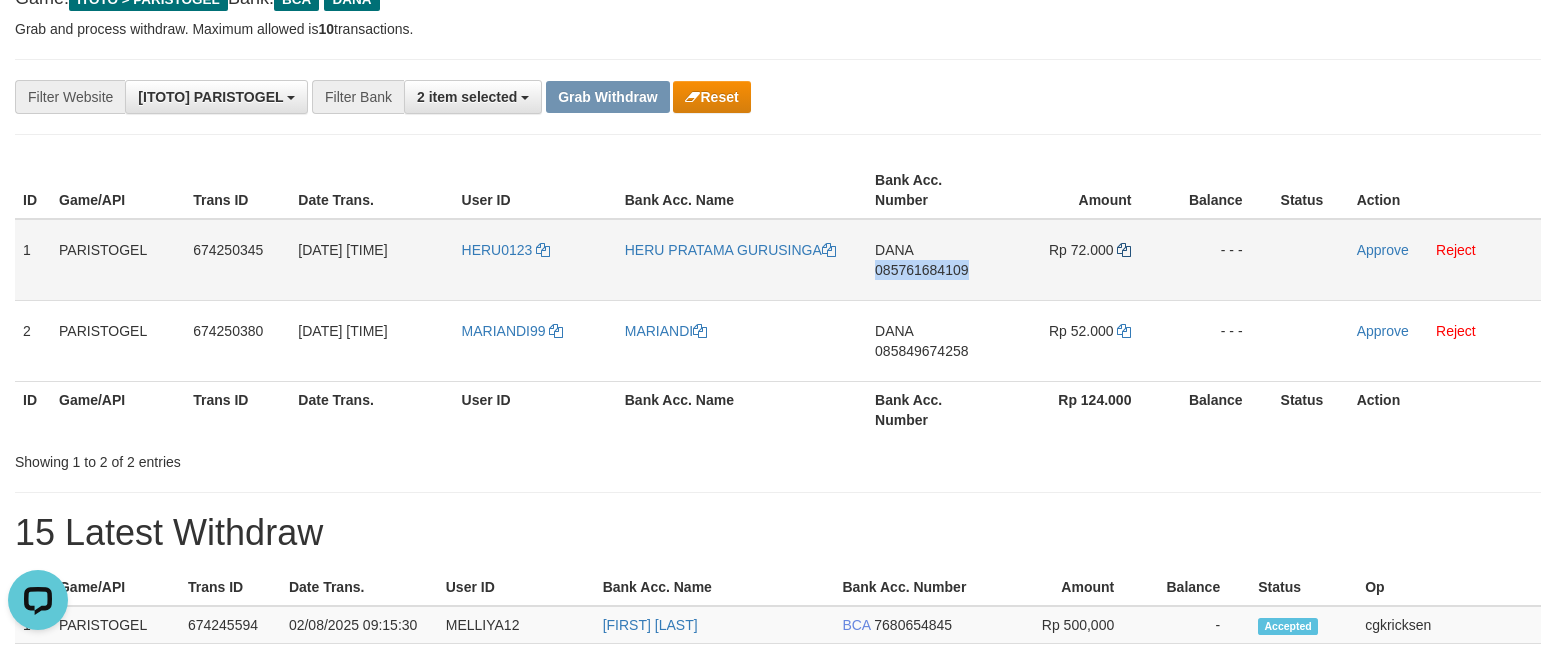 copy on "085761684109" 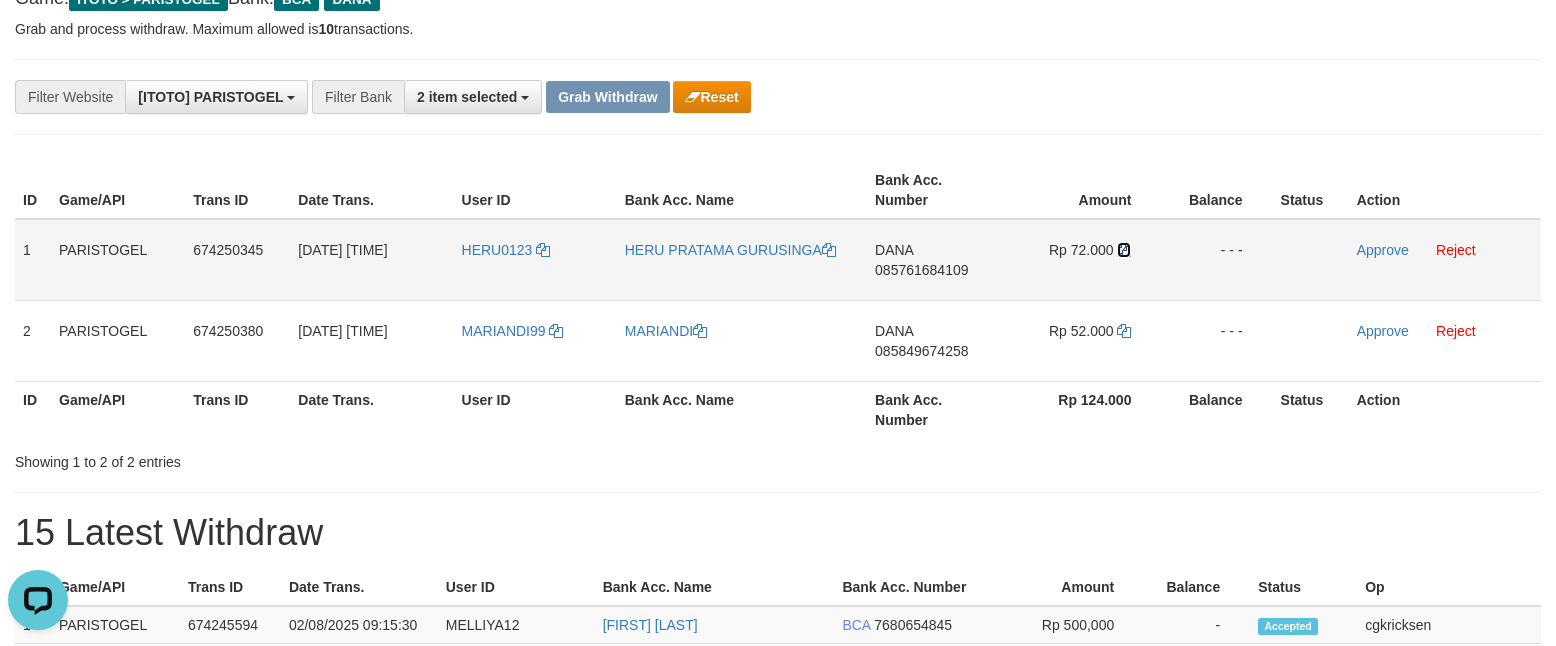 click at bounding box center [1124, 250] 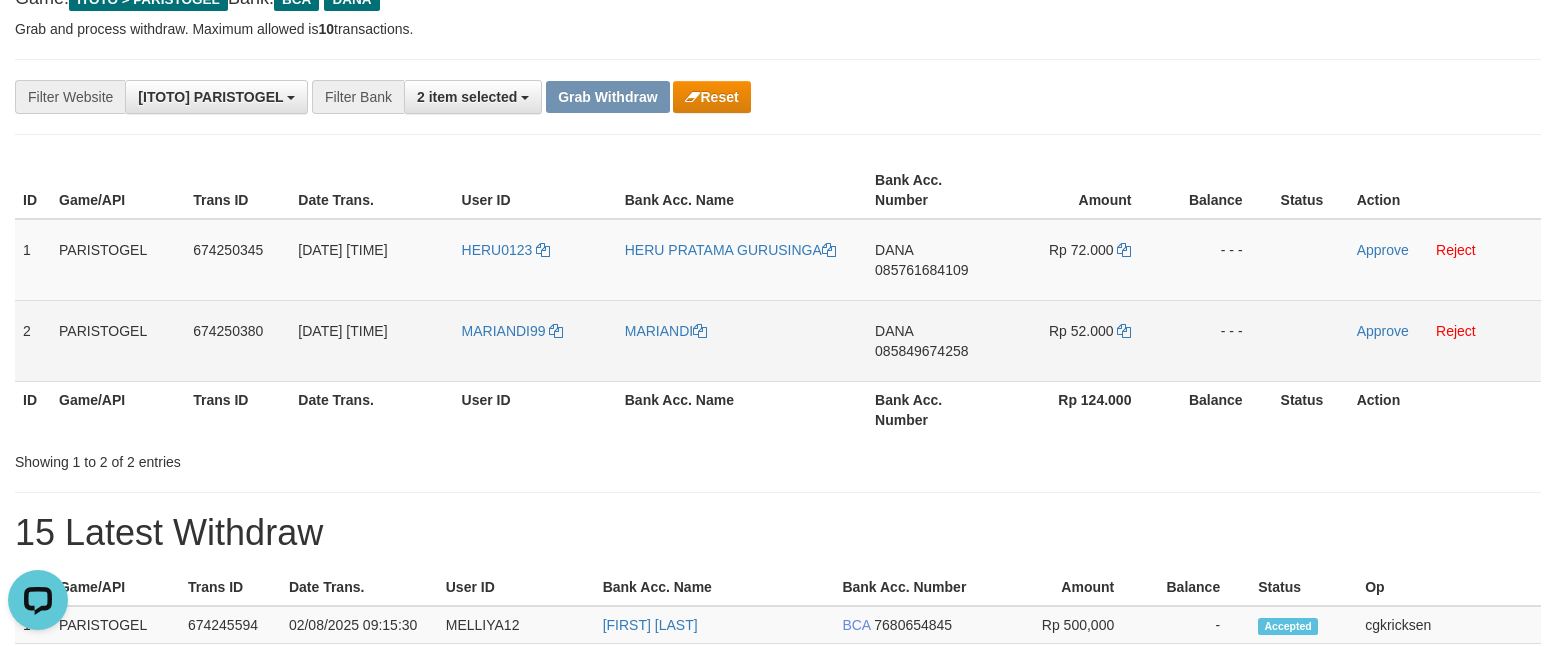 click on "DANA
085849674258" at bounding box center (934, 340) 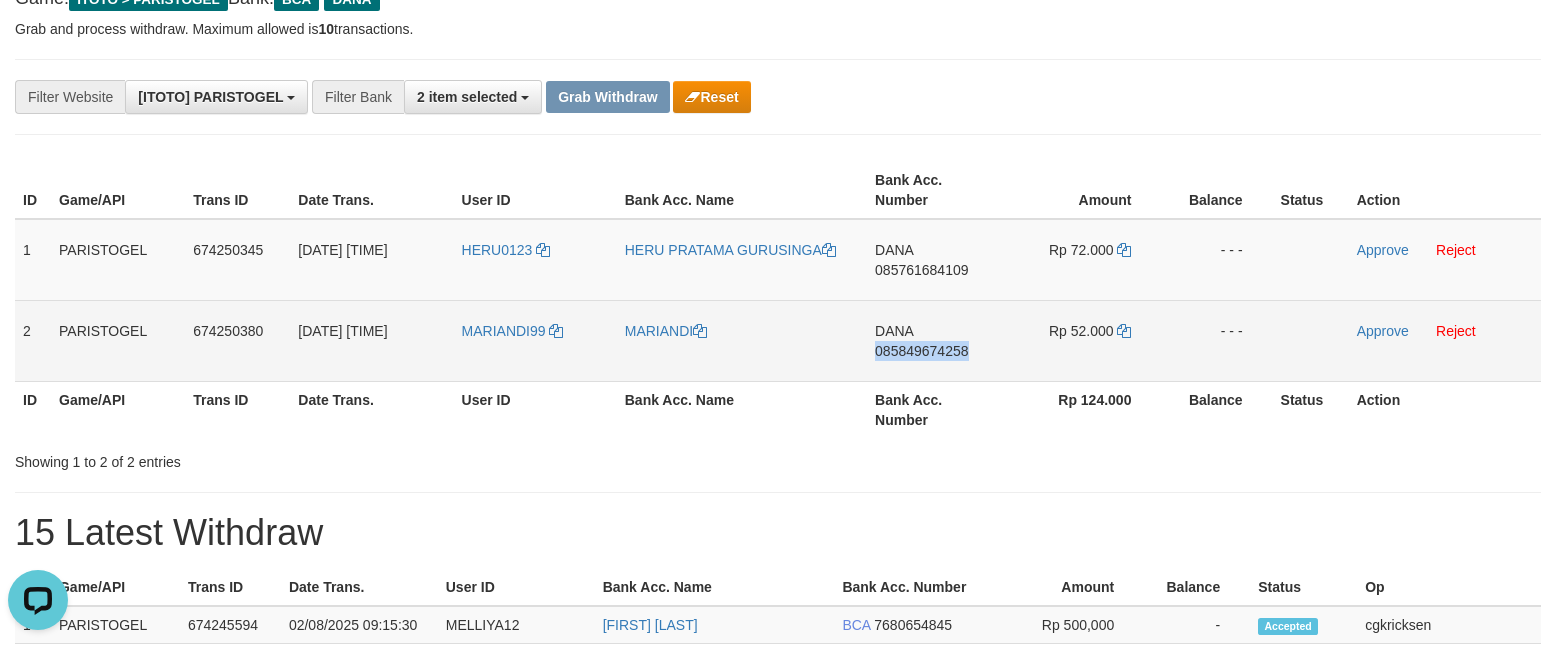 click on "DANA
085849674258" at bounding box center [934, 340] 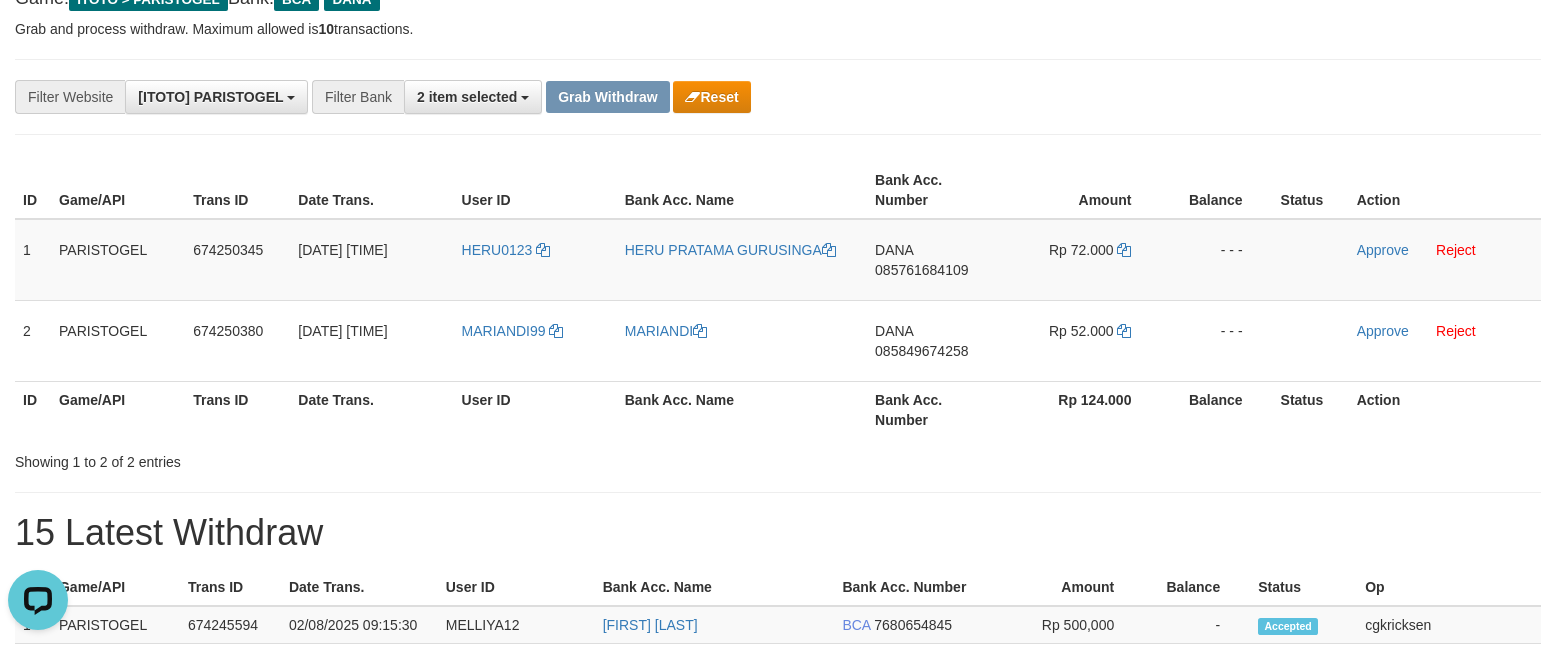 click on "Bank Acc. Number" at bounding box center (934, 409) 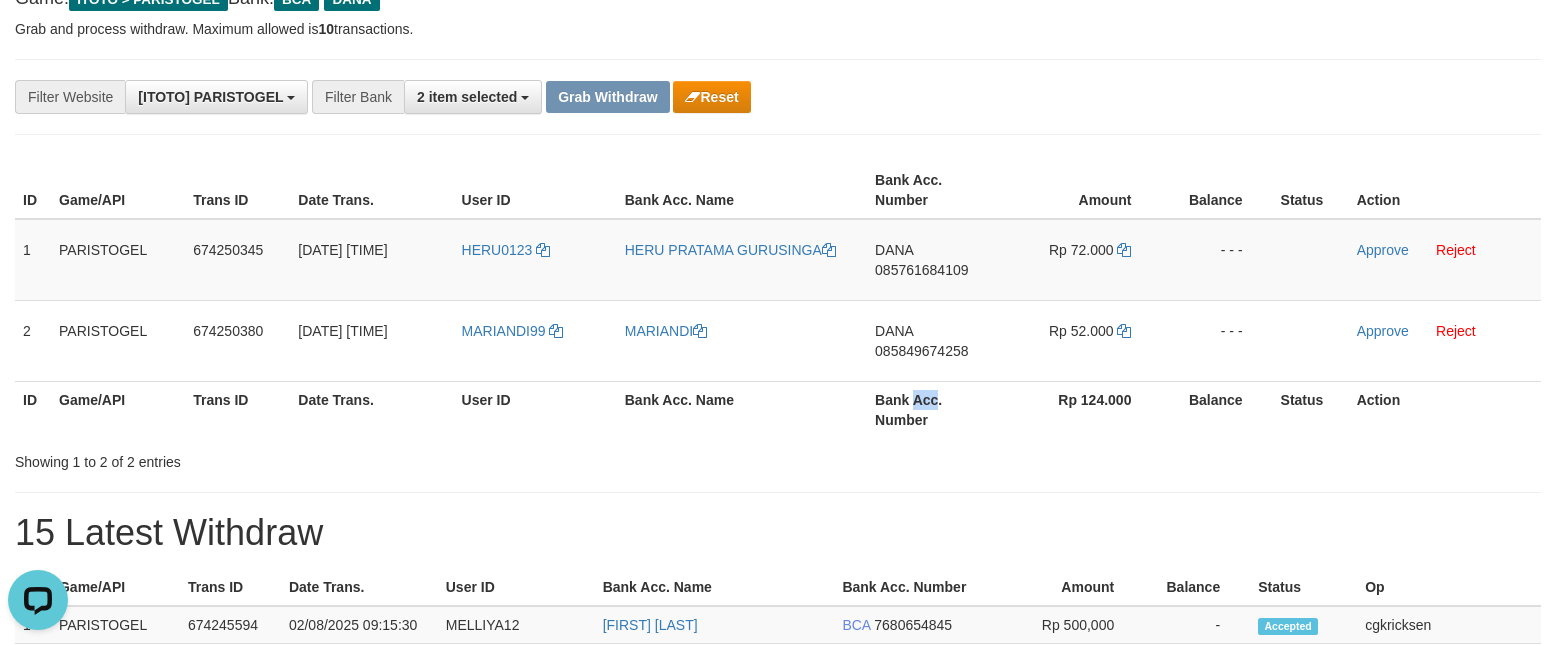 drag, startPoint x: 918, startPoint y: 396, endPoint x: 916, endPoint y: 385, distance: 11.18034 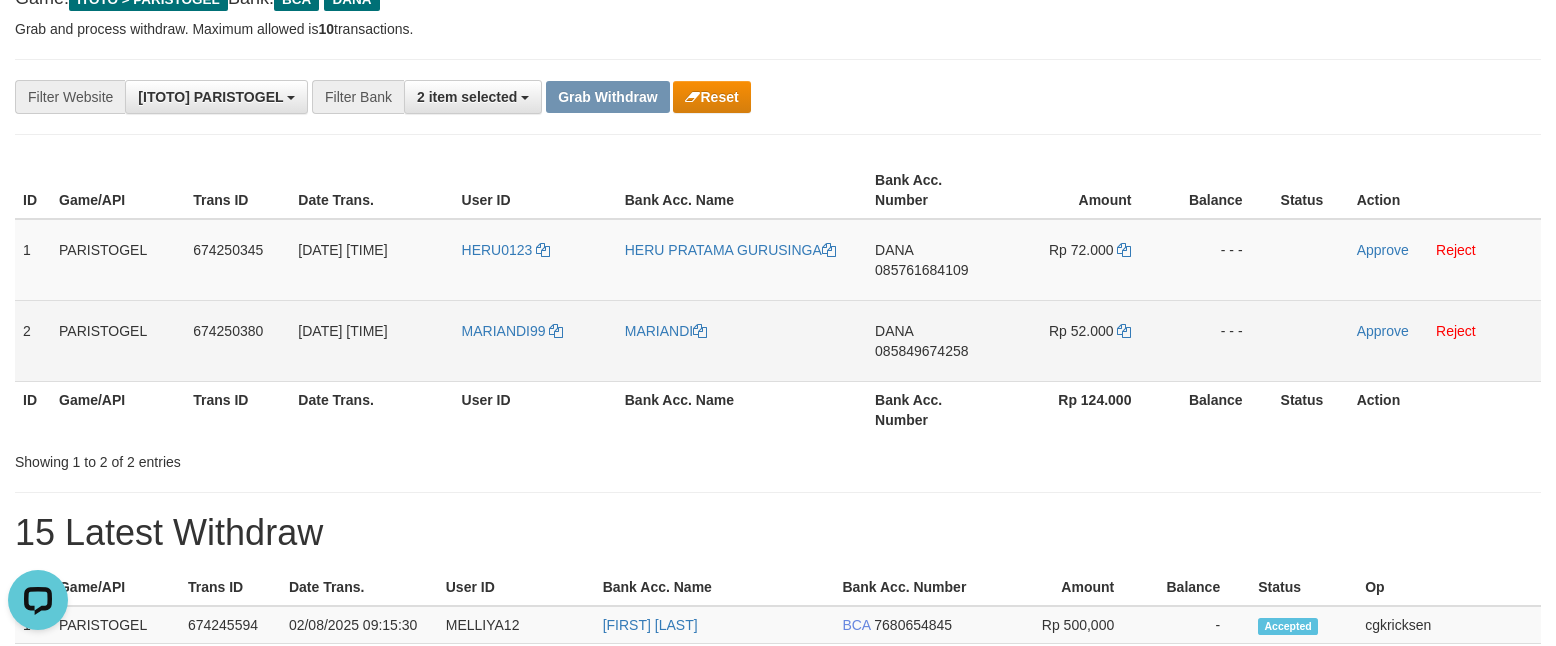 click on "DANA
085849674258" at bounding box center [934, 340] 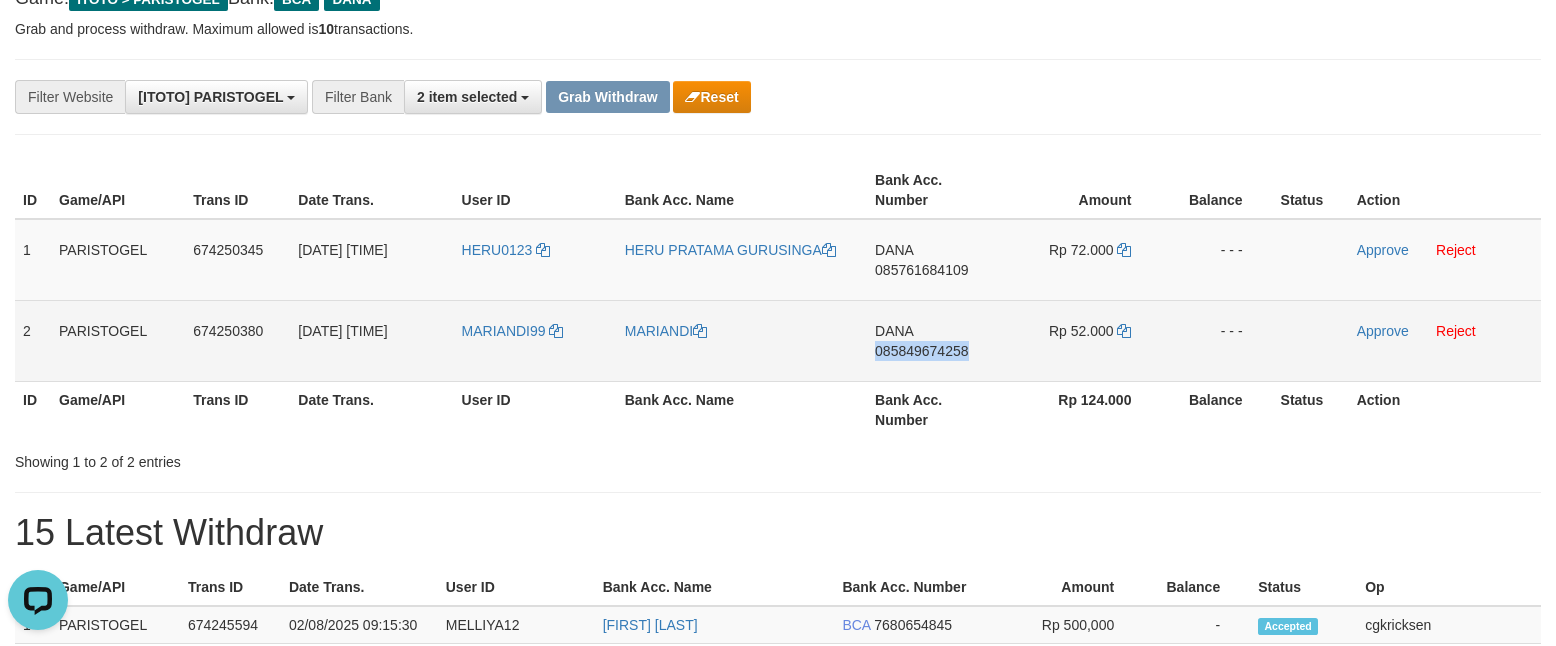 click on "DANA
085849674258" at bounding box center [934, 340] 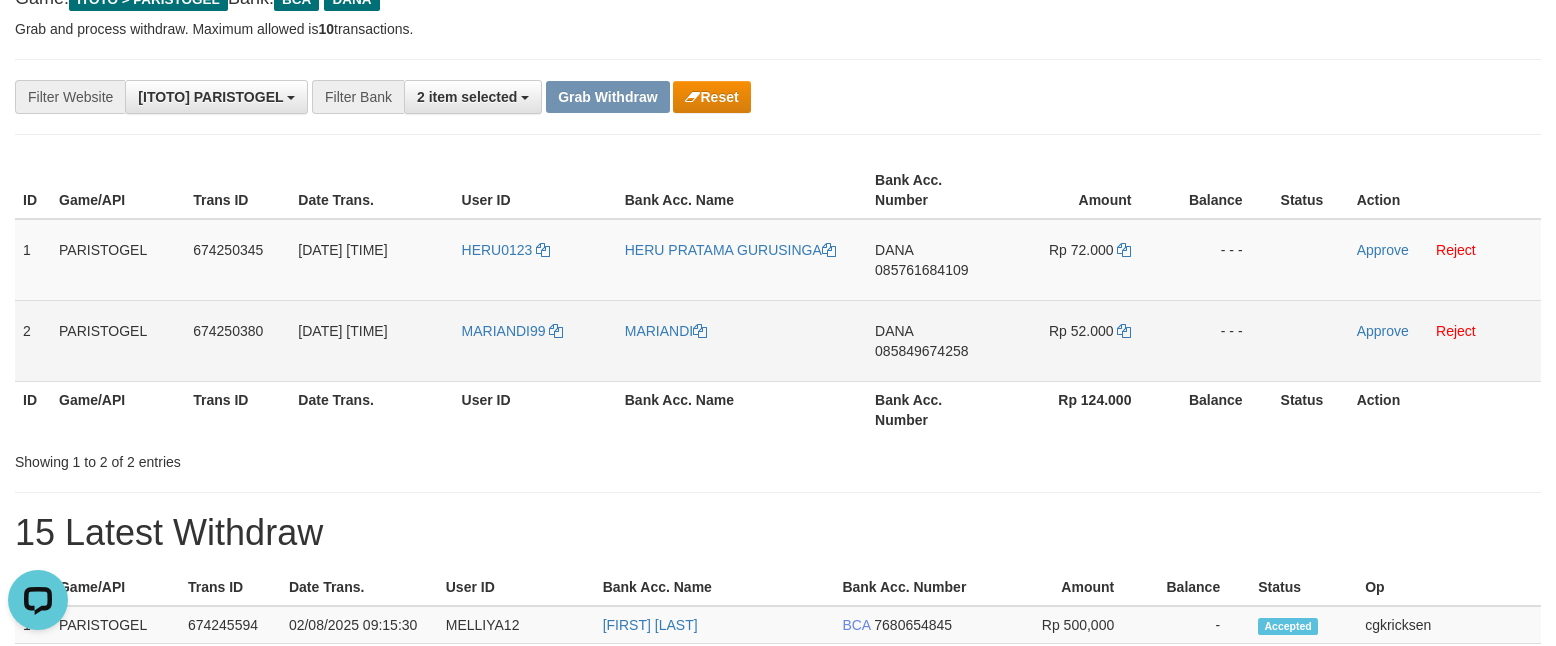 drag, startPoint x: 1133, startPoint y: 338, endPoint x: 1102, endPoint y: 345, distance: 31.780497 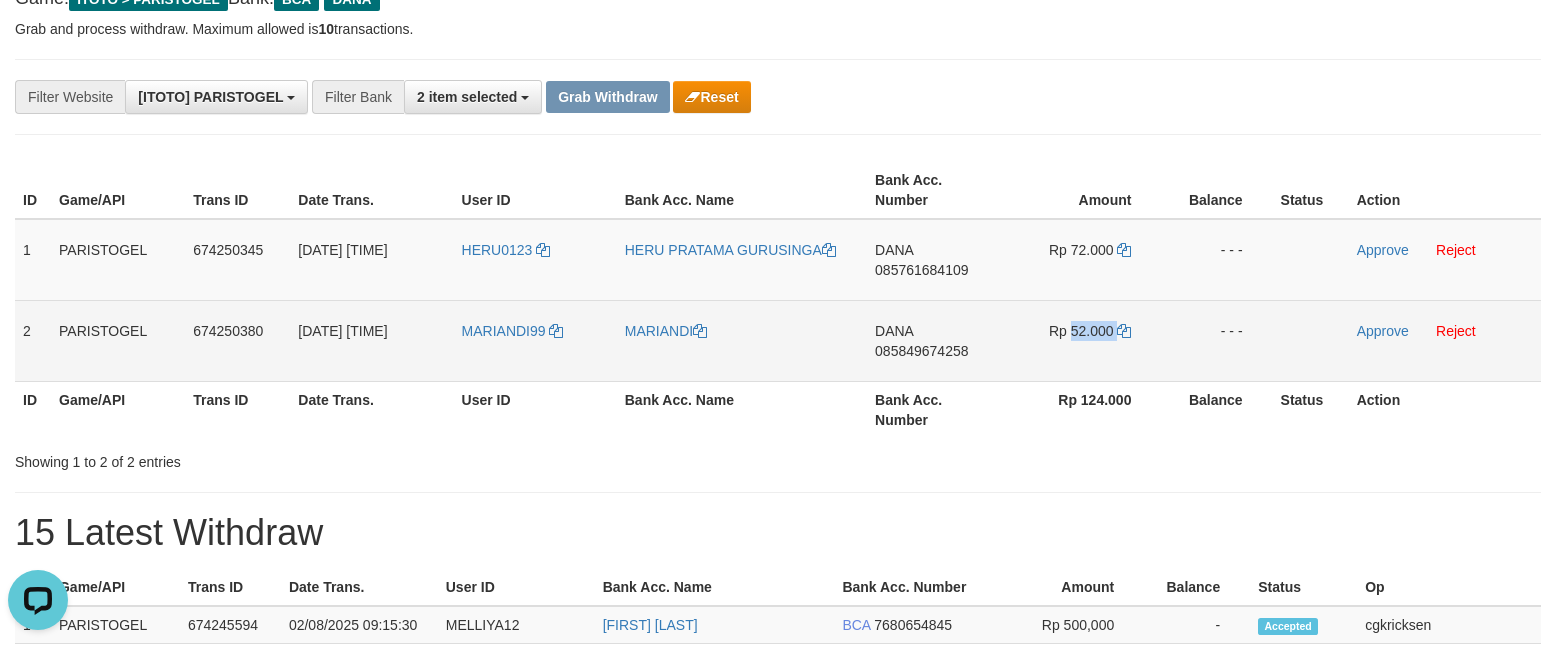 click on "Rp 52.000" at bounding box center [1081, 331] 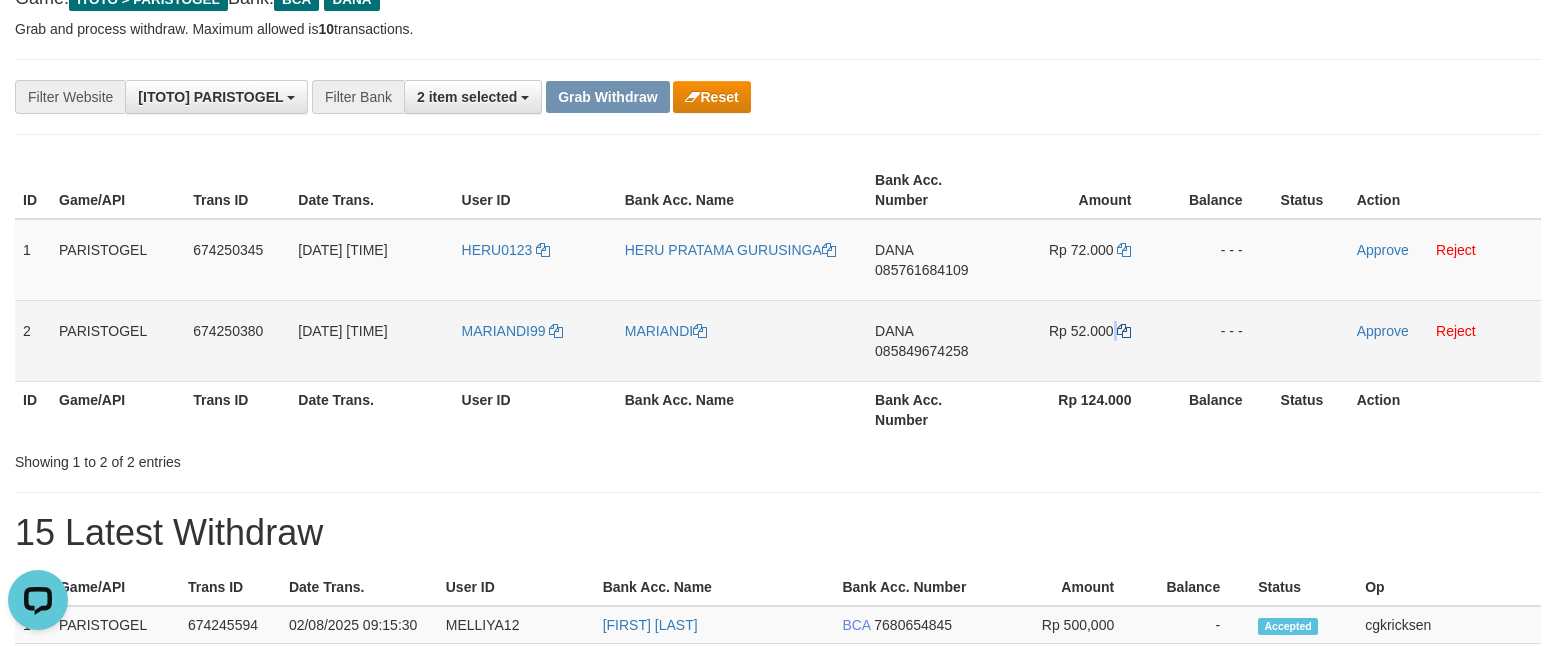 drag, startPoint x: 1113, startPoint y: 344, endPoint x: 1124, endPoint y: 344, distance: 11 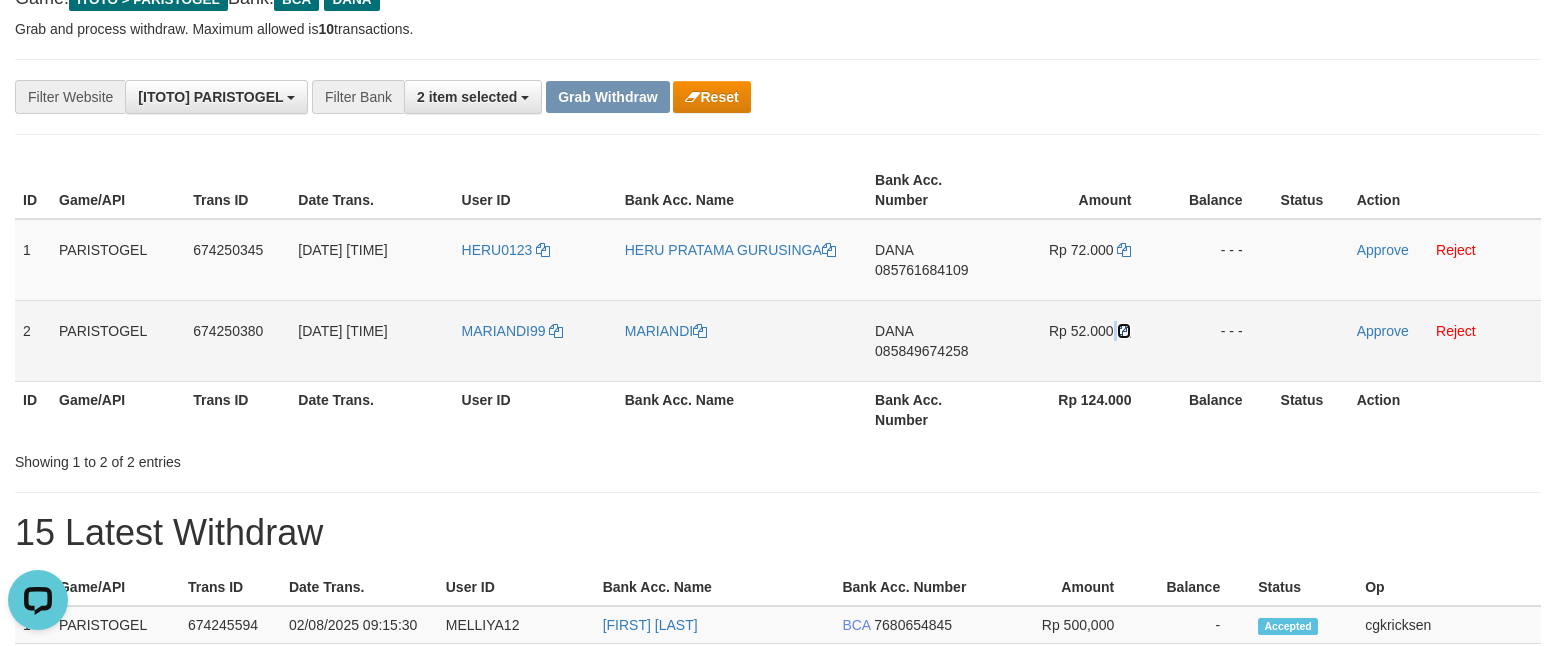 click at bounding box center (1124, 331) 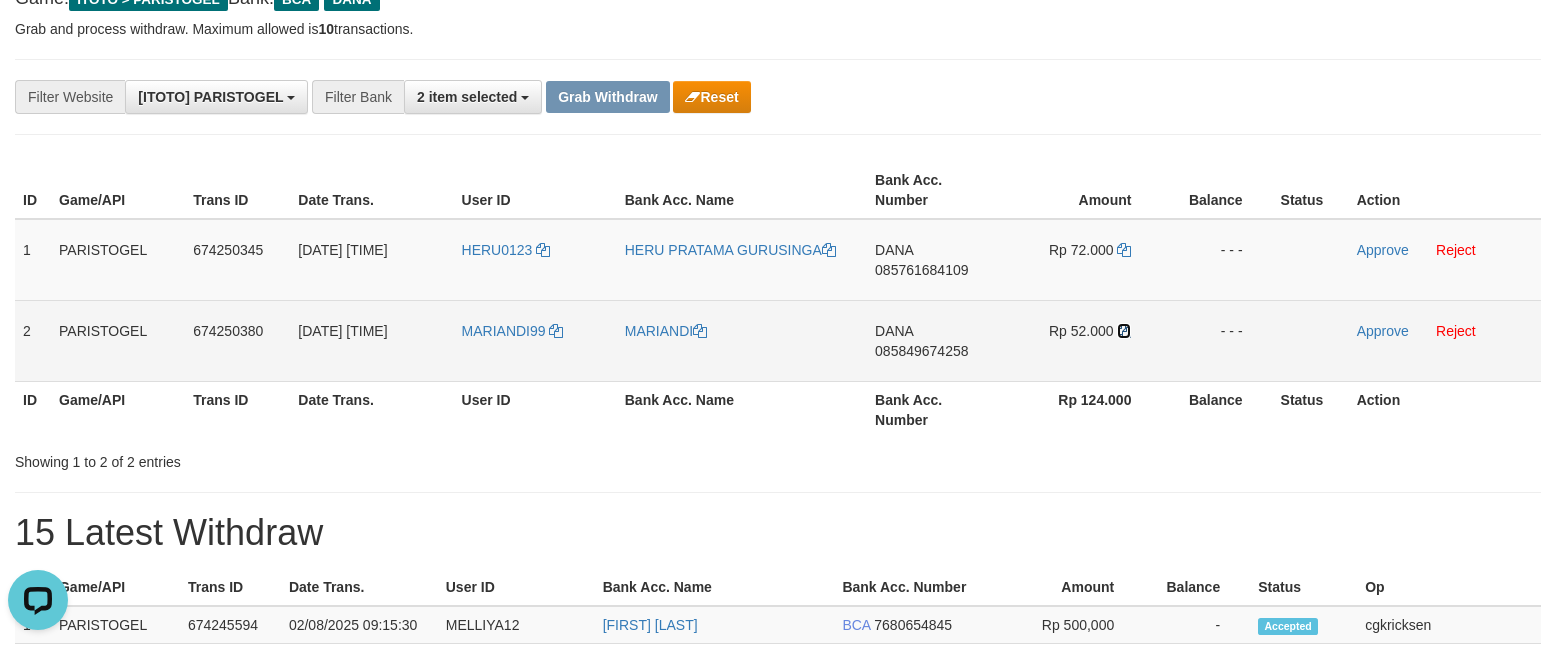 click at bounding box center [1124, 331] 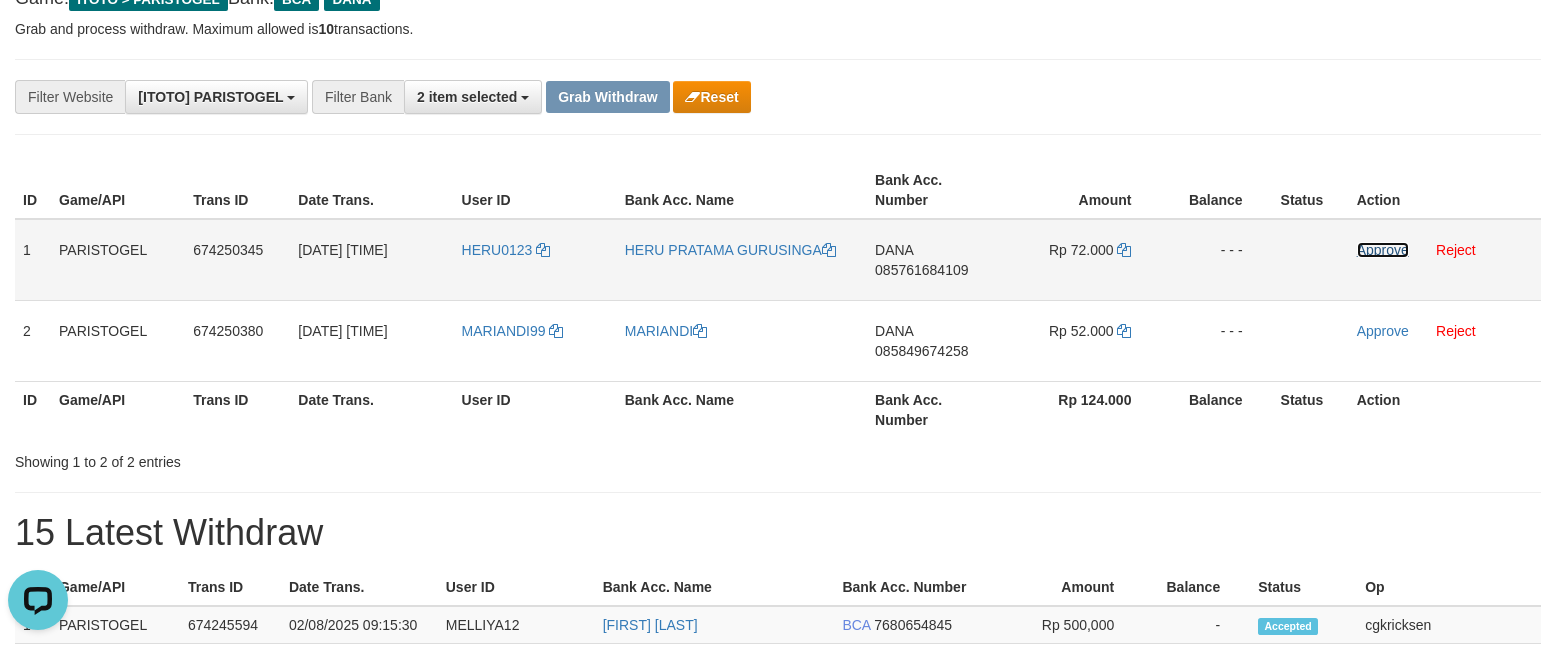 click on "Approve" at bounding box center (1383, 250) 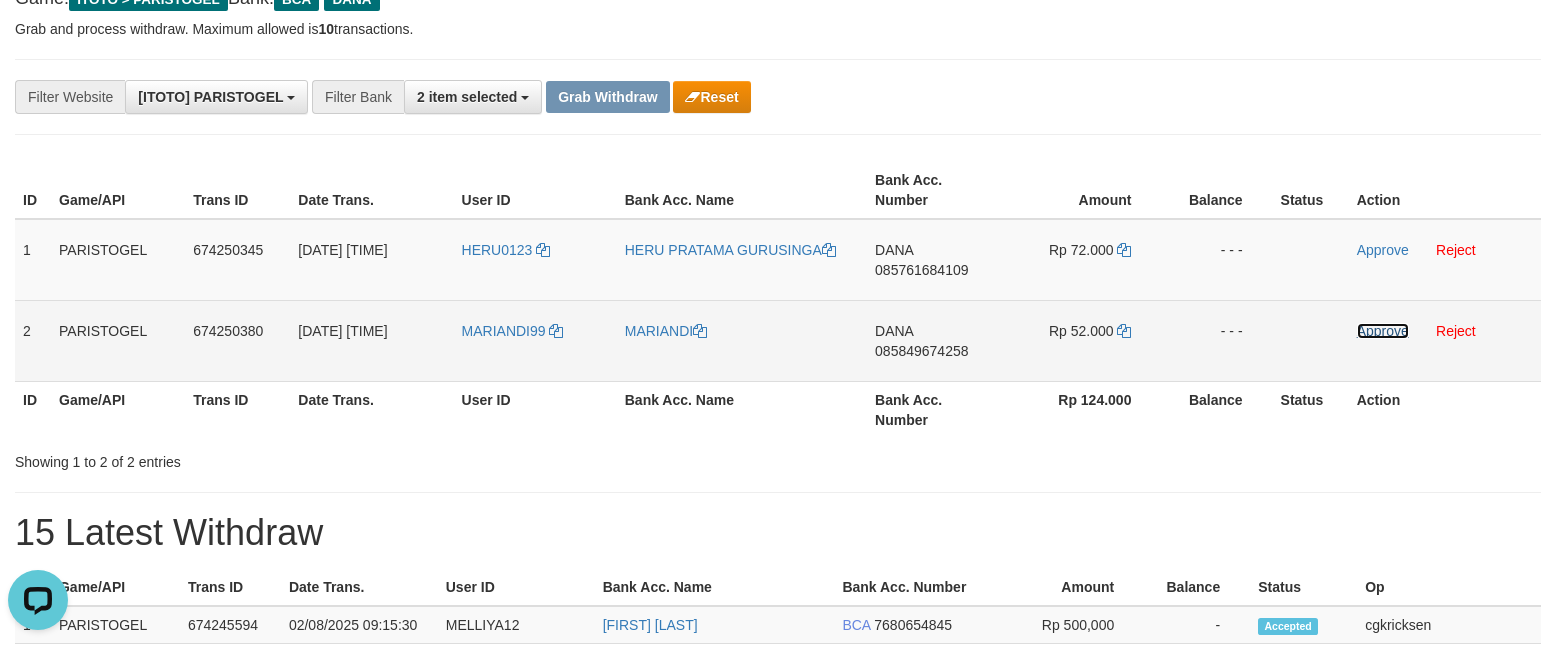 click on "Approve" at bounding box center (1383, 331) 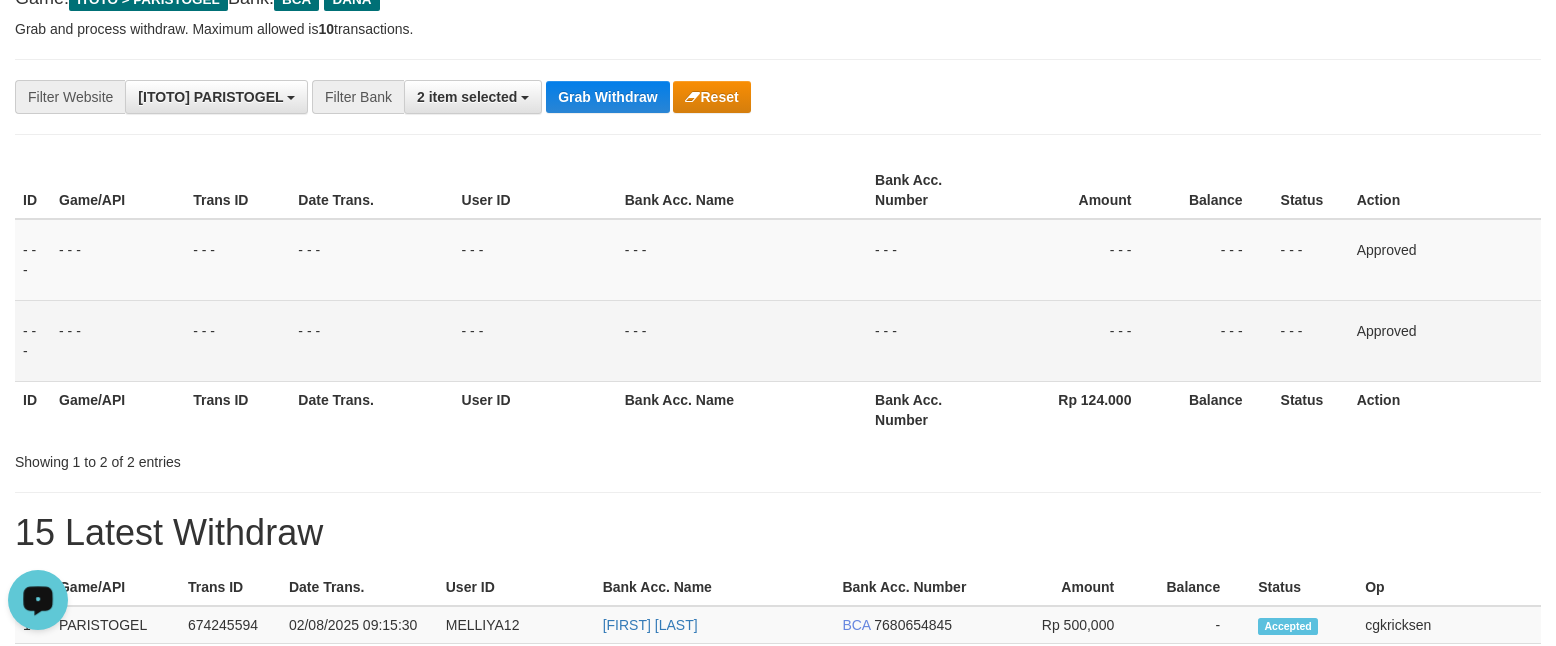 click at bounding box center [38, 599] 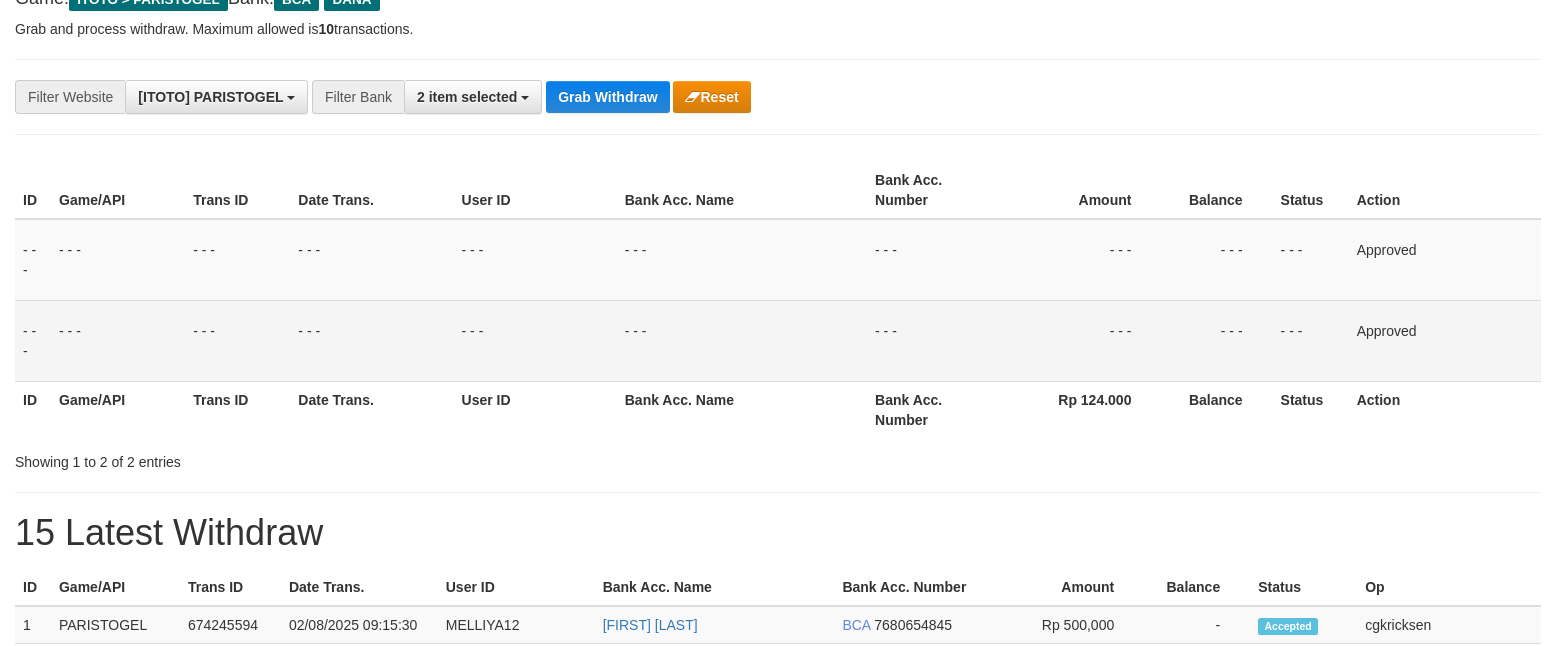 scroll, scrollTop: 0, scrollLeft: 0, axis: both 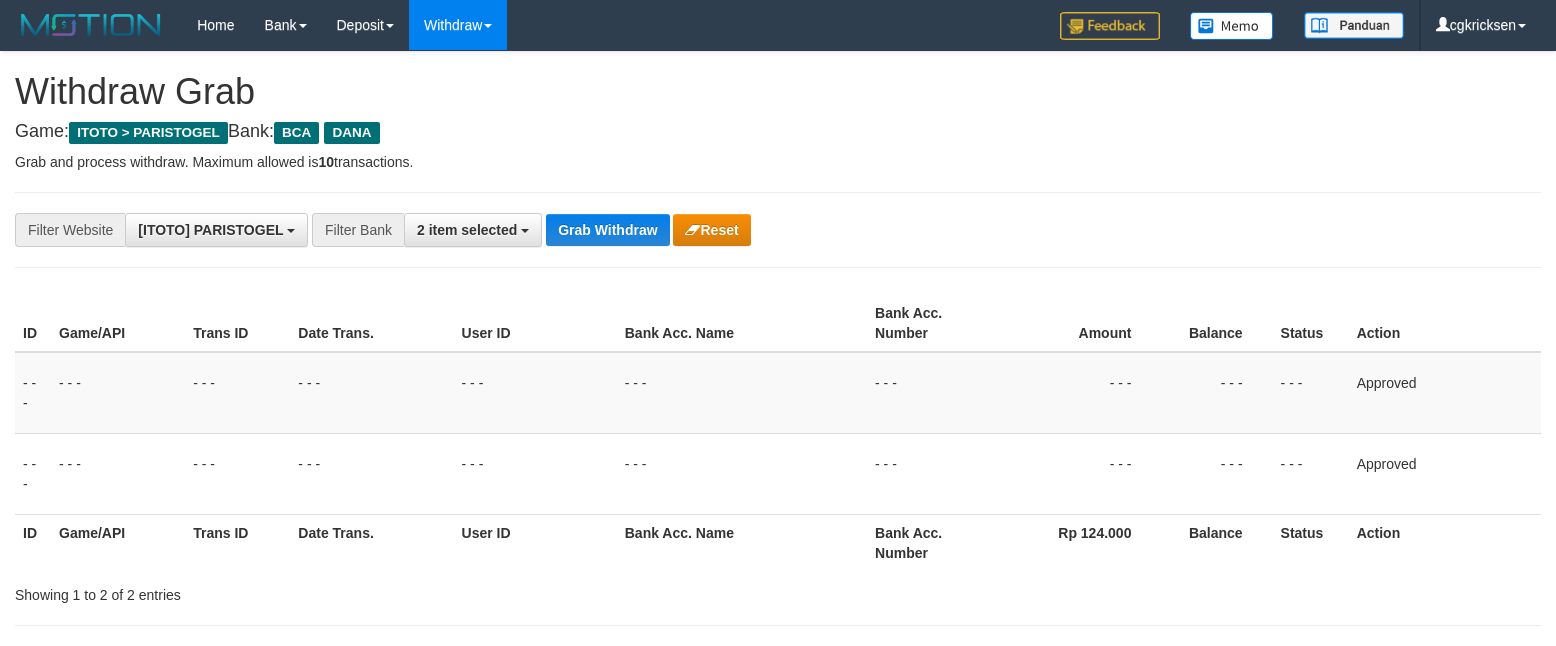 click at bounding box center [778, 192] 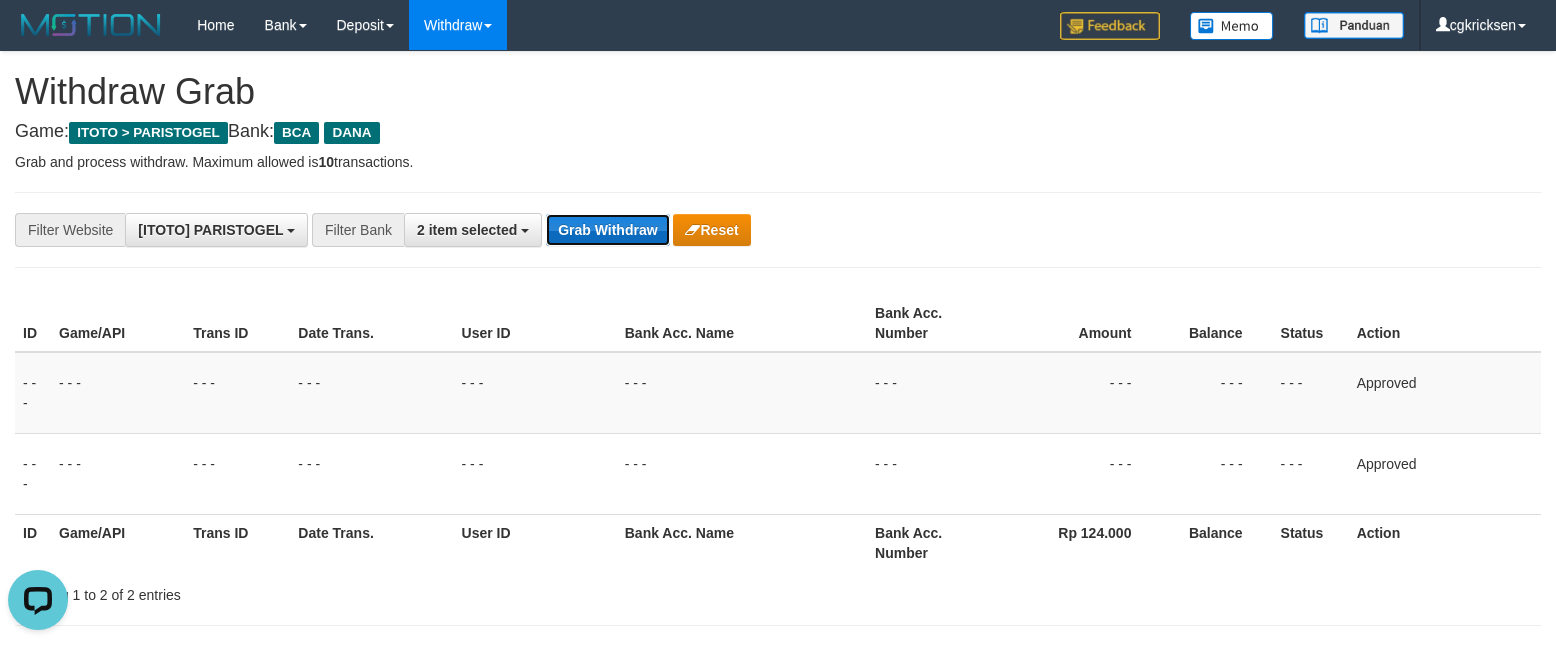click on "Grab Withdraw" at bounding box center (607, 230) 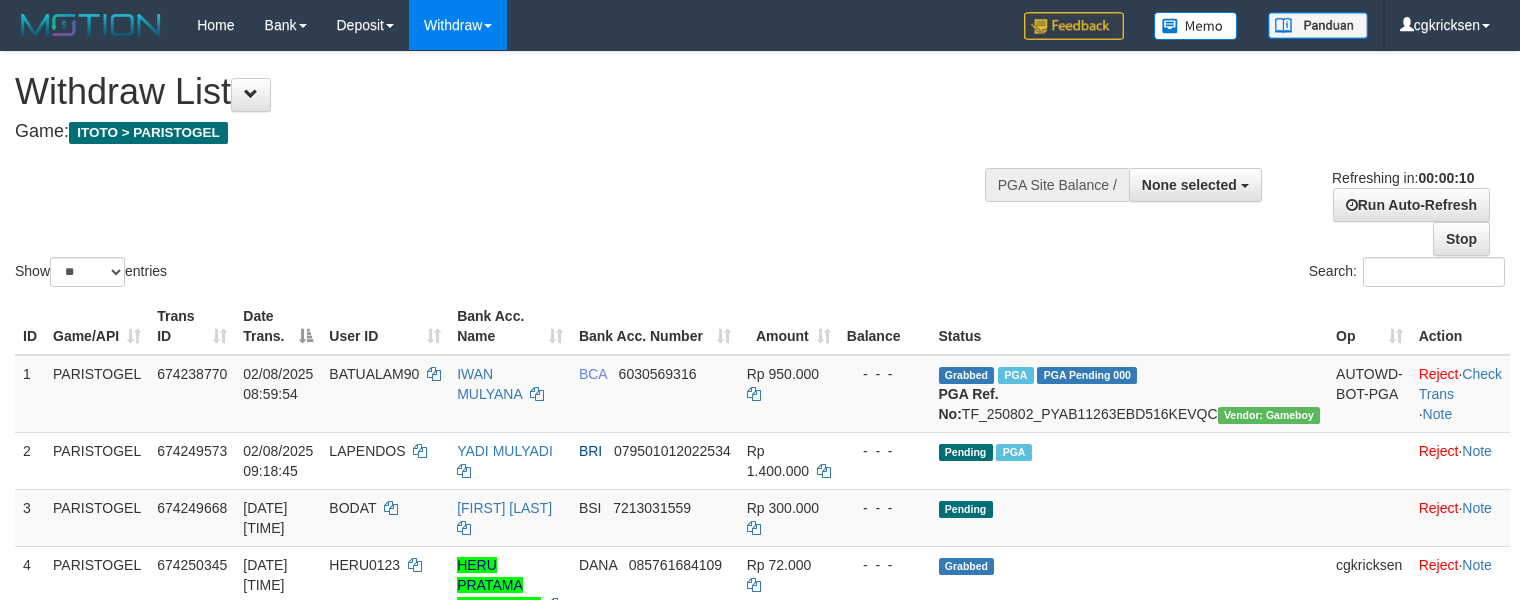 select 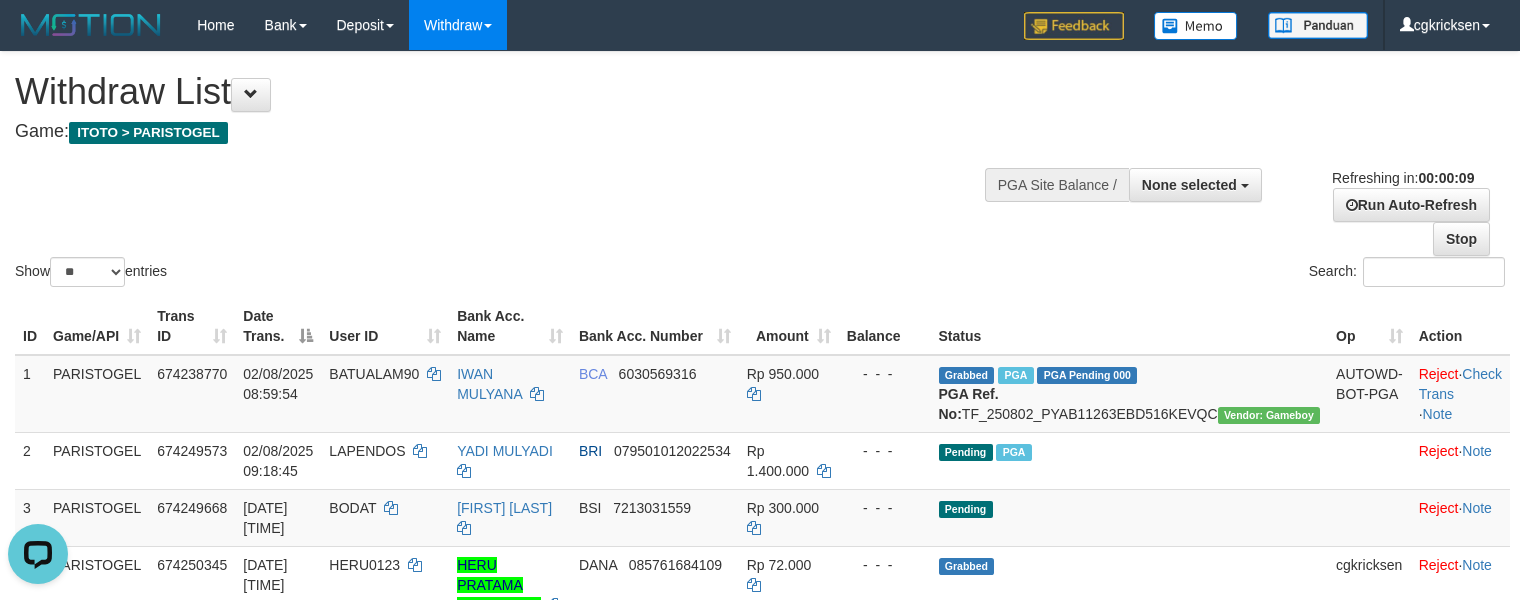 scroll, scrollTop: 0, scrollLeft: 0, axis: both 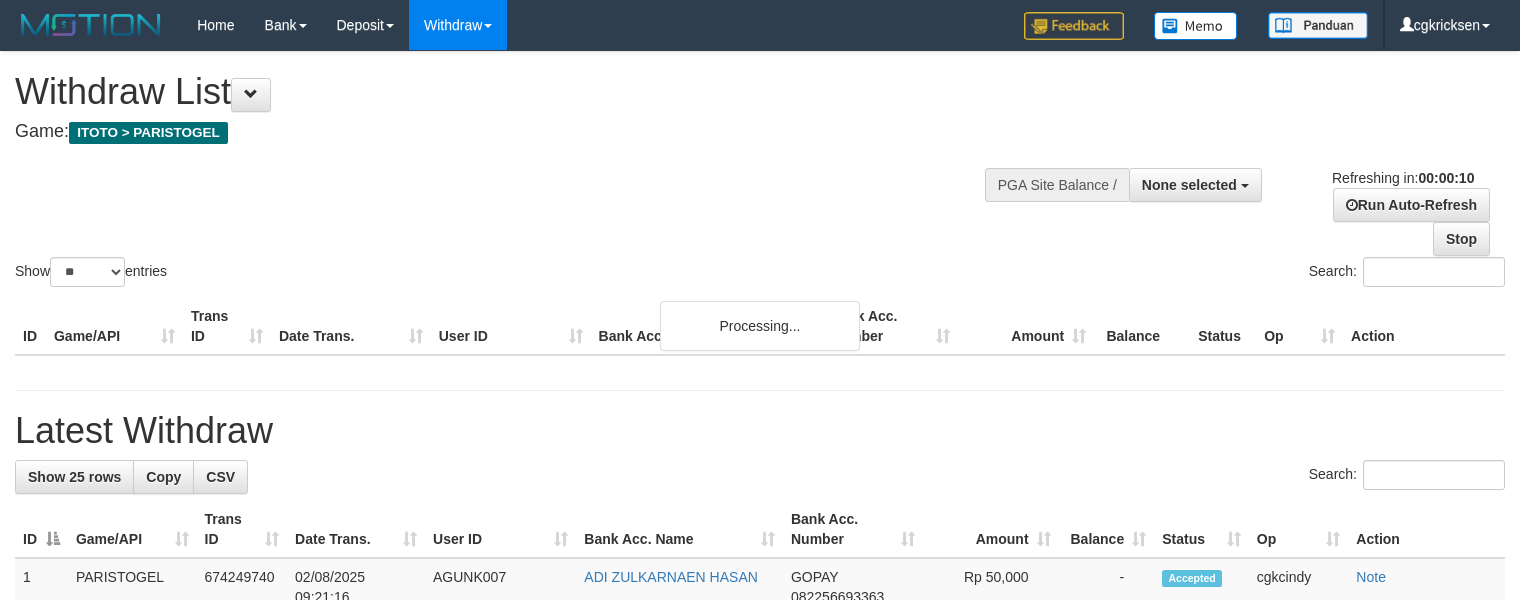 select 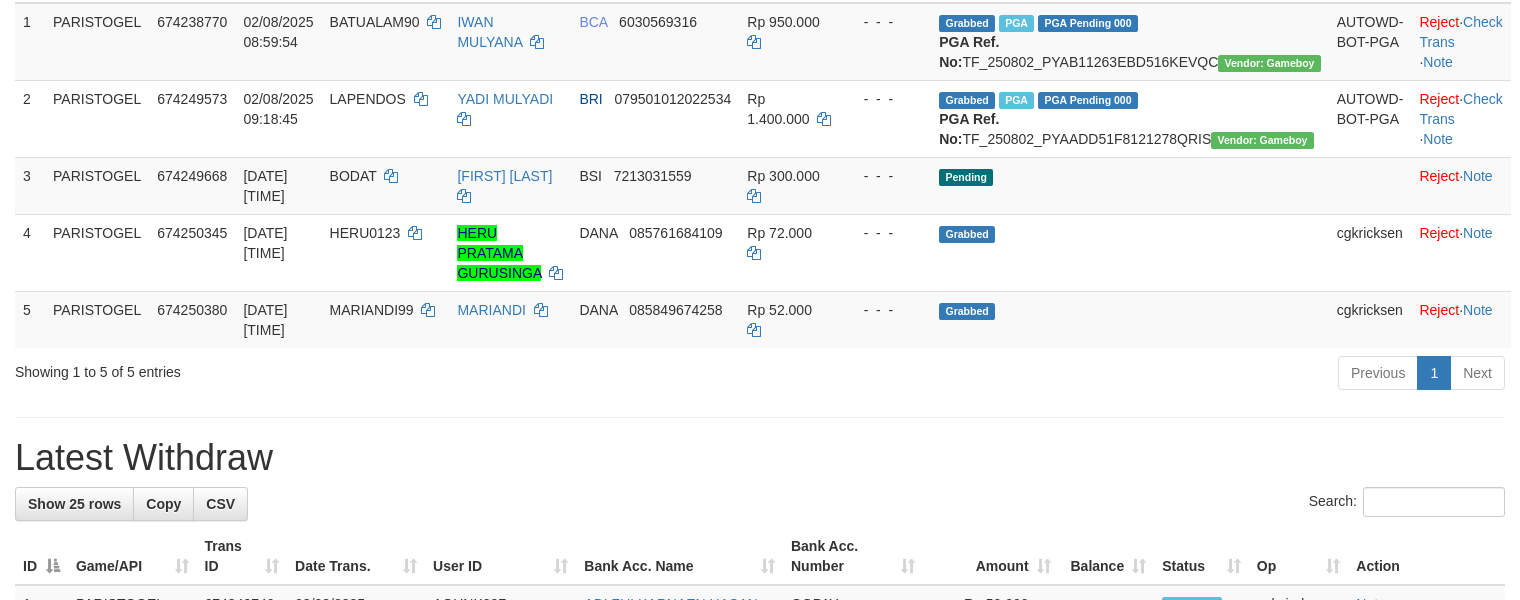 scroll, scrollTop: 400, scrollLeft: 0, axis: vertical 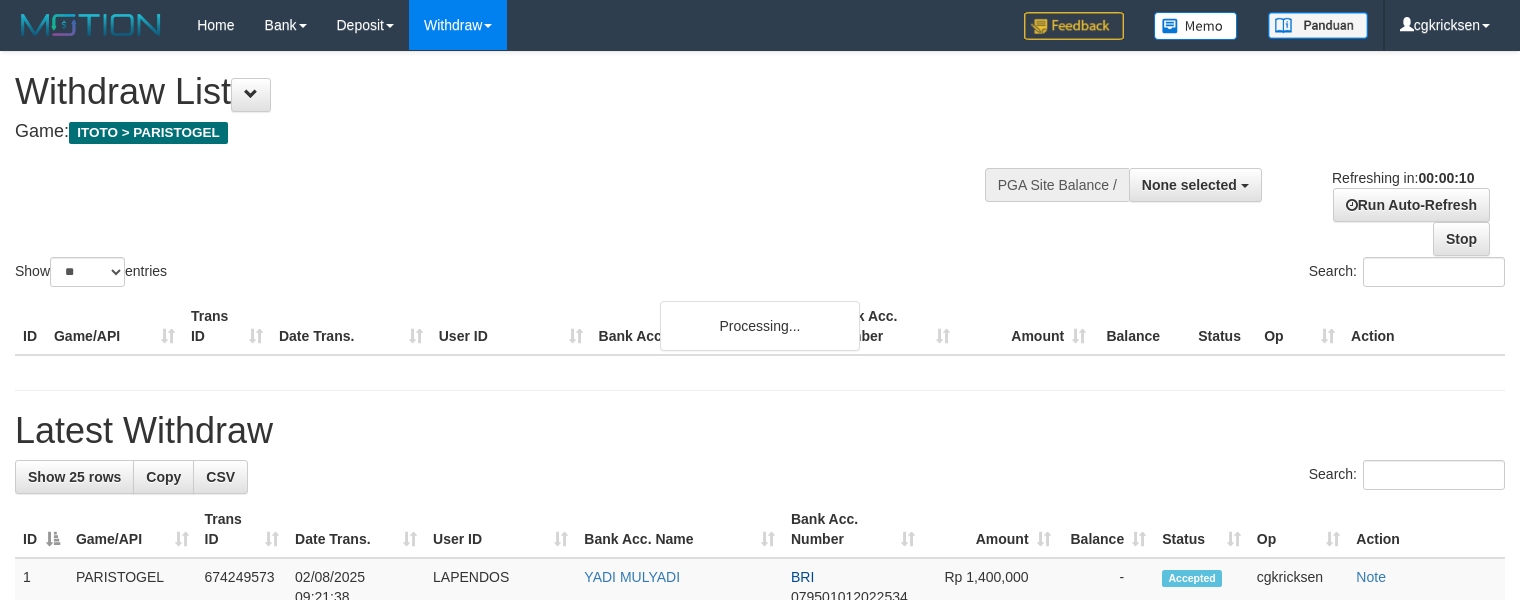 select 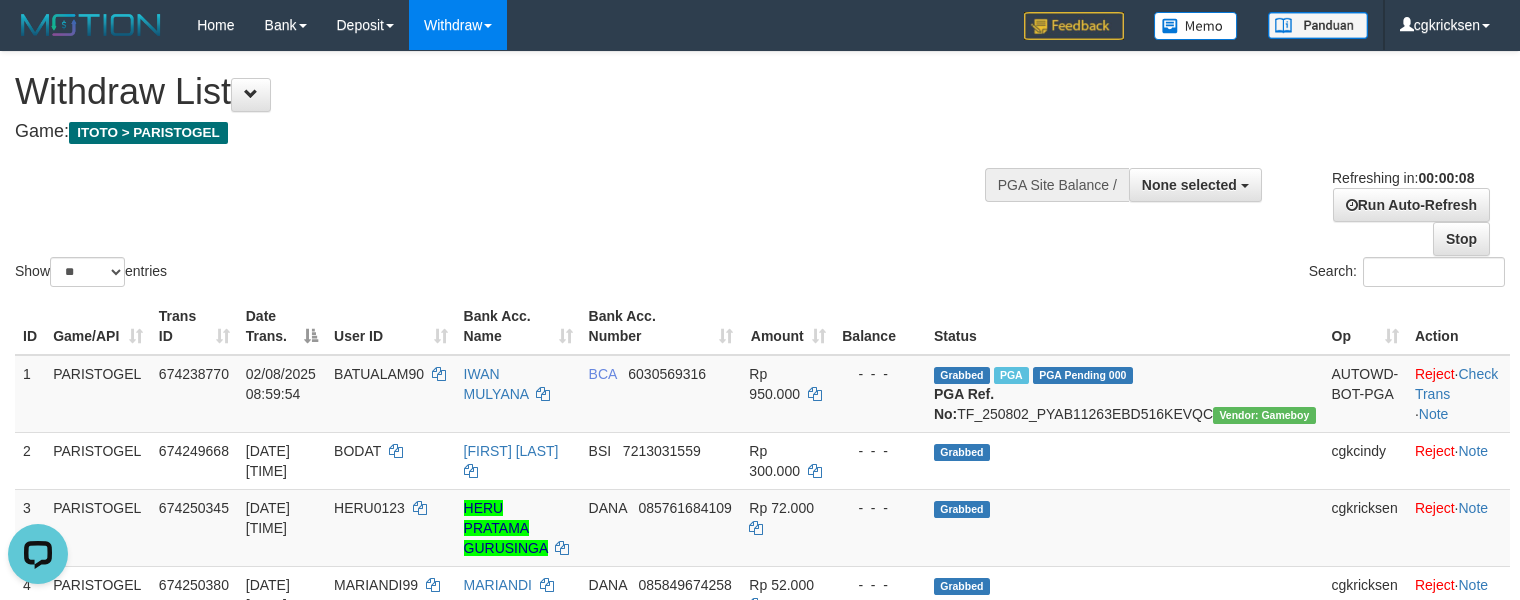 scroll, scrollTop: 0, scrollLeft: 0, axis: both 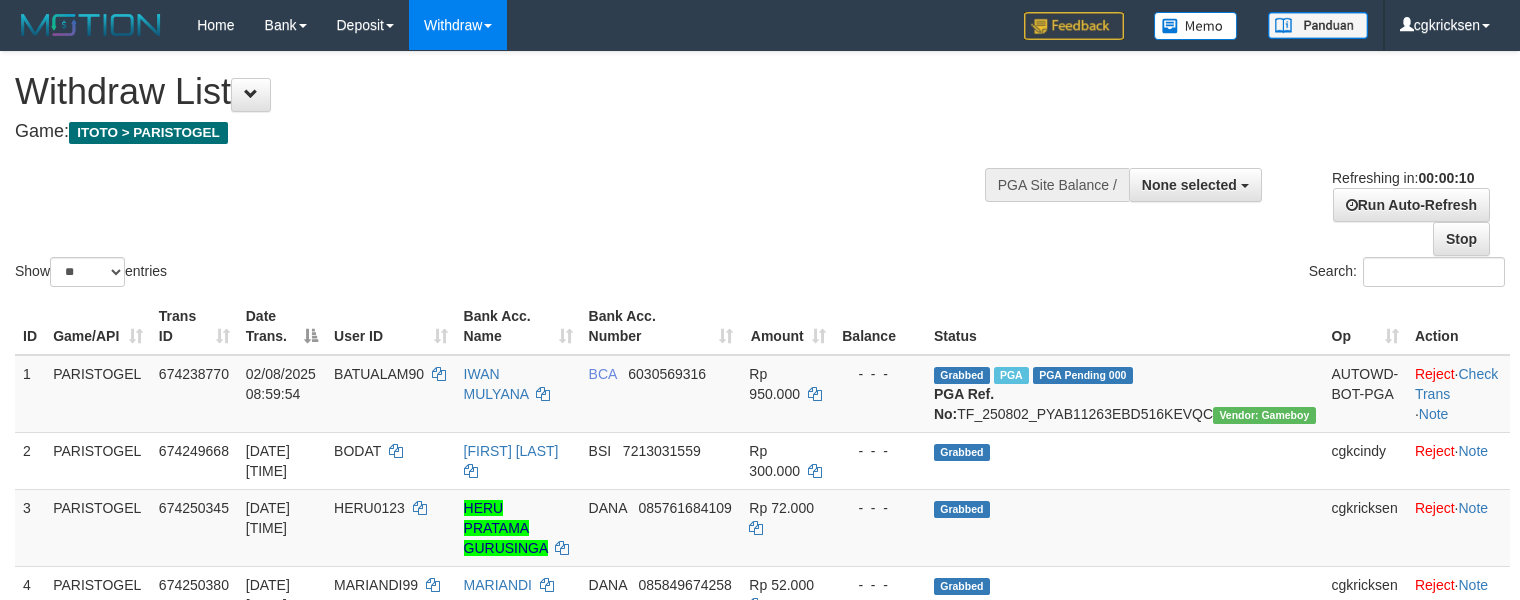 select 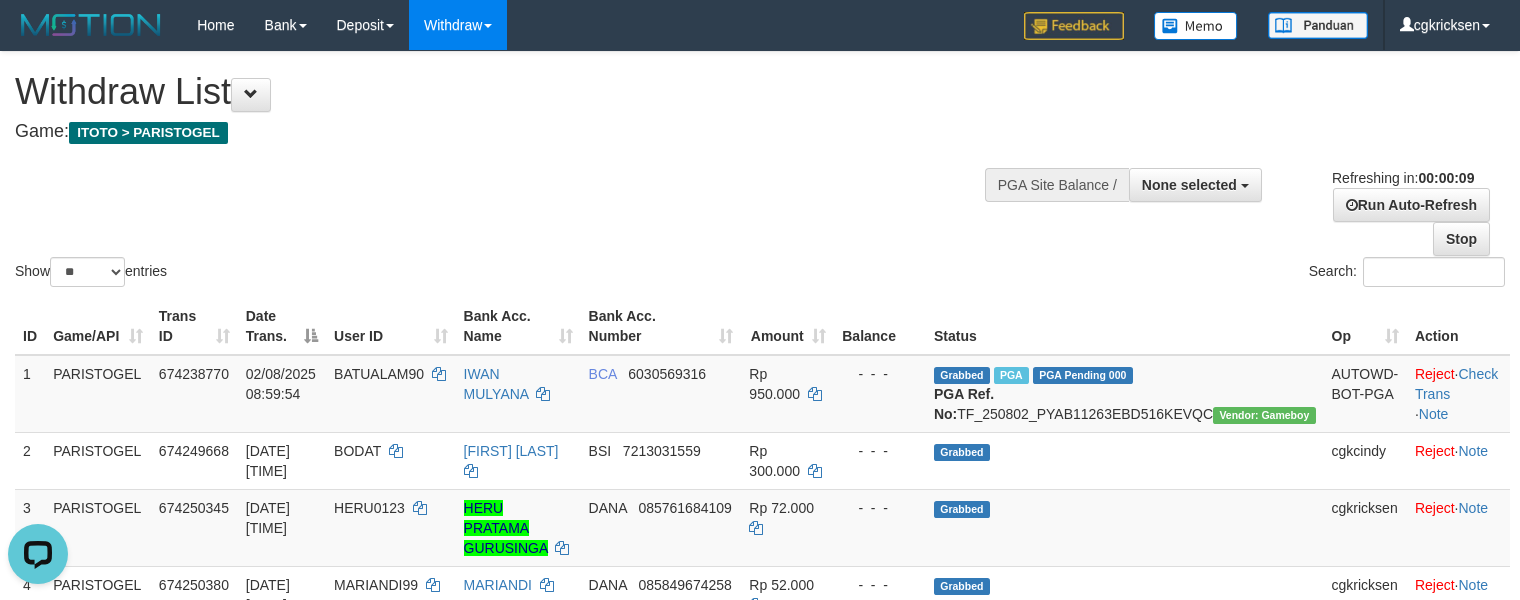 scroll, scrollTop: 0, scrollLeft: 0, axis: both 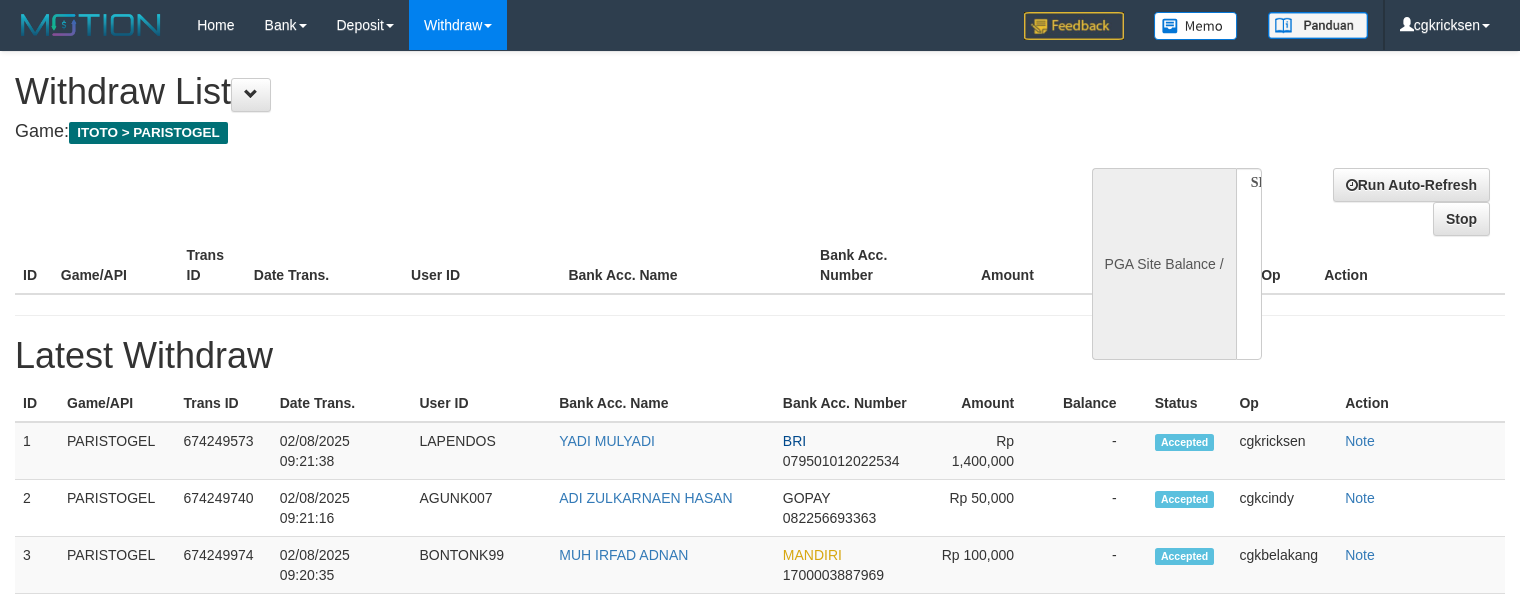 select 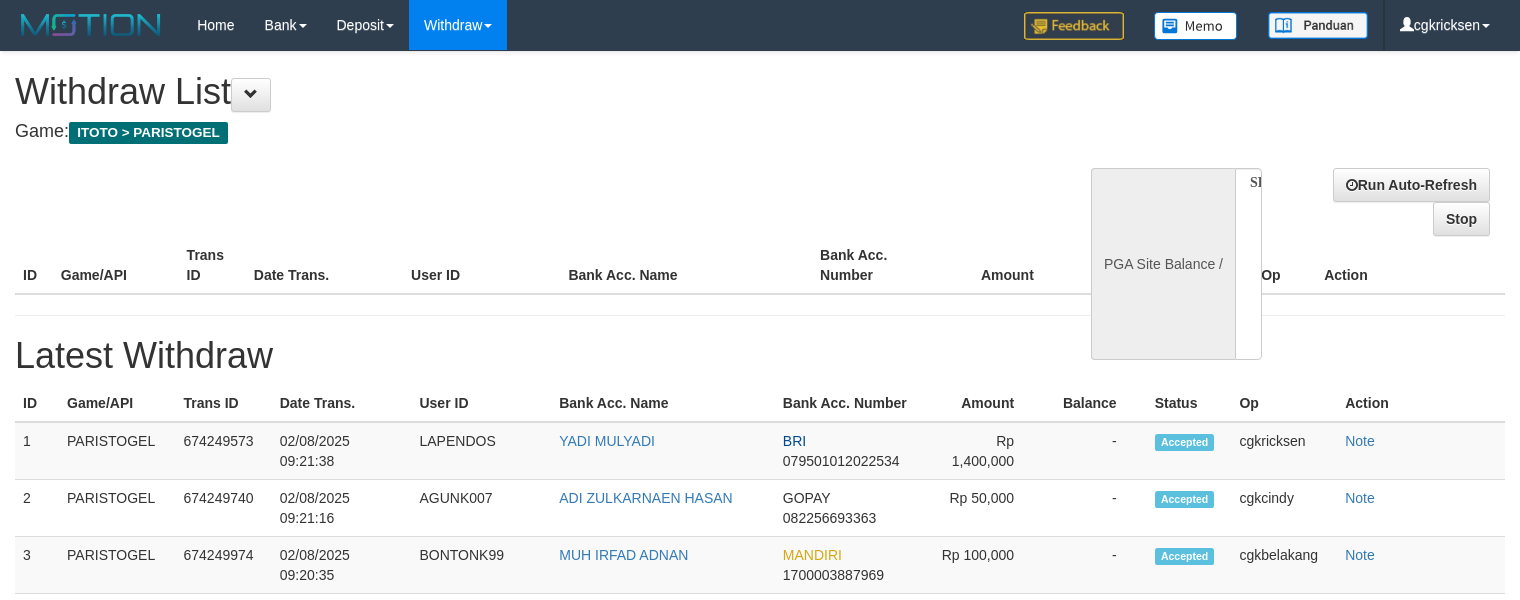 scroll, scrollTop: 0, scrollLeft: 0, axis: both 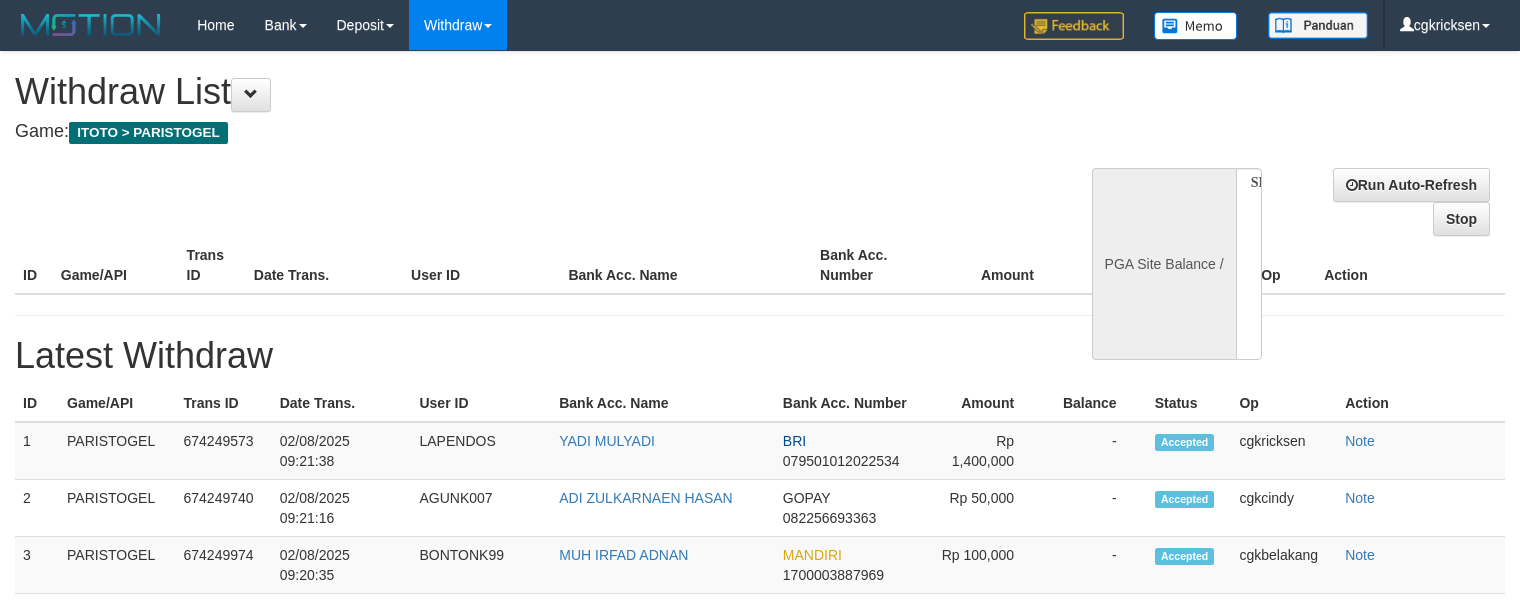 select 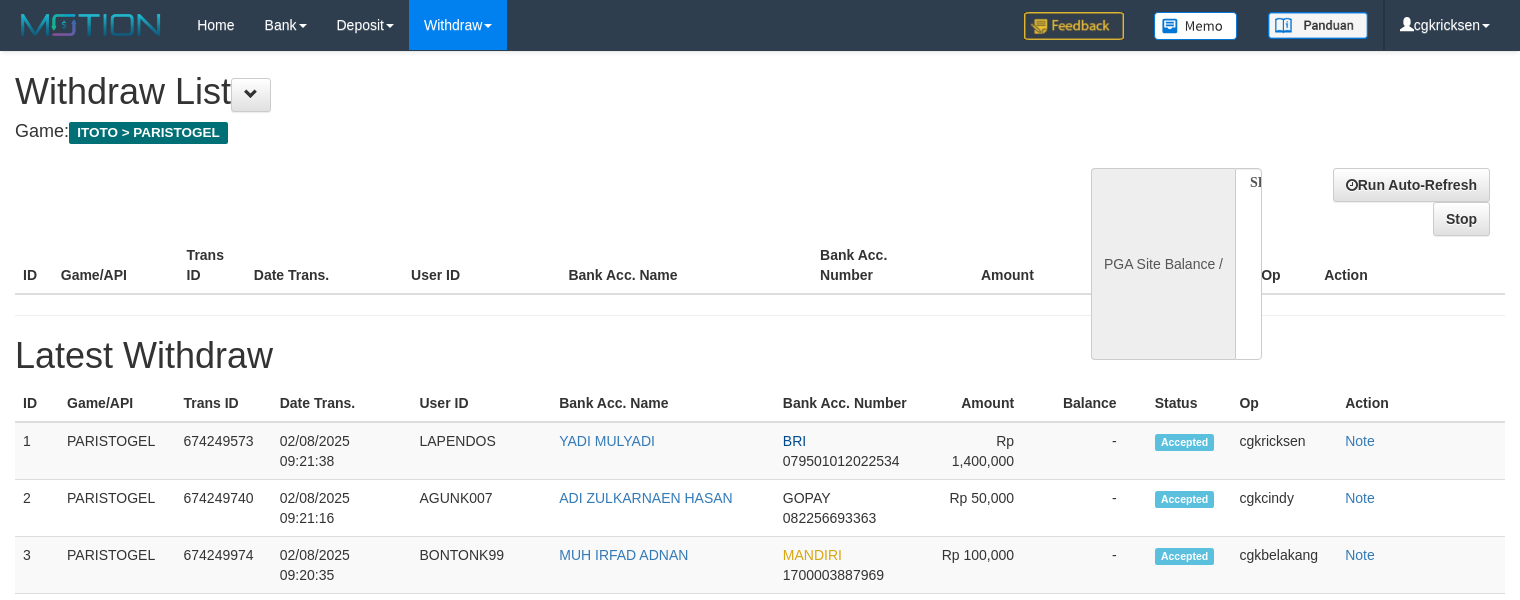 scroll, scrollTop: 0, scrollLeft: 0, axis: both 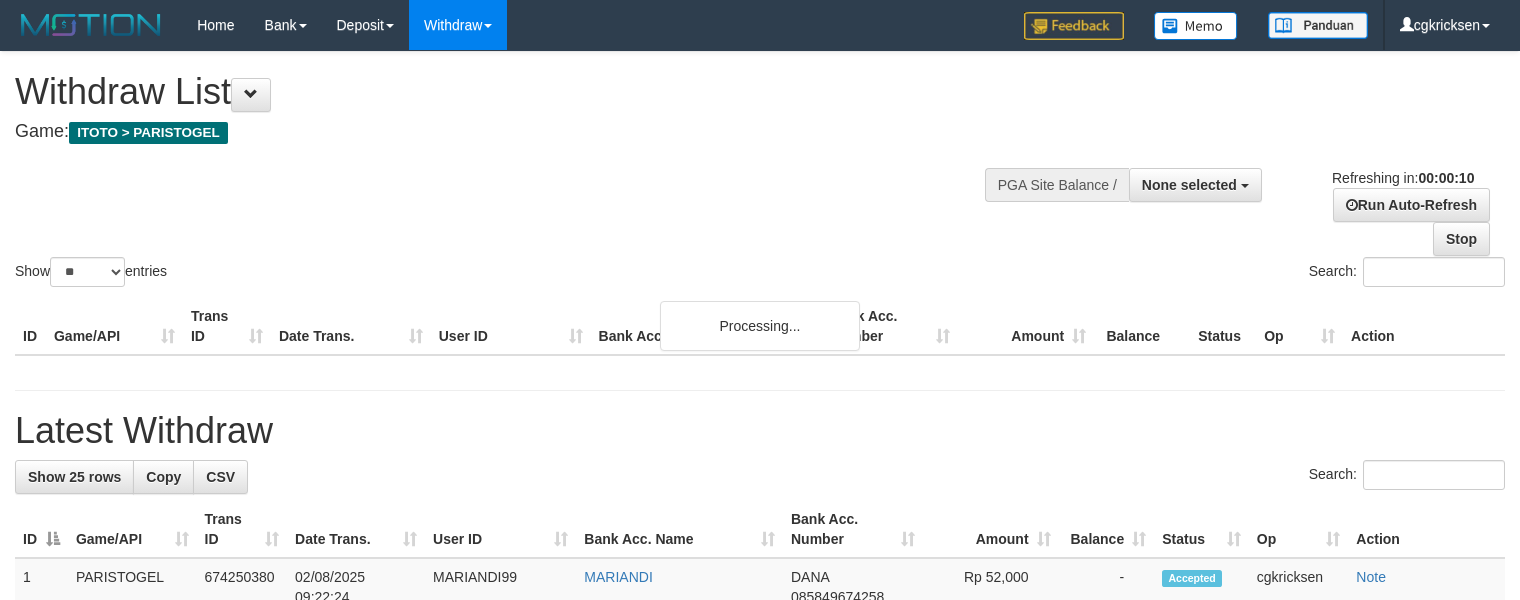 select 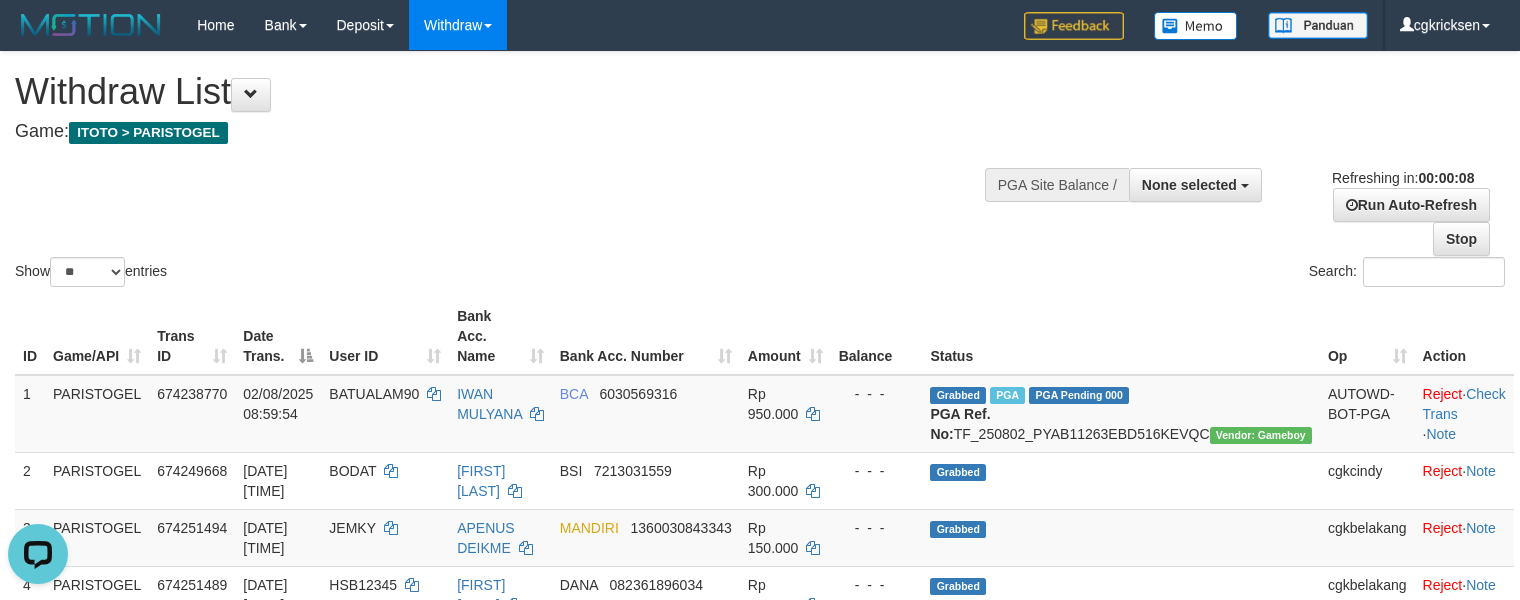 scroll, scrollTop: 0, scrollLeft: 0, axis: both 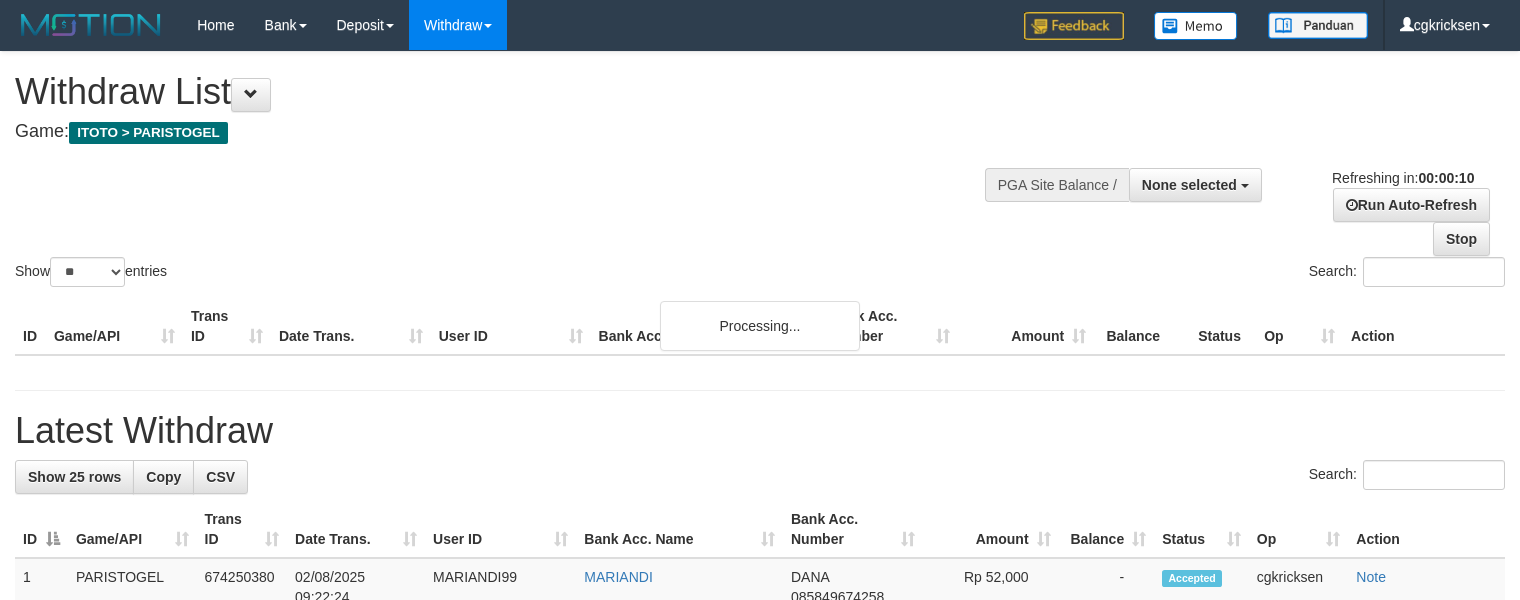 select 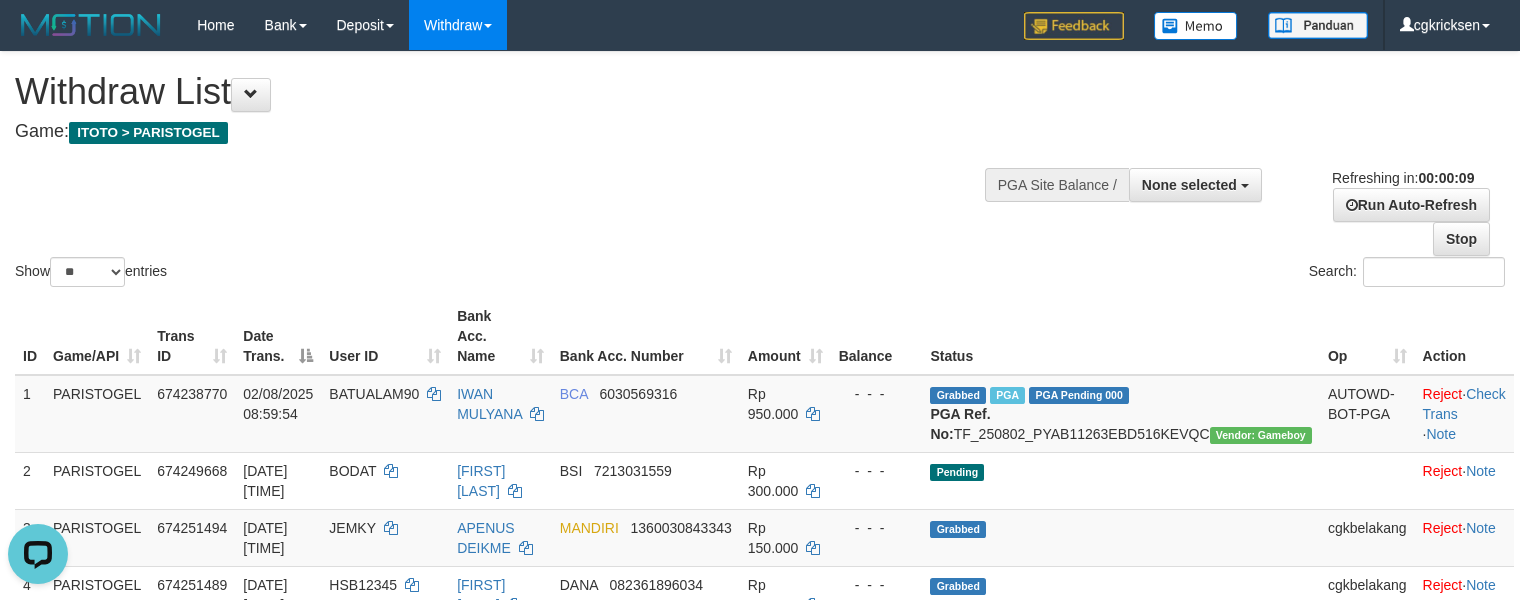 scroll, scrollTop: 0, scrollLeft: 0, axis: both 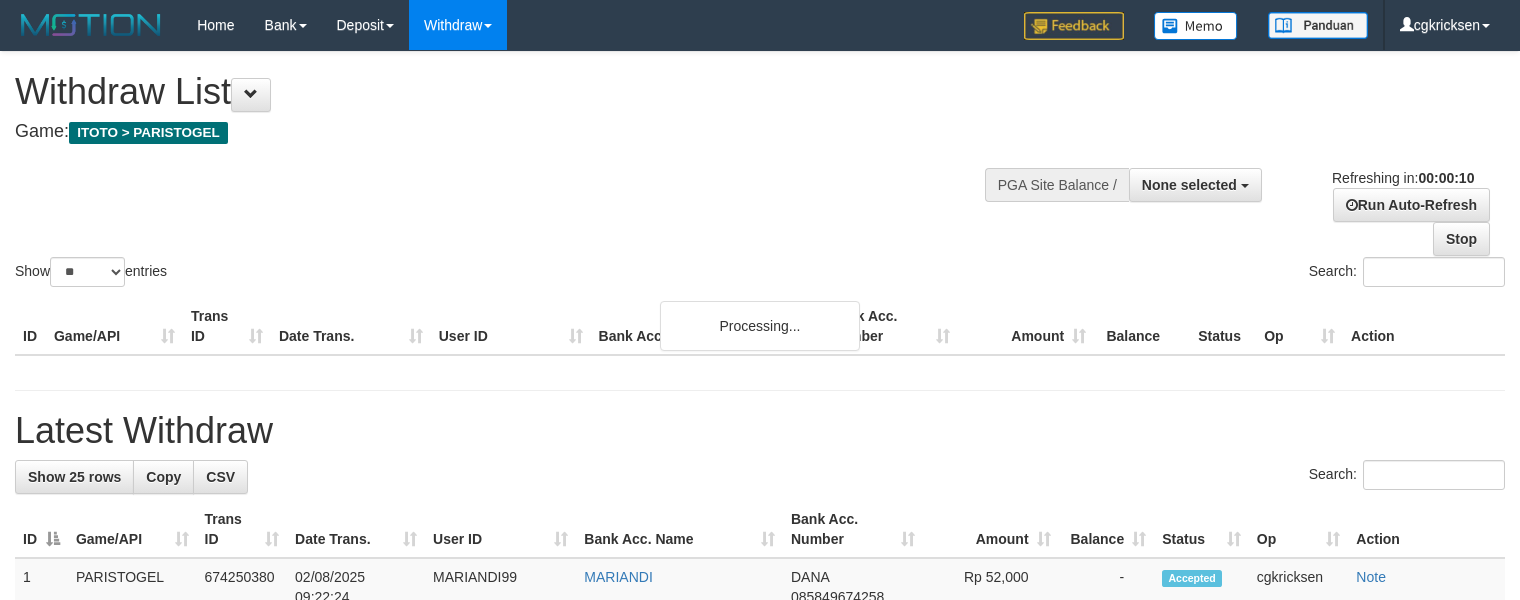 select 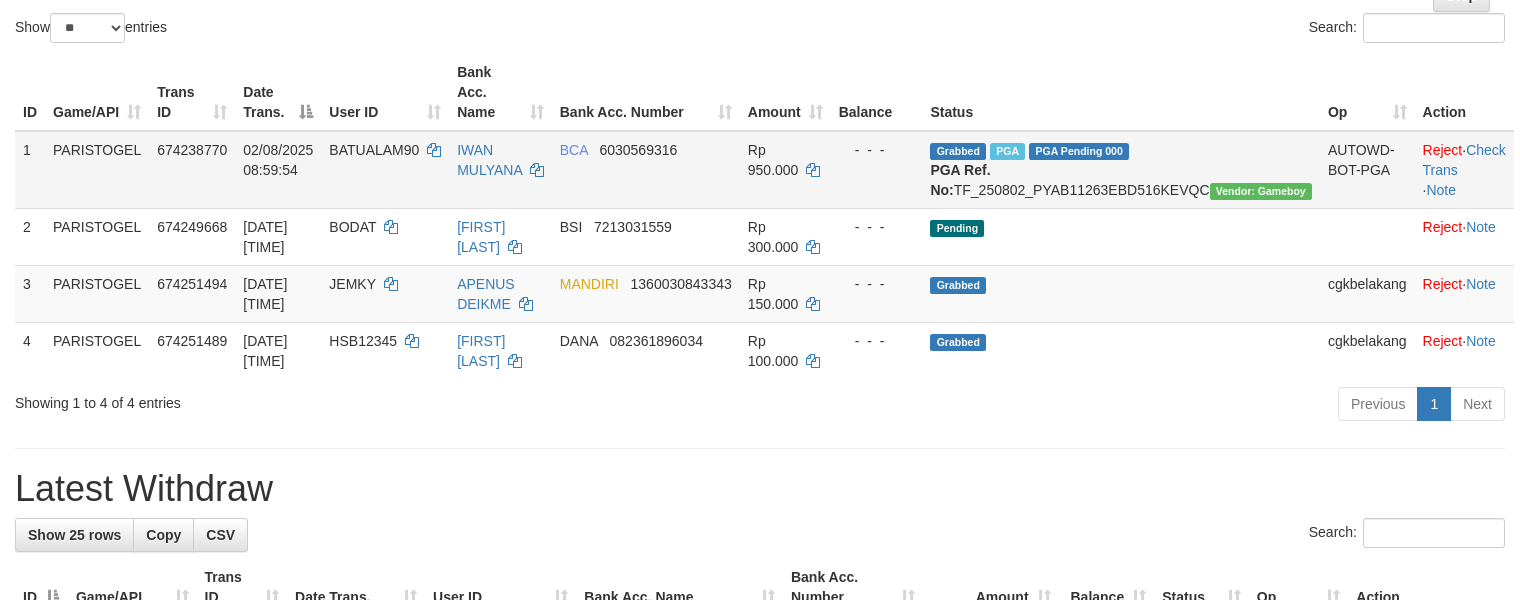 scroll, scrollTop: 266, scrollLeft: 0, axis: vertical 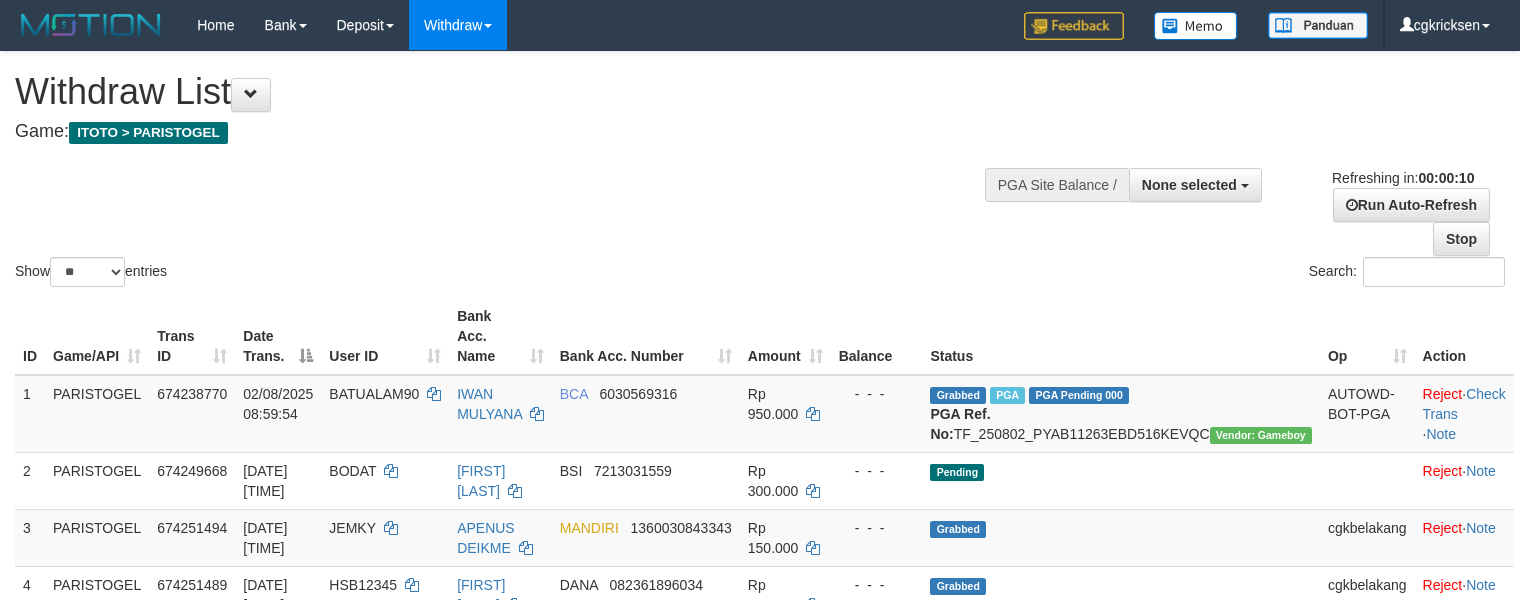 select 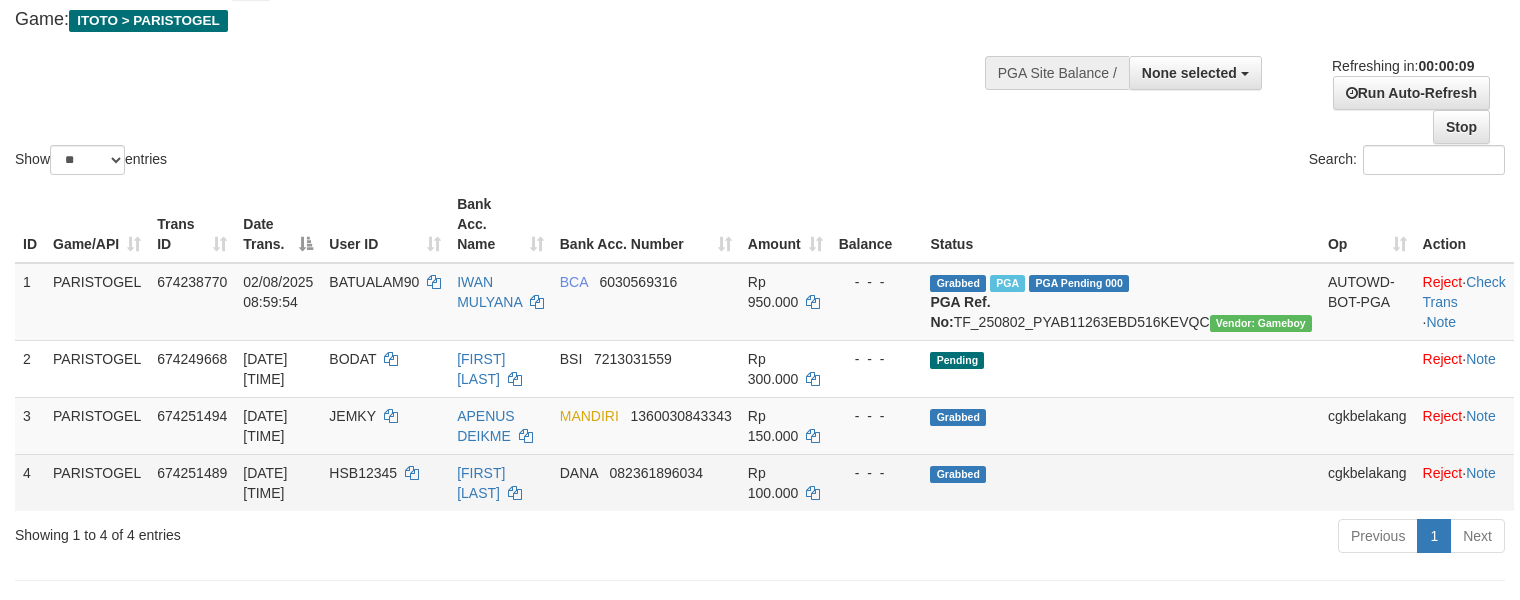 scroll, scrollTop: 266, scrollLeft: 0, axis: vertical 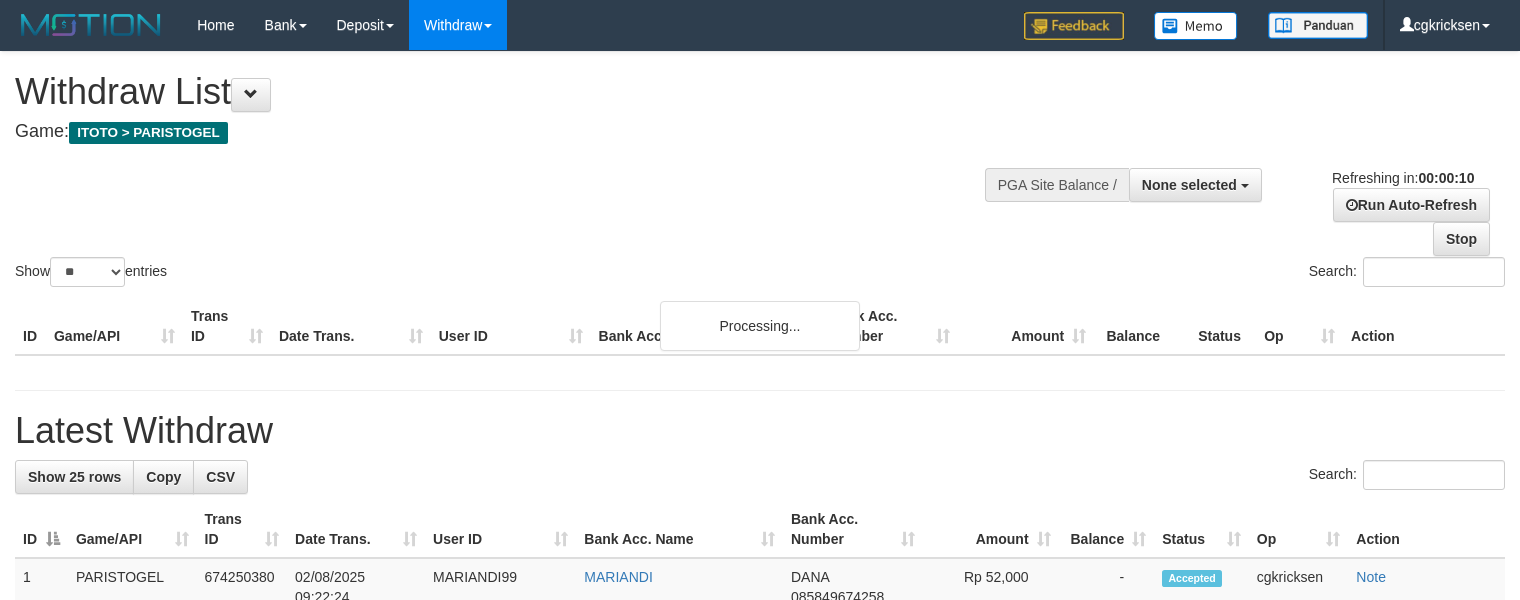select 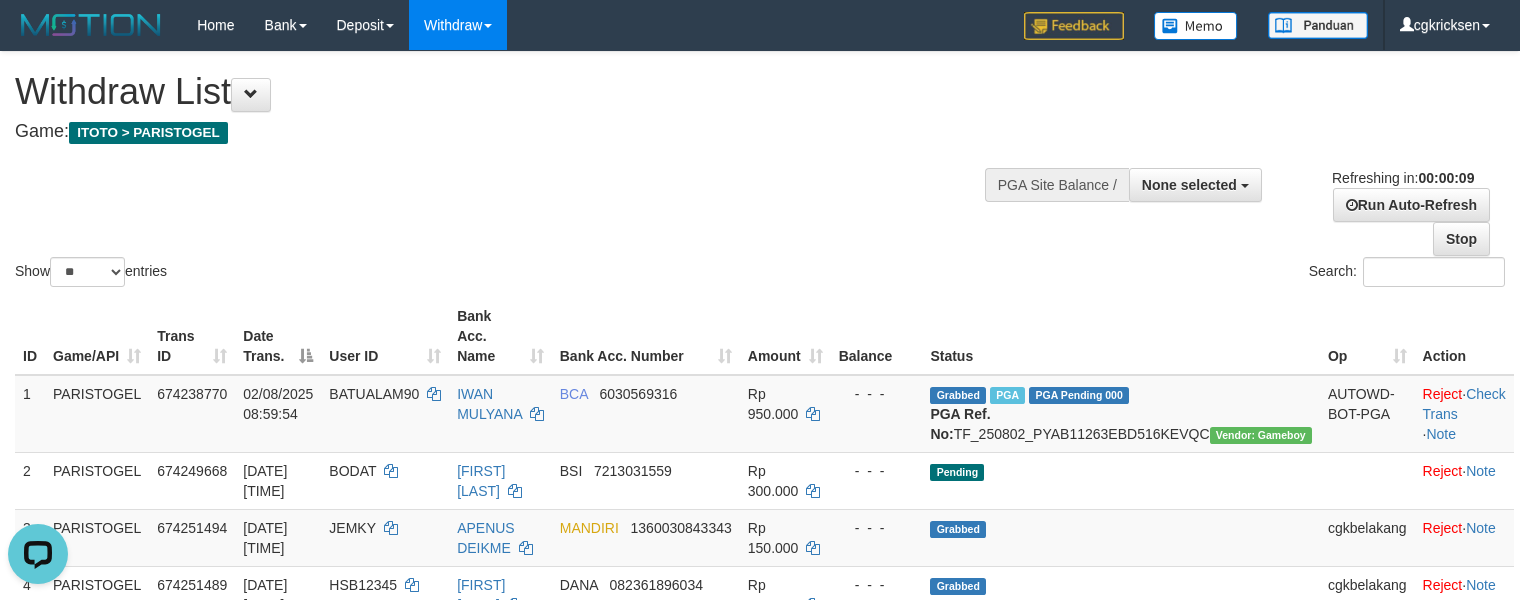 scroll, scrollTop: 0, scrollLeft: 0, axis: both 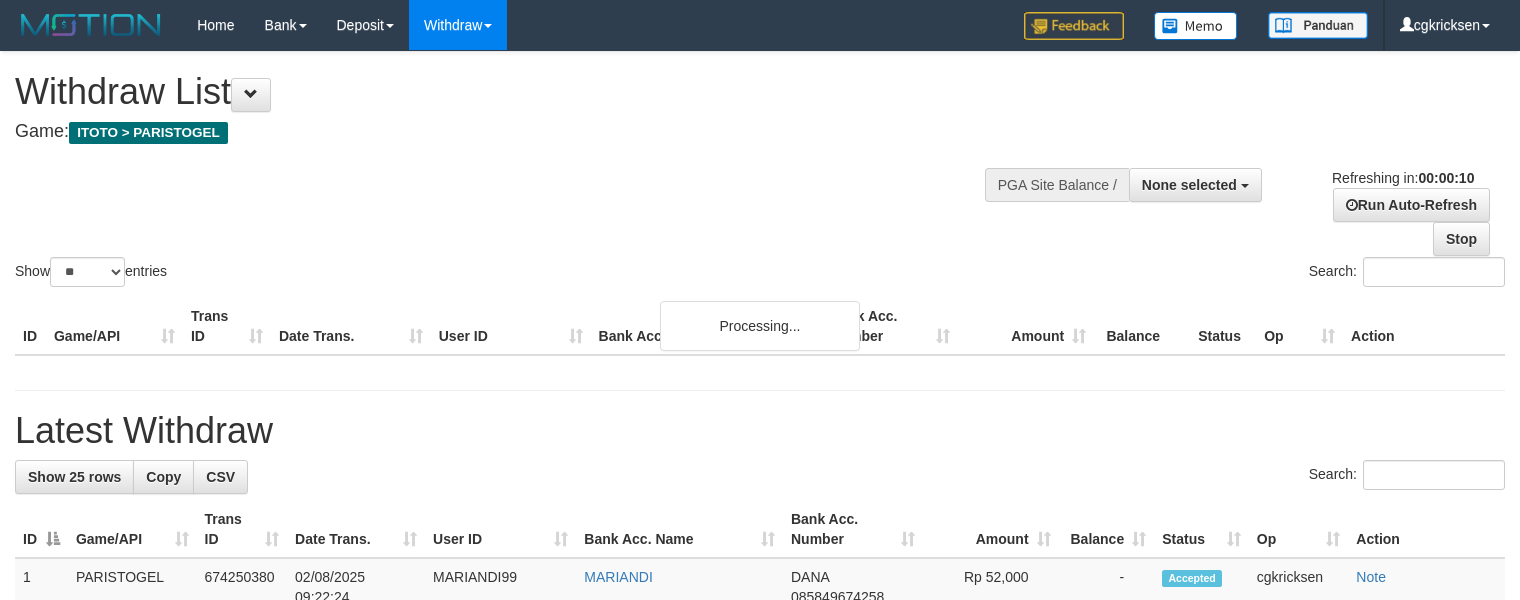 select 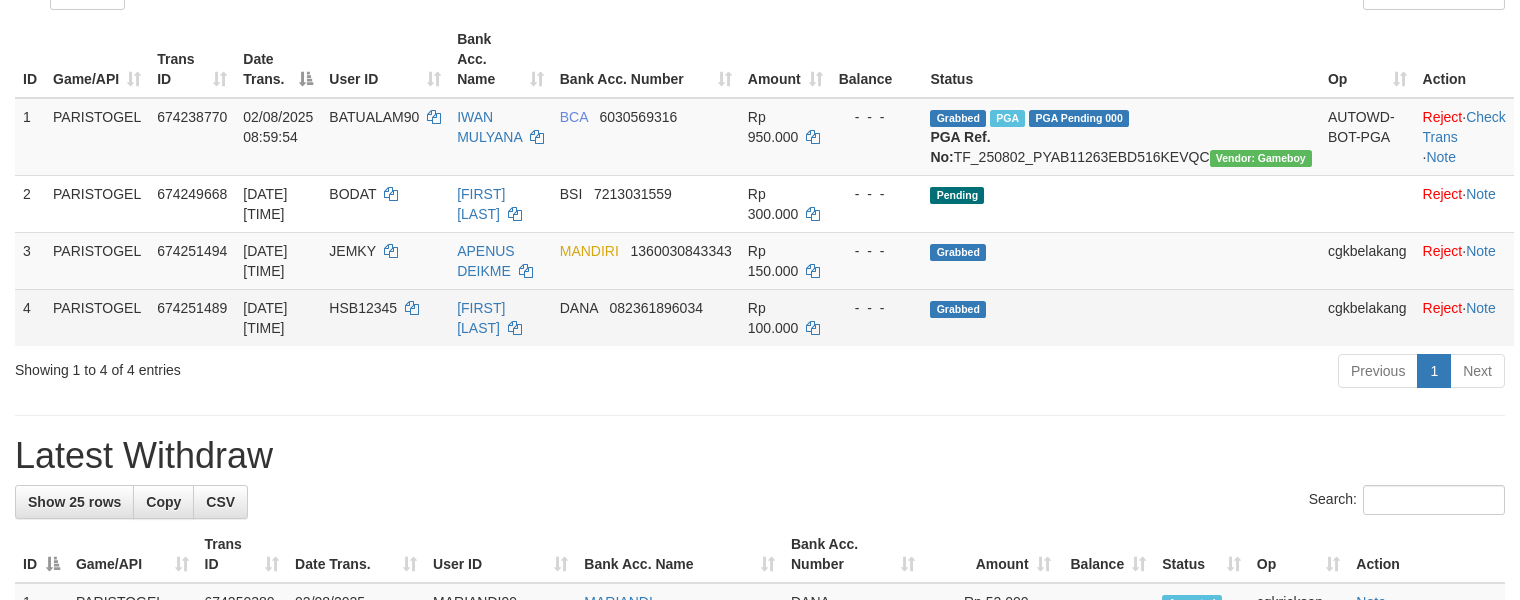 scroll, scrollTop: 133, scrollLeft: 0, axis: vertical 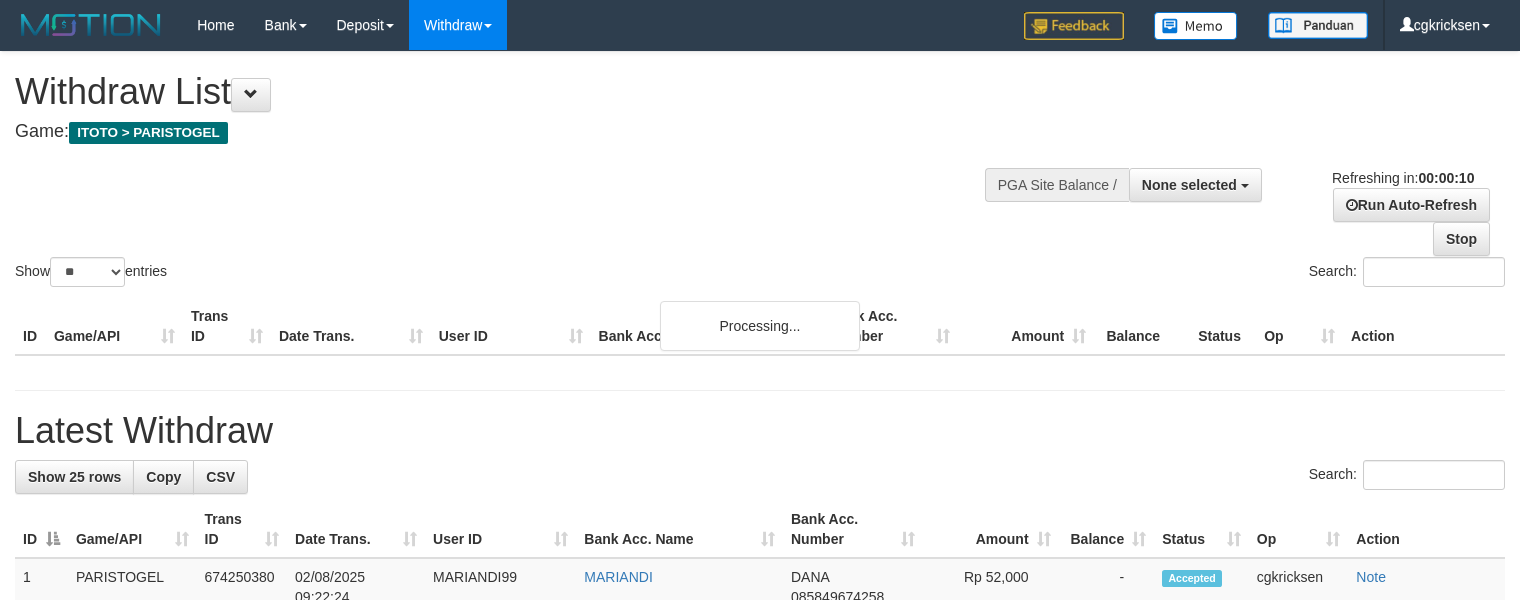 select 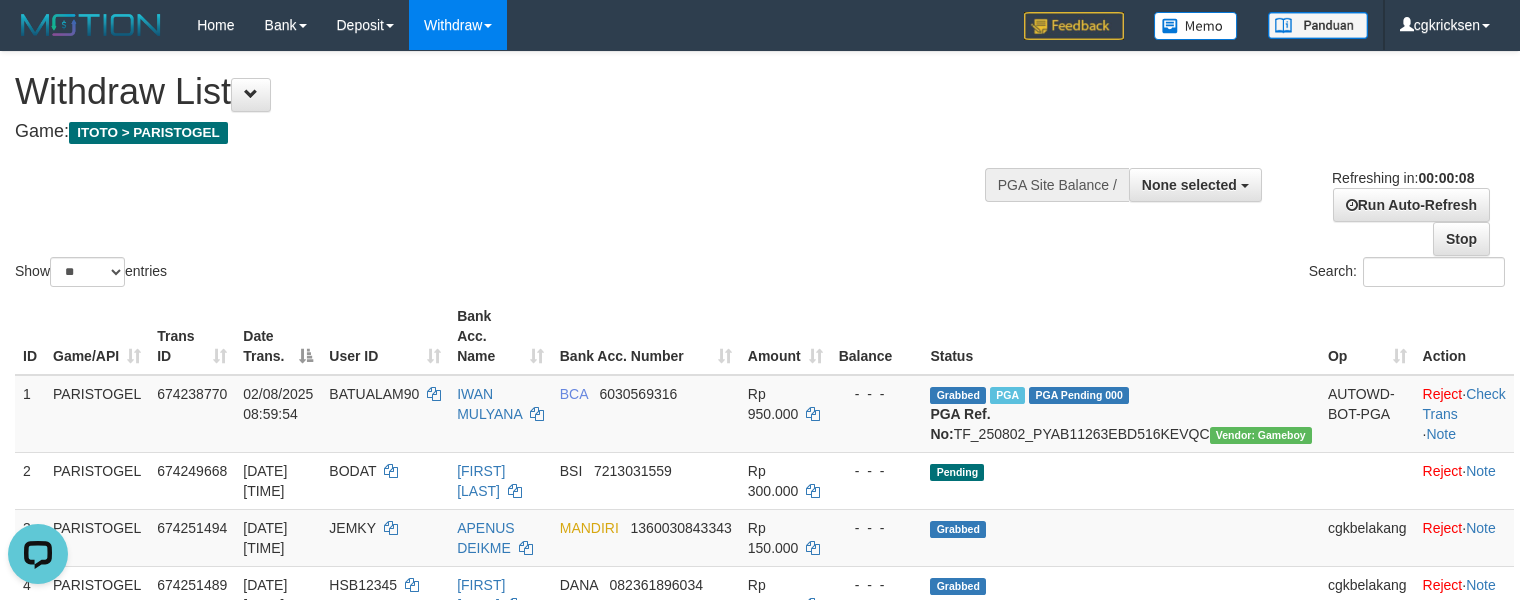 scroll, scrollTop: 0, scrollLeft: 0, axis: both 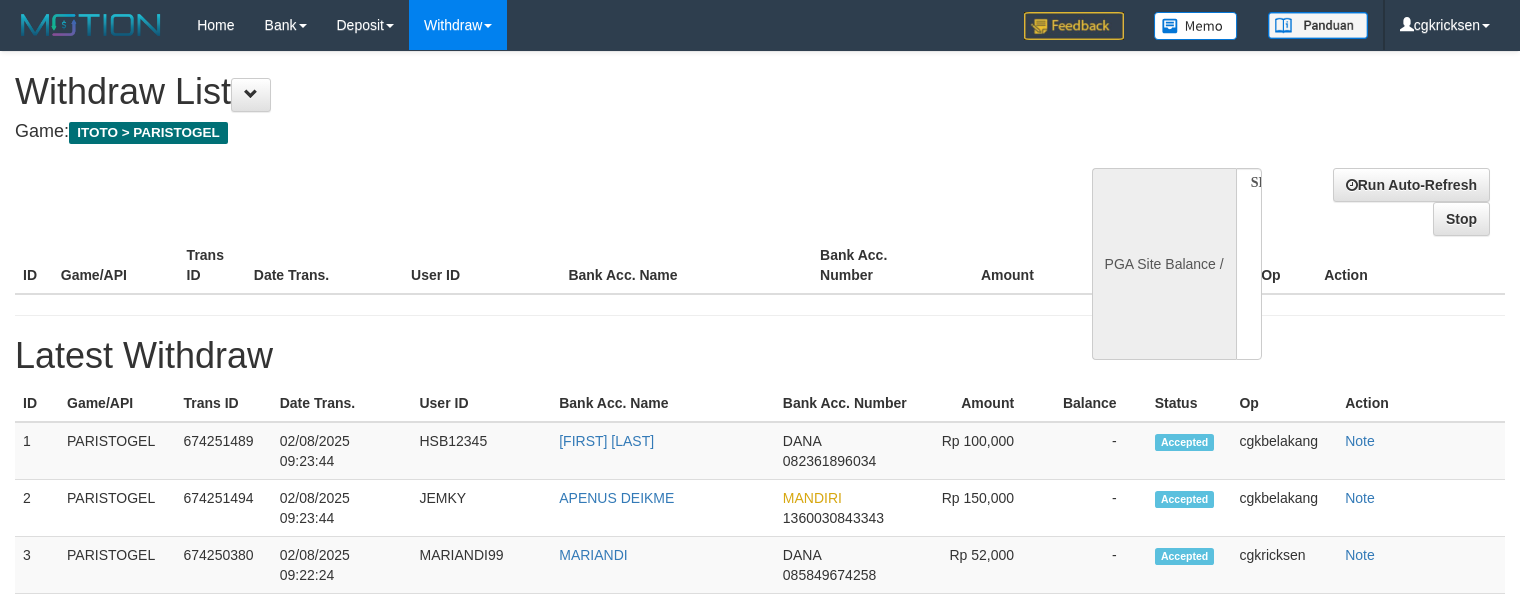 select 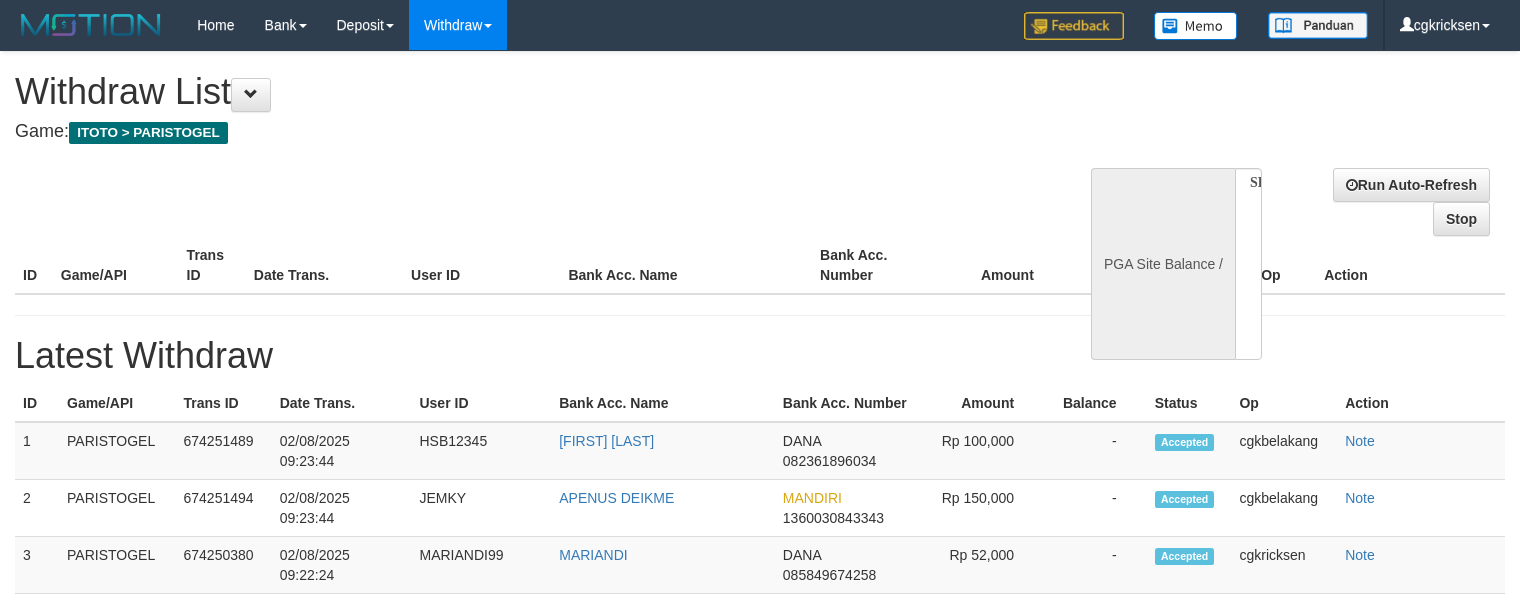 scroll, scrollTop: 0, scrollLeft: 0, axis: both 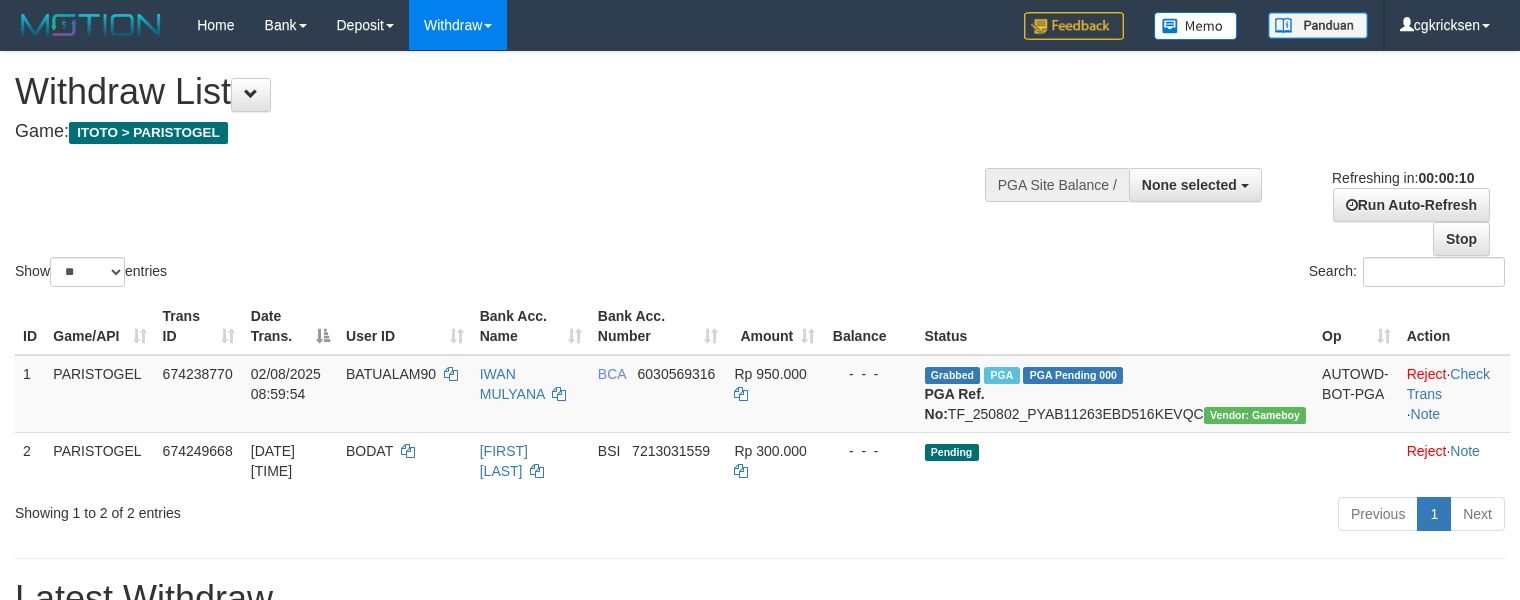 select 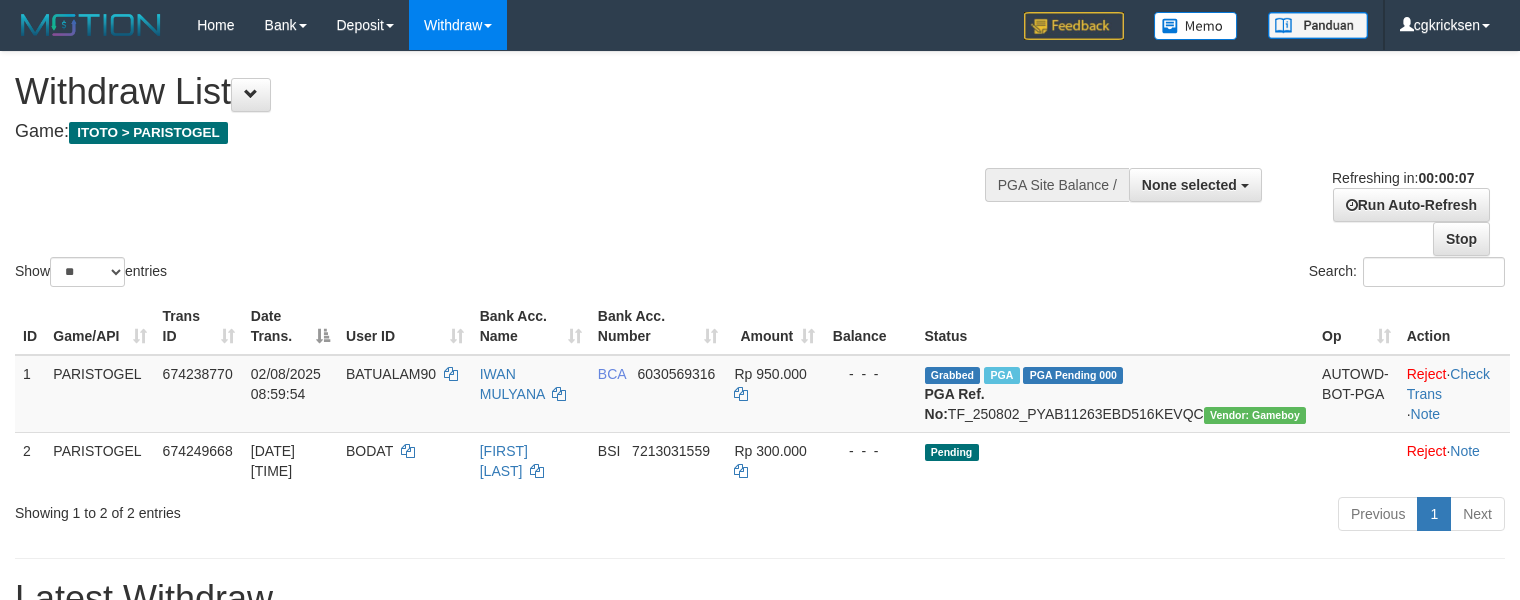 scroll, scrollTop: 0, scrollLeft: 0, axis: both 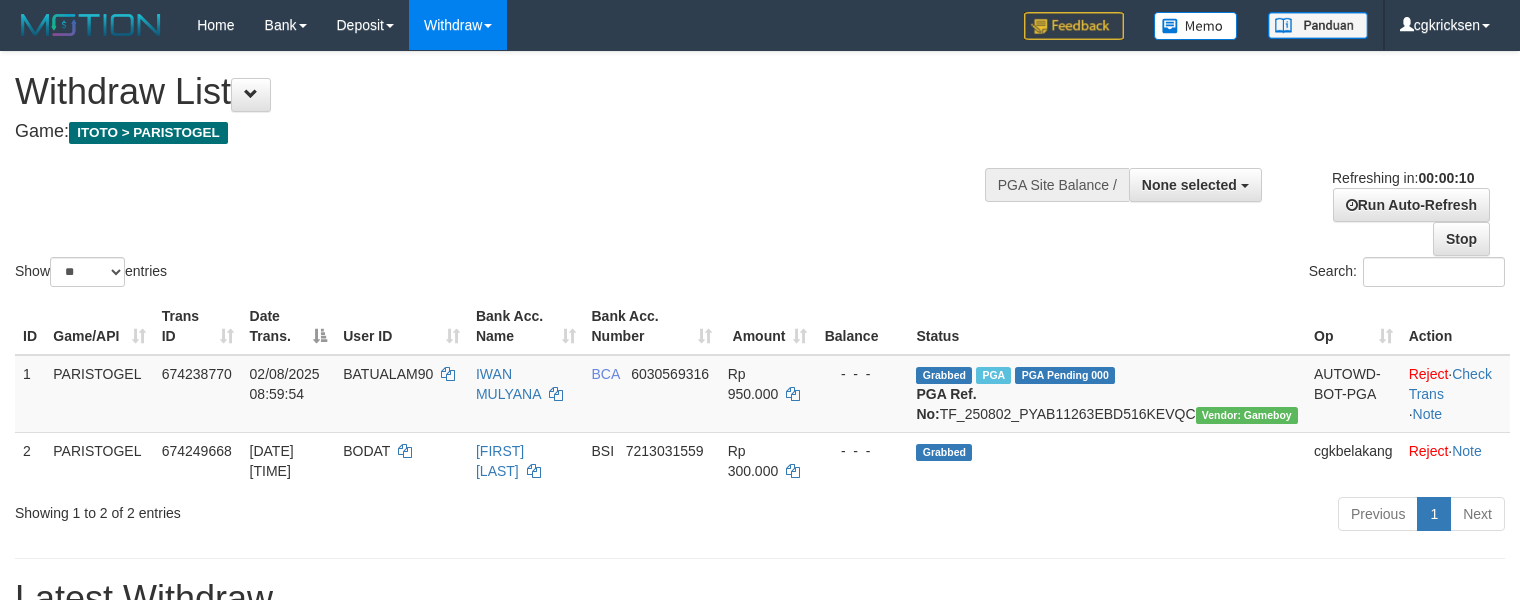 select 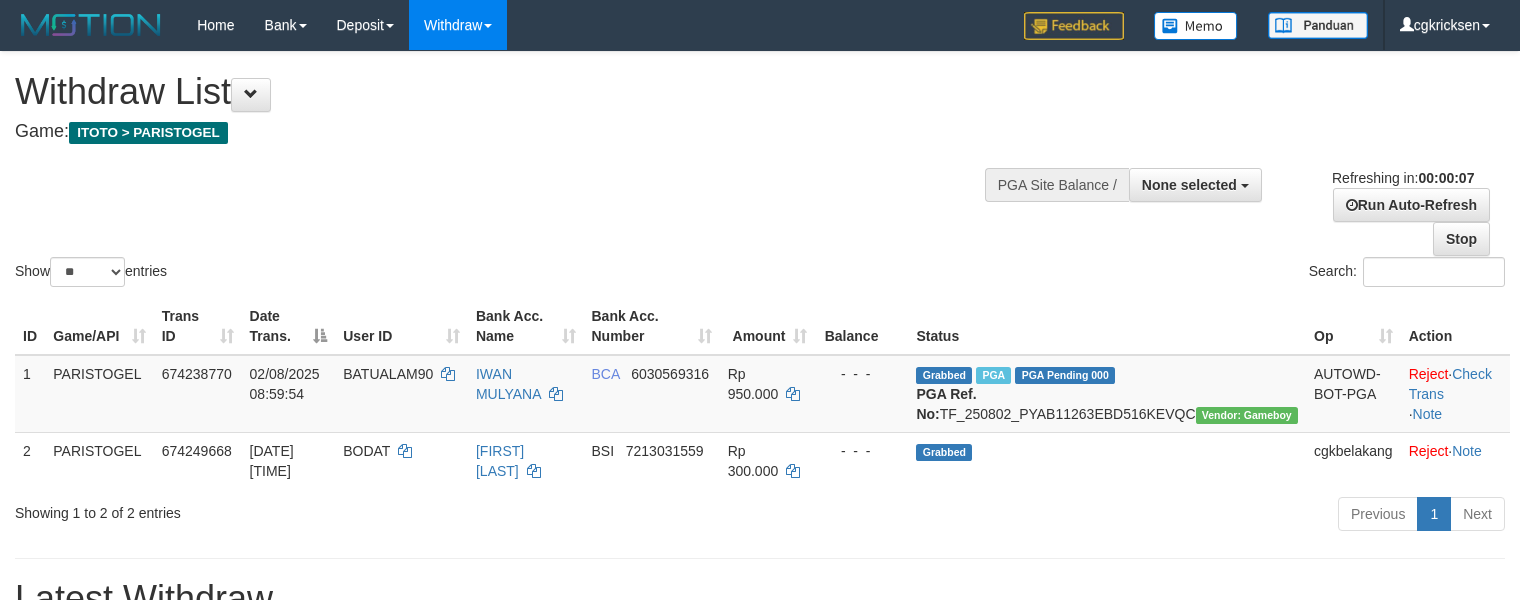 scroll, scrollTop: 0, scrollLeft: 0, axis: both 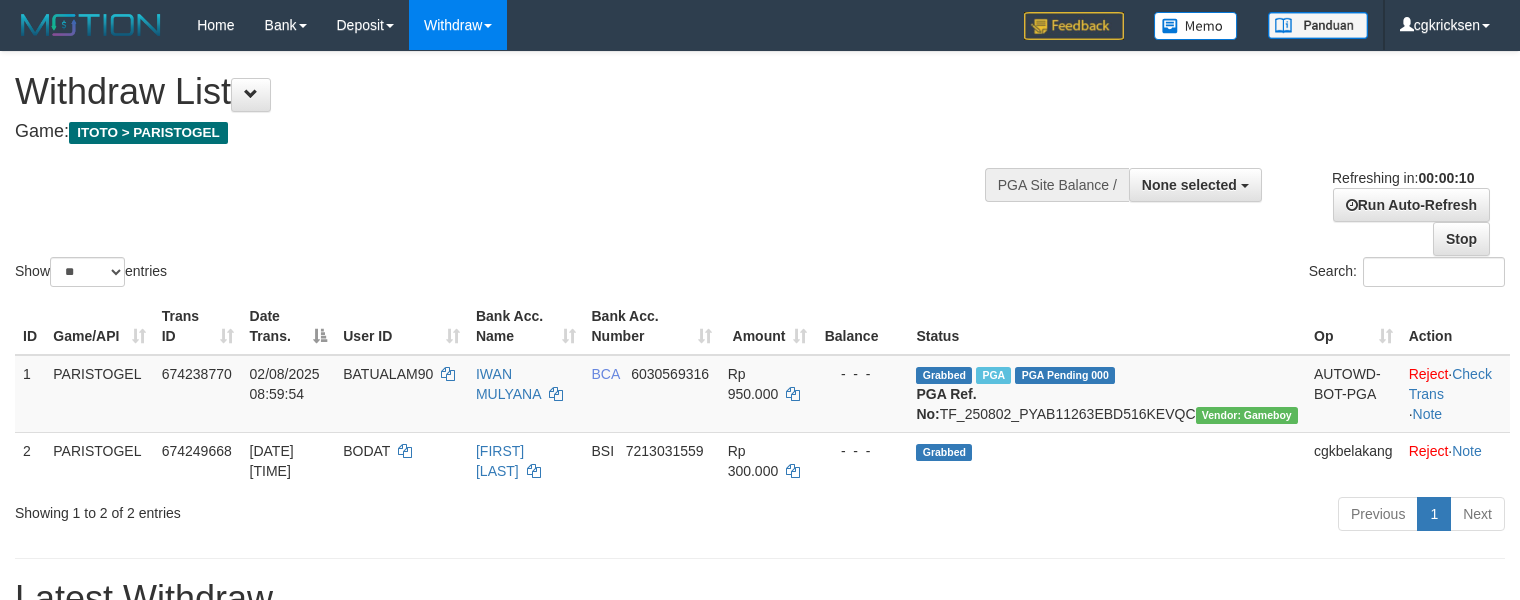 select 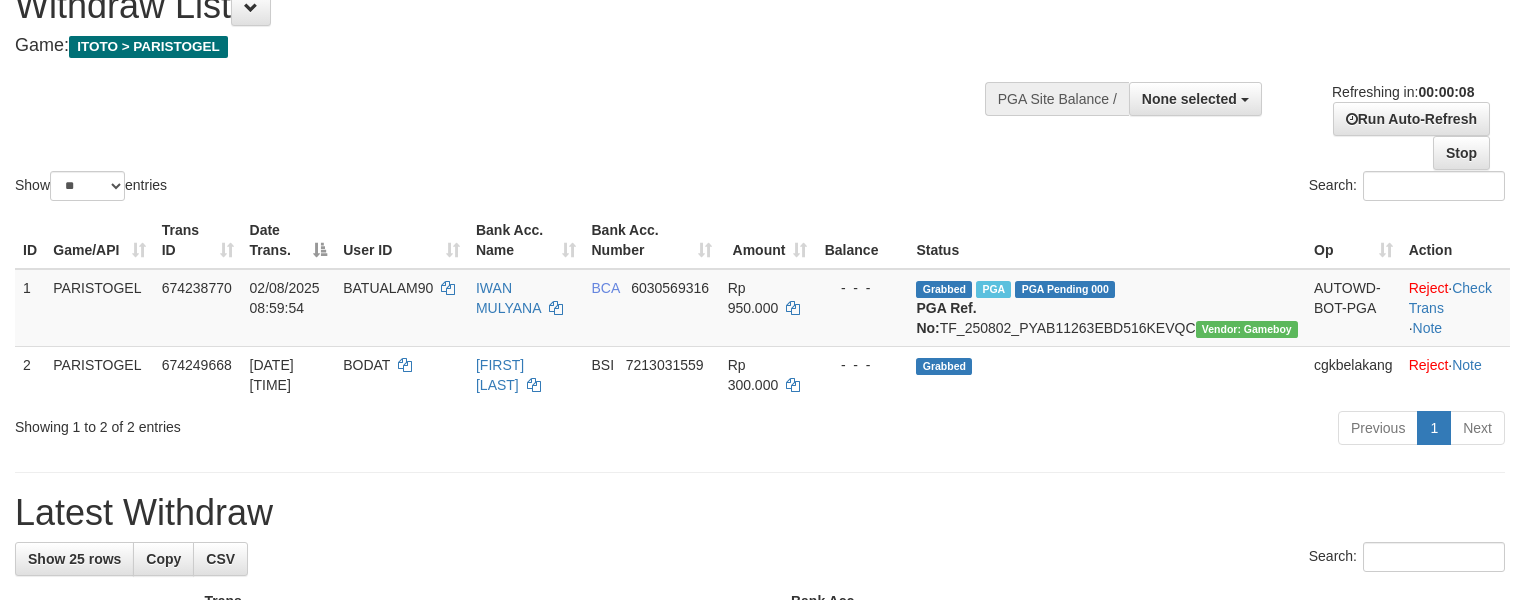 scroll, scrollTop: 133, scrollLeft: 0, axis: vertical 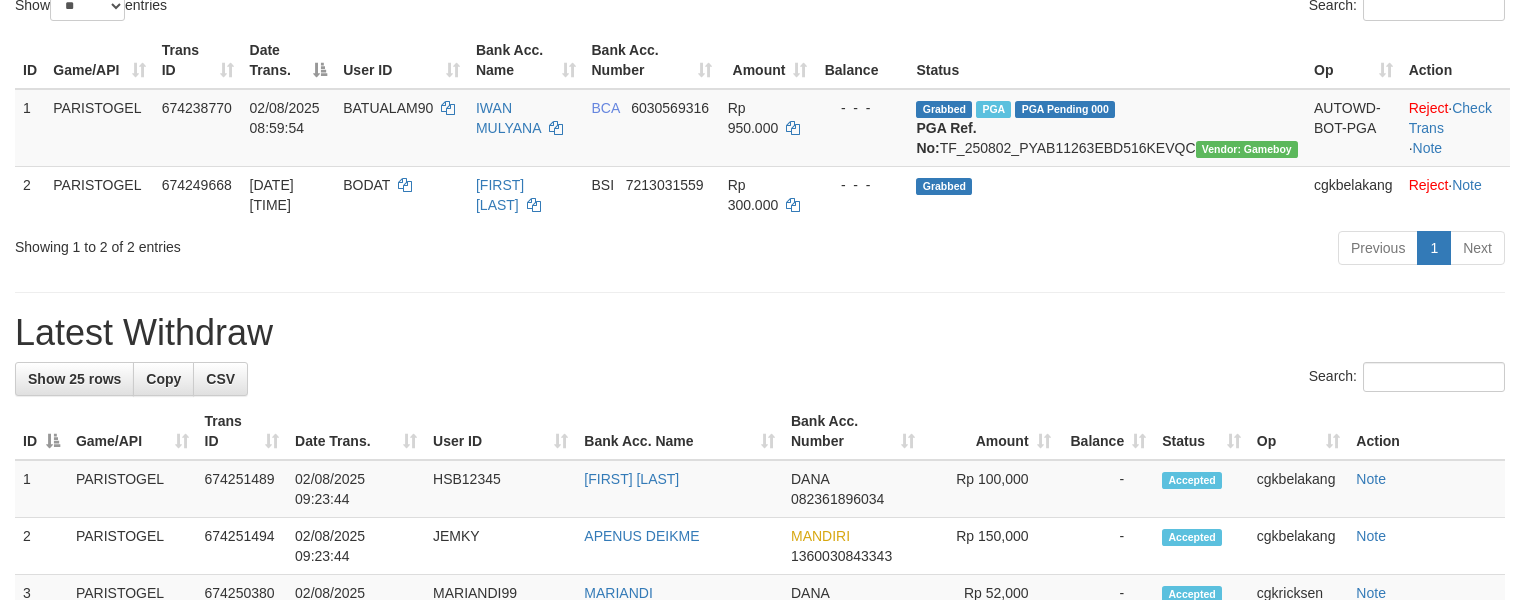 drag, startPoint x: 436, startPoint y: 352, endPoint x: 390, endPoint y: 134, distance: 222.80035 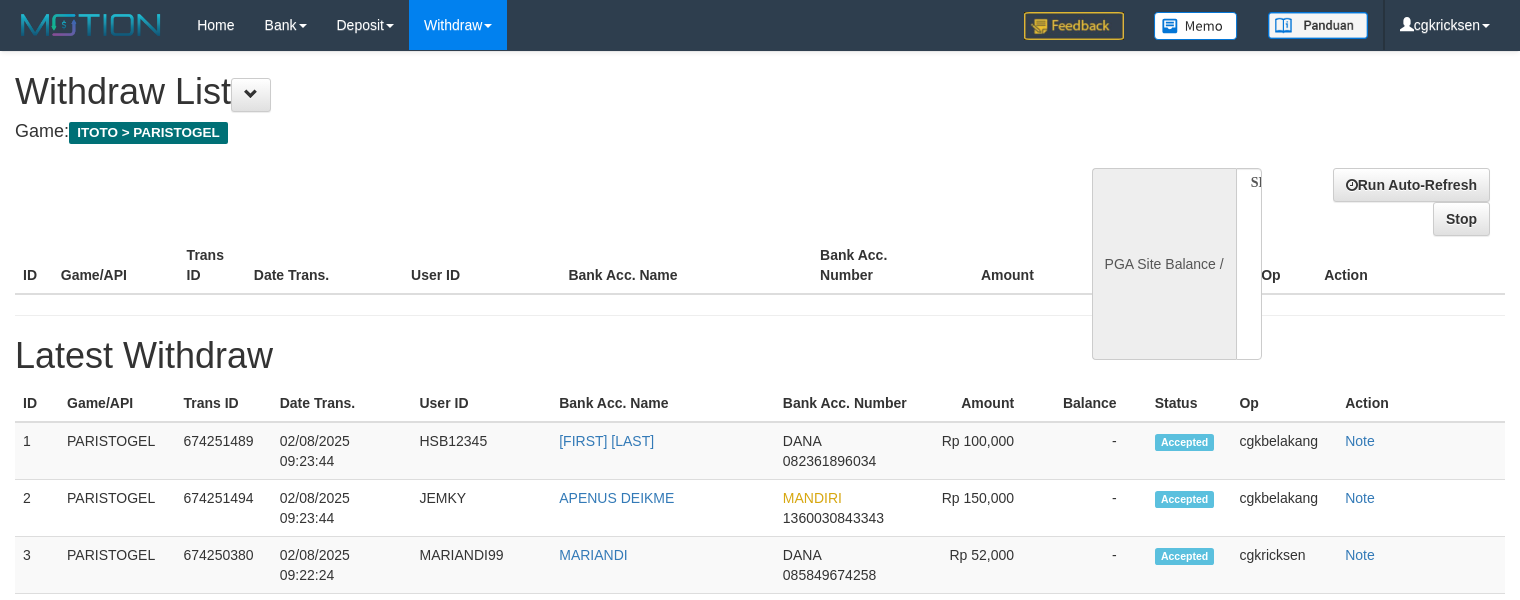 select 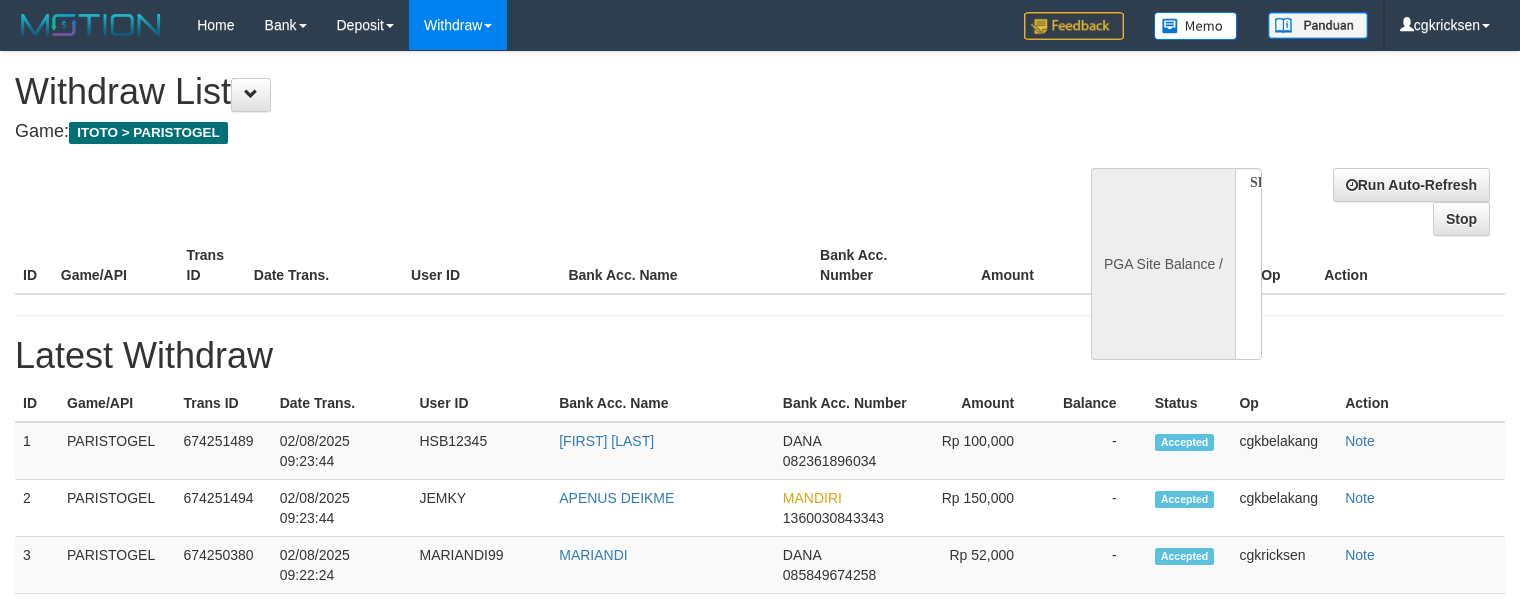 scroll, scrollTop: 0, scrollLeft: 0, axis: both 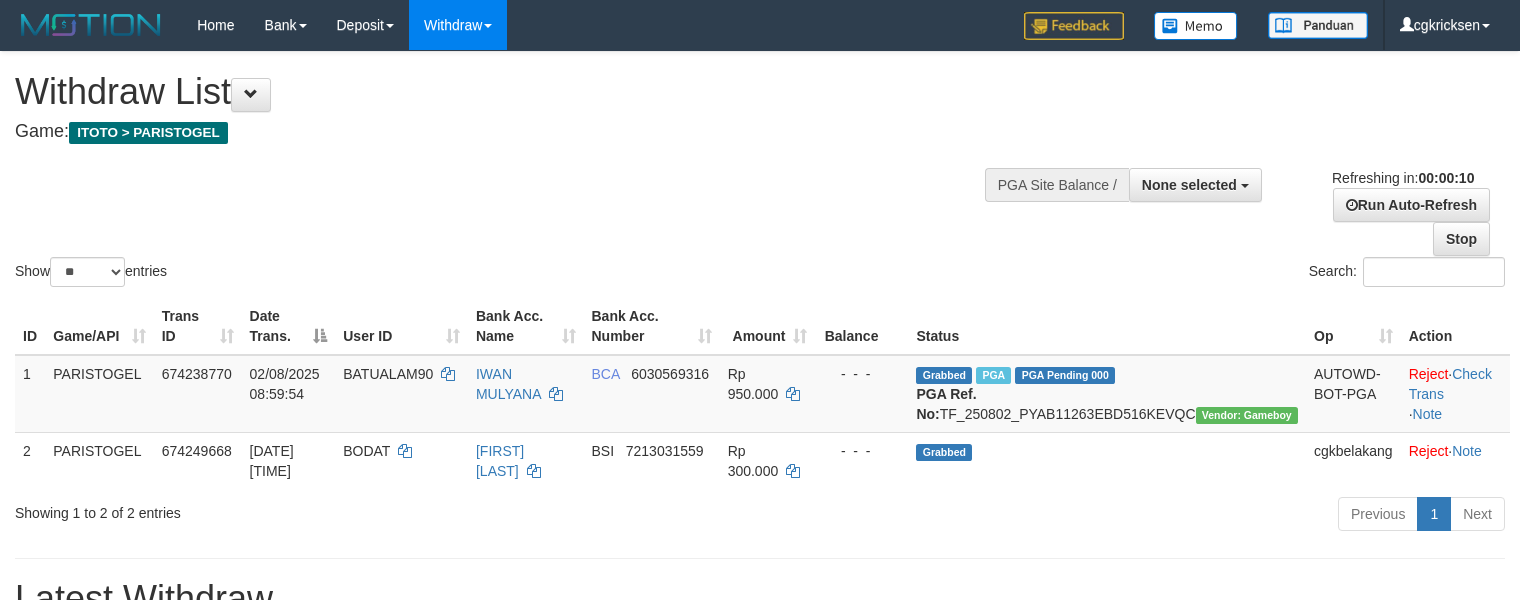 select 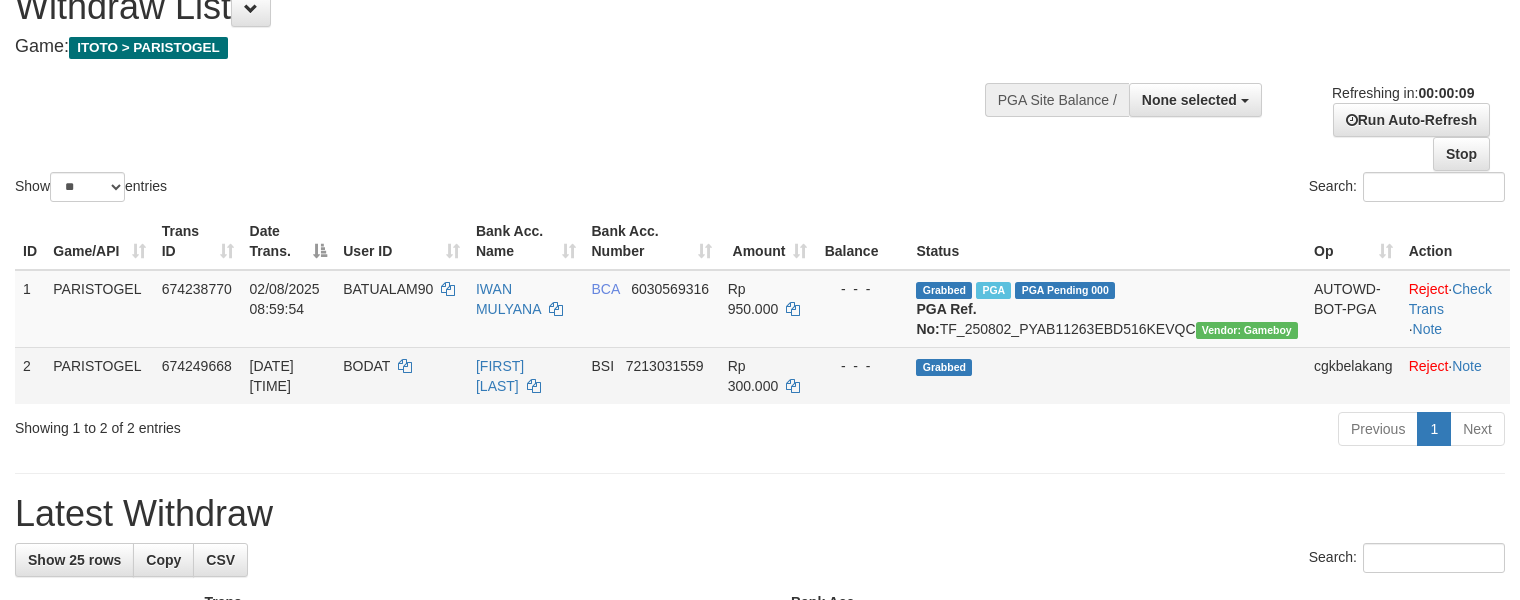 scroll, scrollTop: 133, scrollLeft: 0, axis: vertical 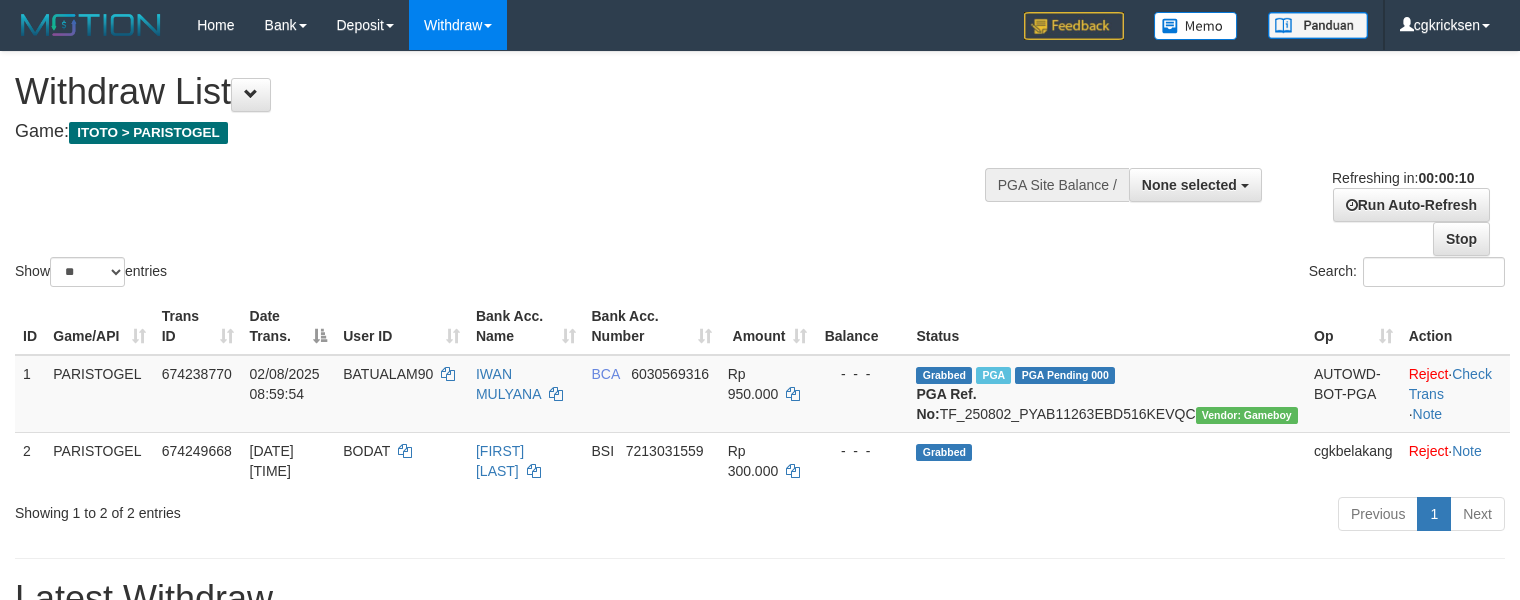 select 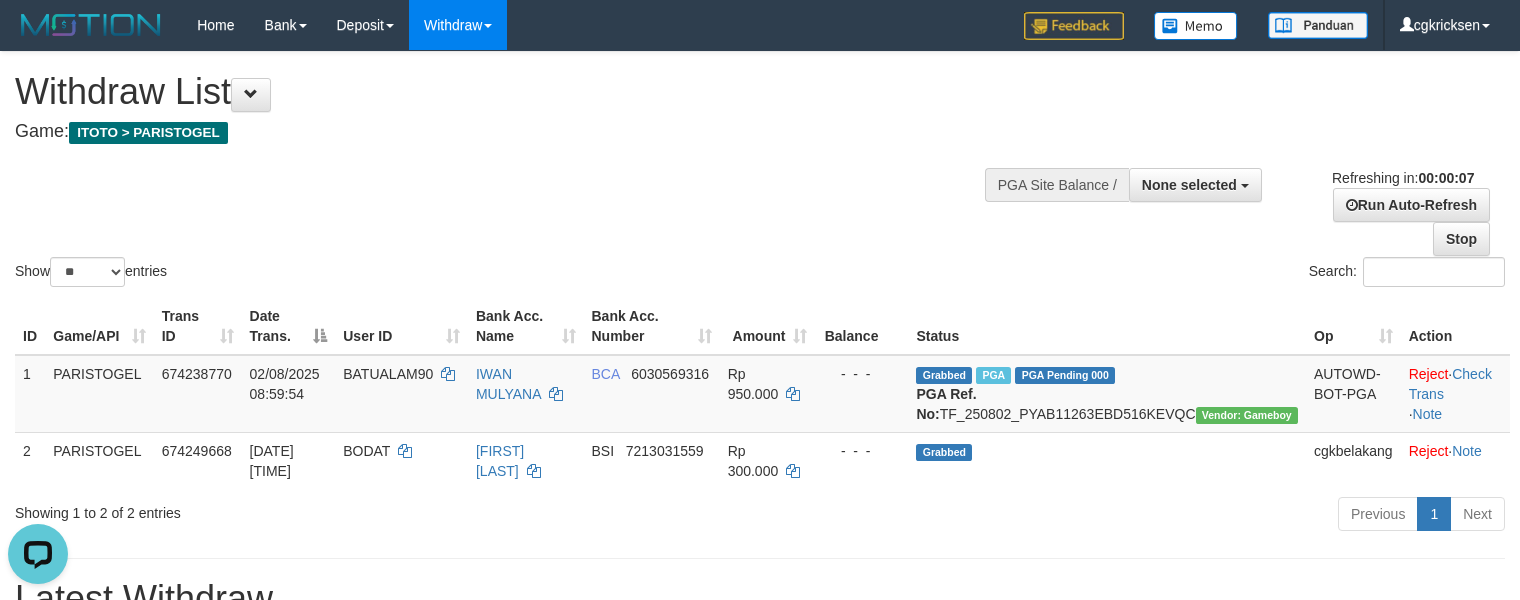 scroll, scrollTop: 0, scrollLeft: 0, axis: both 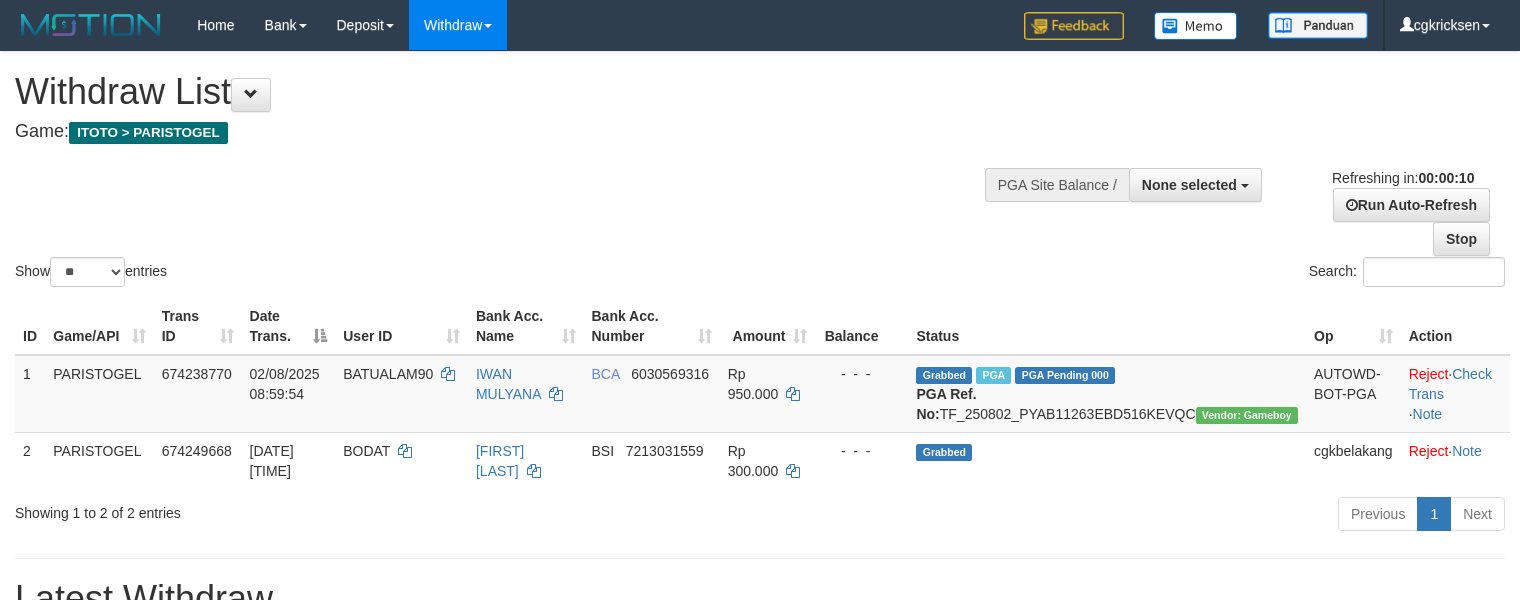 select 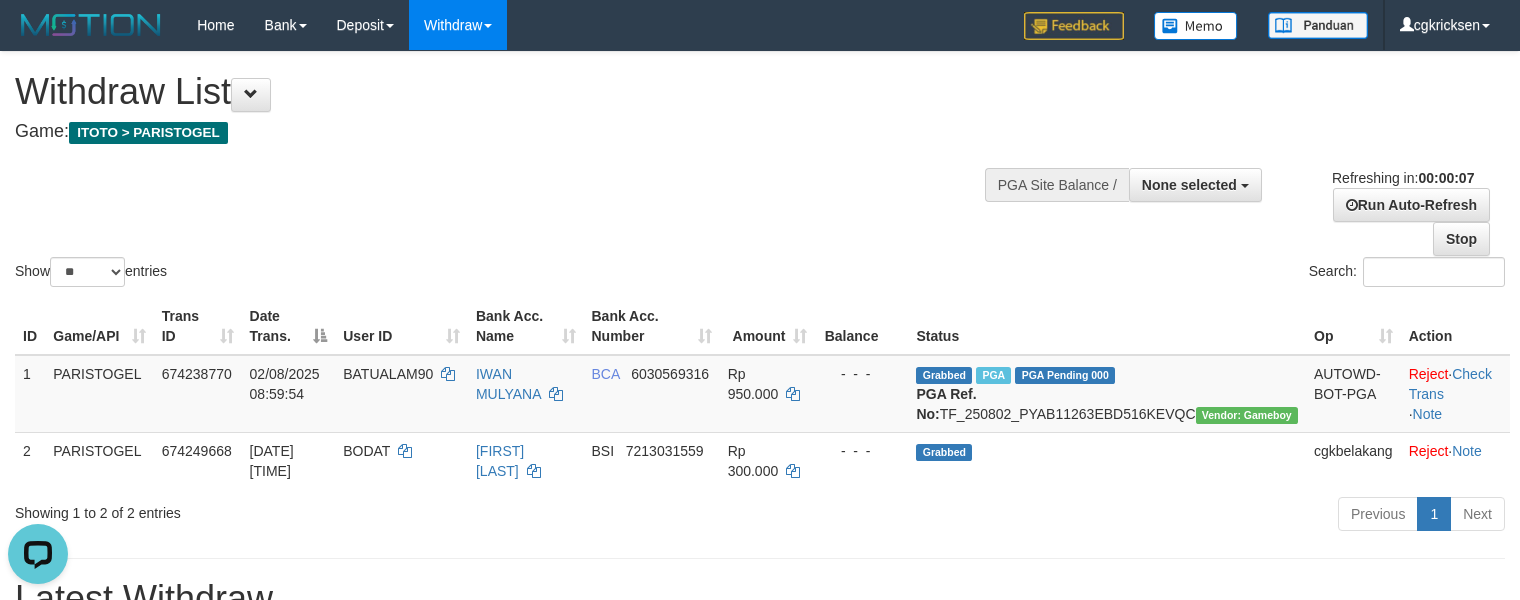scroll, scrollTop: 0, scrollLeft: 0, axis: both 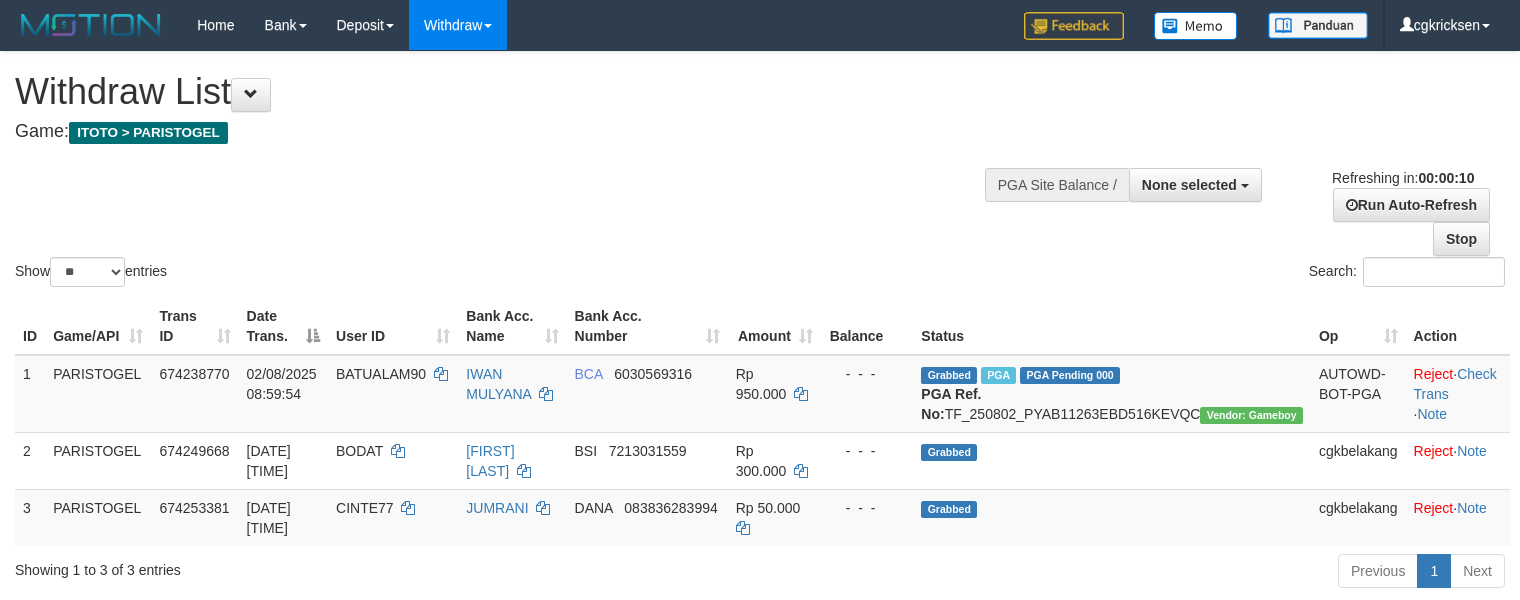 select 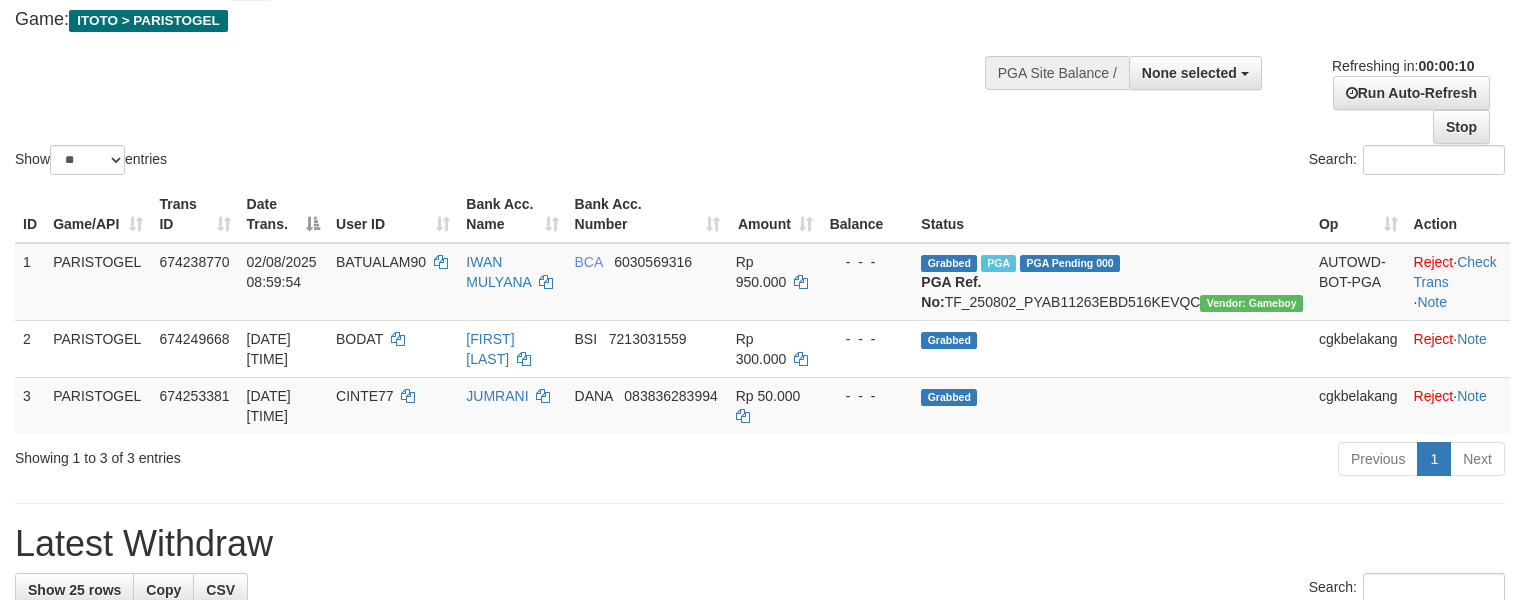 scroll, scrollTop: 266, scrollLeft: 0, axis: vertical 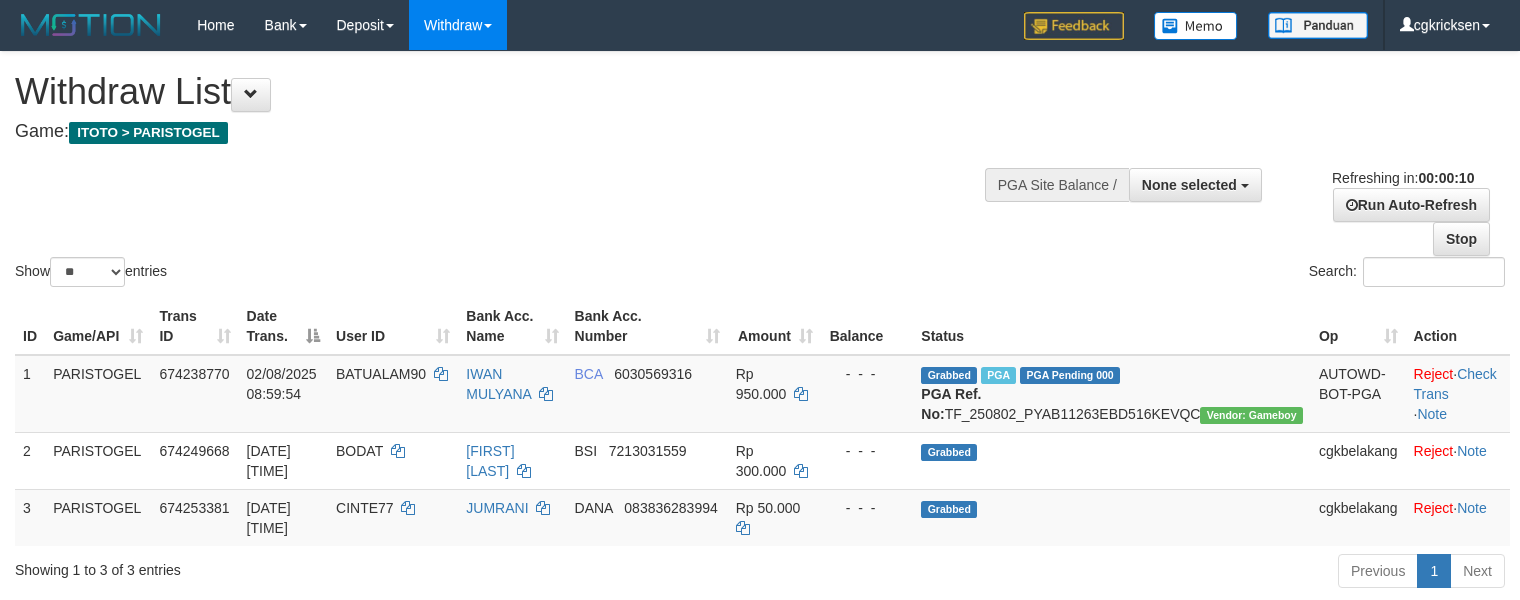 select 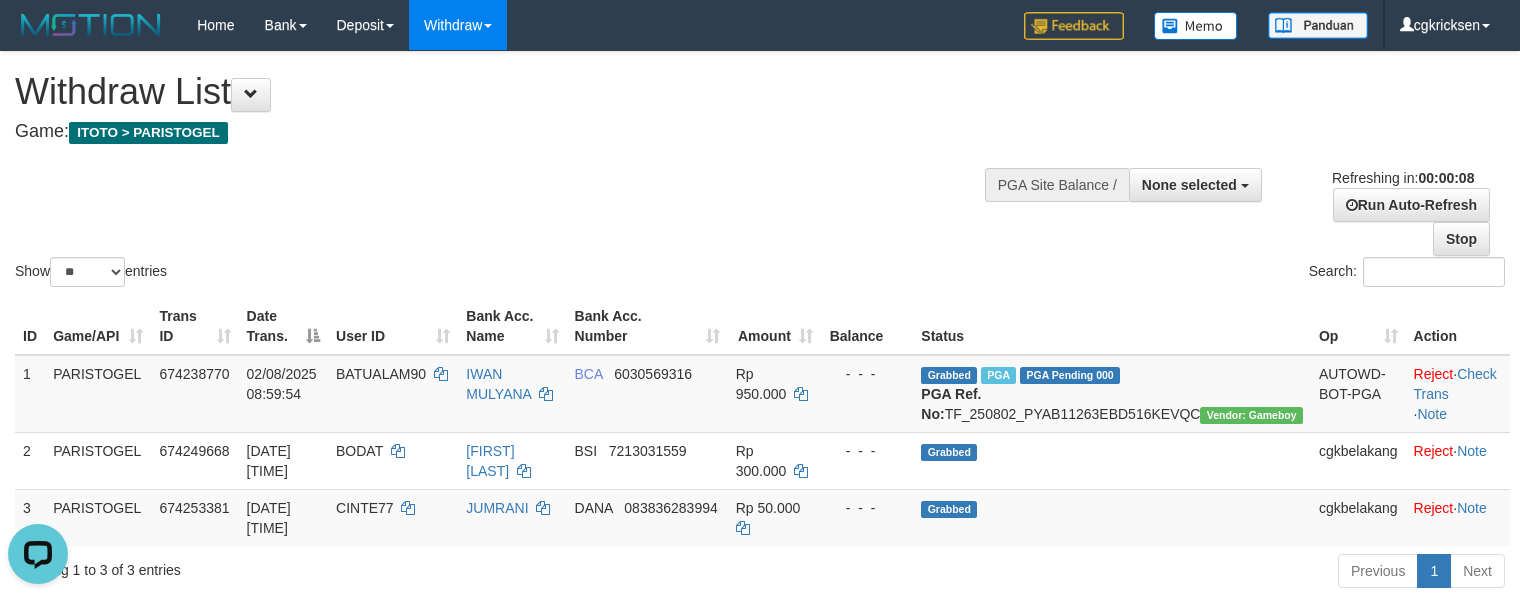 scroll, scrollTop: 0, scrollLeft: 0, axis: both 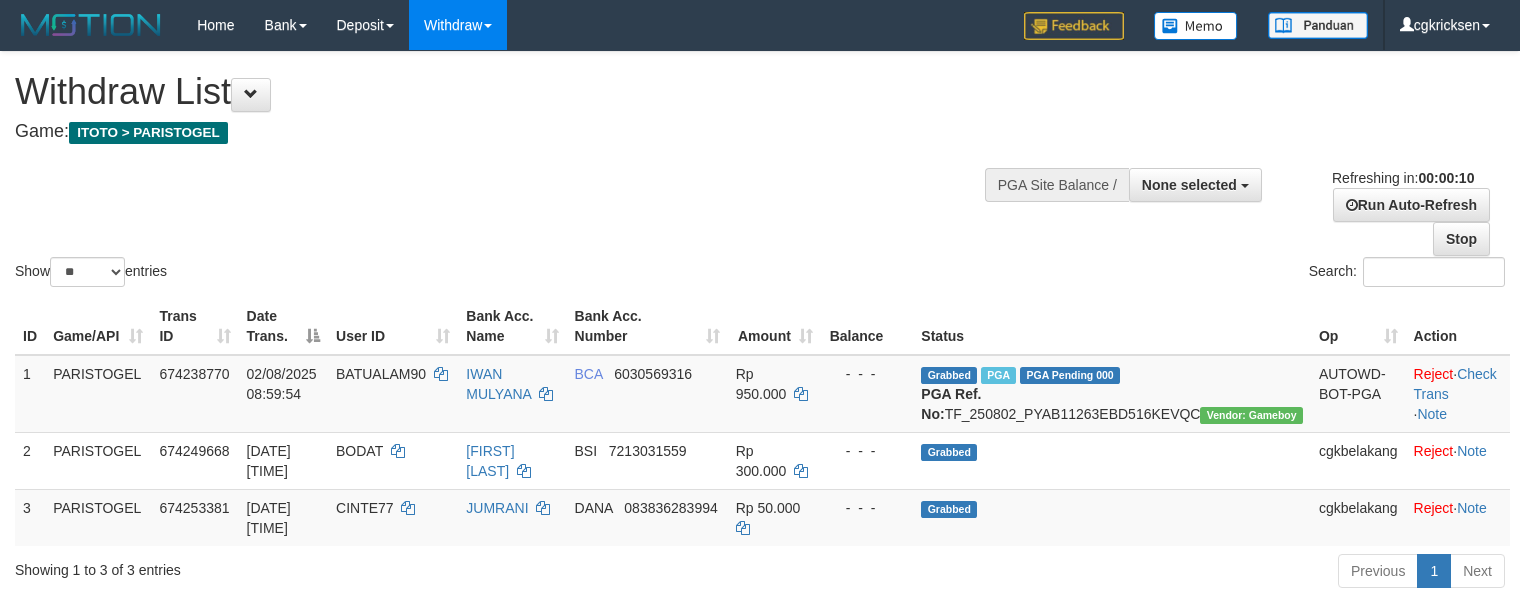 select 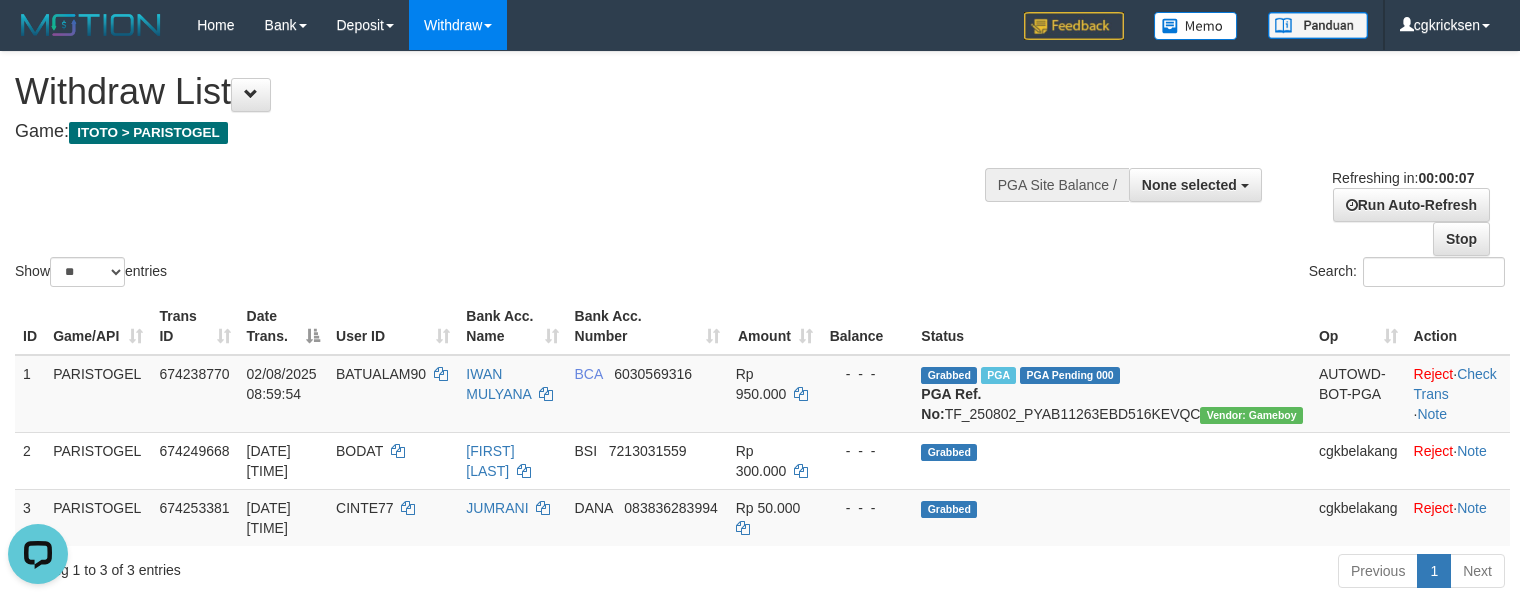 scroll, scrollTop: 0, scrollLeft: 0, axis: both 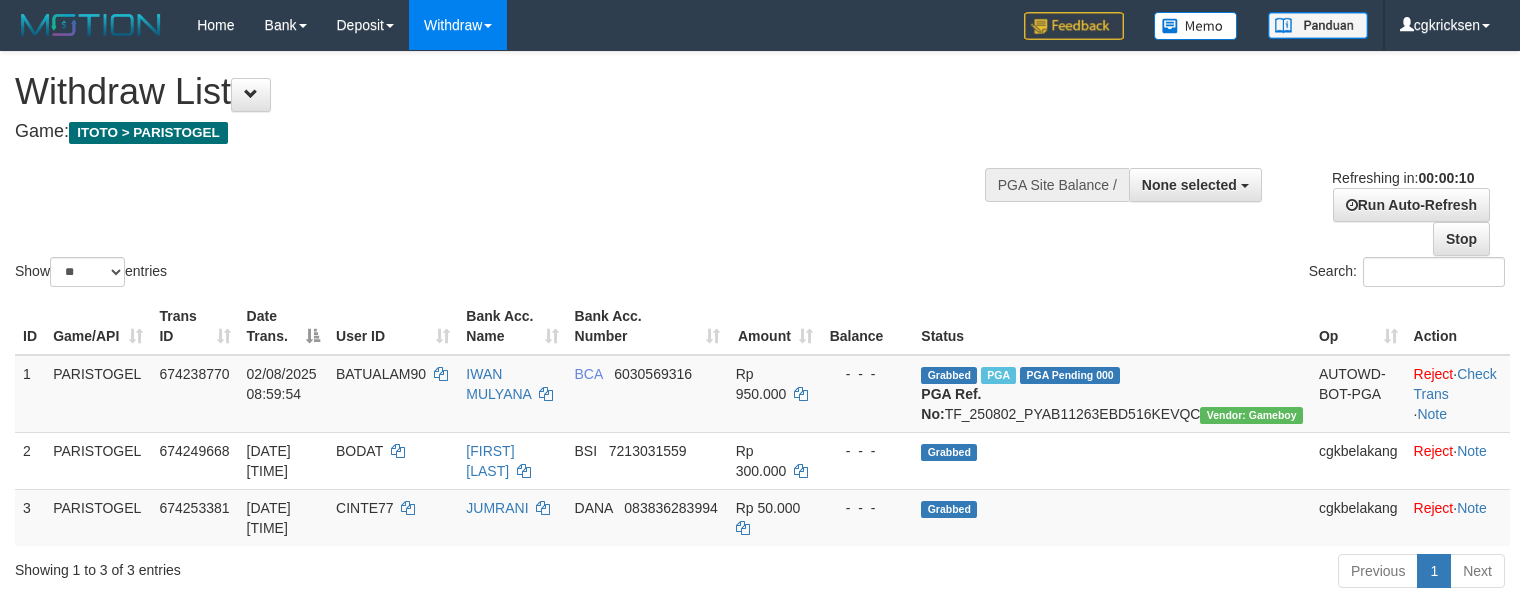 select 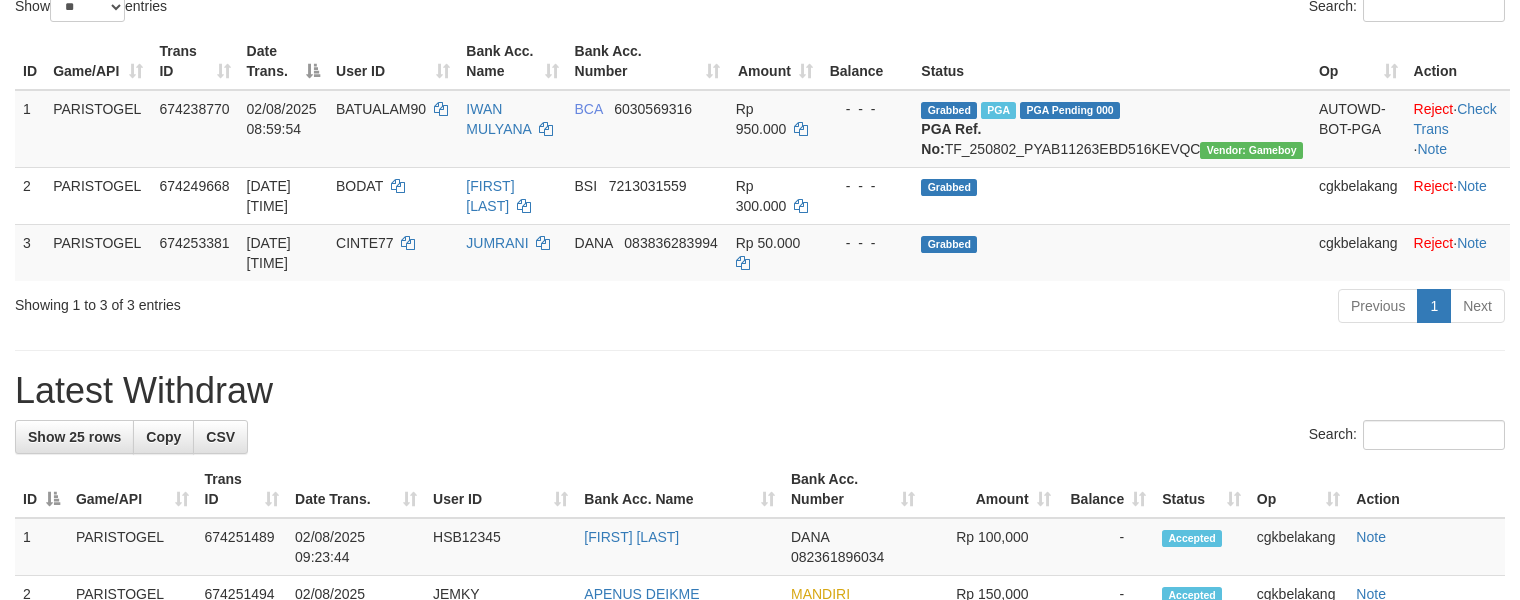 scroll, scrollTop: 266, scrollLeft: 0, axis: vertical 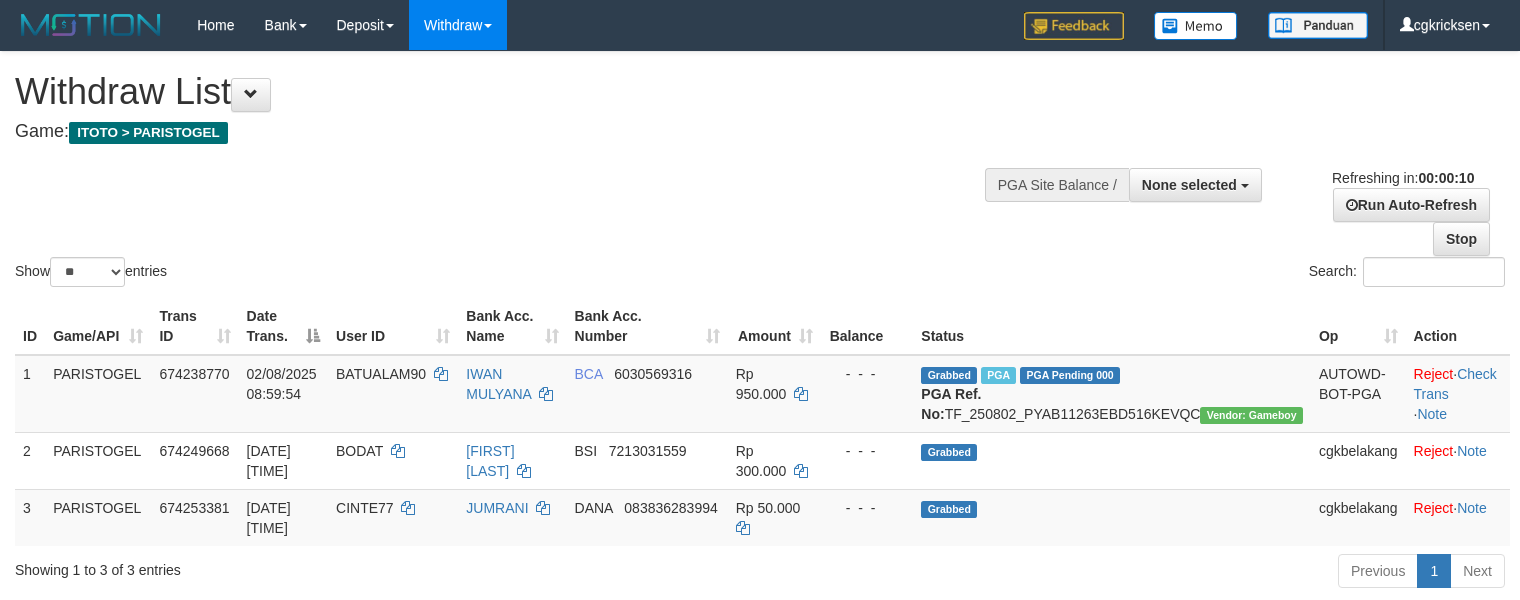 select 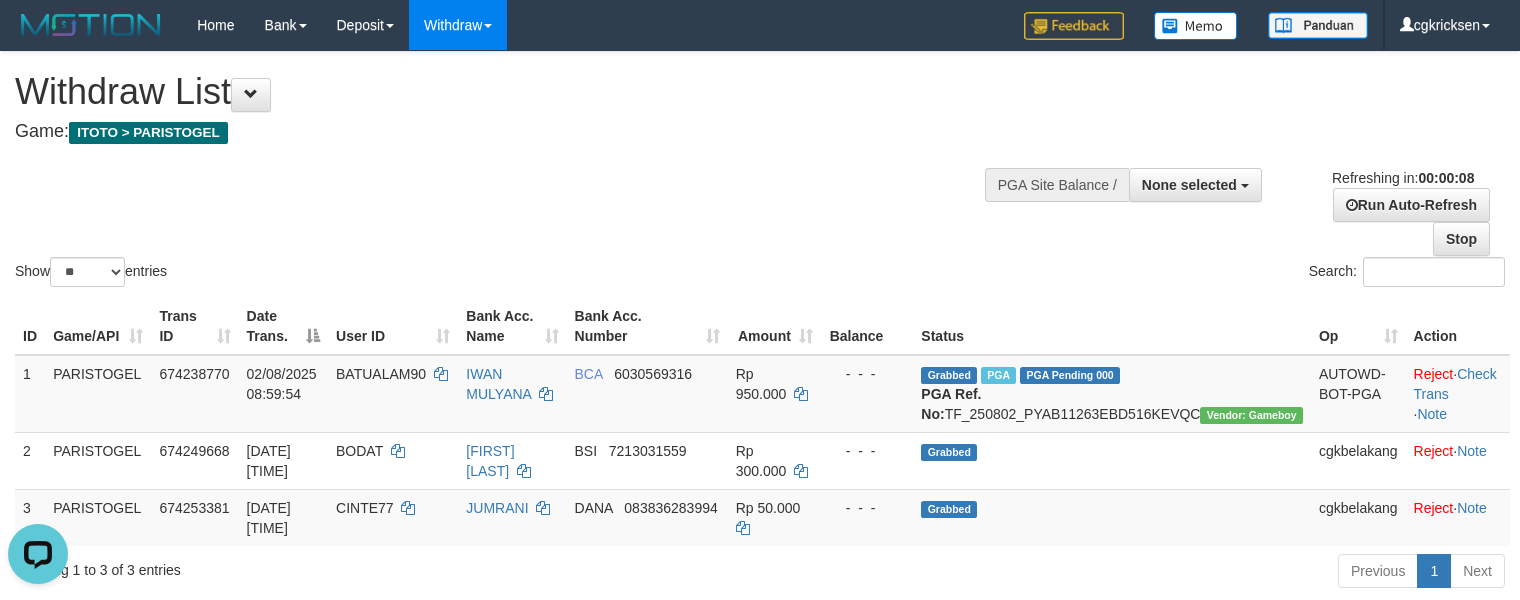 scroll, scrollTop: 0, scrollLeft: 0, axis: both 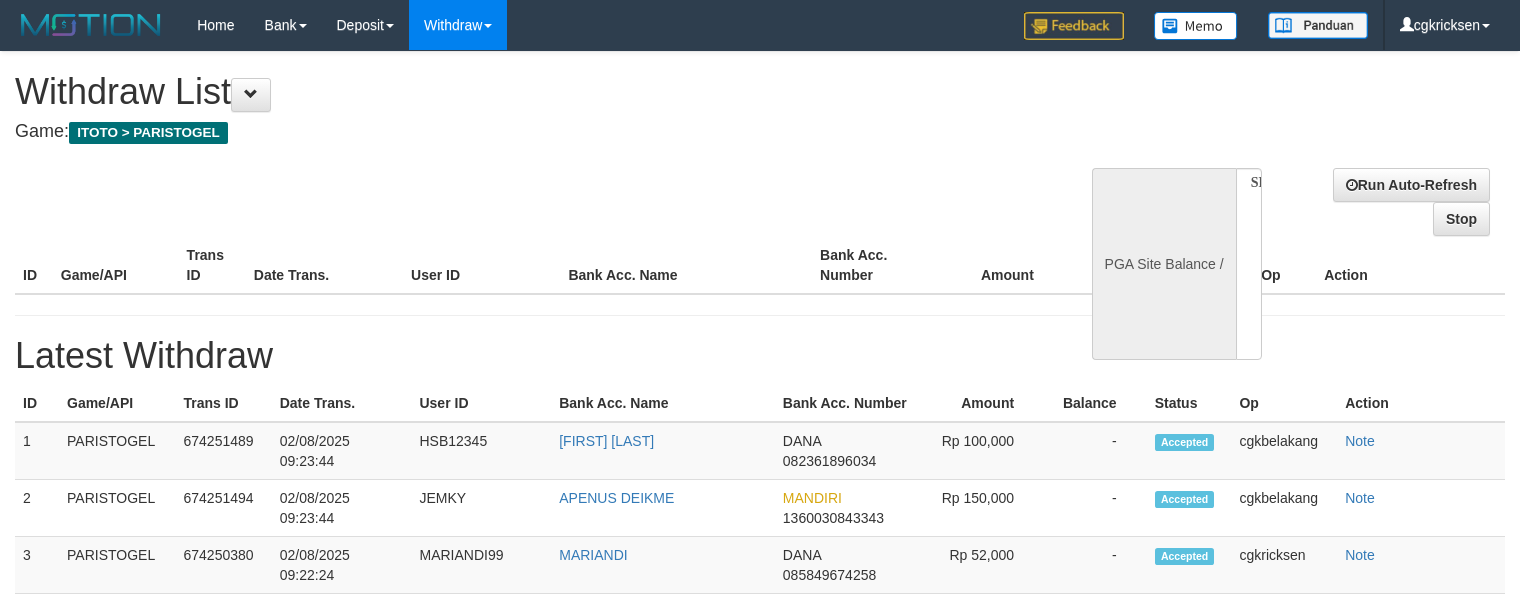 select 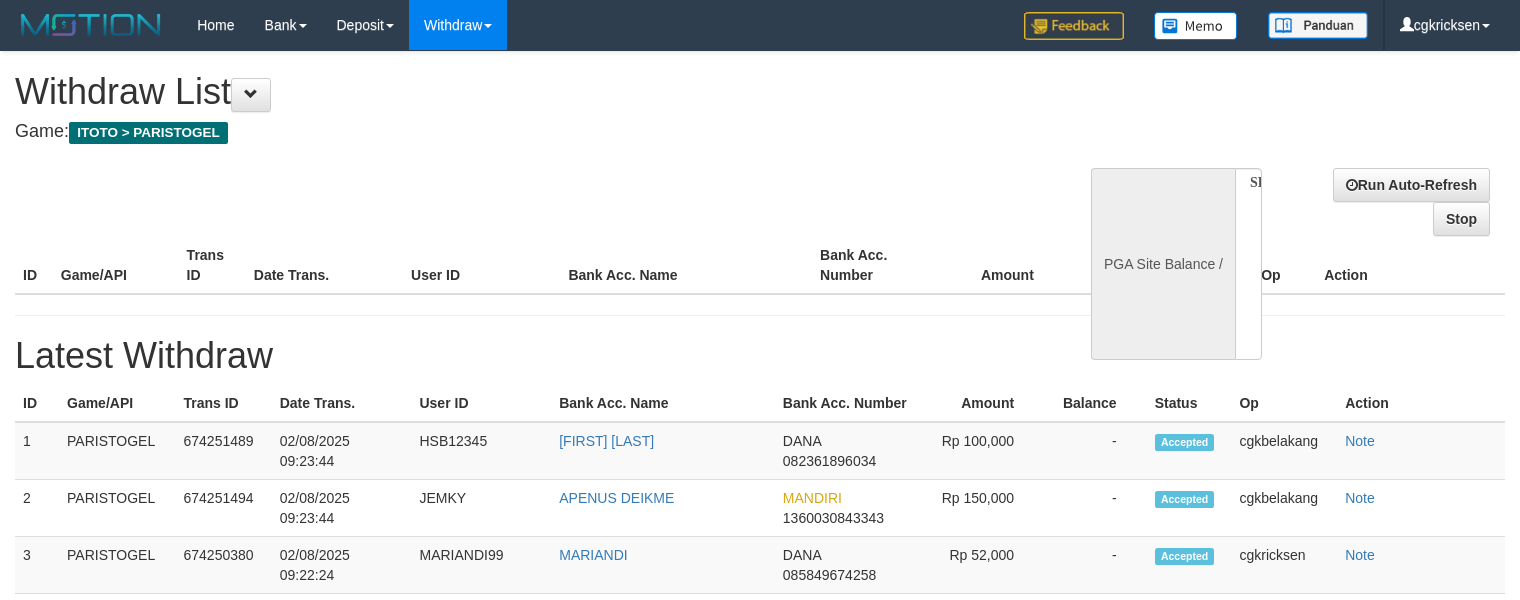 scroll, scrollTop: 0, scrollLeft: 0, axis: both 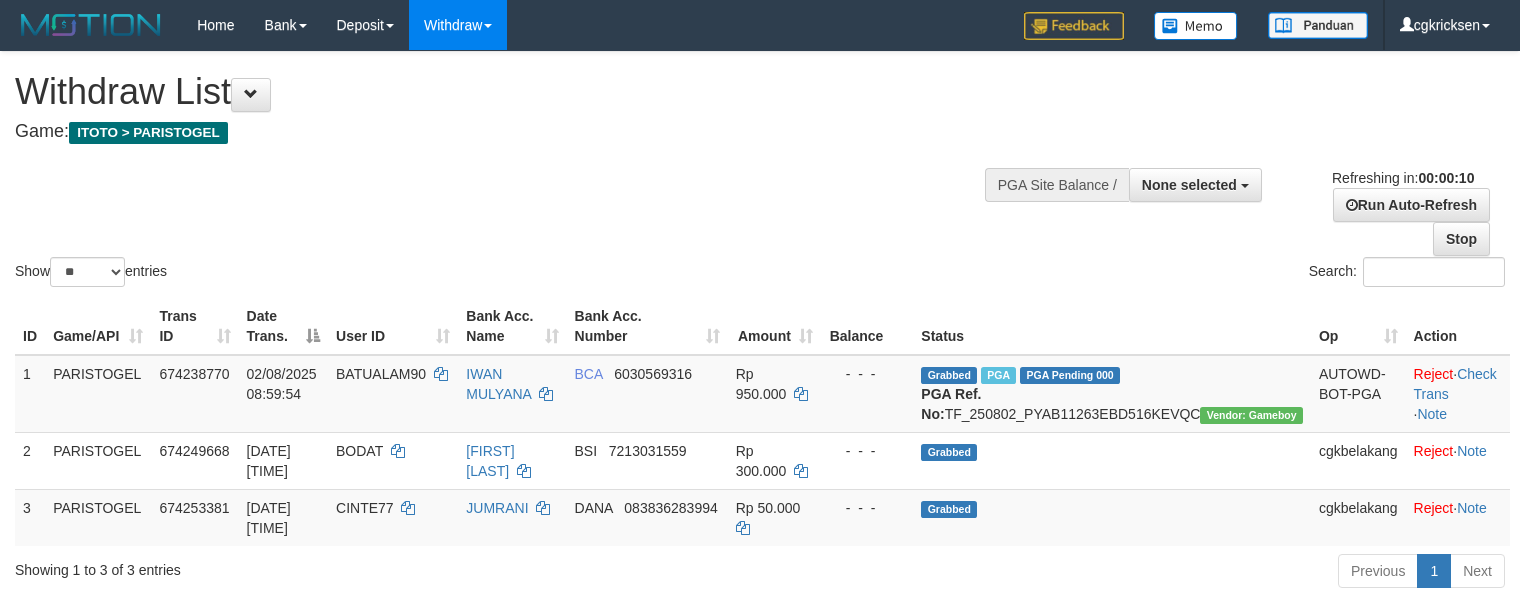 select 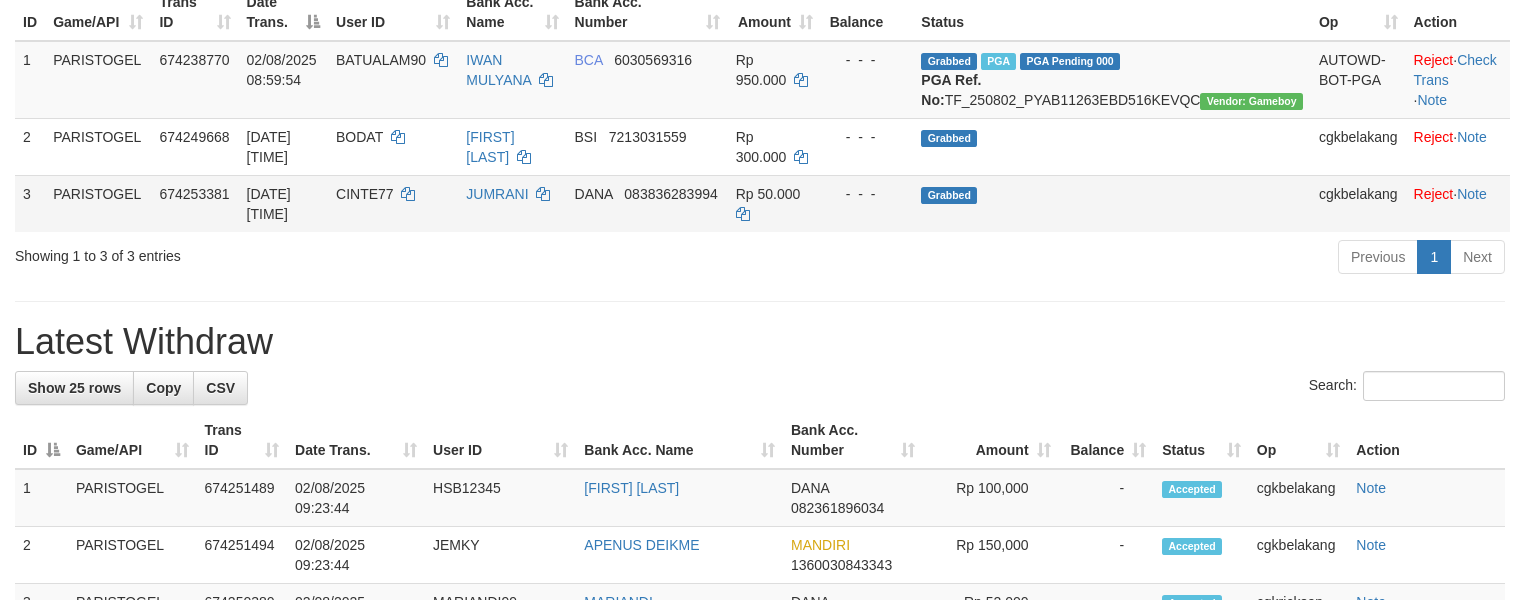 scroll, scrollTop: 266, scrollLeft: 0, axis: vertical 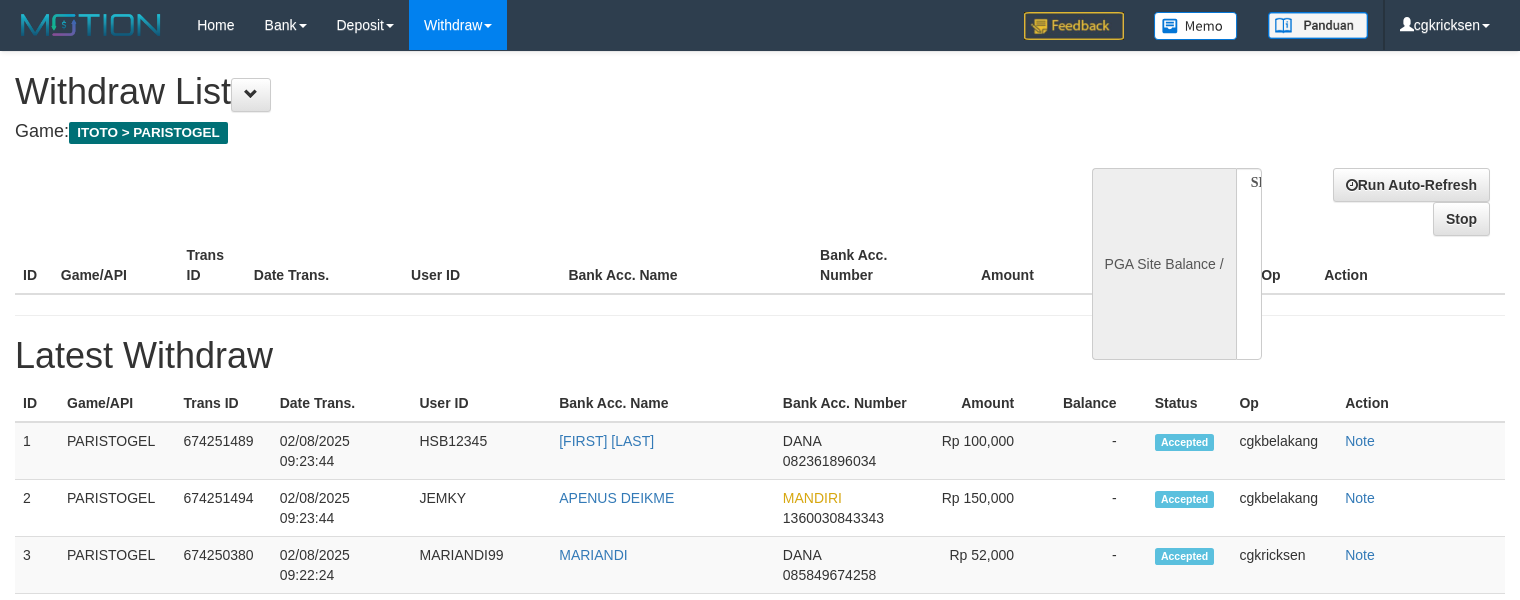 select 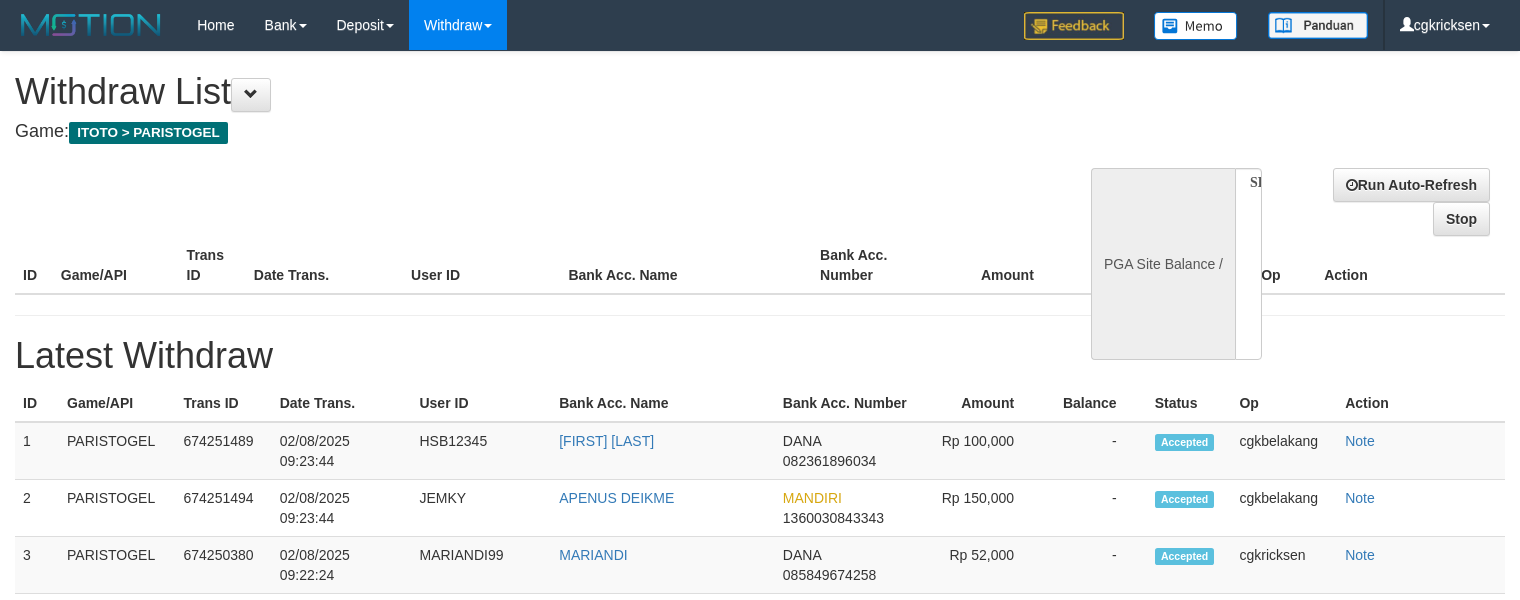 scroll, scrollTop: 0, scrollLeft: 0, axis: both 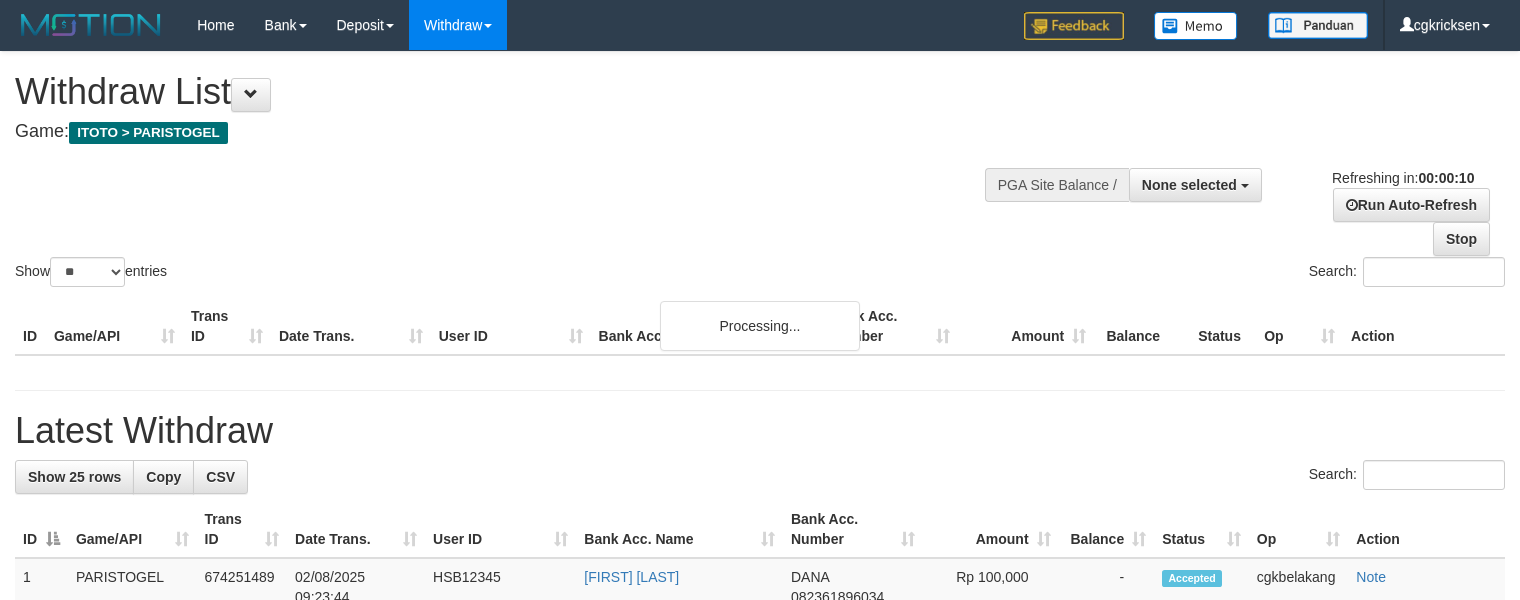 select 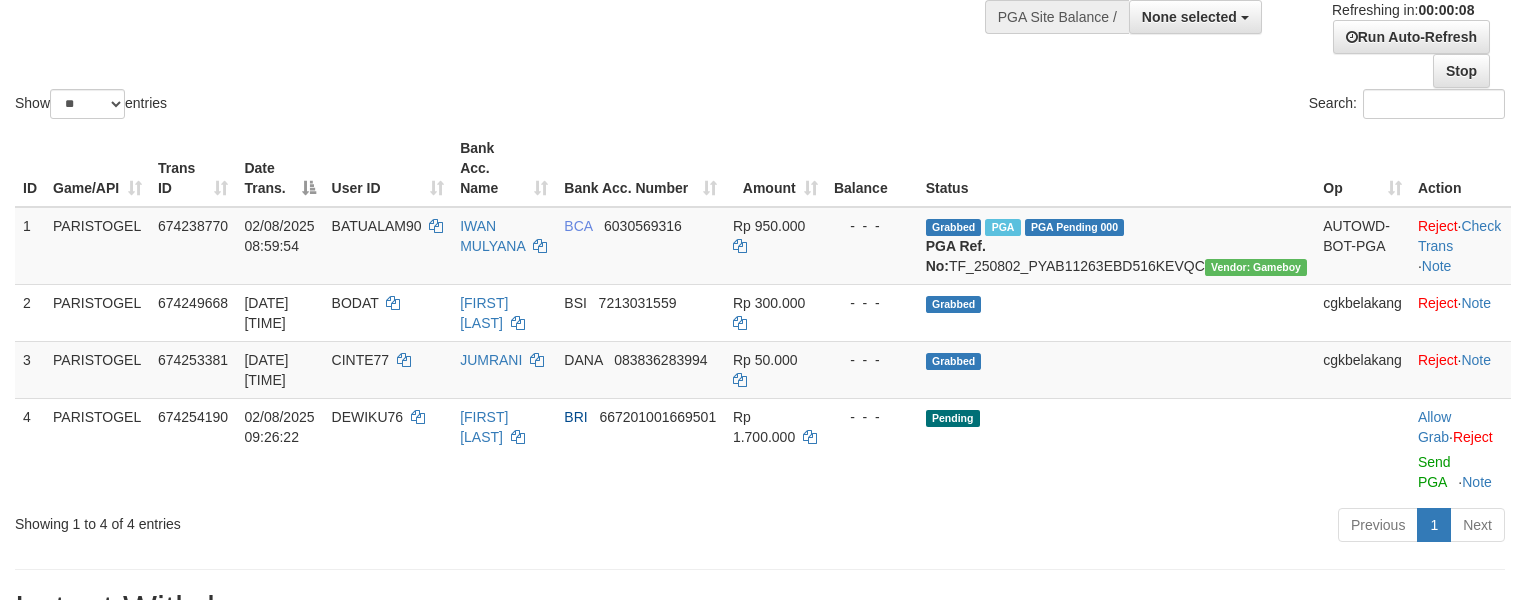scroll, scrollTop: 266, scrollLeft: 0, axis: vertical 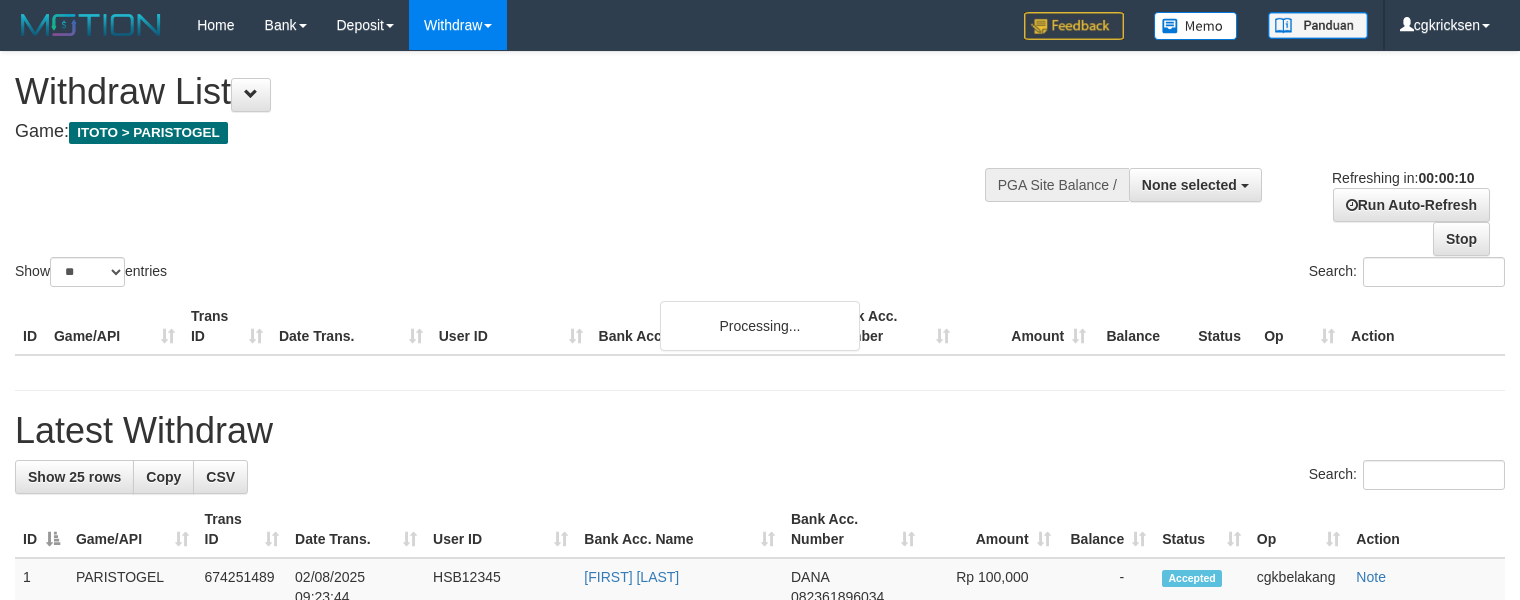 select 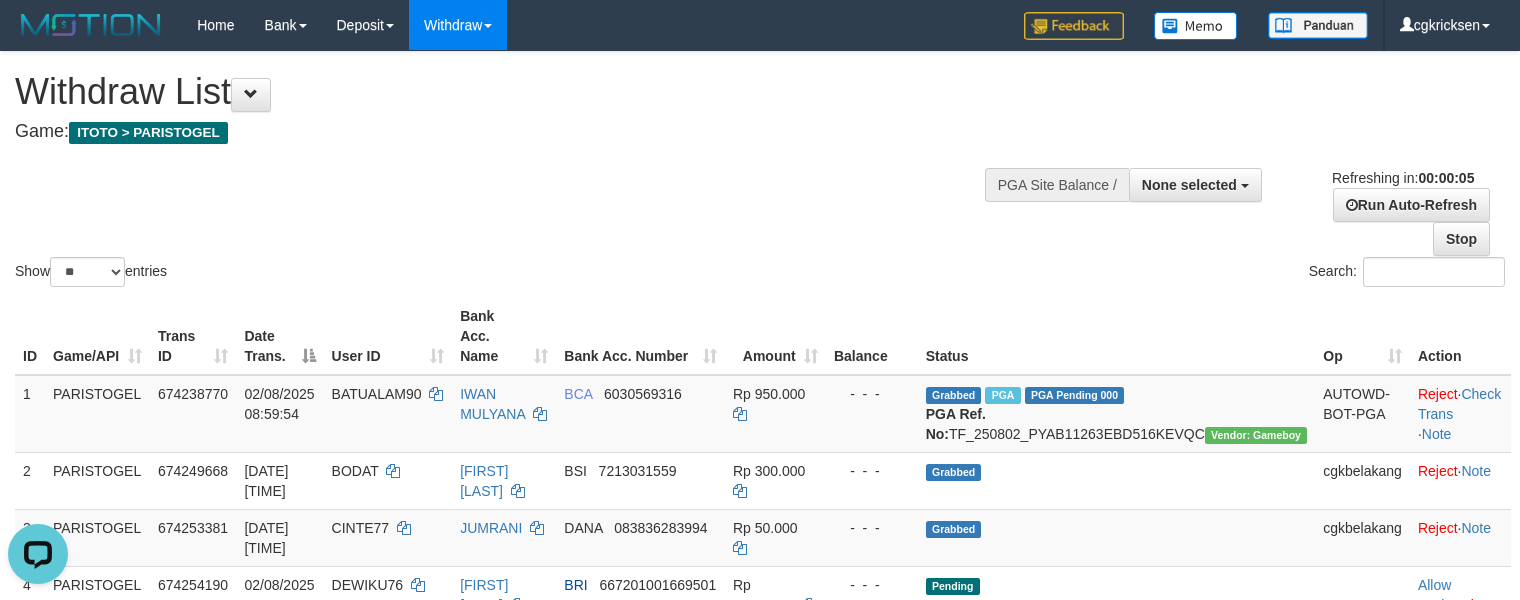 scroll, scrollTop: 0, scrollLeft: 0, axis: both 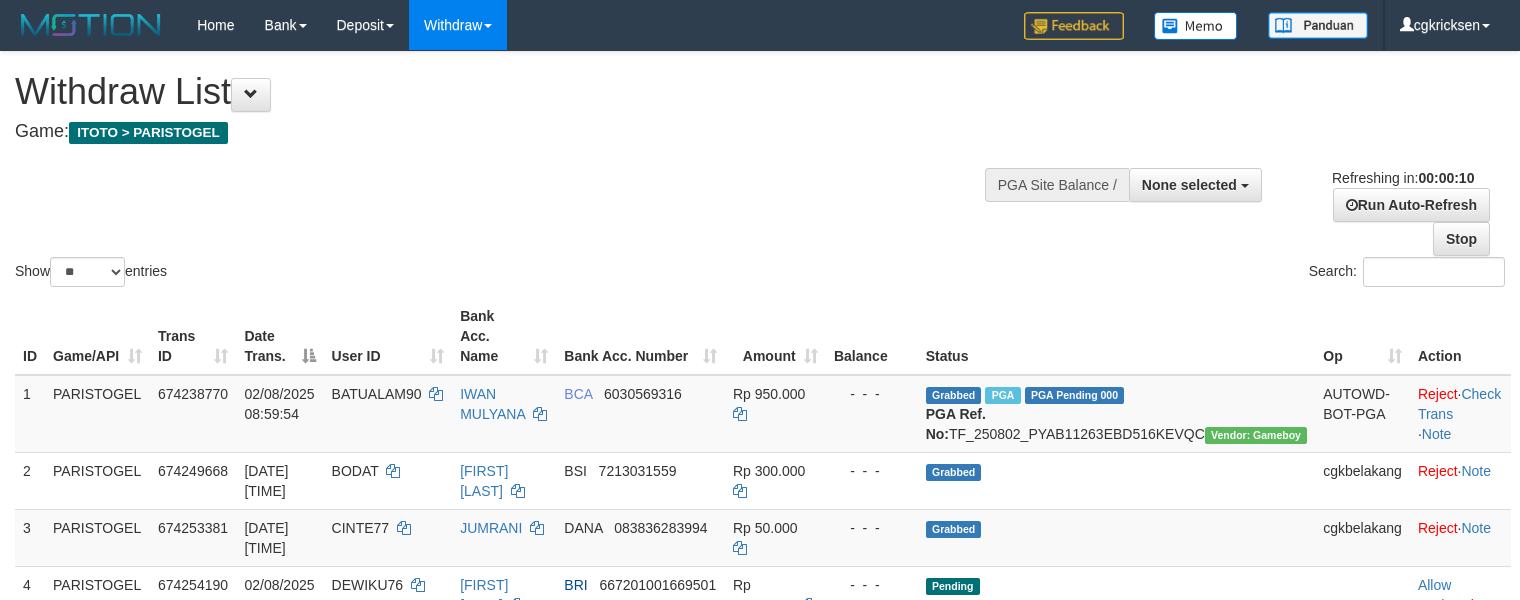 select 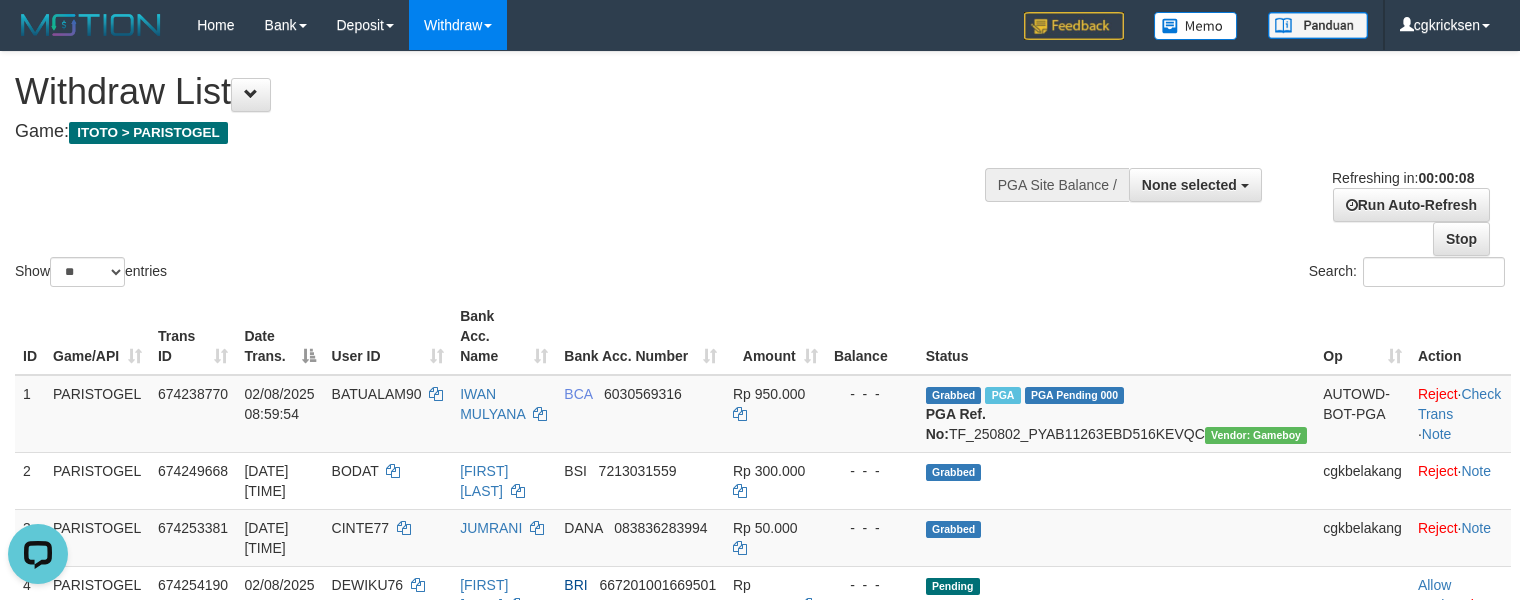scroll, scrollTop: 0, scrollLeft: 0, axis: both 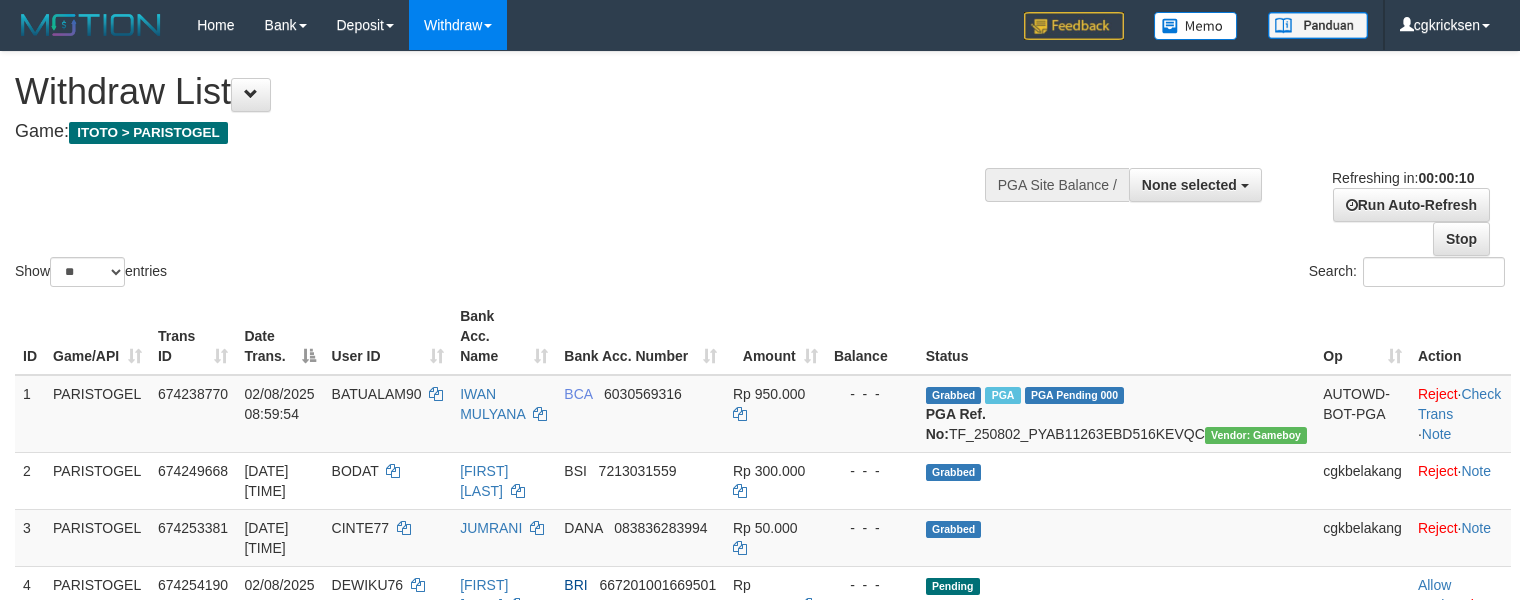 select 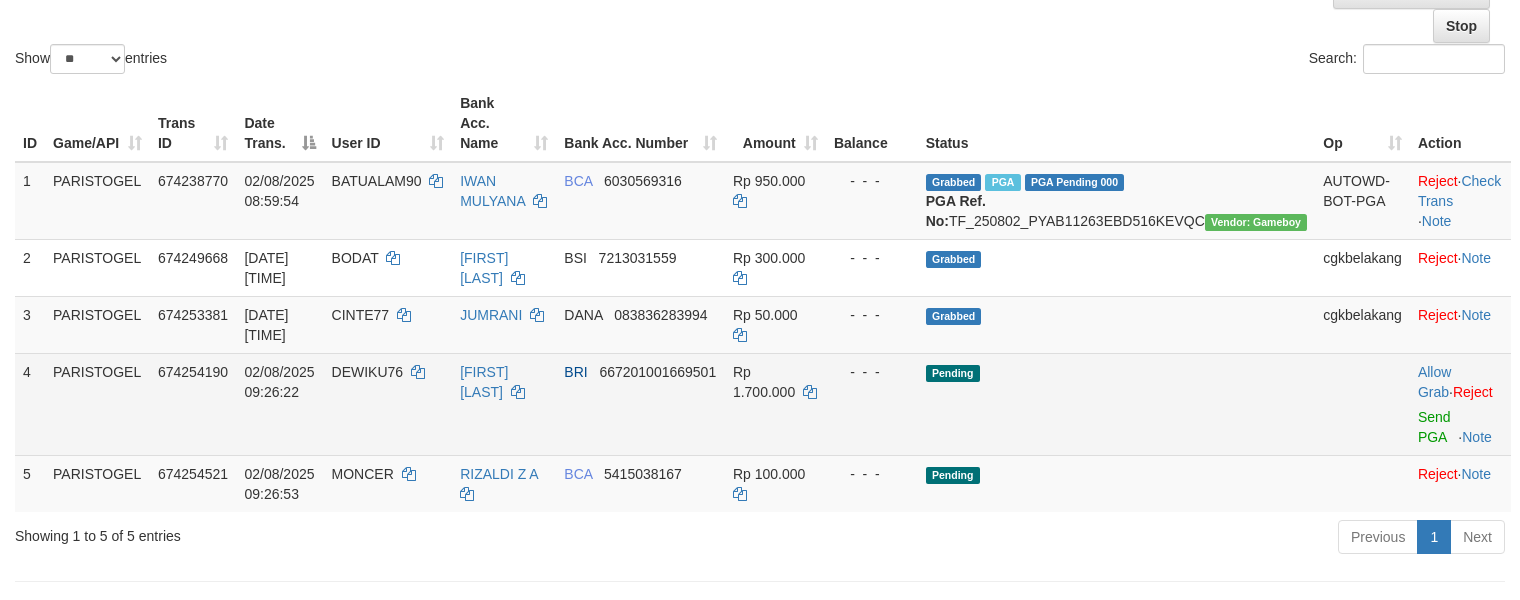 scroll, scrollTop: 400, scrollLeft: 0, axis: vertical 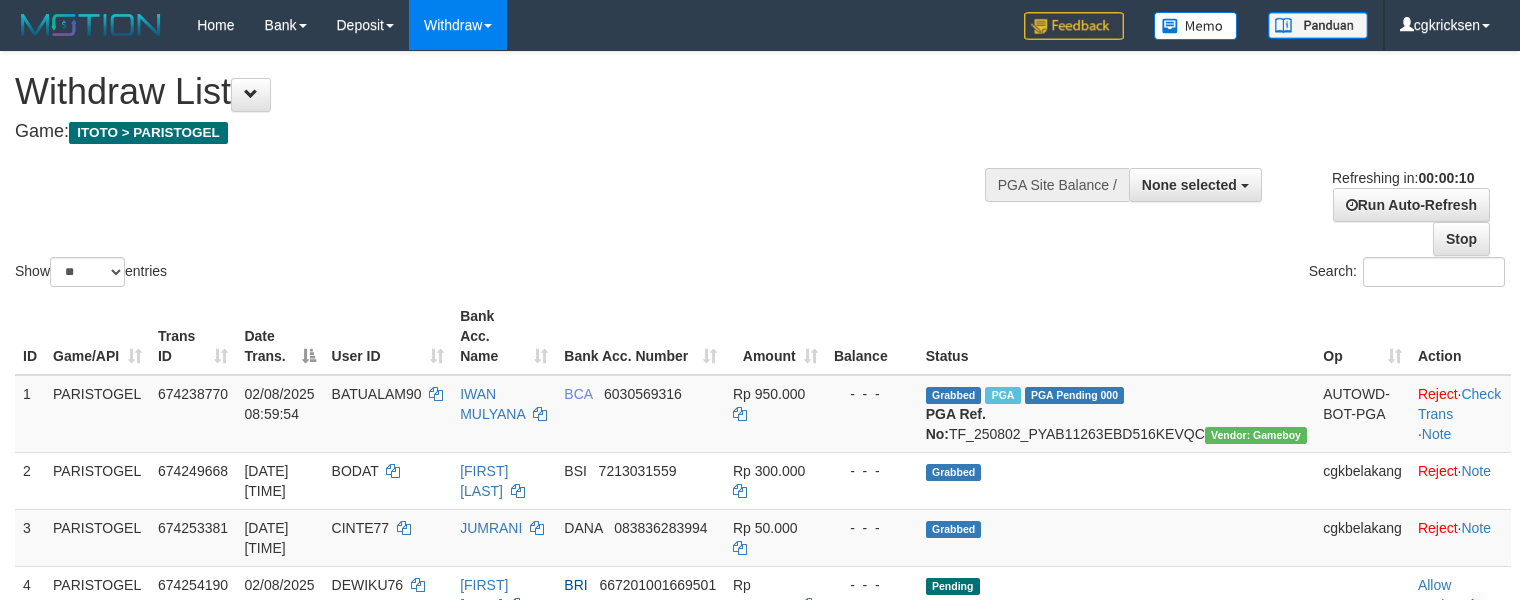 select 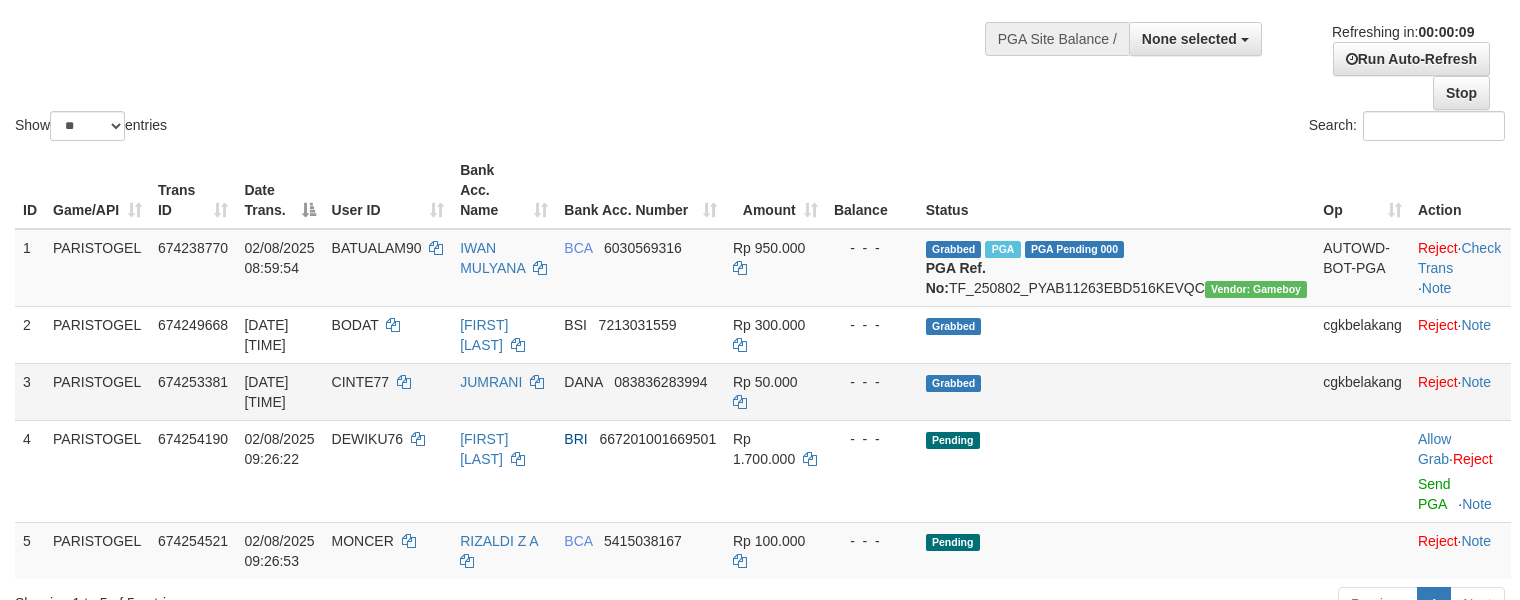 scroll, scrollTop: 266, scrollLeft: 0, axis: vertical 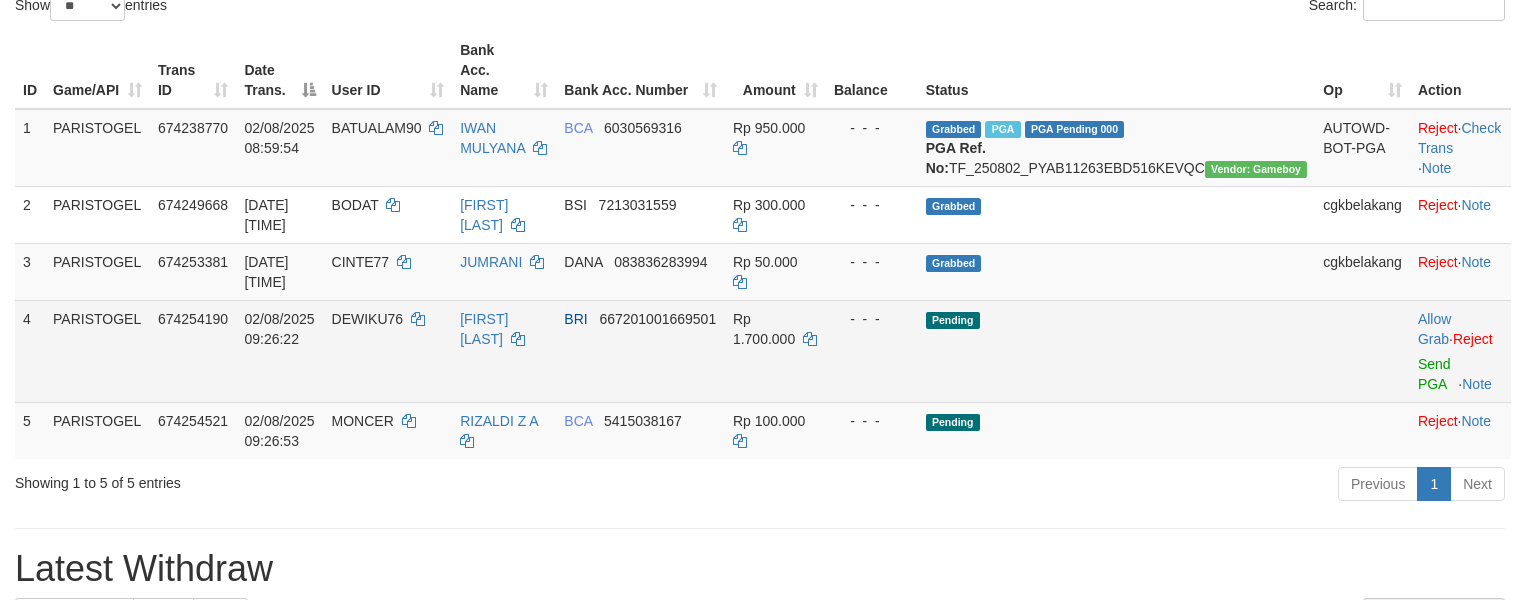 click on "DEWIKU76" at bounding box center [388, 351] 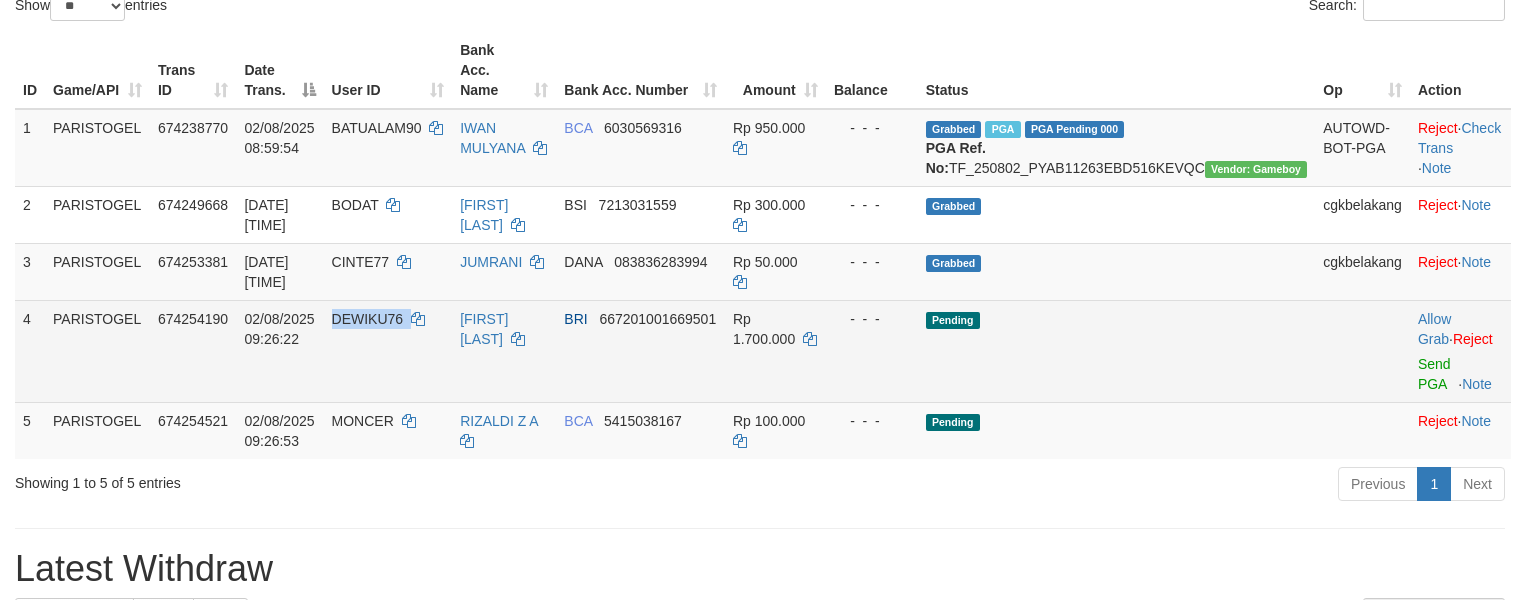 click on "DEWIKU76" at bounding box center [388, 351] 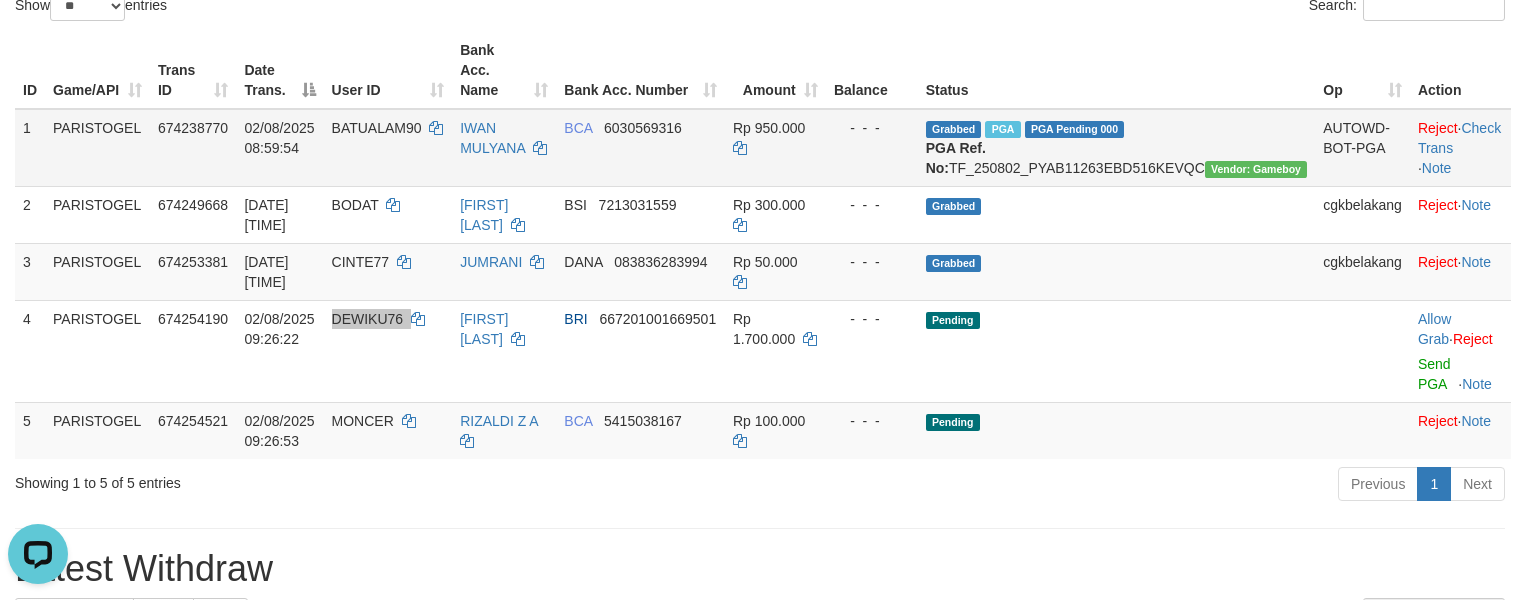 scroll, scrollTop: 0, scrollLeft: 0, axis: both 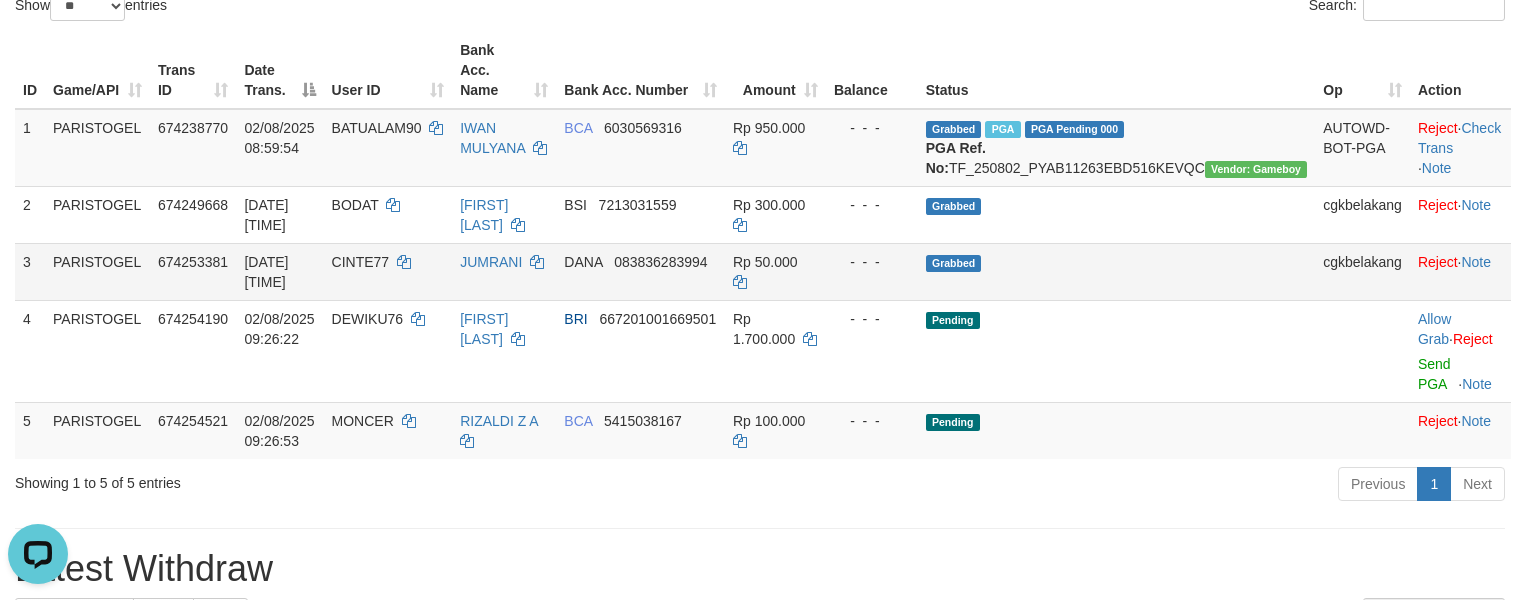 click on "Grabbed" at bounding box center (1117, 271) 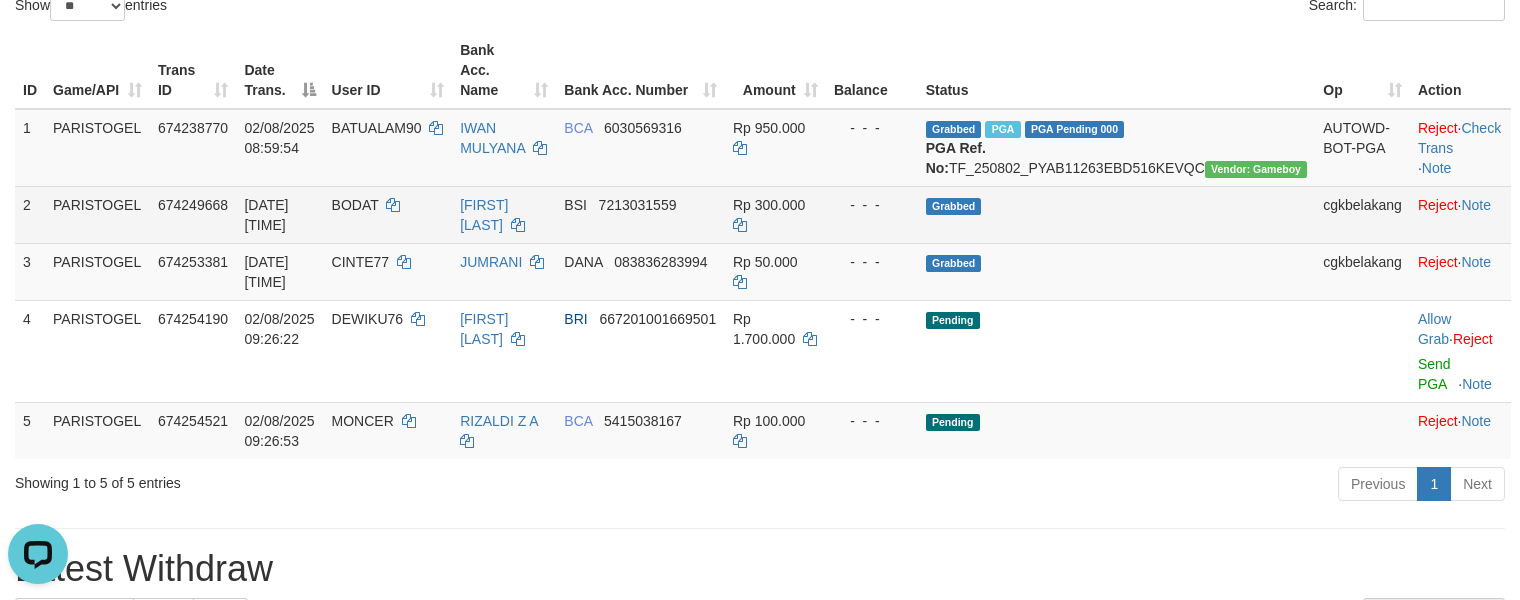 scroll, scrollTop: 957, scrollLeft: 0, axis: vertical 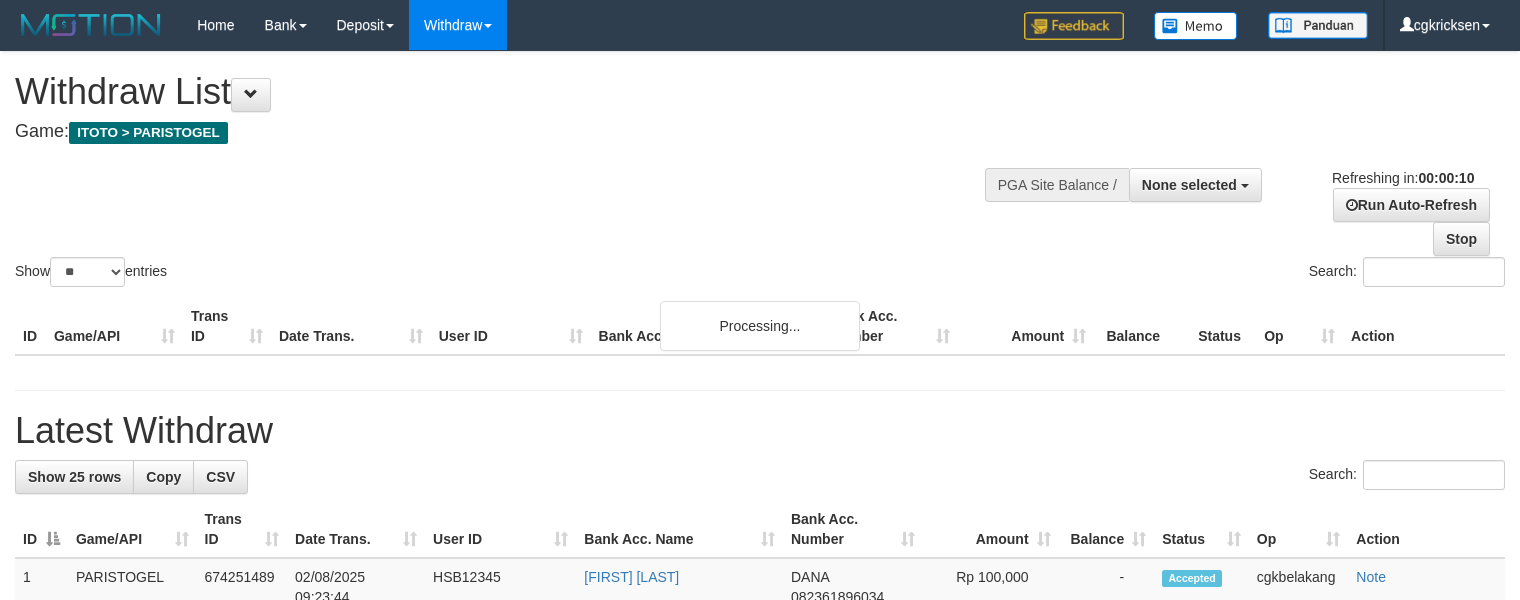 select 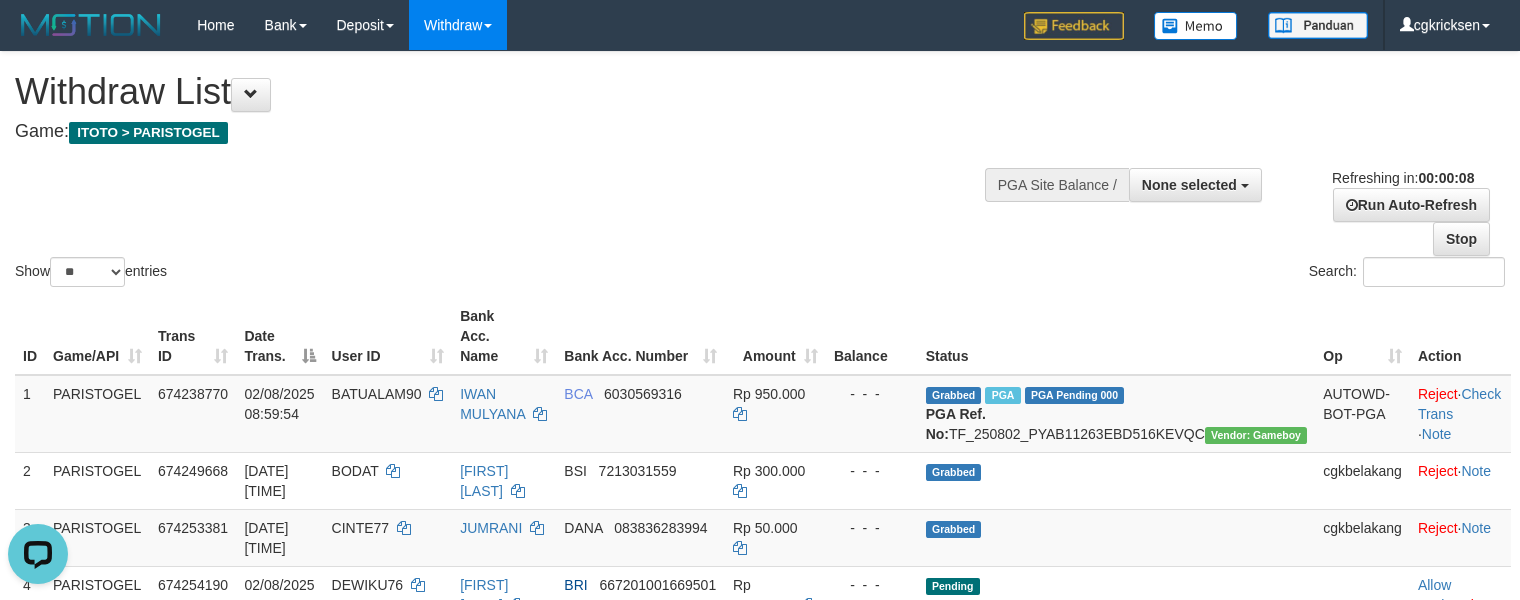 scroll, scrollTop: 0, scrollLeft: 0, axis: both 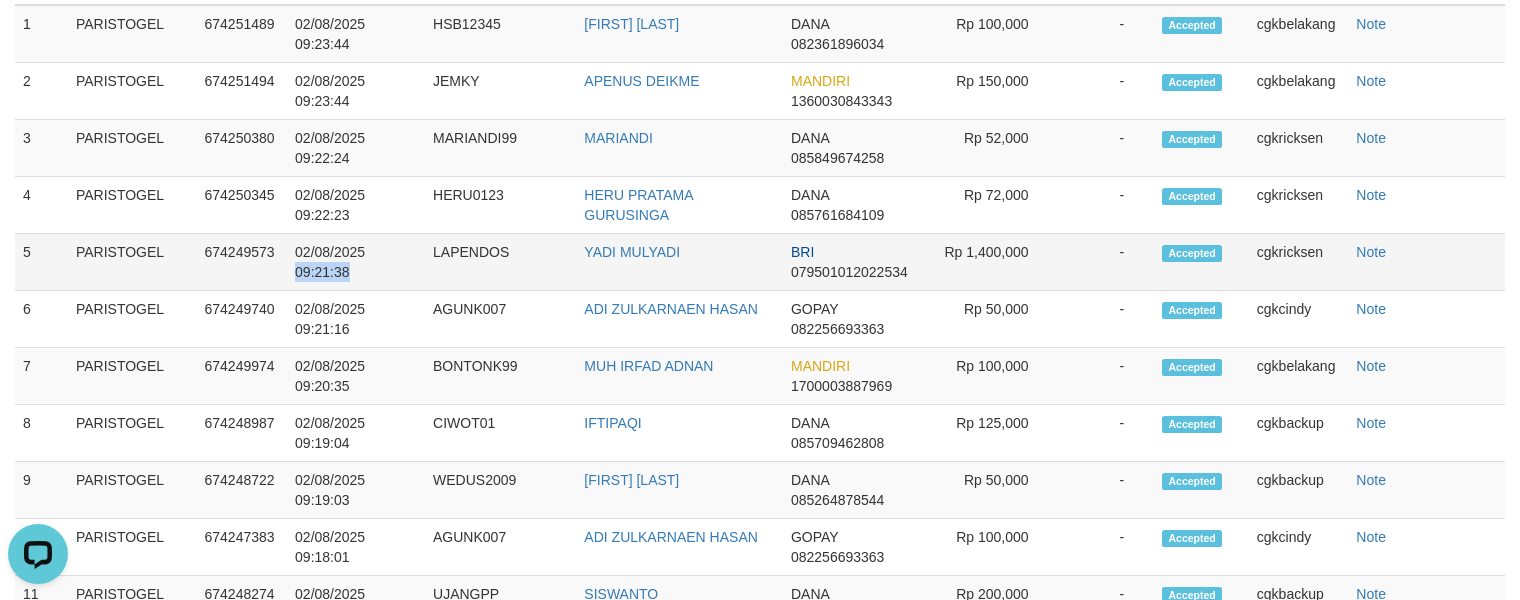 drag, startPoint x: 374, startPoint y: 328, endPoint x: 292, endPoint y: 324, distance: 82.0975 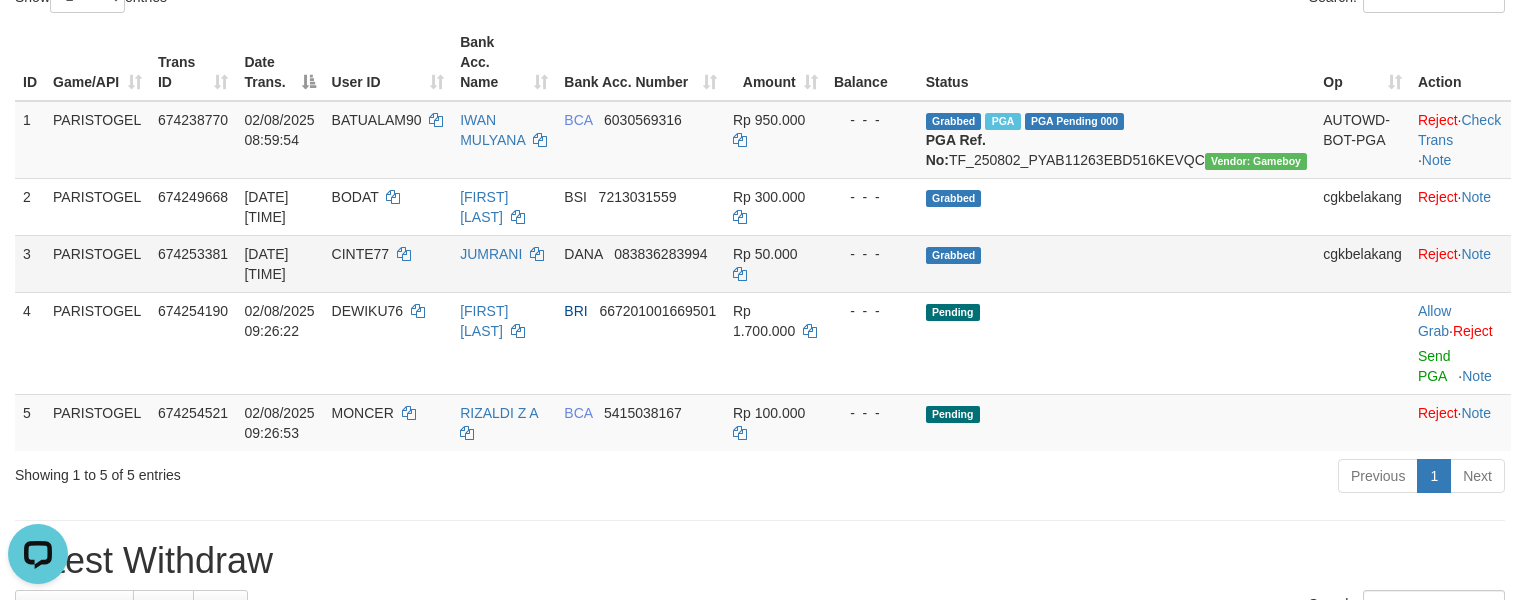 scroll, scrollTop: 266, scrollLeft: 0, axis: vertical 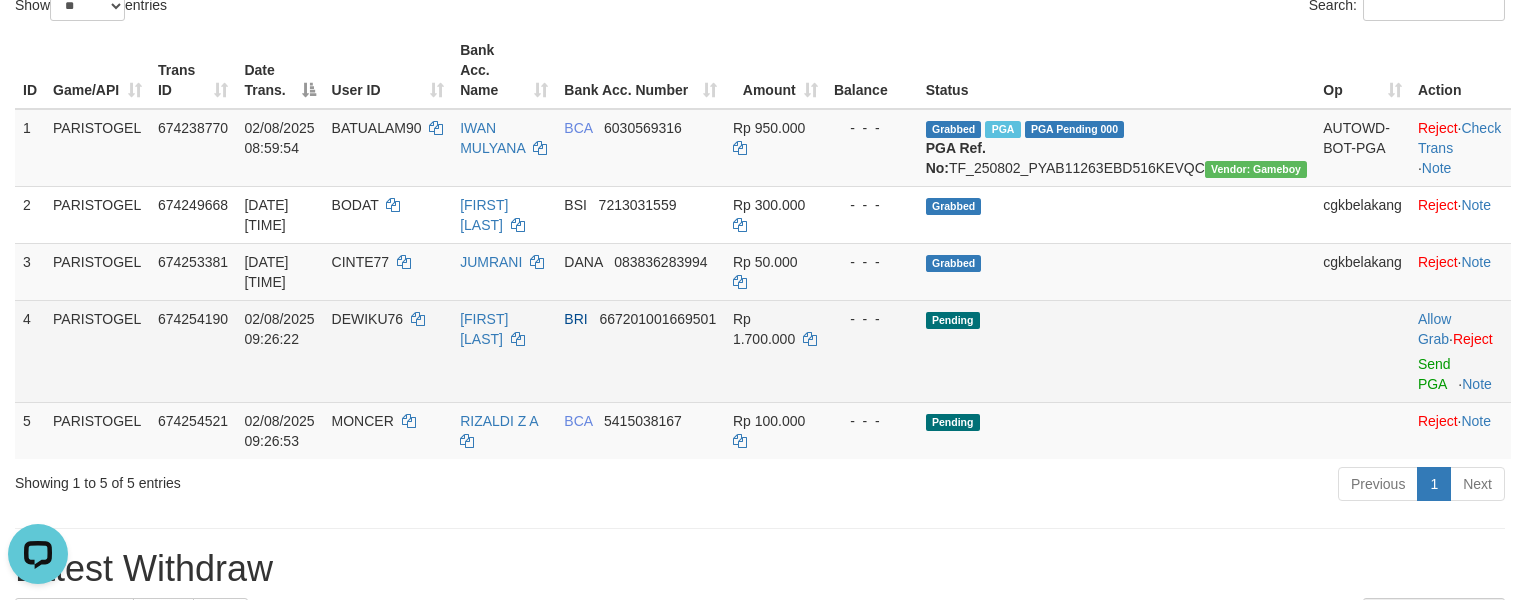 click on "DEWIKU76" at bounding box center [388, 351] 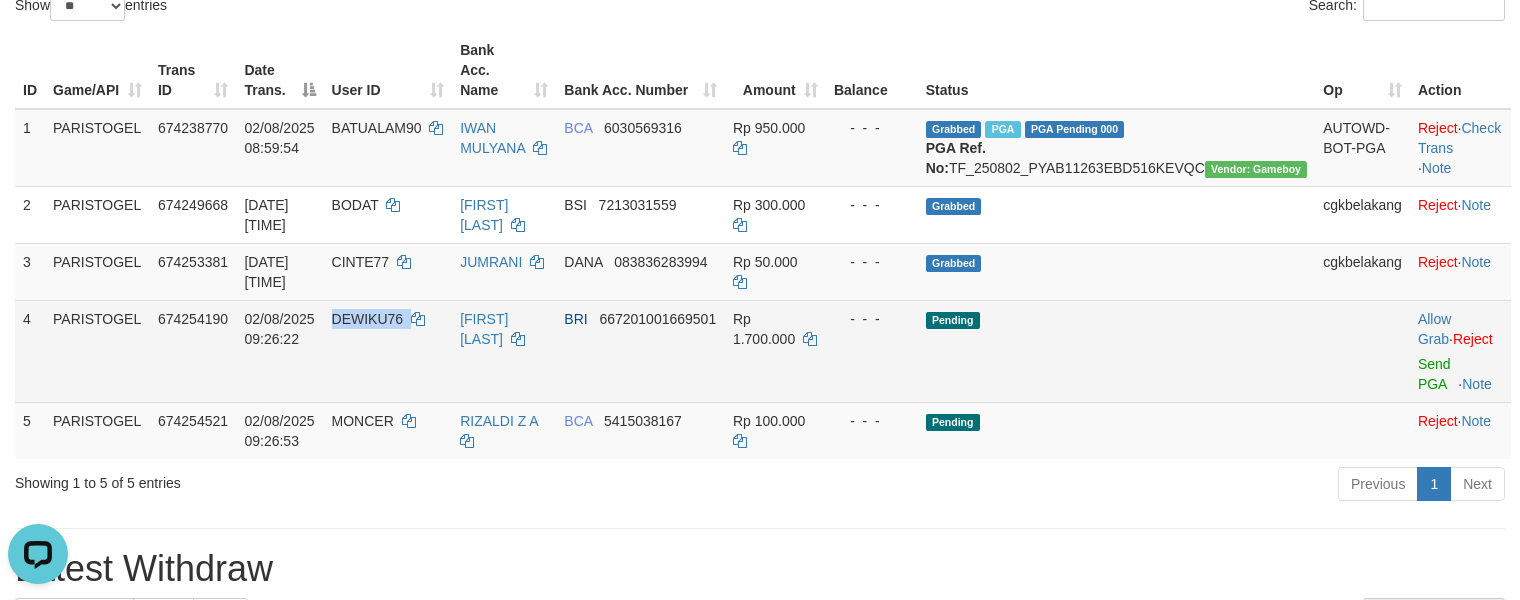 click on "DEWIKU76" at bounding box center (388, 351) 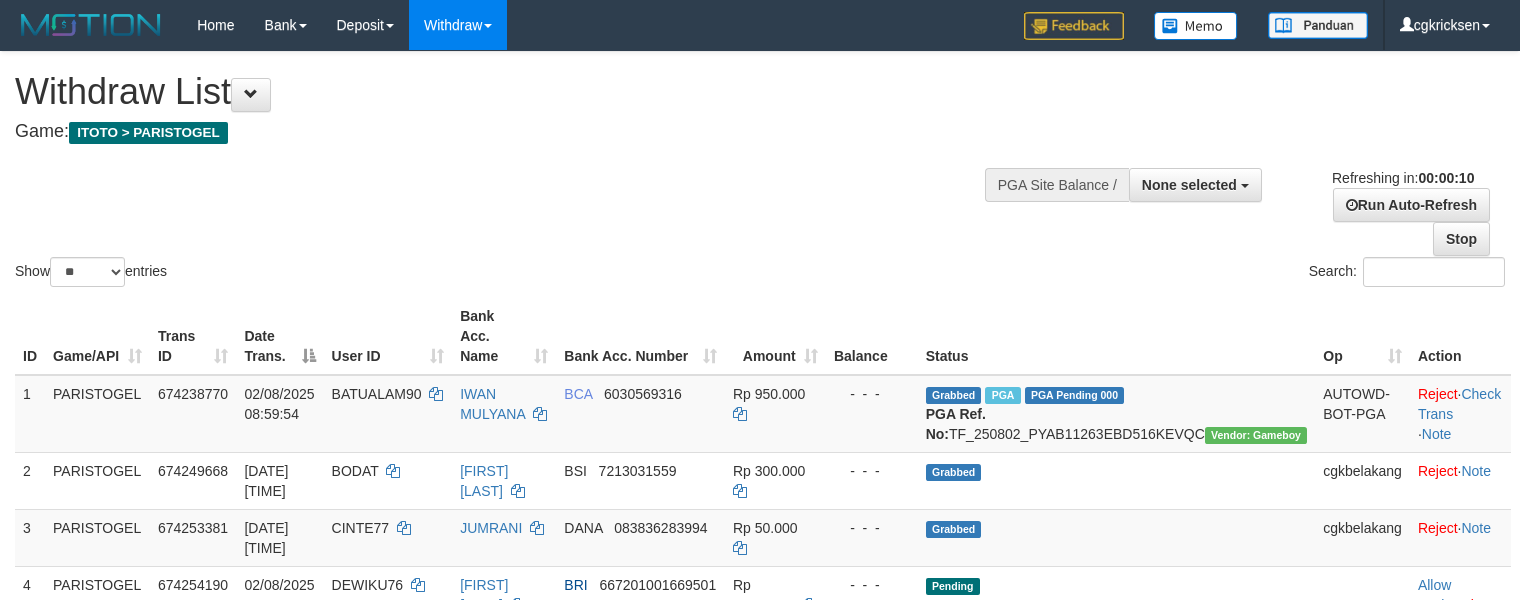 select 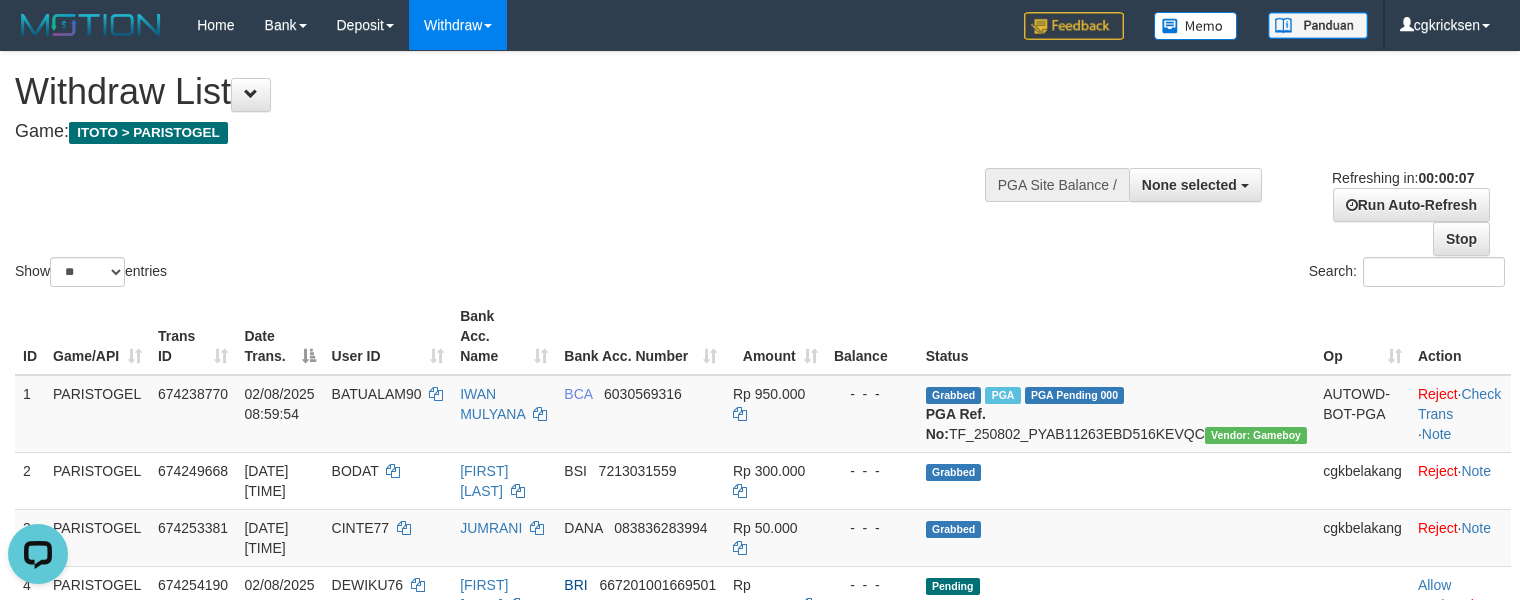 scroll, scrollTop: 0, scrollLeft: 0, axis: both 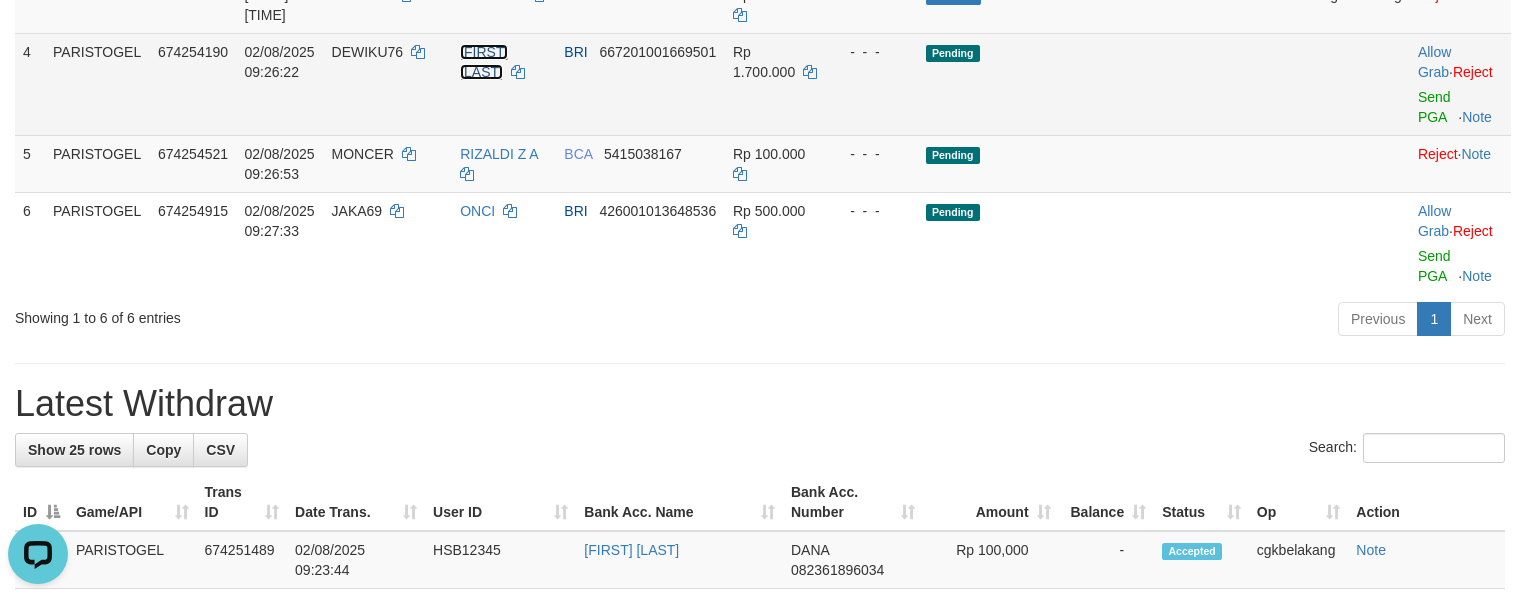 click on "[FIRST] [LAST]" at bounding box center (484, 62) 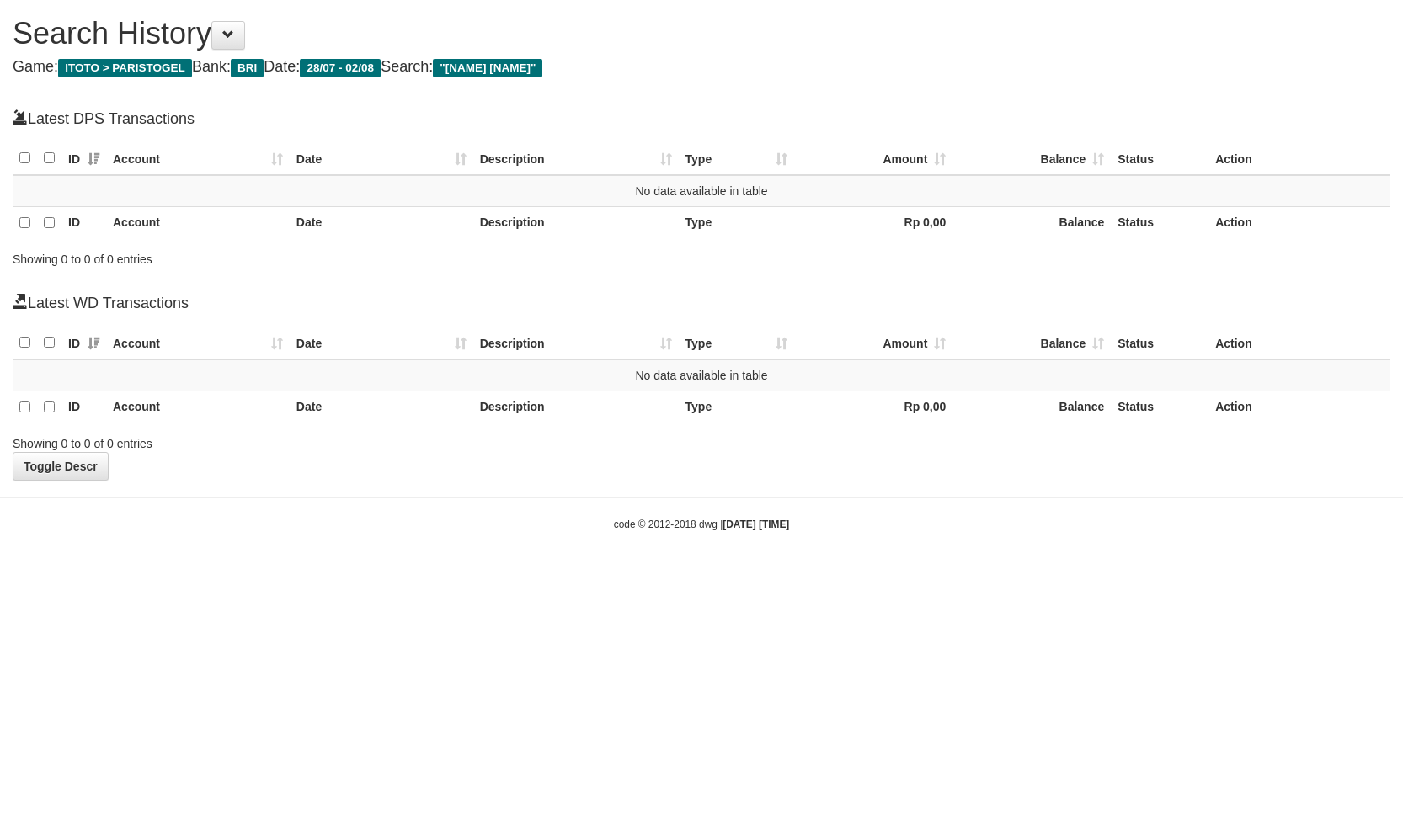 scroll, scrollTop: 0, scrollLeft: 0, axis: both 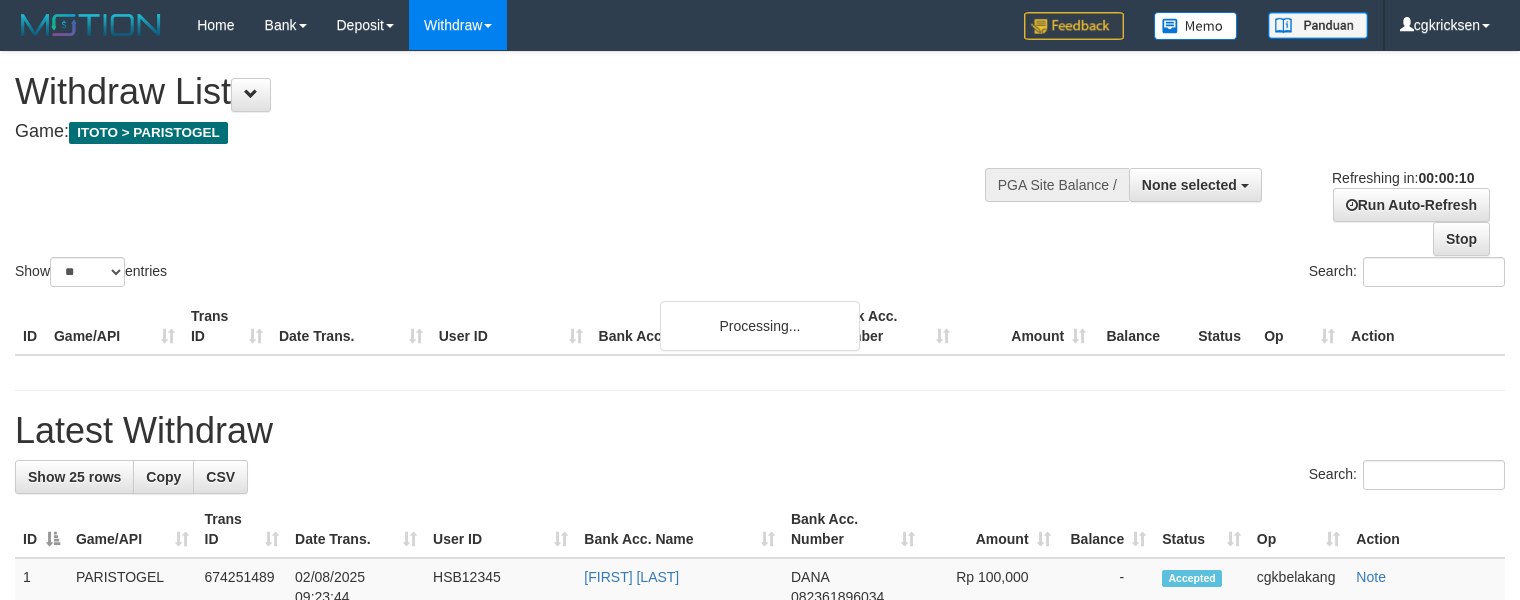select 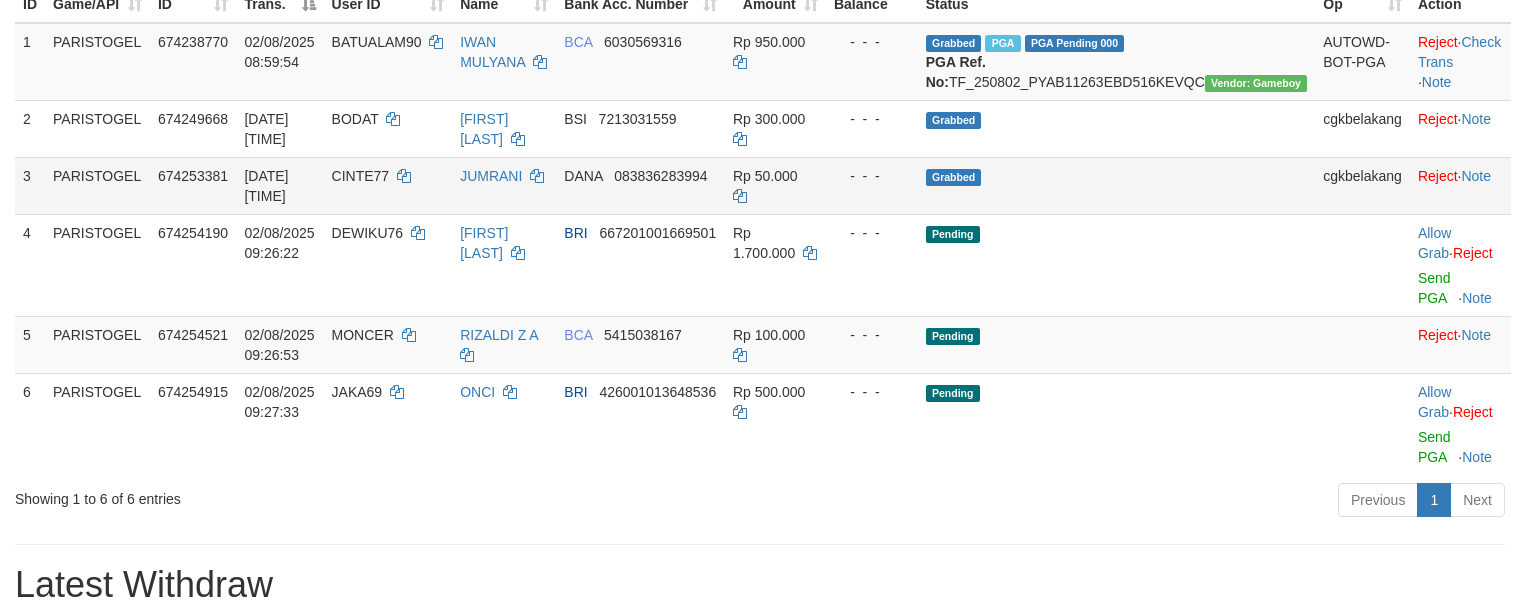 scroll, scrollTop: 400, scrollLeft: 0, axis: vertical 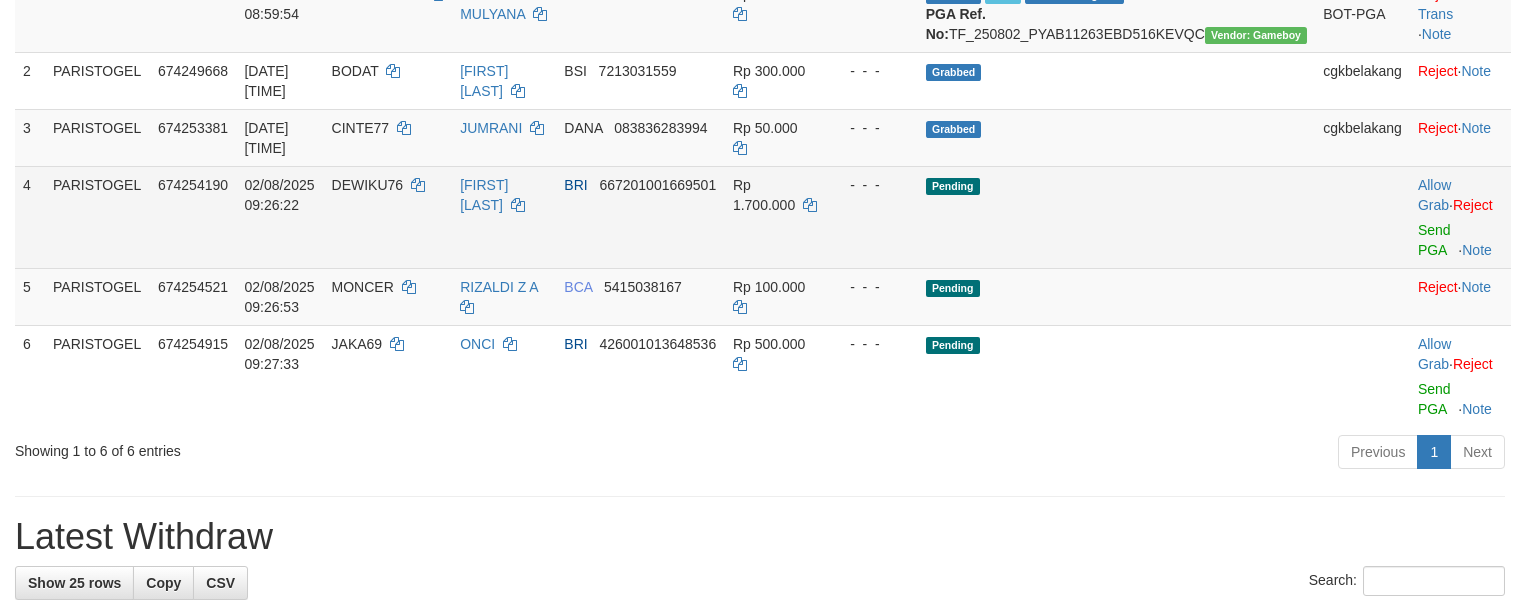 click on "[FIRST] [LAST]" at bounding box center [504, 217] 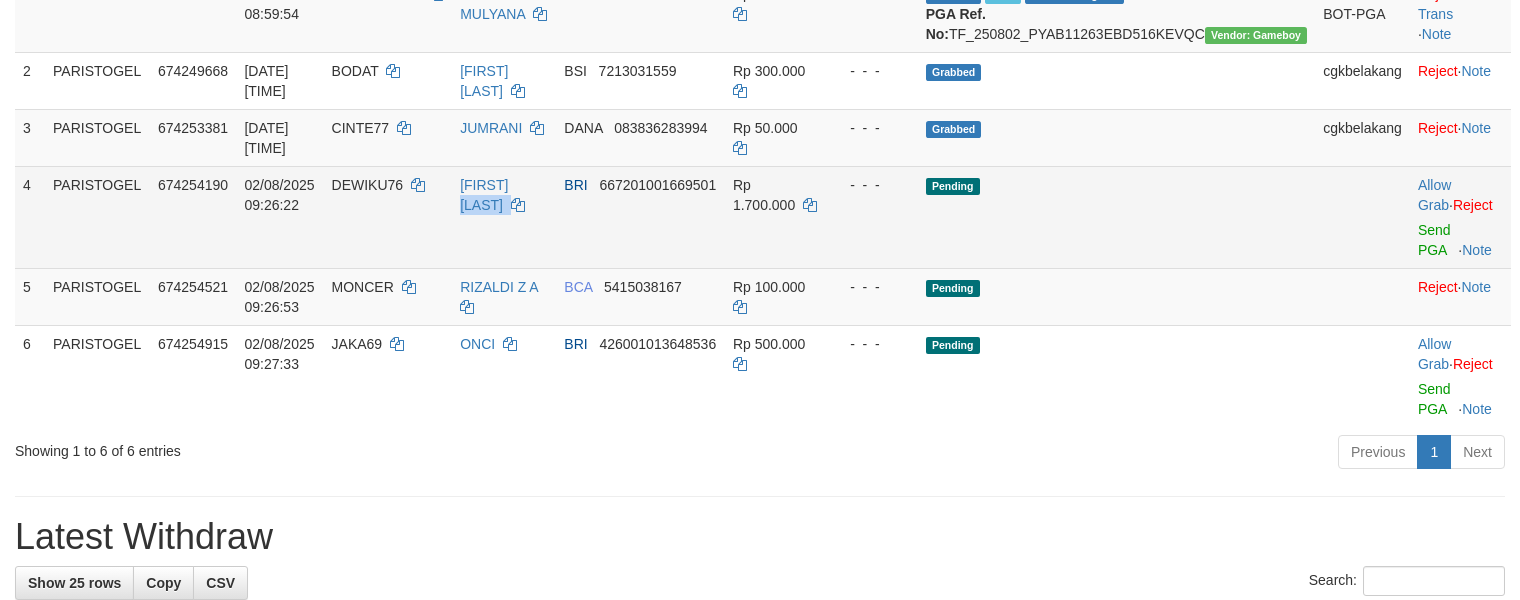 copy on "DEWI" 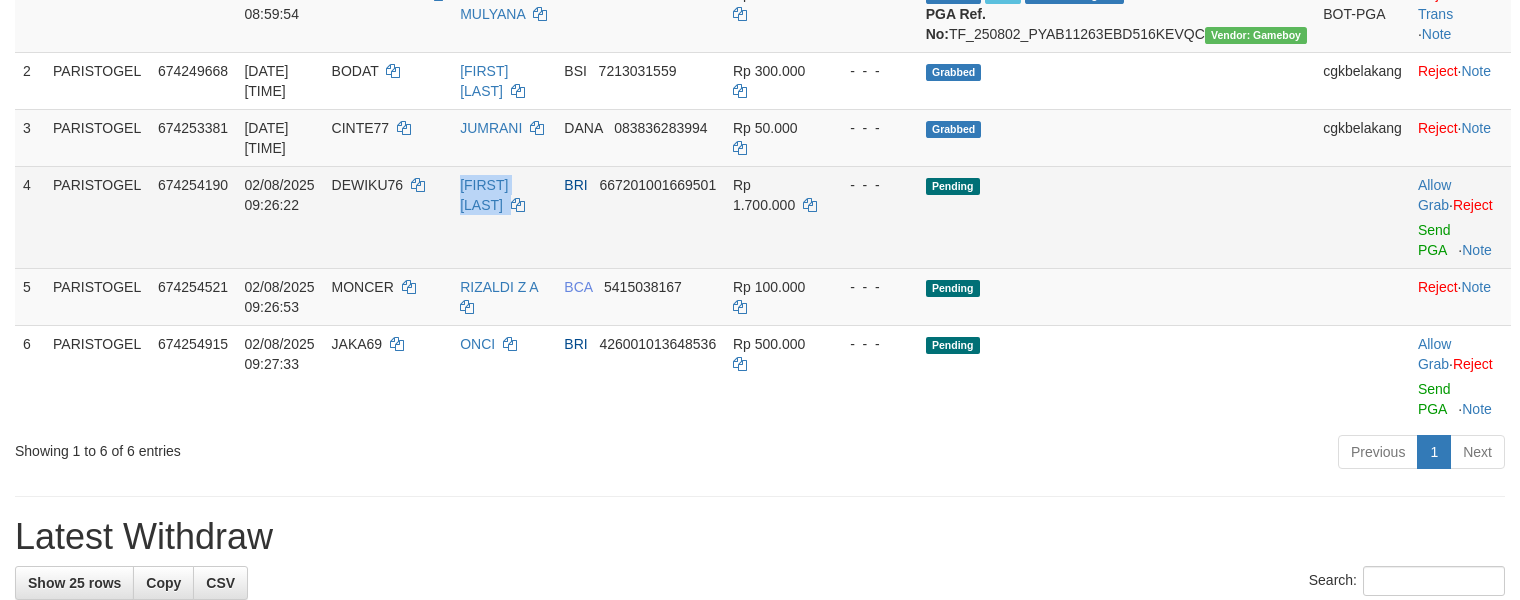 copy on "[FIRST] [LAST]" 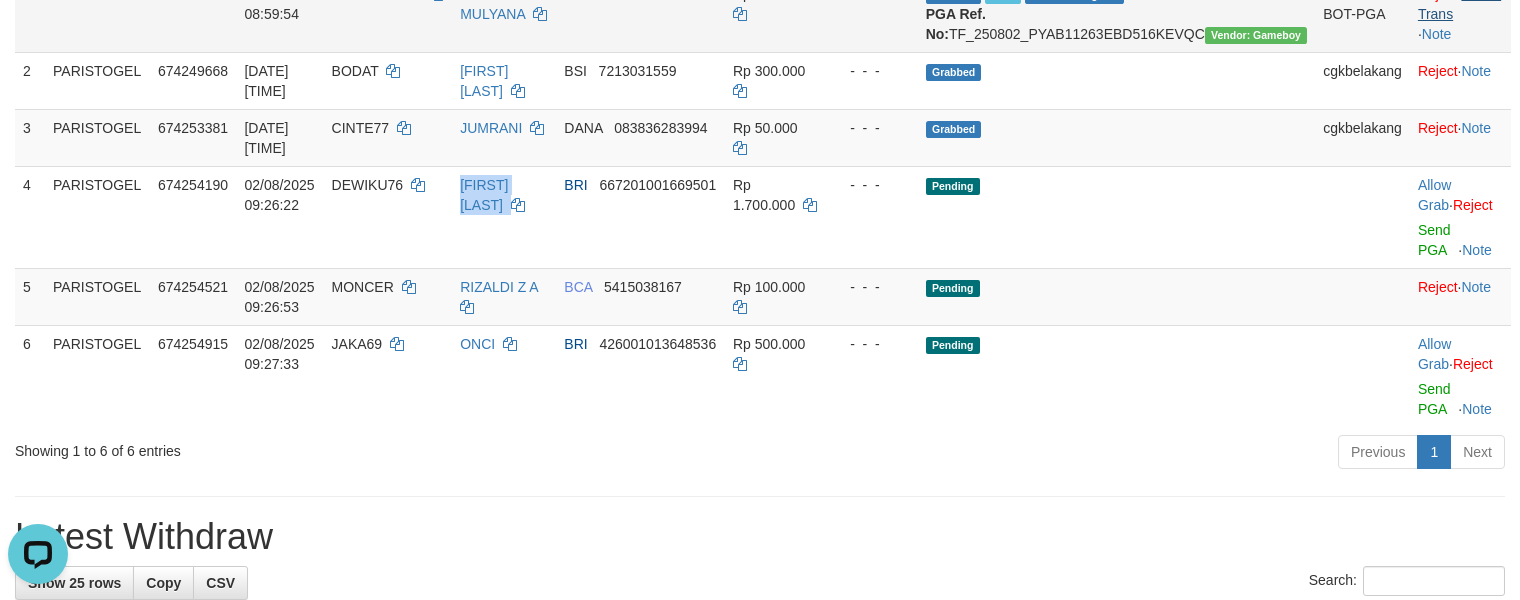 scroll, scrollTop: 0, scrollLeft: 0, axis: both 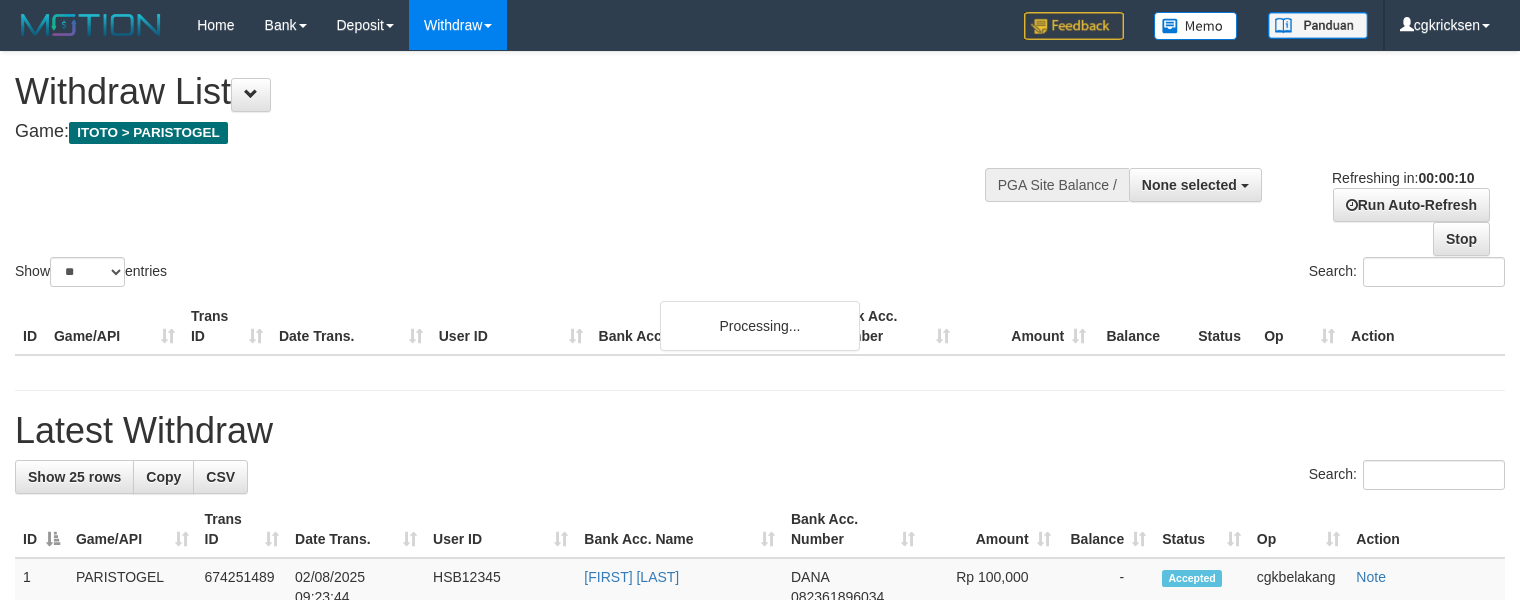 select 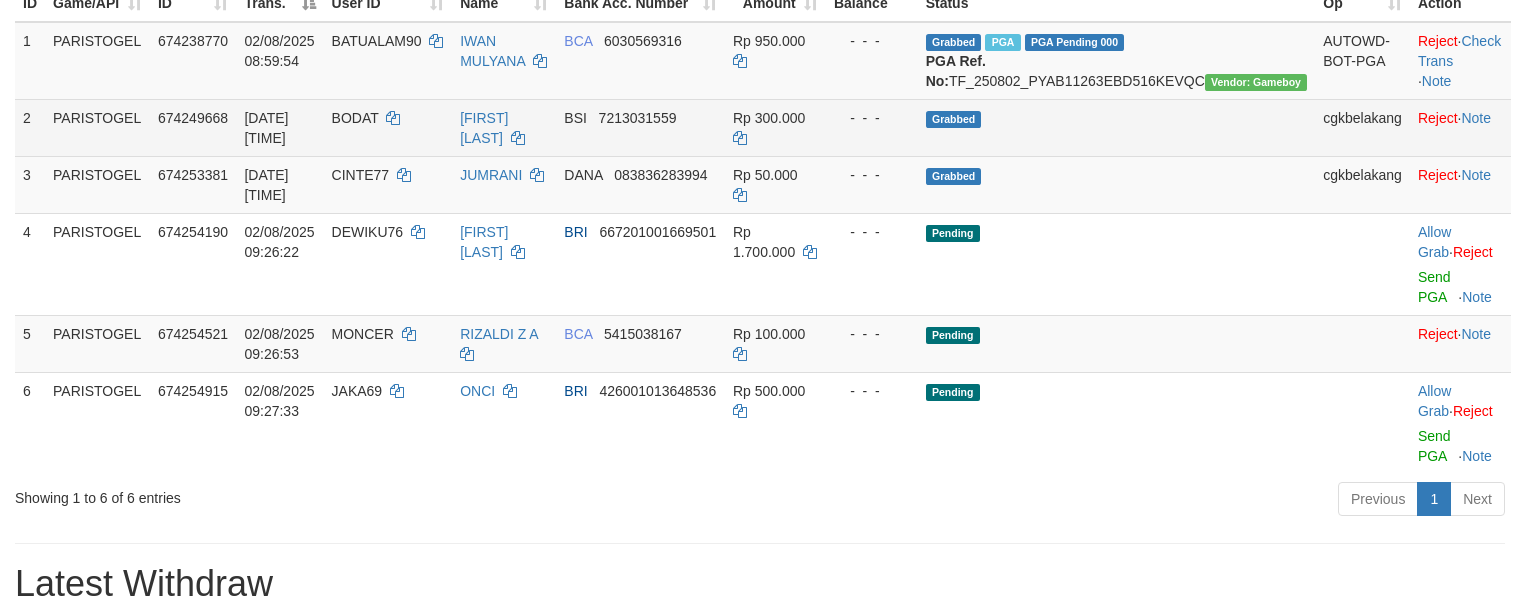 scroll, scrollTop: 400, scrollLeft: 0, axis: vertical 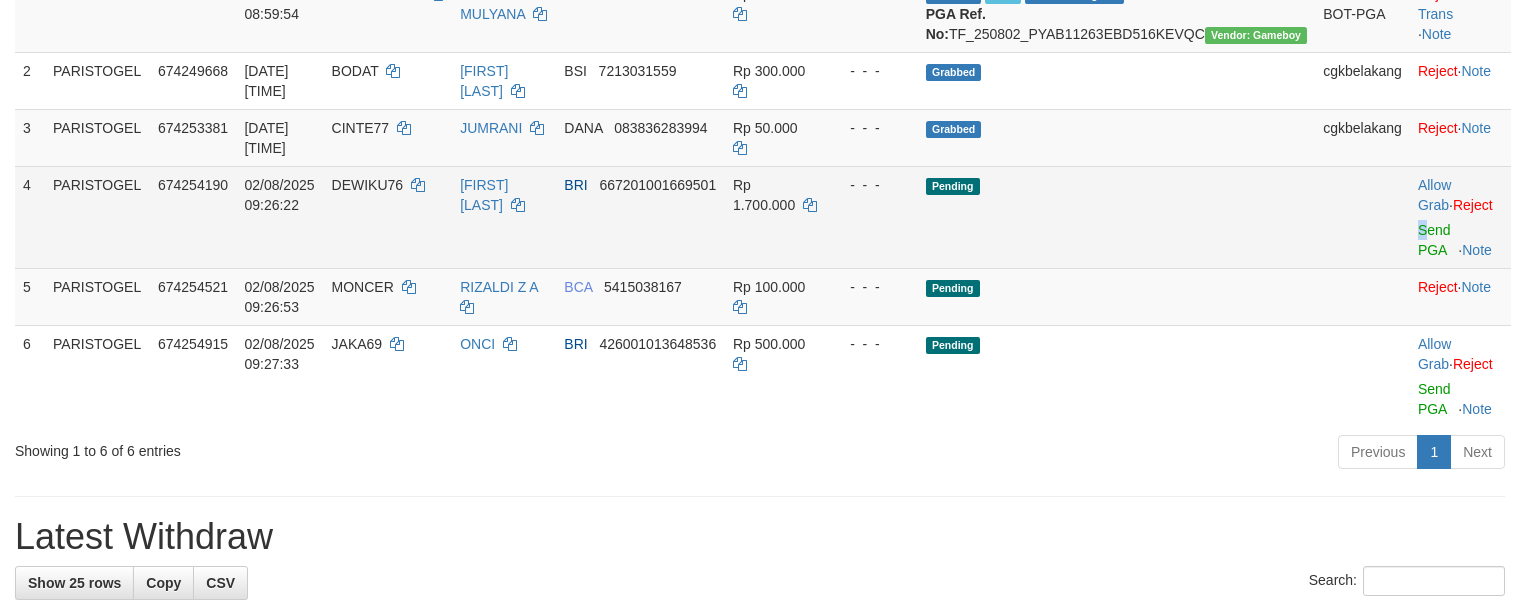 click on "Allow Grab   ·    Reject Send PGA     ·    Note" at bounding box center (1460, 217) 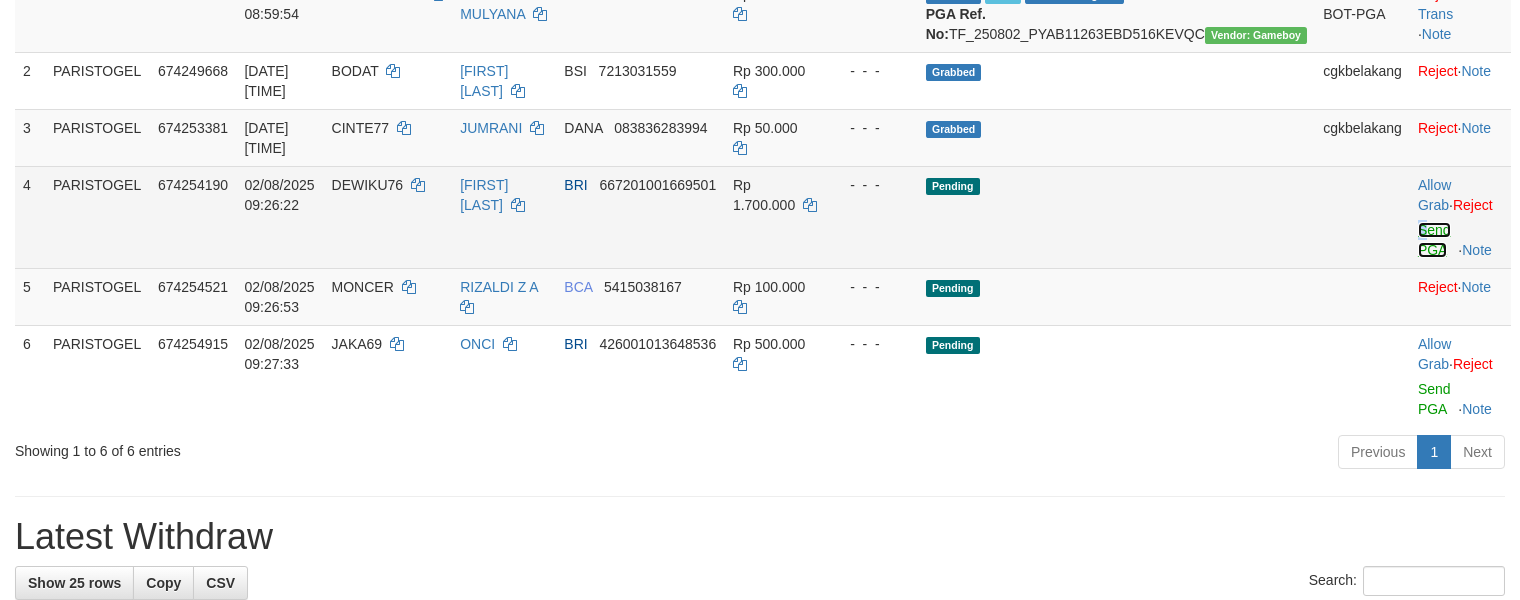 click on "Send PGA" at bounding box center (1434, 240) 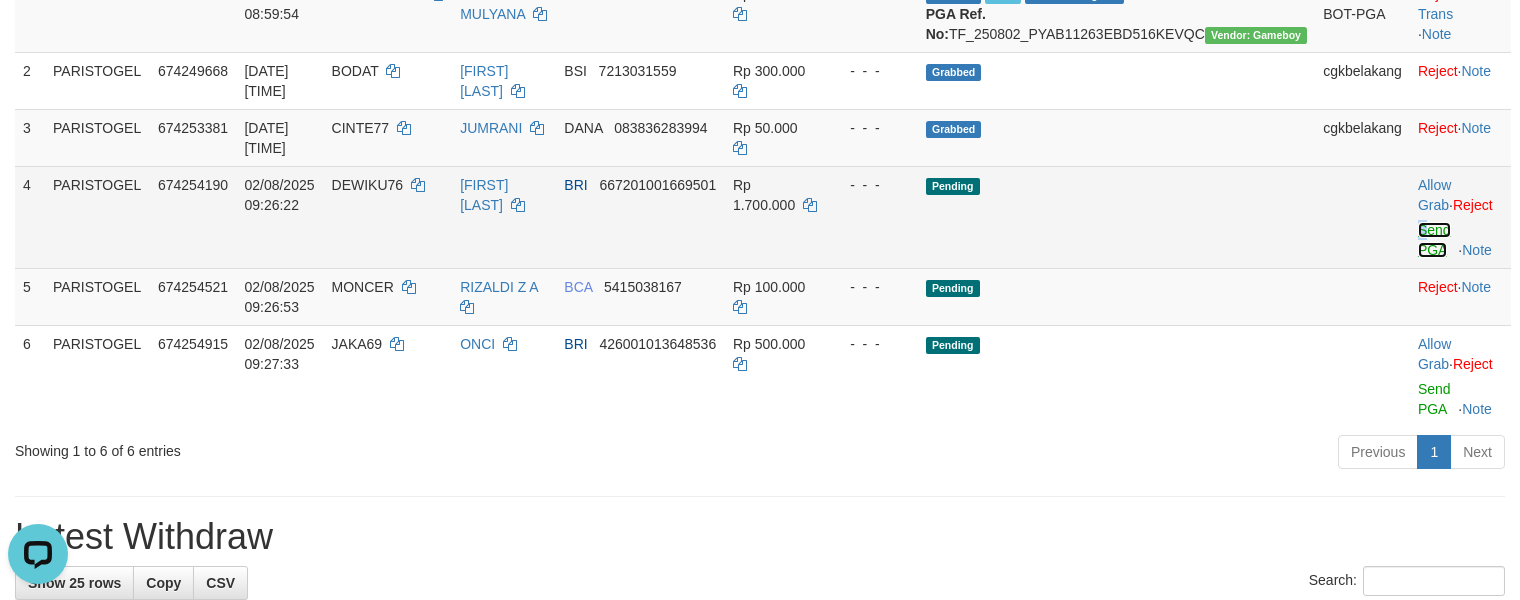 scroll, scrollTop: 0, scrollLeft: 0, axis: both 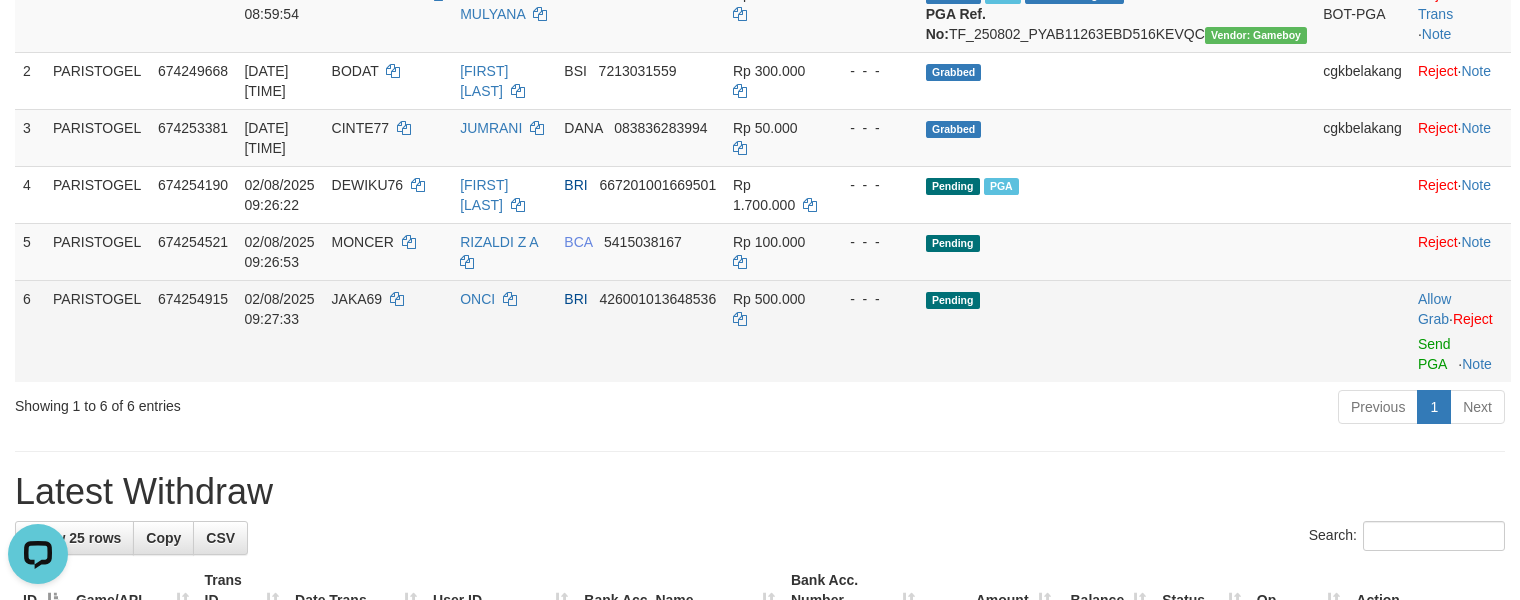 click on "JAKA69" at bounding box center (388, 331) 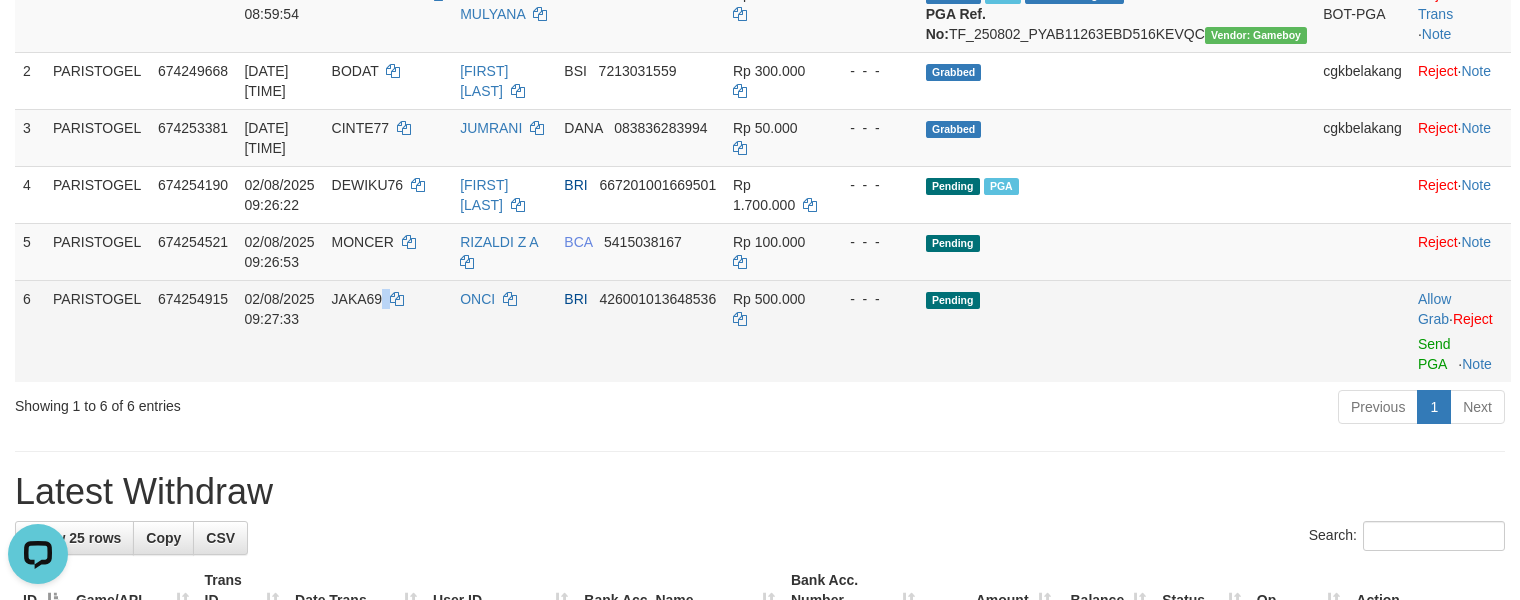 click on "JAKA69" at bounding box center [388, 331] 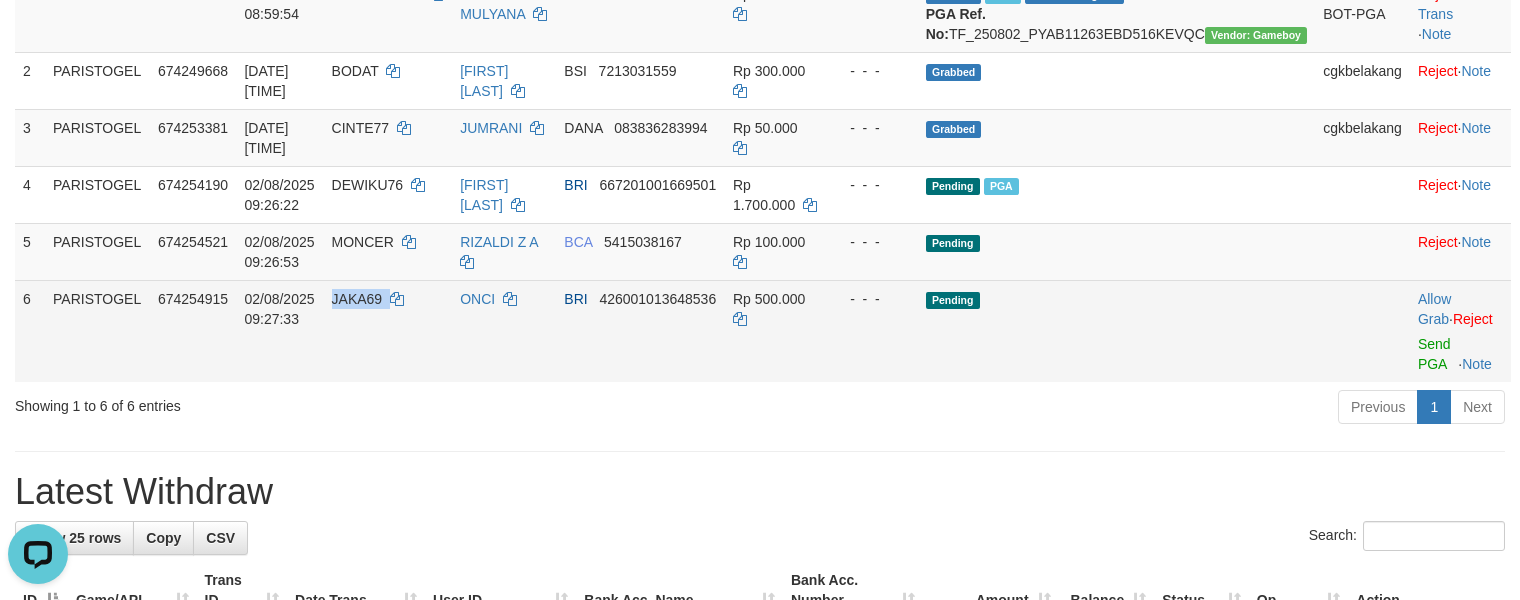 copy on "JAKA69" 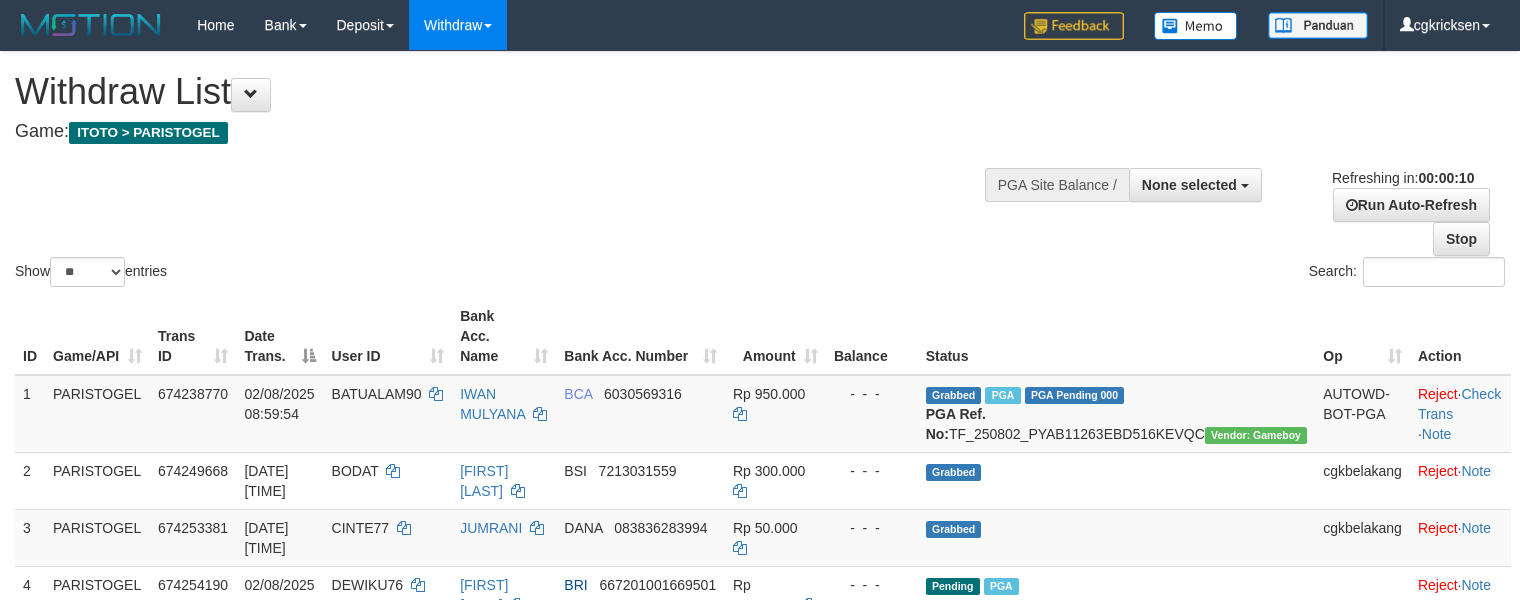select 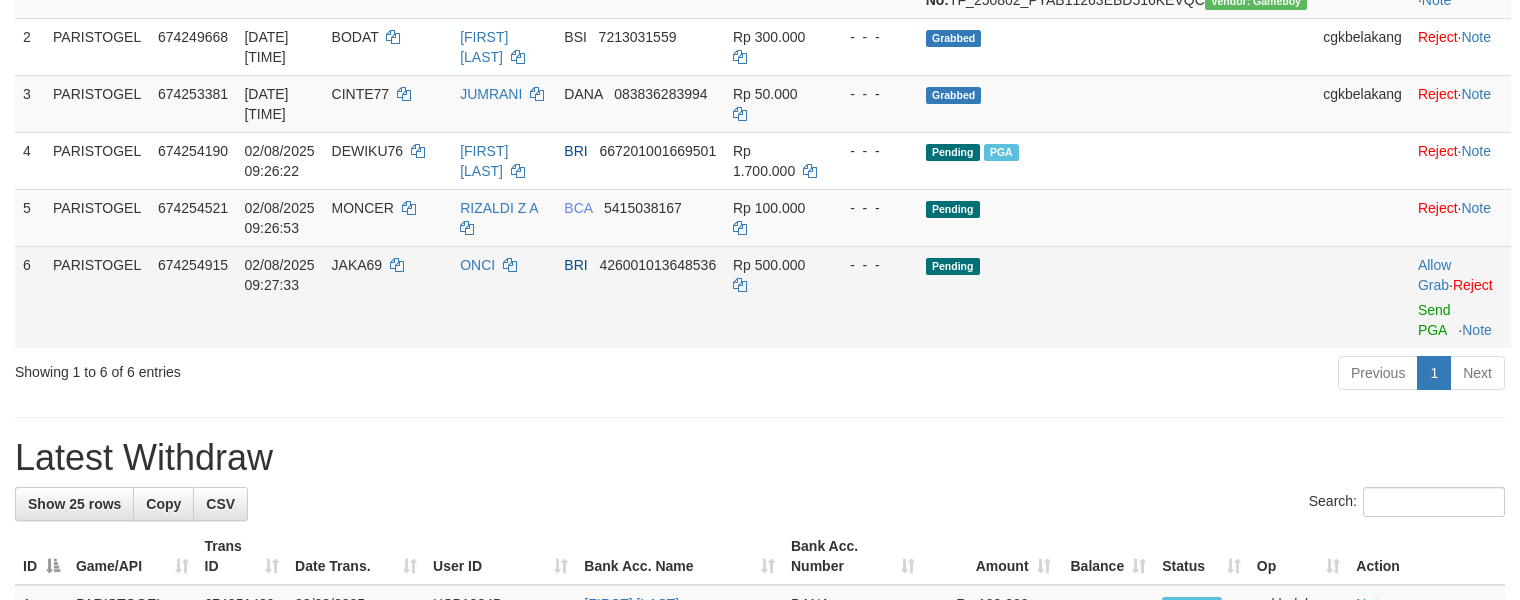 scroll, scrollTop: 533, scrollLeft: 0, axis: vertical 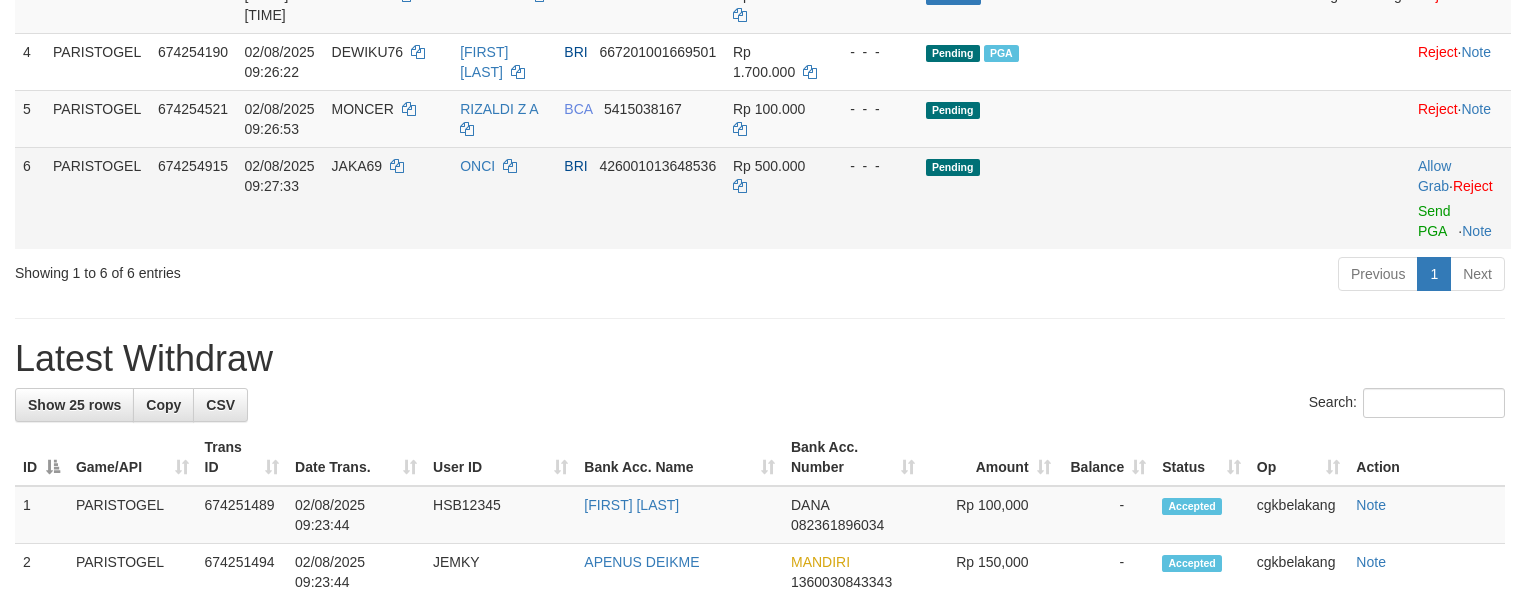 click on "ONCI" at bounding box center [504, 198] 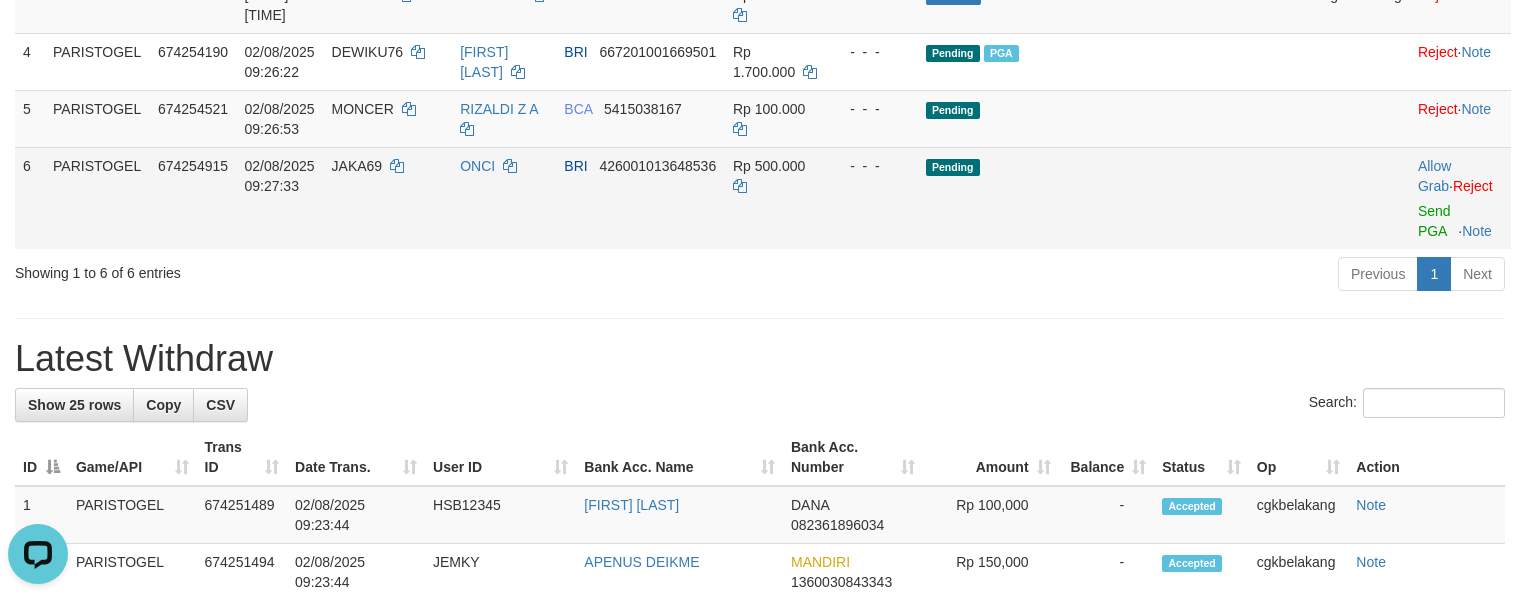 scroll, scrollTop: 0, scrollLeft: 0, axis: both 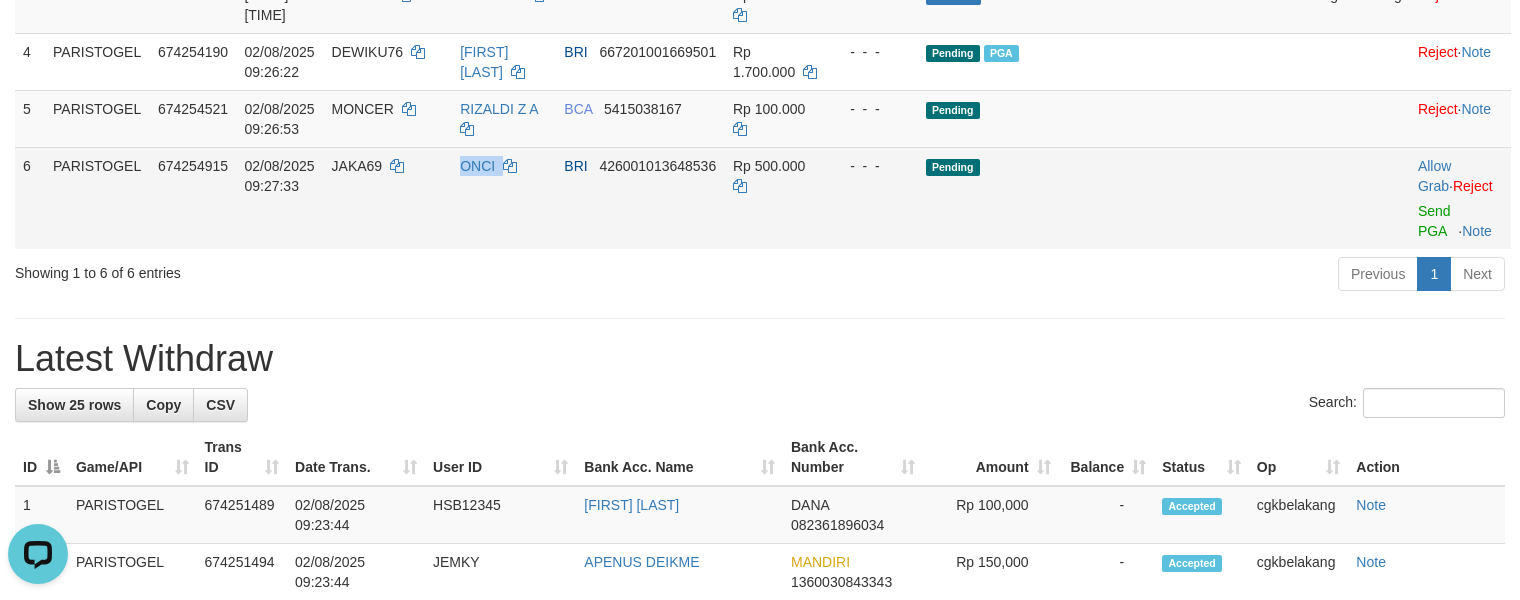 copy on "ONCI" 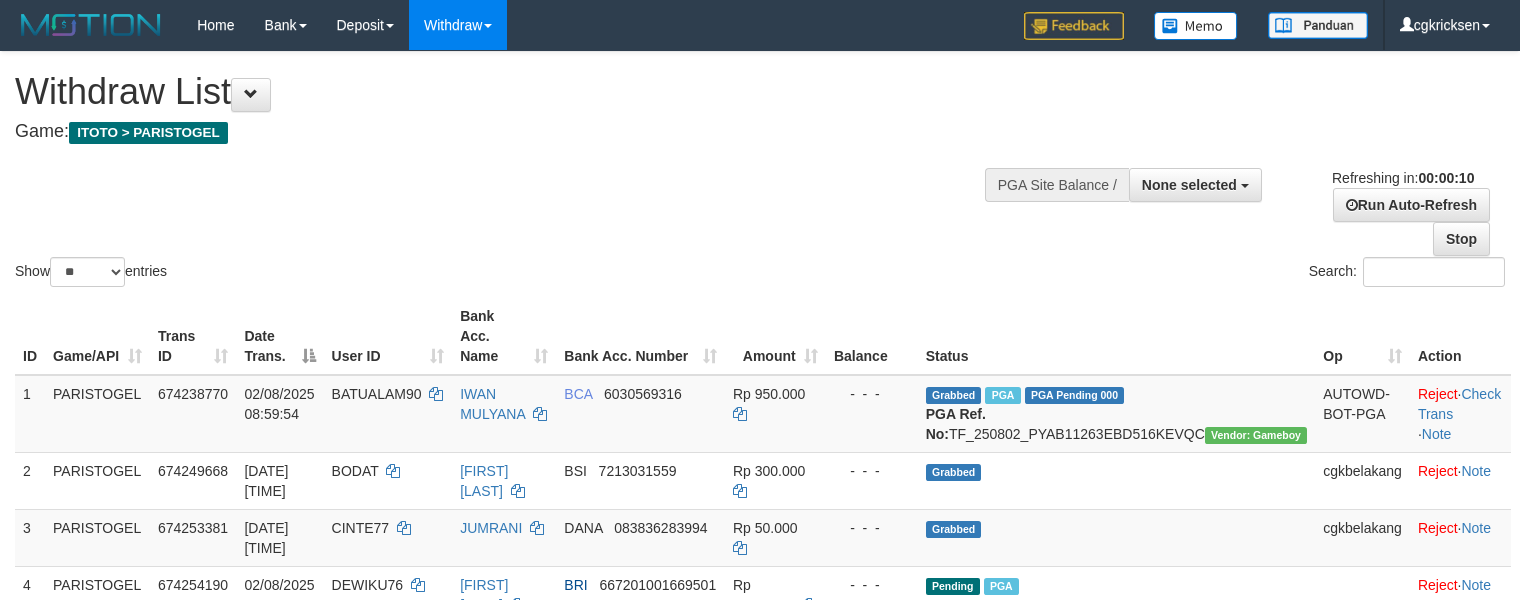 select 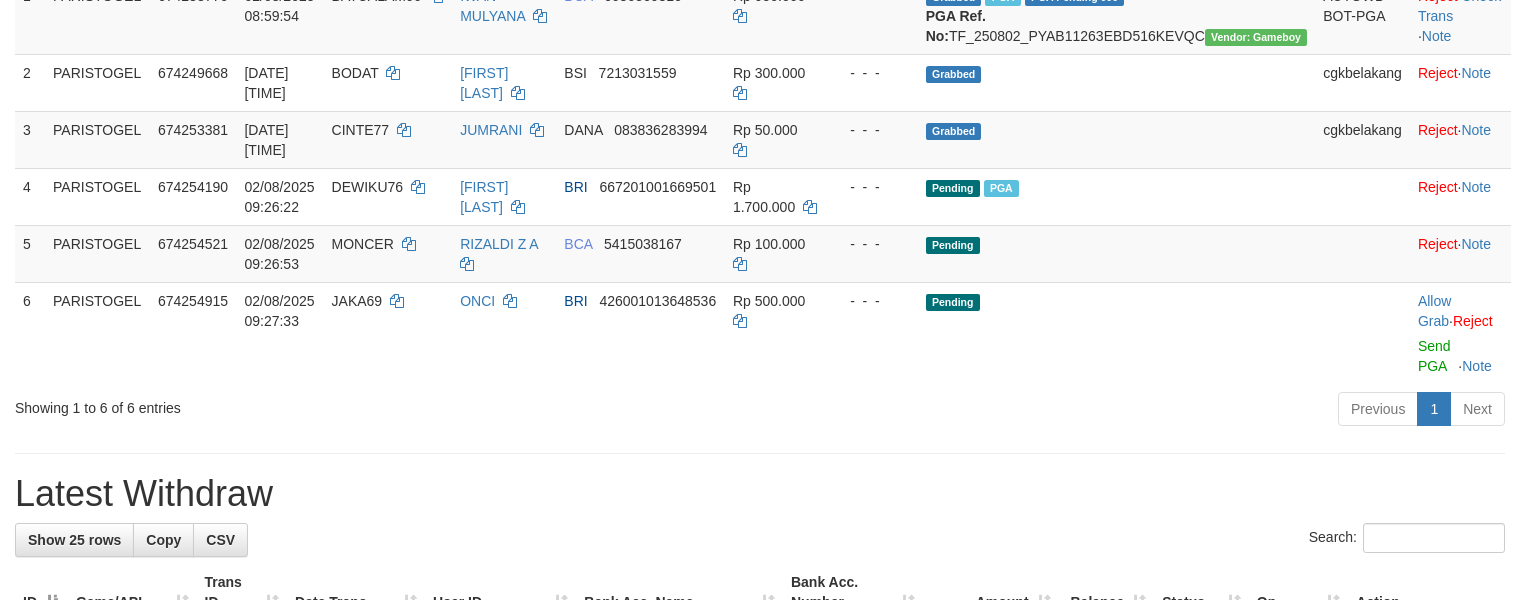 scroll, scrollTop: 400, scrollLeft: 0, axis: vertical 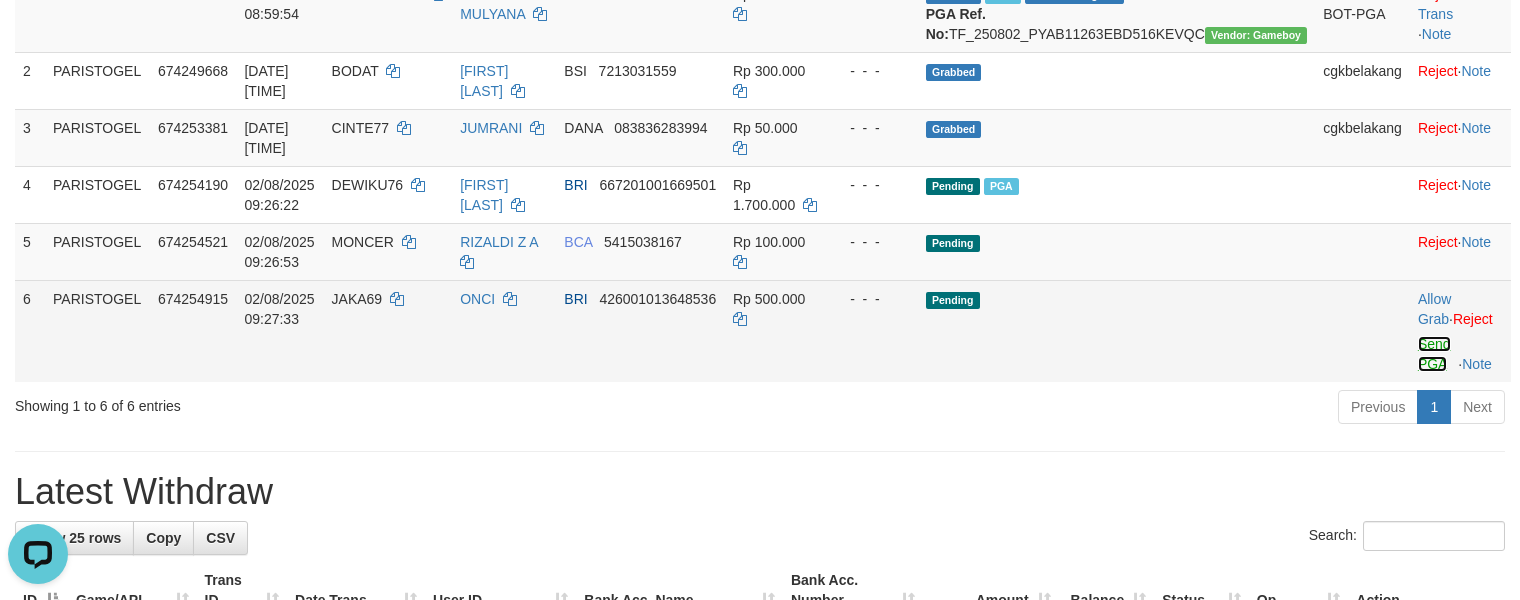 click on "Send PGA" at bounding box center (1434, 354) 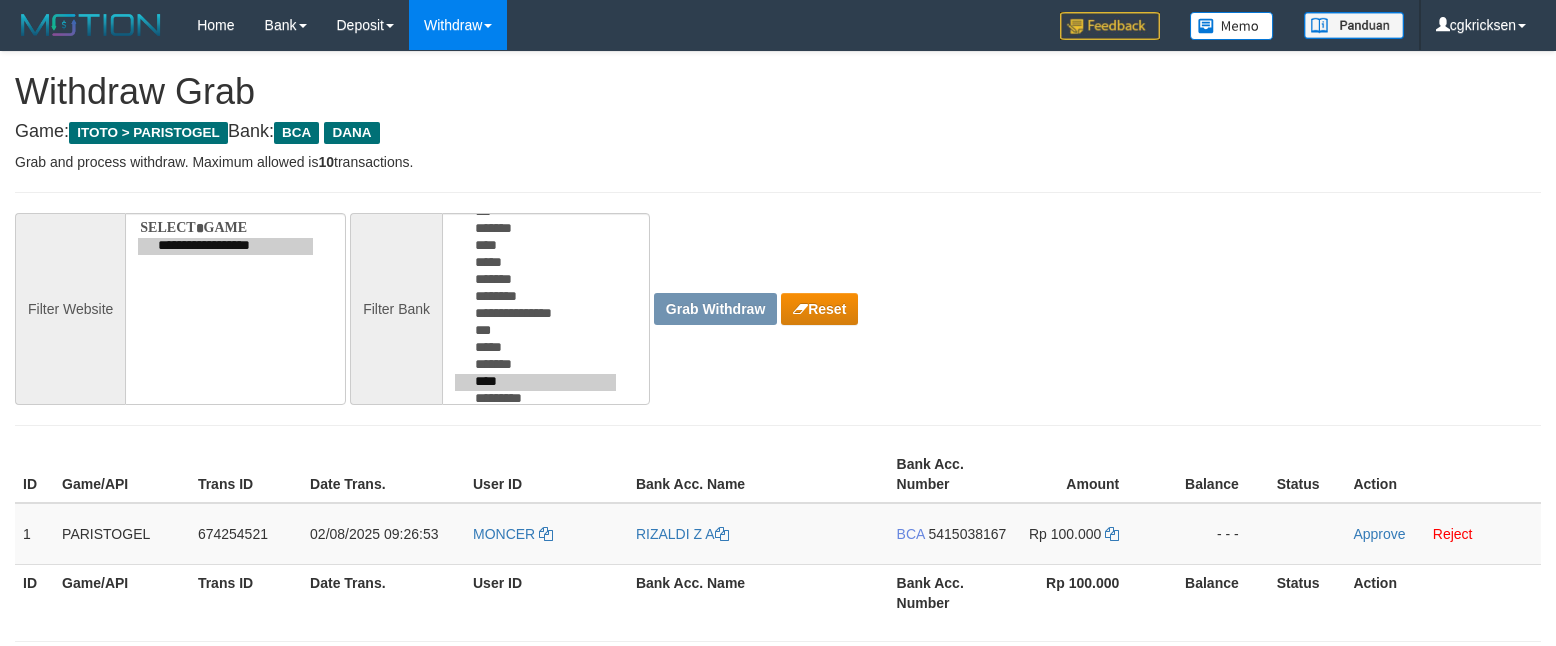 scroll, scrollTop: 0, scrollLeft: 0, axis: both 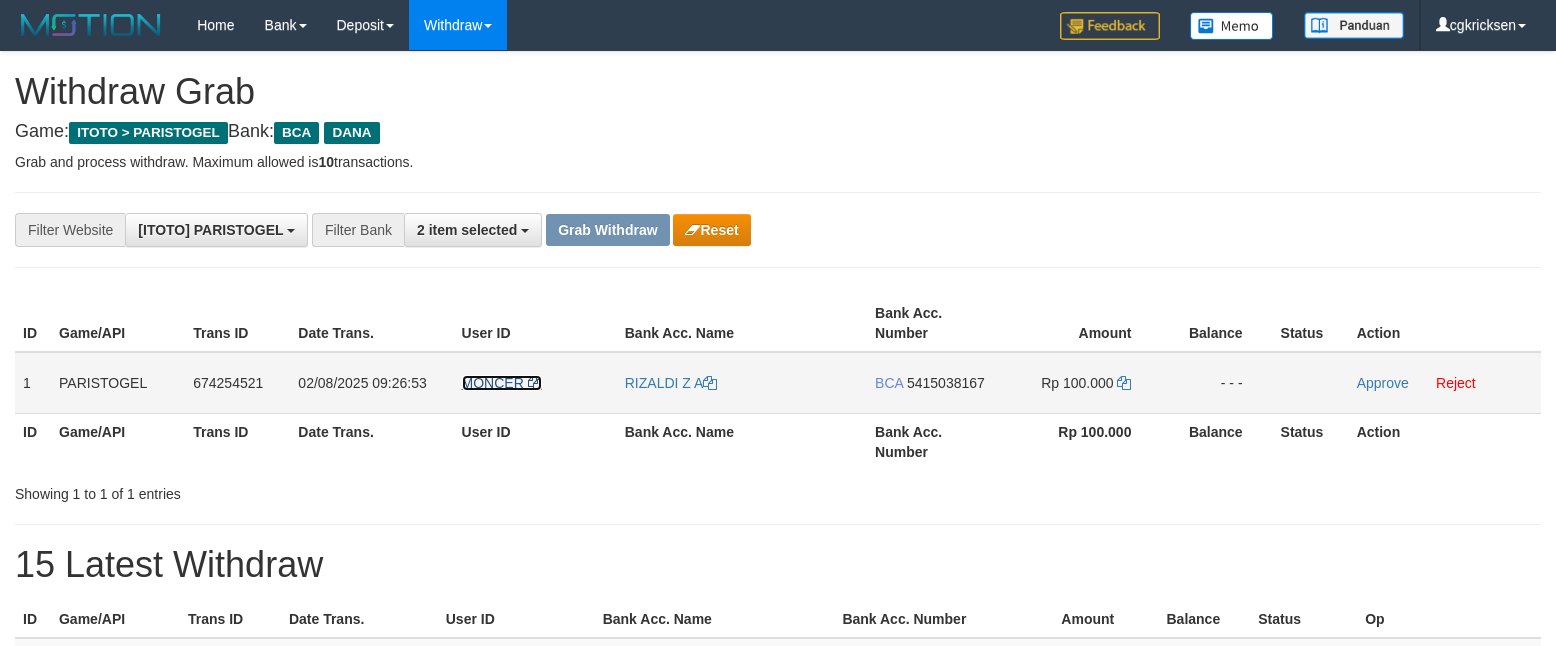 click on "MONCER" at bounding box center (493, 383) 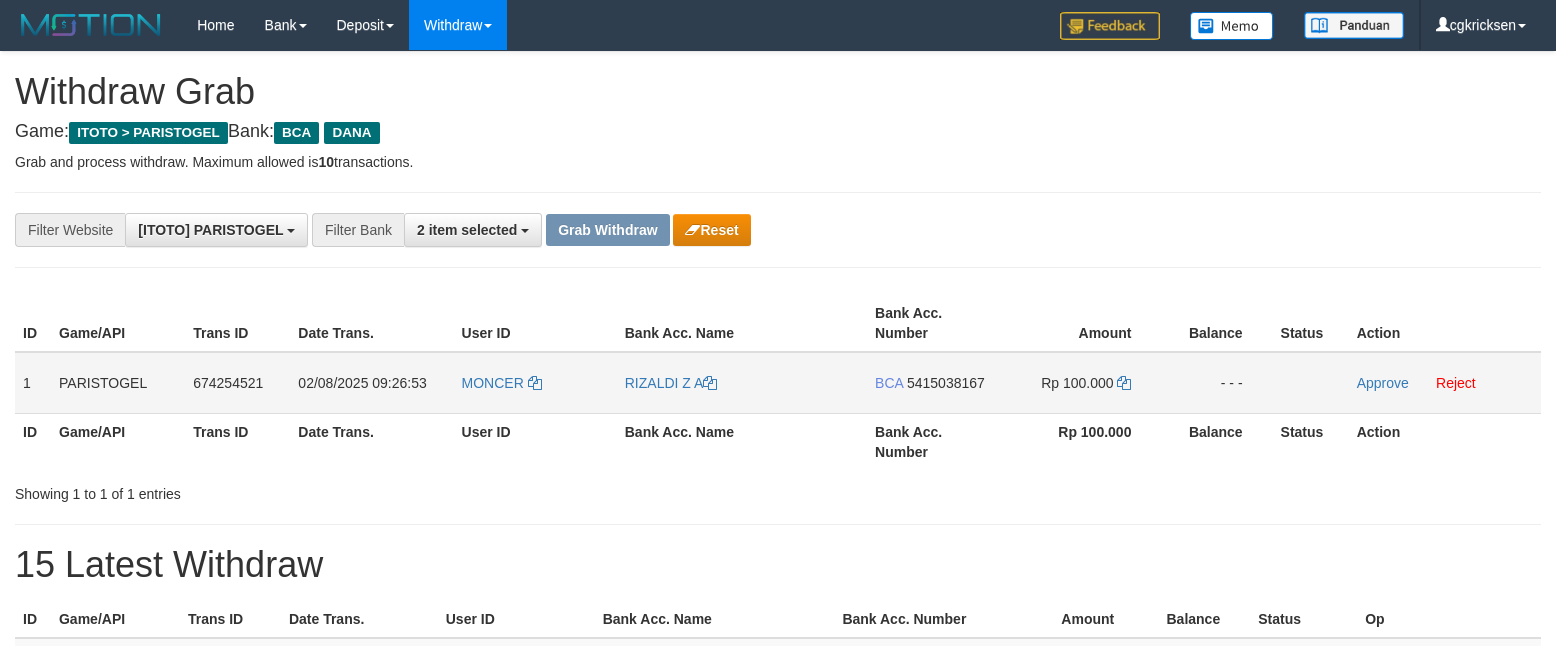 click on "MONCER" at bounding box center [535, 383] 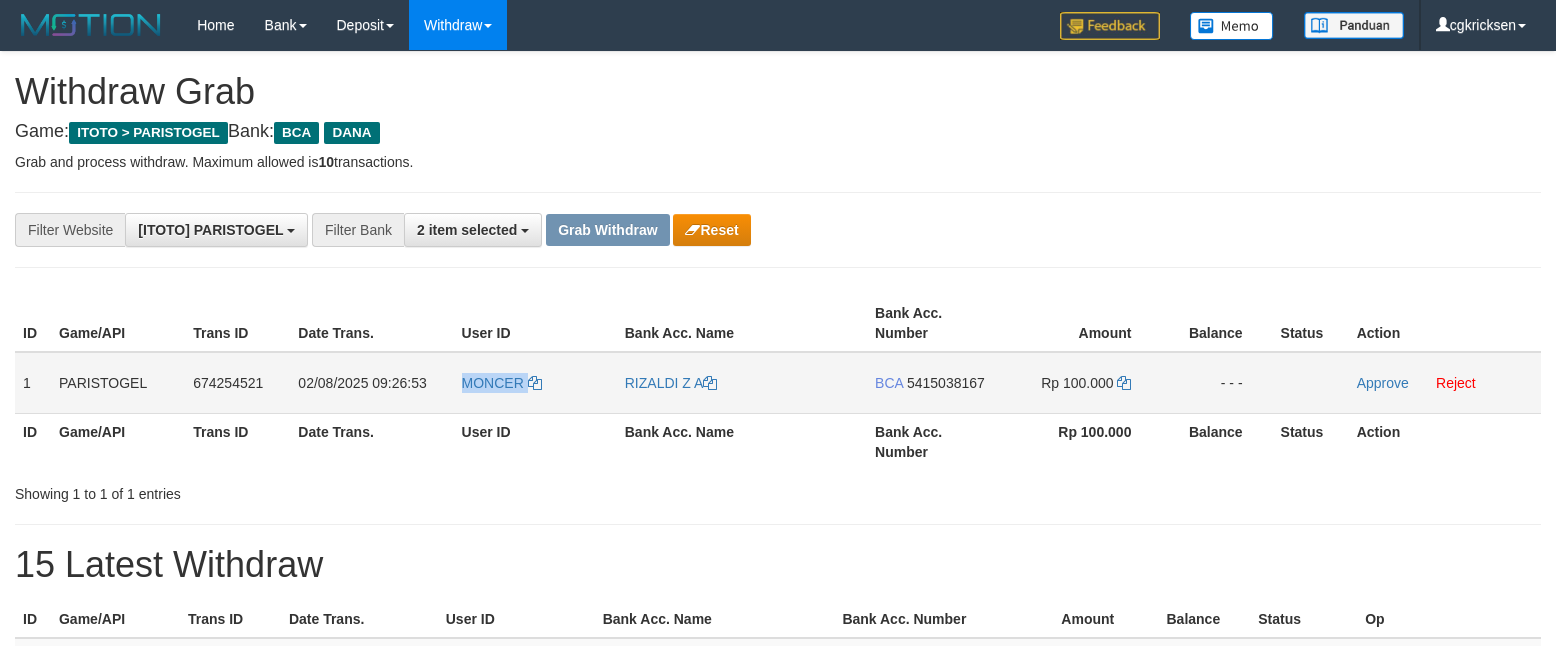 click on "MONCER" at bounding box center [535, 383] 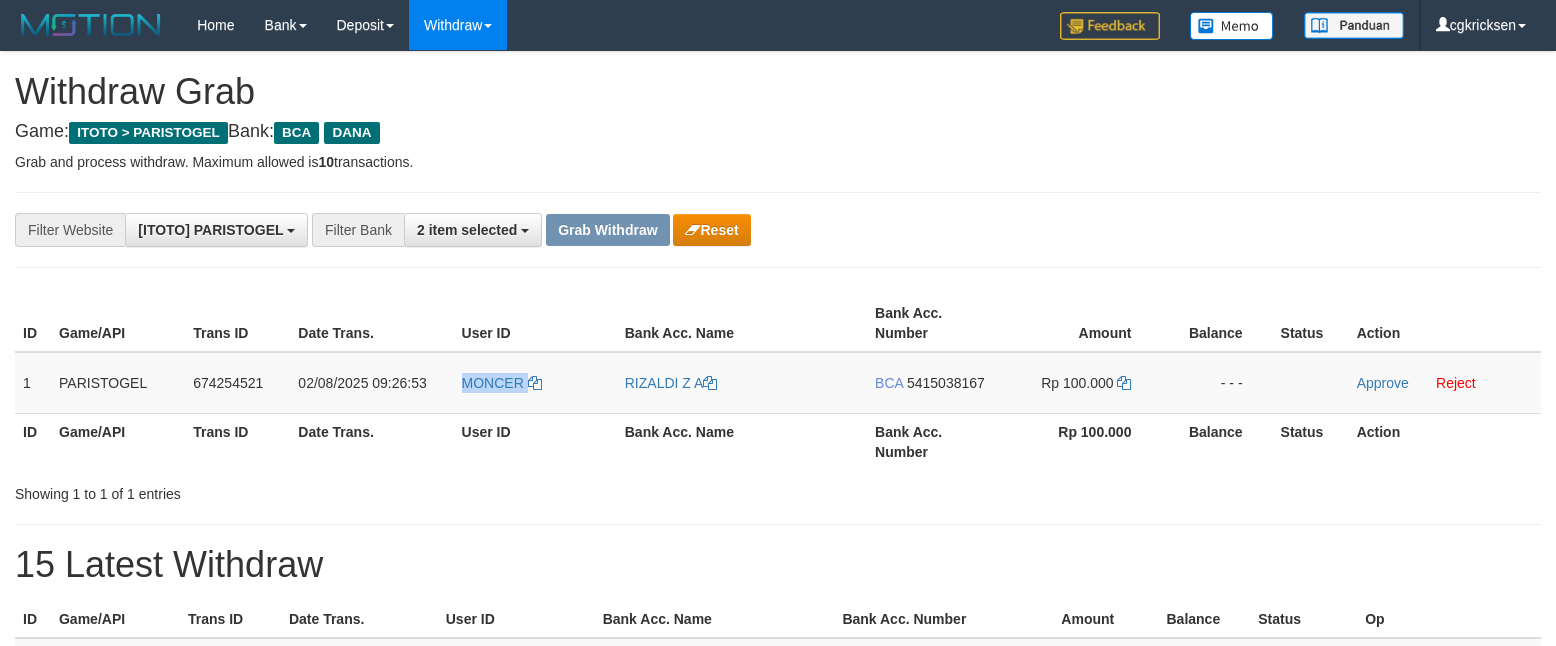 copy on "MONCER" 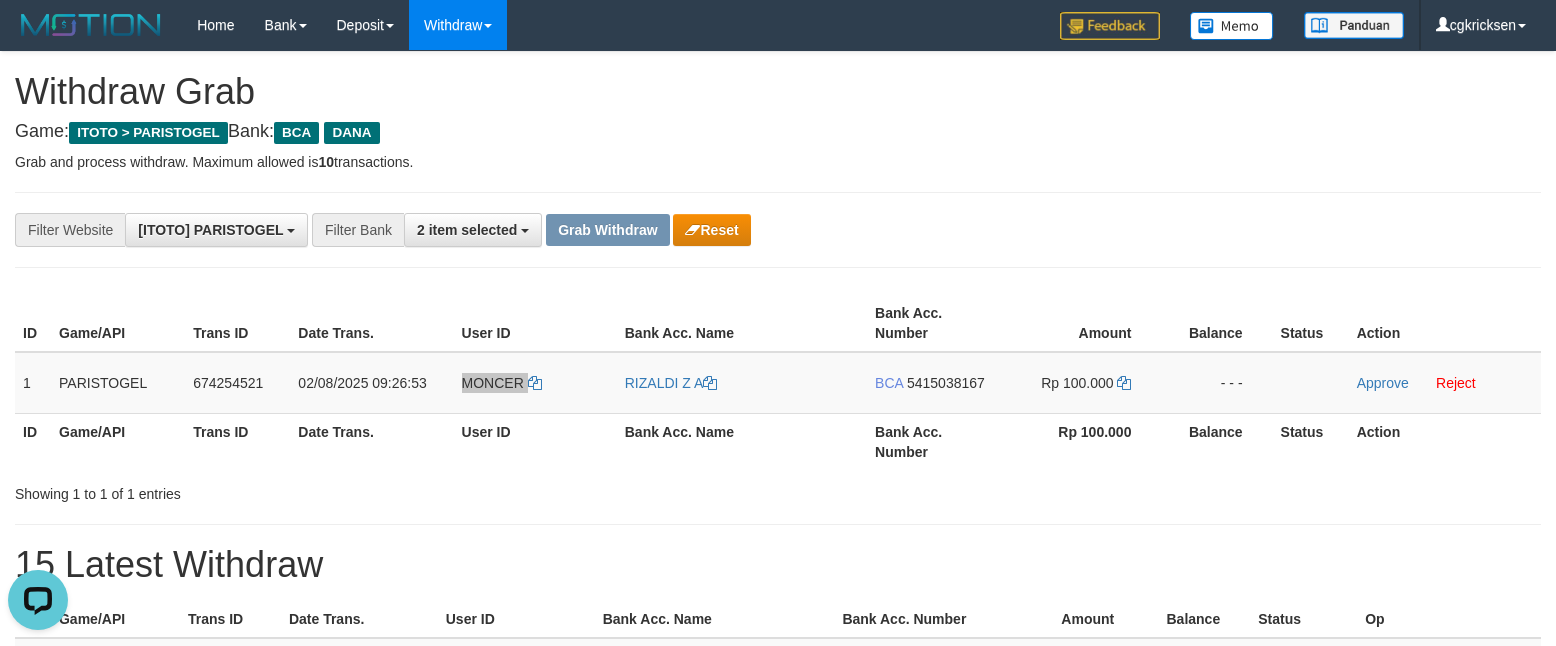 scroll, scrollTop: 0, scrollLeft: 0, axis: both 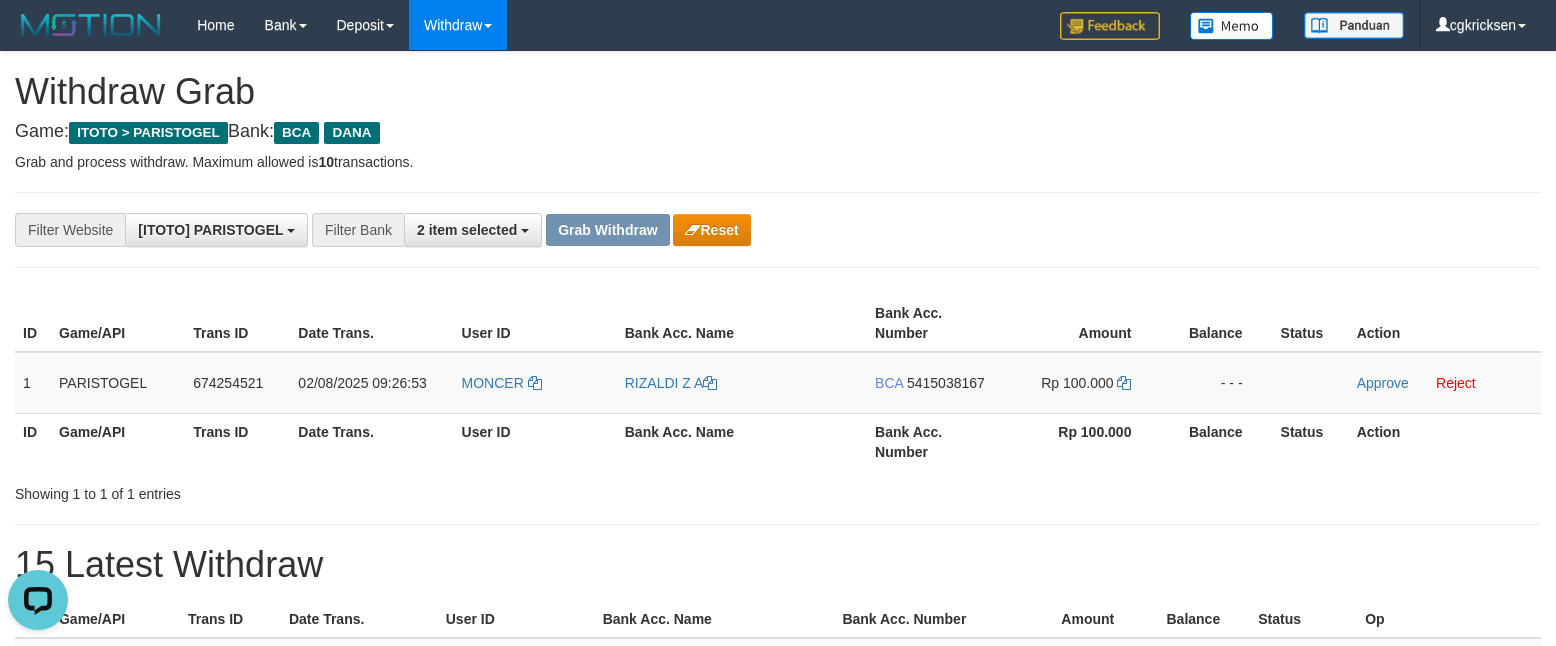 click on "Bank Acc. Name" at bounding box center (742, 441) 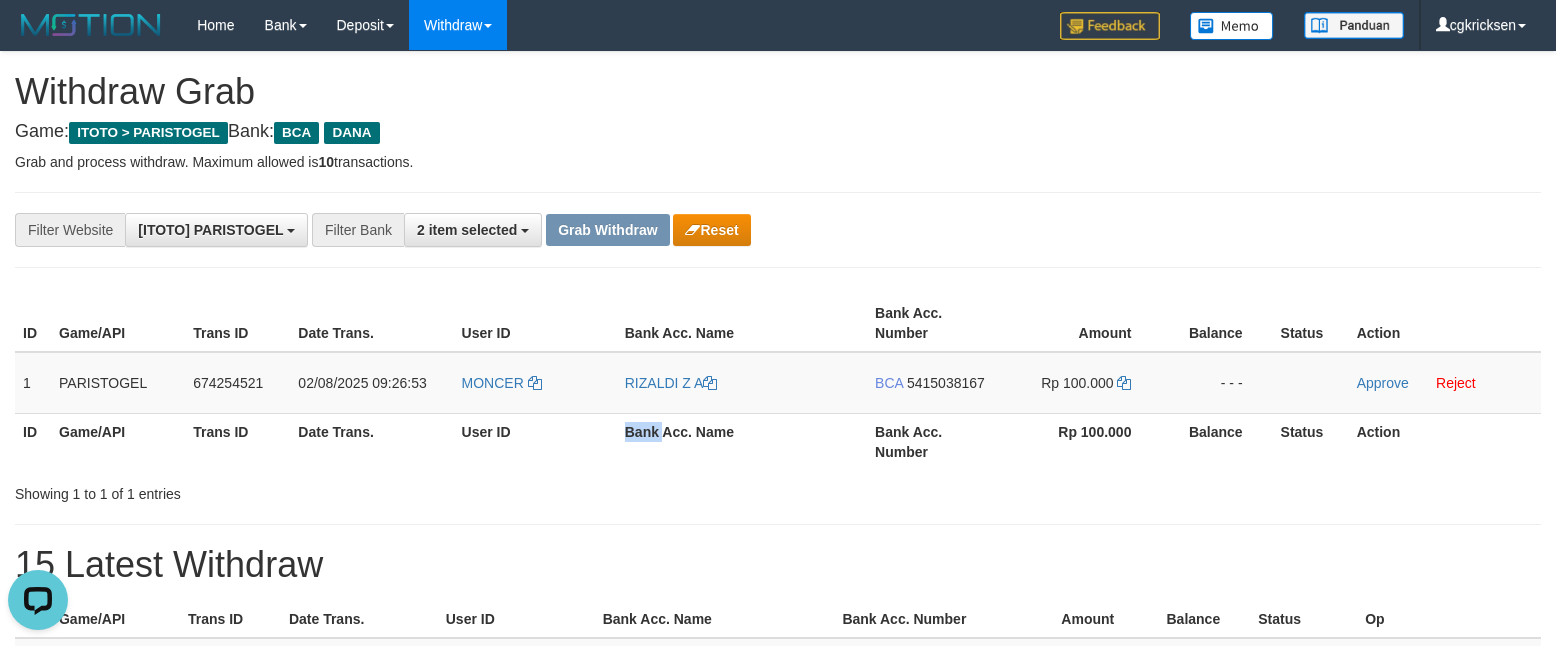 copy on "Bank" 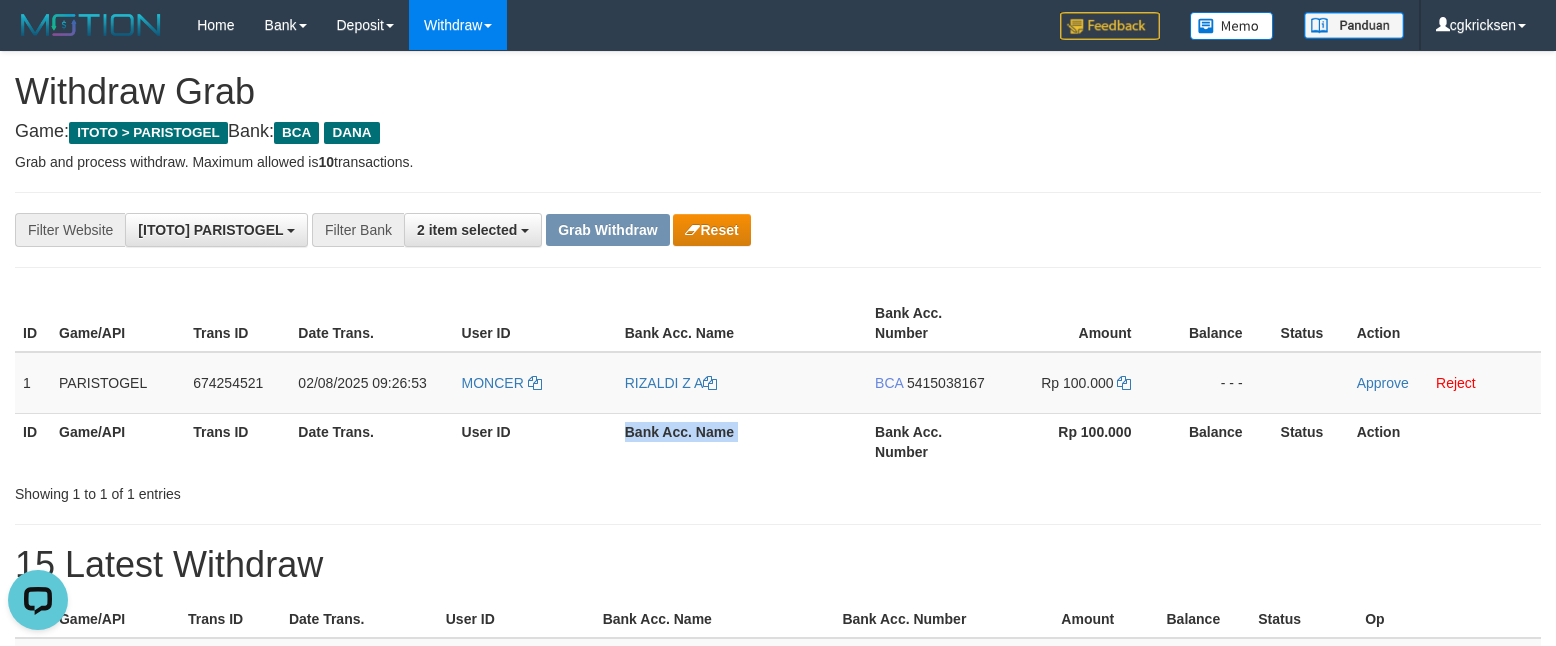 copy on "Bank Acc. Name" 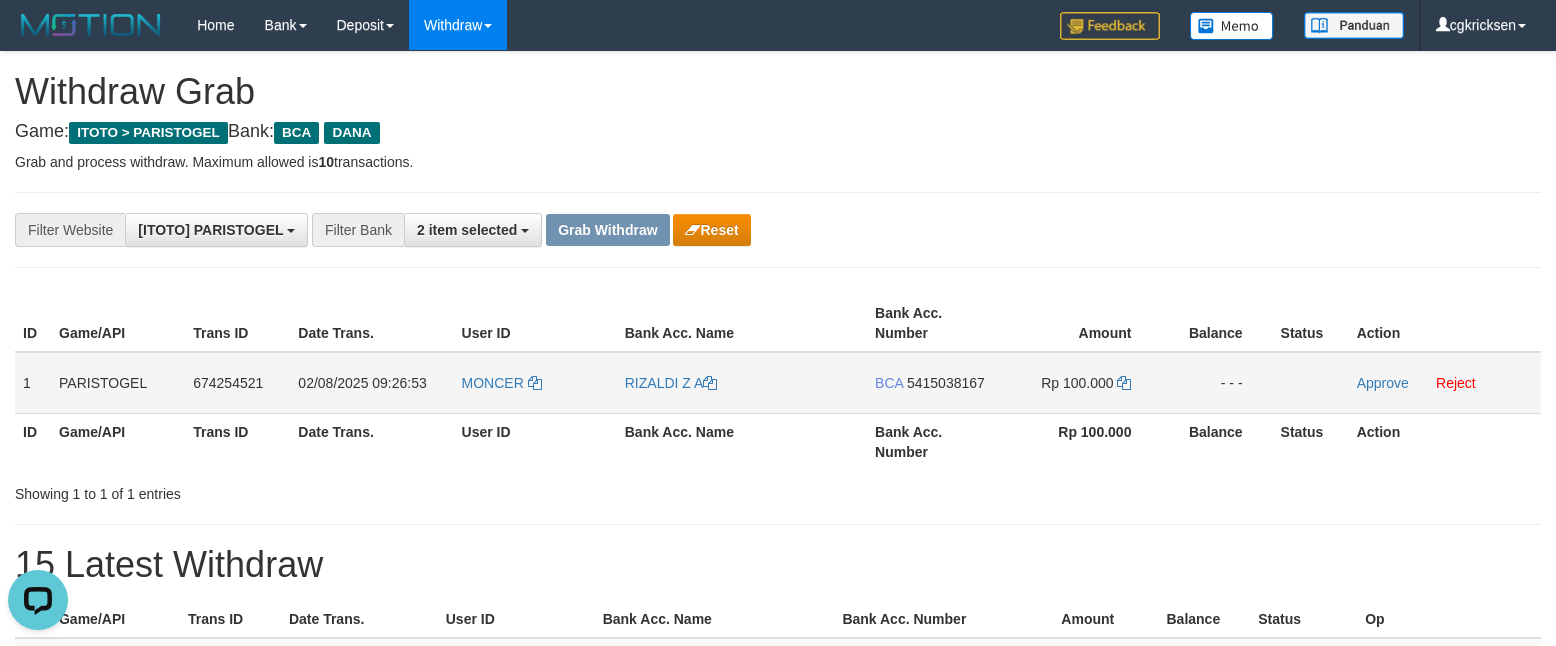 click on "RIZALDI Z A" at bounding box center (742, 383) 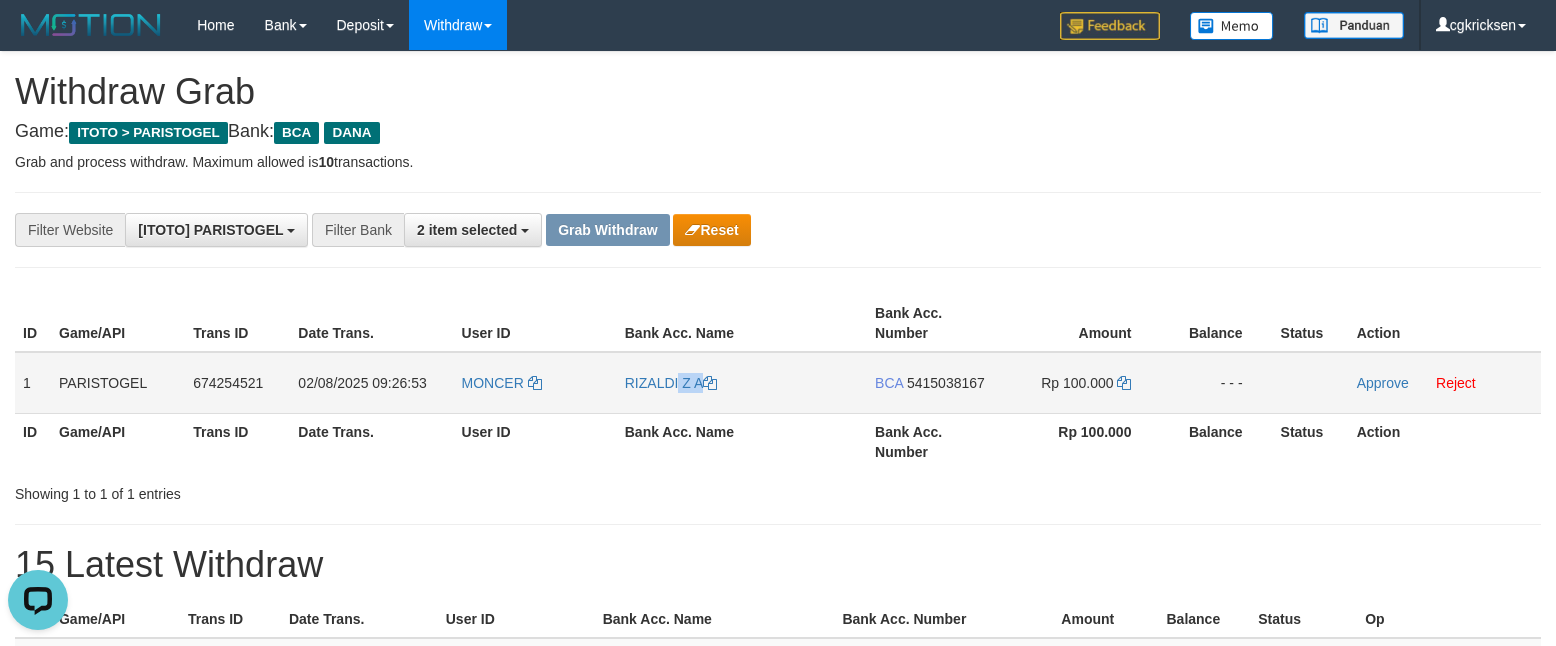 click on "RIZALDI Z A" at bounding box center (742, 383) 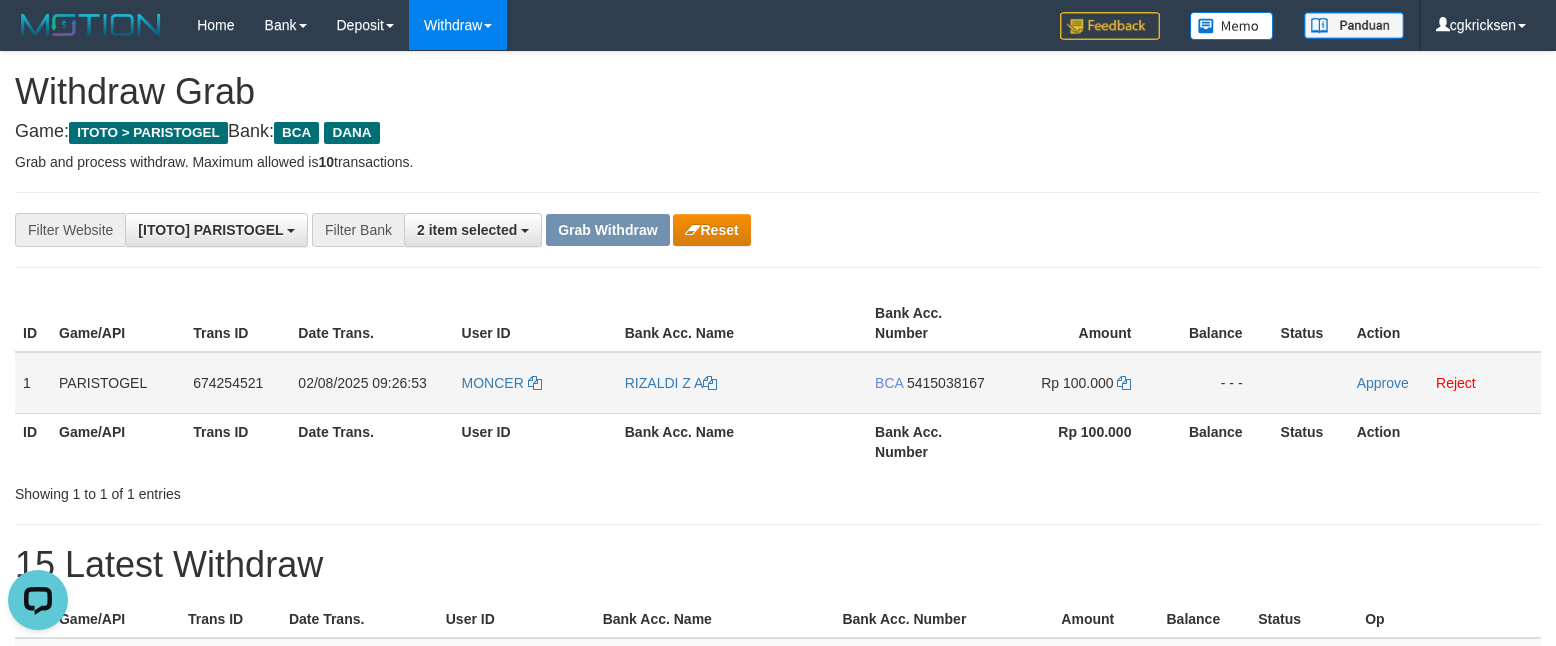 click on "BCA
5415038167" at bounding box center [934, 383] 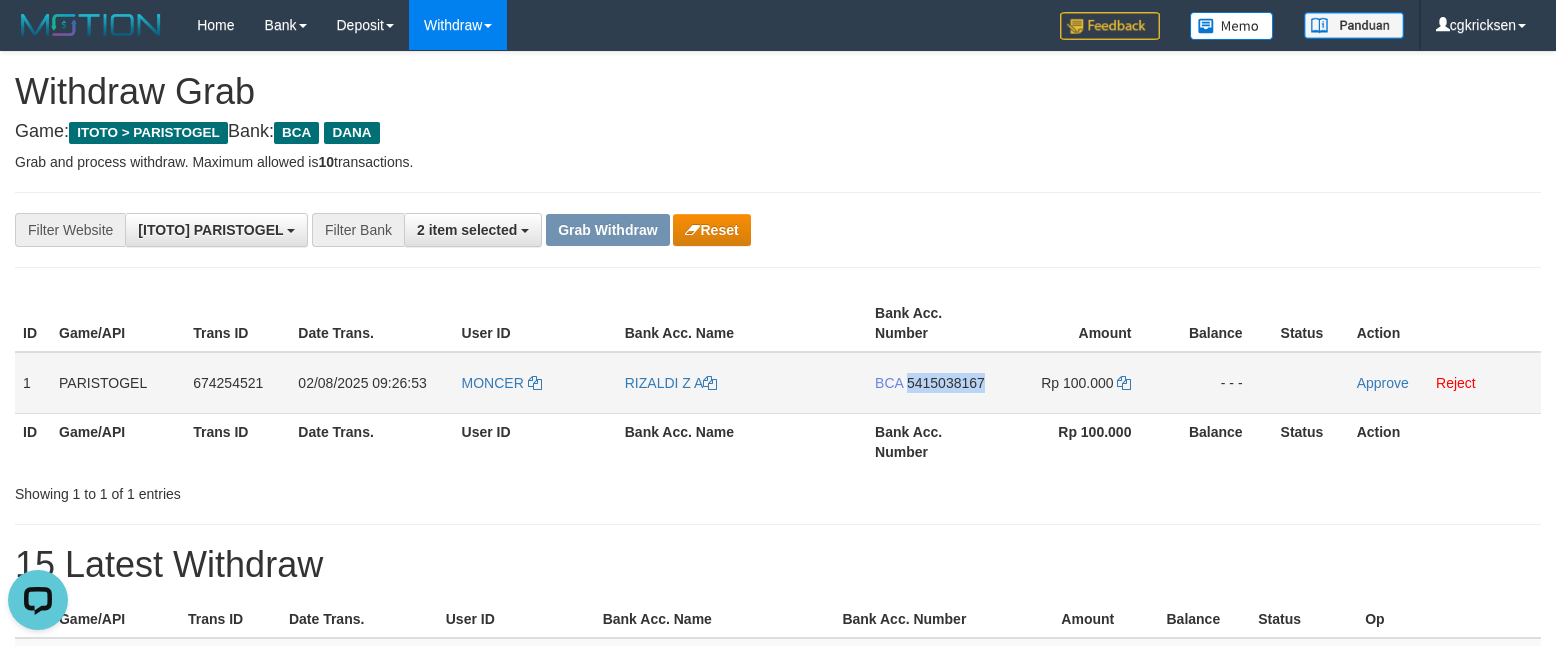 copy on "5415038167" 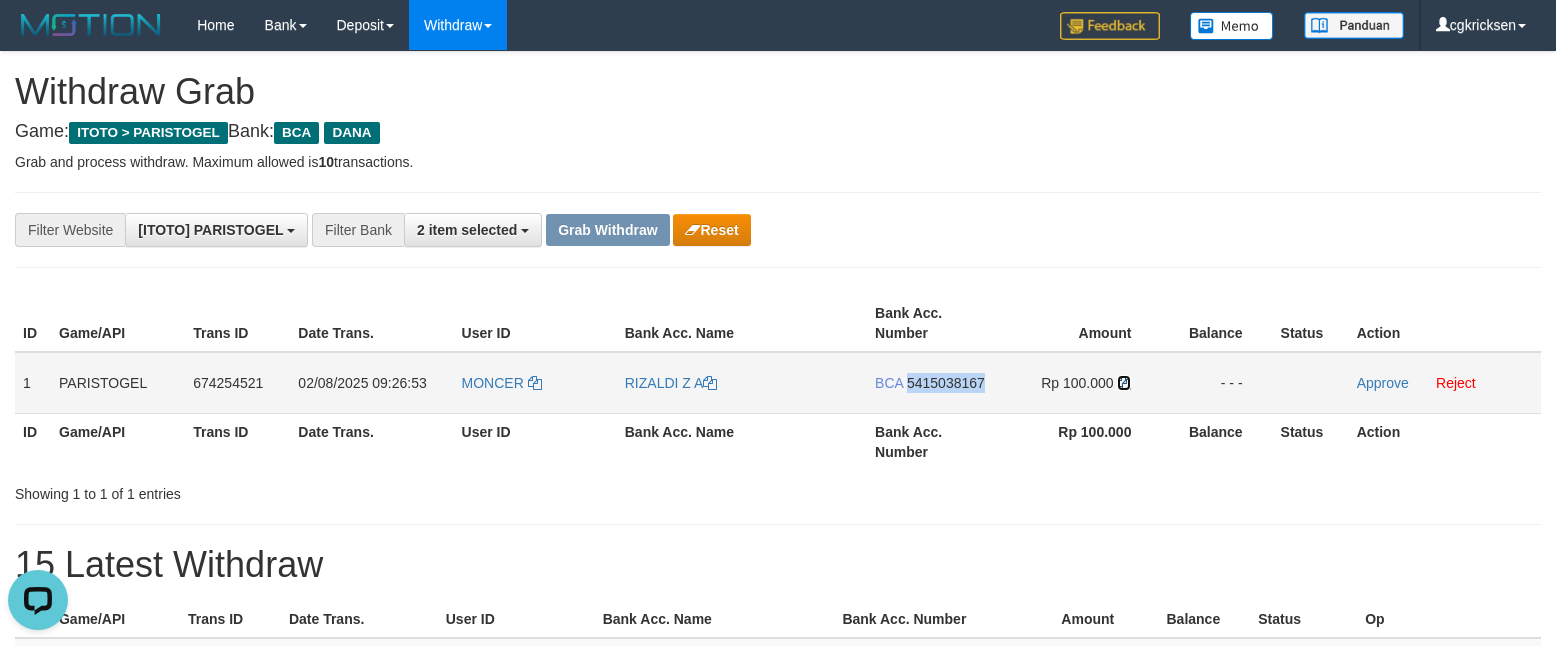 click at bounding box center [1124, 383] 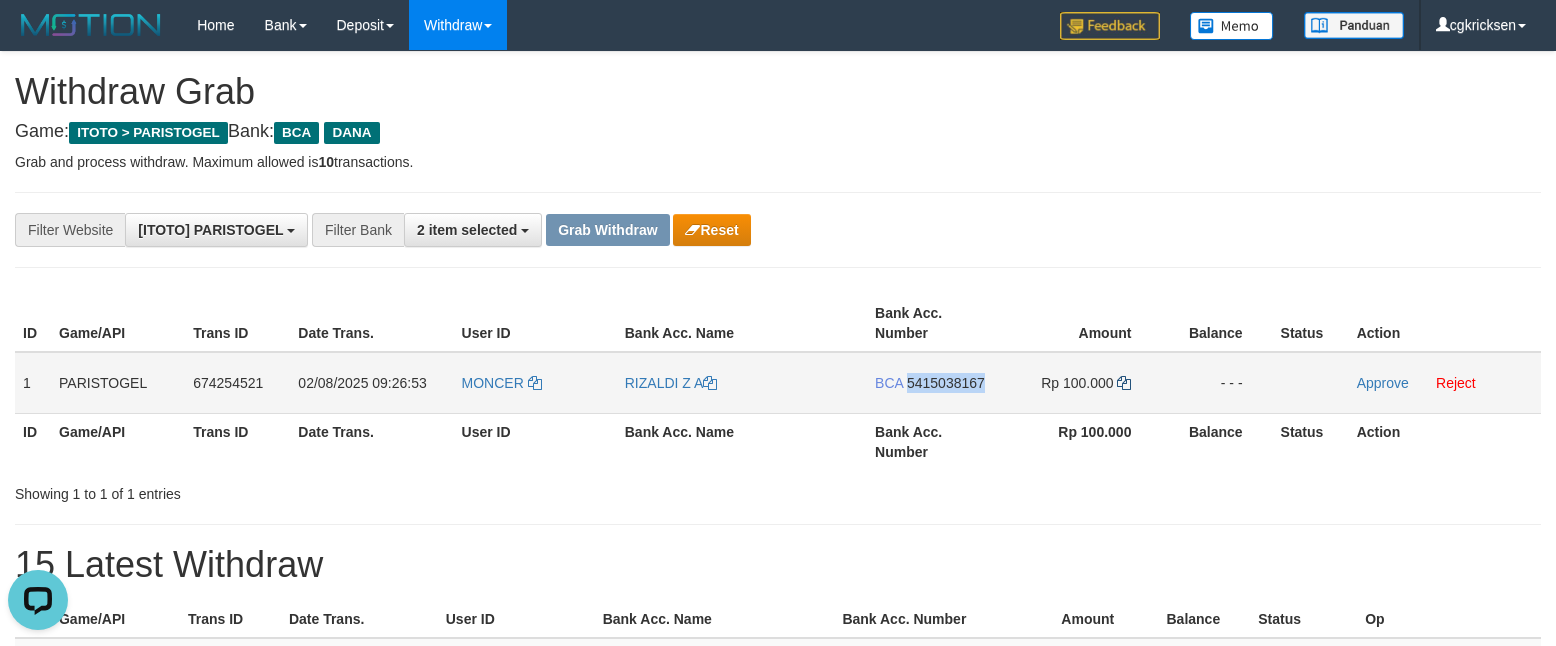 copy on "5415038167" 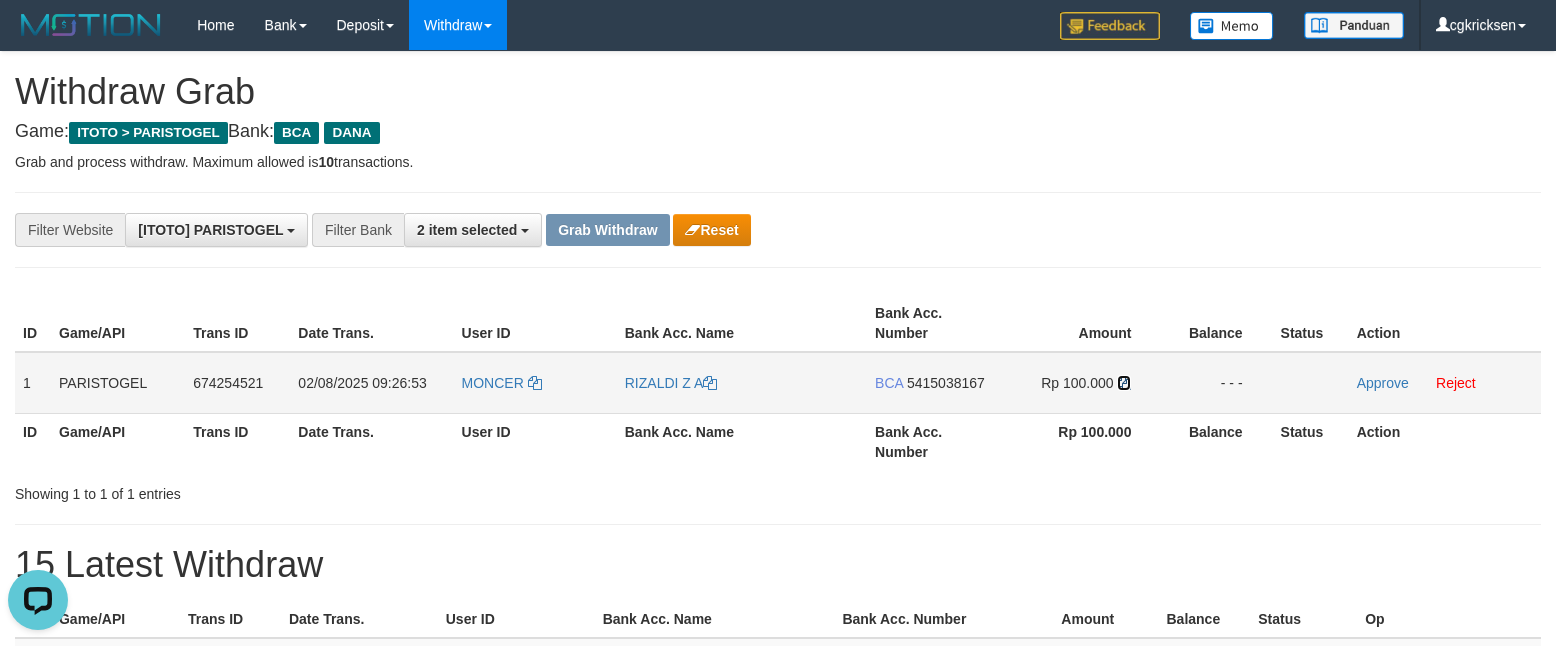 click at bounding box center [1124, 383] 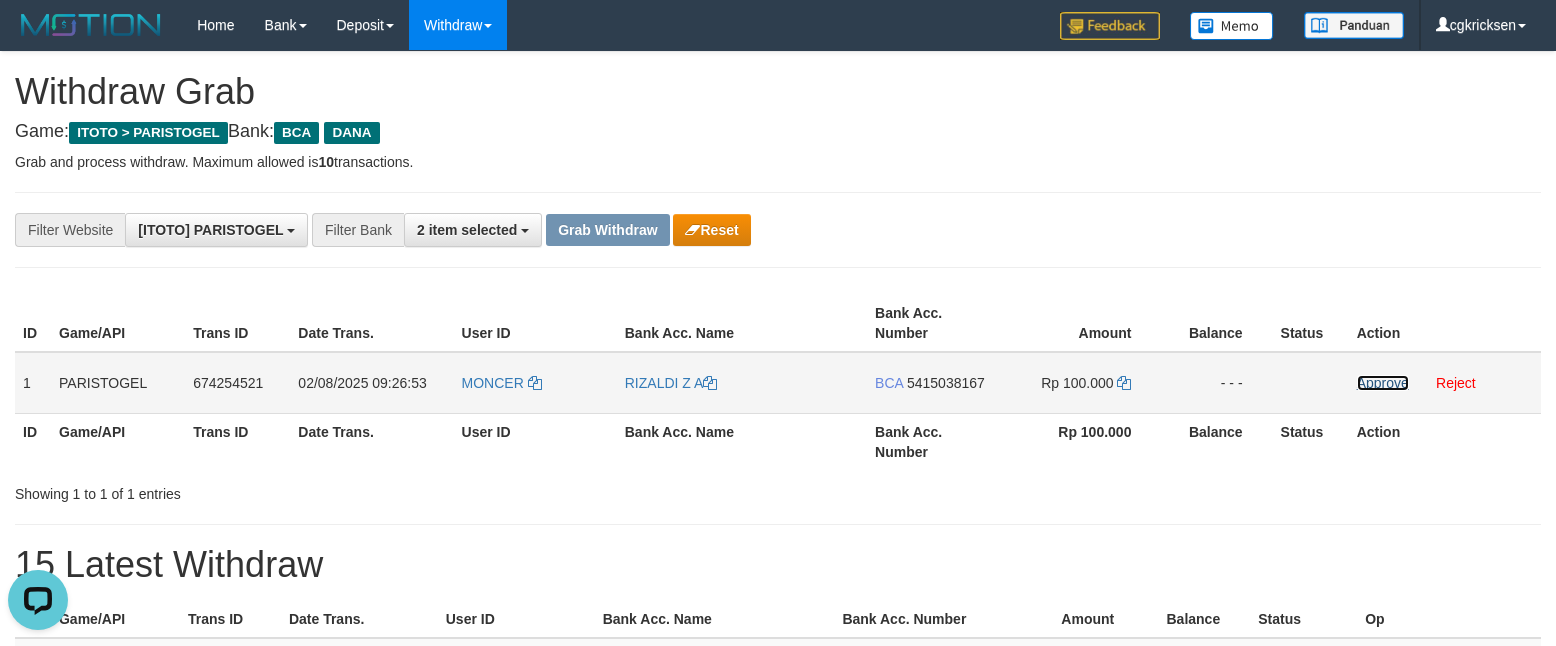 click on "Approve" at bounding box center [1383, 383] 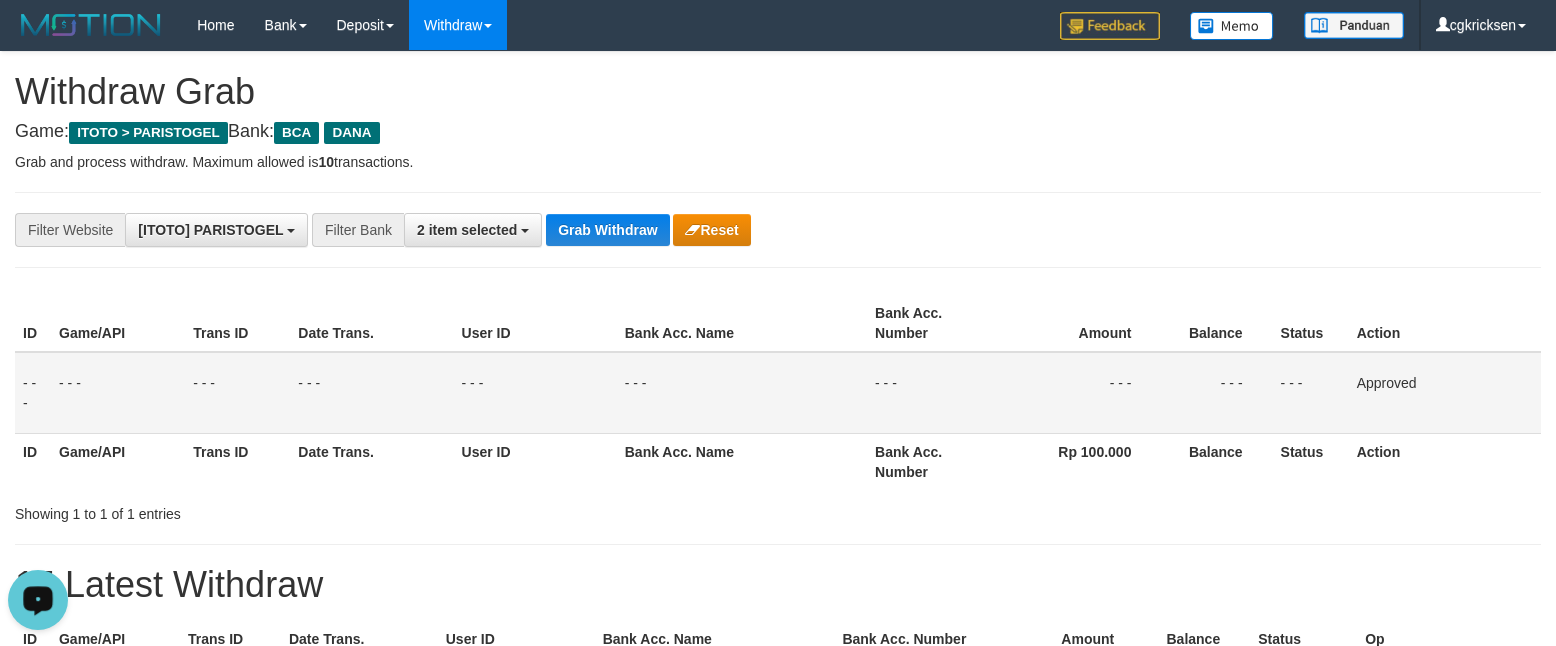 click at bounding box center [38, 599] 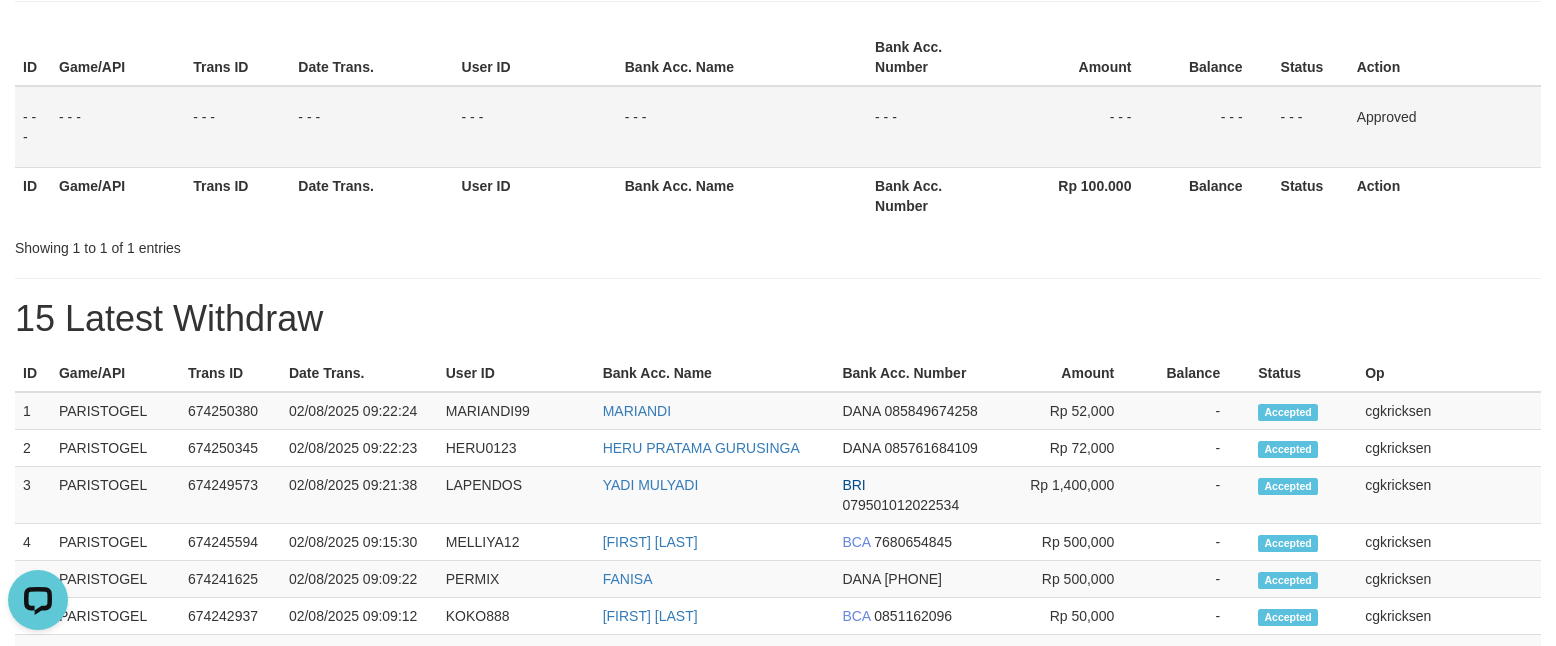 scroll, scrollTop: 133, scrollLeft: 0, axis: vertical 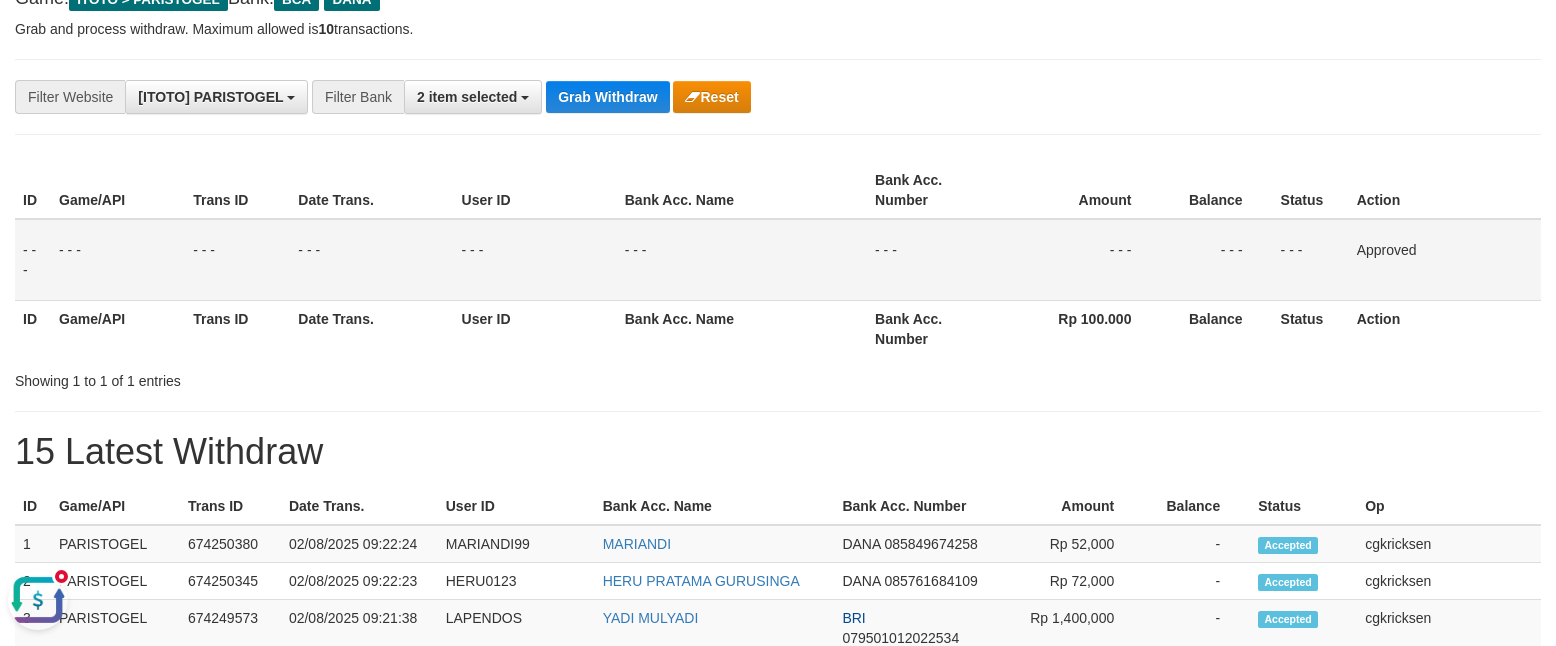 drag, startPoint x: 54, startPoint y: 602, endPoint x: 49, endPoint y: 1159, distance: 557.02246 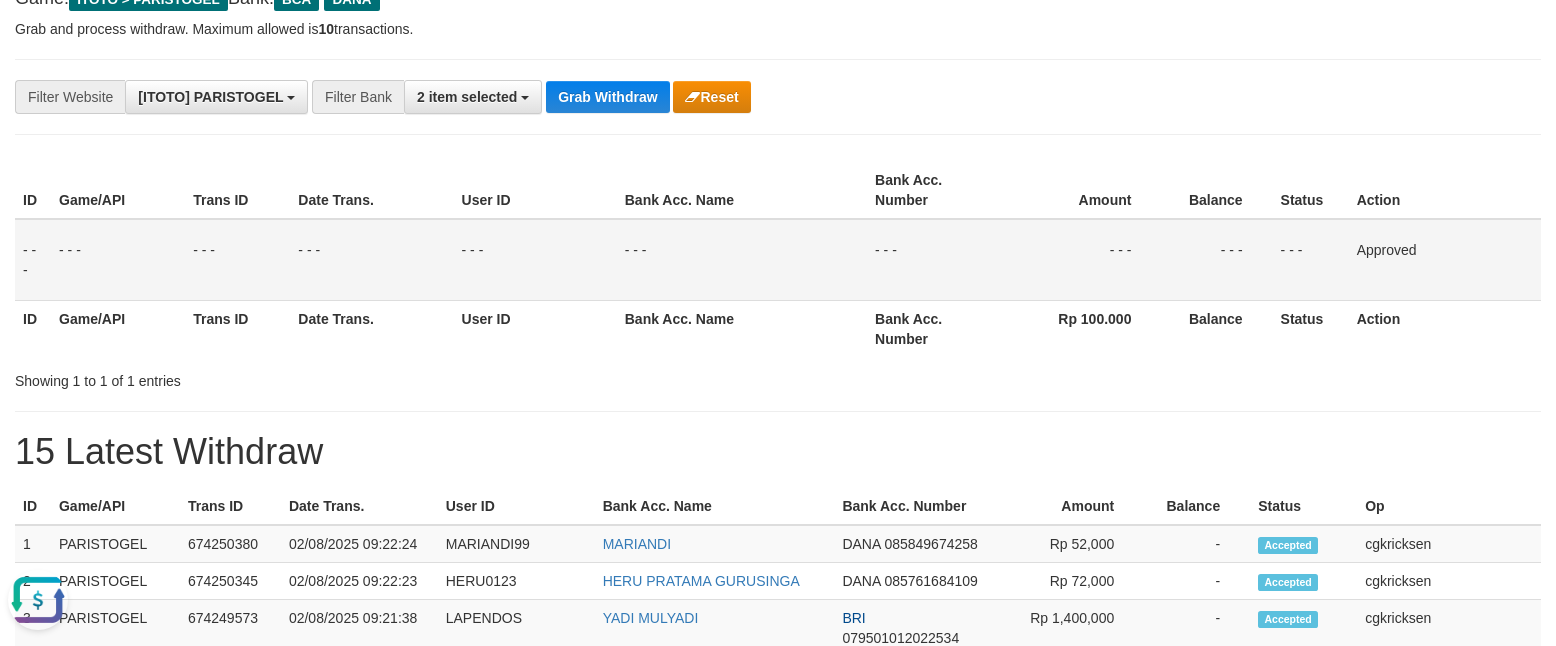 click on "ID Game/API Trans ID Date Trans. User ID Bank Acc. Name Bank Acc. Number Amount Balance Status Action
- - -
- - -
- - -
- - -
- - -
- - -
- - -
- - -
- - -
- - -
Approved
ID Game/API Trans ID Date Trans. User ID Bank Acc. Name Bank Acc. Number Rp 100.000 Balance Status Action" at bounding box center [778, 259] 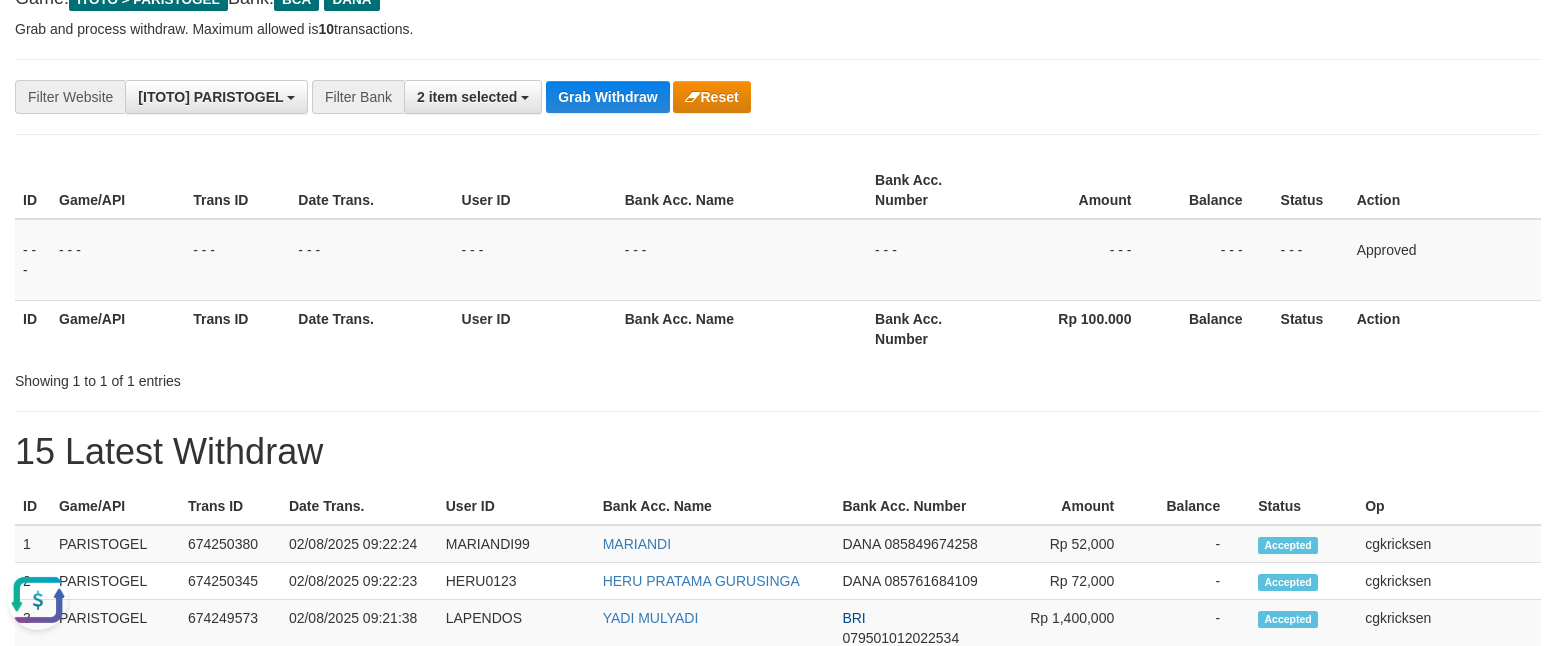 drag, startPoint x: 442, startPoint y: 290, endPoint x: 414, endPoint y: 392, distance: 105.773346 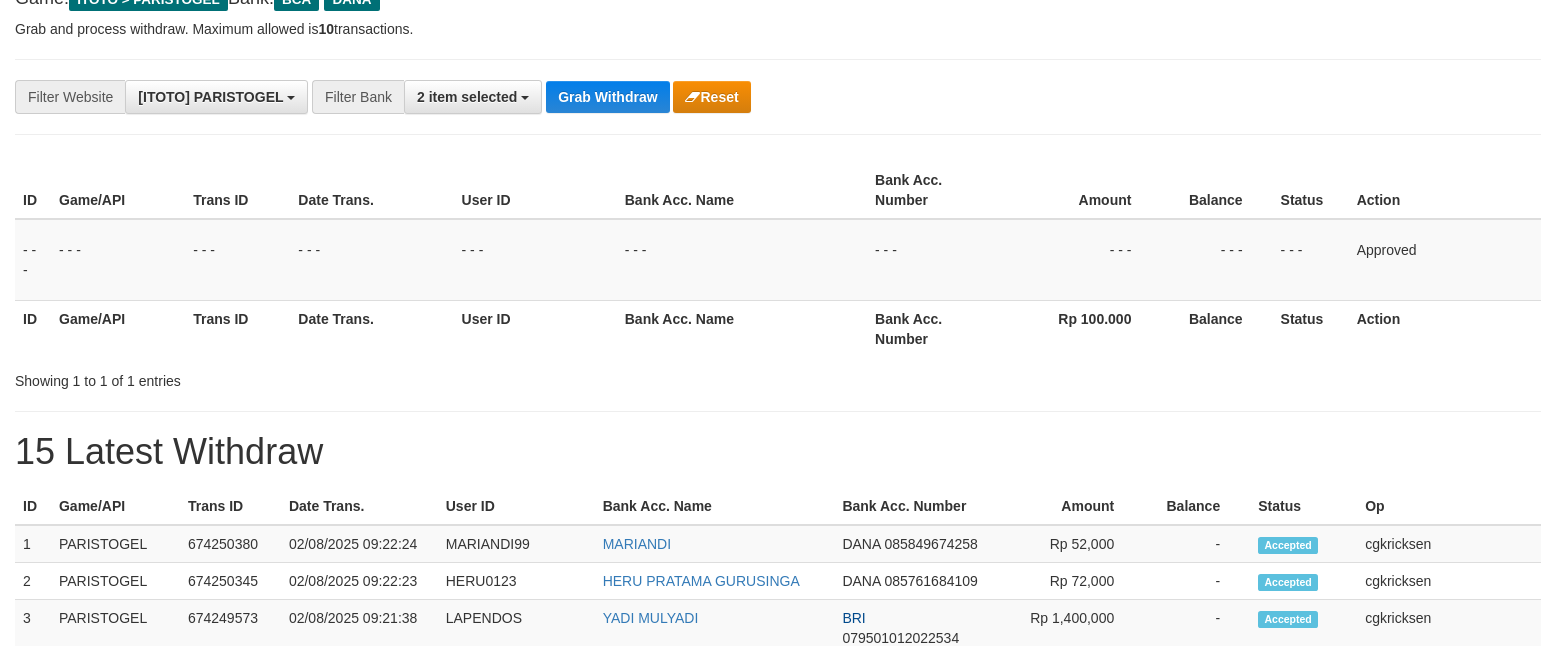 click on "Bank Acc. Number" at bounding box center (934, 190) 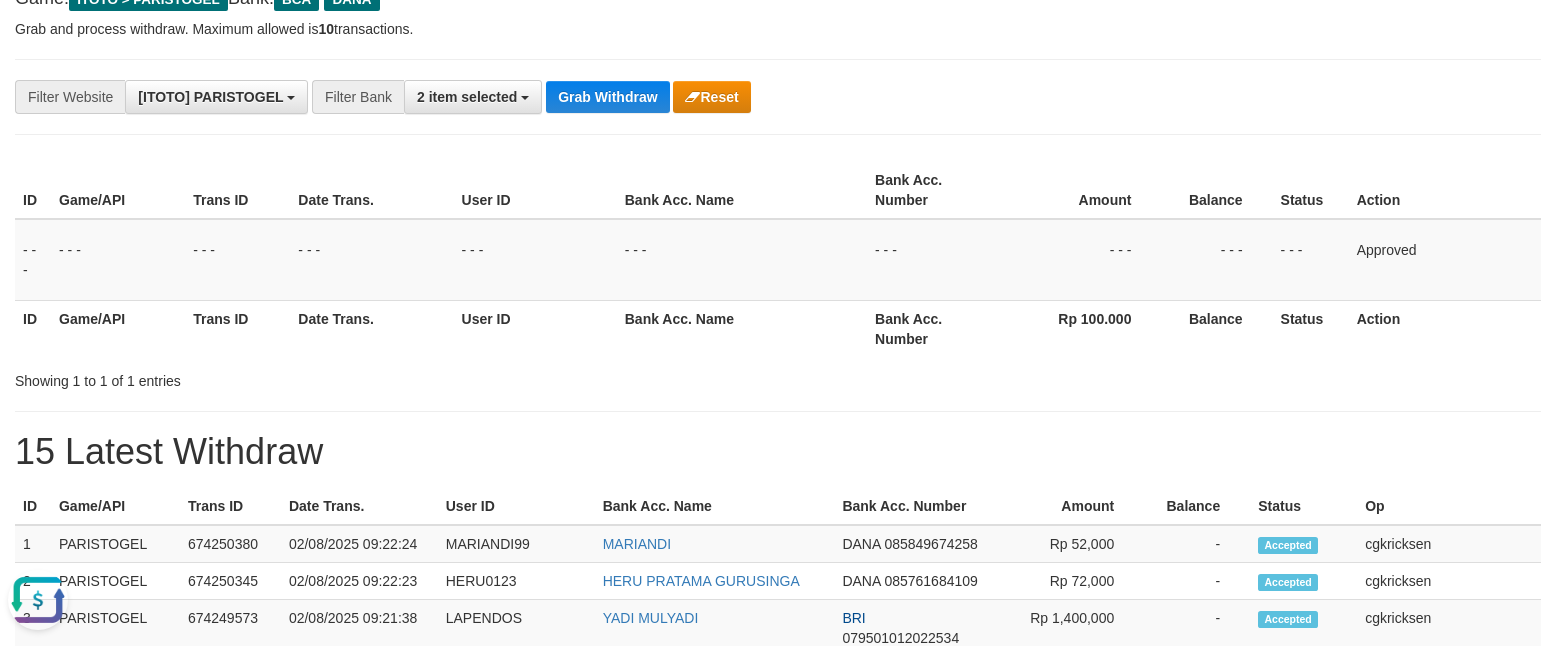 drag, startPoint x: 518, startPoint y: 389, endPoint x: 105, endPoint y: 642, distance: 484.33252 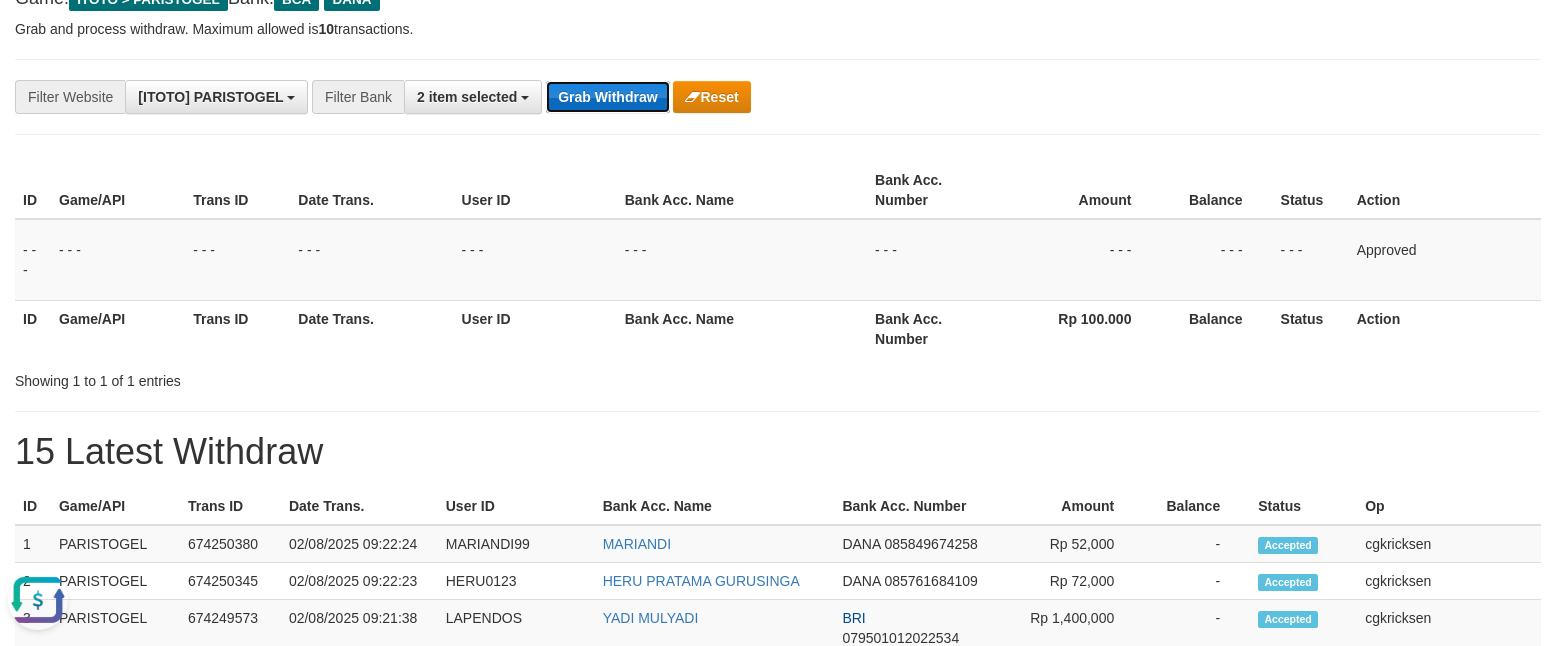 click on "Grab Withdraw" at bounding box center (607, 97) 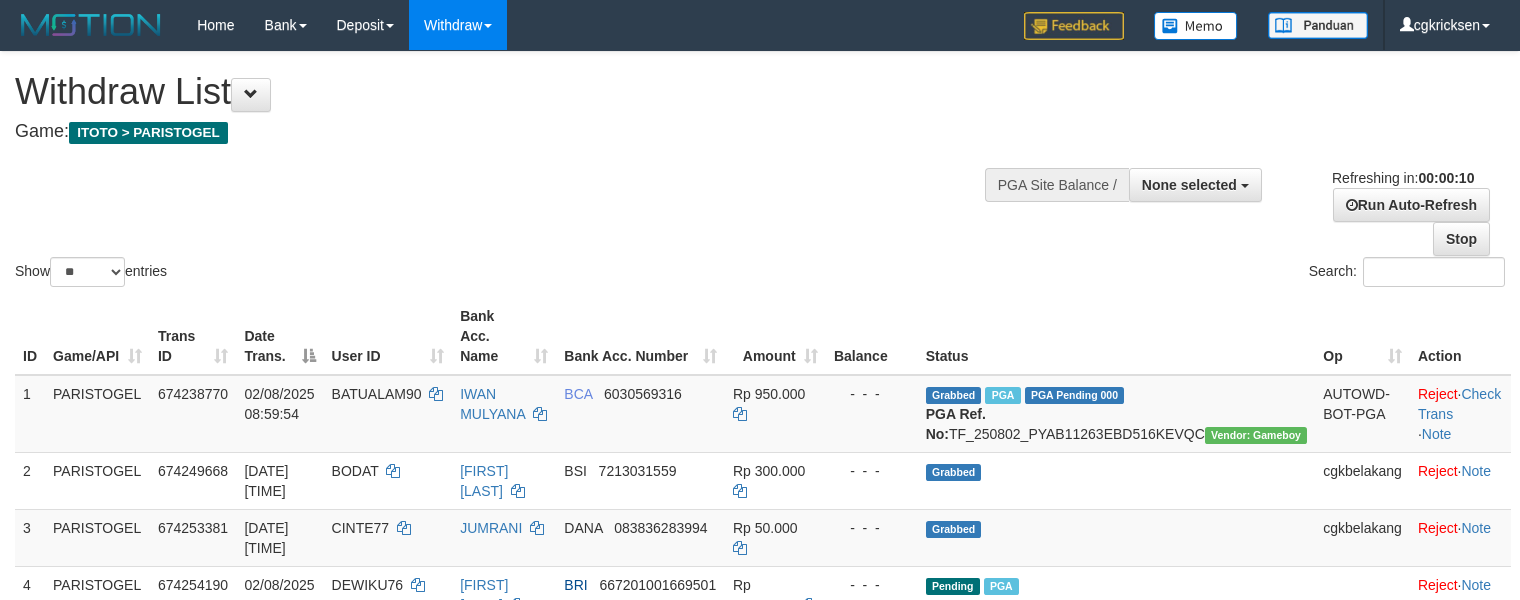 select 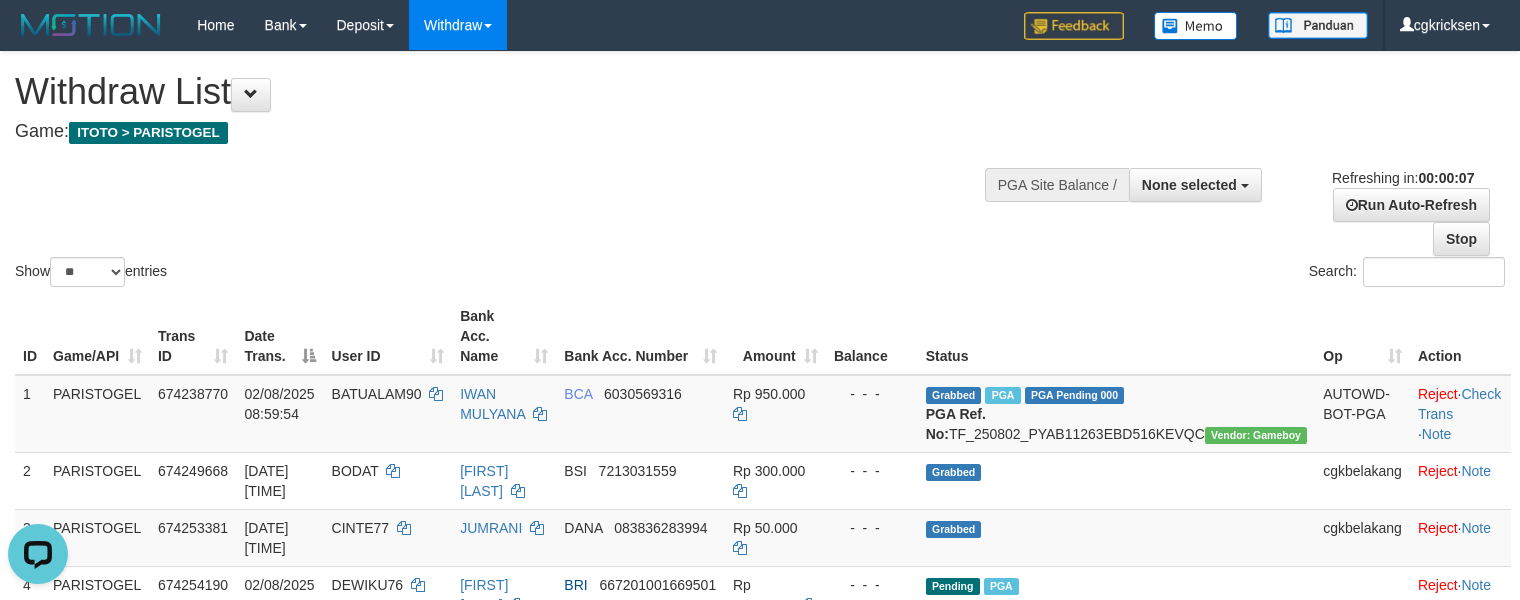 scroll, scrollTop: 0, scrollLeft: 0, axis: both 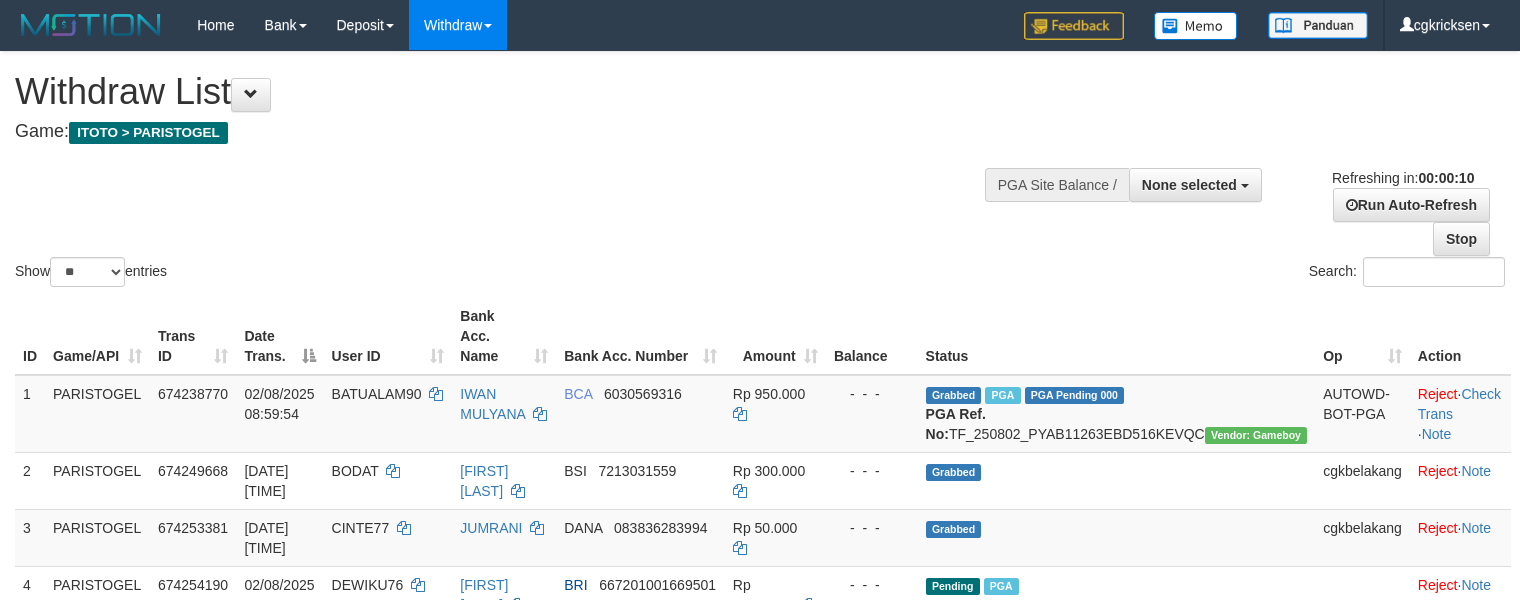 select 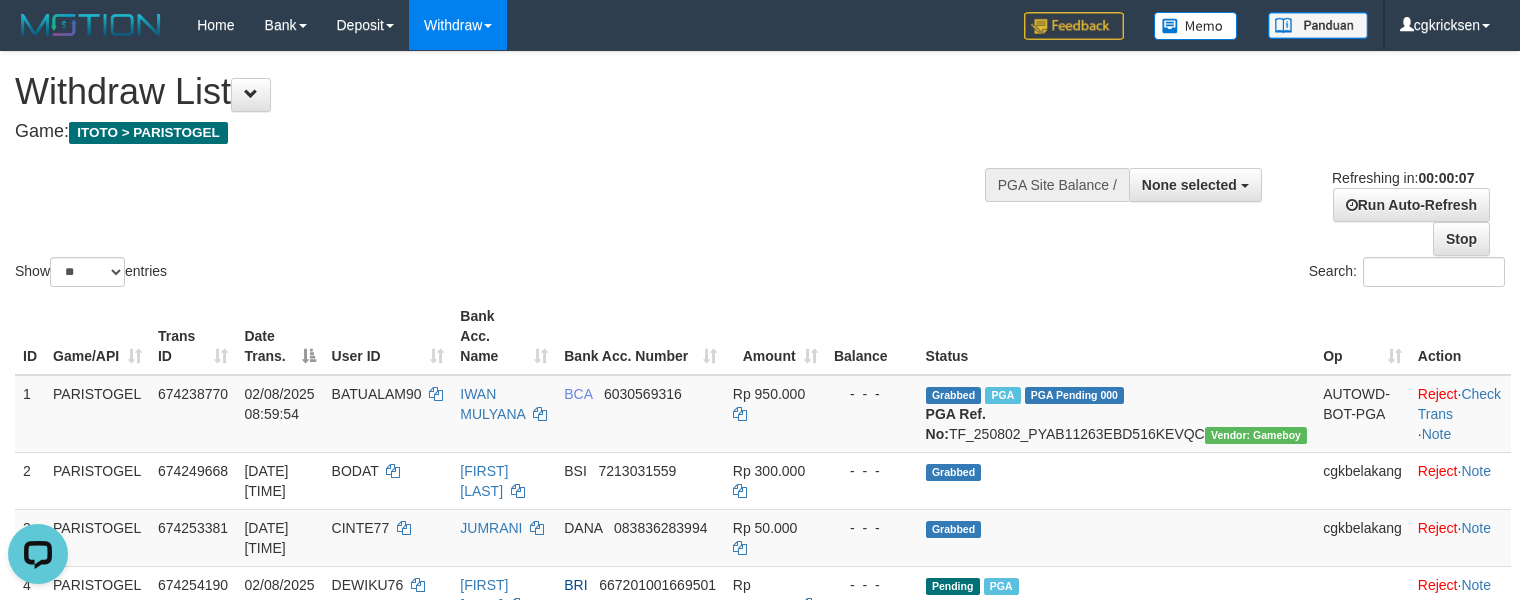 scroll, scrollTop: 0, scrollLeft: 0, axis: both 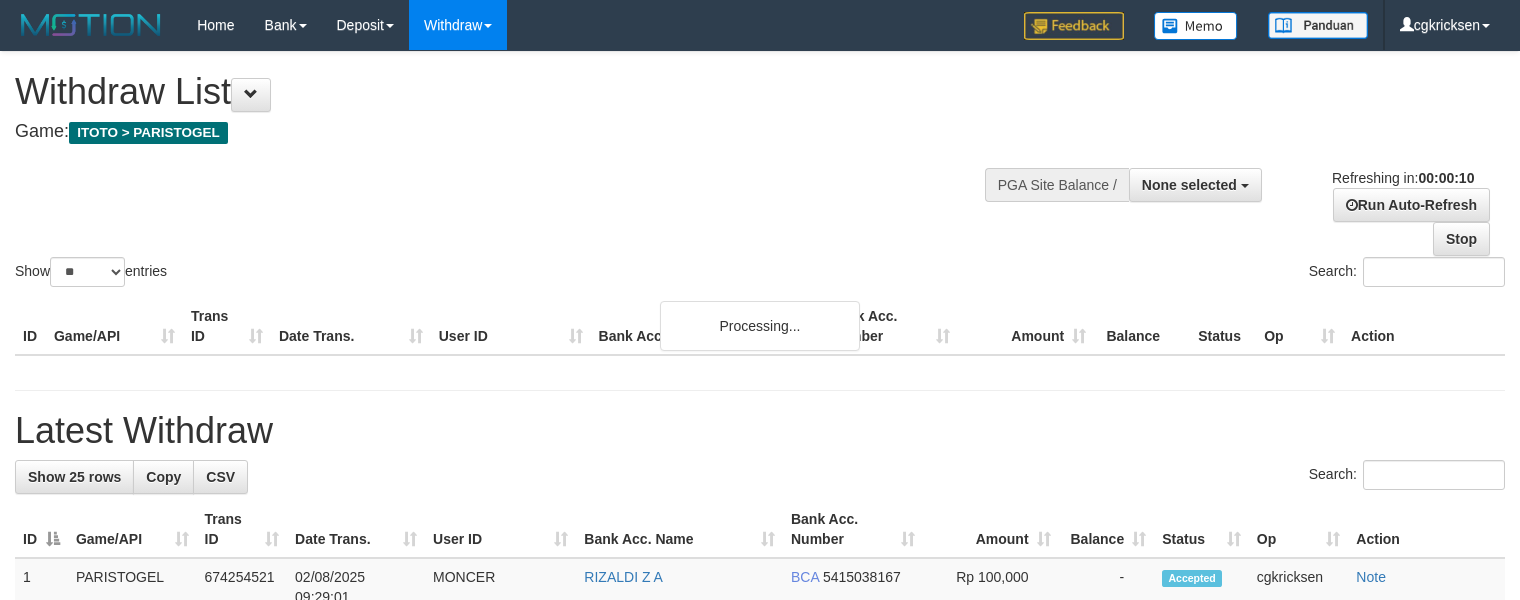 select 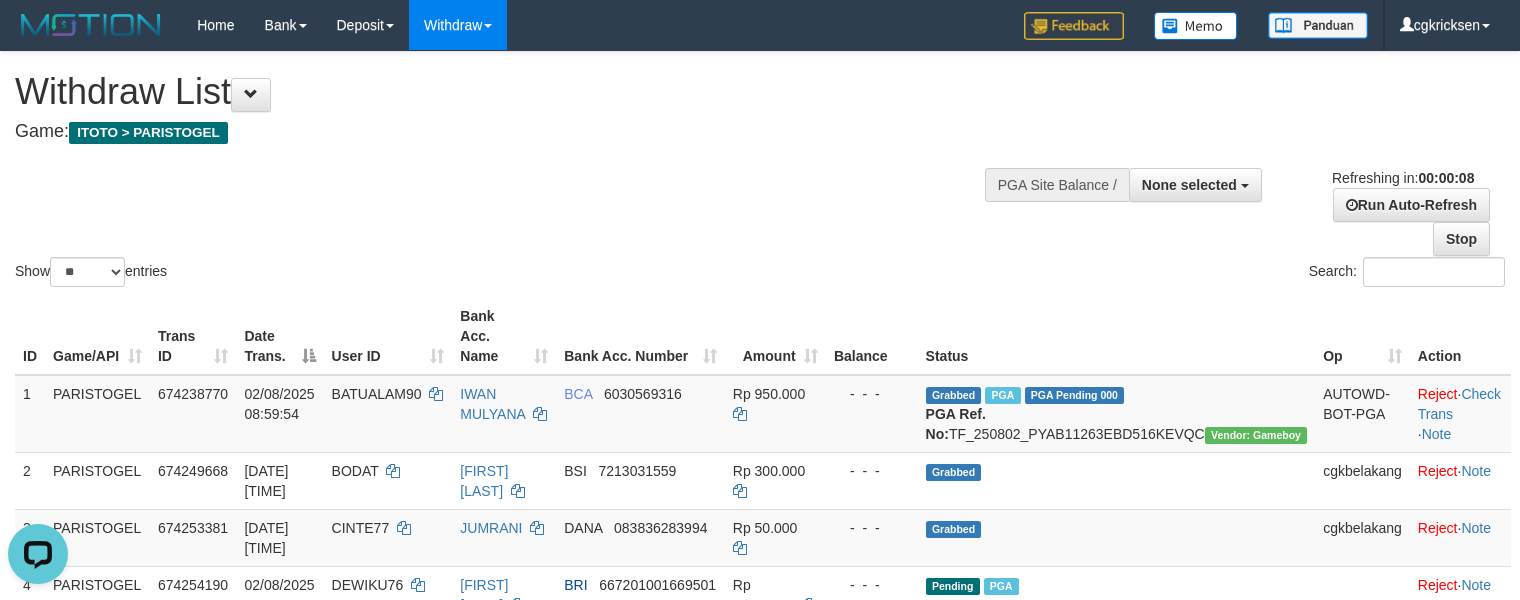 scroll, scrollTop: 0, scrollLeft: 0, axis: both 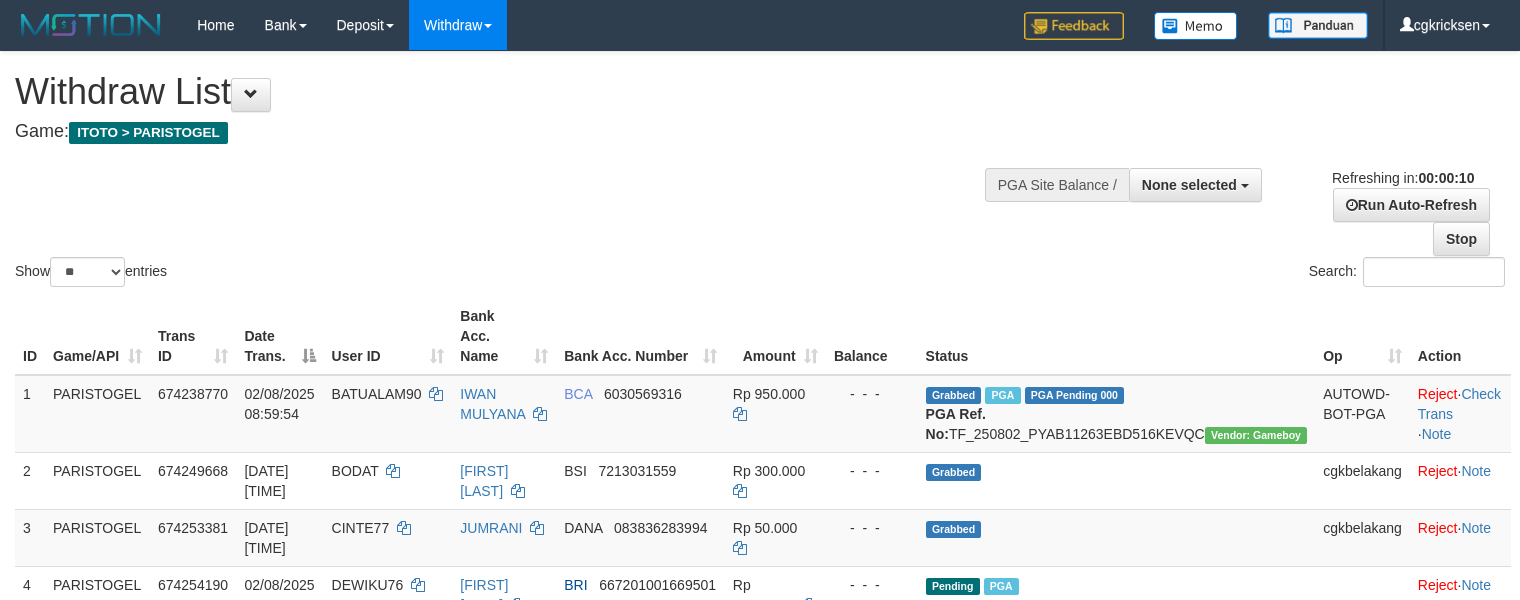 select 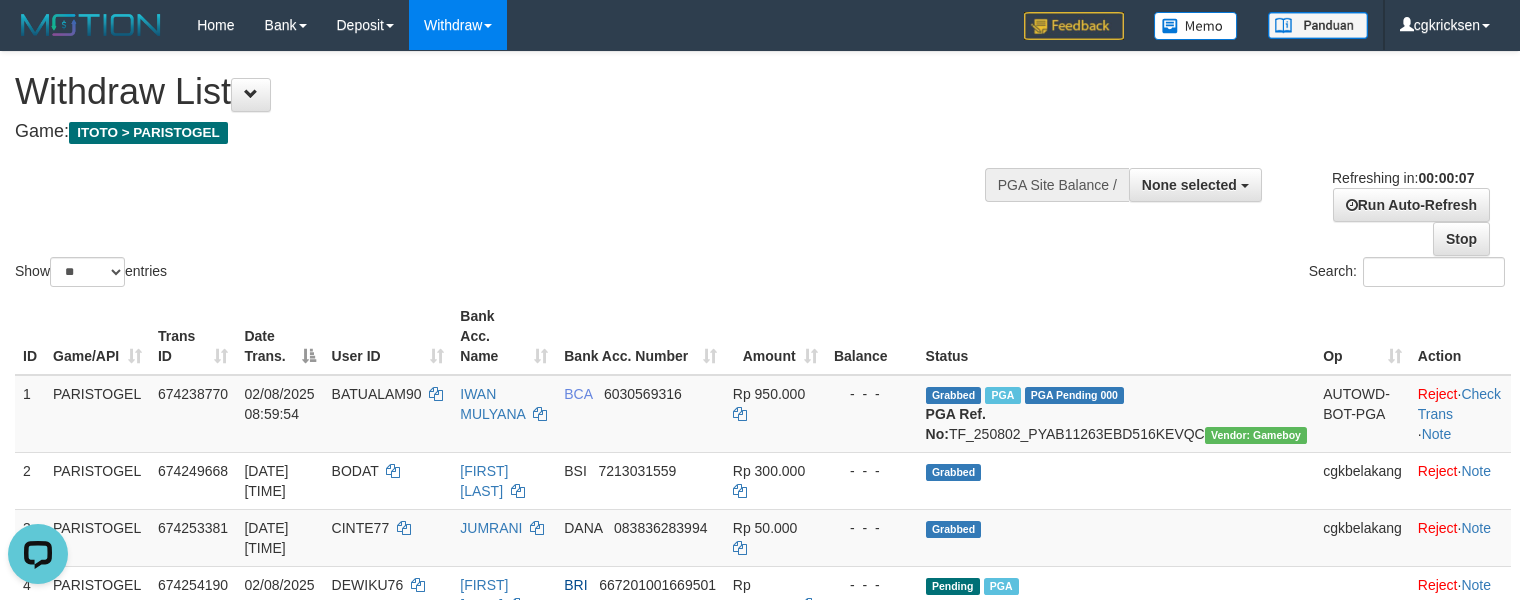 scroll, scrollTop: 0, scrollLeft: 0, axis: both 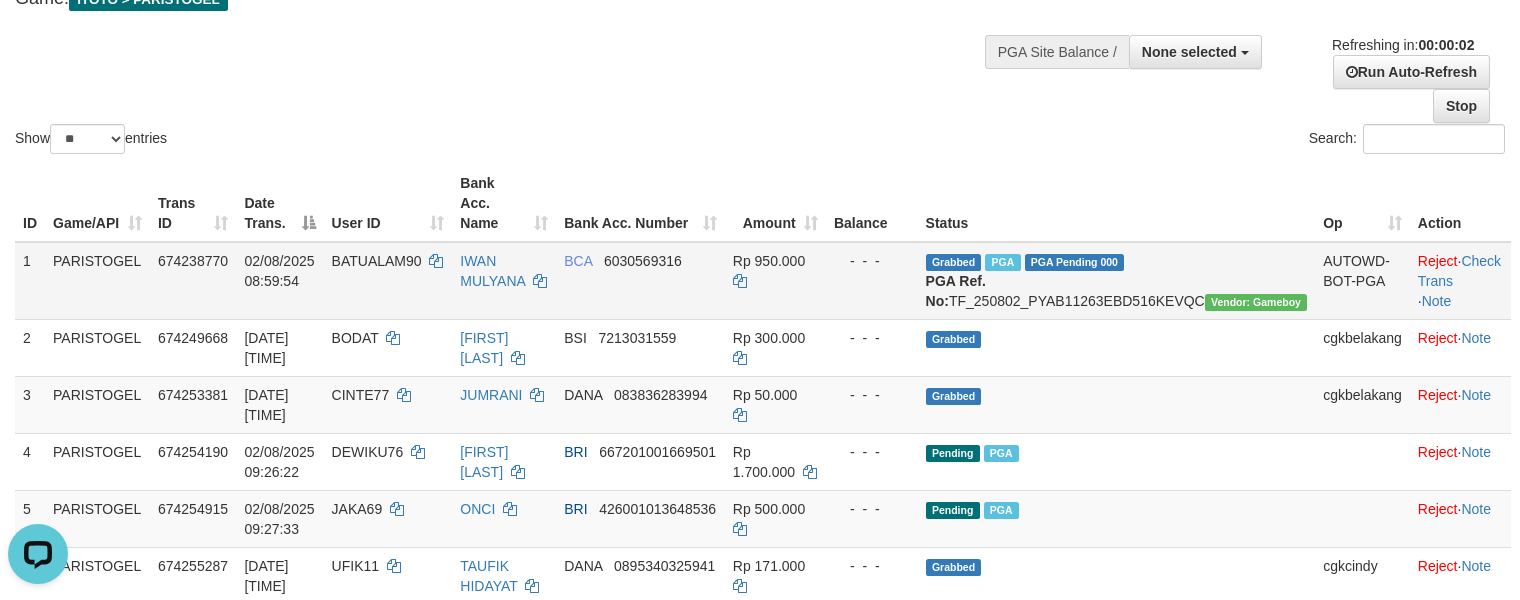 click on "Grabbed   PGA   PGA Pending 000 {"status":"000","data":{"unique_id":"1867-674238770-20250802","reference_no":"TF_250802_PYAB11263EBD516KEVQC","amount":"950000.00","fee":"0.00","merchant_surcharge_rate":"0.00","charge_to":"MERC","payout_amount":"950000.00","disbursement_status":0,"disbursement_description":"ON PROCESS","created_at":"2025-08-02 09:03:15","executed_at":"2025-08-02 09:03:15","bank":{"code":"014","name":"BANK CENTRAL ASIA","account_number":"6030569316","account_name":"IWAN MULYANA"},"note":"cgkricksen","merchant_balance":{"balance_effective":620147429,"balance_pending":420859813,"balance_disbursement":22124000,"balance_collection":4191960886}}} PGA Ref. No:  TF_250802_PYAB11263EBD516KEVQC  Vendor: Gameboy" at bounding box center (1117, 281) 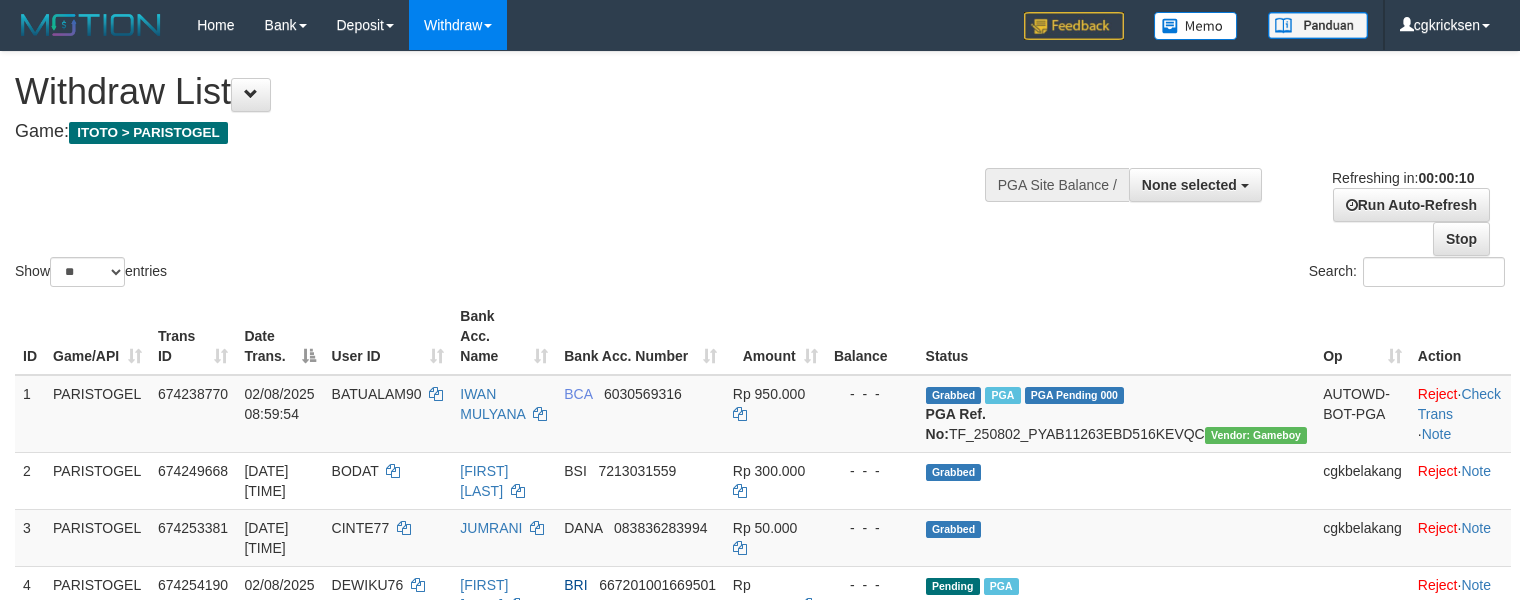 select 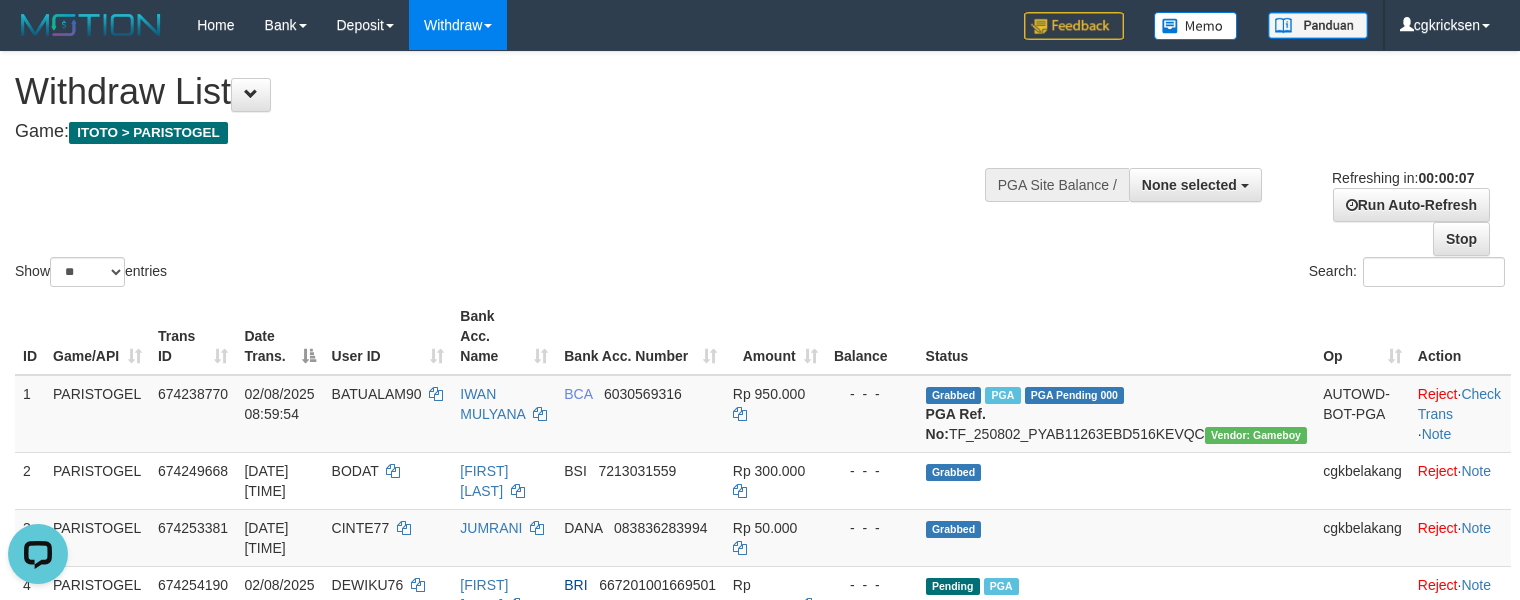 scroll, scrollTop: 0, scrollLeft: 0, axis: both 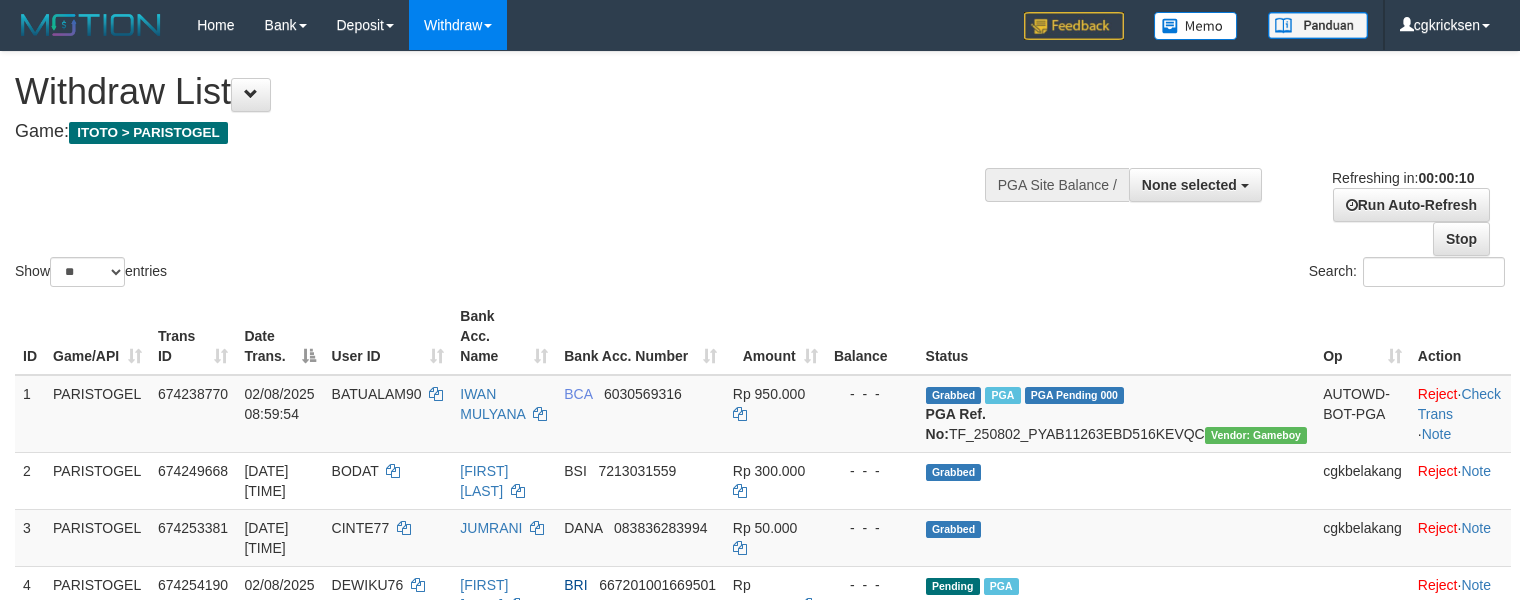 select 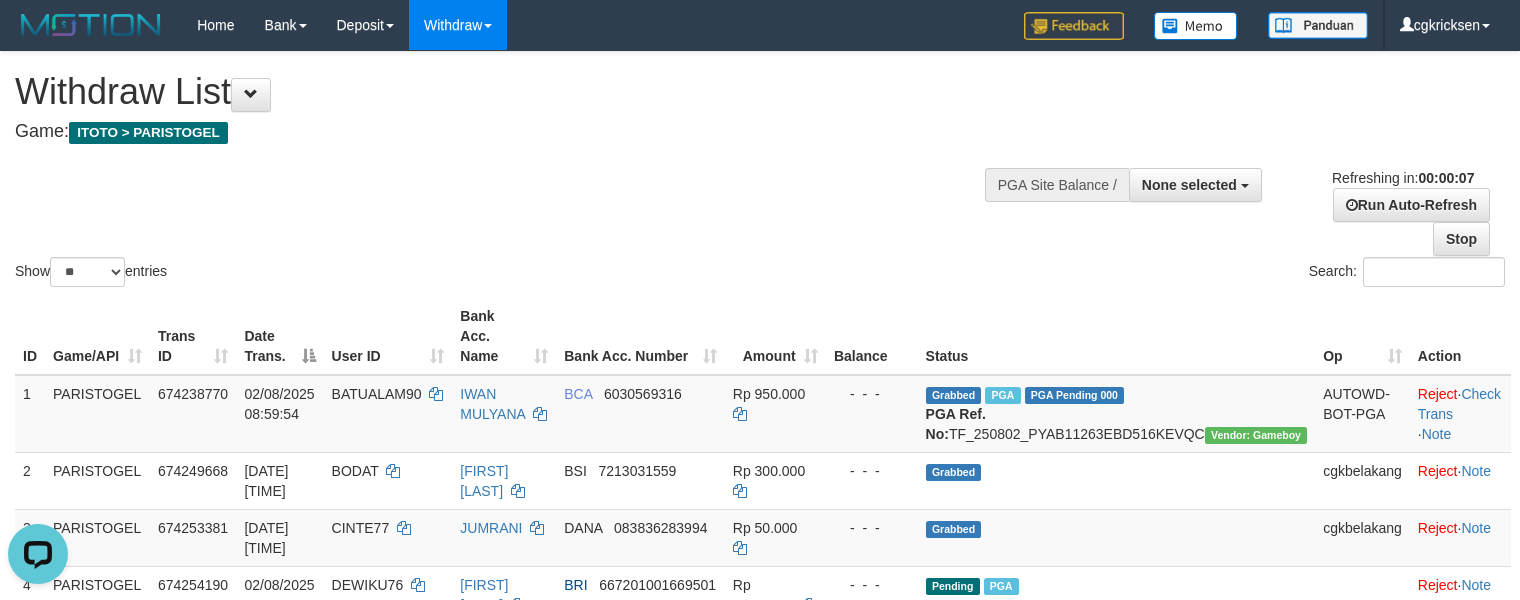scroll, scrollTop: 0, scrollLeft: 0, axis: both 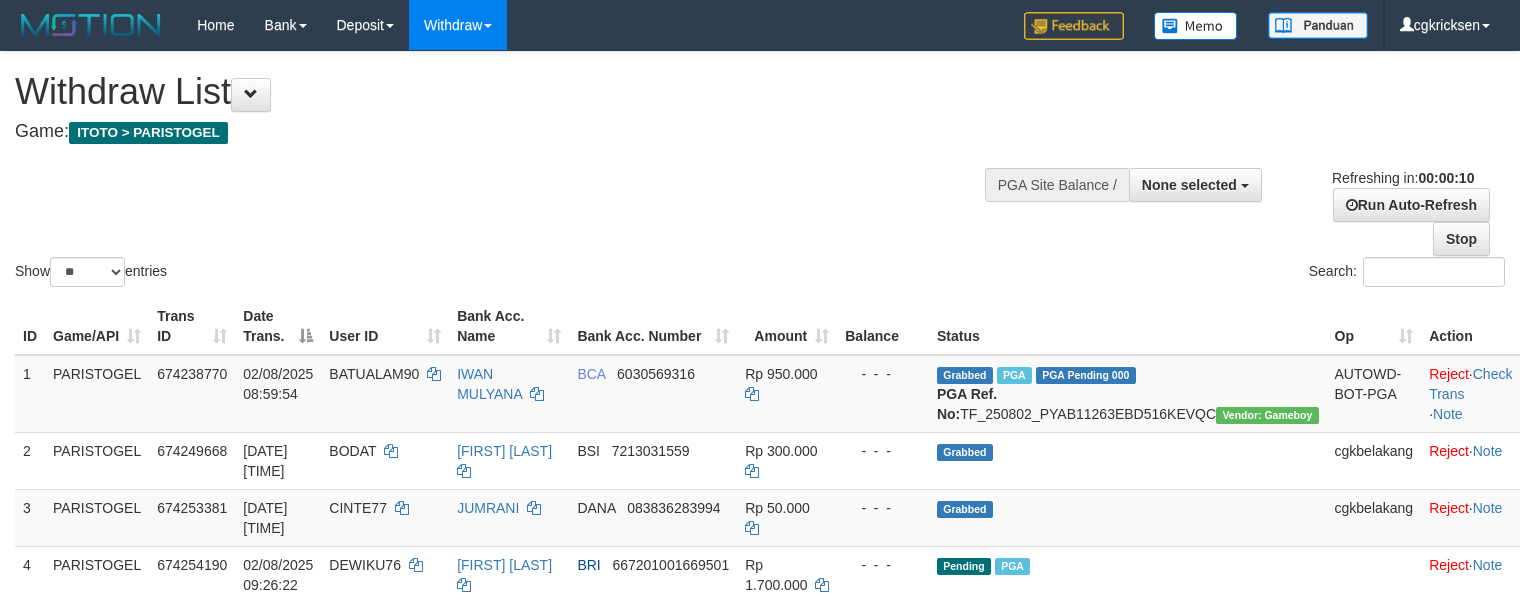 select 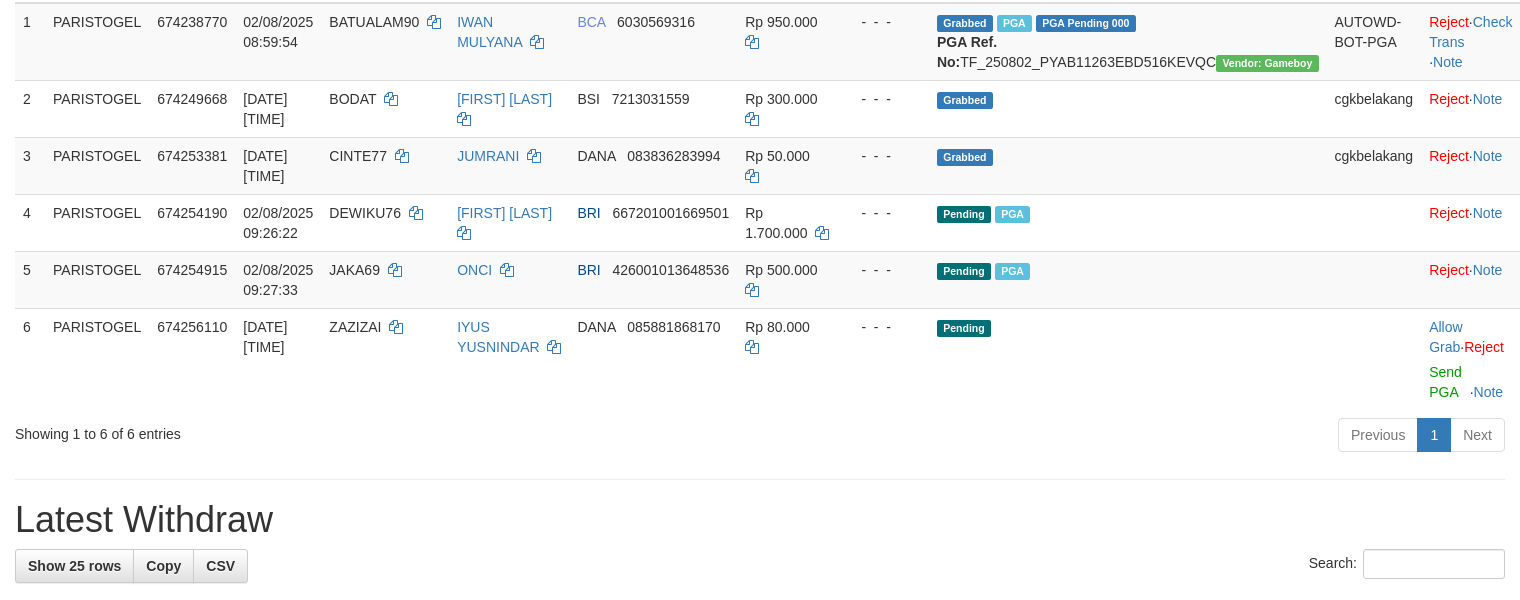 scroll, scrollTop: 400, scrollLeft: 0, axis: vertical 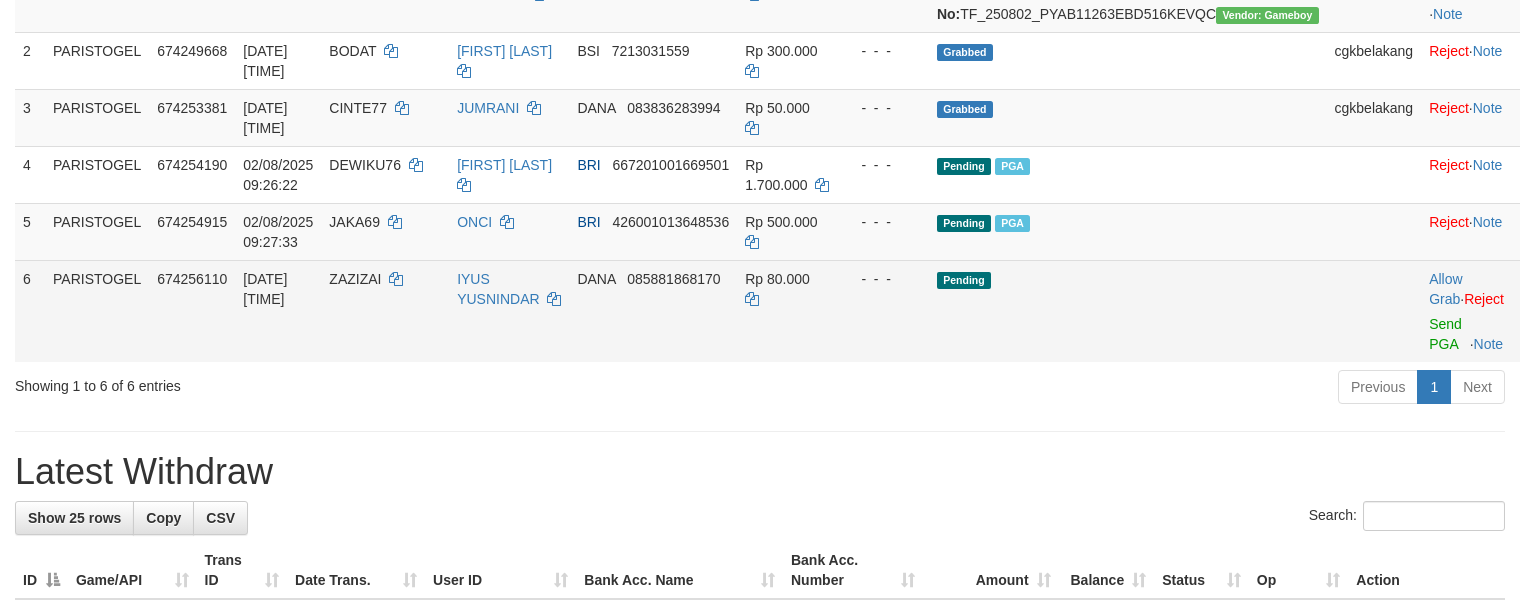 click on "Allow Grab   ·    Reject Send PGA     ·    Note" at bounding box center (1470, 311) 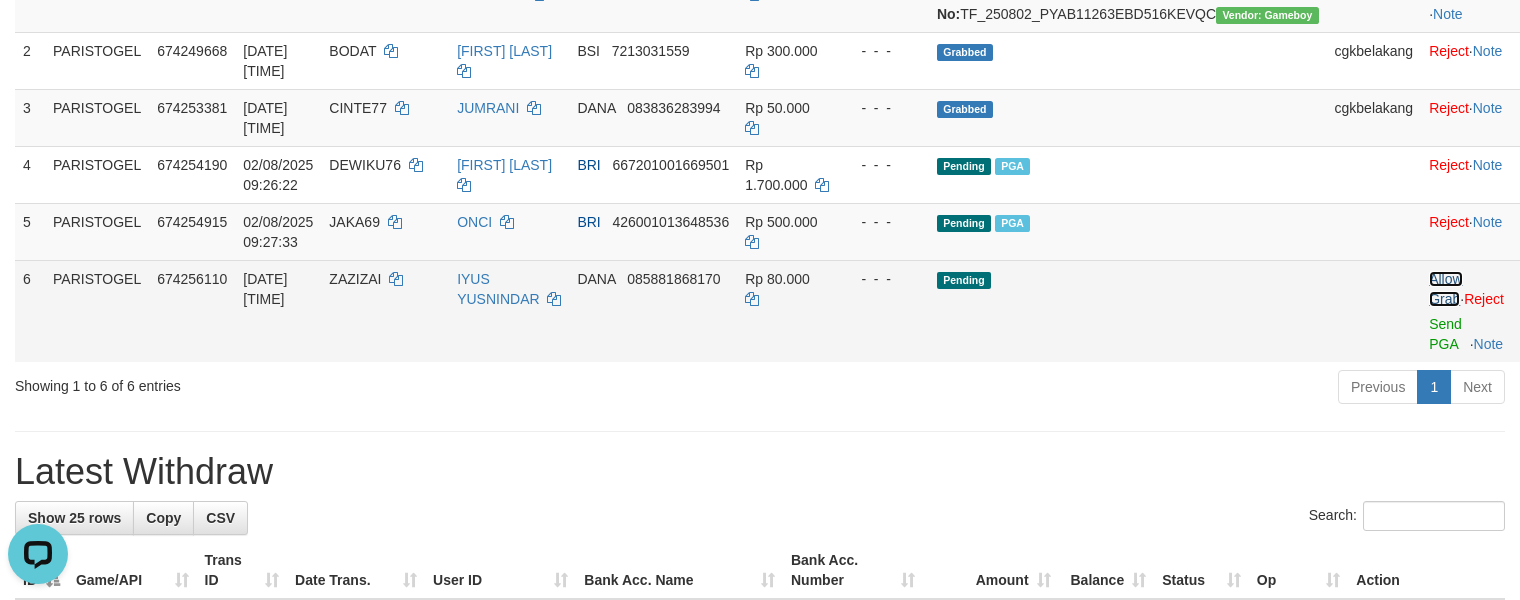 scroll, scrollTop: 0, scrollLeft: 0, axis: both 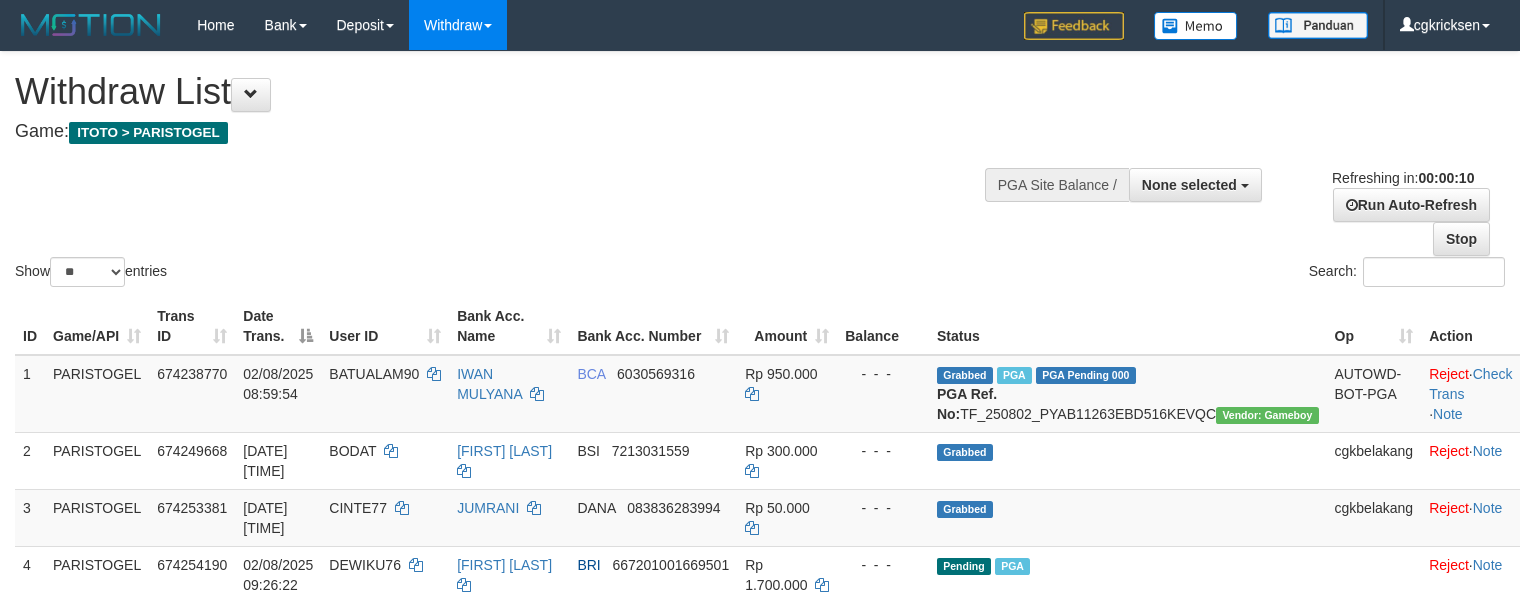 select 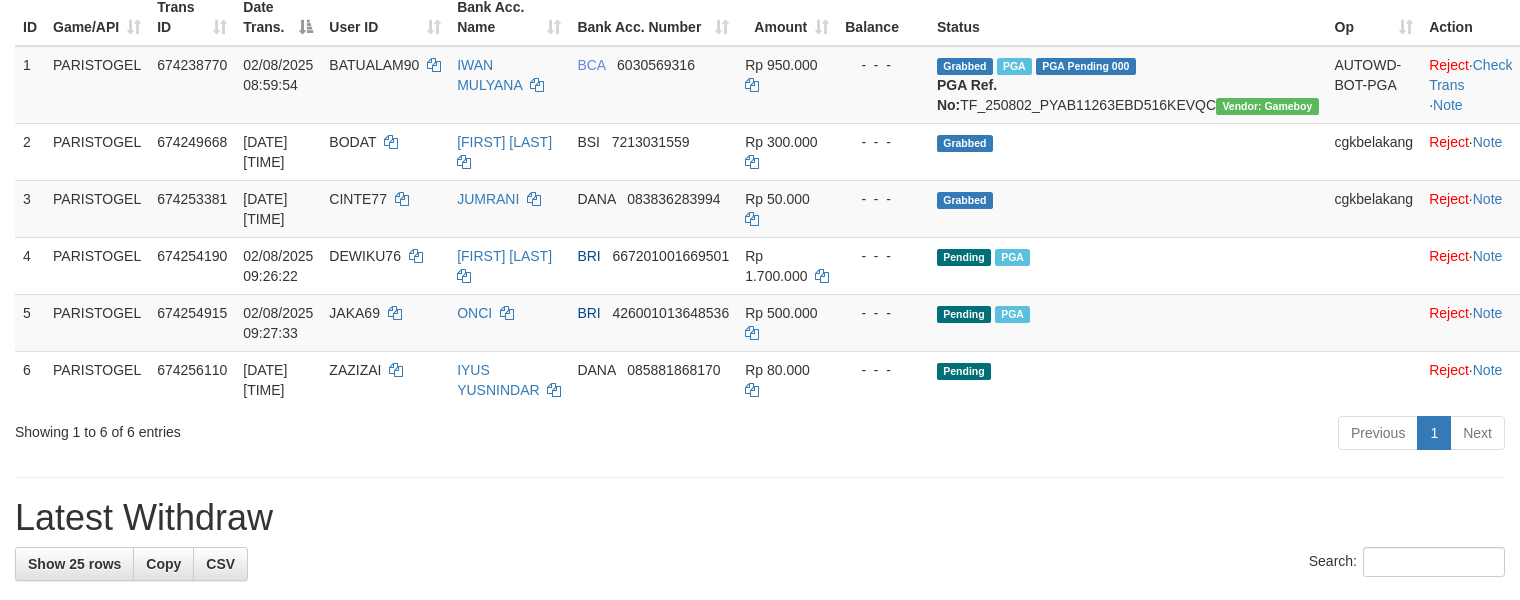scroll, scrollTop: 266, scrollLeft: 0, axis: vertical 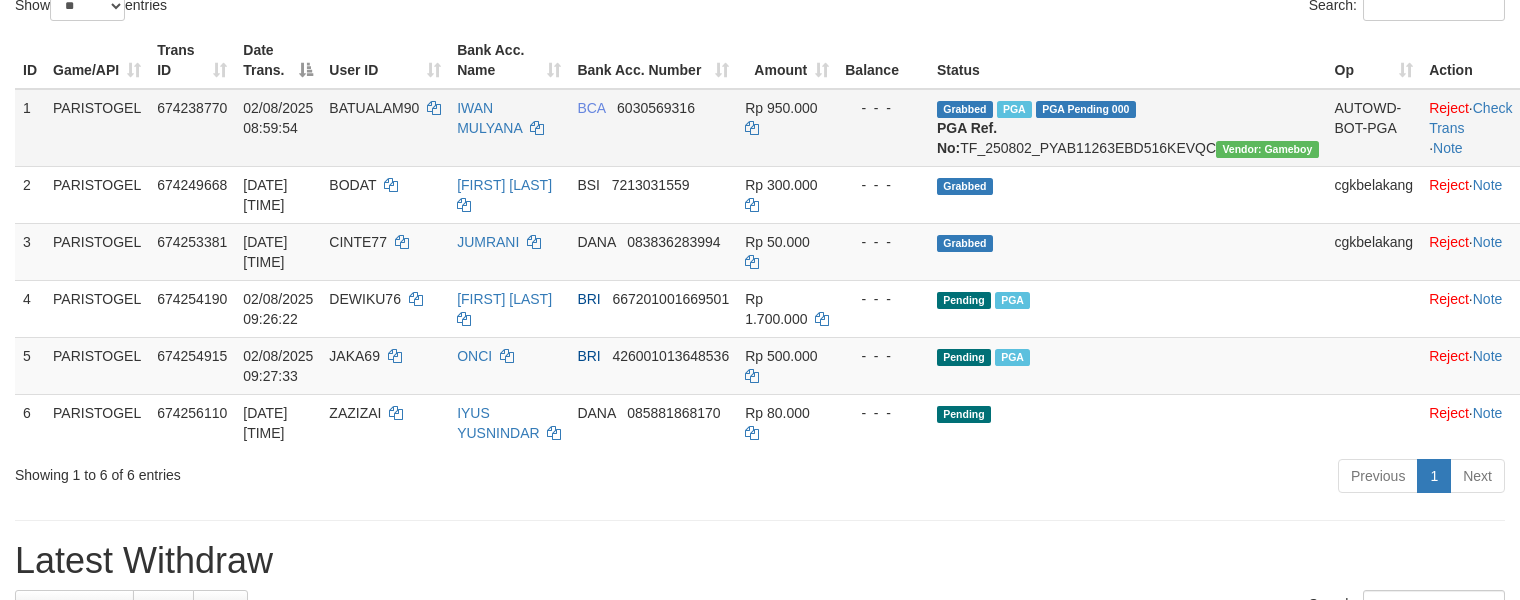 click on "Grabbed   PGA   PGA Pending 000 {"status":"000","data":{"unique_id":"[NUMBER]-[NUMBER]-[DATE]","reference_no":"TF_[DATE]_[ALPHANUMERIC]","amount":"[PRICE]","fee":"[PRICE]","merchant_surcharge_rate":"[PRICE]","charge_to":"MERC","payout_amount":"[PRICE]","disbursement_status":0,"disbursement_description":"ON PROCESS","created_at":"[DATETIME]","executed_at":"[DATETIME]","bank":{"code":"[NUMBER]","name":"BANK CENTRAL ASIA","account_number":"[NUMBER]","account_name":"[FIRST] [LAST]"},"note":"[NOTE]","merchant_balance":{"balance_effective":[NUMBER],"balance_pending":[NUMBER],"balance_disbursement":[NUMBER],"balance_collection":[NUMBER]}}} PGA Ref. No:  TF_[DATE]_[ALPHANUMERIC]  Vendor: Gameboy" at bounding box center [1128, 128] 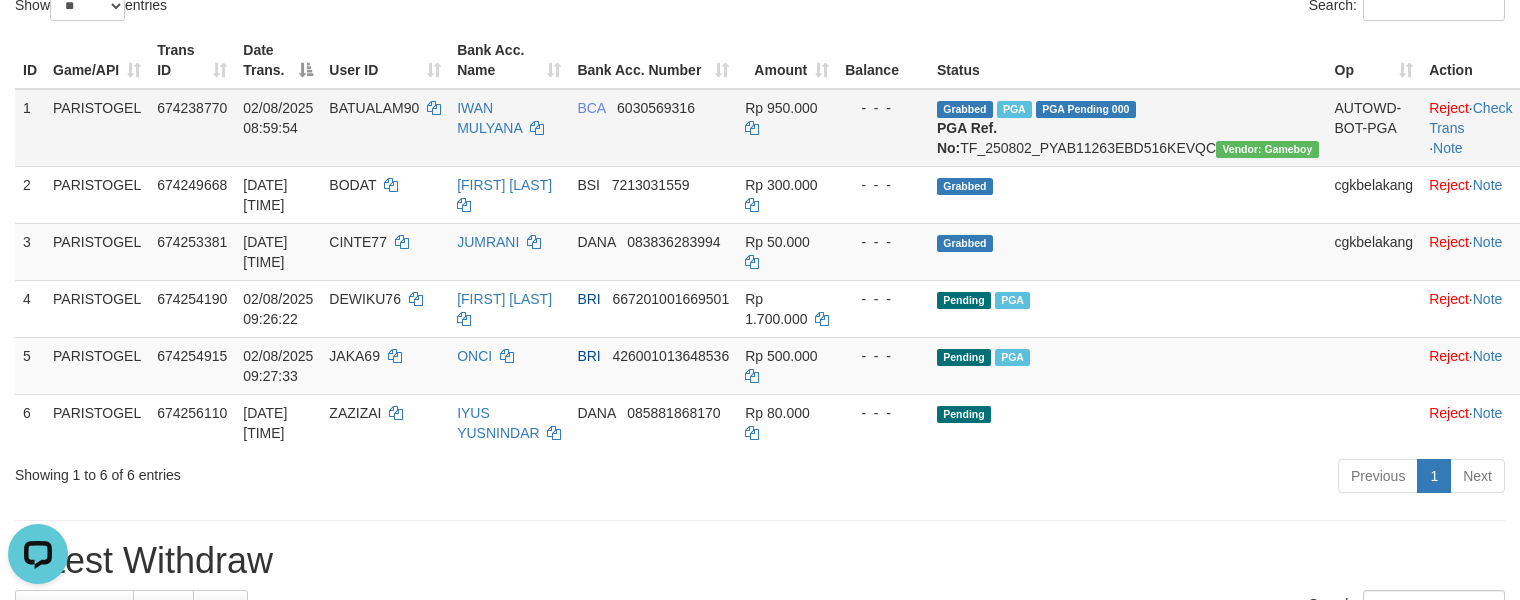 scroll, scrollTop: 0, scrollLeft: 0, axis: both 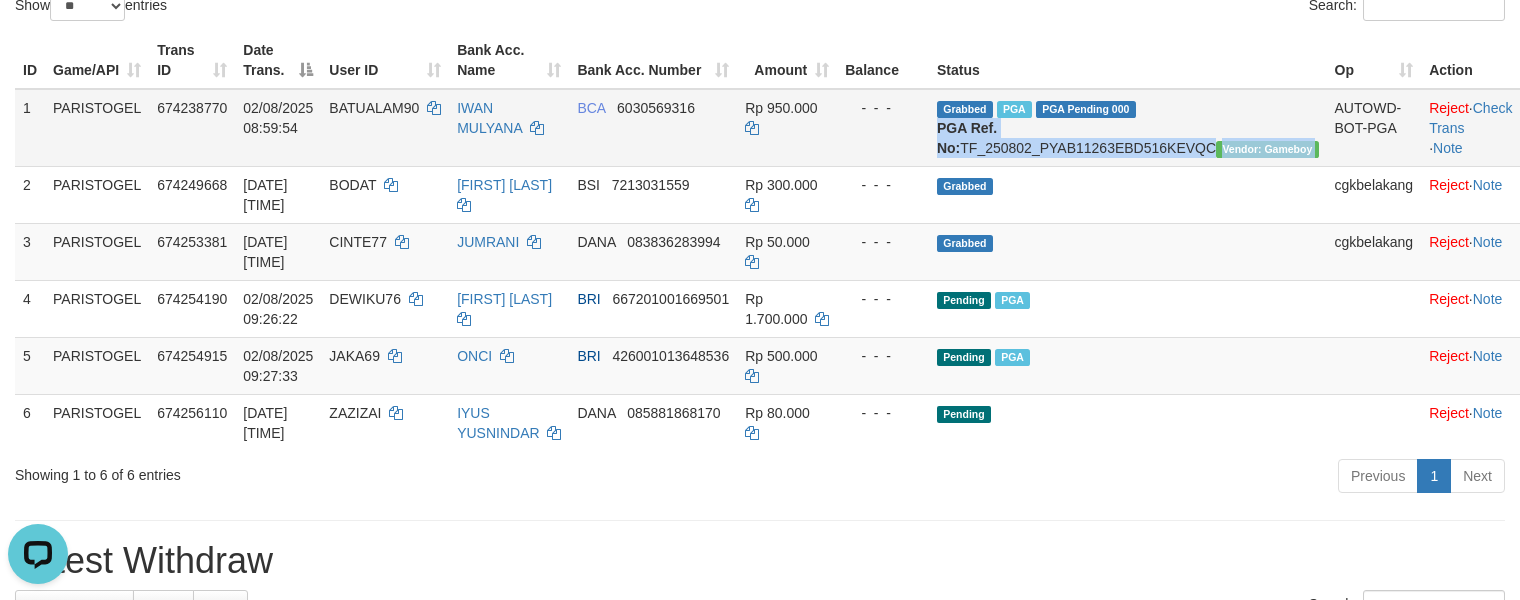 click on "Grabbed   PGA   PGA Pending 000 {"status":"000","data":{"unique_id":"[NUMBER]-[NUMBER]-[DATE]","reference_no":"TF_[DATE]_[ALPHANUMERIC]","amount":"[PRICE]","fee":"[PRICE]","merchant_surcharge_rate":"[PRICE]","charge_to":"MERC","payout_amount":"[PRICE]","disbursement_status":0,"disbursement_description":"ON PROCESS","created_at":"[DATETIME]","executed_at":"[DATETIME]","bank":{"code":"[NUMBER]","name":"BANK CENTRAL ASIA","account_number":"[NUMBER]","account_name":"[FIRST] [LAST]"},"note":"[NOTE]","merchant_balance":{"balance_effective":[NUMBER],"balance_pending":[NUMBER],"balance_disbursement":[NUMBER],"balance_collection":[NUMBER]}}} PGA Ref. No:  TF_[DATE]_[ALPHANUMERIC]  Vendor: Gameboy" at bounding box center (1128, 128) 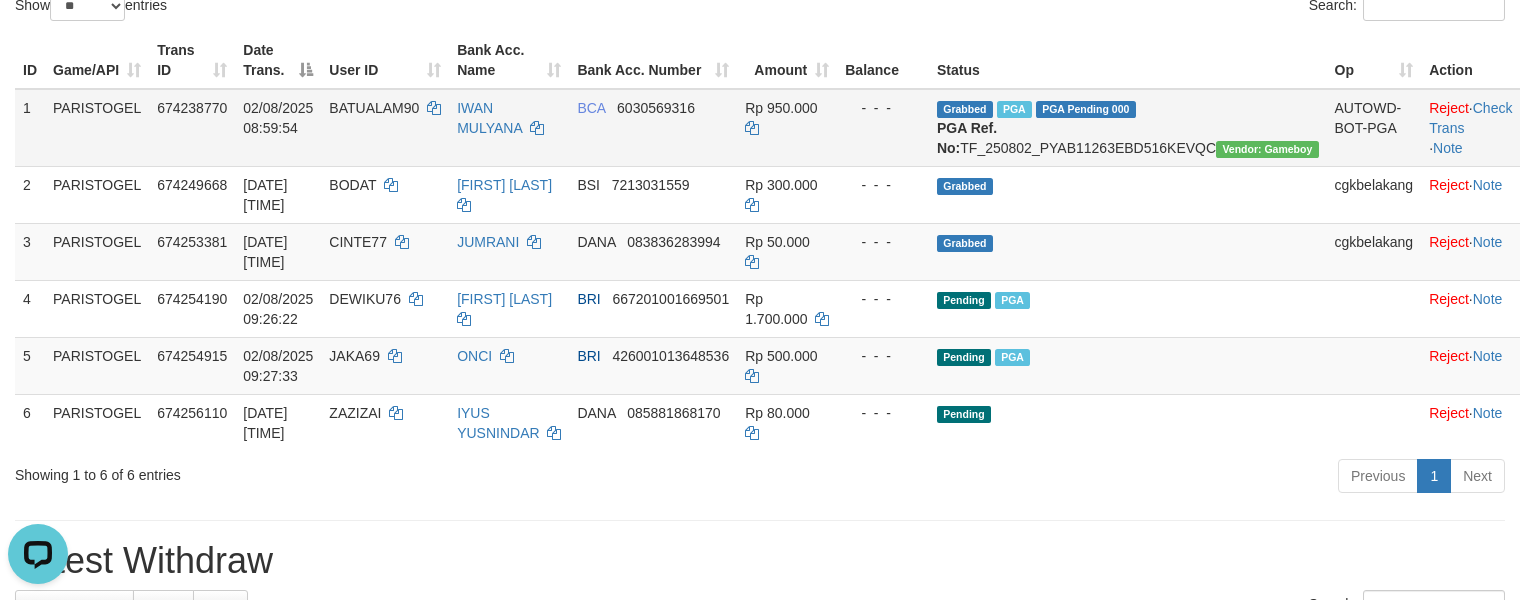 click on "Grabbed   PGA   PGA Pending 000 {"status":"000","data":{"unique_id":"[NUMBER]-[NUMBER]-[DATE]","reference_no":"TF_[DATE]_[ALPHANUMERIC]","amount":"[PRICE]","fee":"[PRICE]","merchant_surcharge_rate":"[PRICE]","charge_to":"MERC","payout_amount":"[PRICE]","disbursement_status":0,"disbursement_description":"ON PROCESS","created_at":"[DATETIME]","executed_at":"[DATETIME]","bank":{"code":"[NUMBER]","name":"BANK CENTRAL ASIA","account_number":"[NUMBER]","account_name":"[FIRST] [LAST]"},"note":"[NOTE]","merchant_balance":{"balance_effective":[NUMBER],"balance_pending":[NUMBER],"balance_disbursement":[NUMBER],"balance_collection":[NUMBER]}}} PGA Ref. No:  TF_[DATE]_[ALPHANUMERIC]  Vendor: Gameboy" at bounding box center (1128, 128) 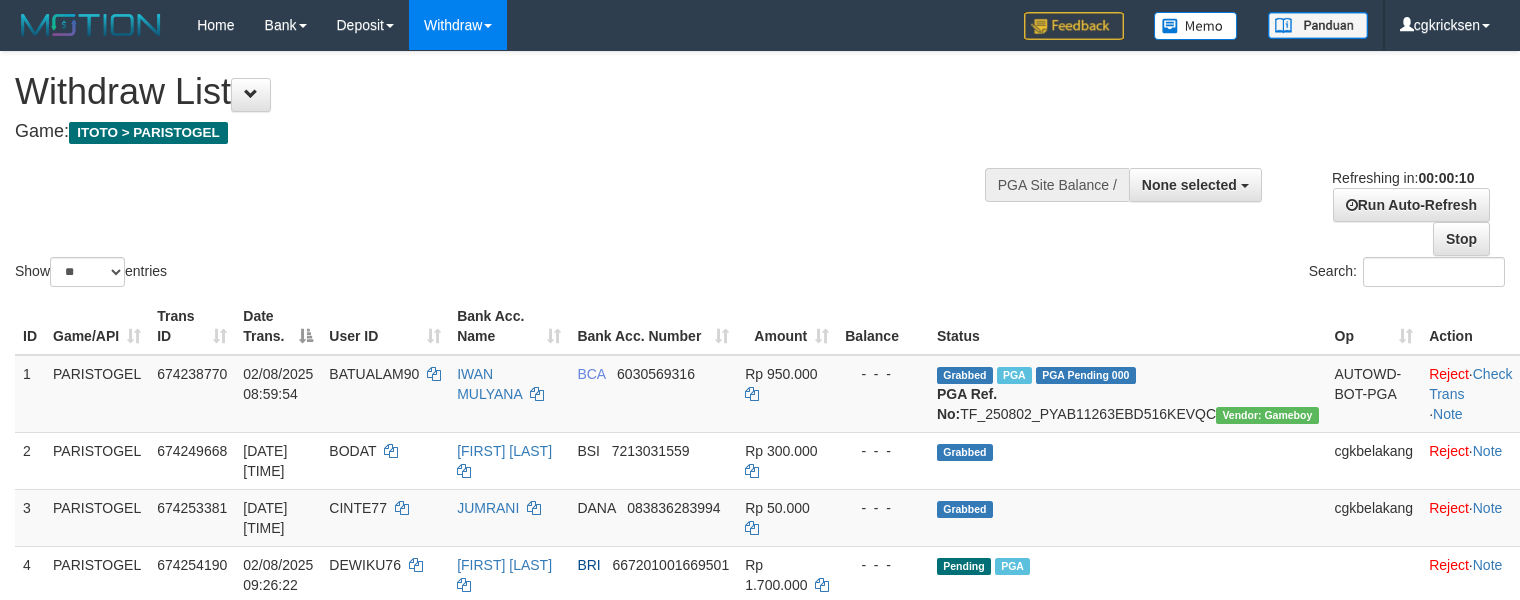 select 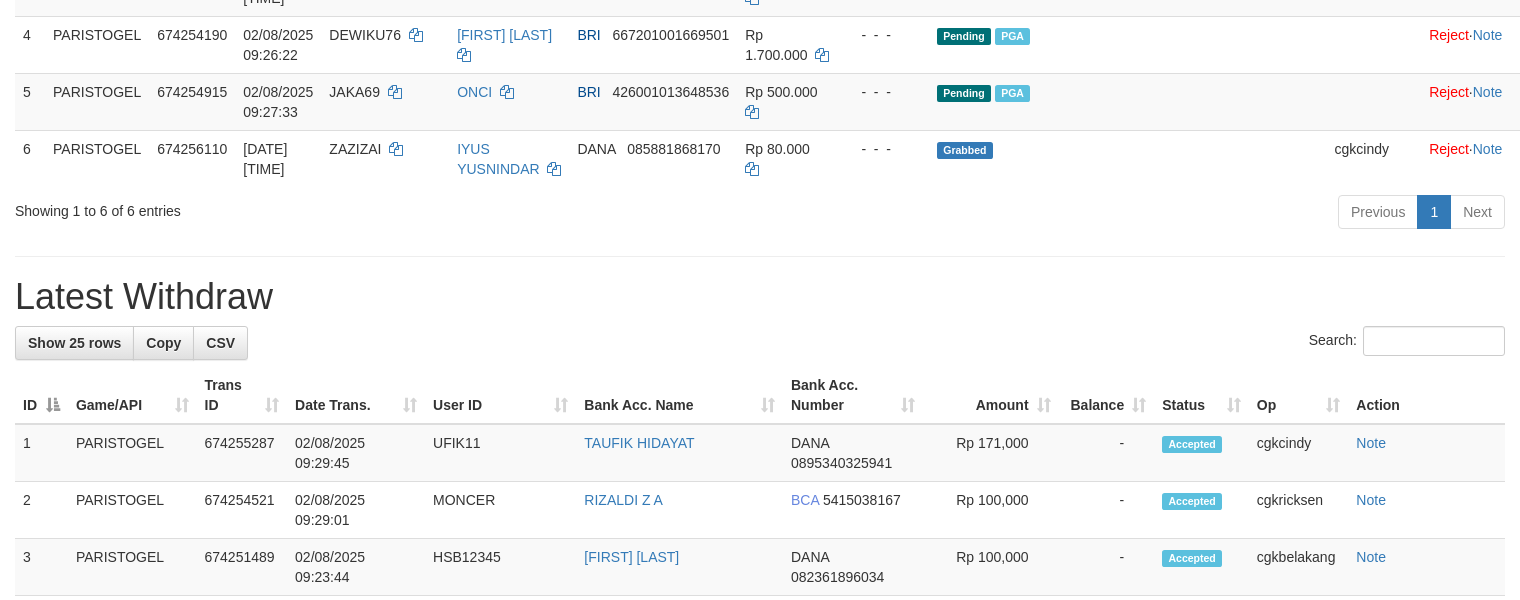 scroll, scrollTop: 533, scrollLeft: 0, axis: vertical 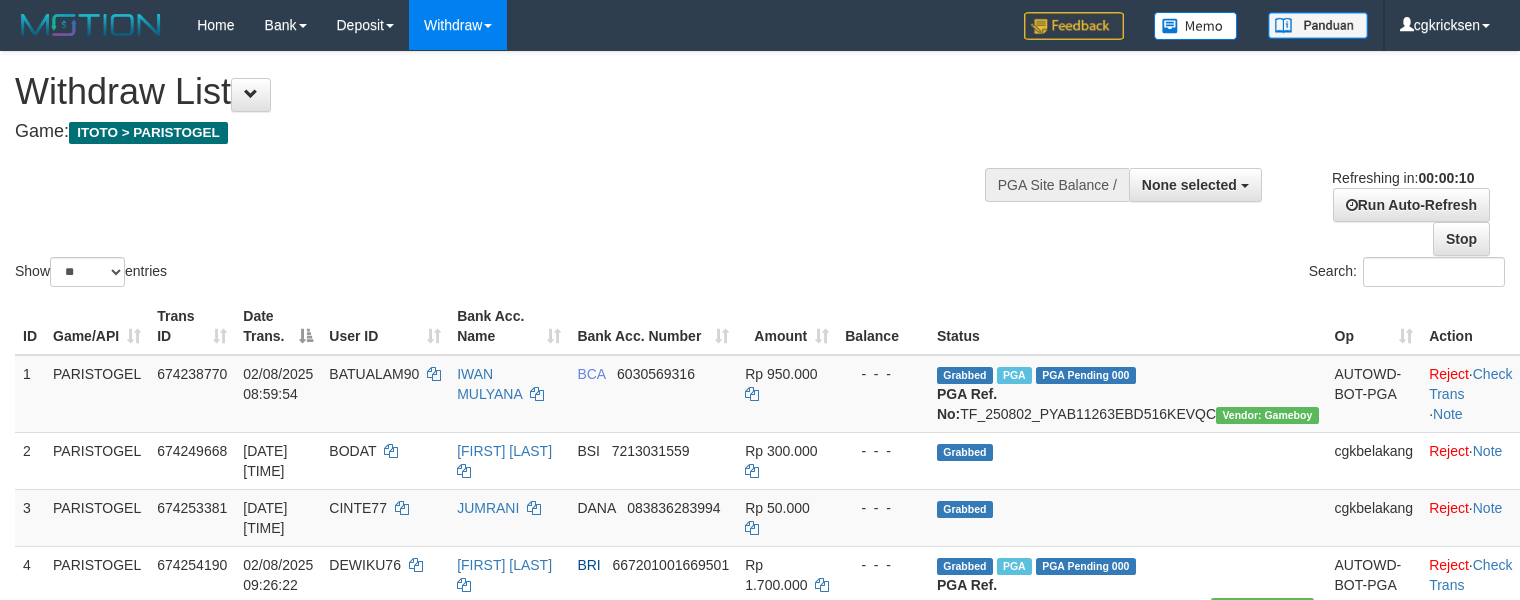 select 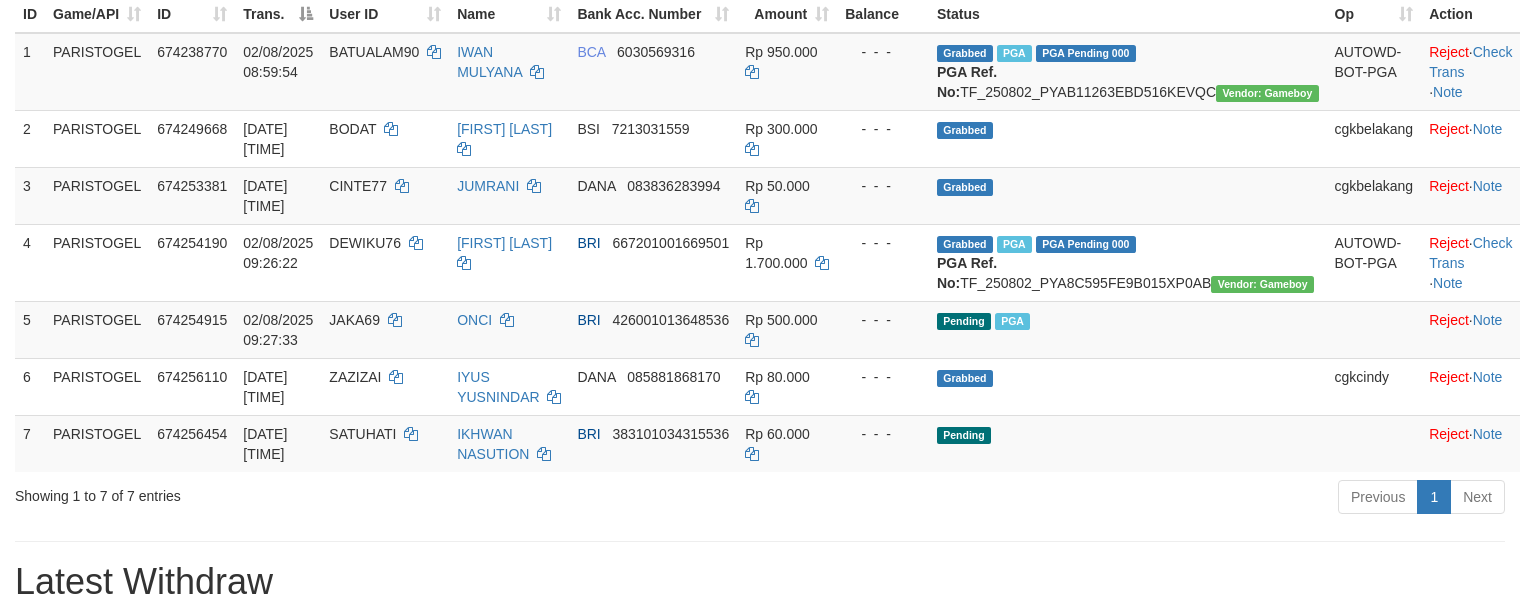 scroll, scrollTop: 400, scrollLeft: 0, axis: vertical 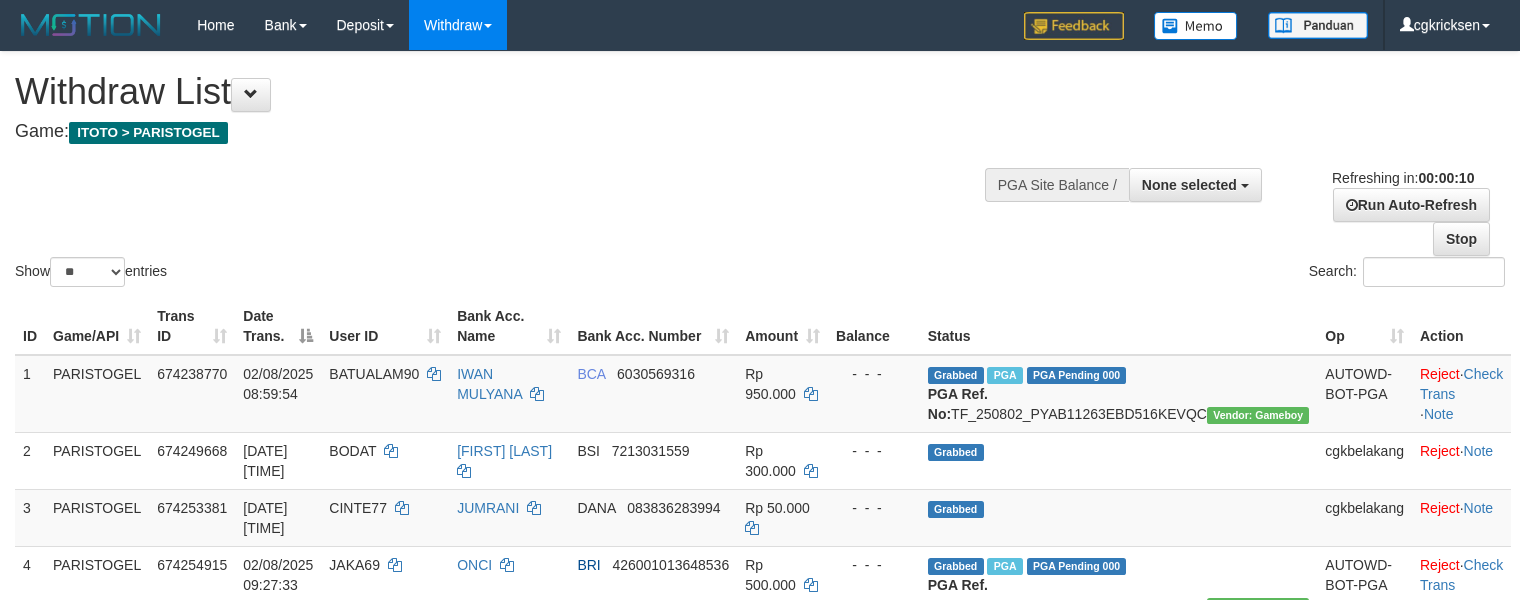 select 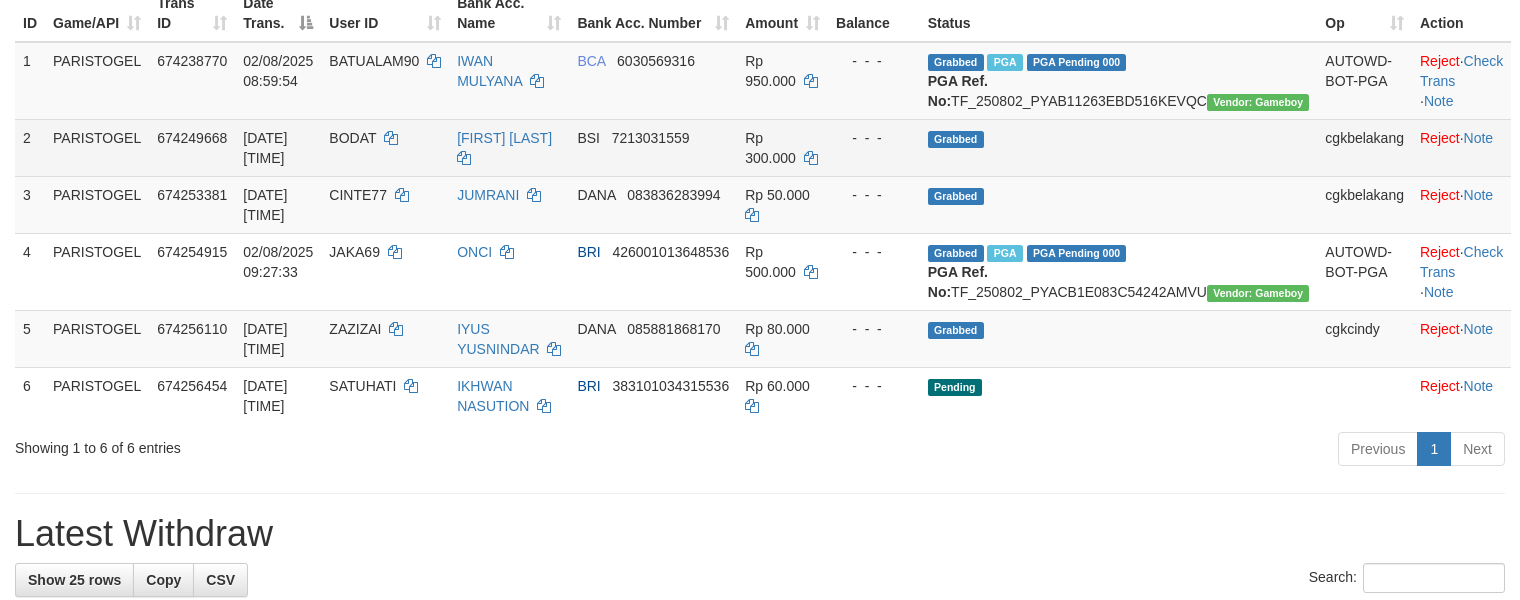 scroll, scrollTop: 266, scrollLeft: 0, axis: vertical 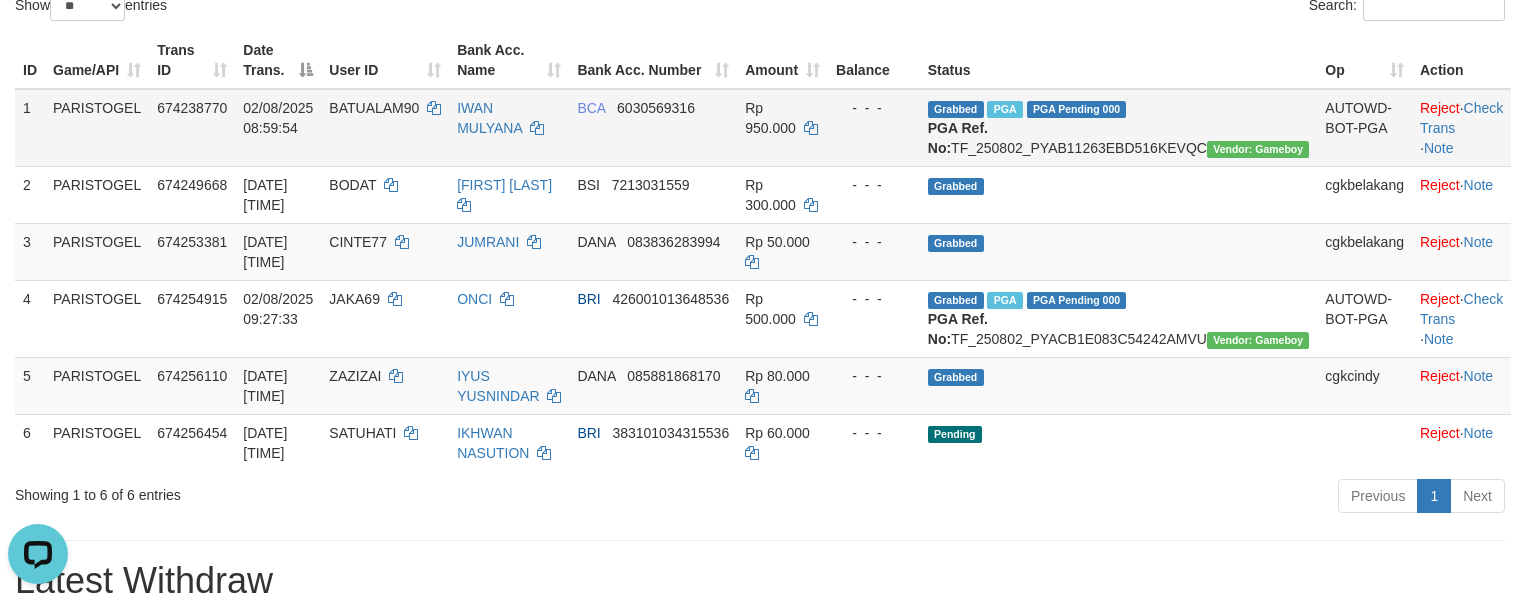 click on "Grabbed   PGA   PGA Pending 000 {"status":"000","data":{"unique_id":"1867-674238770-20250802","reference_no":"TF_250802_PYAB11263EBD516KEVQC","amount":"950000.00","fee":"0.00","merchant_surcharge_rate":"0.00","charge_to":"MERC","payout_amount":"950000.00","disbursement_status":0,"disbursement_description":"ON PROCESS","created_at":"2025-08-02 09:03:15","executed_at":"2025-08-02 09:03:15","bank":{"code":"014","name":"BANK CENTRAL ASIA","account_number":"6030569316","account_name":"IWAN MULYANA"},"note":"cgkricksen","merchant_balance":{"balance_effective":620147429,"balance_pending":420859813,"balance_disbursement":22124000,"balance_collection":4191960886}}} PGA Ref. No:  TF_250802_PYAB11263EBD516KEVQC  Vendor: Gameboy" at bounding box center (1119, 128) 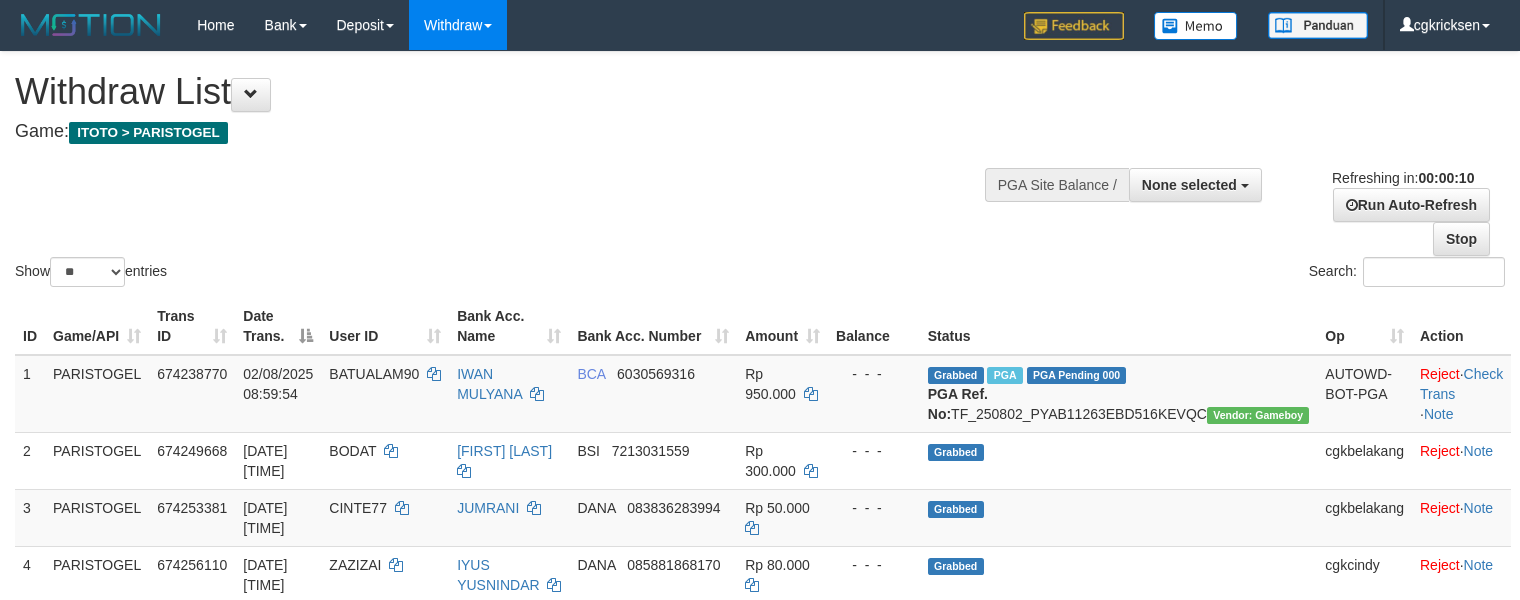 select 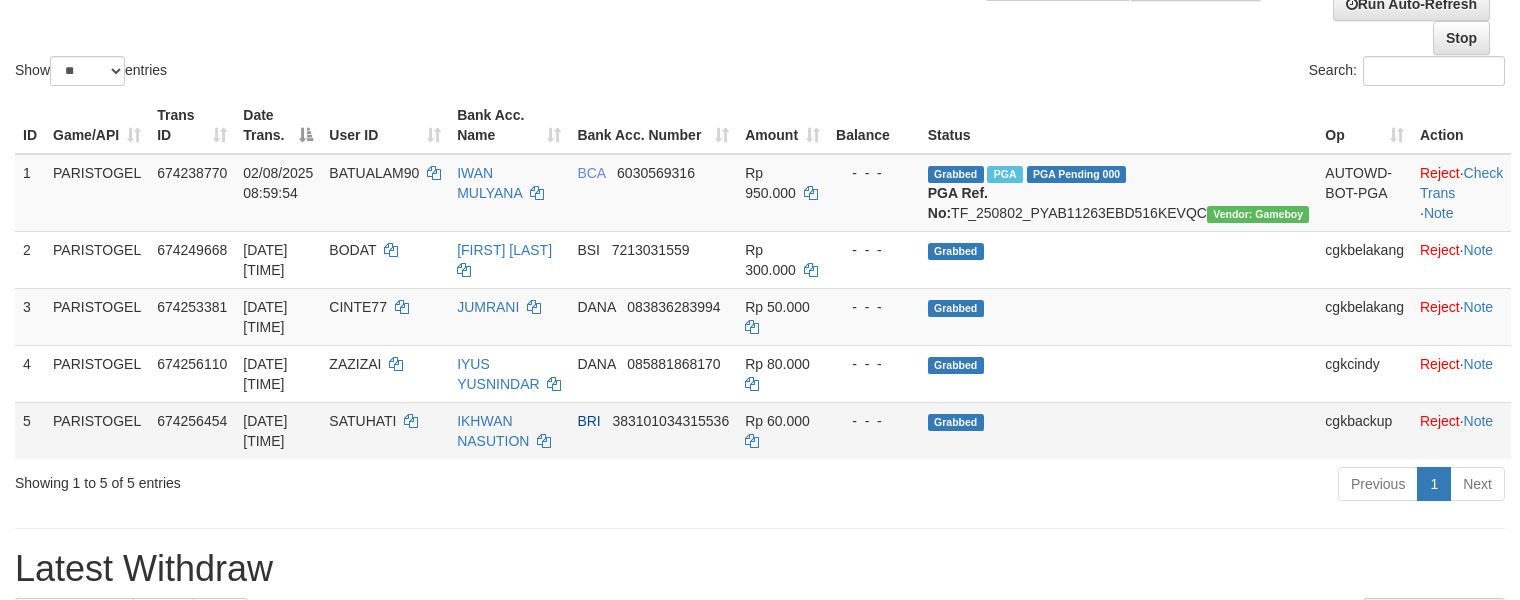 scroll, scrollTop: 400, scrollLeft: 0, axis: vertical 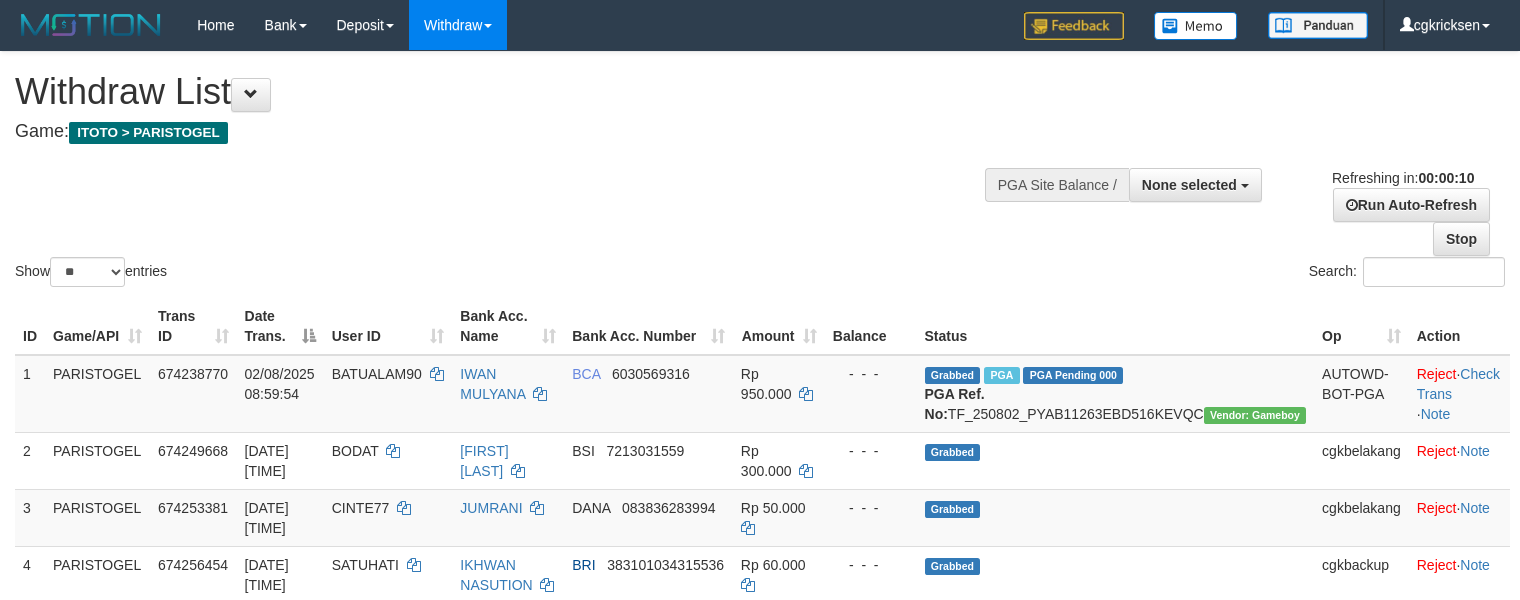 select 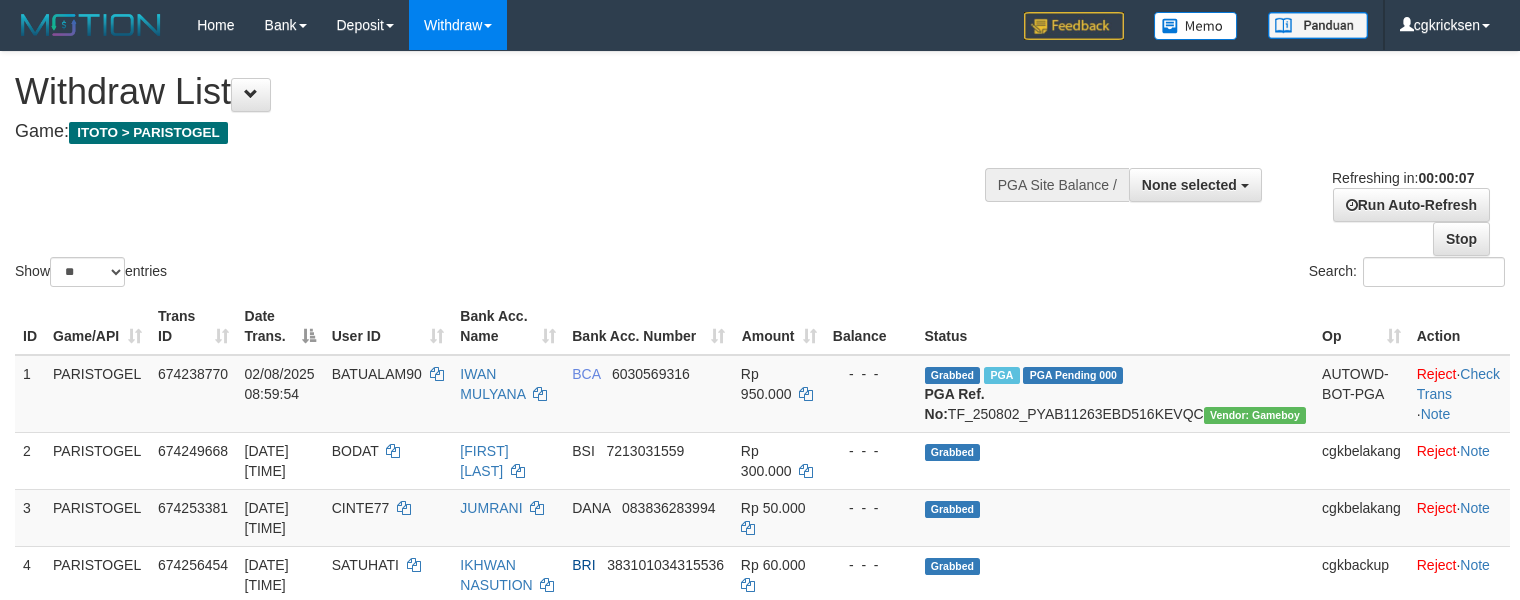 scroll, scrollTop: 0, scrollLeft: 0, axis: both 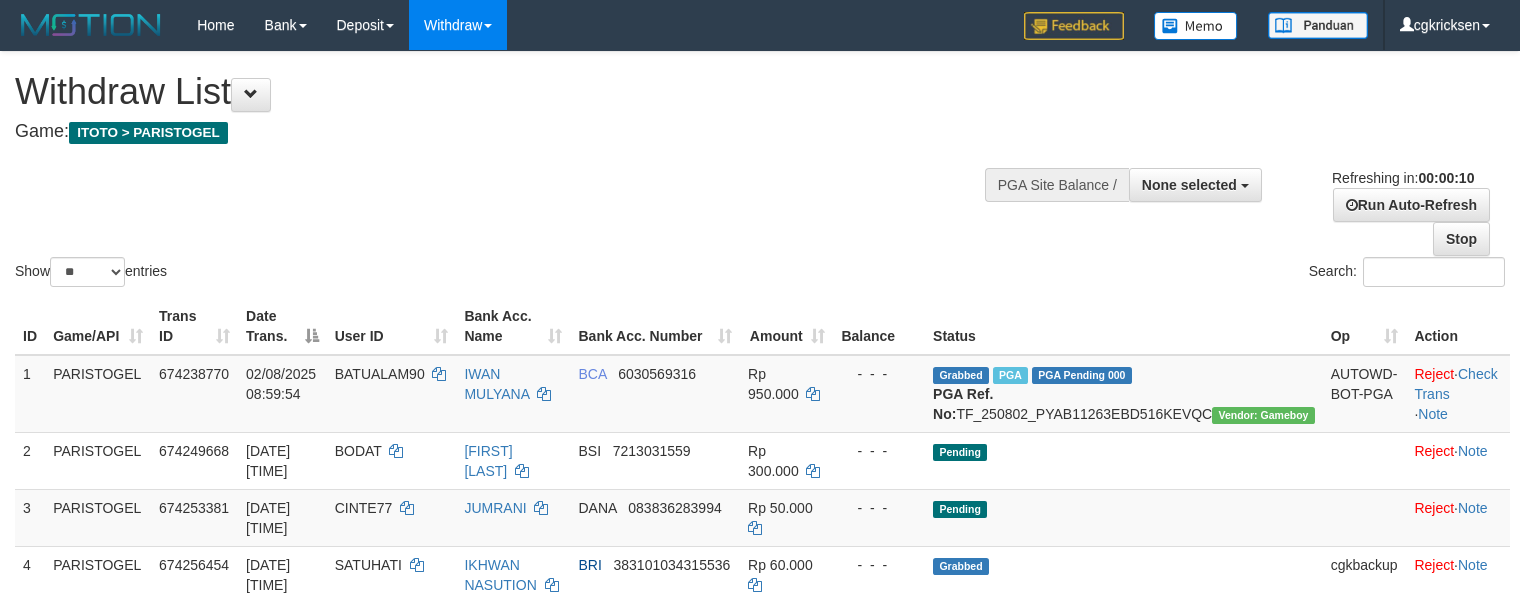 select 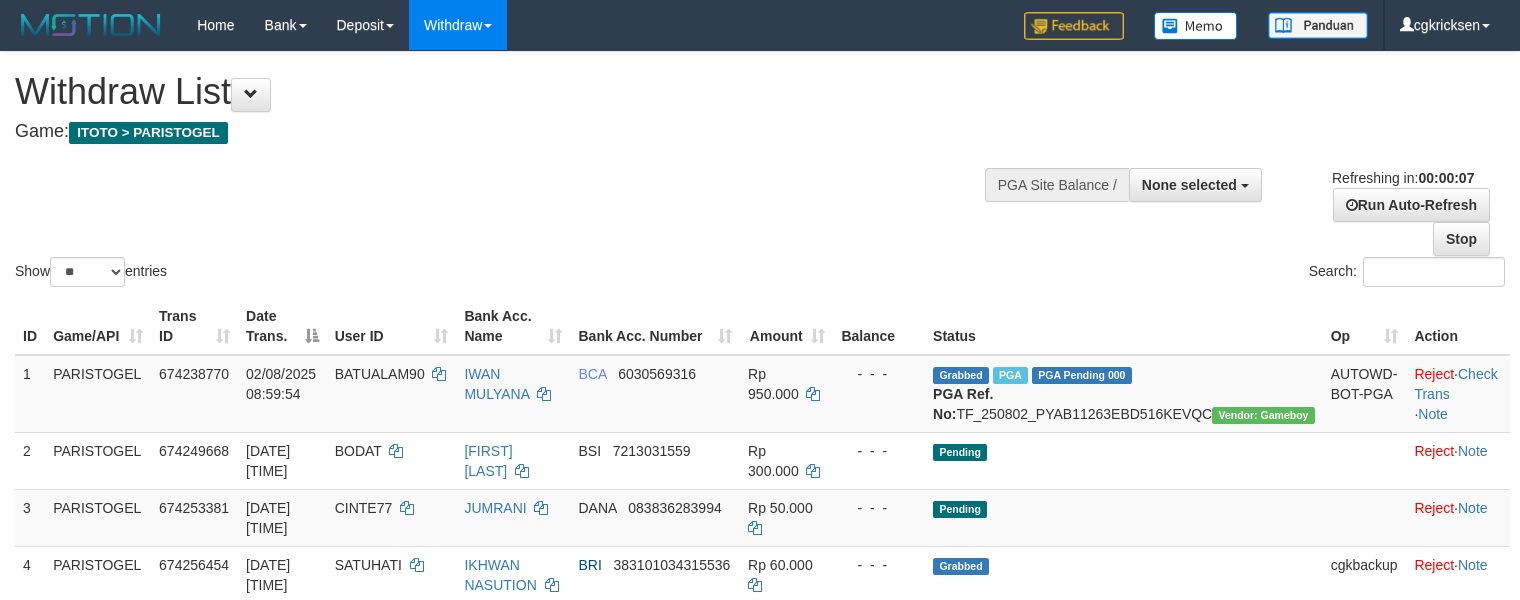 scroll, scrollTop: 0, scrollLeft: 0, axis: both 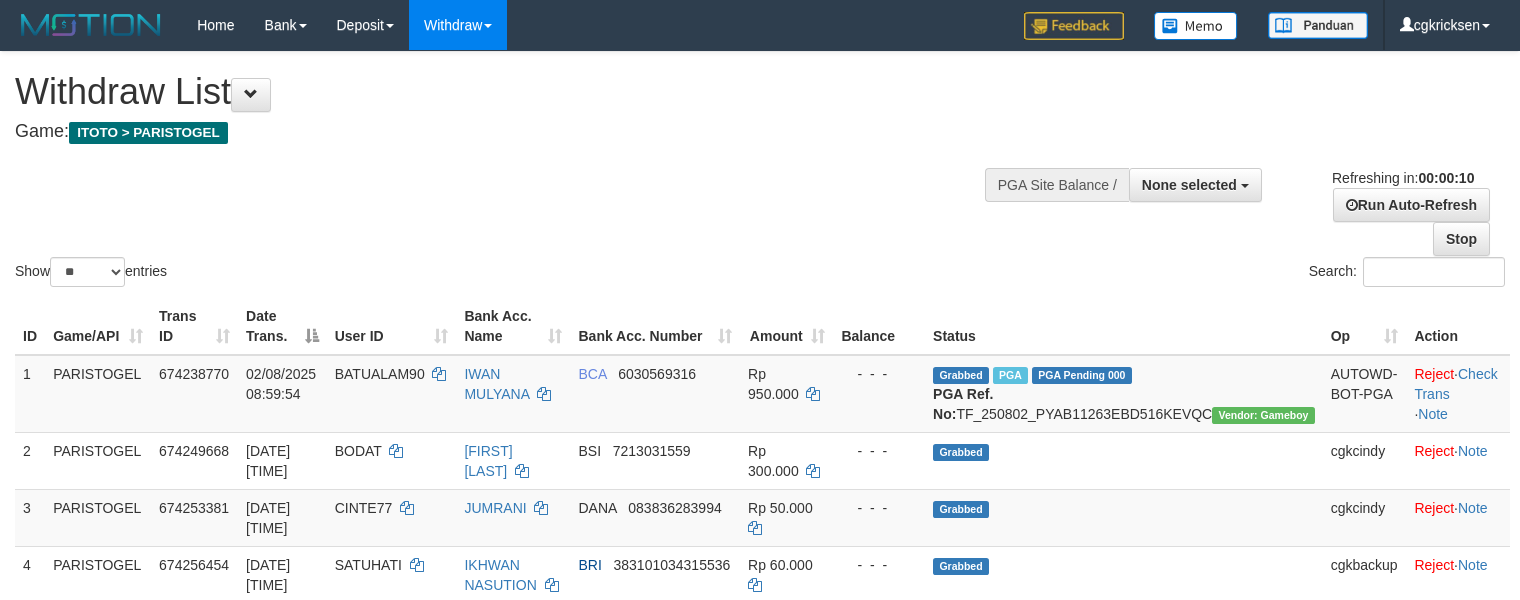 select 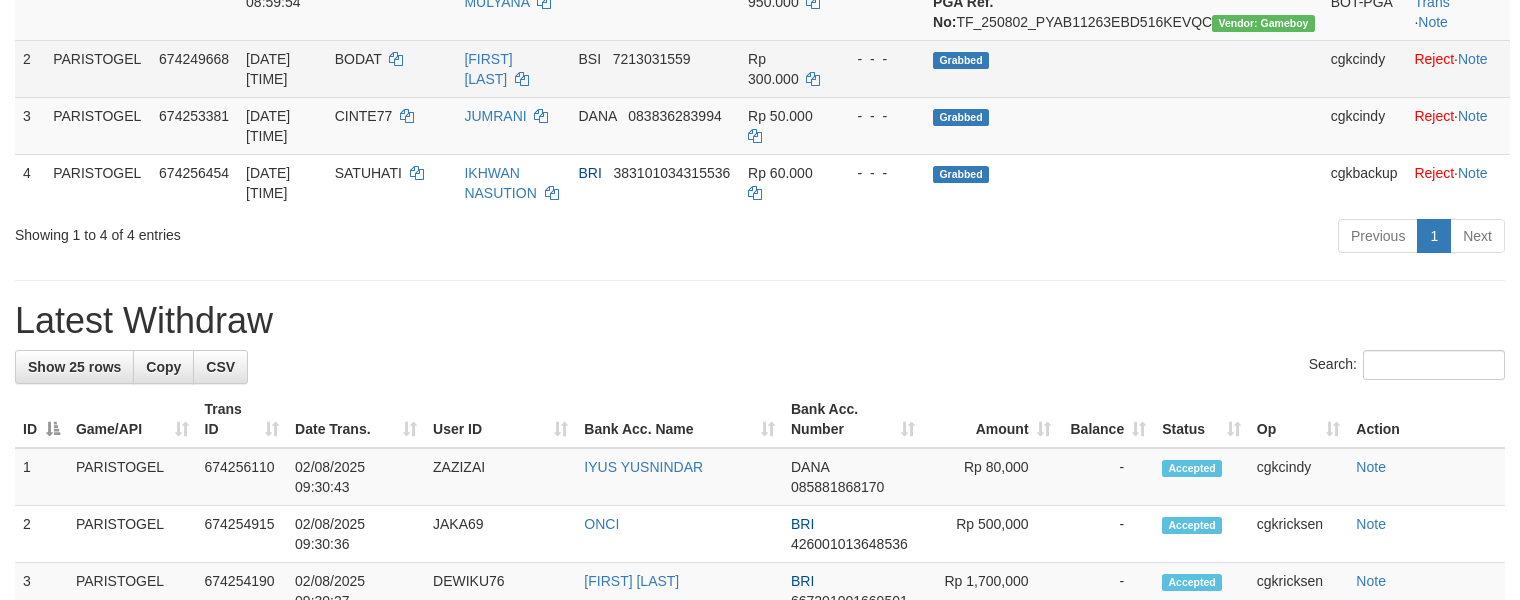 scroll, scrollTop: 400, scrollLeft: 0, axis: vertical 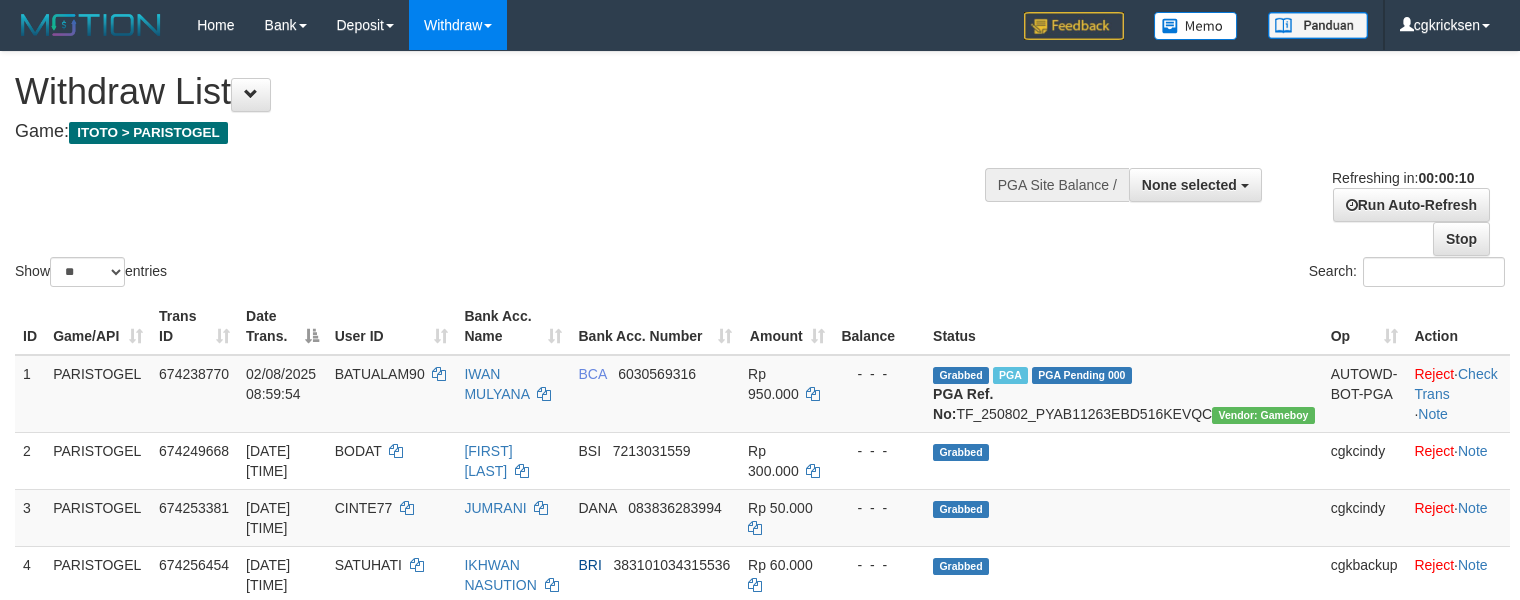 select 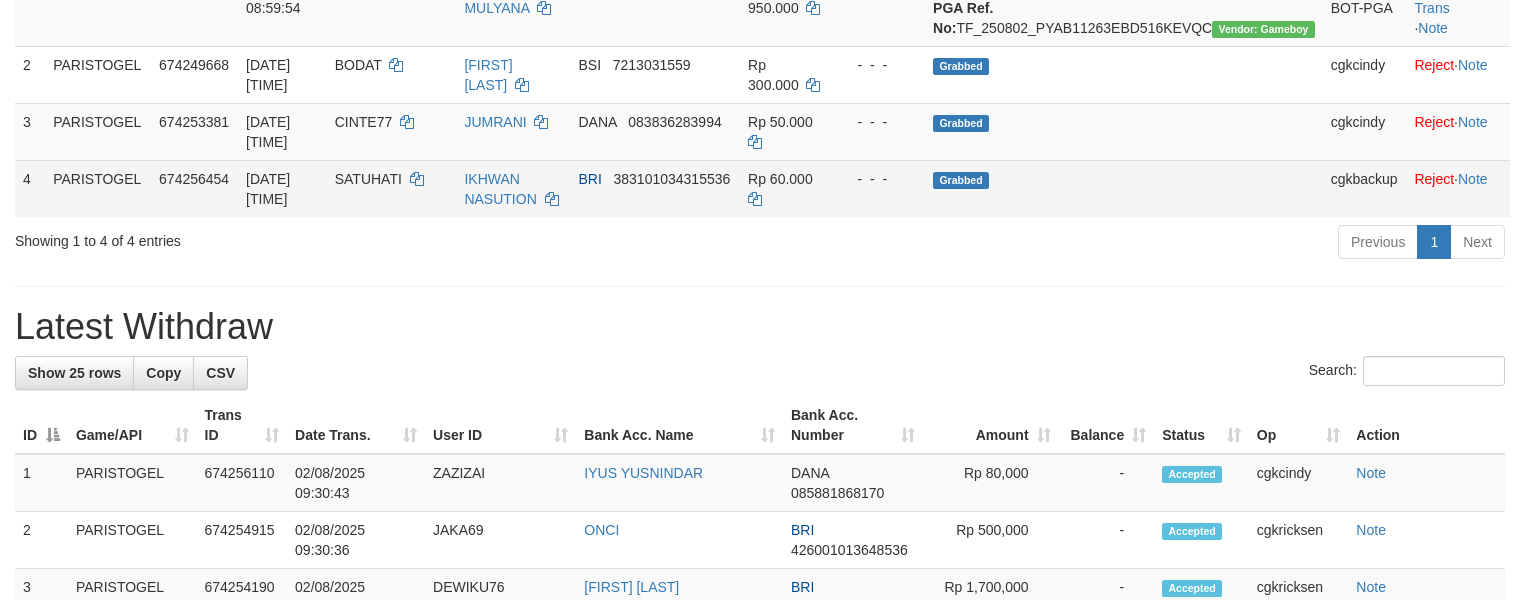 scroll, scrollTop: 400, scrollLeft: 0, axis: vertical 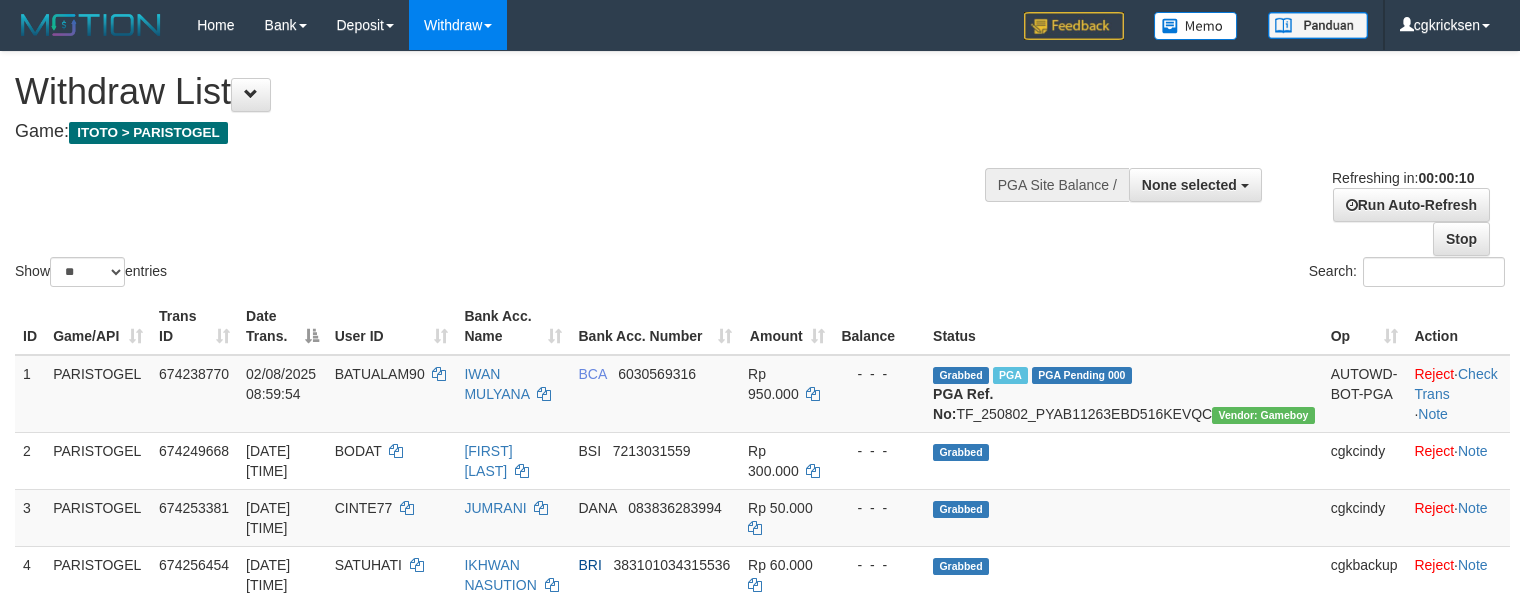 select 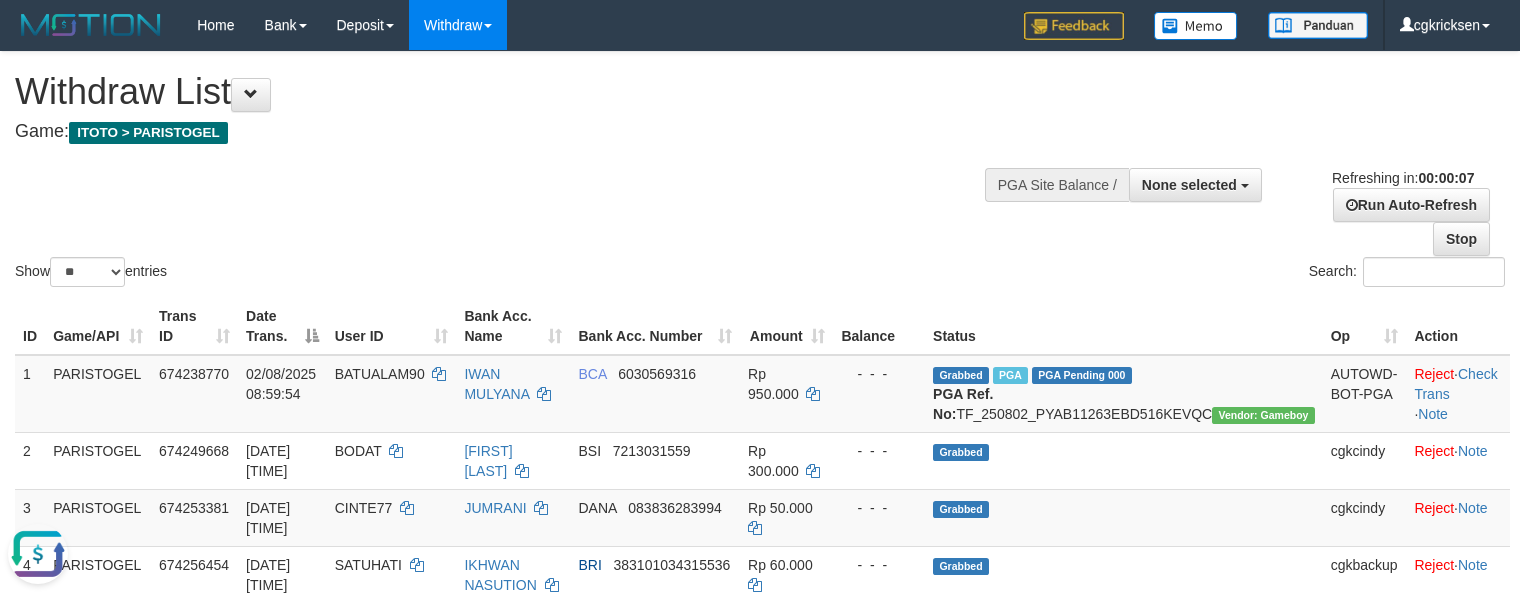 scroll, scrollTop: 0, scrollLeft: 0, axis: both 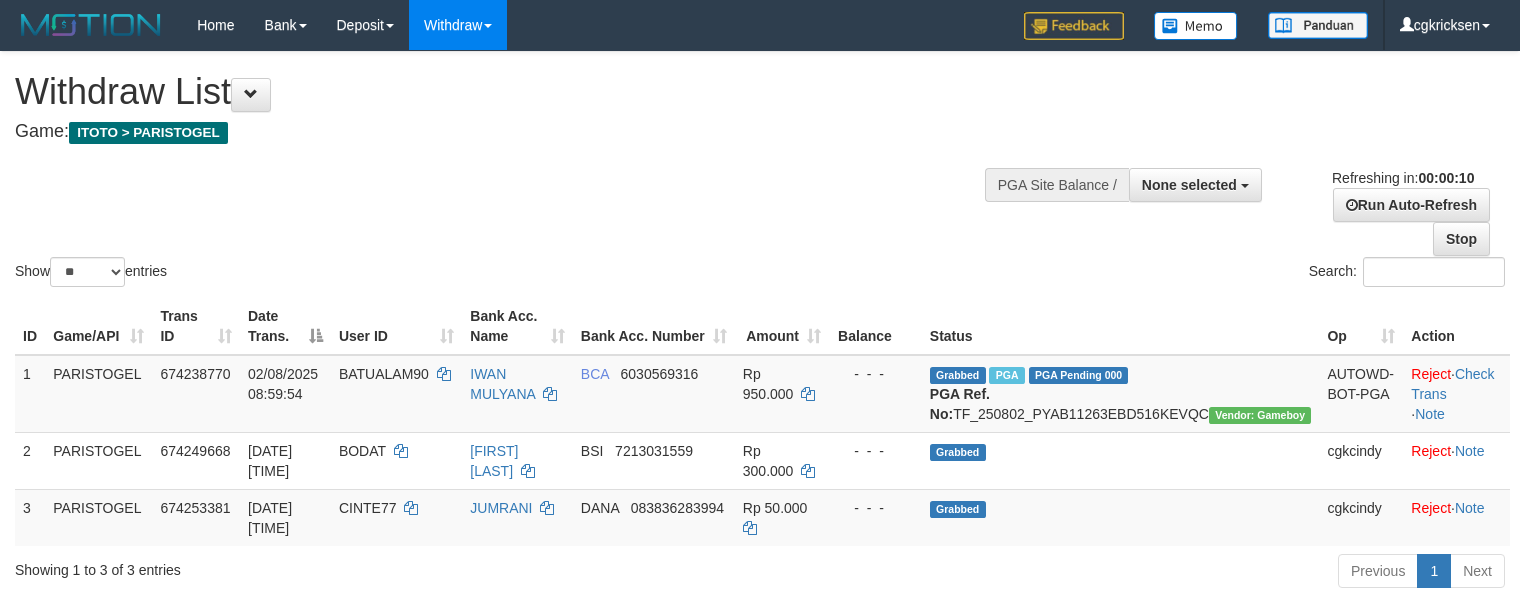 select 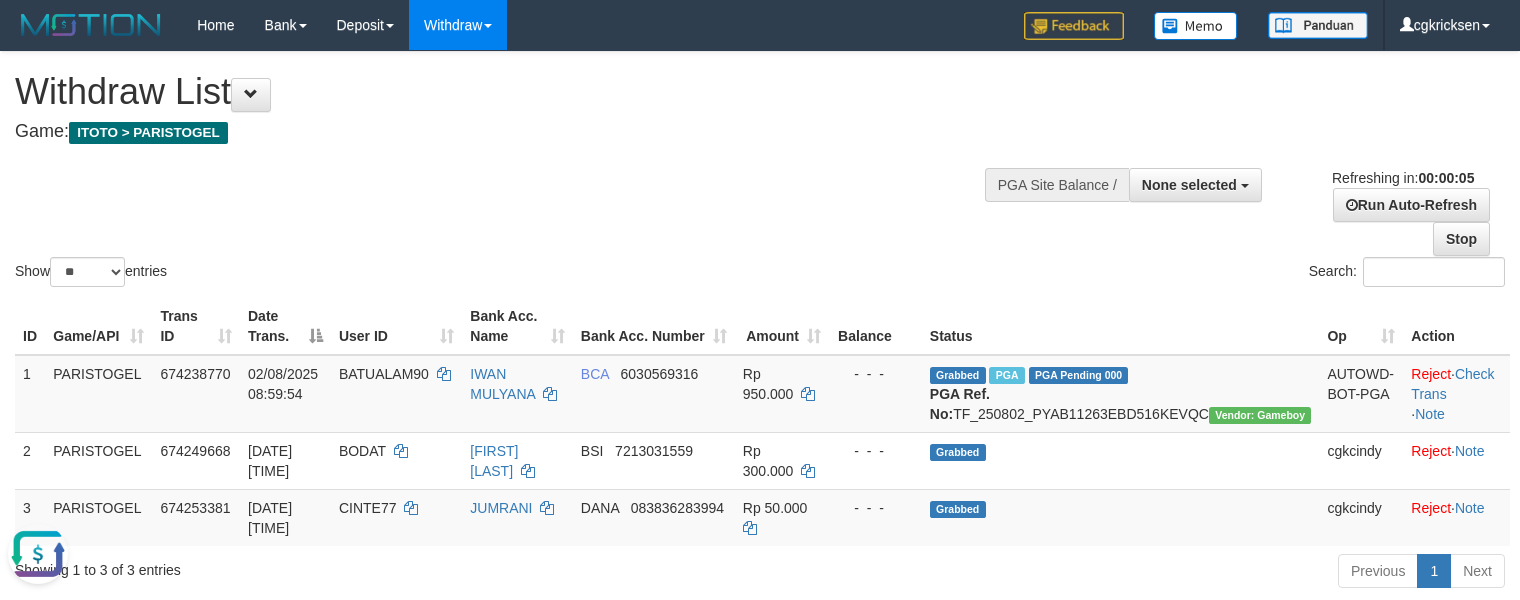 scroll, scrollTop: 0, scrollLeft: 0, axis: both 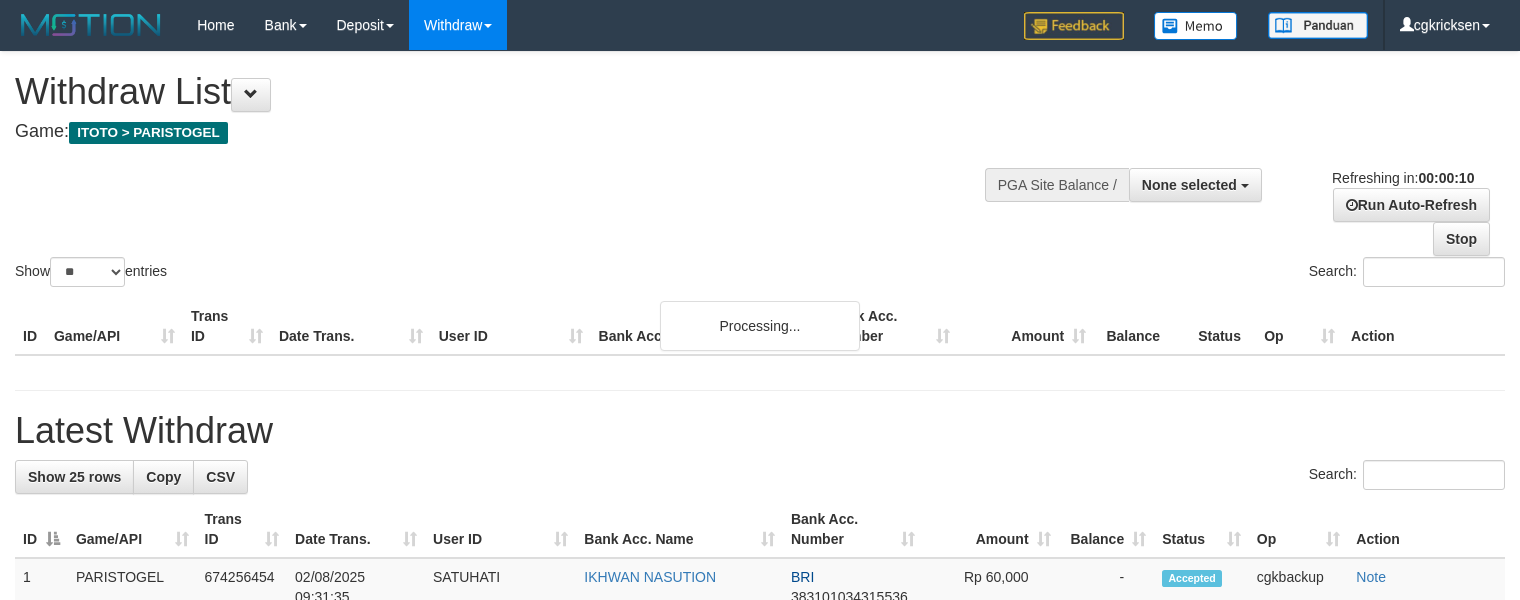 select 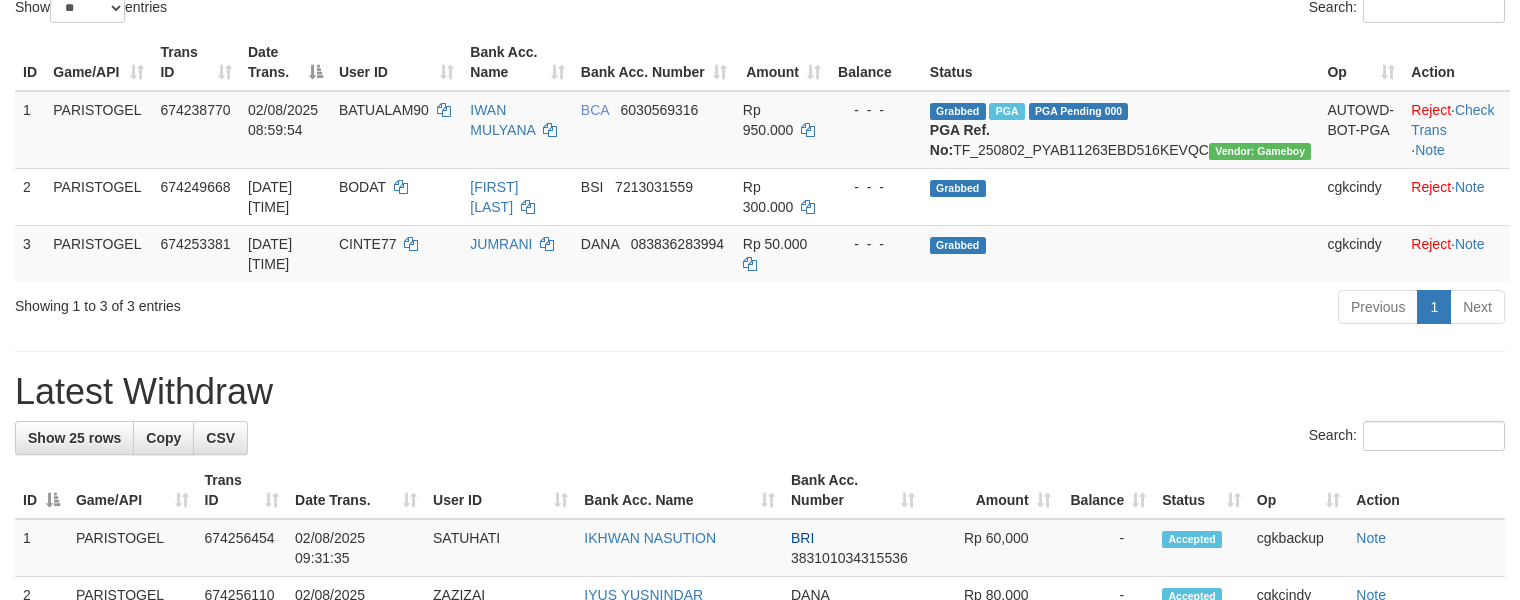 scroll, scrollTop: 266, scrollLeft: 0, axis: vertical 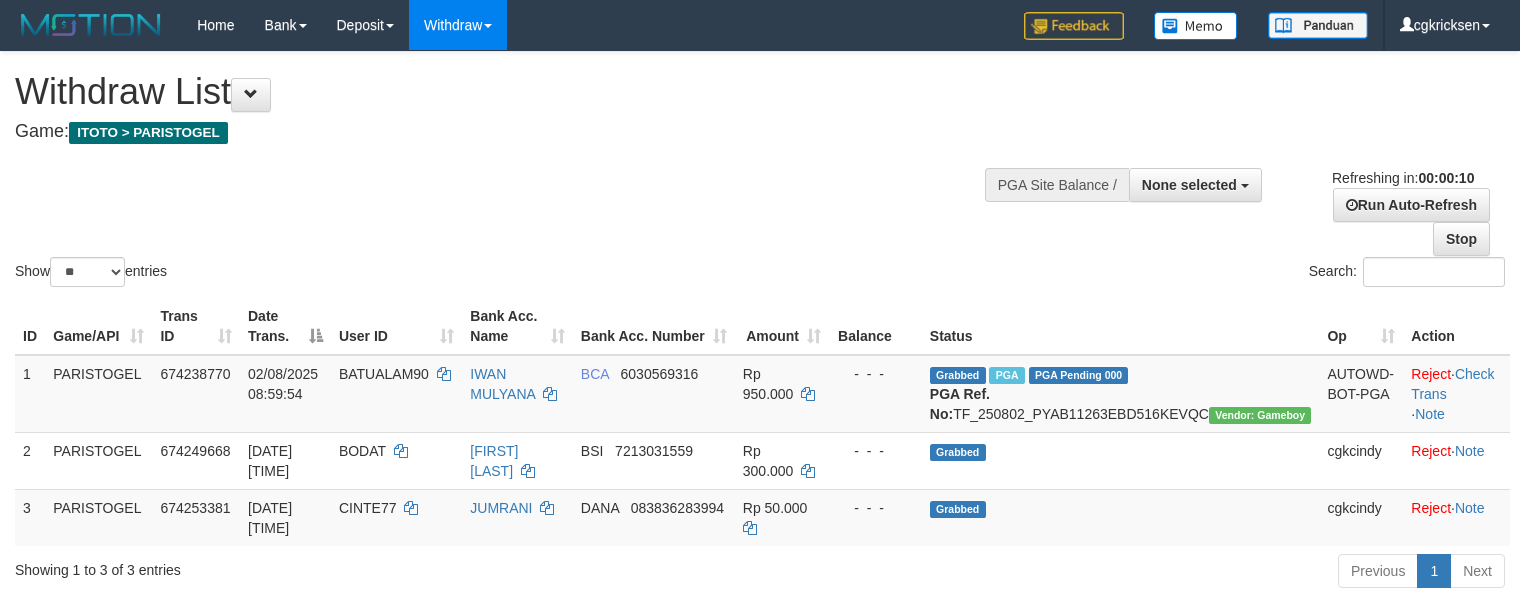select 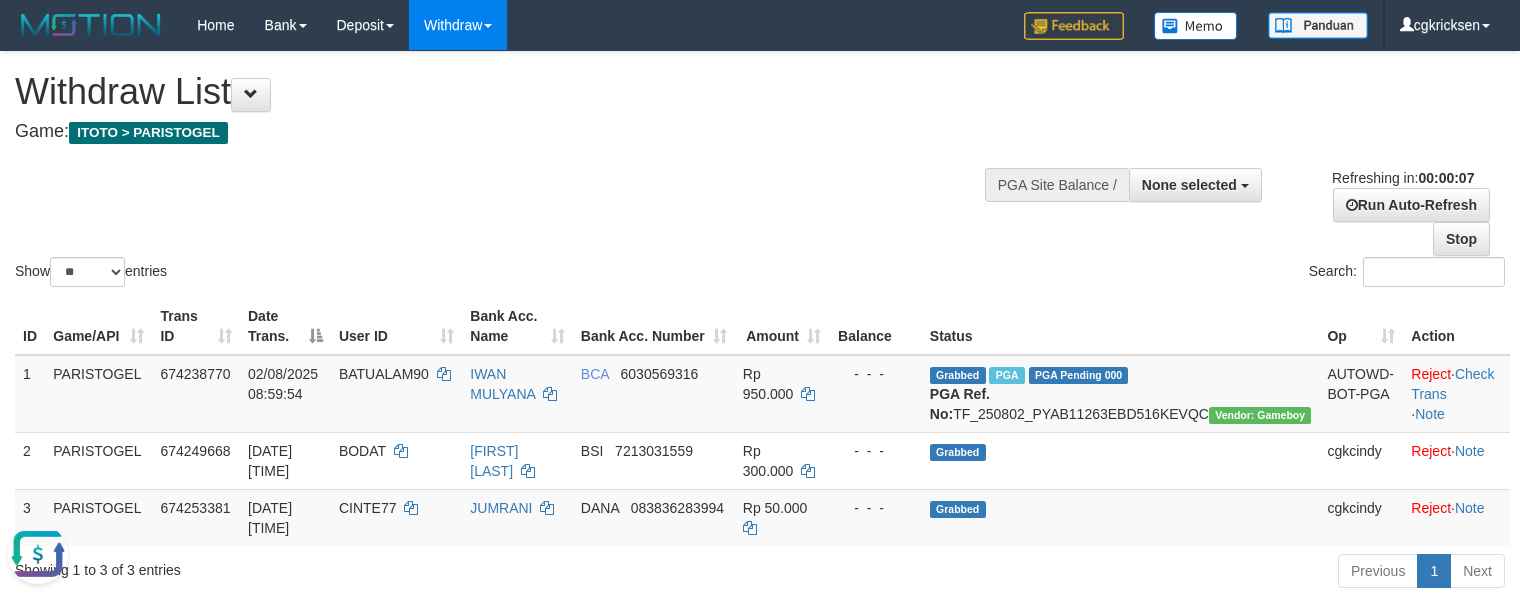 scroll, scrollTop: 0, scrollLeft: 0, axis: both 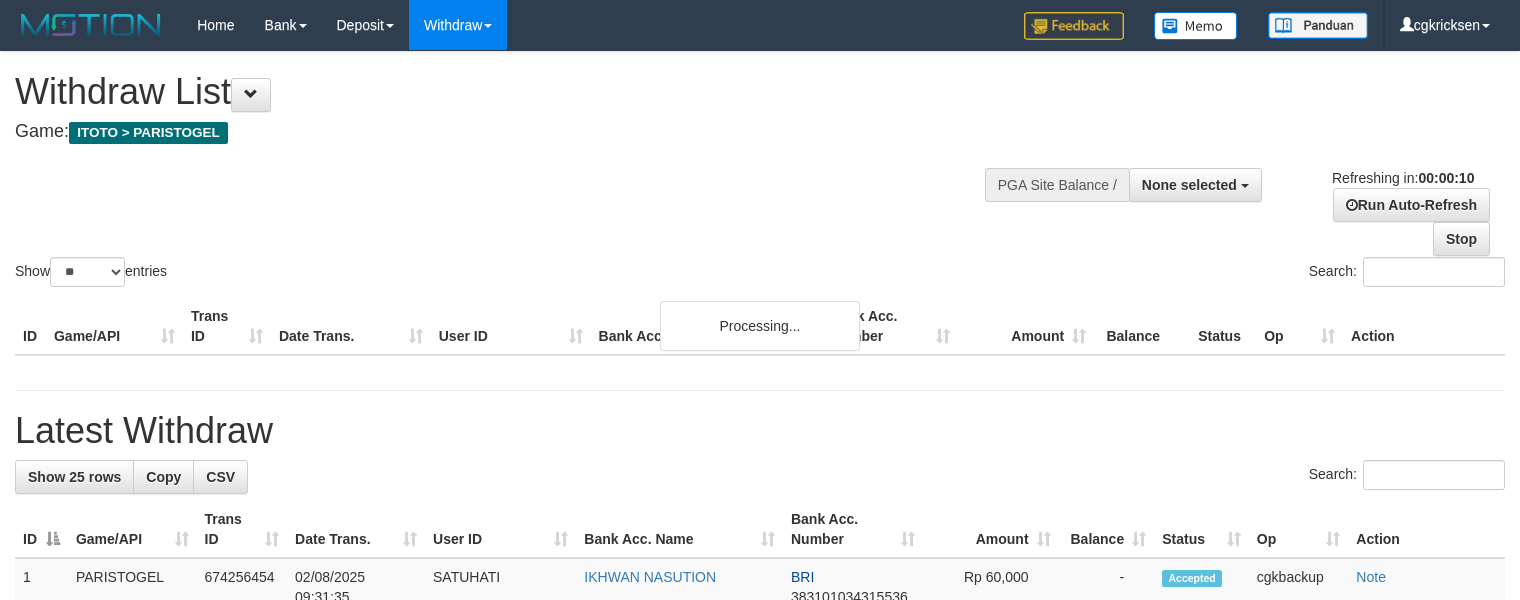 select 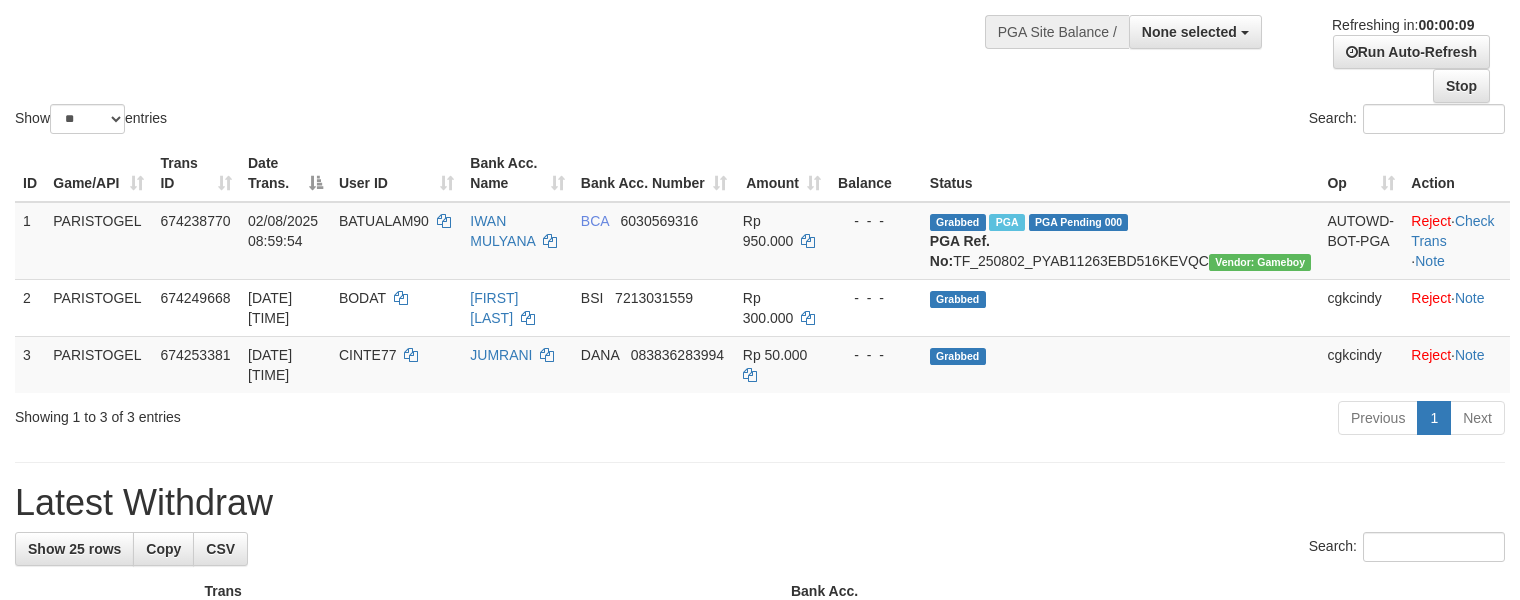 scroll, scrollTop: 266, scrollLeft: 0, axis: vertical 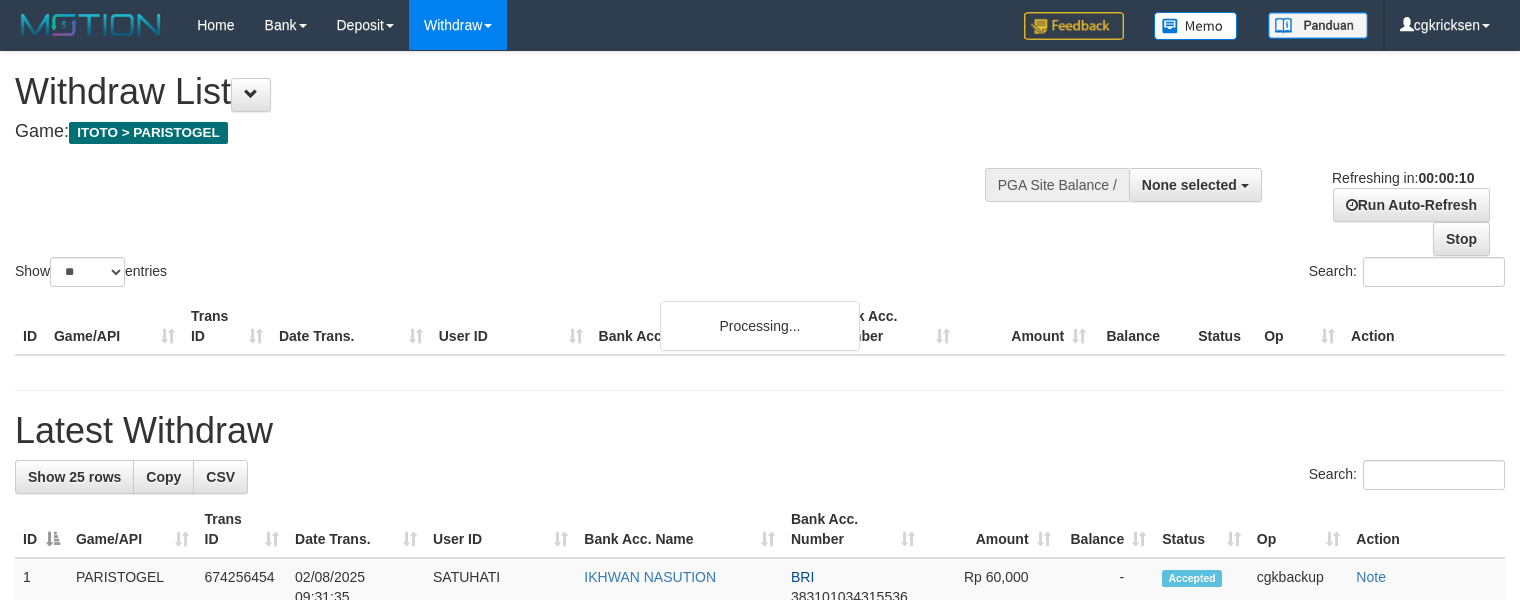 select 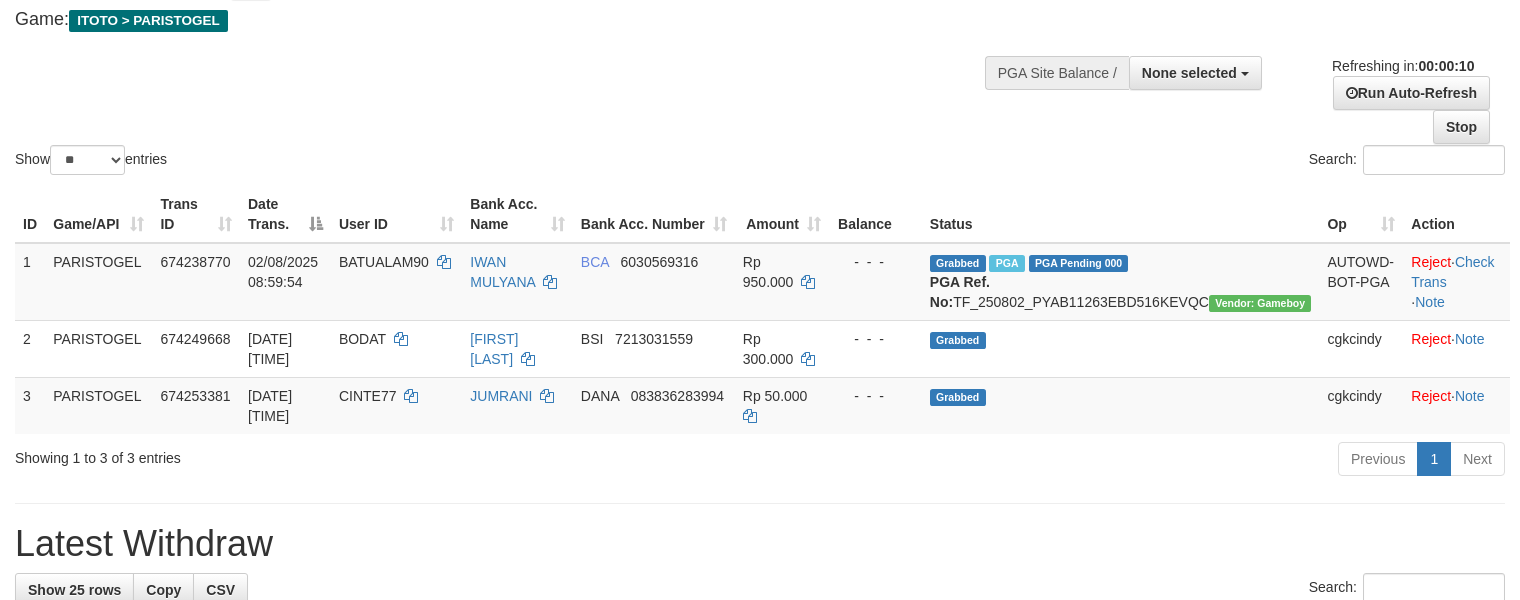 scroll, scrollTop: 266, scrollLeft: 0, axis: vertical 